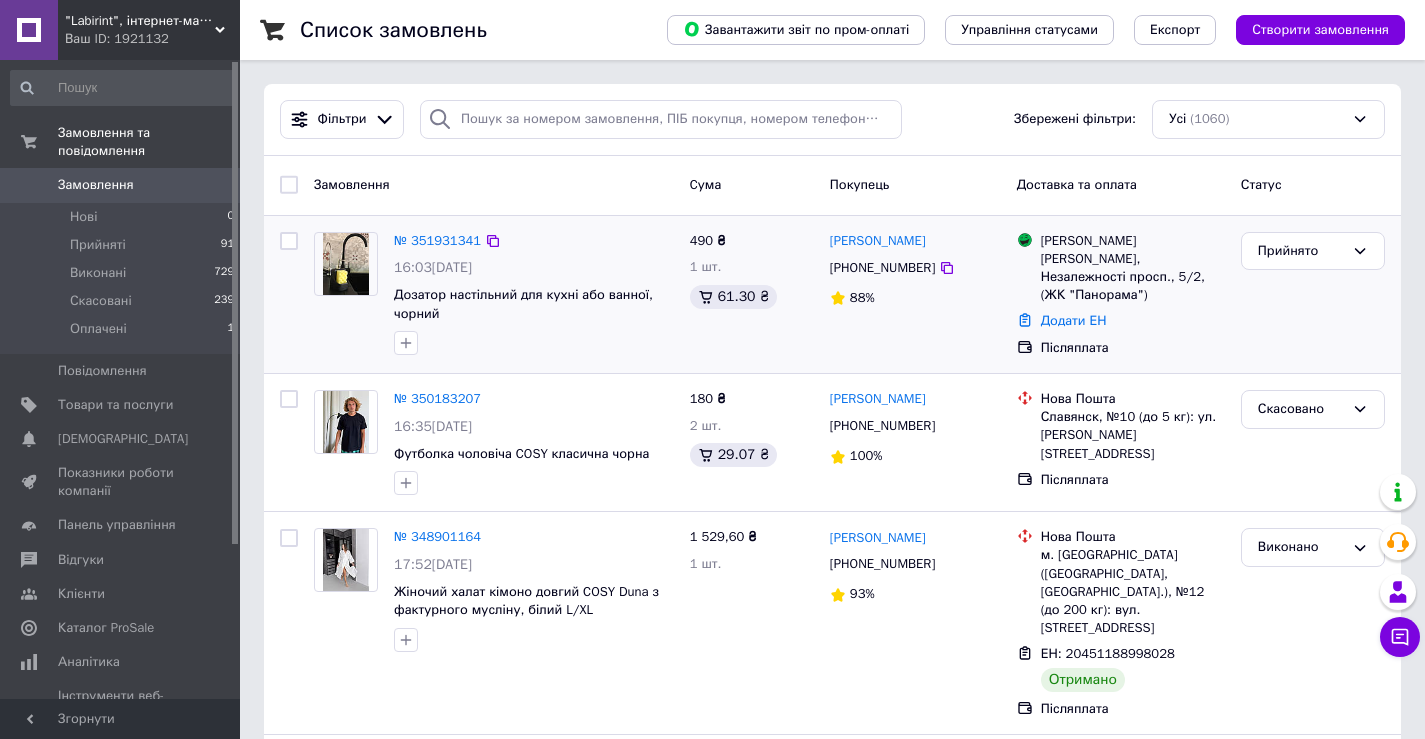scroll, scrollTop: 0, scrollLeft: 0, axis: both 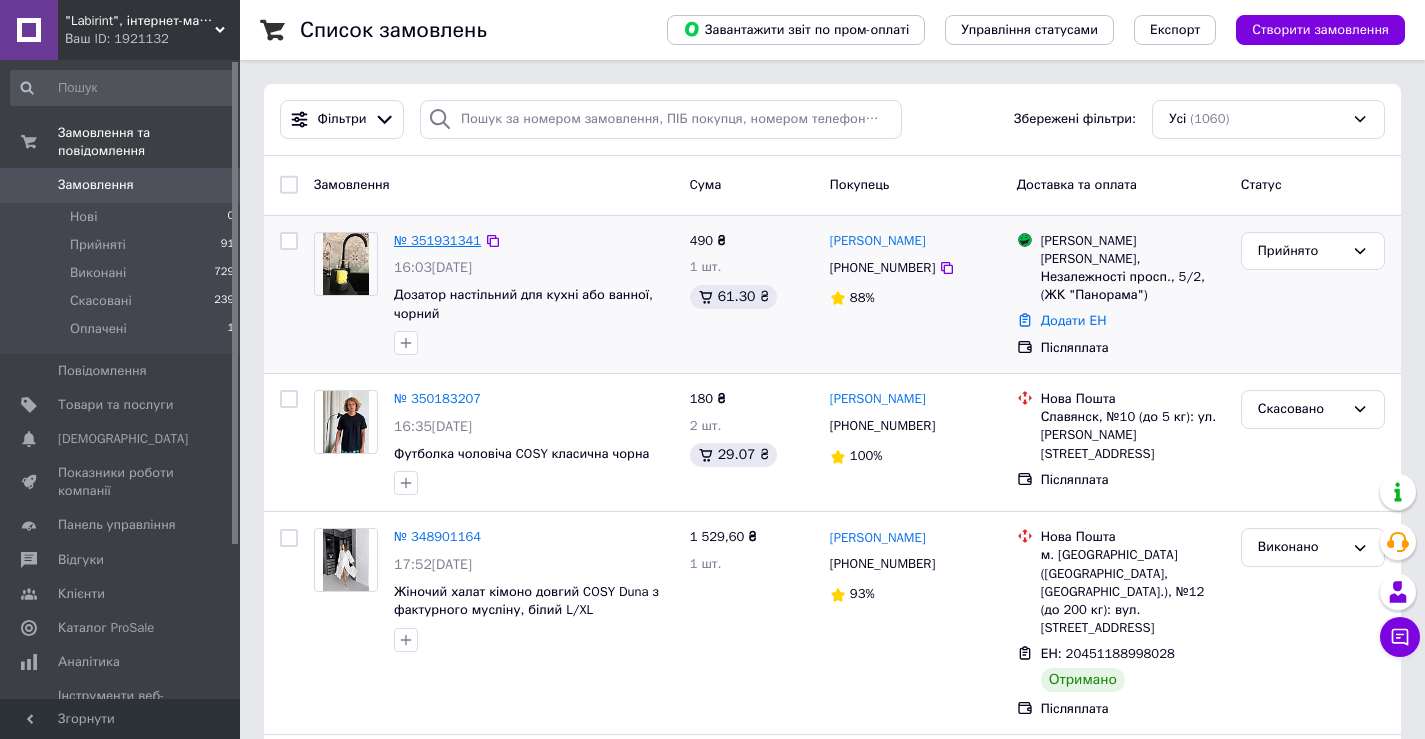 click on "№ 351931341" at bounding box center [437, 240] 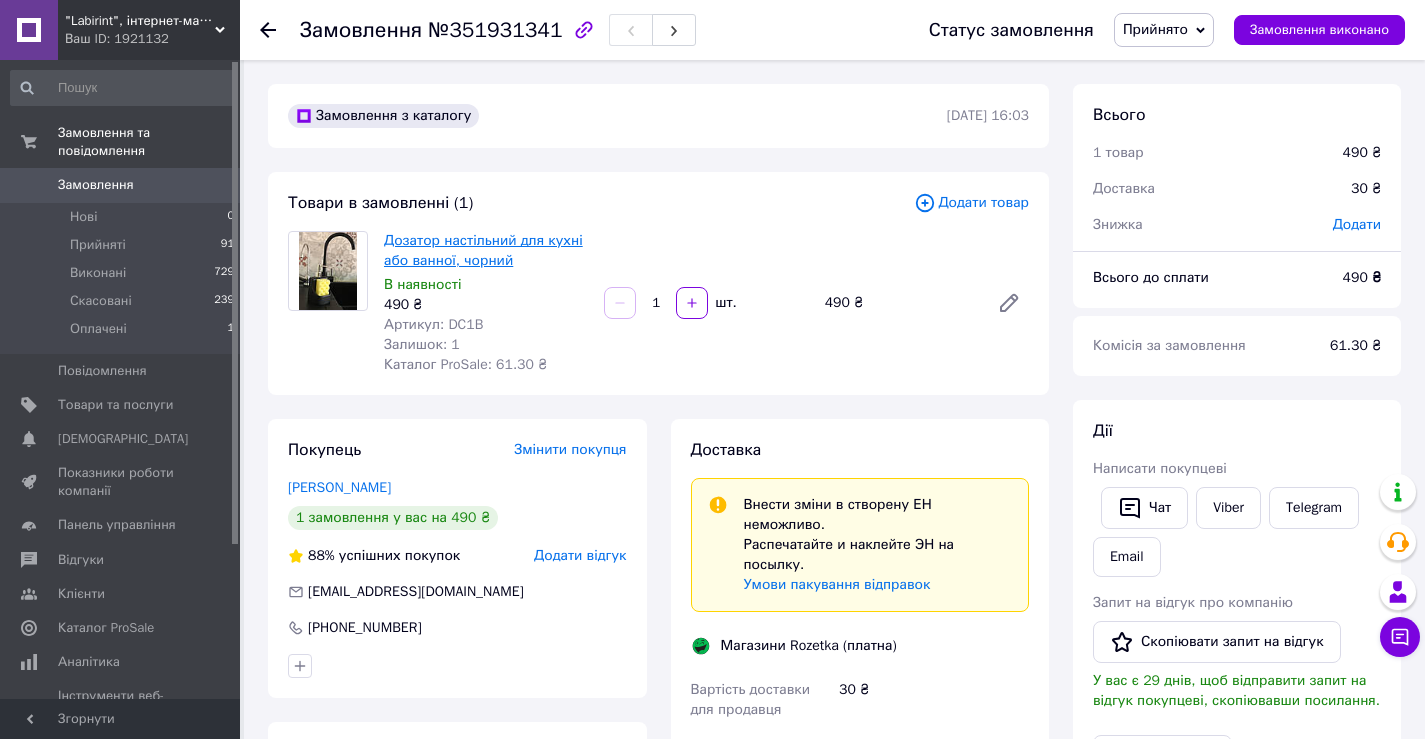 click on "Дозатор настільний для кухні або ванної, чорний" at bounding box center (483, 250) 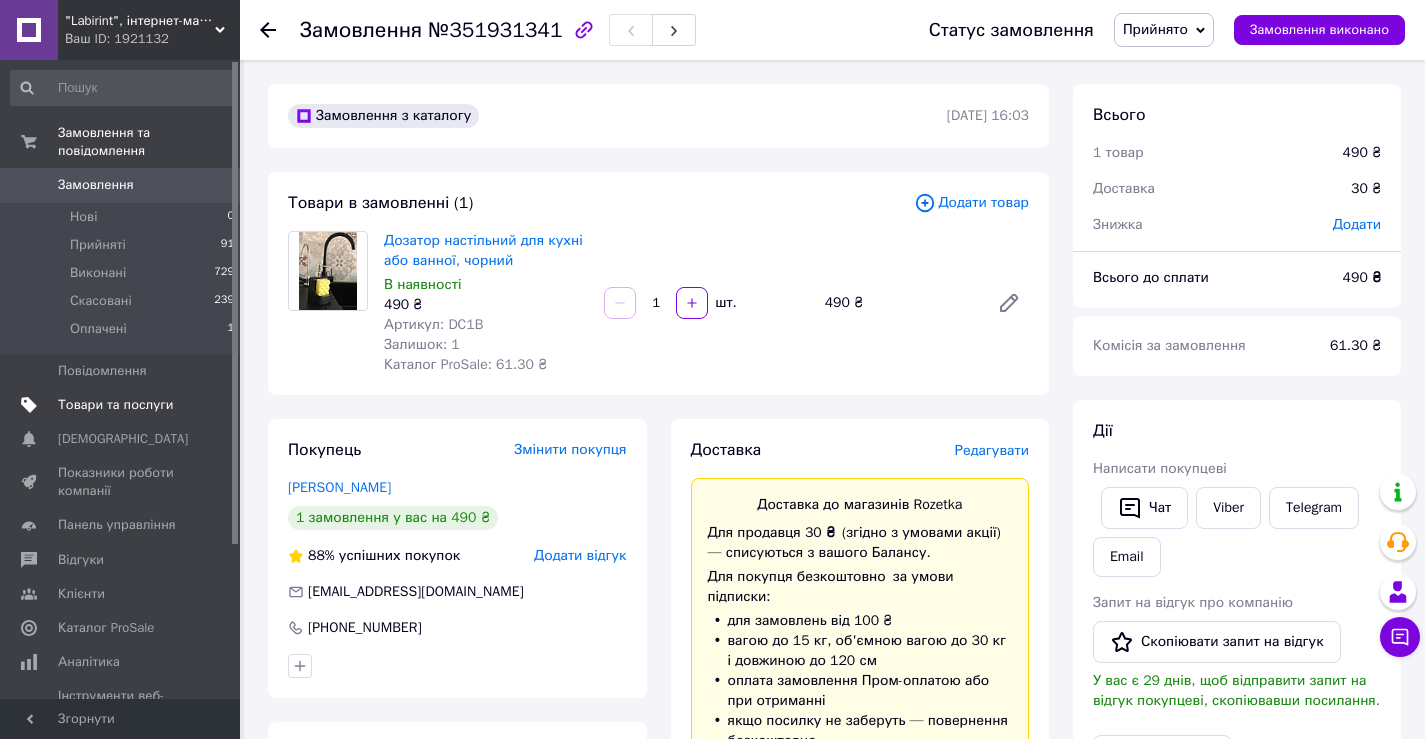 click on "Товари та послуги" at bounding box center (115, 405) 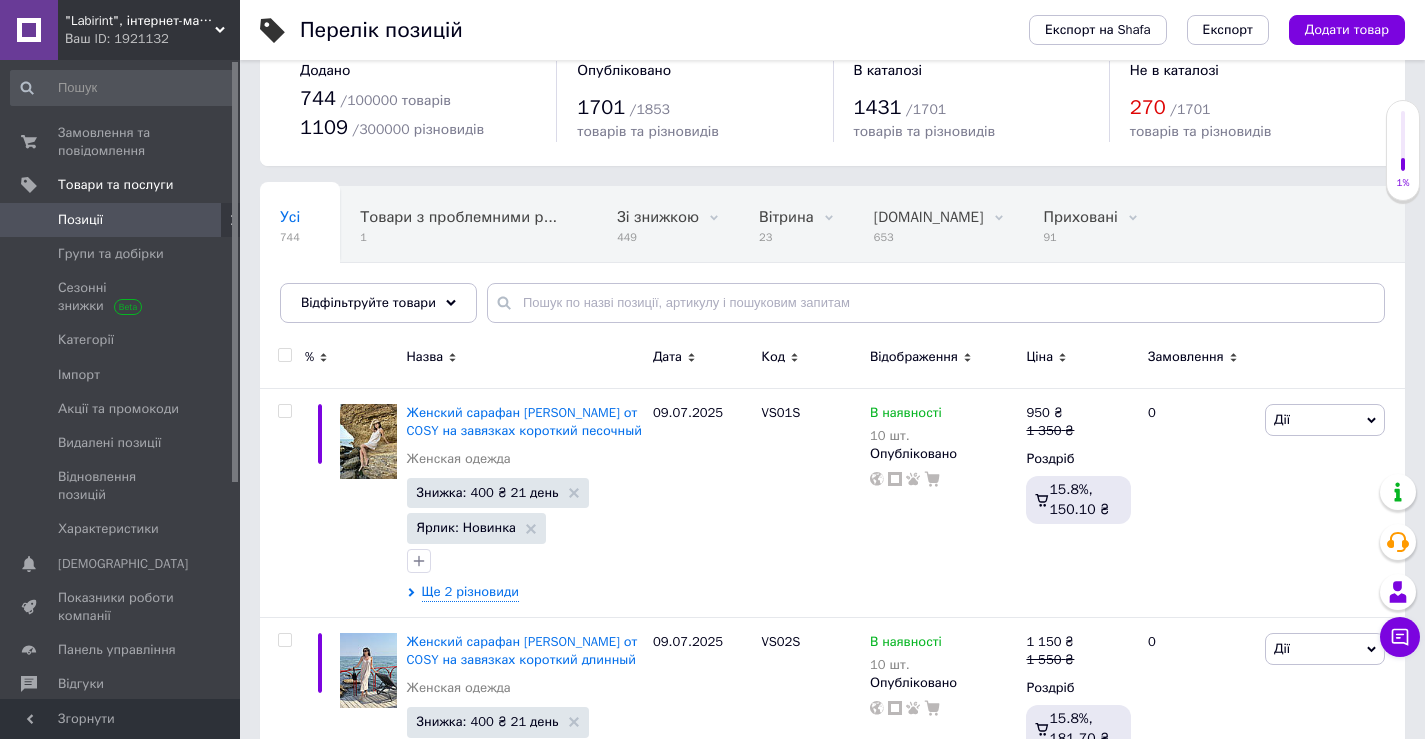 scroll, scrollTop: 0, scrollLeft: 0, axis: both 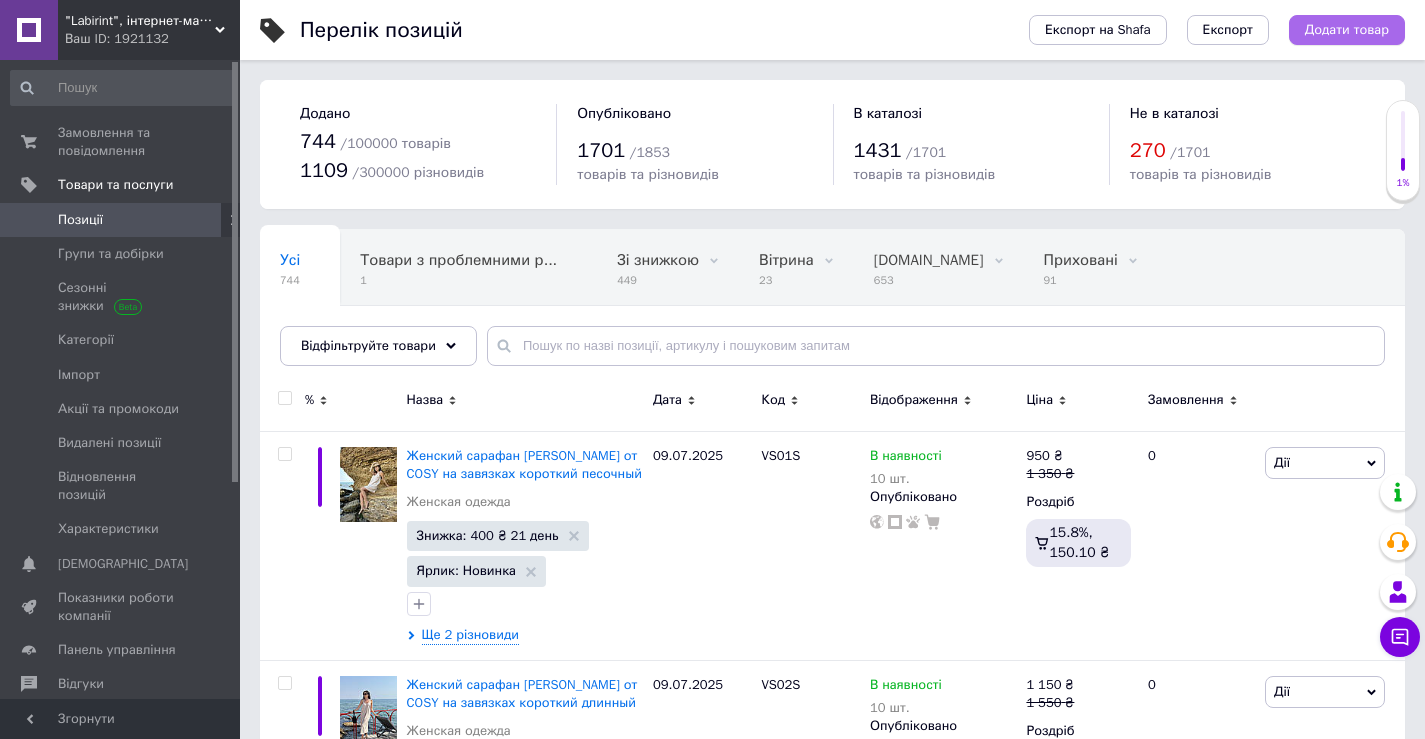 click on "Додати товар" at bounding box center [1347, 30] 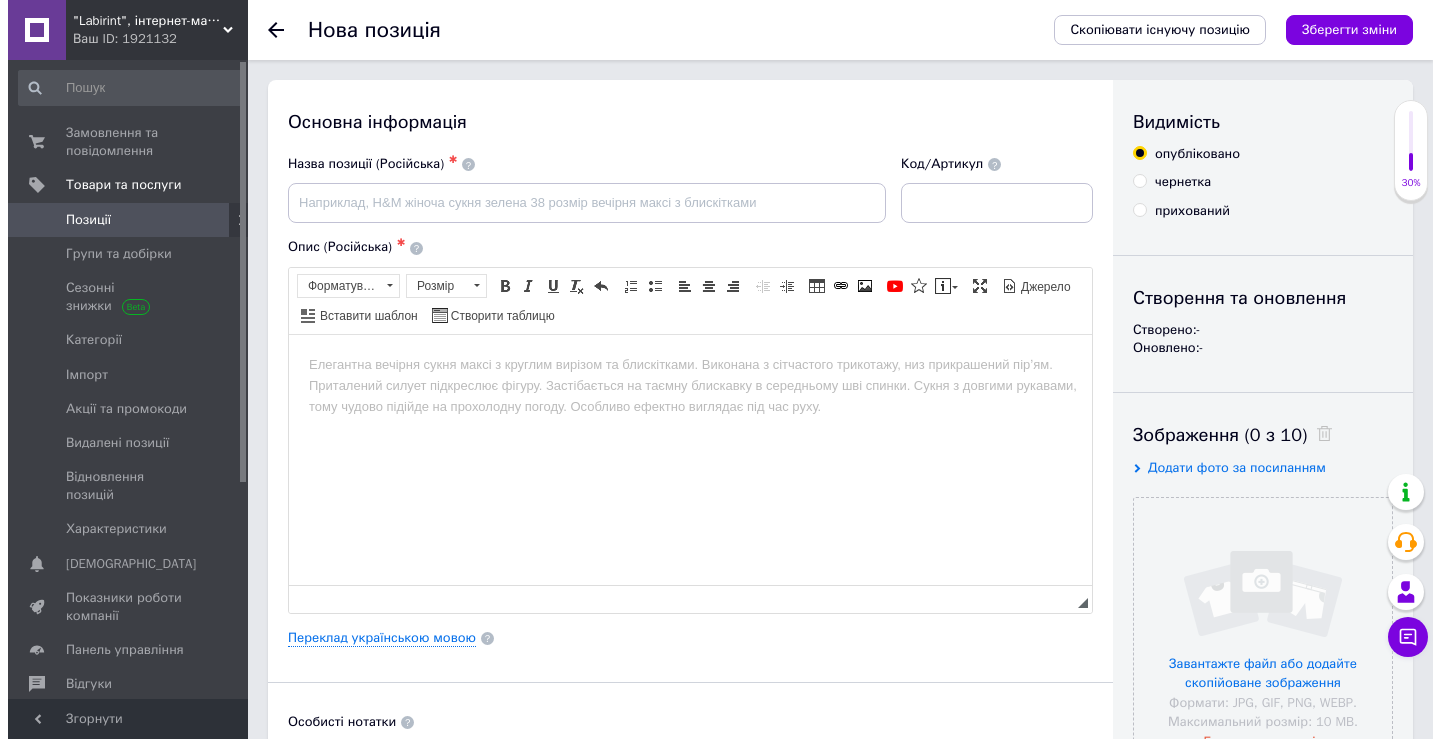 scroll, scrollTop: 0, scrollLeft: 0, axis: both 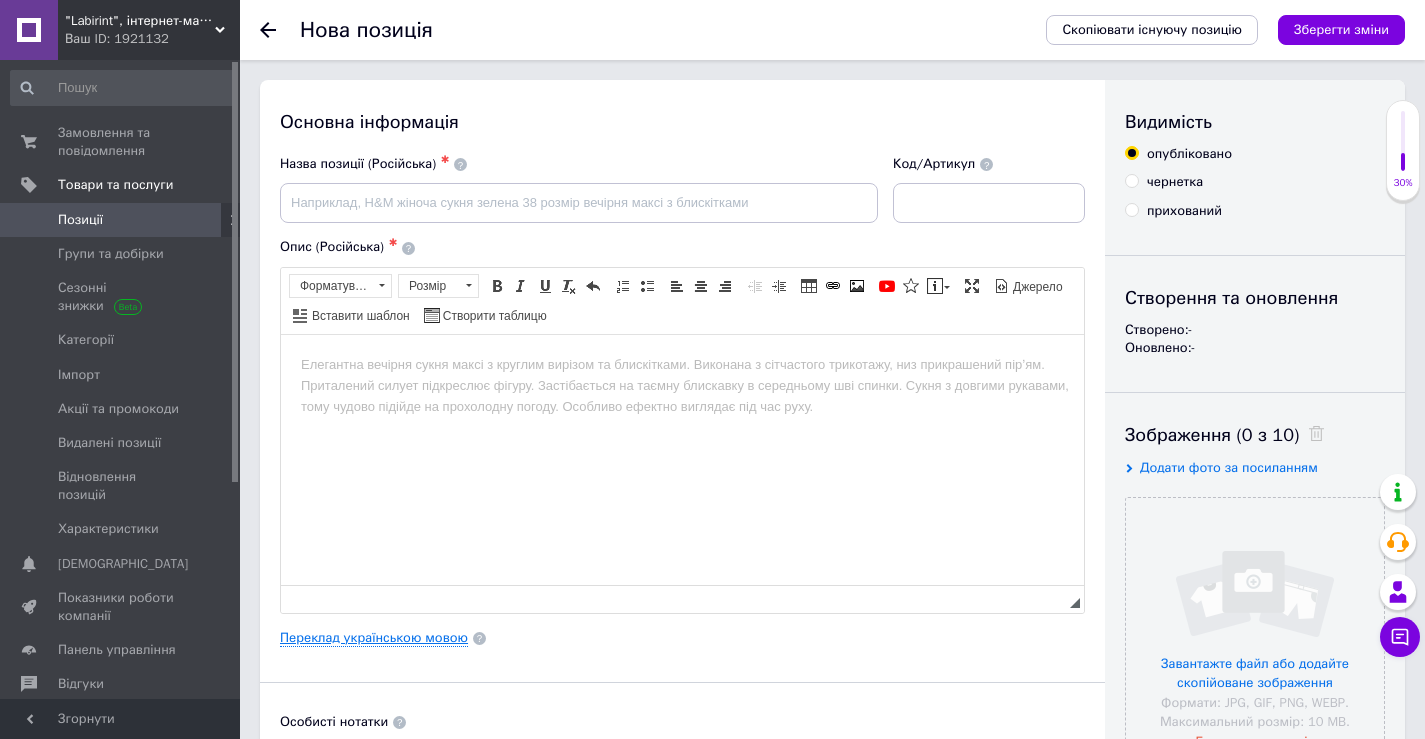 click on "Переклад українською мовою" at bounding box center (374, 638) 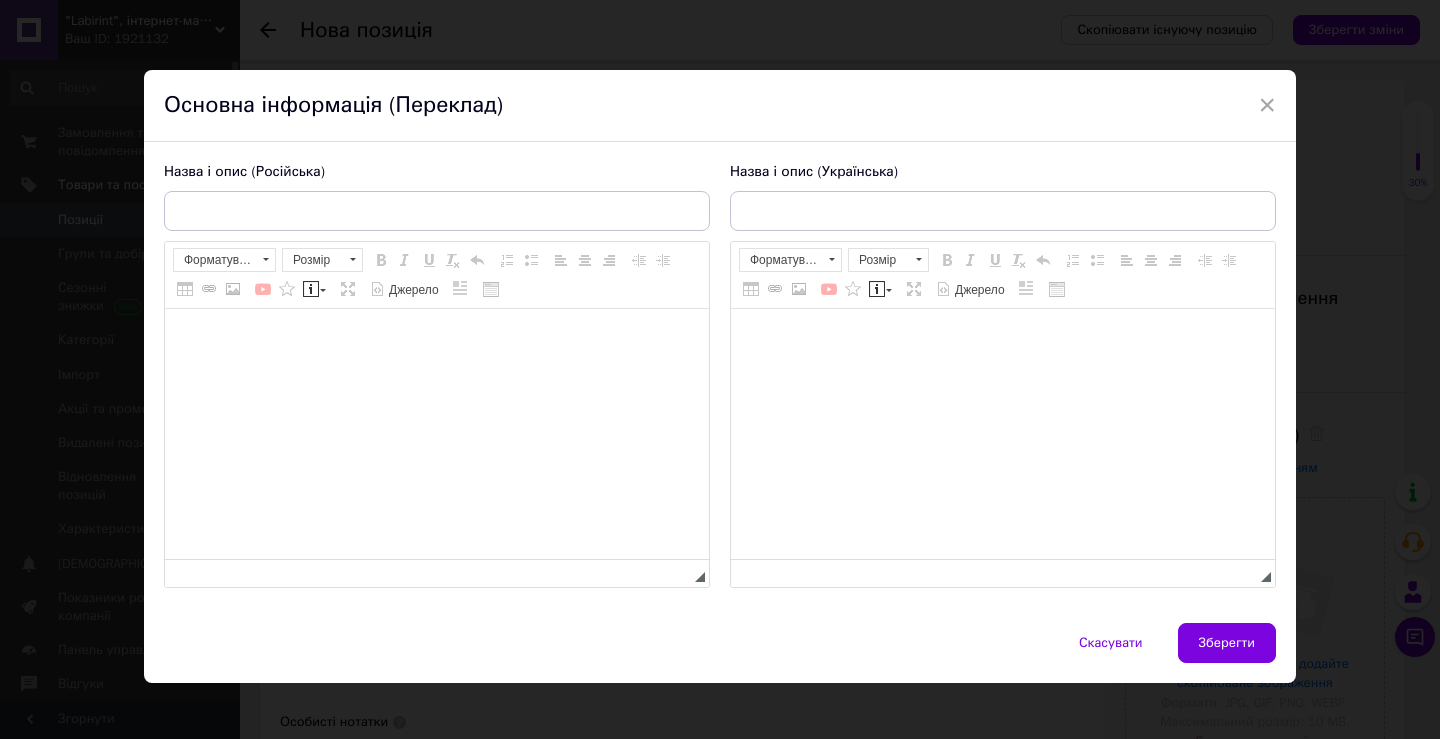 scroll, scrollTop: 0, scrollLeft: 0, axis: both 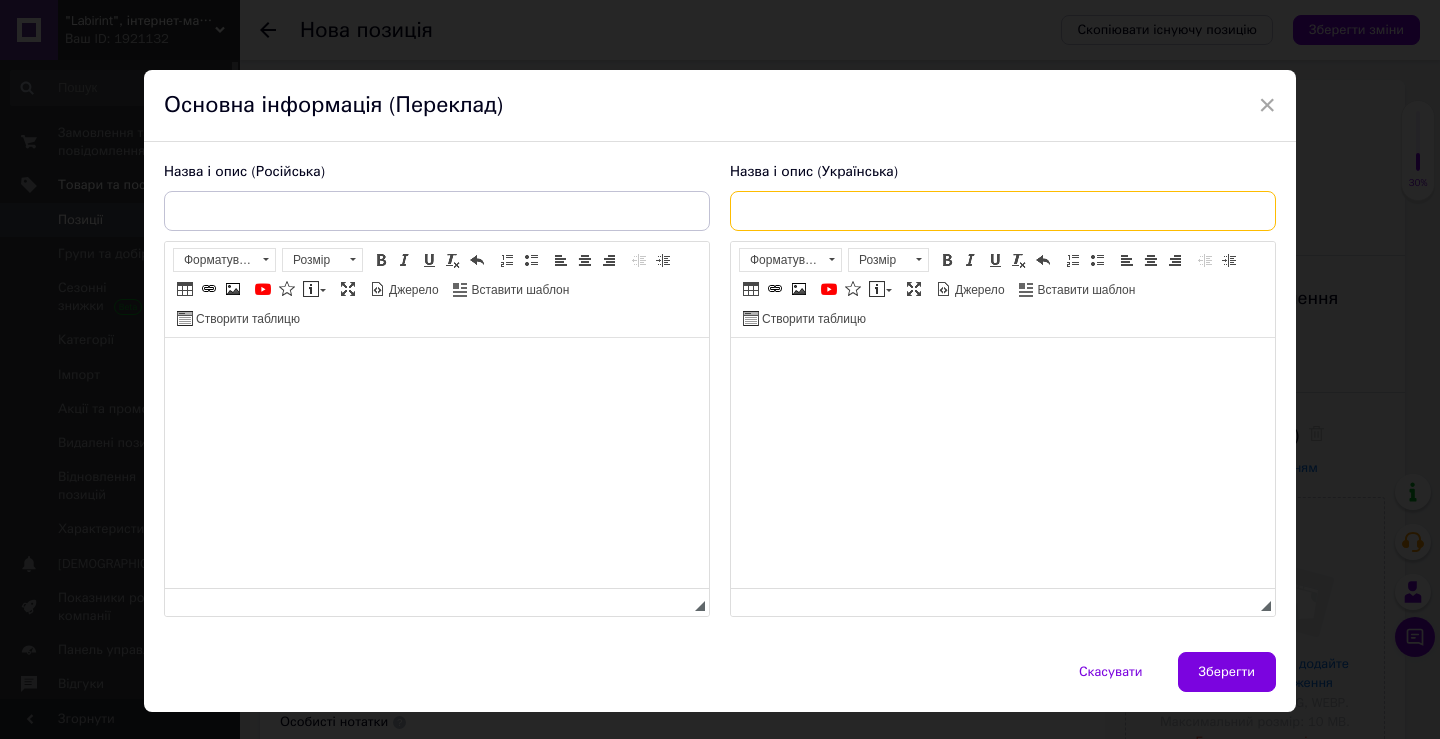 click at bounding box center [1003, 211] 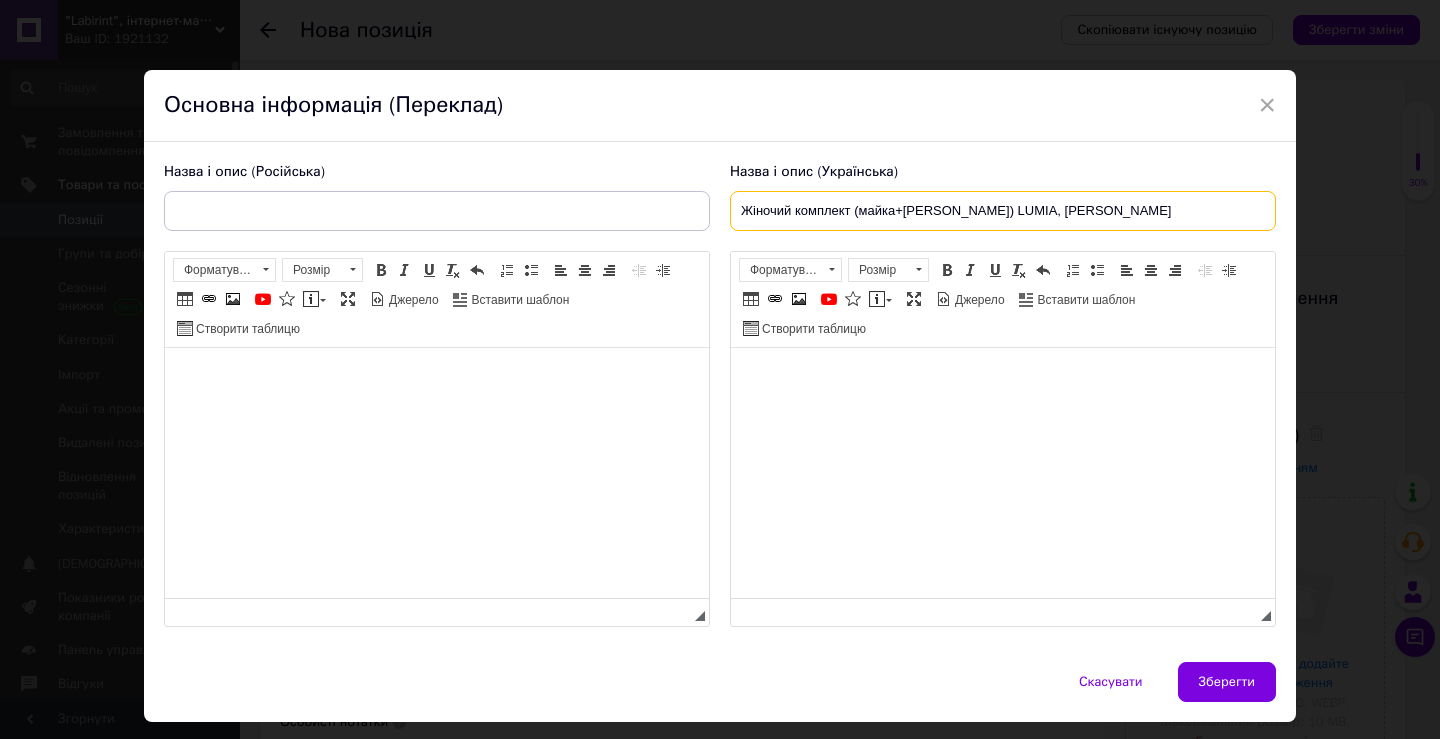 type on "Жіночий комплект (майка+[PERSON_NAME]) LUMIA, [PERSON_NAME]" 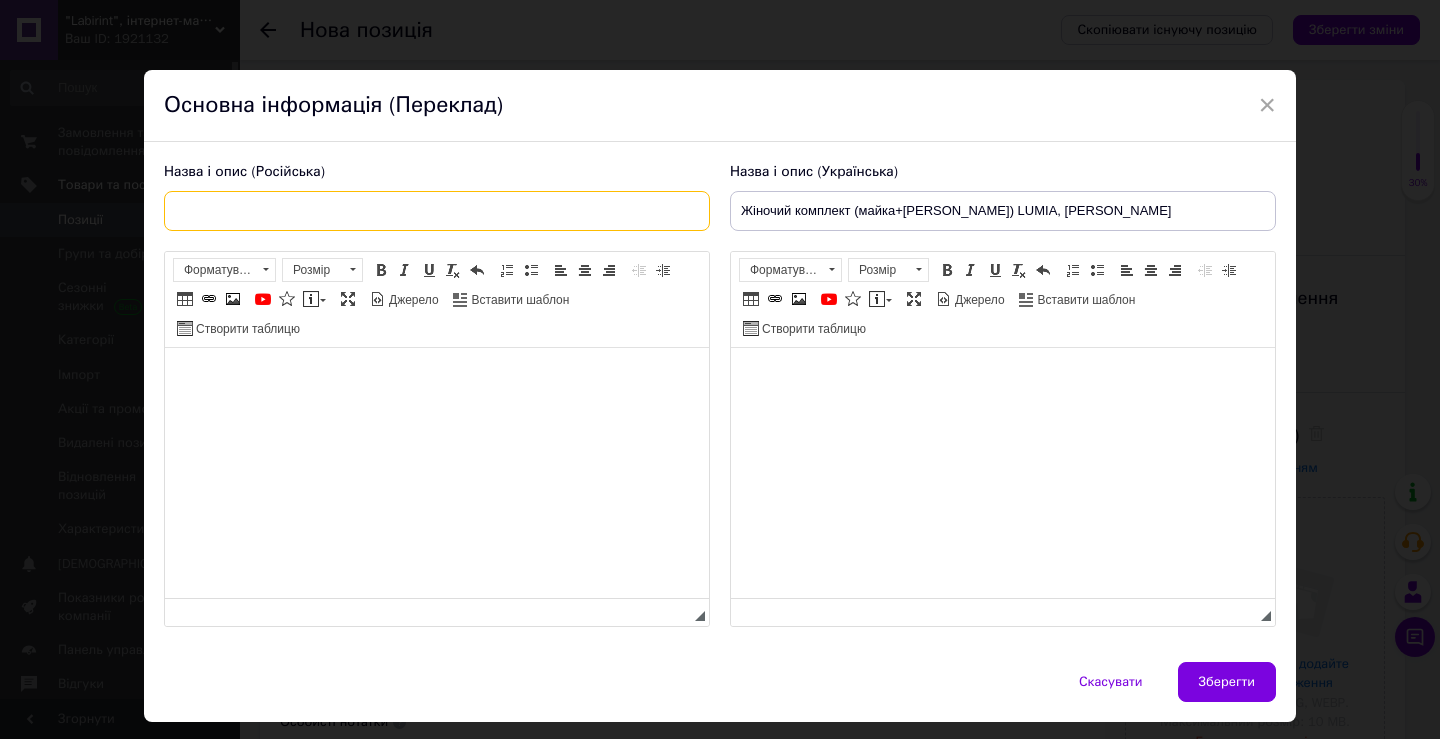 click at bounding box center (437, 211) 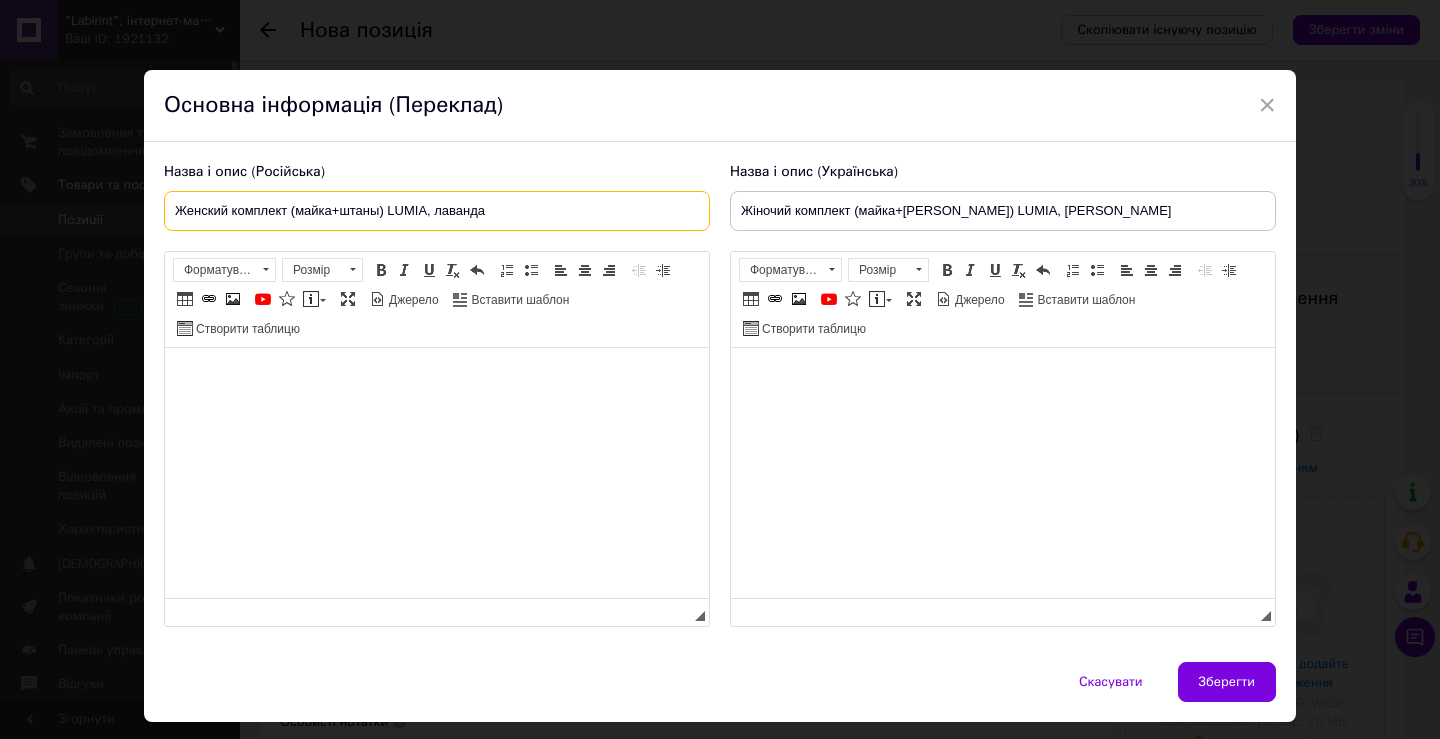 type on "Женский комплект (майка+штаны) LUMIA, лаванда" 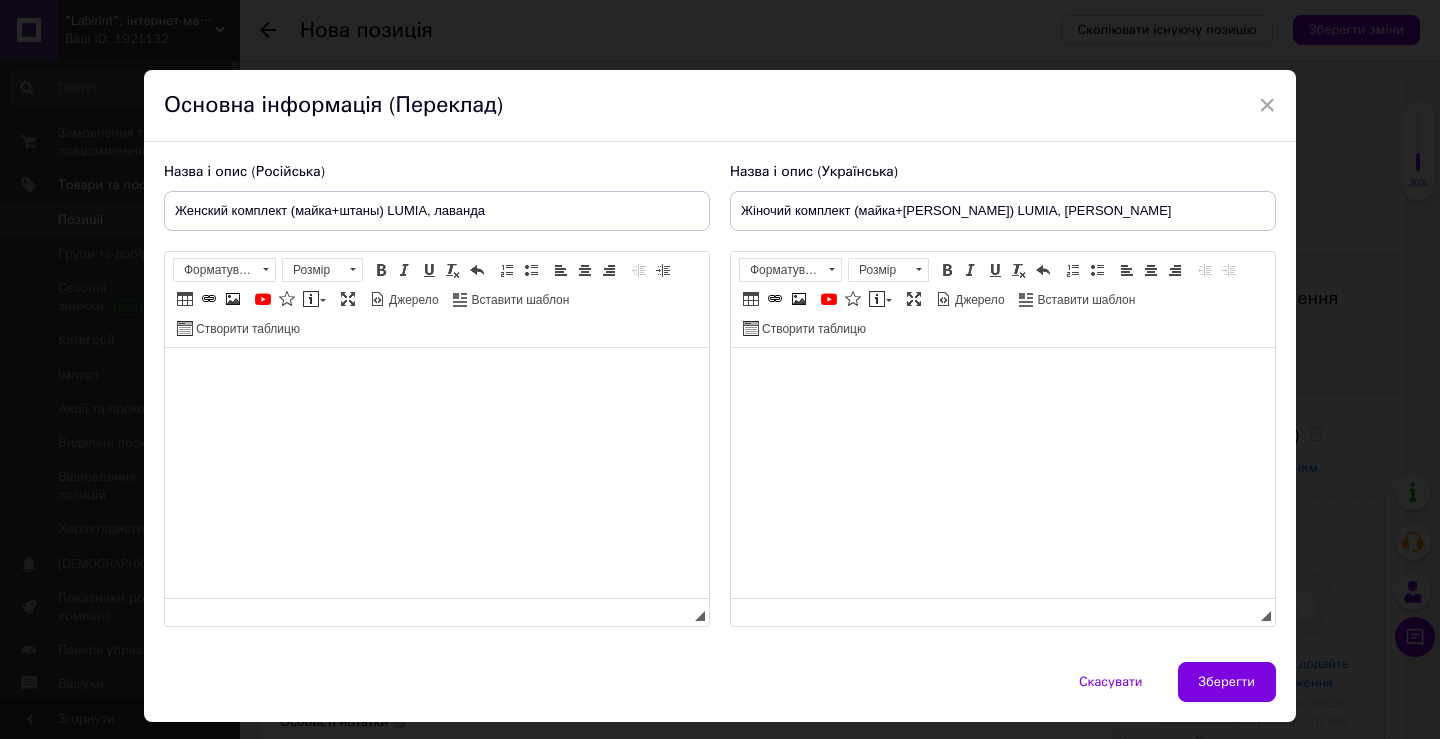 click at bounding box center (1003, 378) 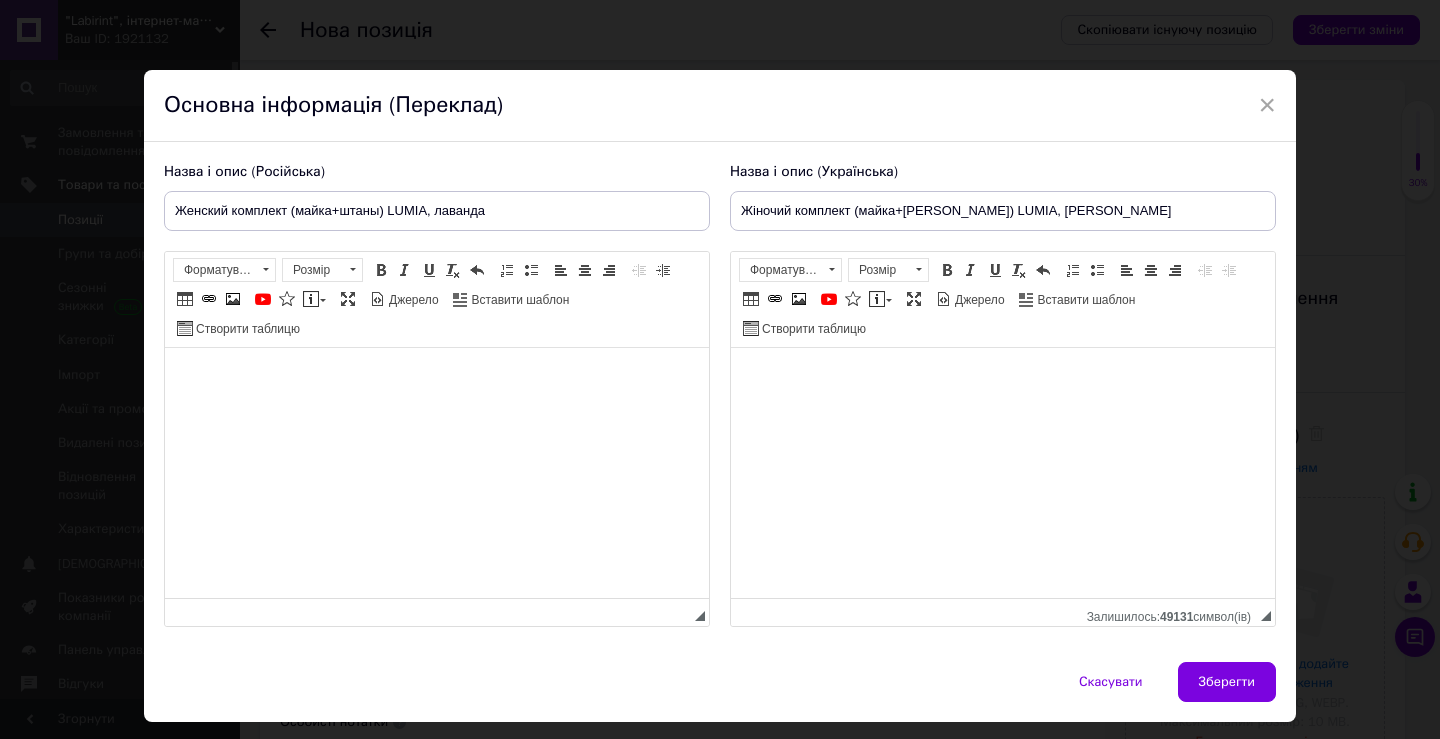 scroll, scrollTop: 16, scrollLeft: 0, axis: vertical 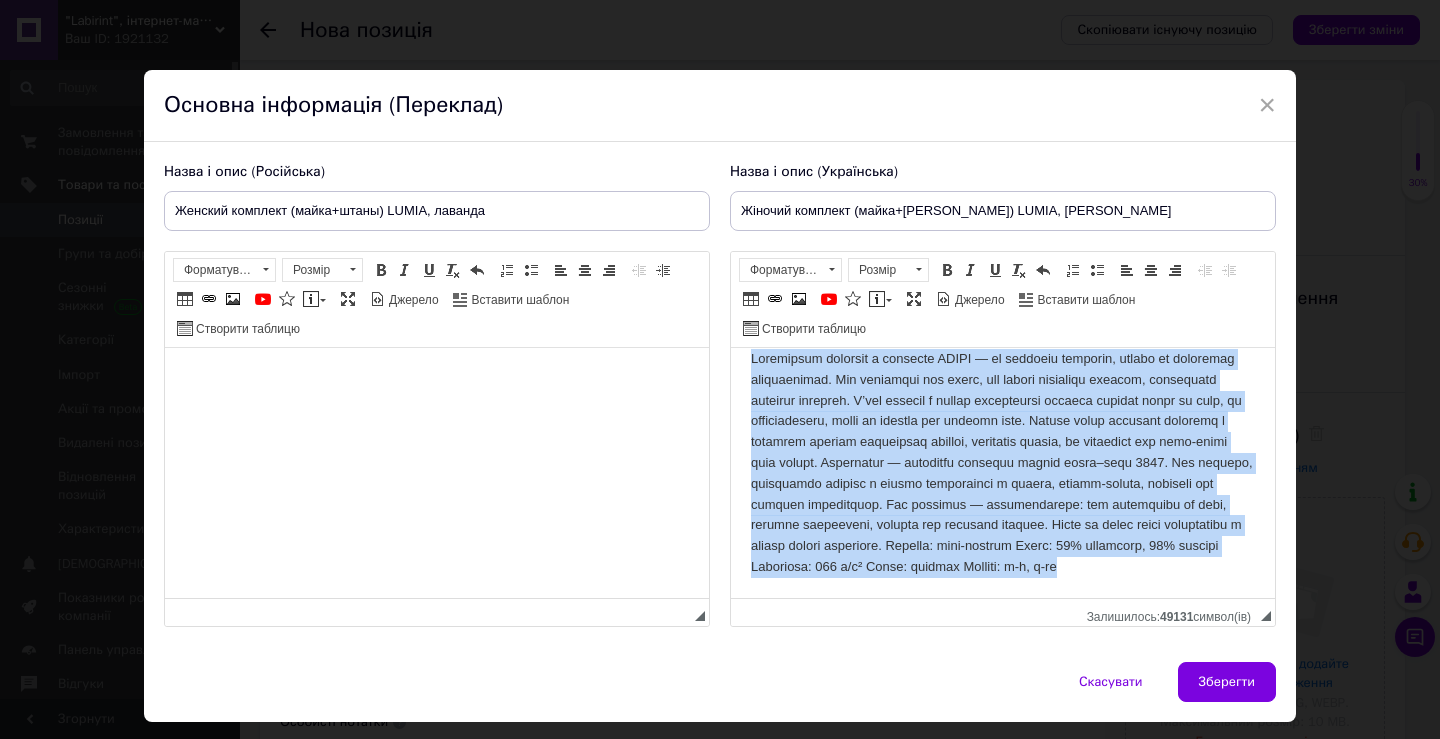 drag, startPoint x: 753, startPoint y: 359, endPoint x: 1244, endPoint y: 646, distance: 568.7266 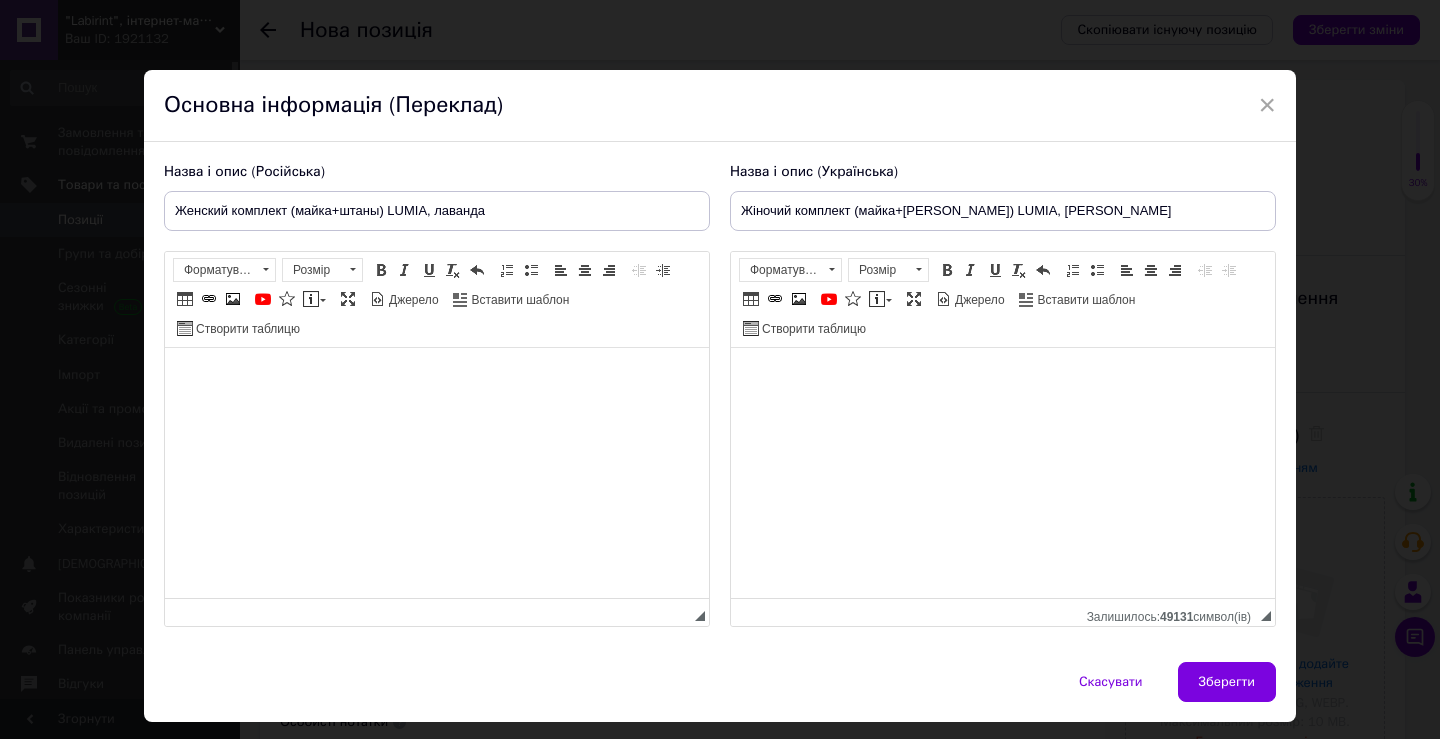 scroll, scrollTop: 0, scrollLeft: 0, axis: both 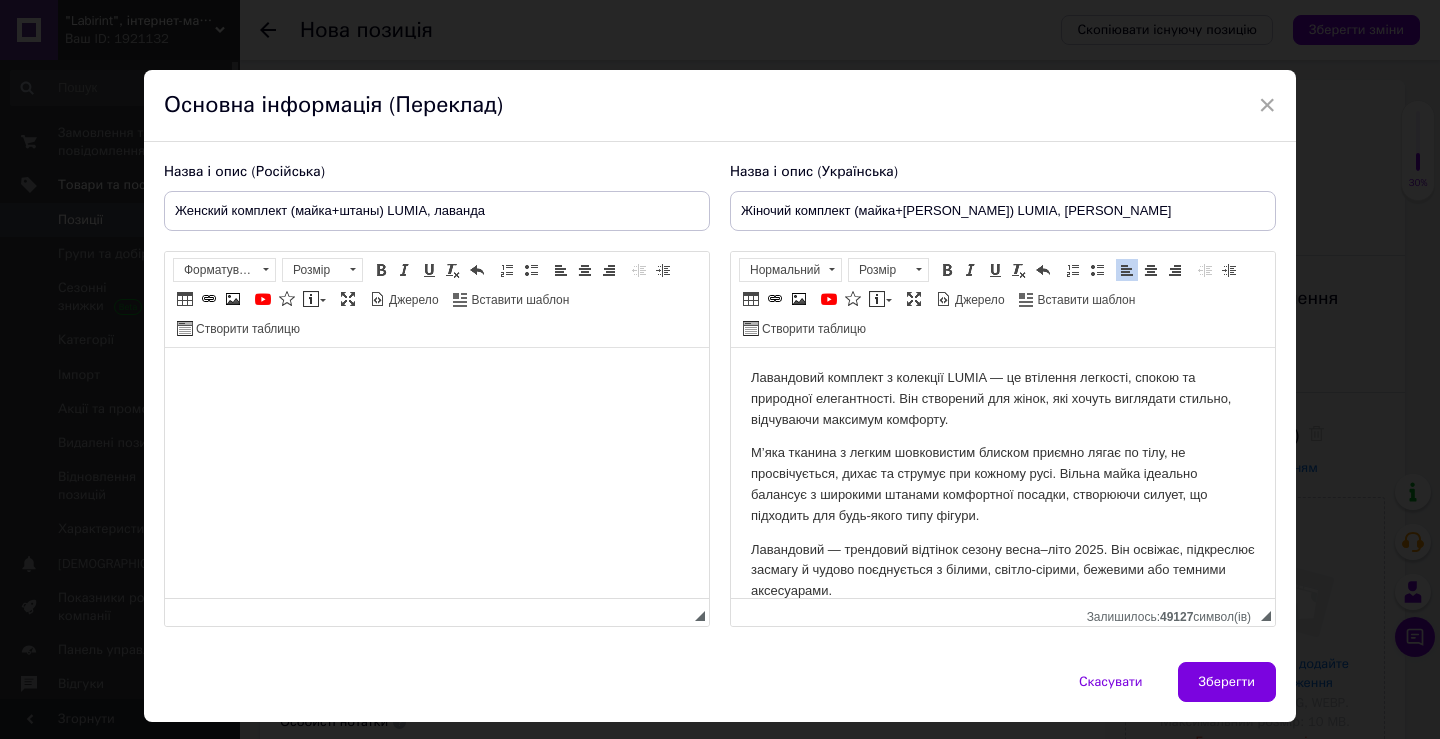 click at bounding box center [437, 378] 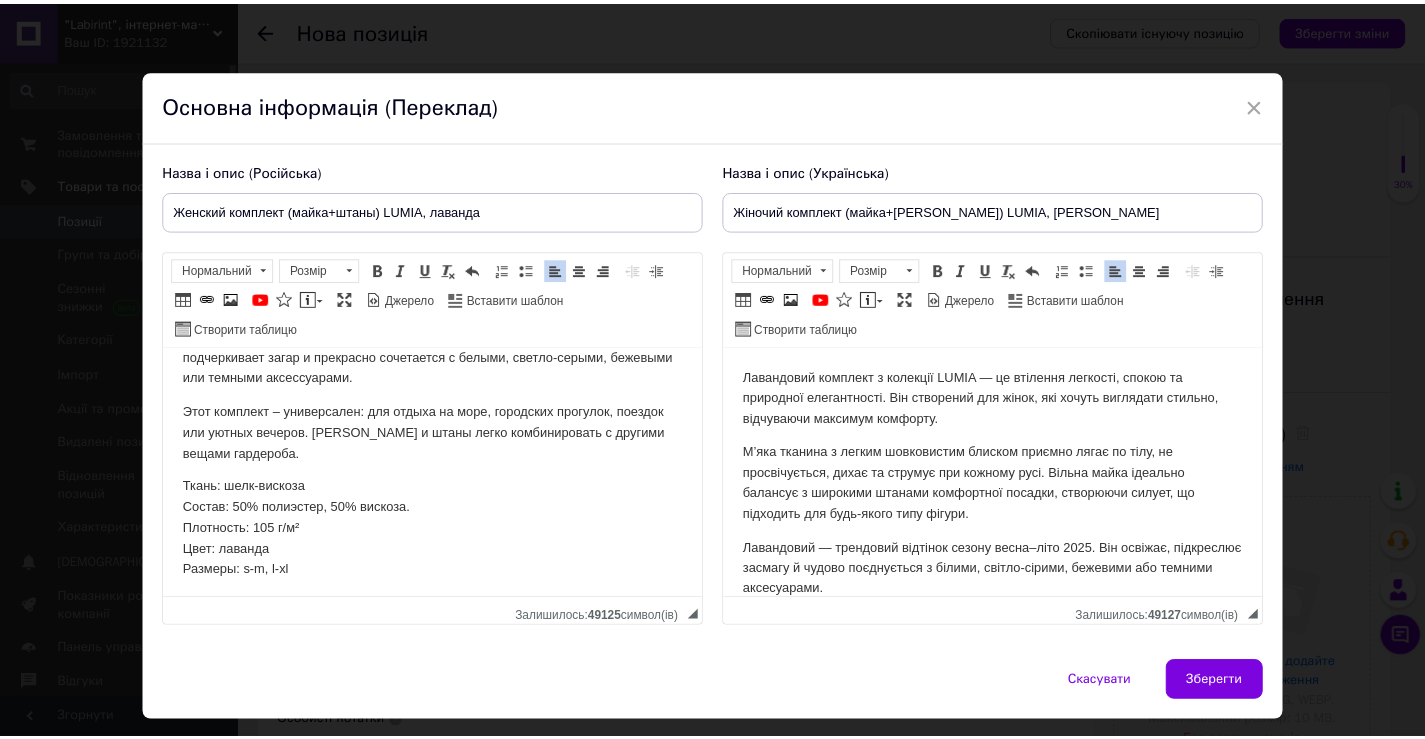 scroll, scrollTop: 216, scrollLeft: 0, axis: vertical 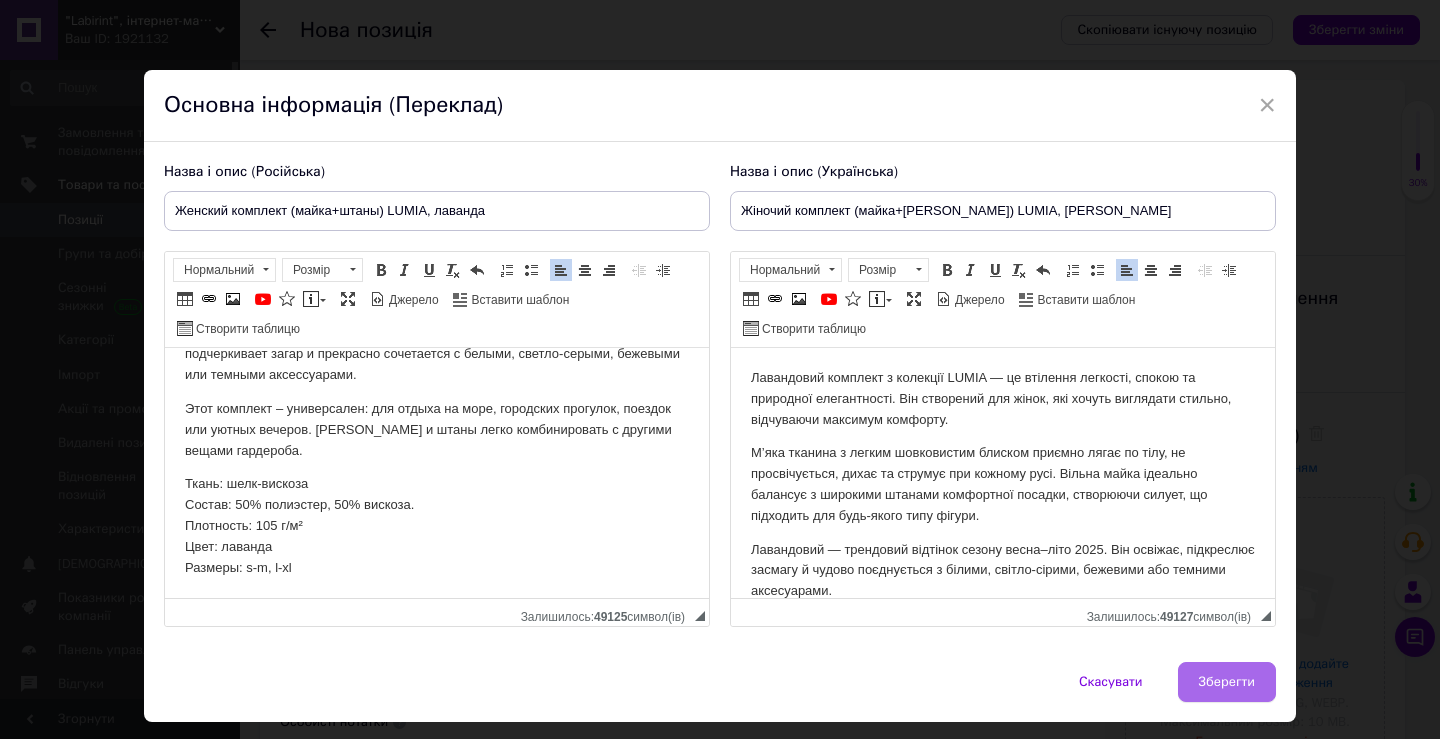 click on "Зберегти" at bounding box center (1227, 682) 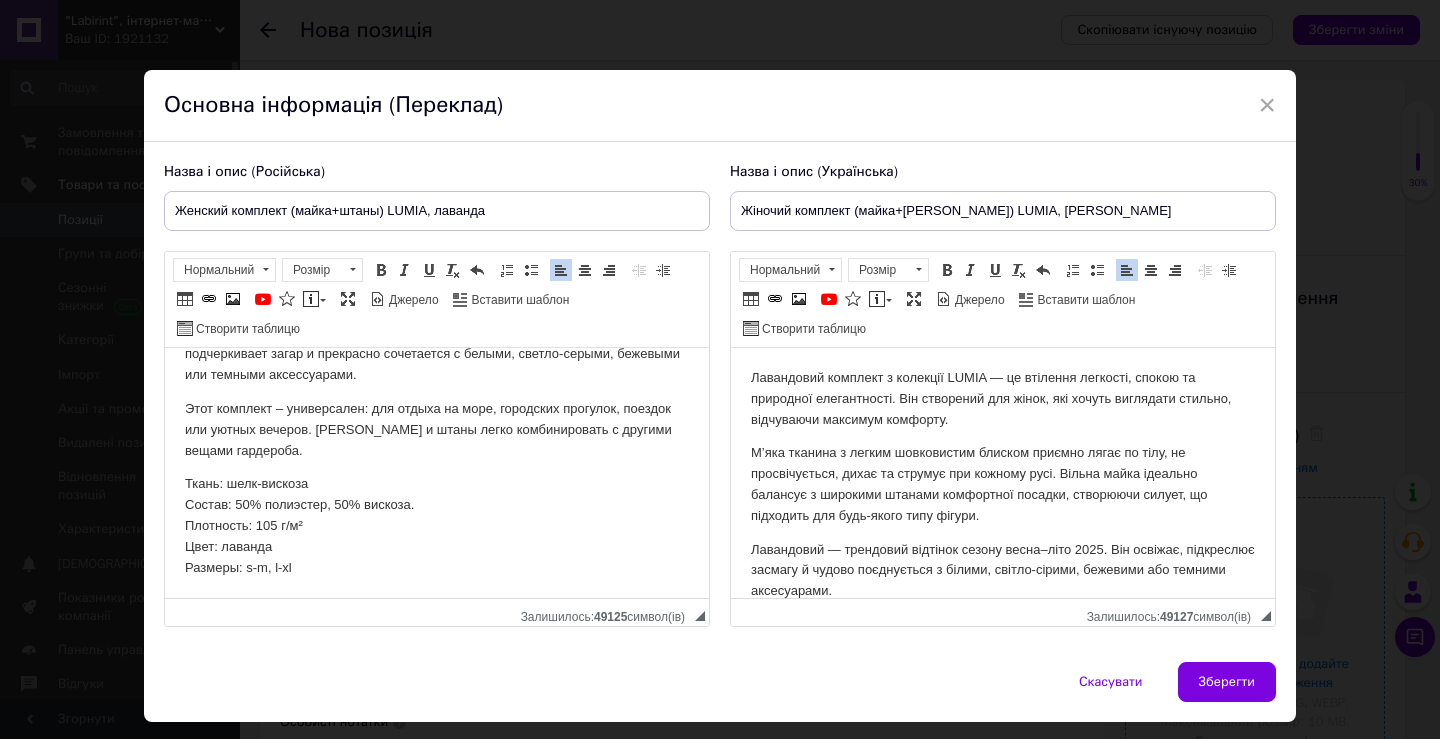 type on "Женский комплект (майка+штаны) LUMIA, лаванда" 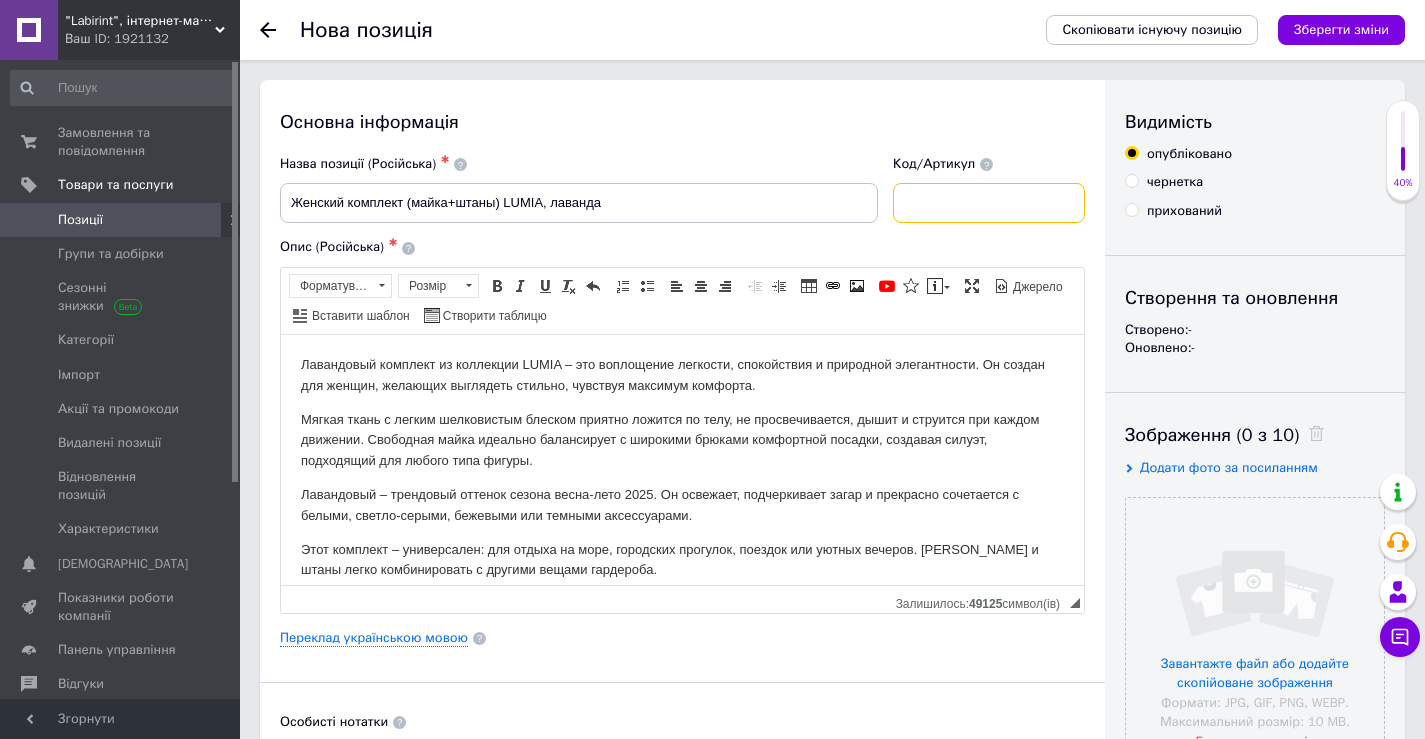 click at bounding box center (989, 203) 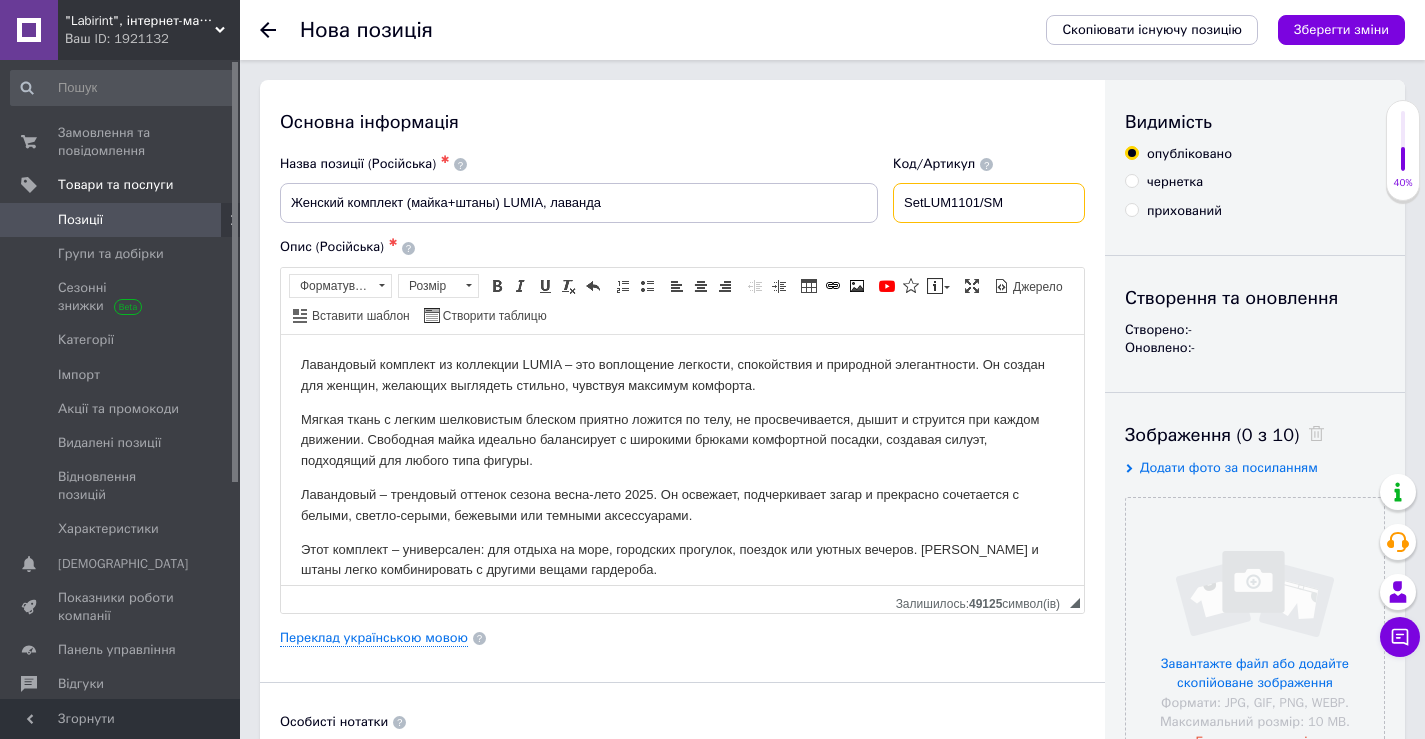 type on "SetLUM1101/SM" 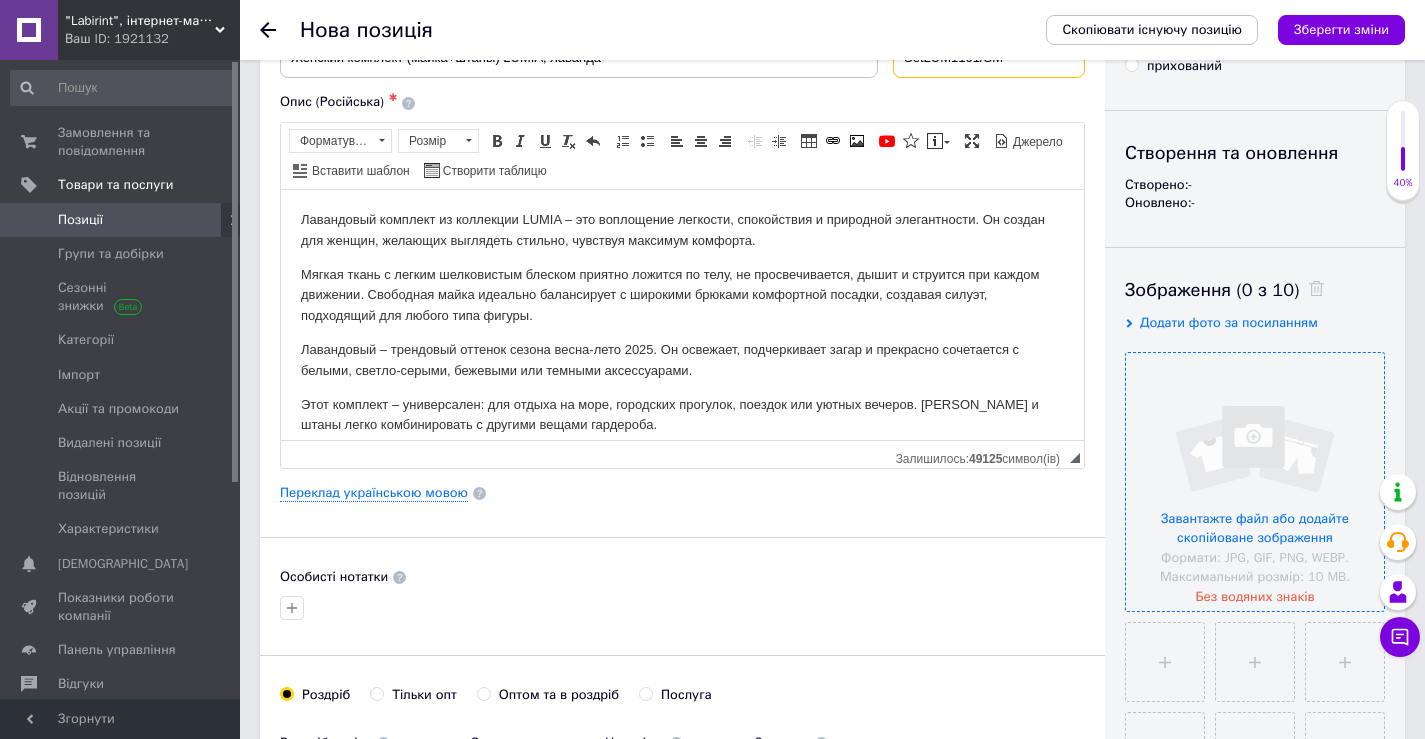 scroll, scrollTop: 200, scrollLeft: 0, axis: vertical 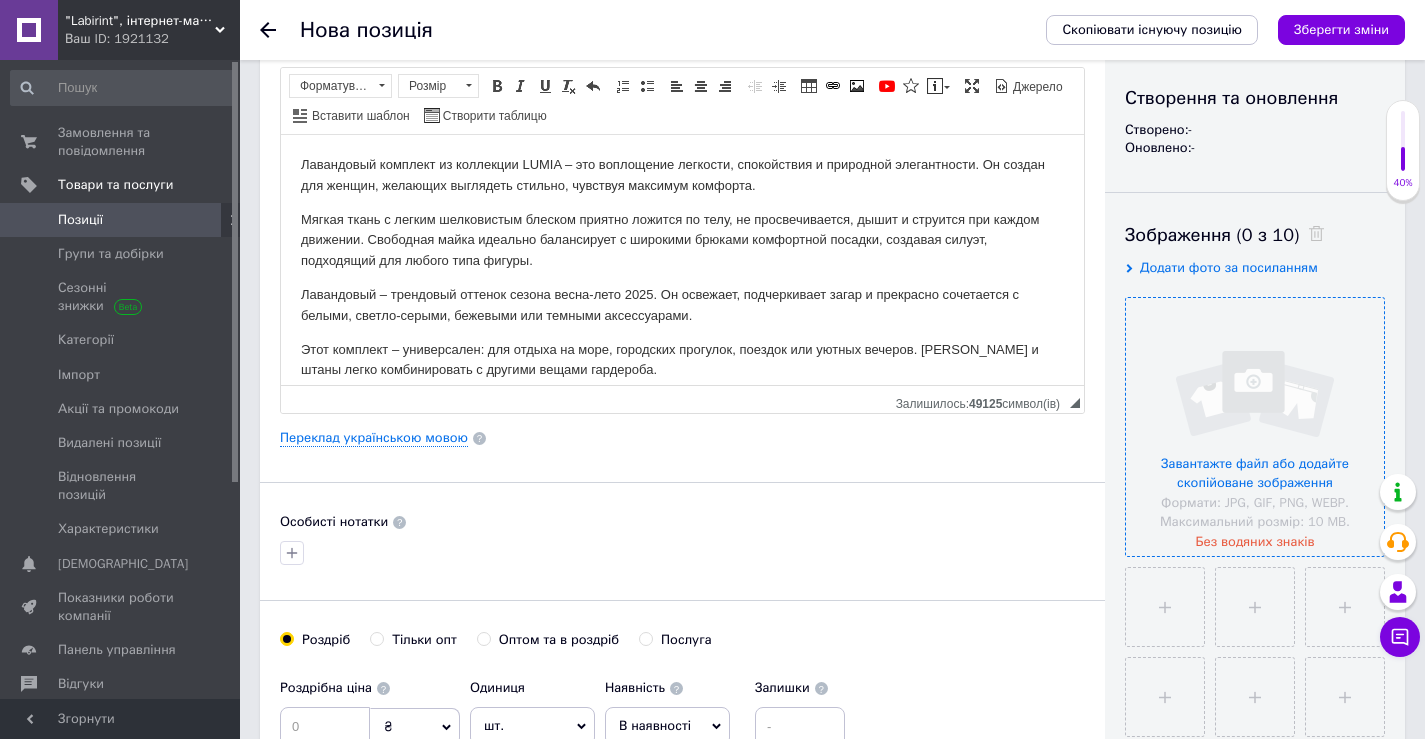 click at bounding box center (1255, 427) 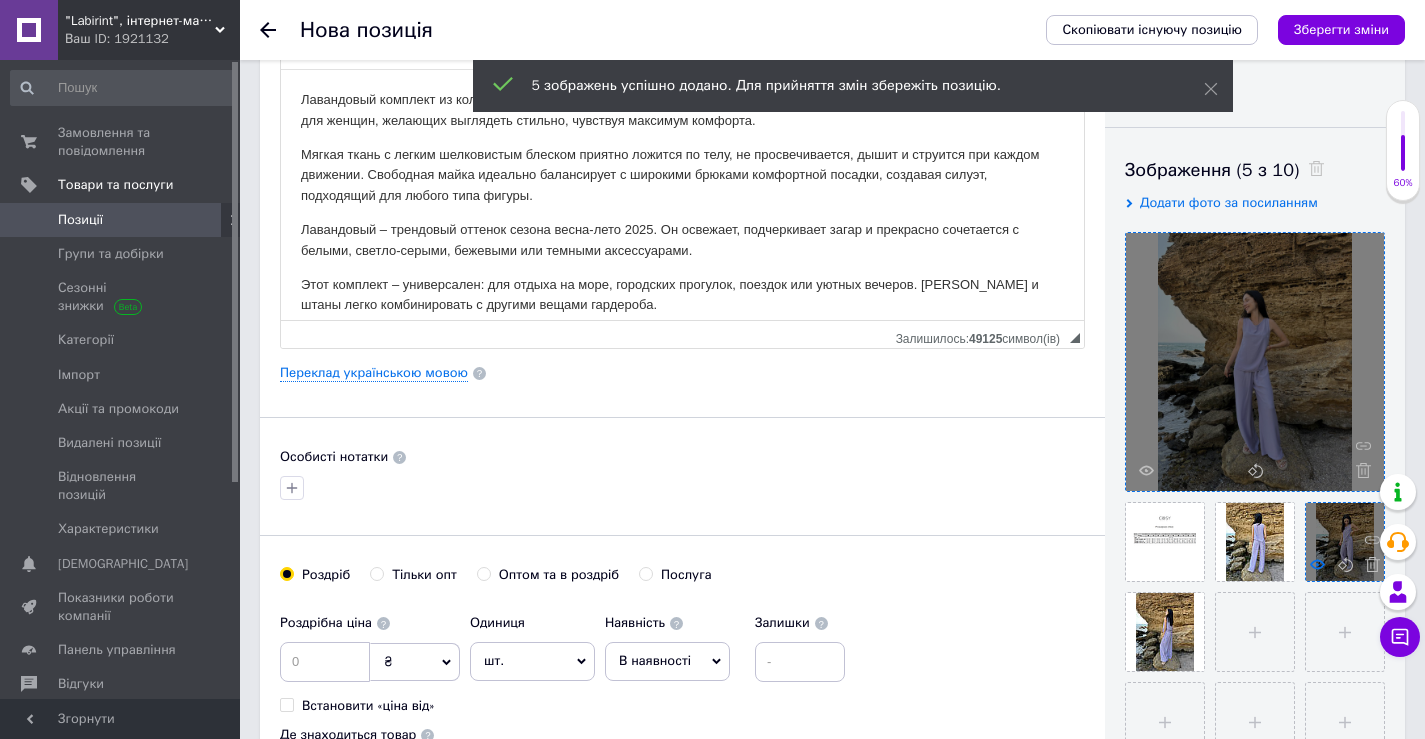 scroll, scrollTop: 300, scrollLeft: 0, axis: vertical 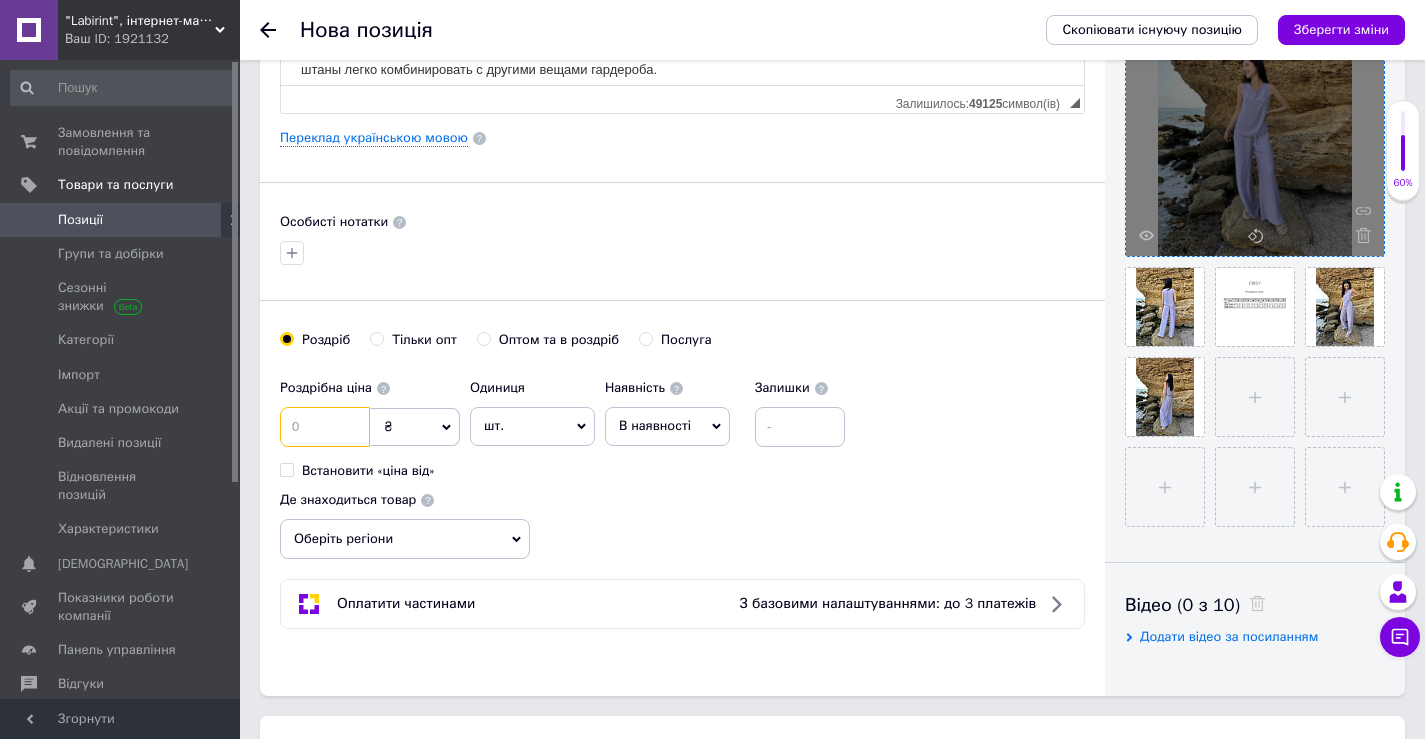 click at bounding box center (325, 427) 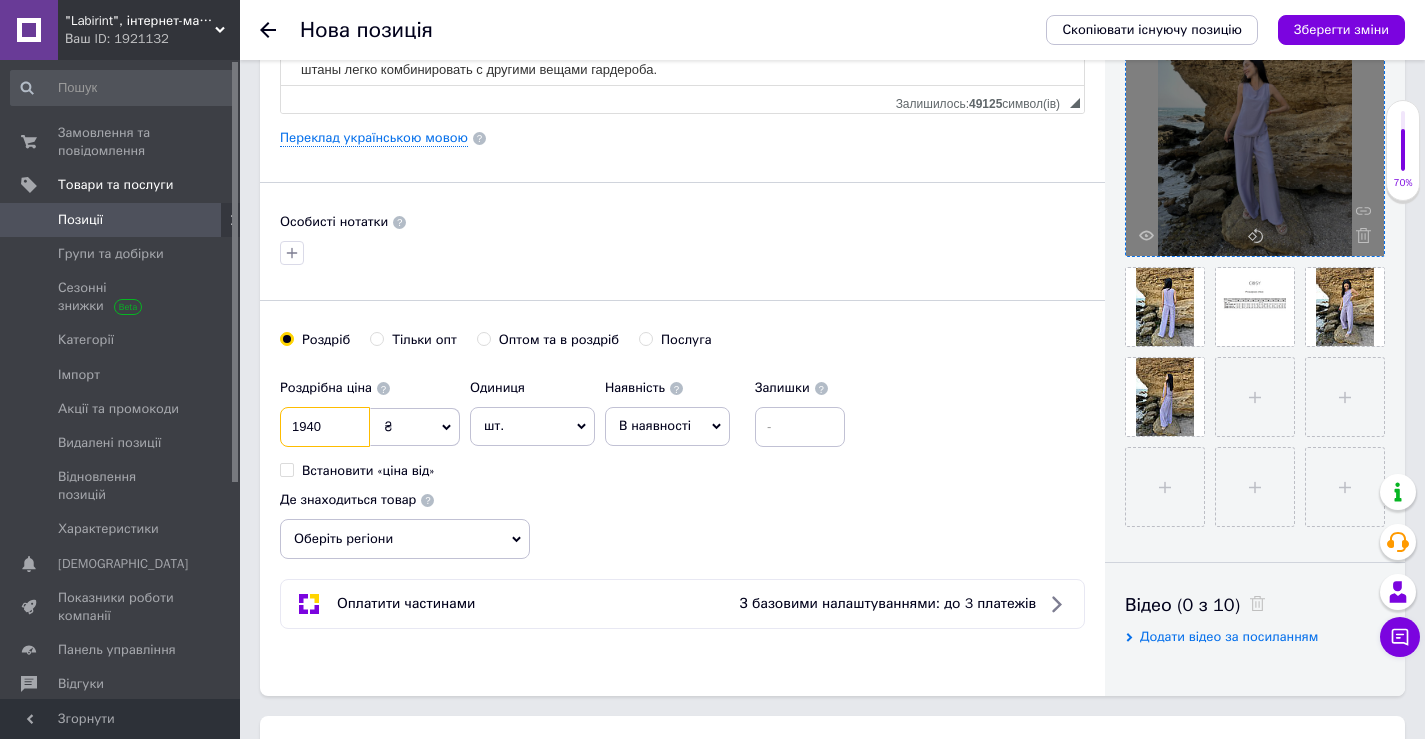 type on "1940" 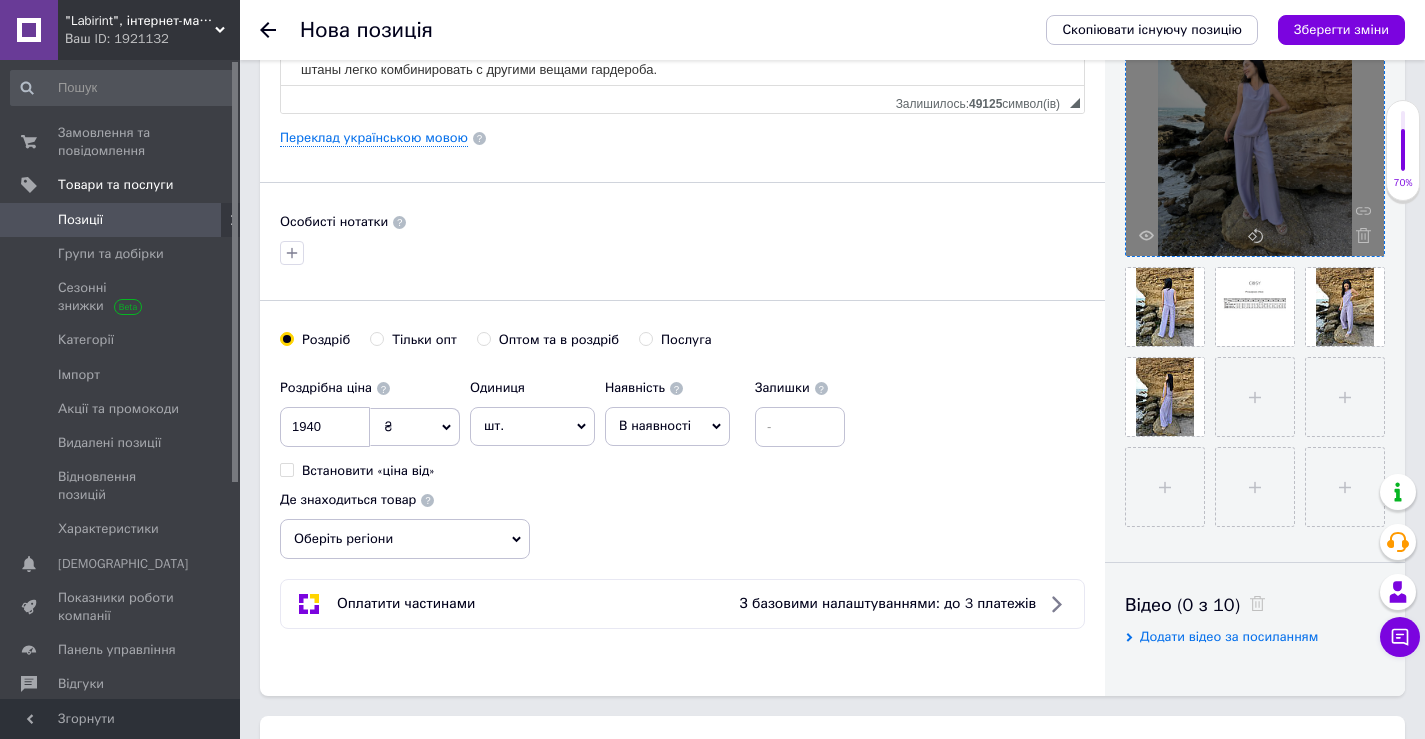 click on "В наявності" at bounding box center (667, 426) 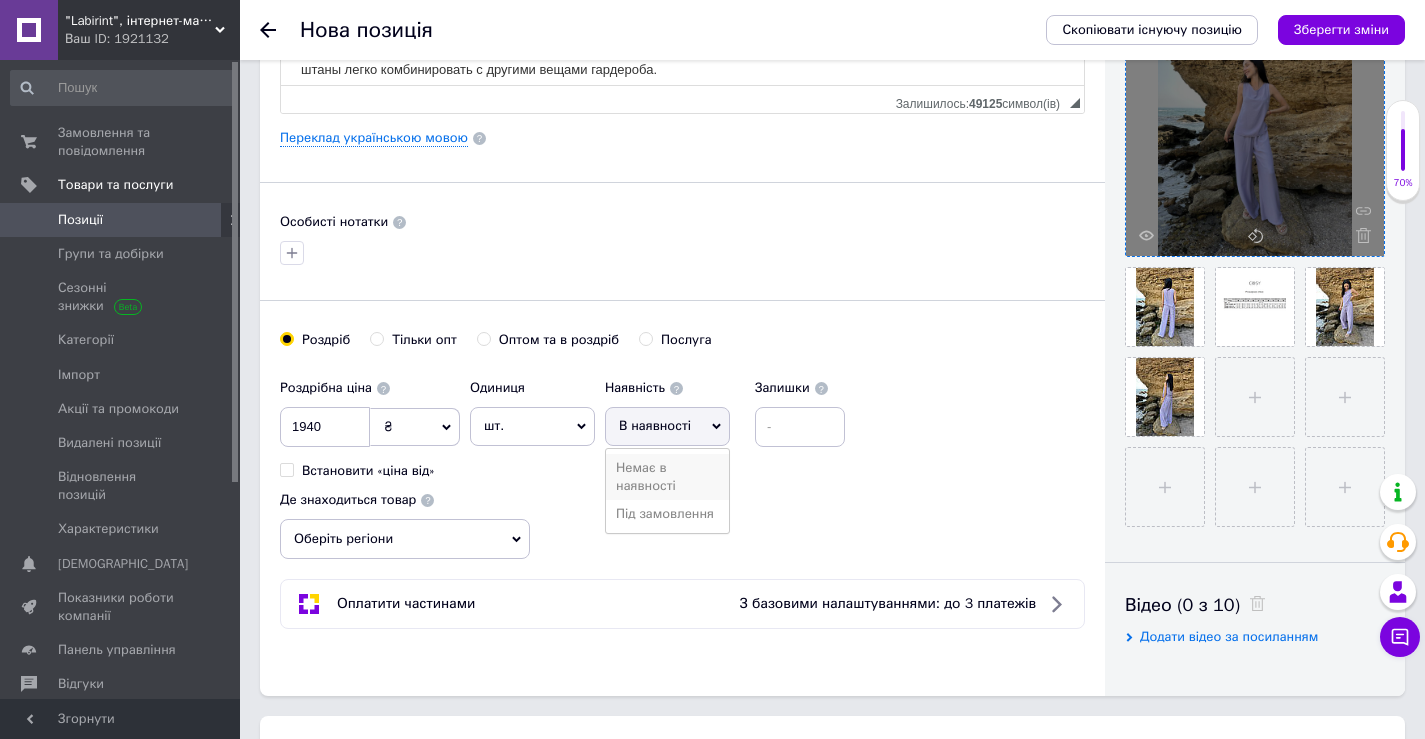click on "Немає в наявності" at bounding box center [667, 477] 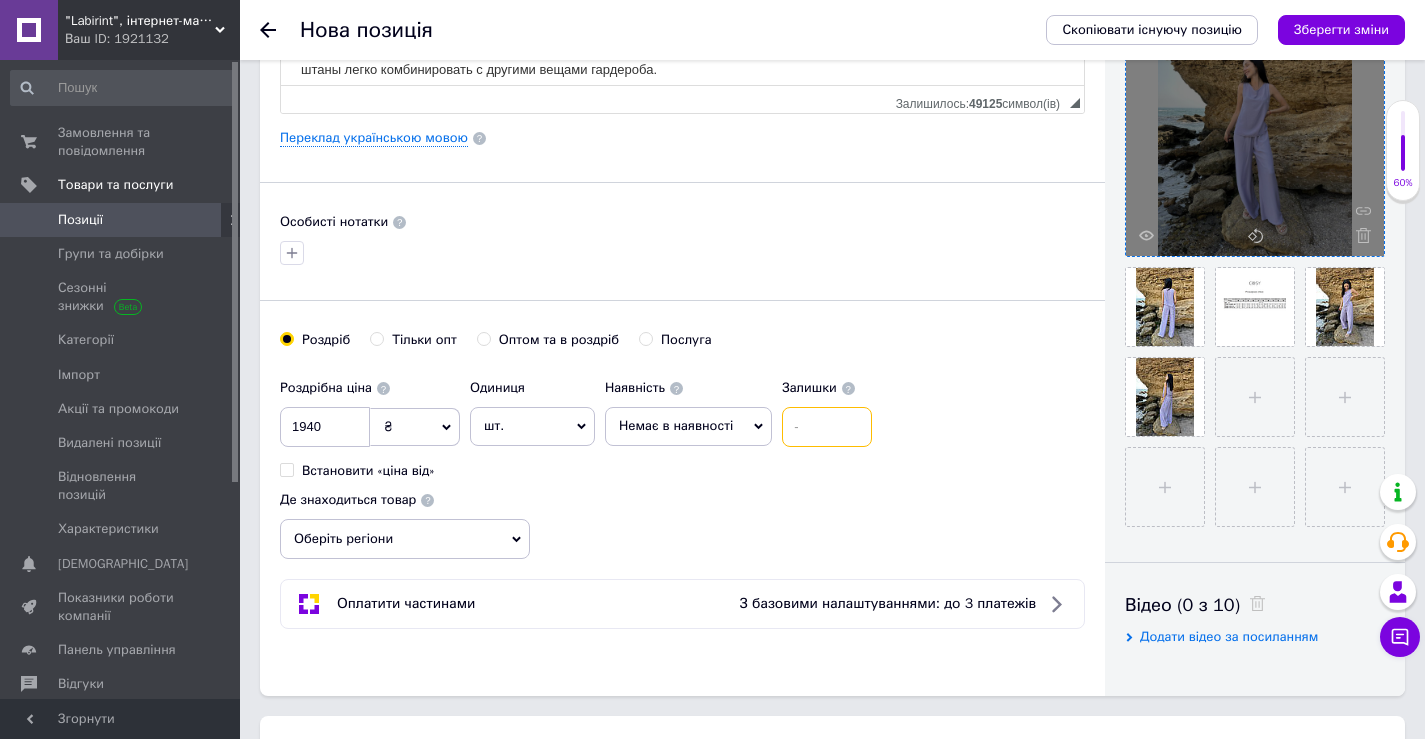 click at bounding box center (827, 427) 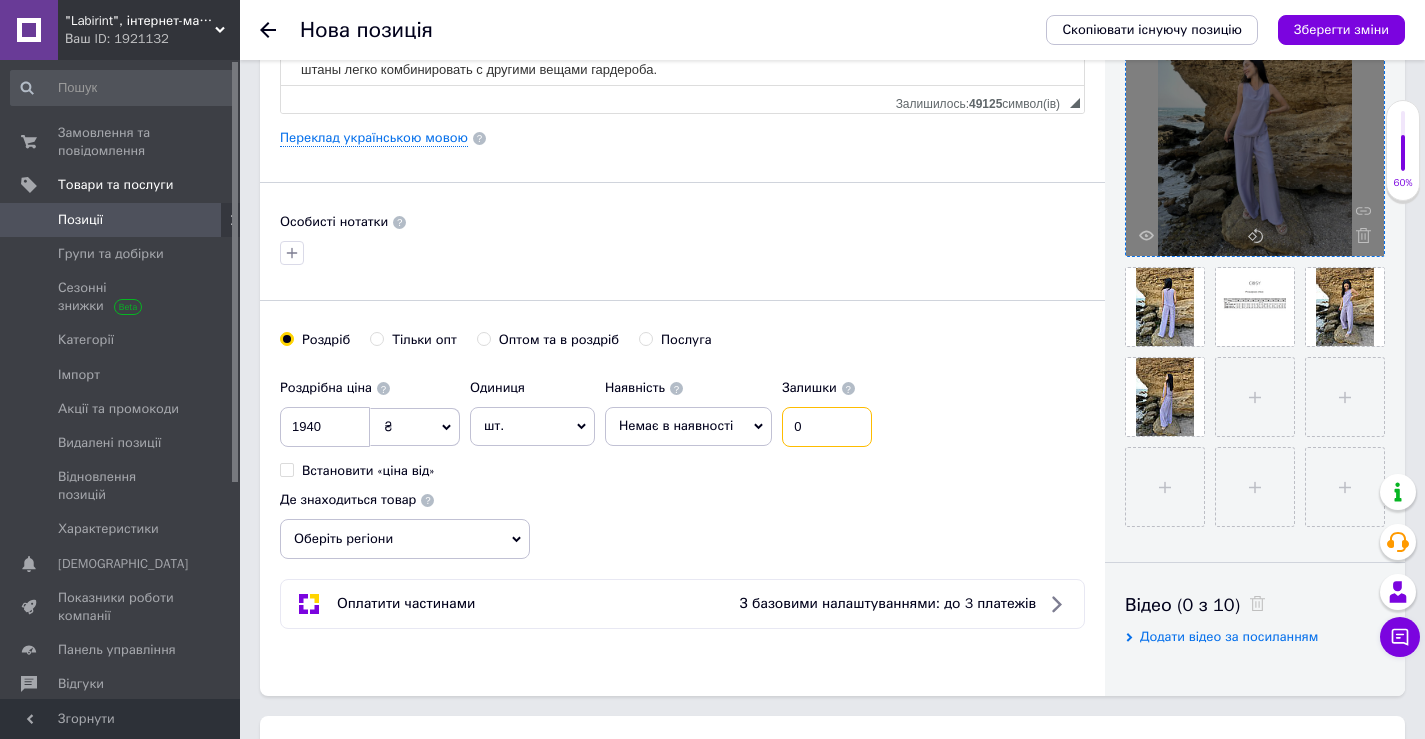 type on "0" 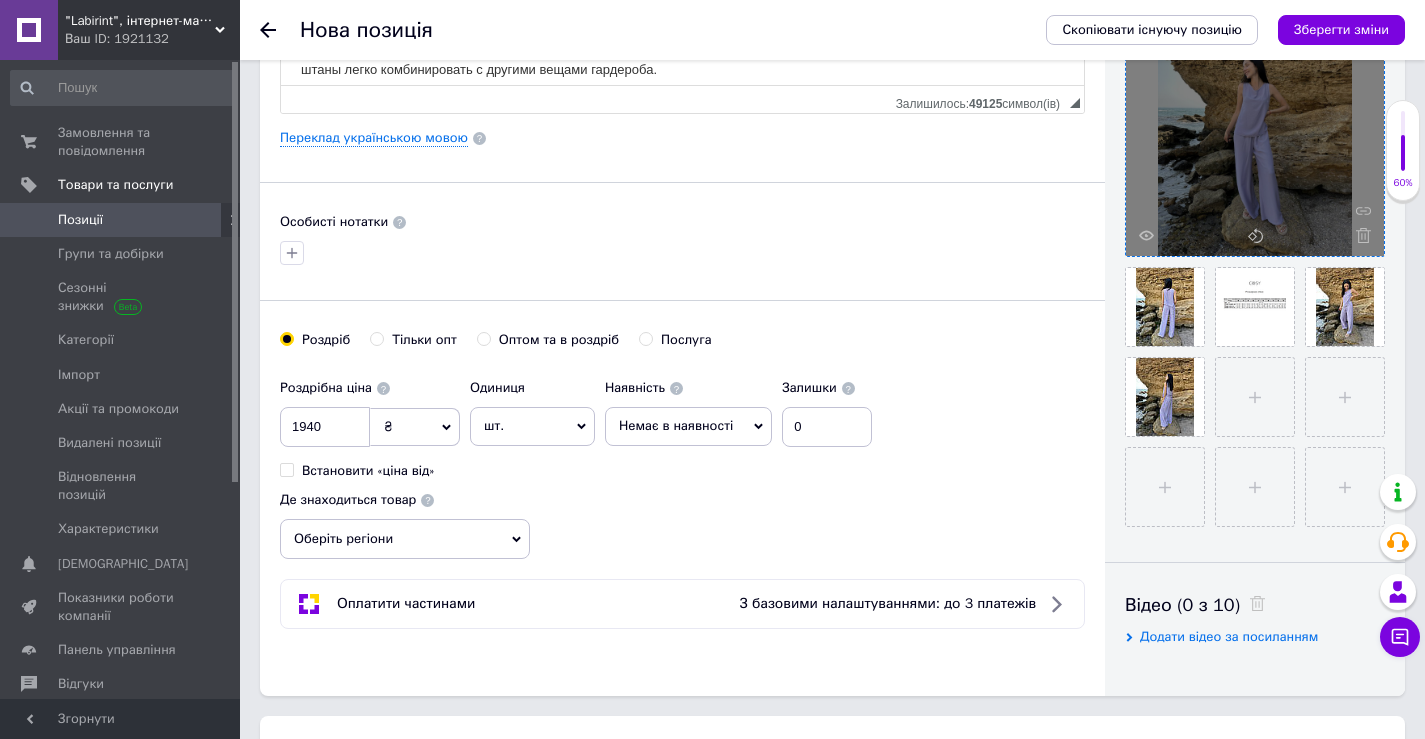 click on "Роздрібна ціна 1940 ₴ $ EUR CHF GBP ¥ PLN ₸ MDL HUF KGS CNY TRY KRW lei Встановити «ціна від» Одиниця шт. Популярне комплект упаковка кв.м пара м кг пог.м послуга т а автоцистерна ампула б балон банка блістер бобіна бочка [PERSON_NAME] бухта в ват виїзд відро г г га година гр/кв.м гігакалорія д дав два місяці день доба доза є єврокуб з зміна к кВт каністра карат кв.дм кв.м кв.см кв.фут квартал кг кг/кв.м км колесо комплект коробка куб.дм куб.м л л лист м м мВт мл мм моток місяць мішок н набір номер о об'єкт од. п палетомісце пара партія пач пог.м послуга посівна одиниця птахомісце півроку пігулка" at bounding box center (682, 464) 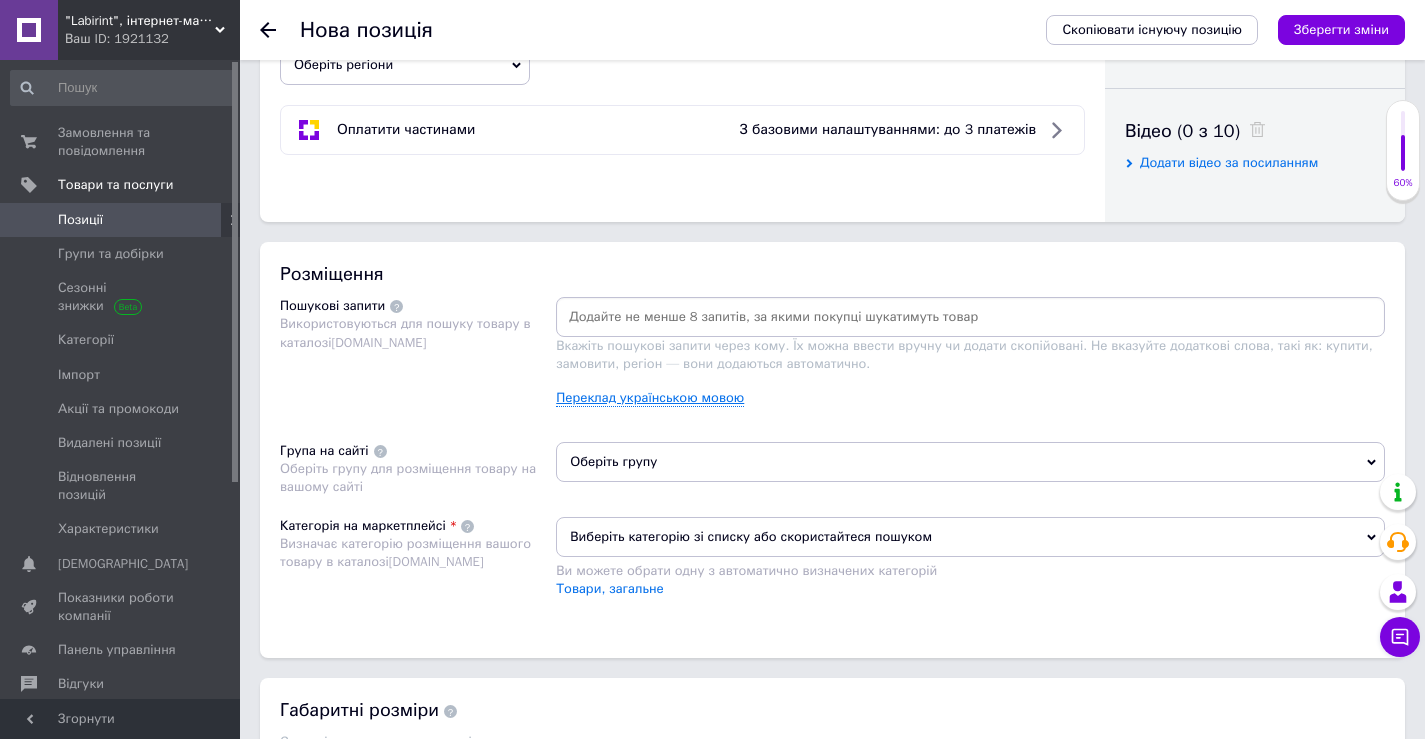 scroll, scrollTop: 1100, scrollLeft: 0, axis: vertical 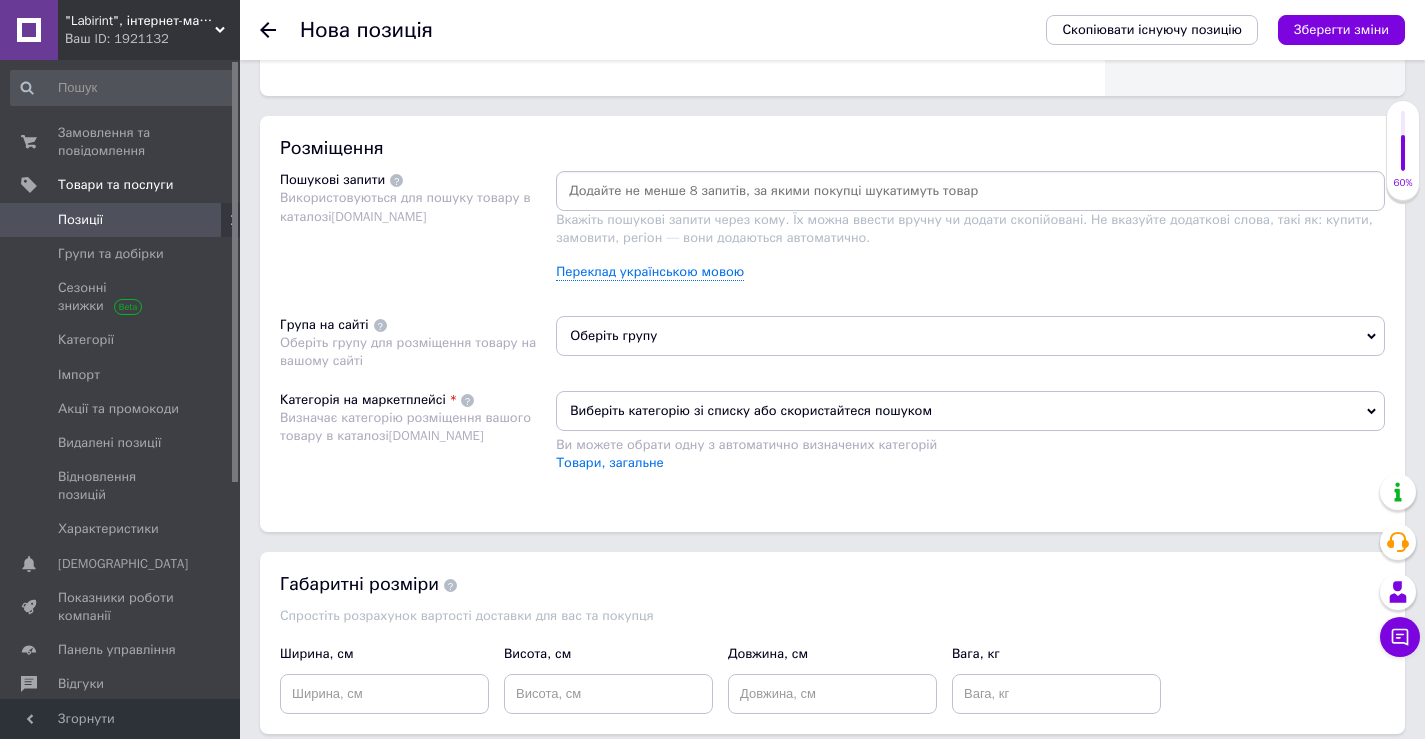click on "Оберіть групу" at bounding box center (970, 336) 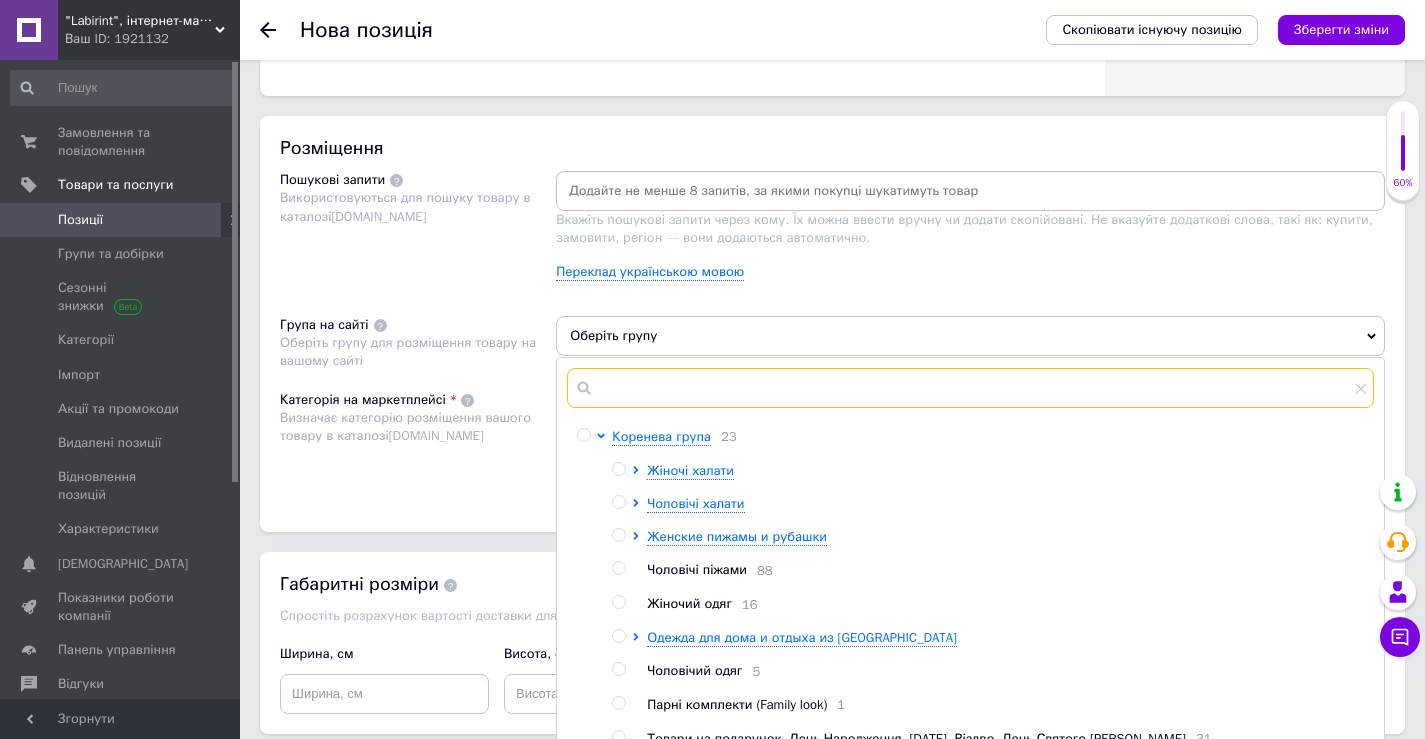 click at bounding box center (970, 388) 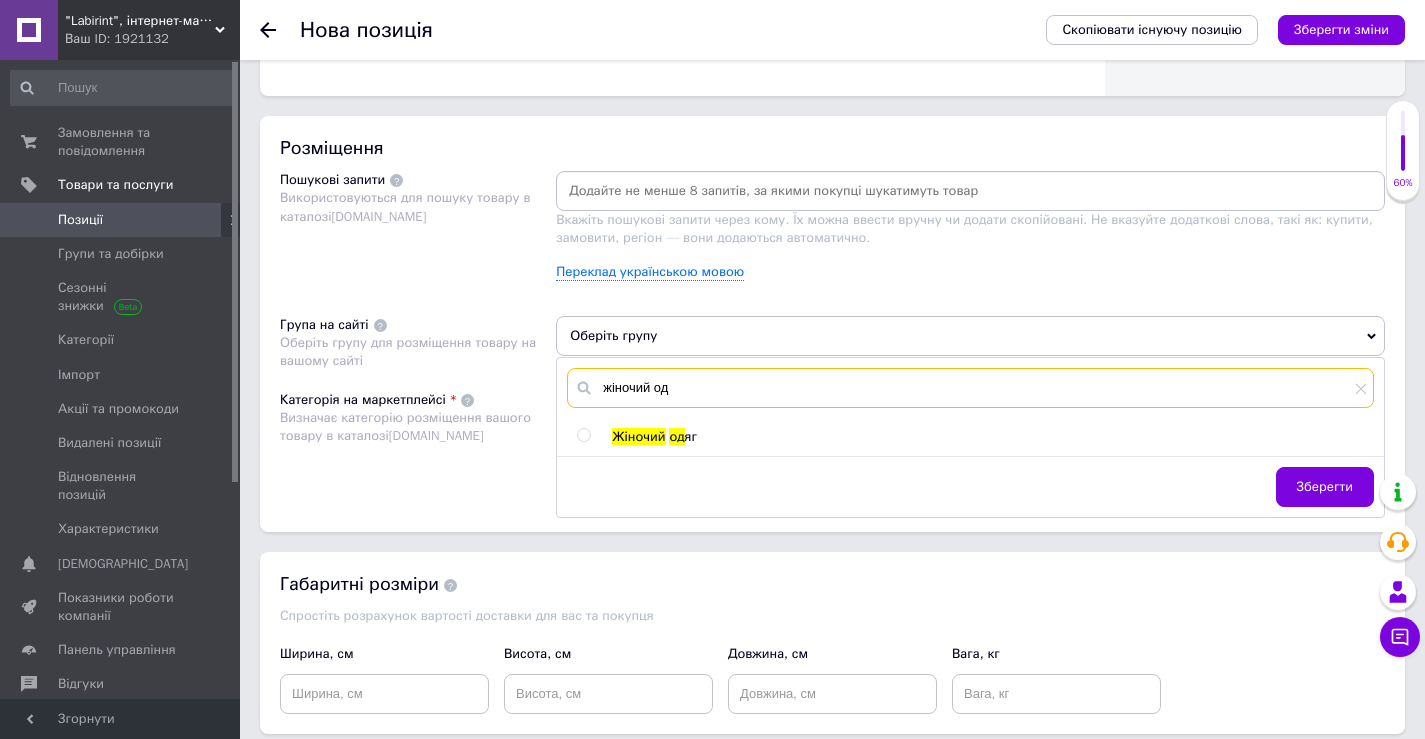 type on "жіночий од" 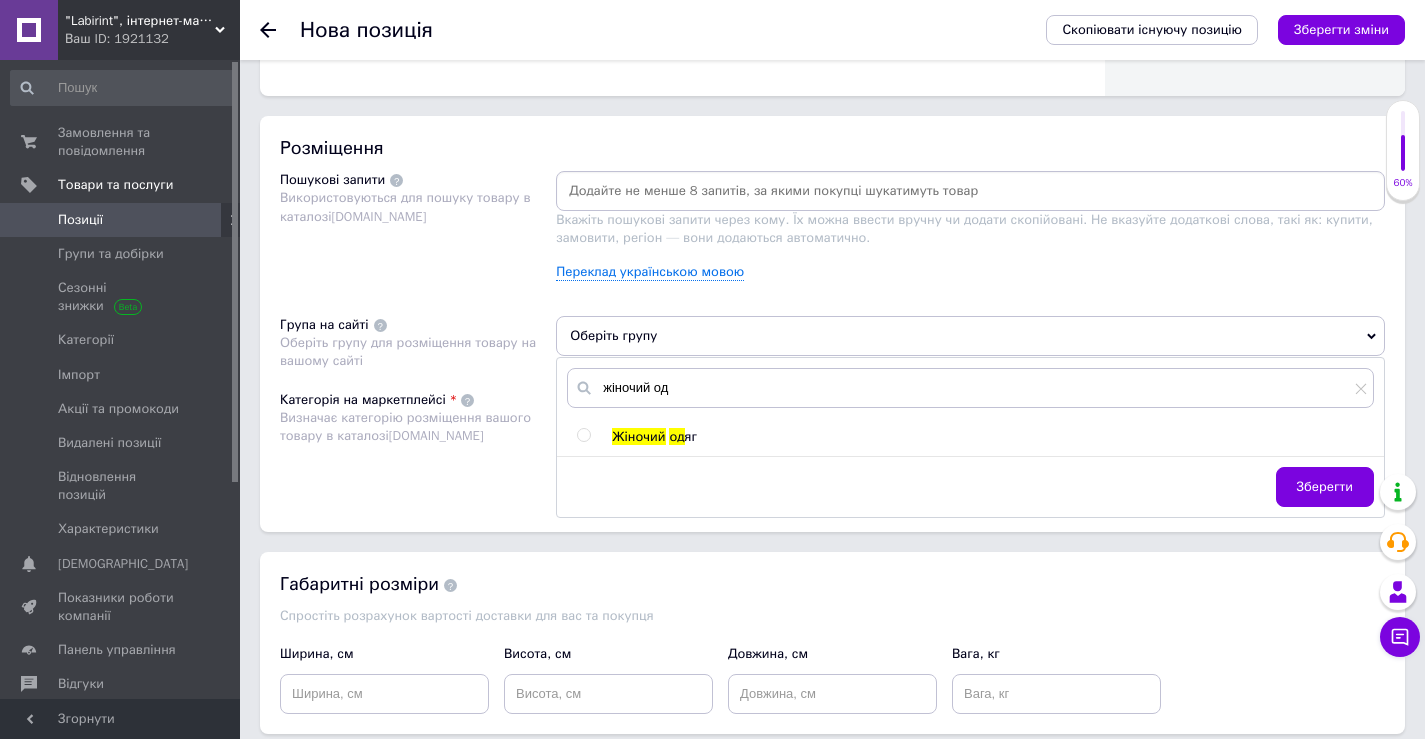 click at bounding box center (668, 436) 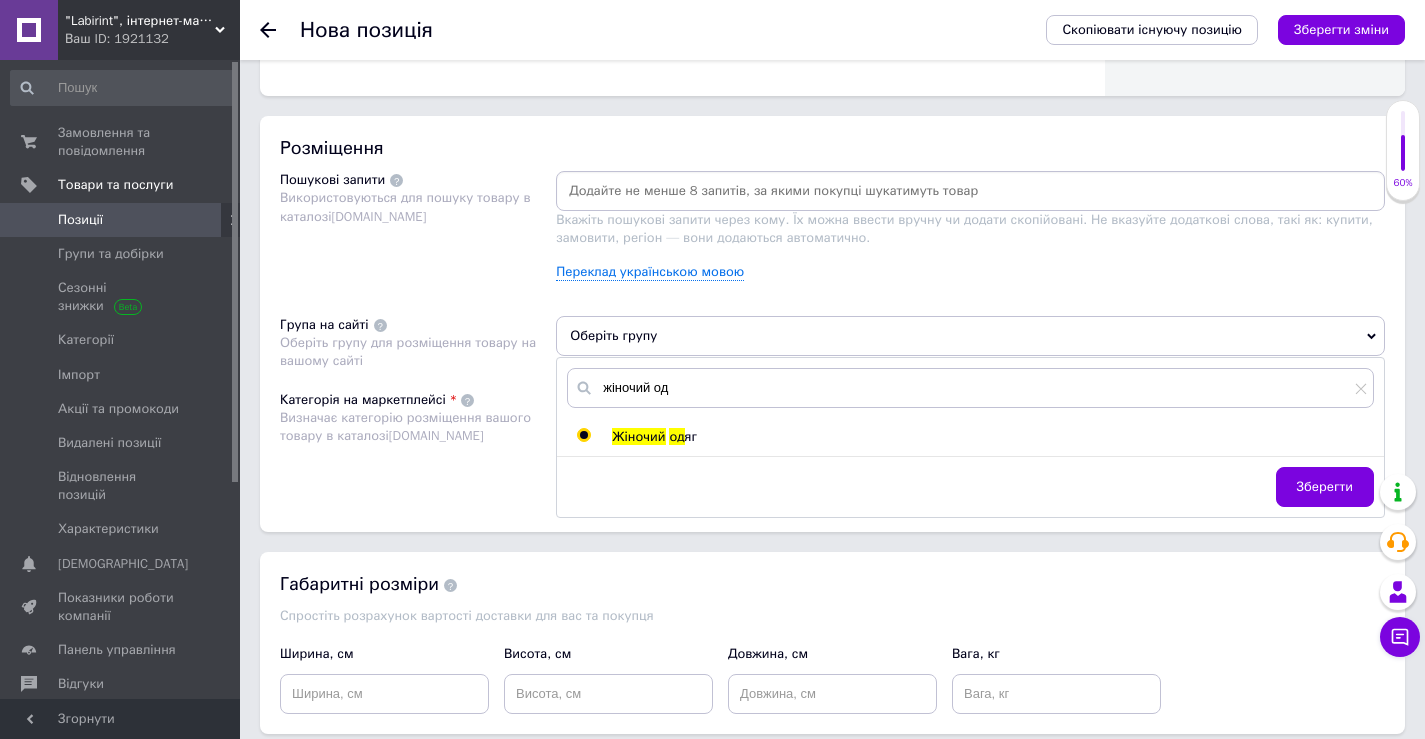 radio on "true" 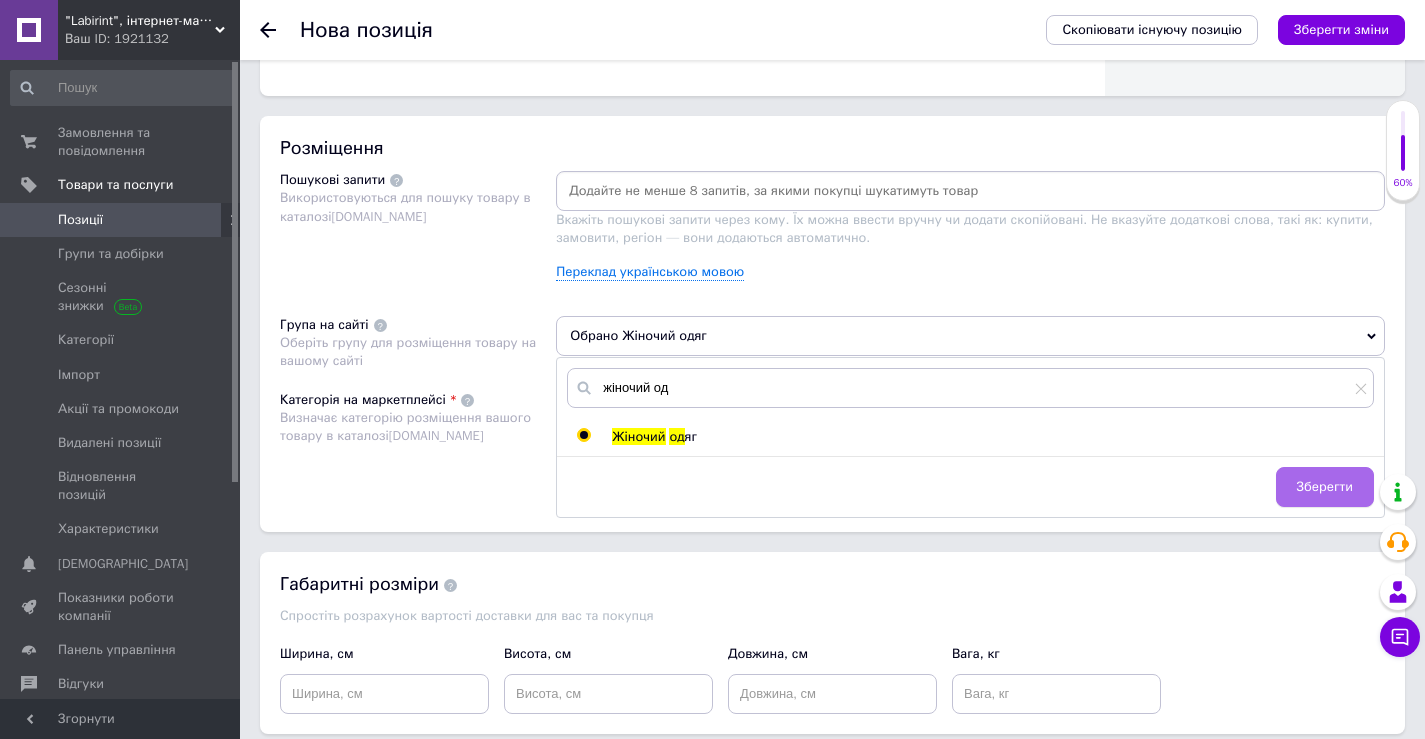 click on "Зберегти" at bounding box center (1325, 487) 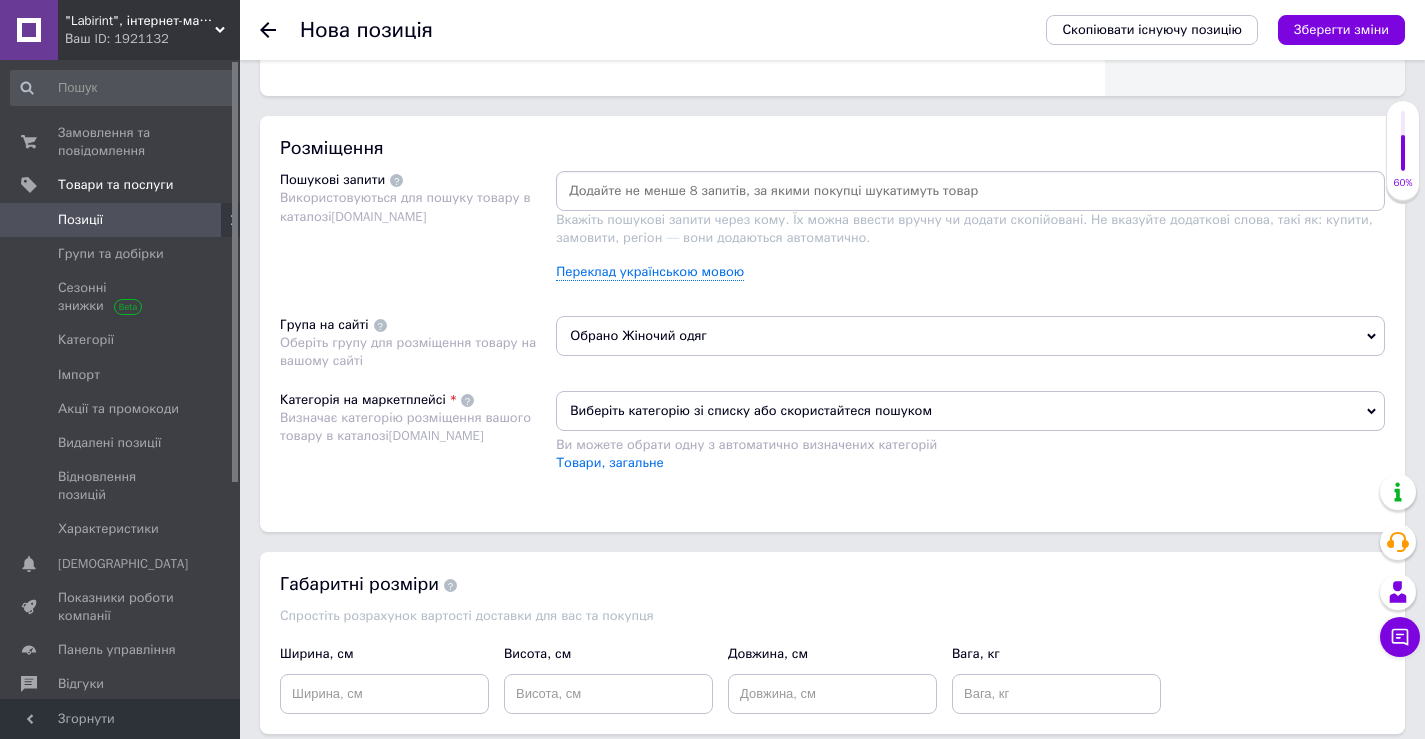 click on "Виберіть категорію зі списку або скористайтеся пошуком" at bounding box center (970, 411) 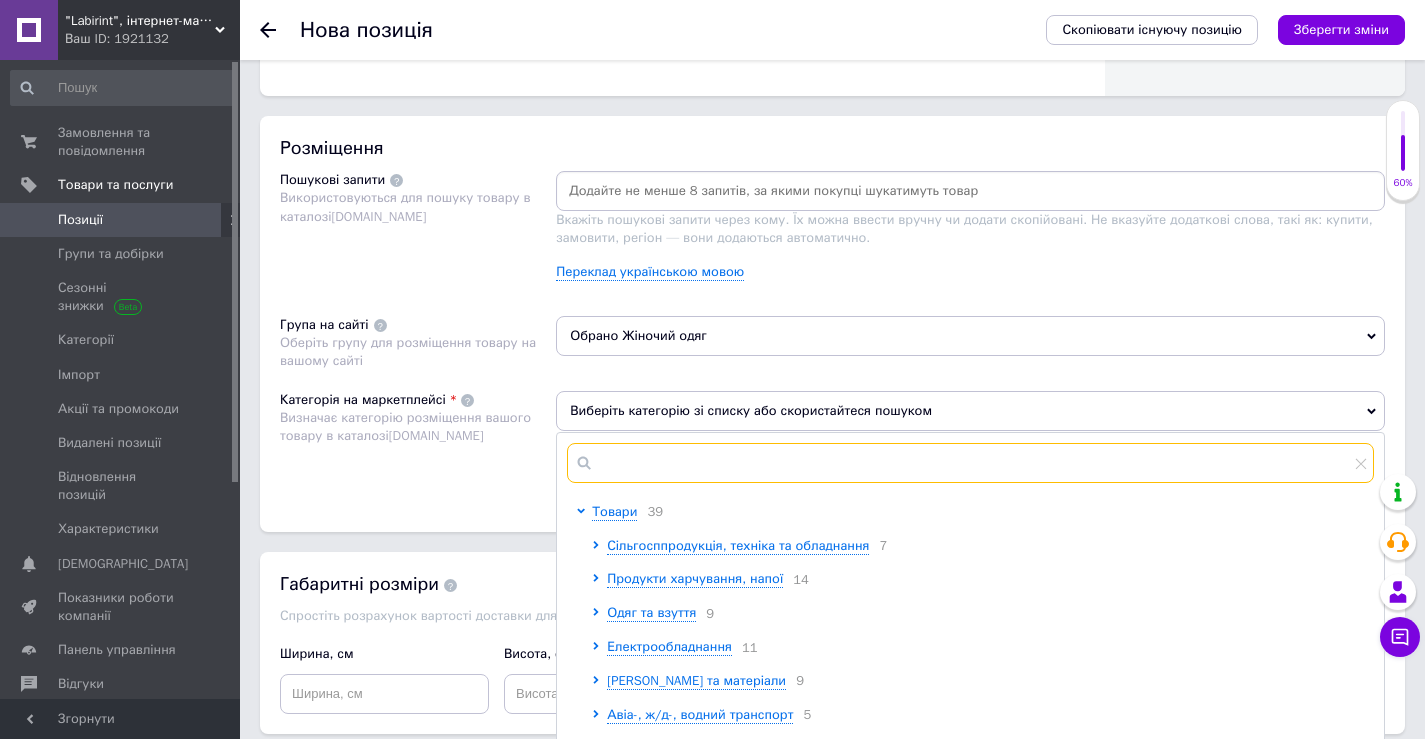 click at bounding box center [970, 463] 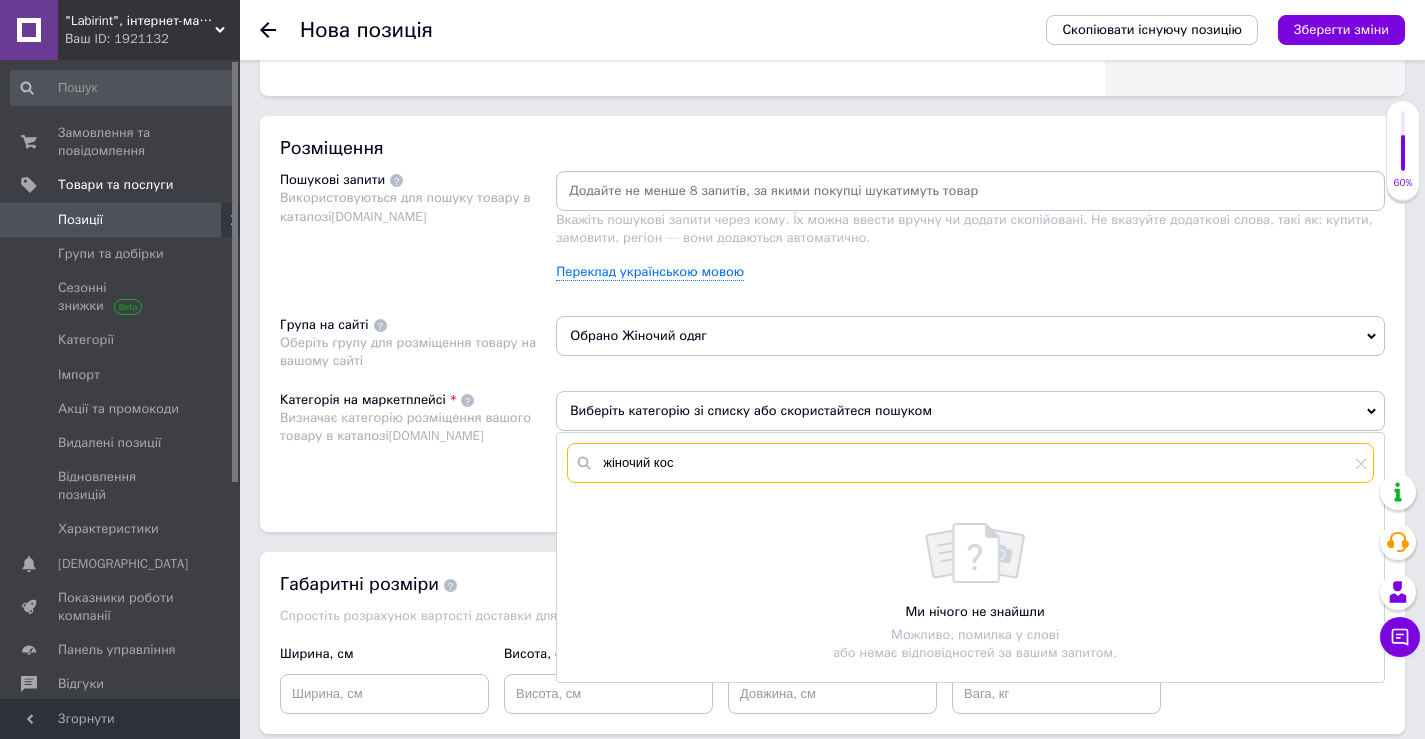 drag, startPoint x: 687, startPoint y: 459, endPoint x: 586, endPoint y: 469, distance: 101.49384 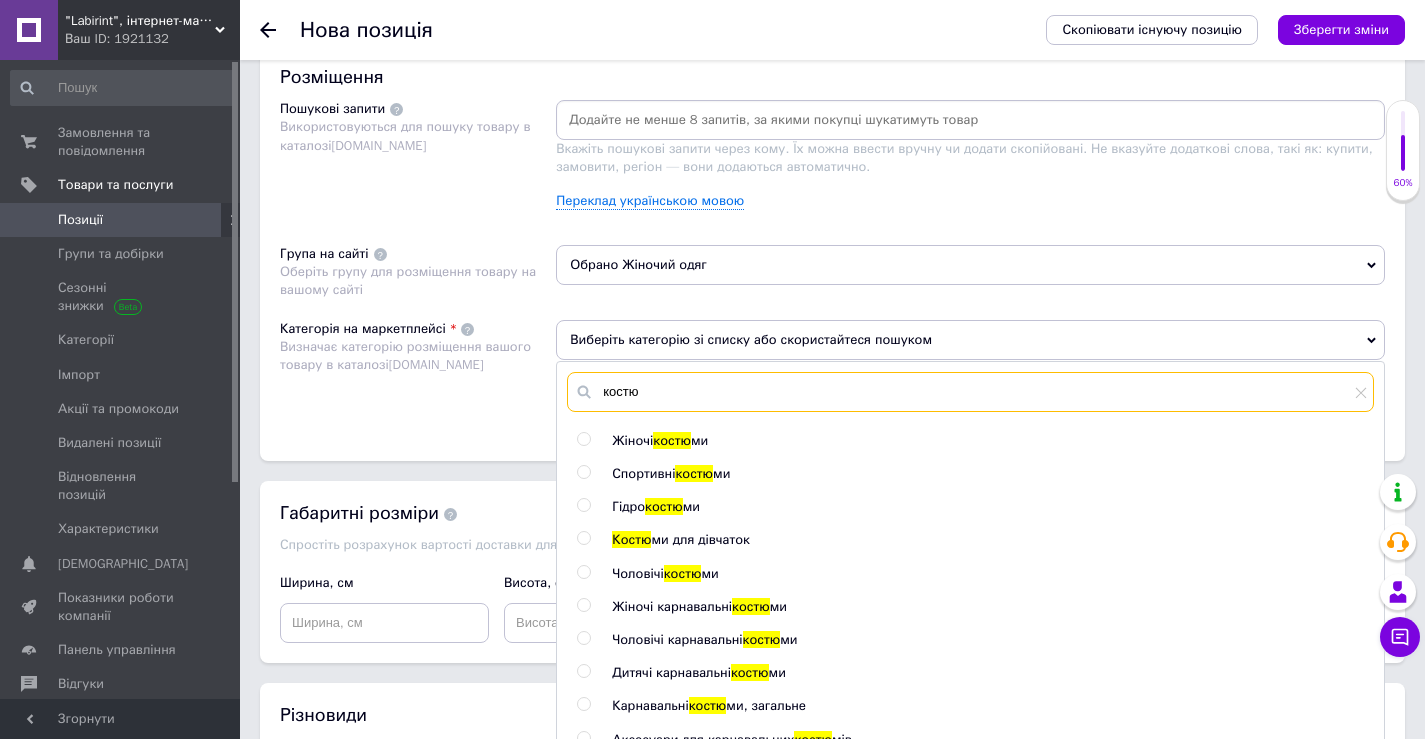 scroll, scrollTop: 1200, scrollLeft: 0, axis: vertical 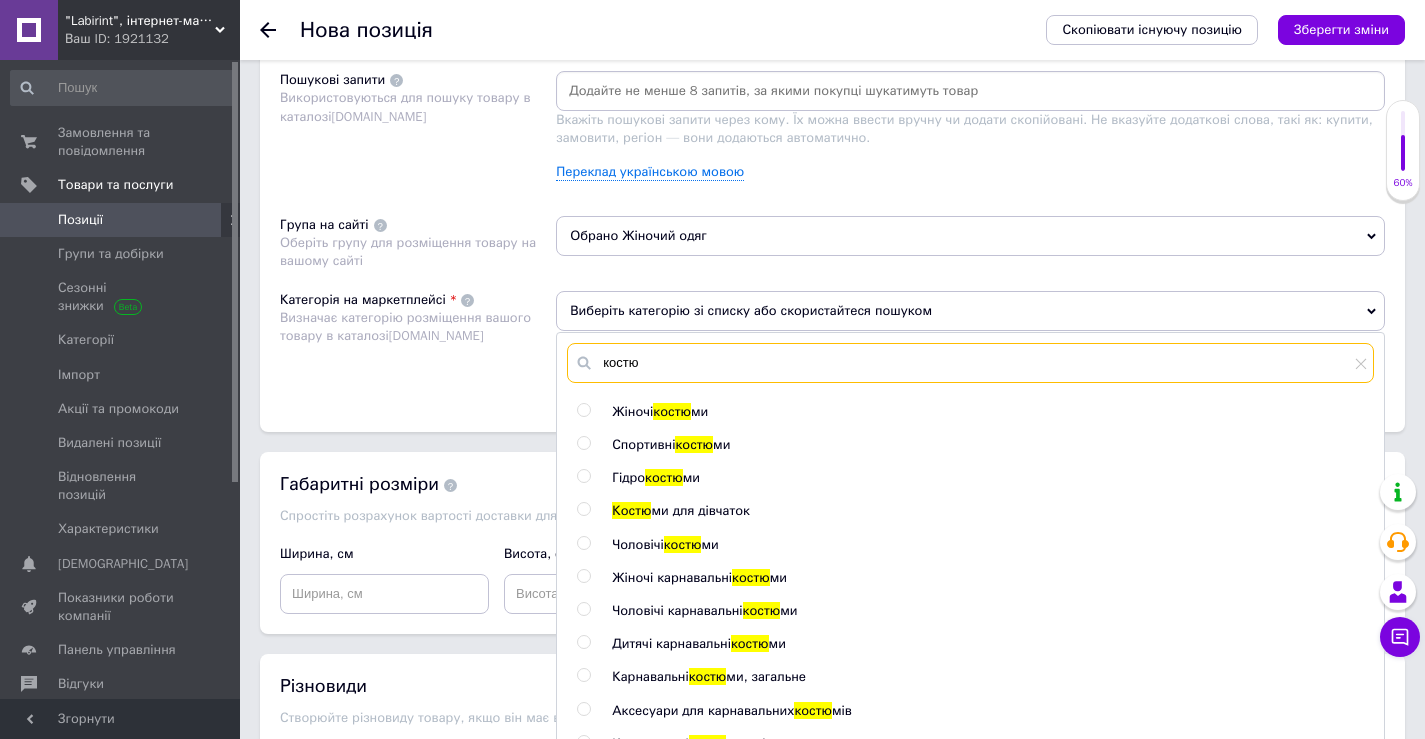 type on "костю" 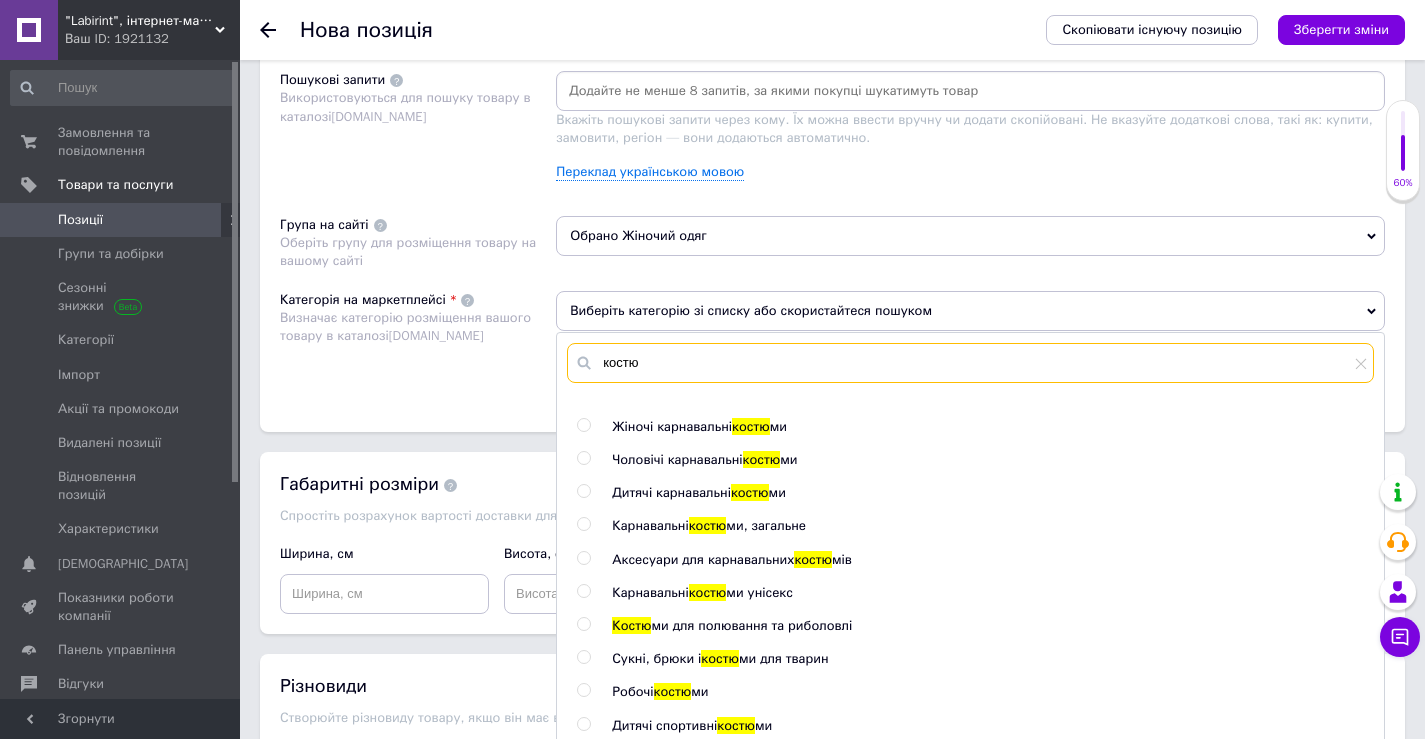 scroll, scrollTop: 179, scrollLeft: 0, axis: vertical 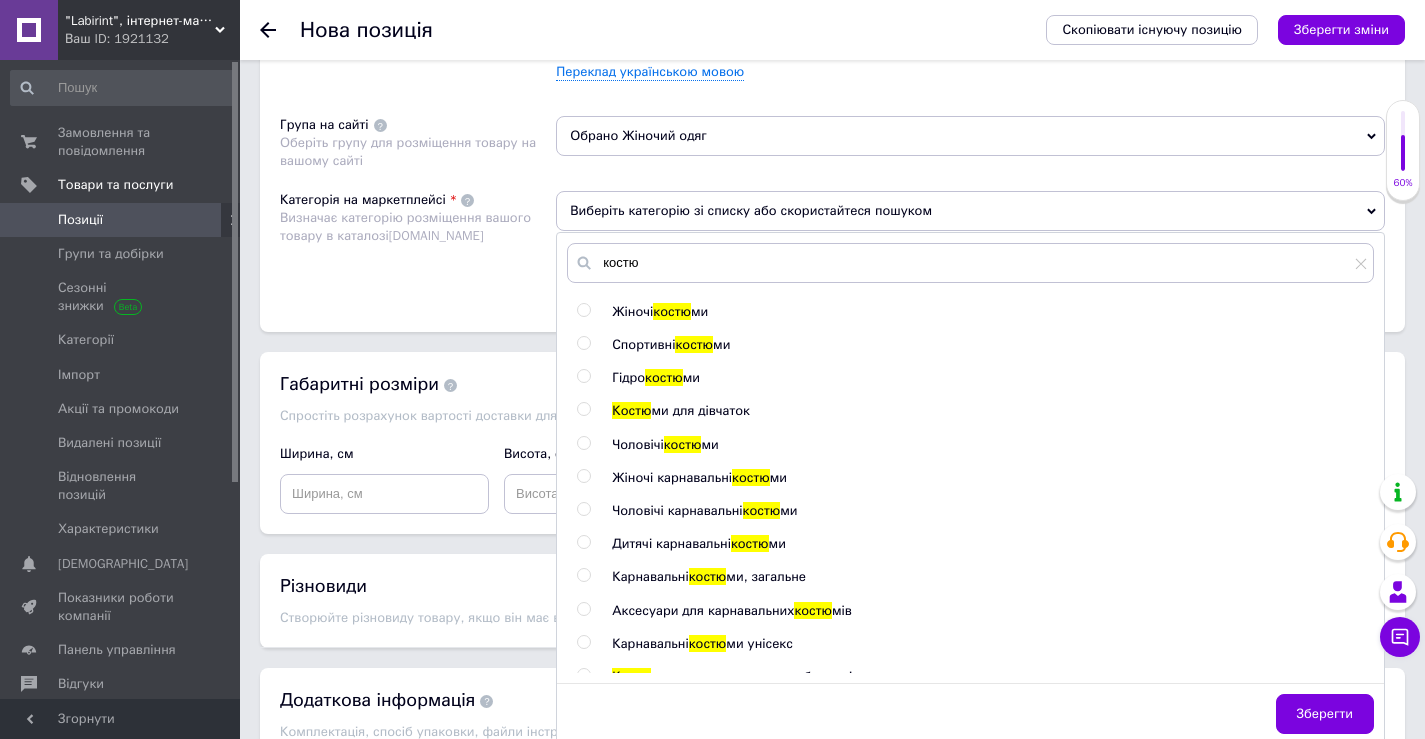 click on "Жіночі" at bounding box center [632, 311] 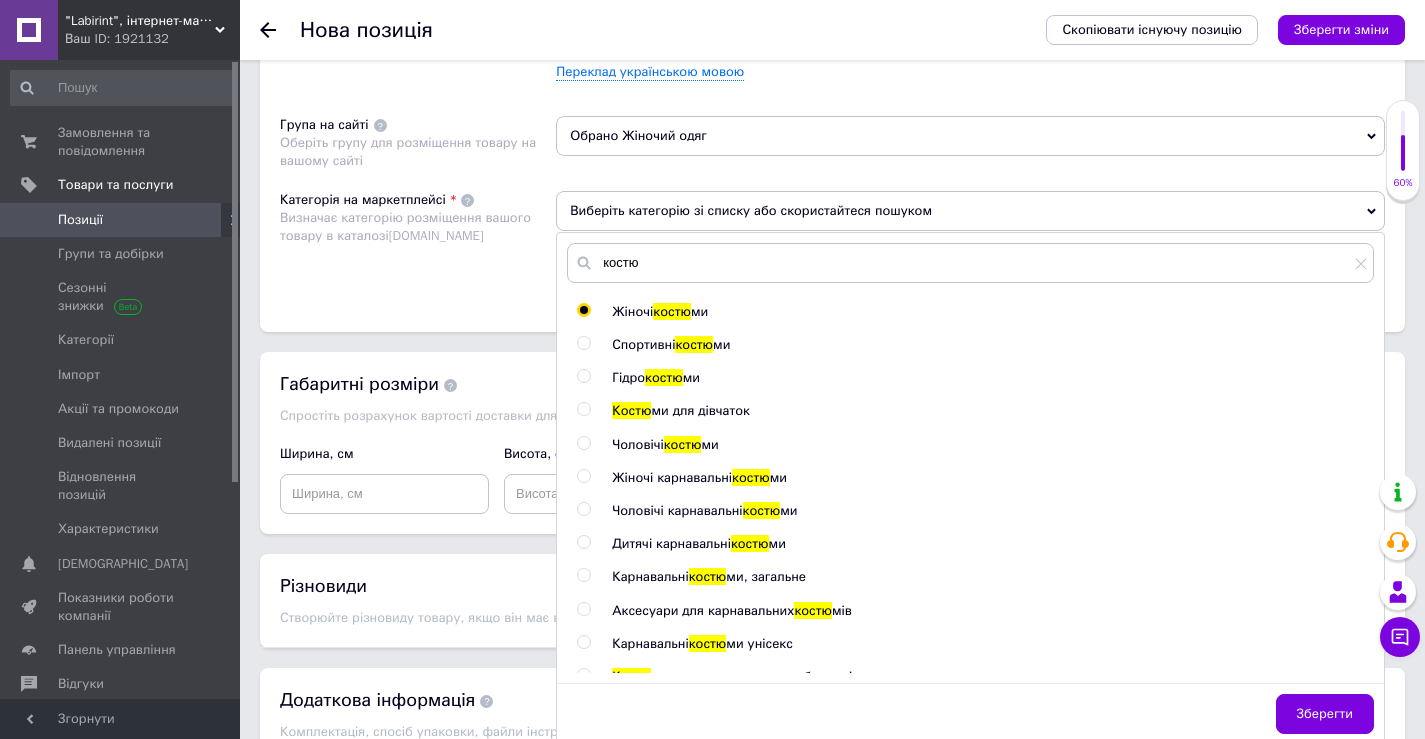 radio on "true" 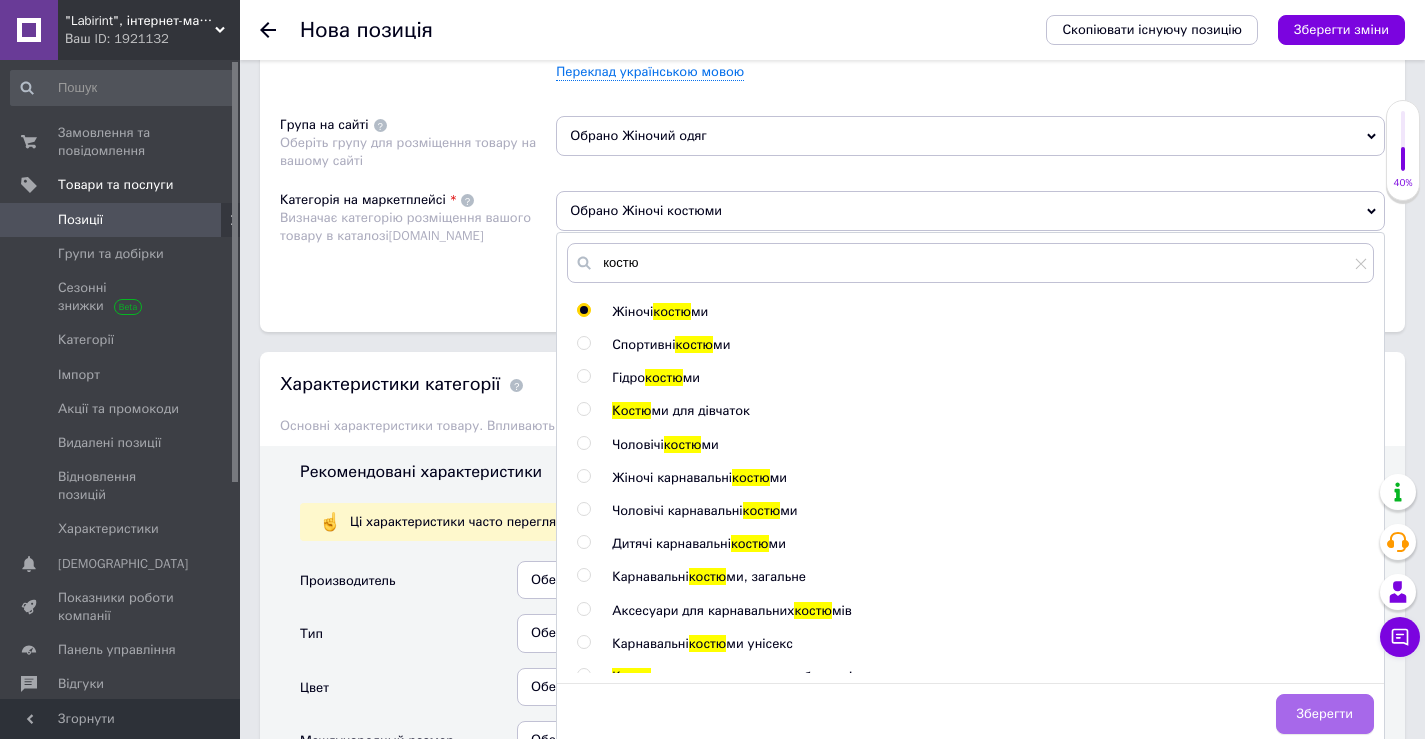 click on "Зберегти" at bounding box center (1325, 714) 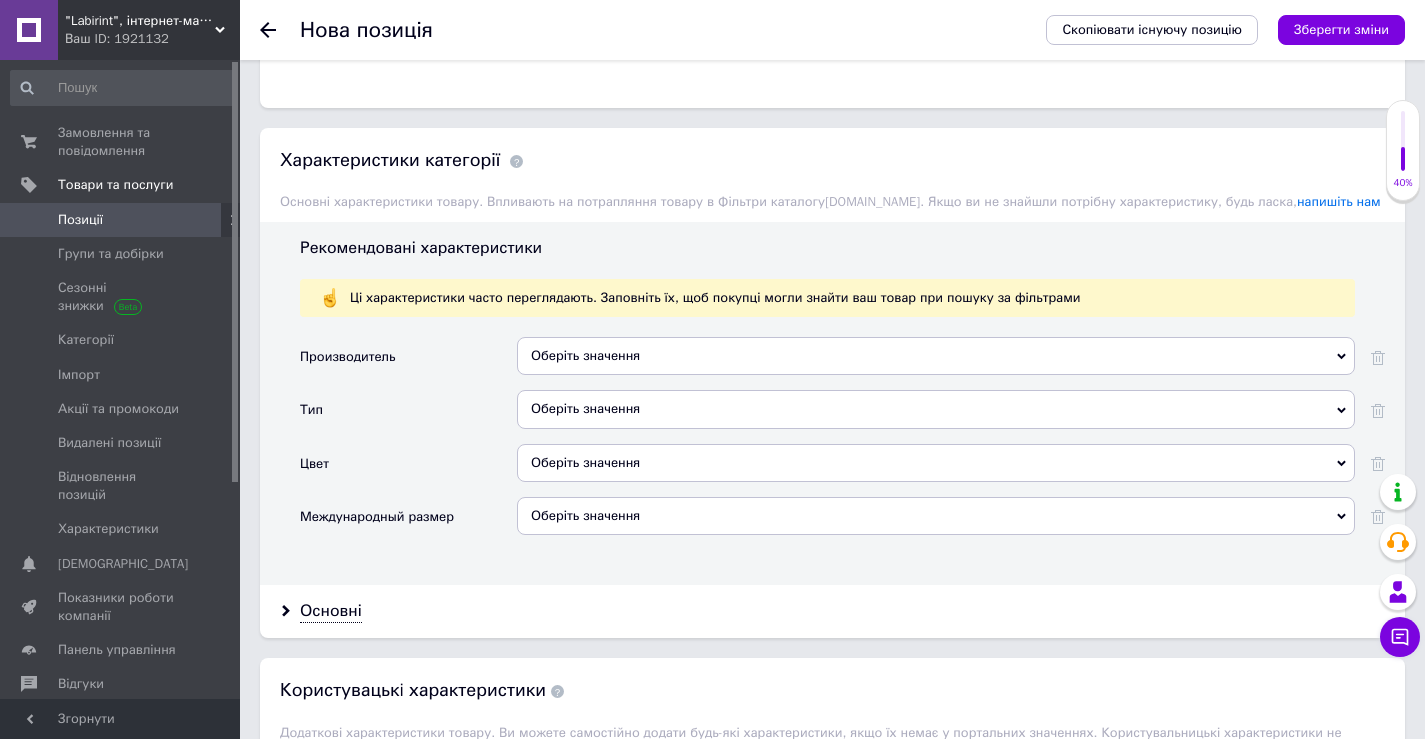 scroll, scrollTop: 1700, scrollLeft: 0, axis: vertical 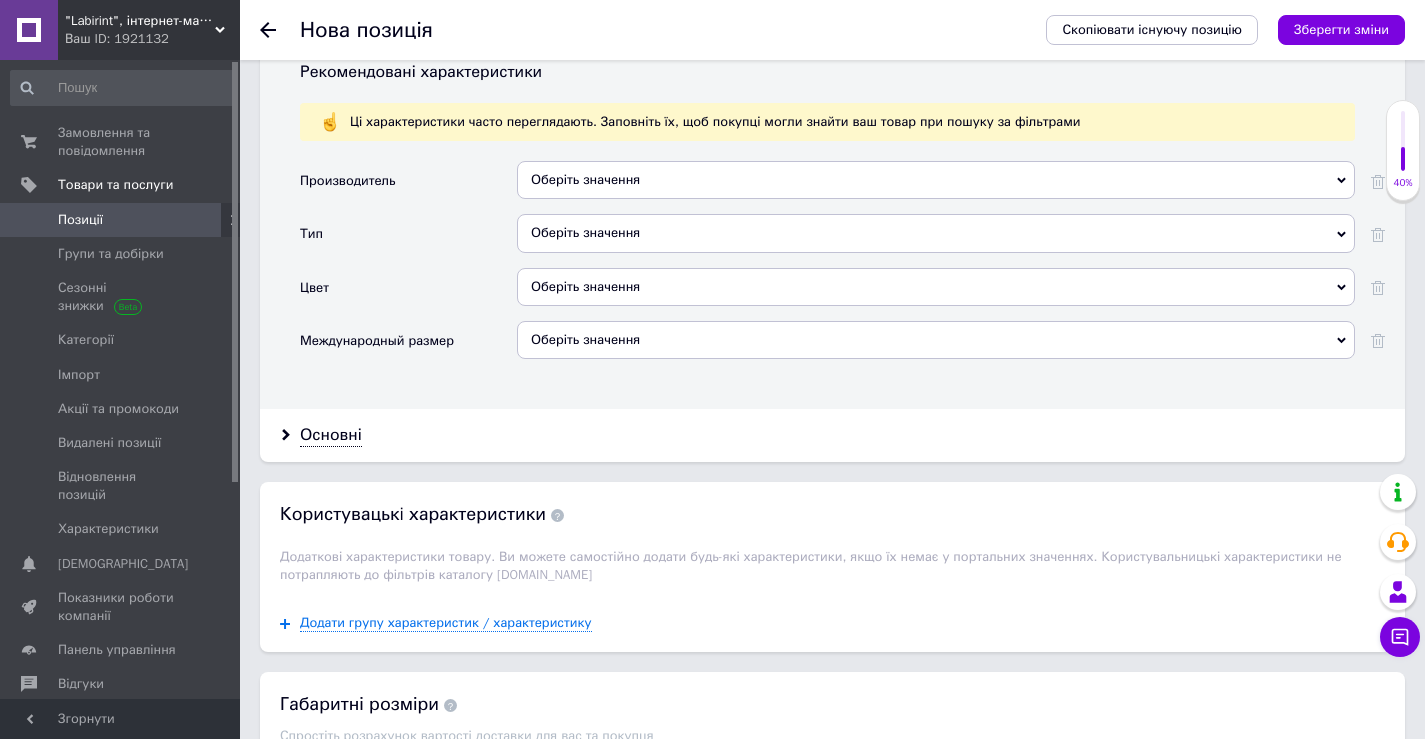 click on "Оберіть значення" at bounding box center (936, 180) 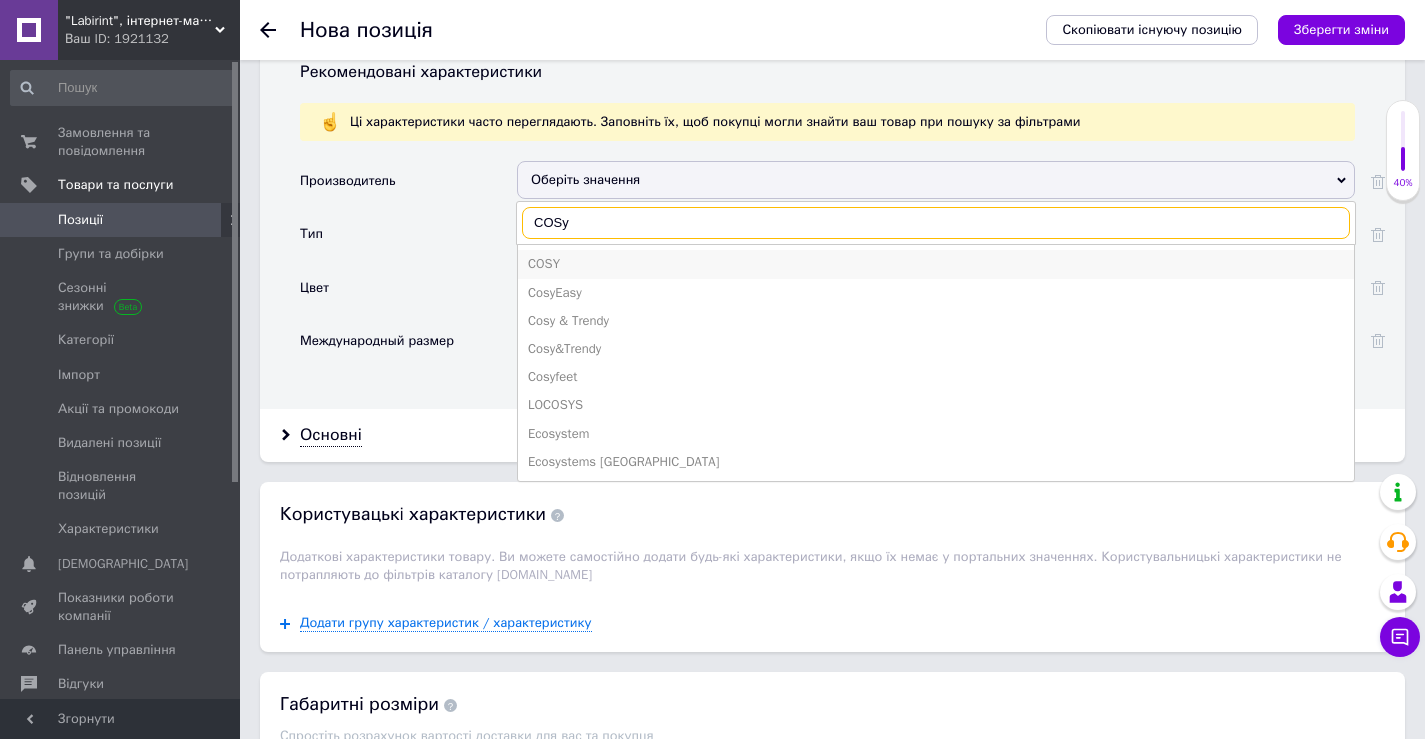 type on "COSy" 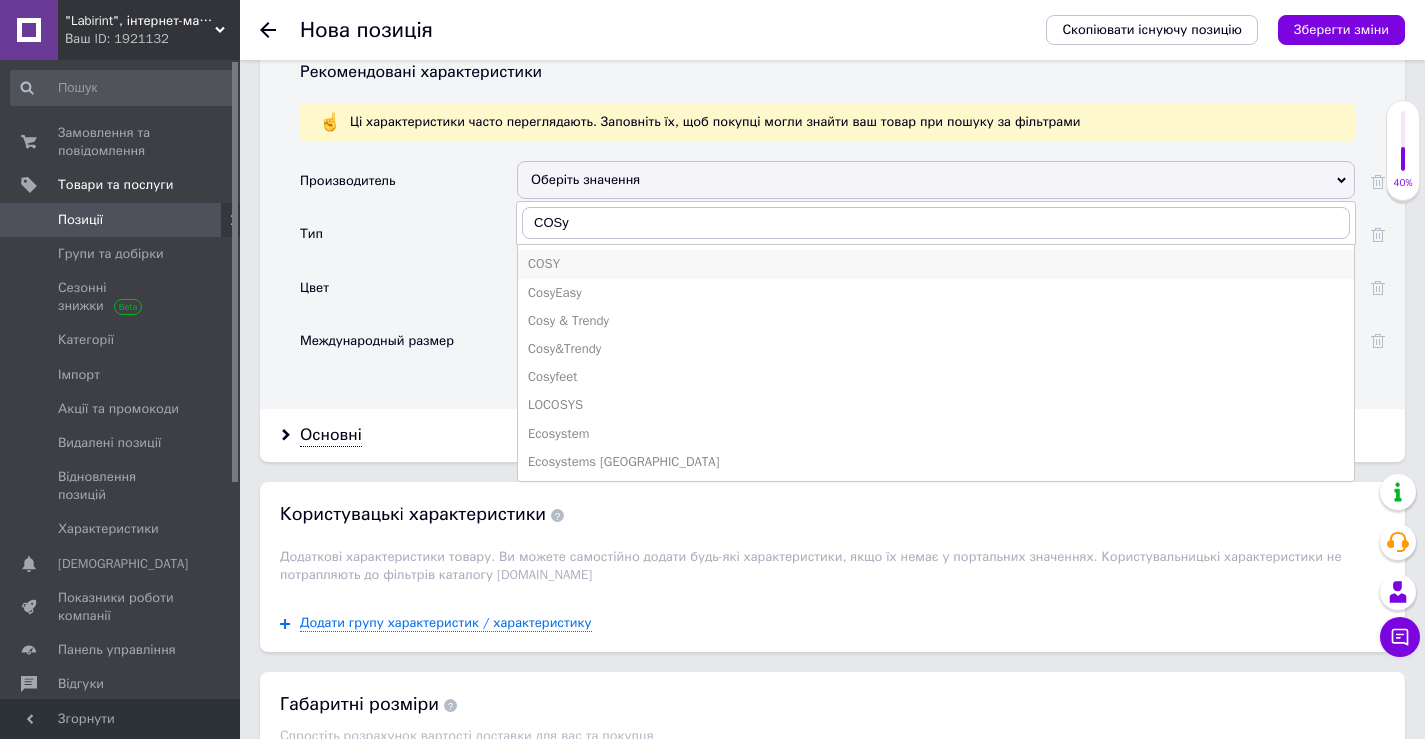 click on "COSY" at bounding box center (936, 264) 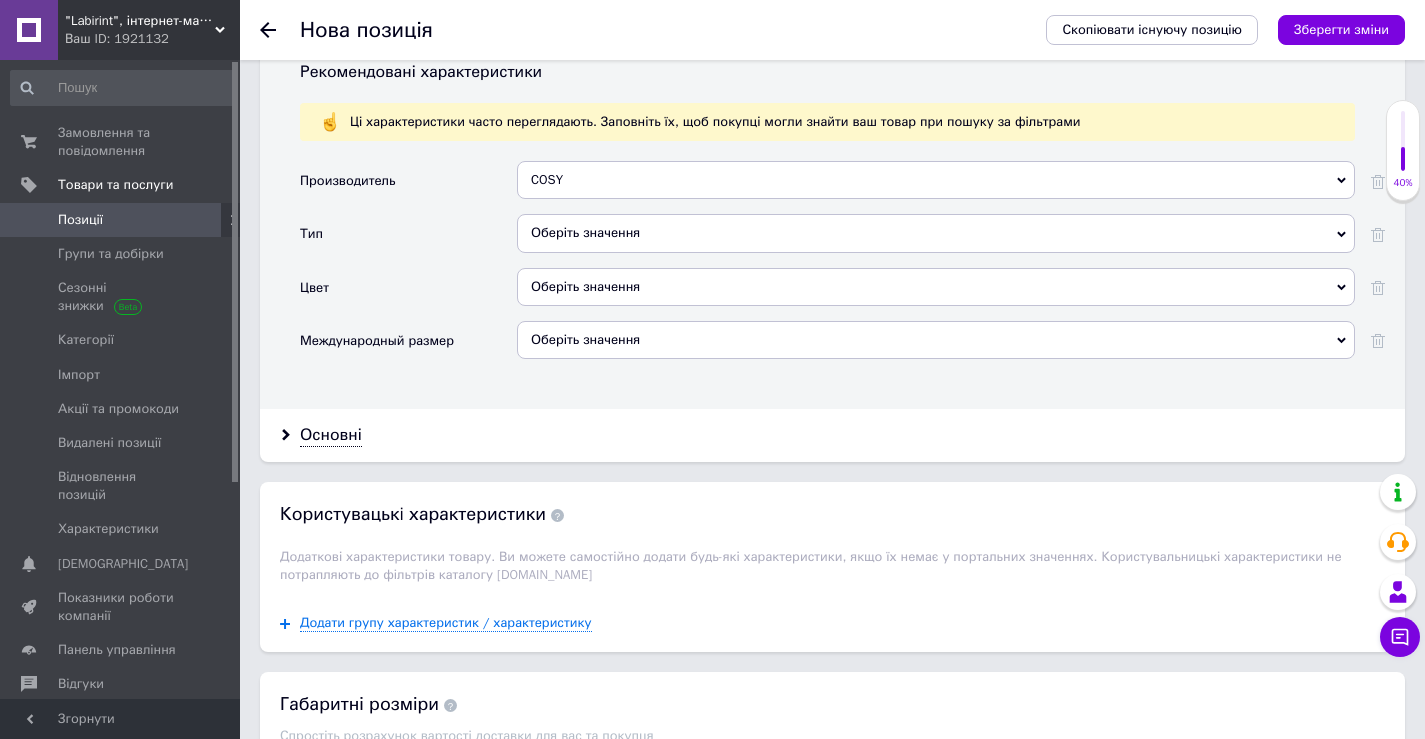click on "Оберіть значення" at bounding box center [936, 233] 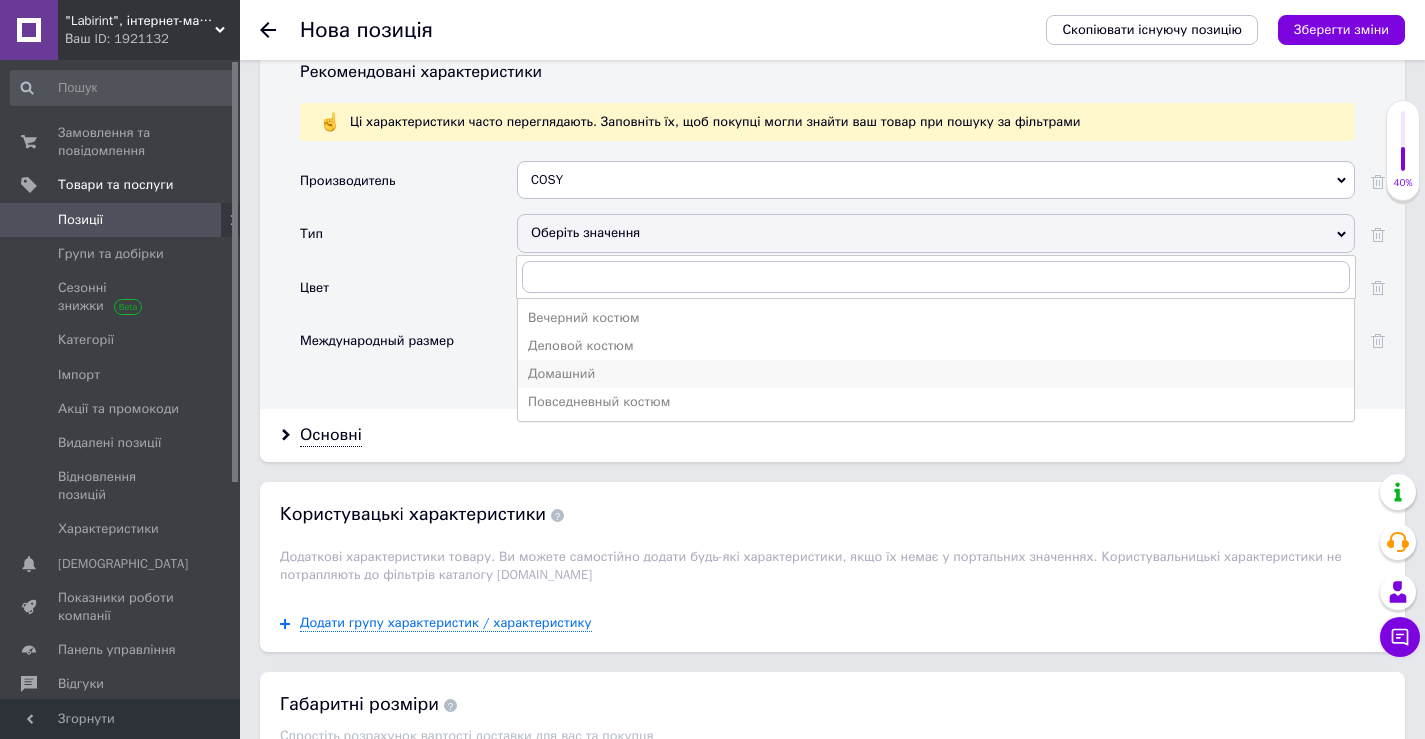 click on "Домашний" at bounding box center [936, 374] 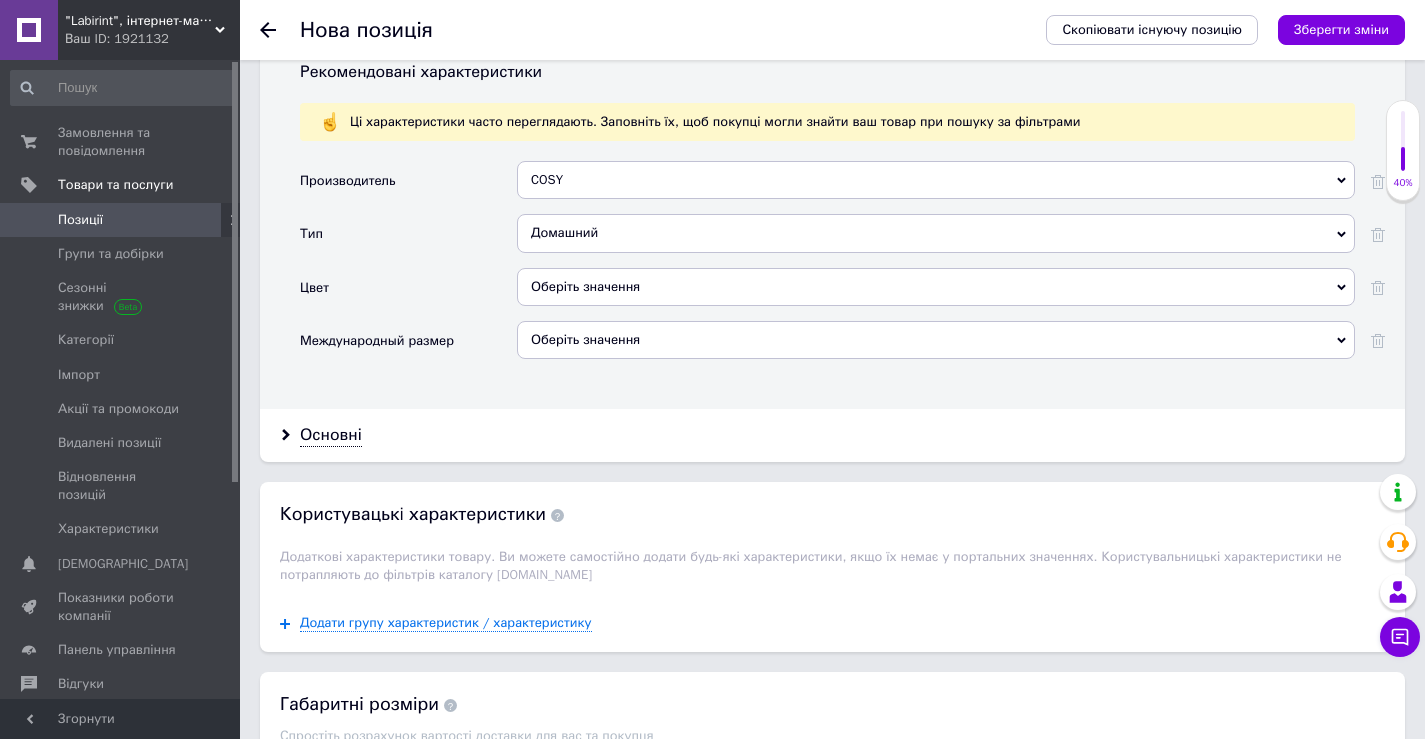 click on "Оберіть значення" at bounding box center [936, 287] 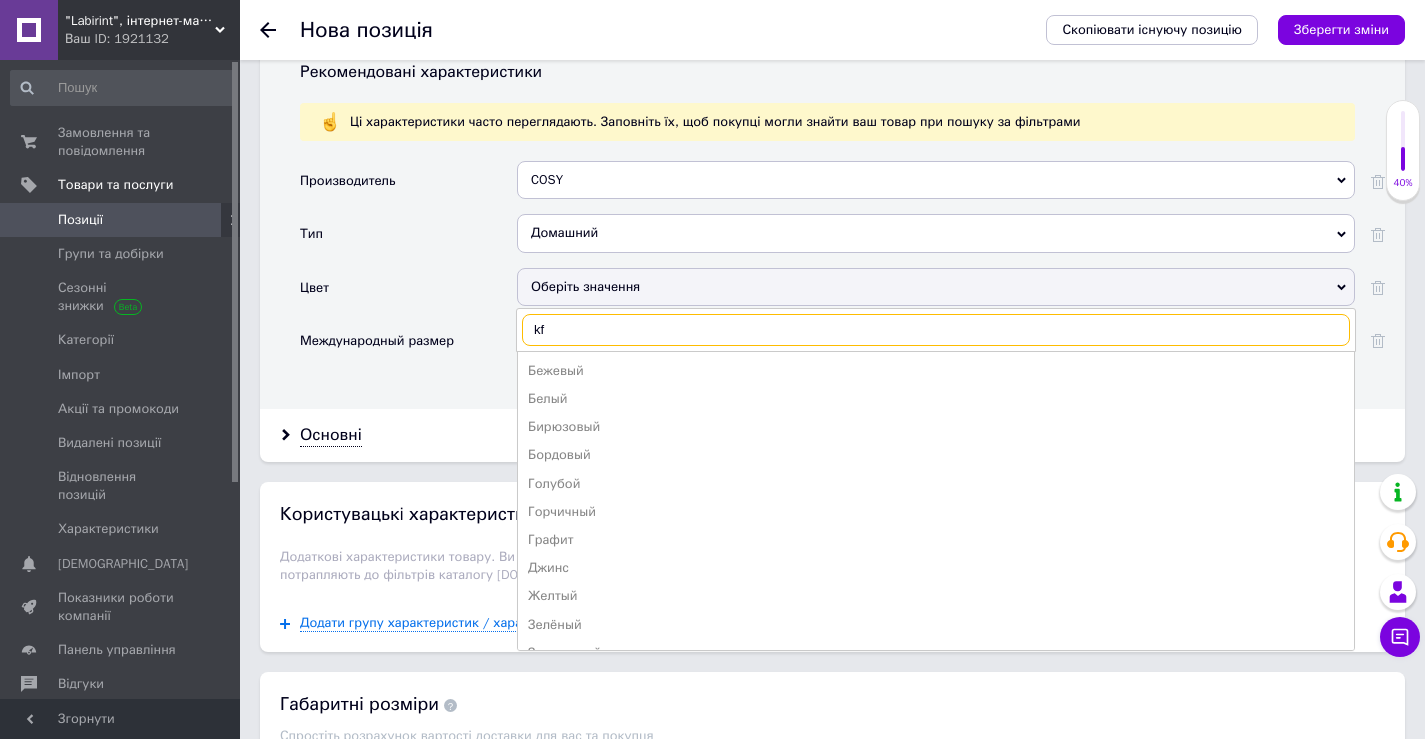 type on "k" 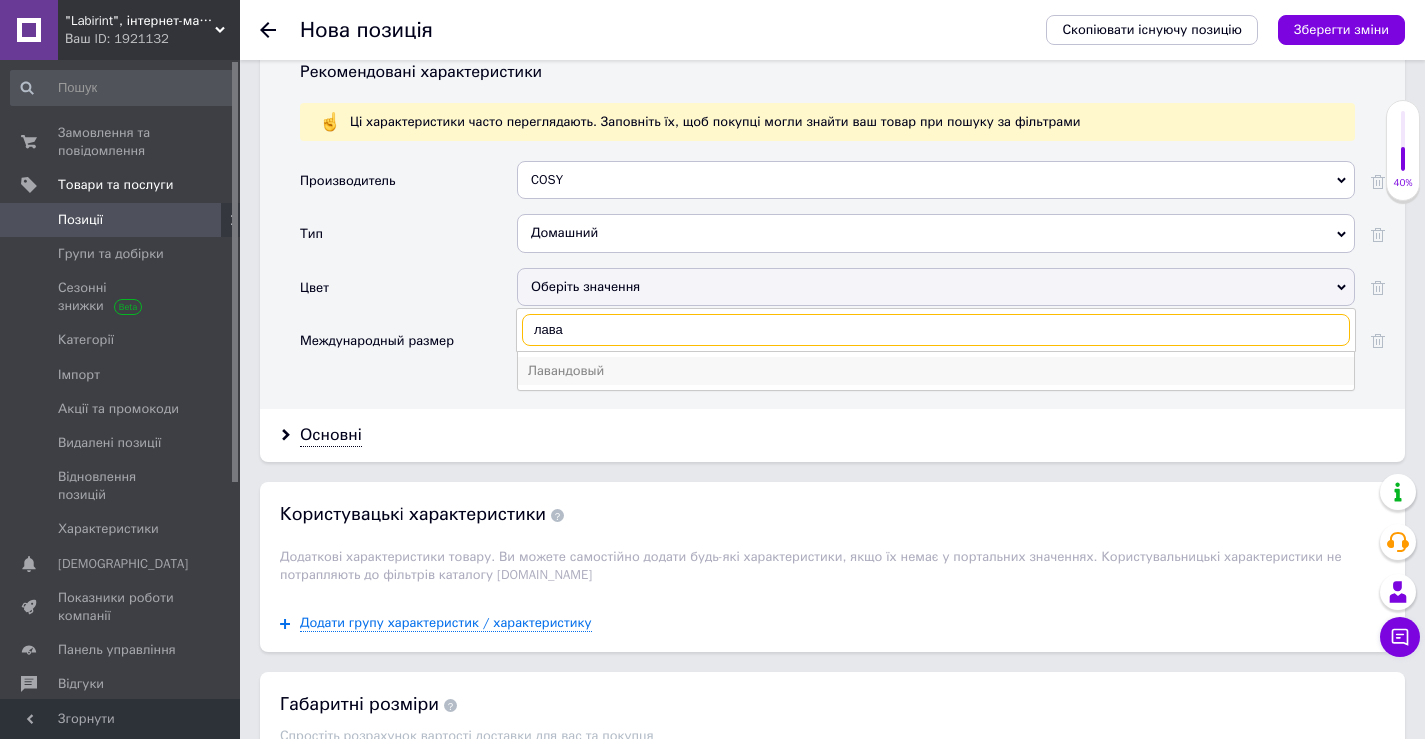 type on "лава" 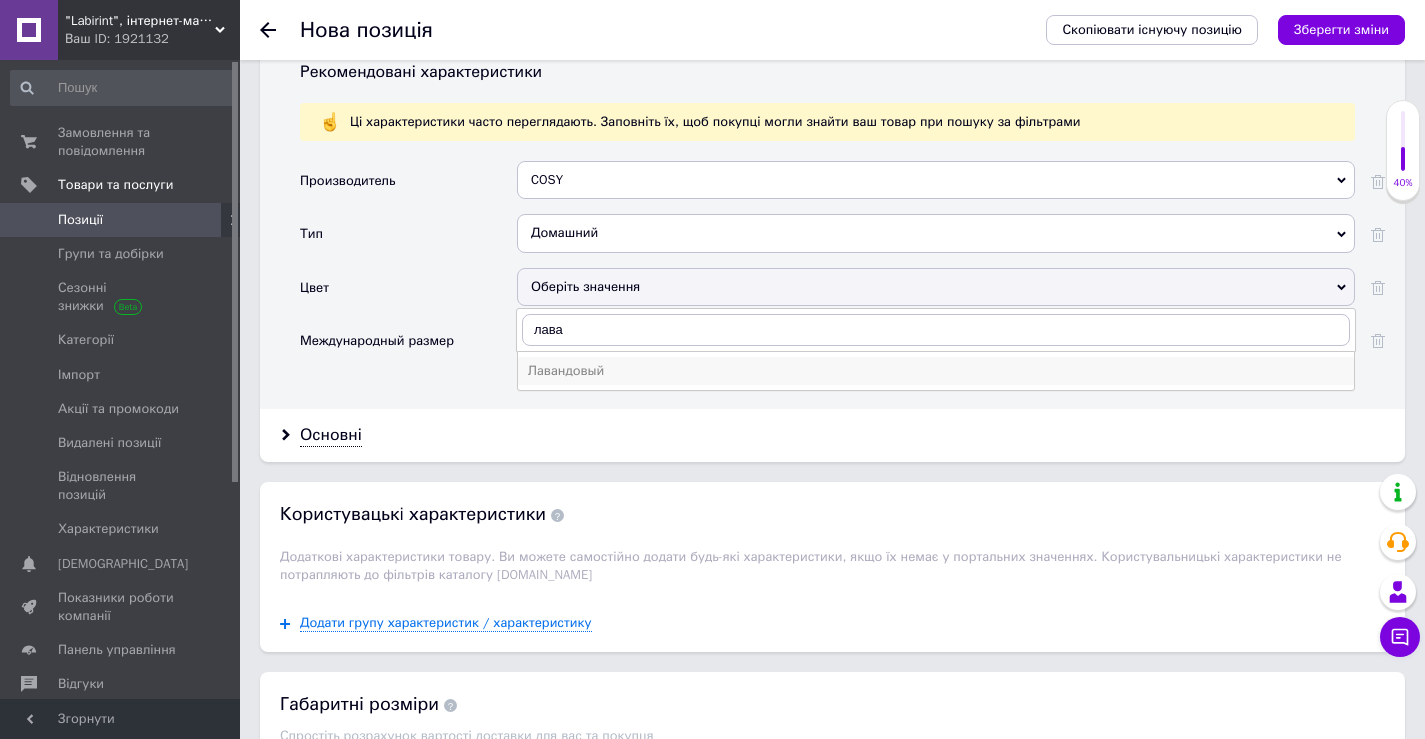 click on "Лавандовый" at bounding box center [936, 371] 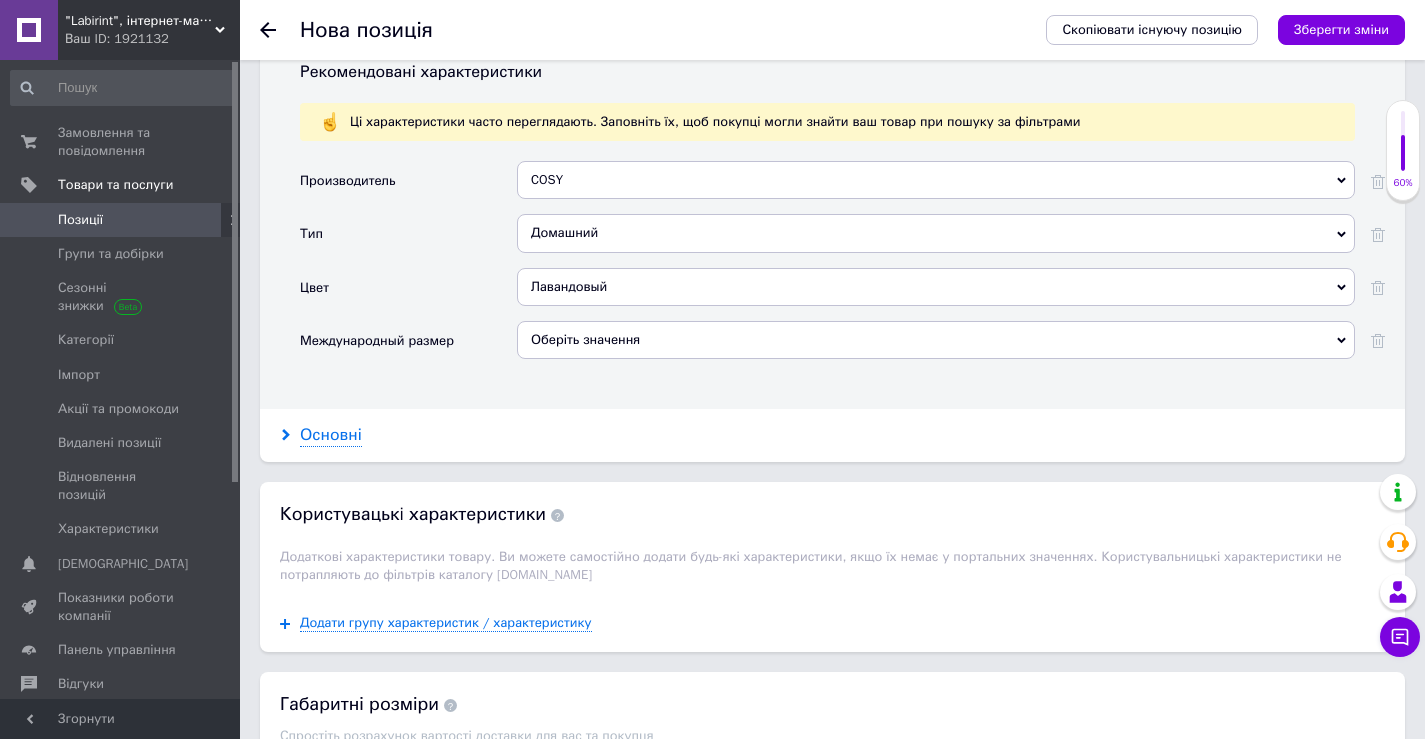 click on "Основні" at bounding box center (331, 435) 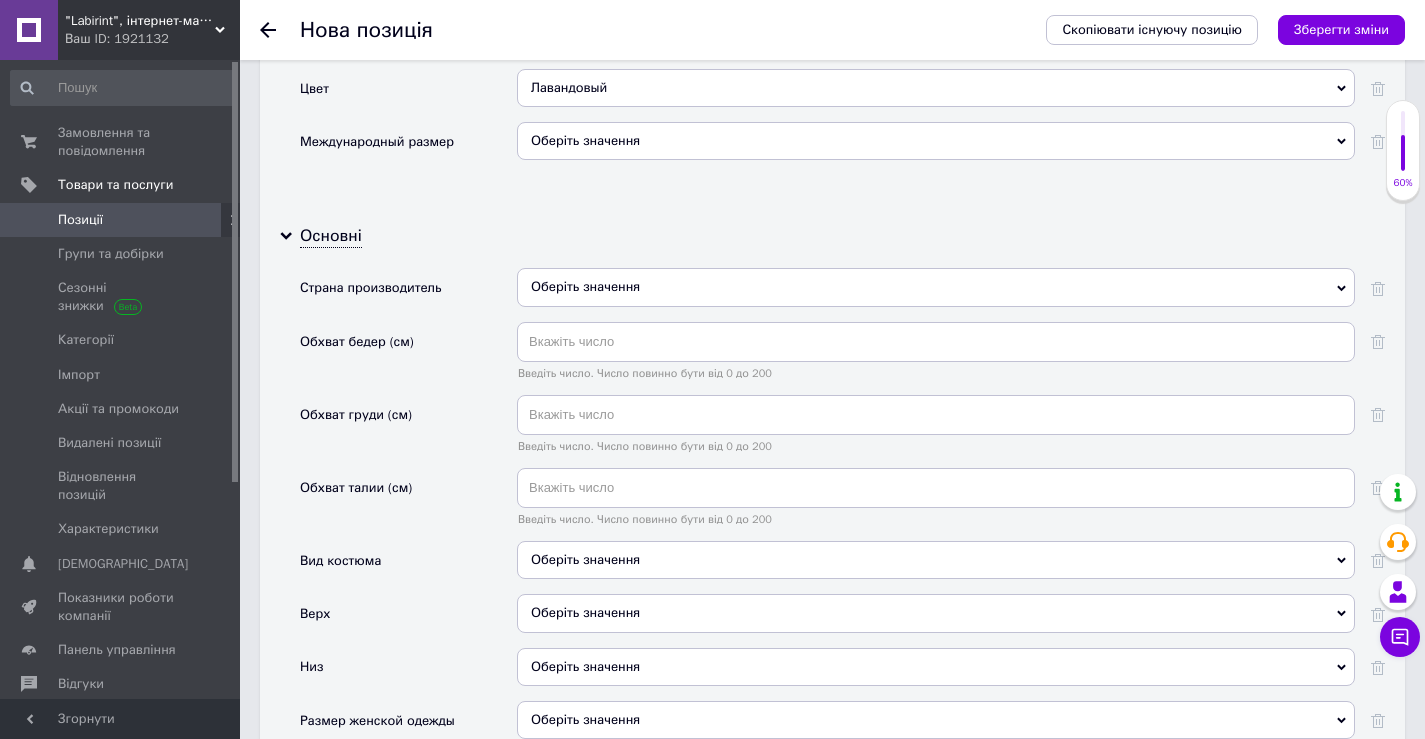 scroll, scrollTop: 1900, scrollLeft: 0, axis: vertical 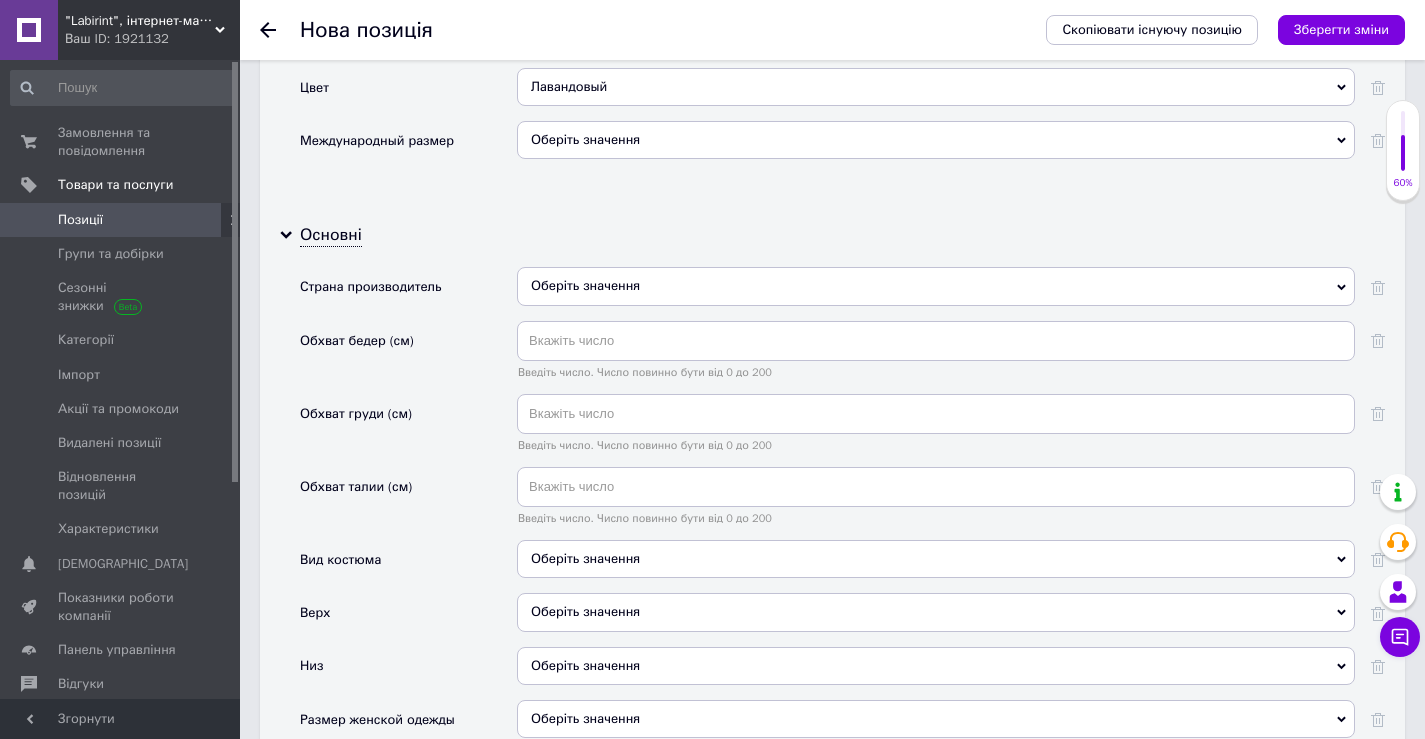 click on "Оберіть значення" at bounding box center (936, 286) 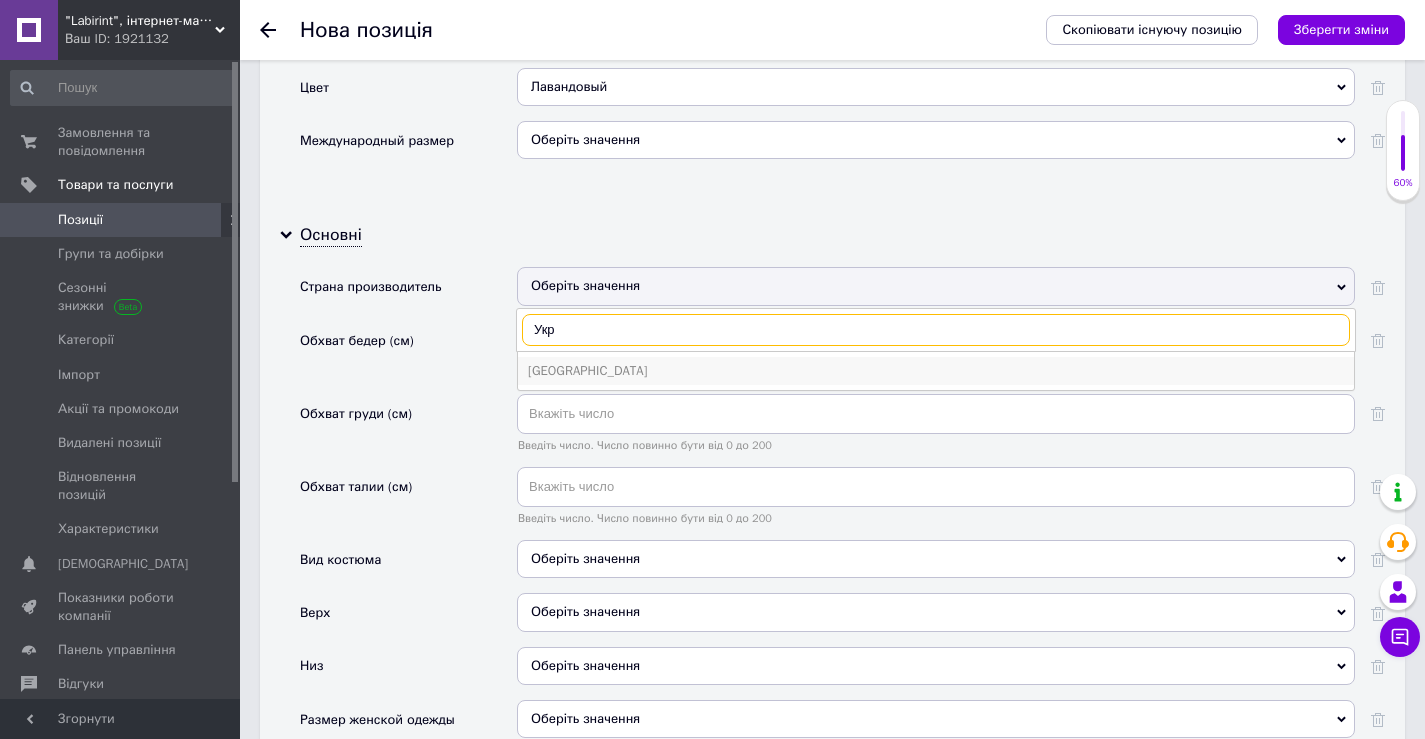 type on "Укр" 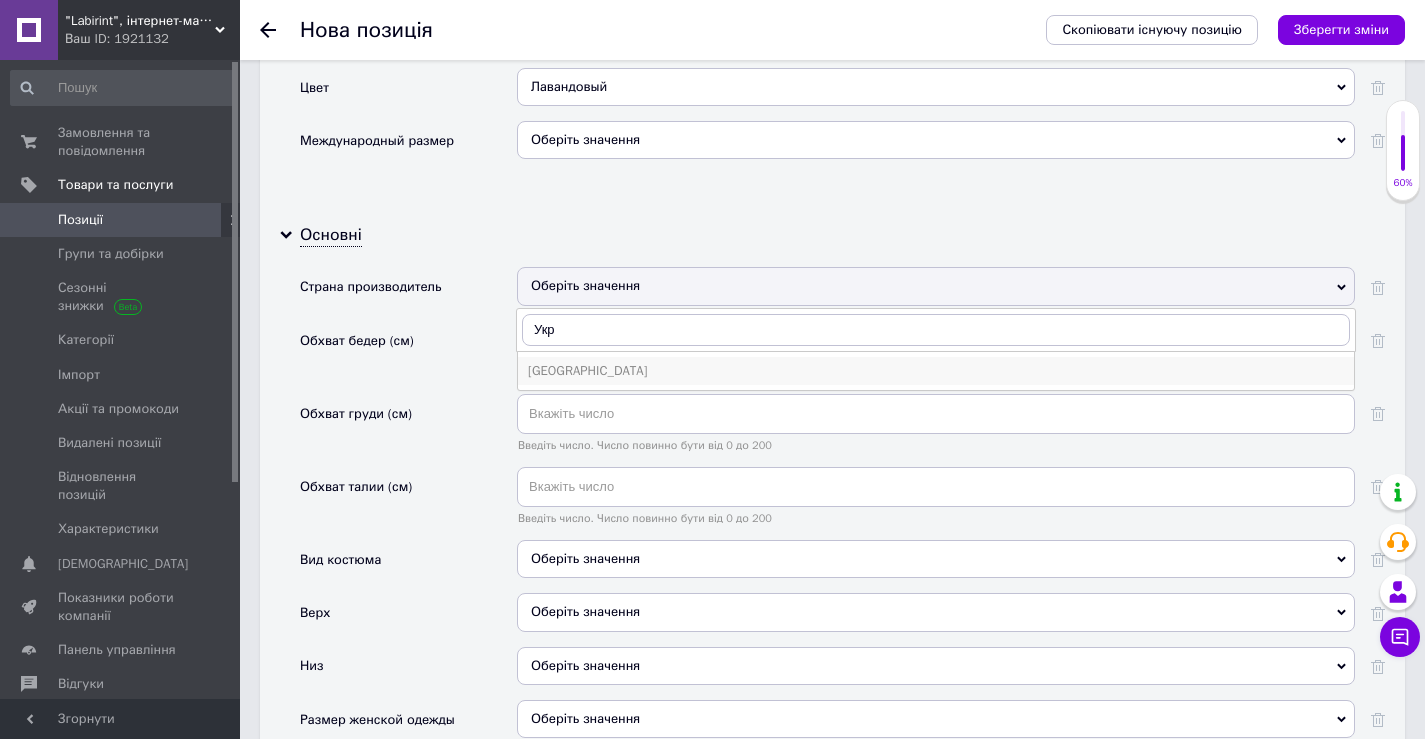 click on "[GEOGRAPHIC_DATA]" at bounding box center [936, 371] 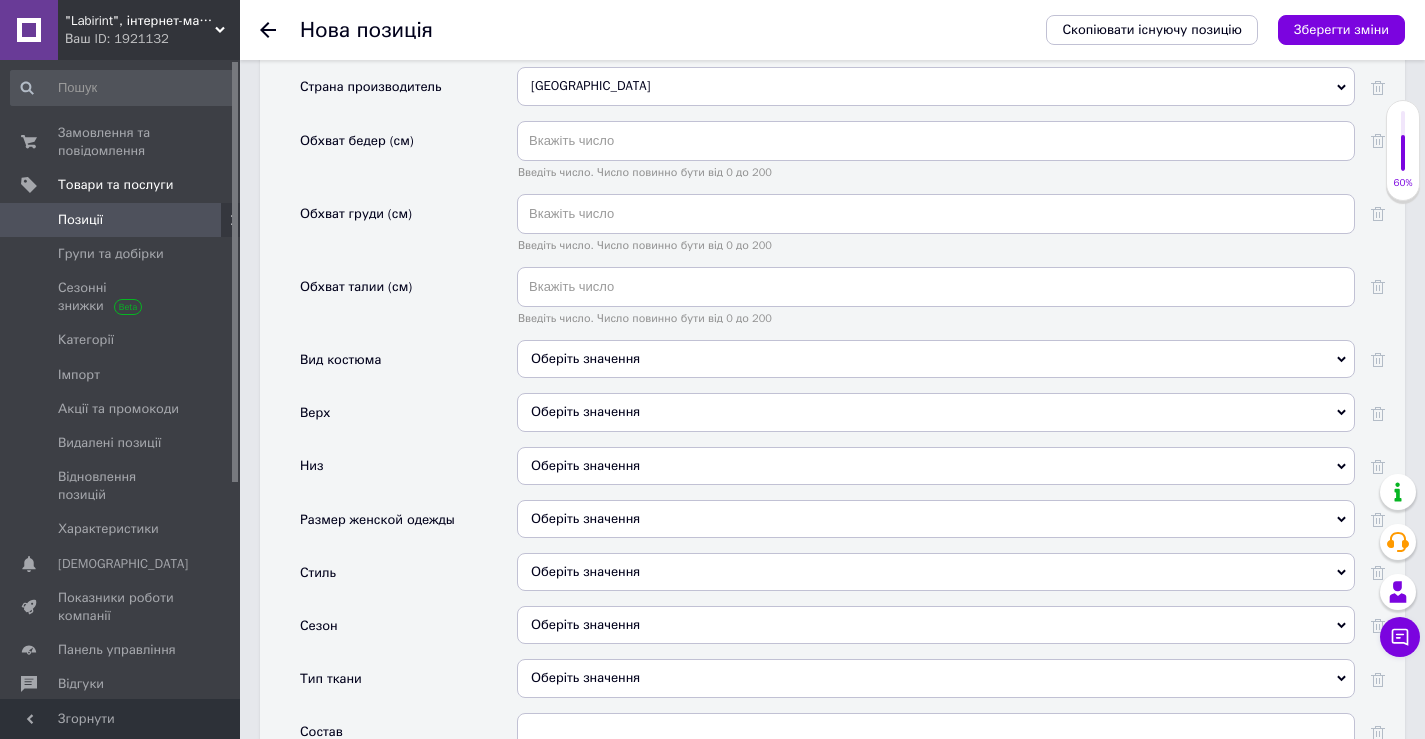 scroll, scrollTop: 2200, scrollLeft: 0, axis: vertical 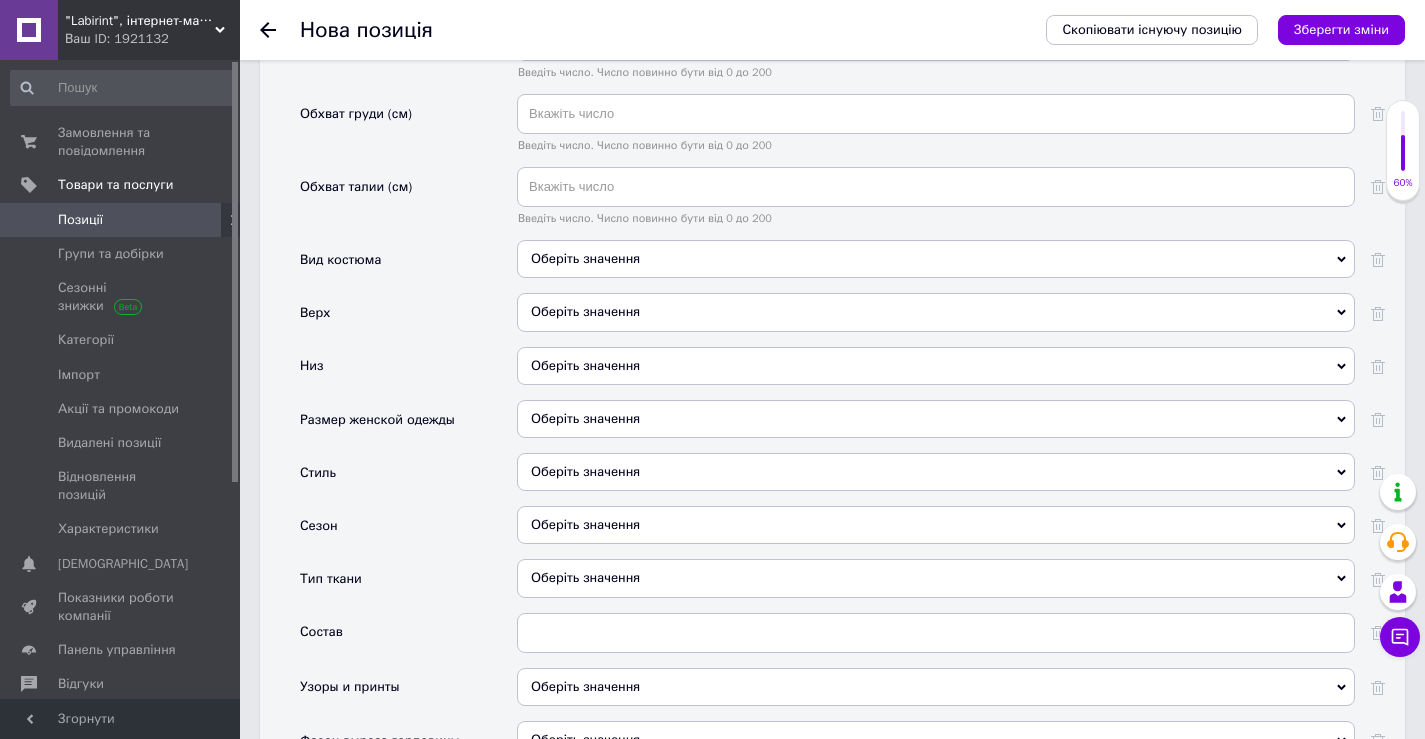 click on "Оберіть значення" at bounding box center [936, 259] 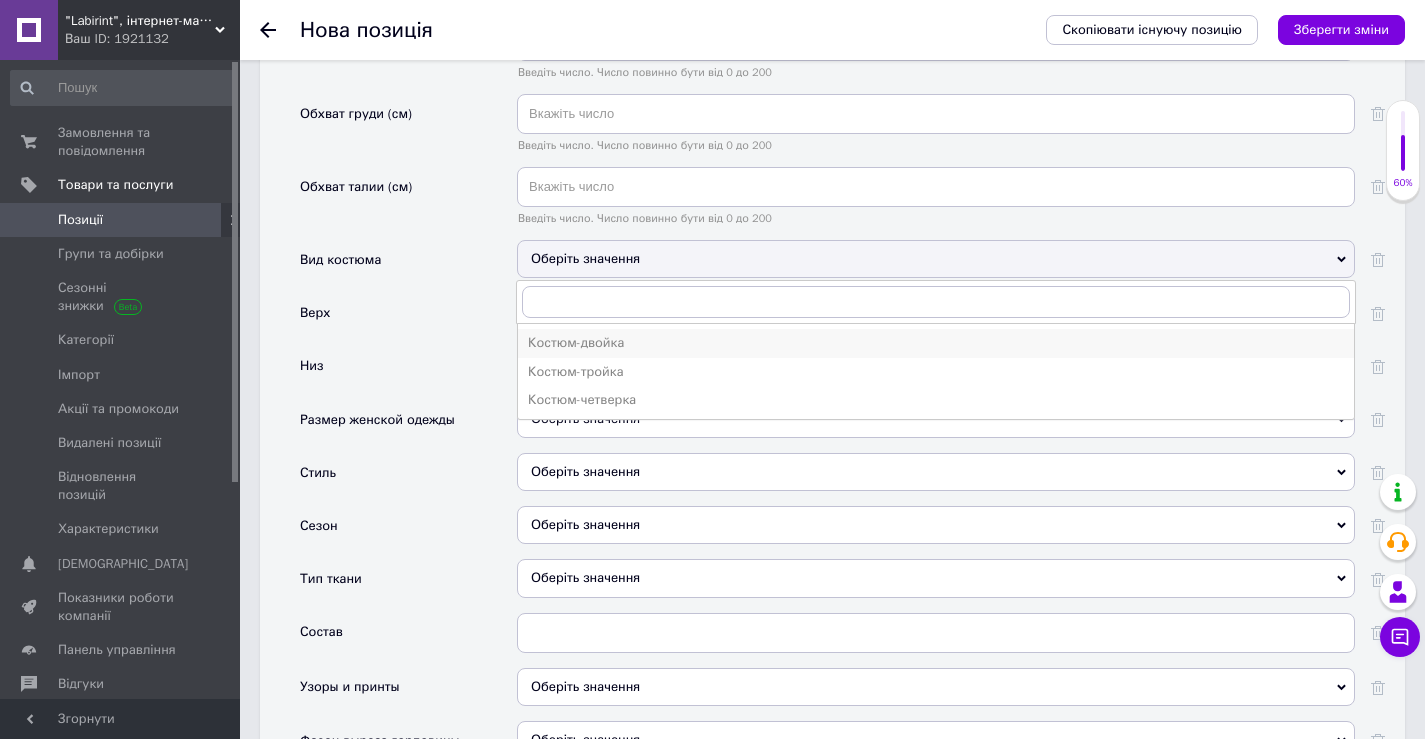click on "Костюм-двойка" at bounding box center (936, 343) 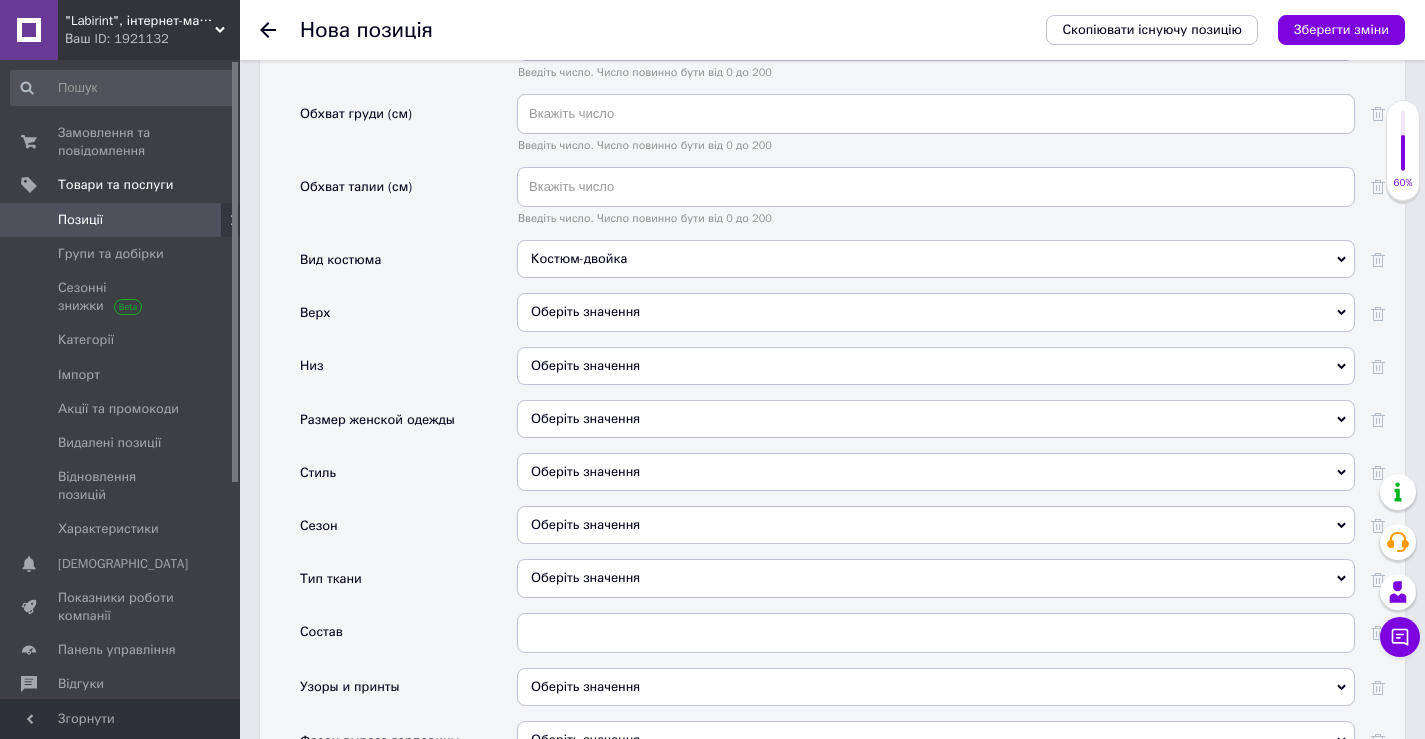 click on "Оберіть значення" at bounding box center [936, 312] 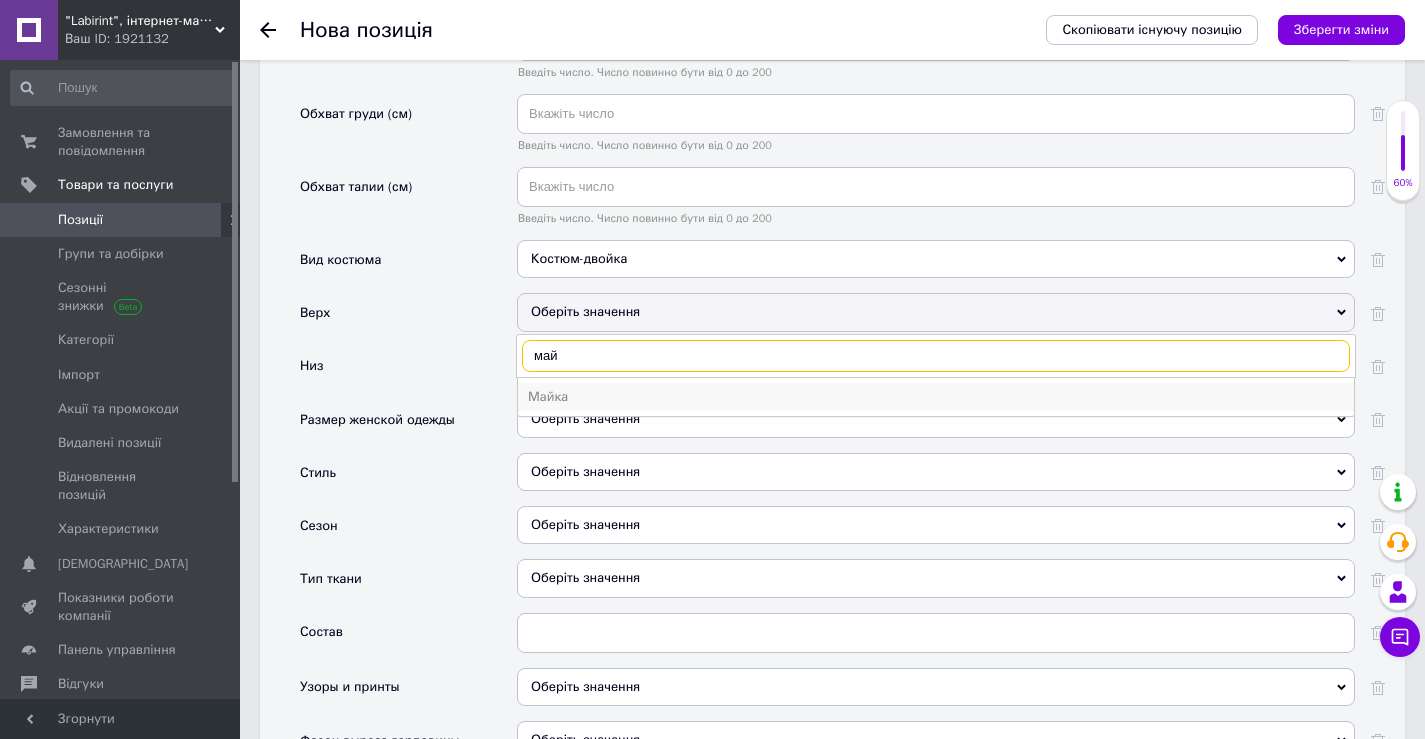 type on "май" 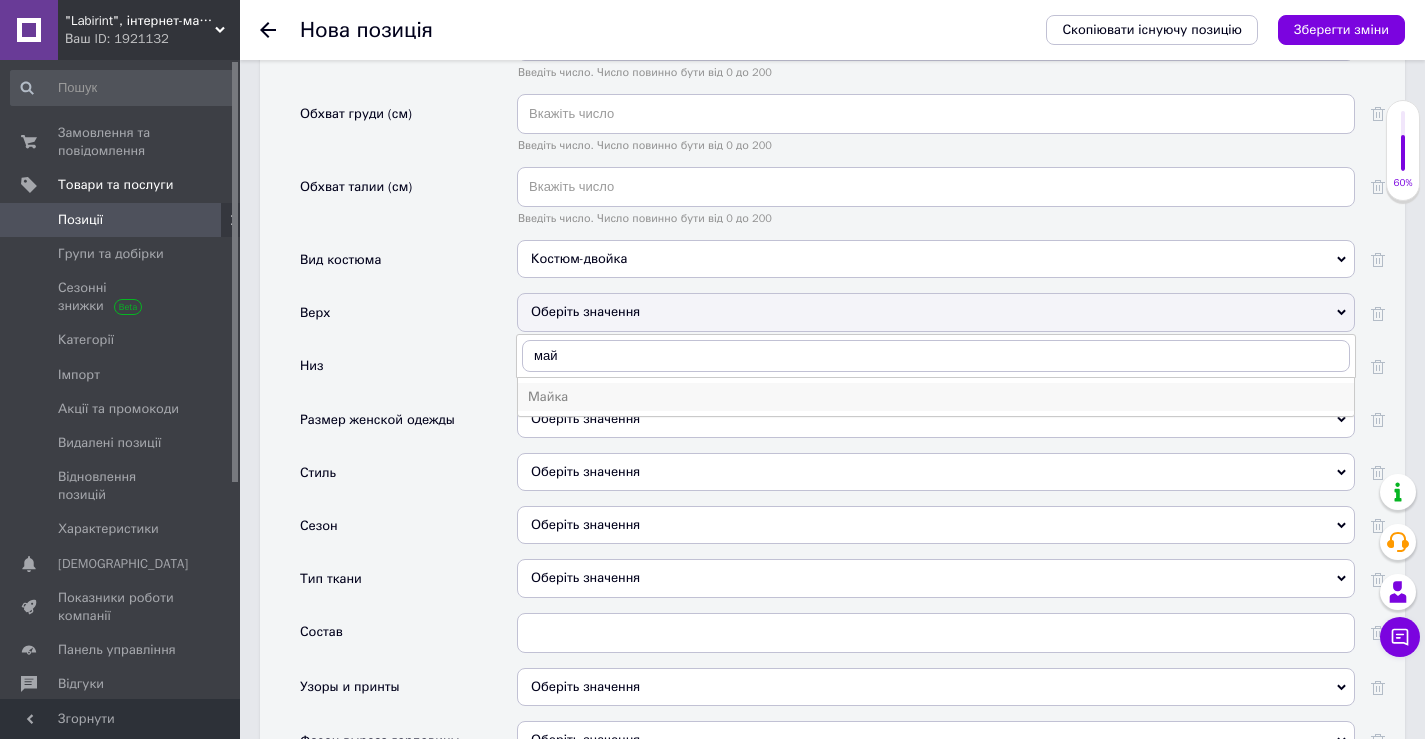 click on "Майка" at bounding box center [936, 397] 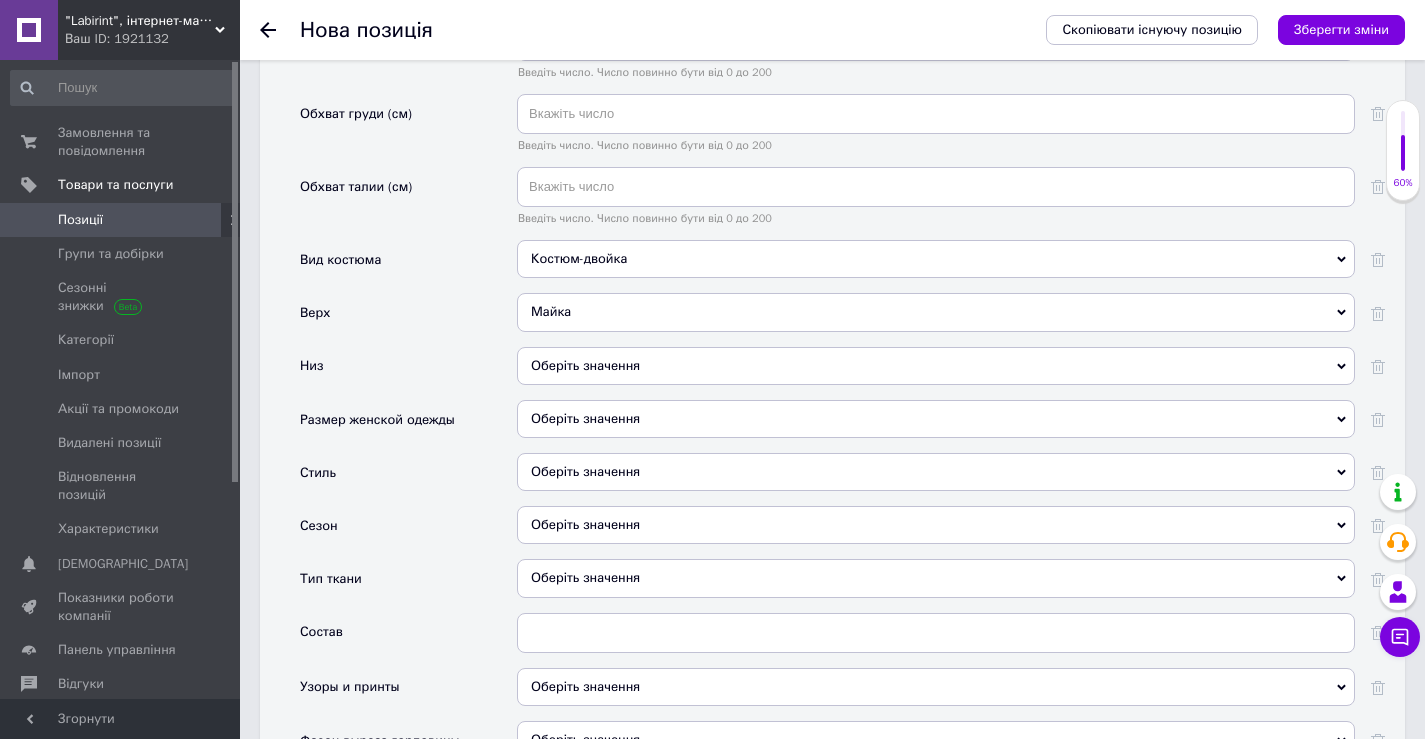 click on "Оберіть значення" at bounding box center (936, 366) 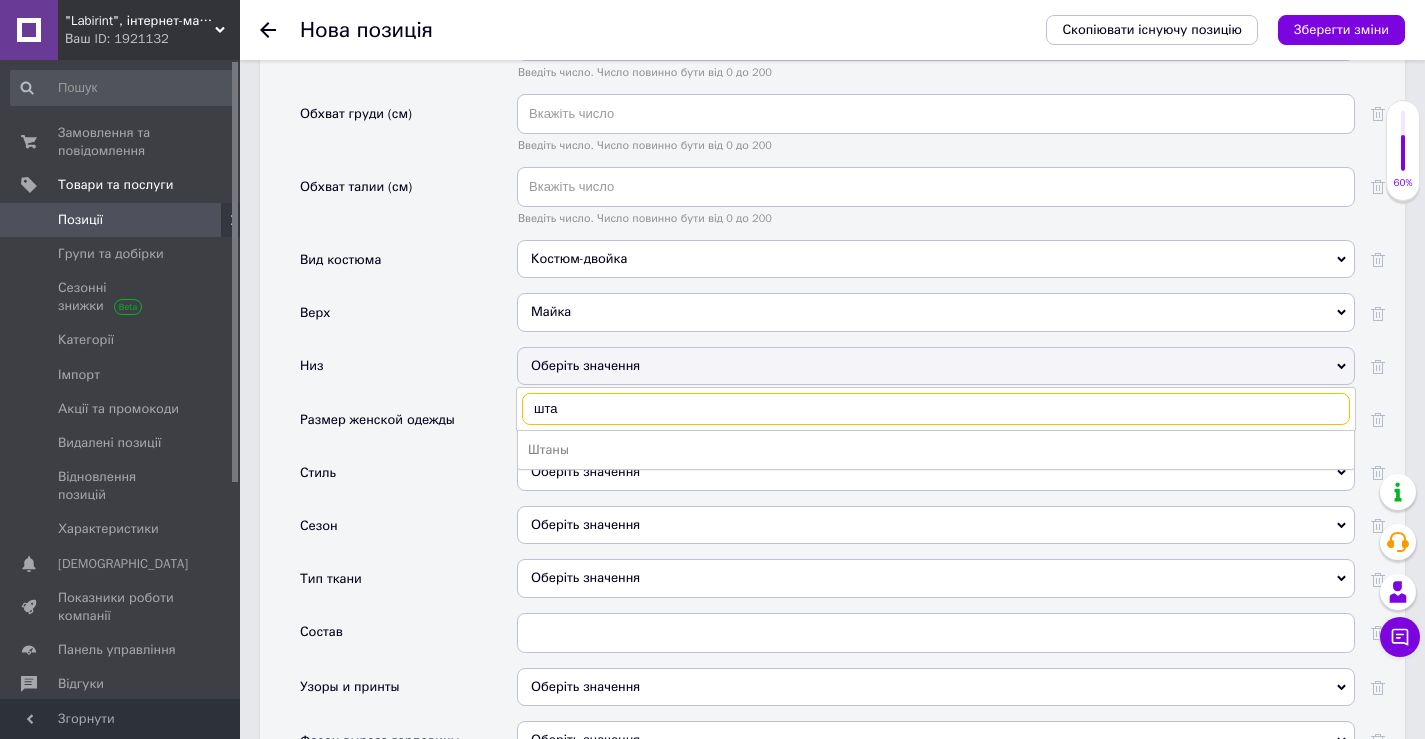 type on "шта" 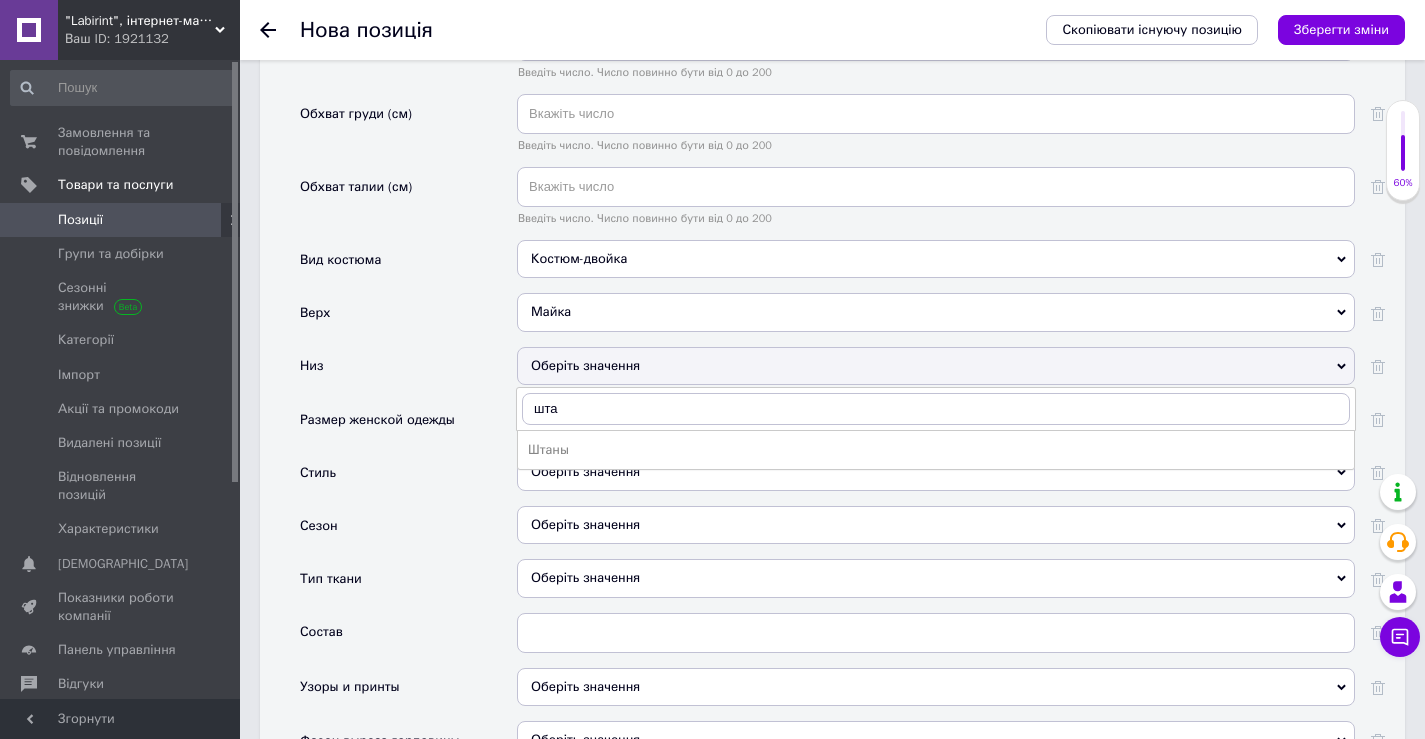 click on "Штаны" at bounding box center [936, 450] 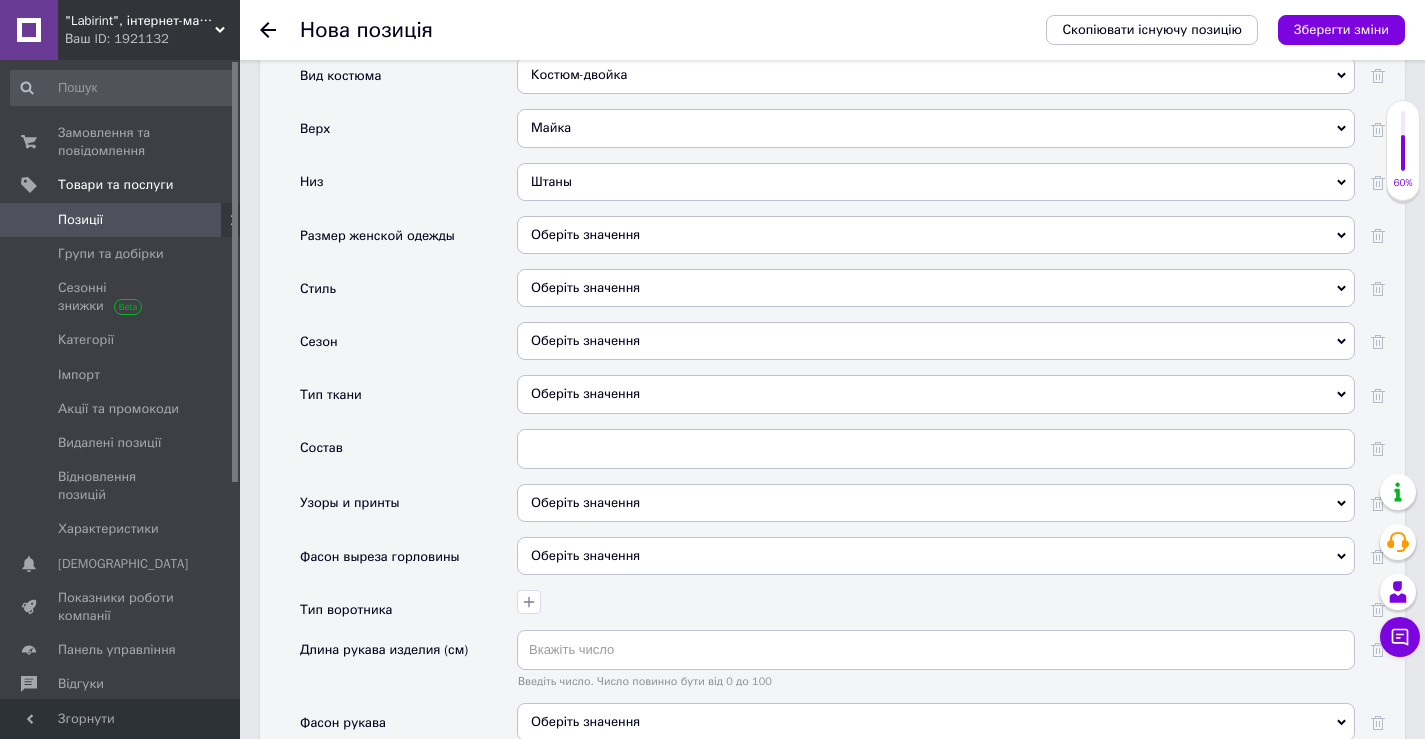scroll, scrollTop: 2400, scrollLeft: 0, axis: vertical 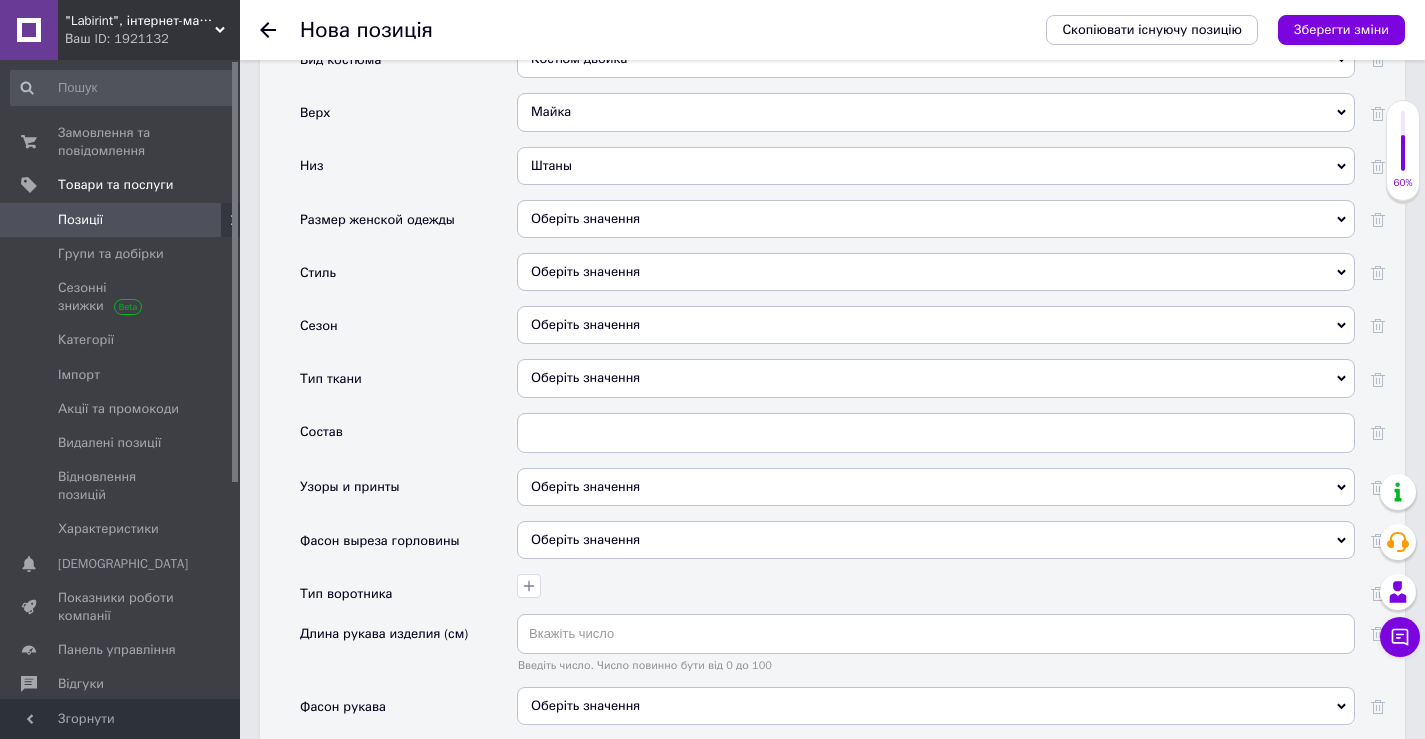 click on "Оберіть значення" at bounding box center [936, 272] 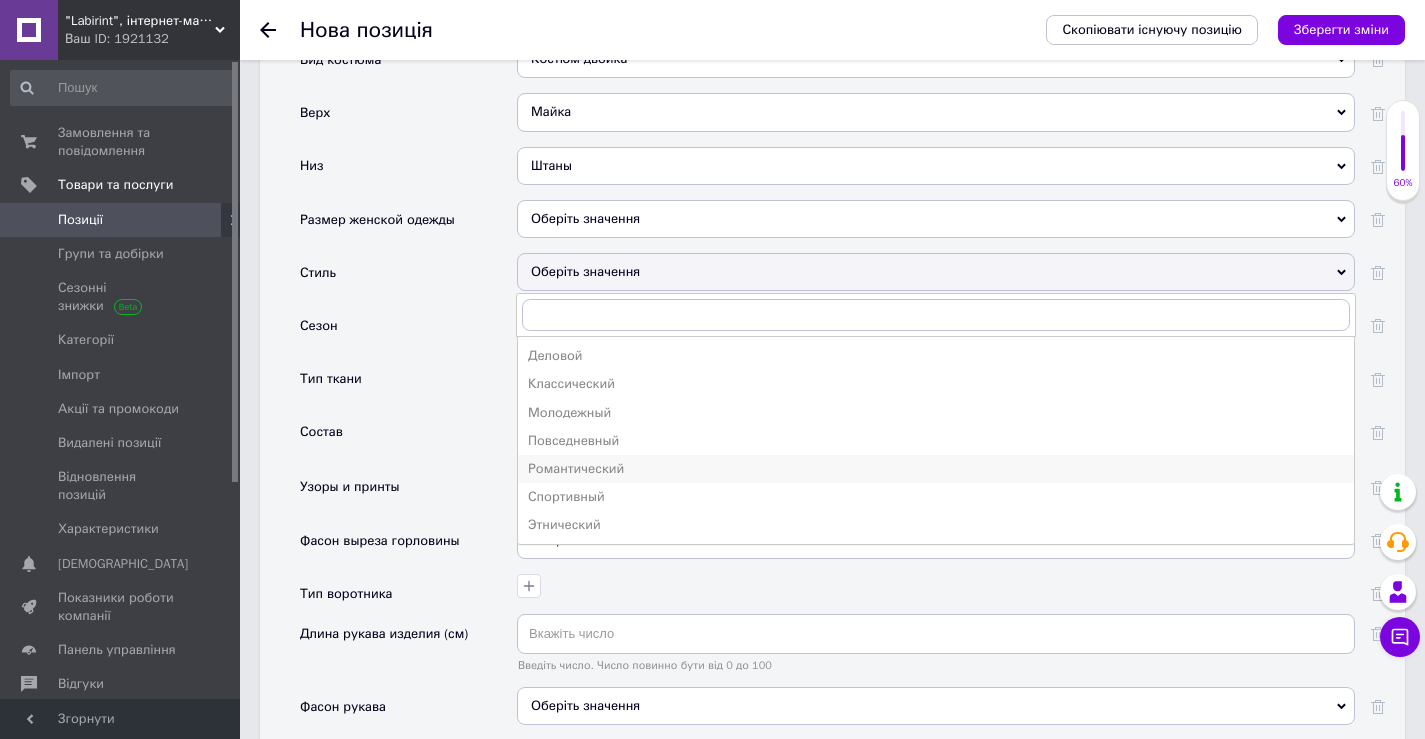 click on "Романтический" at bounding box center (936, 469) 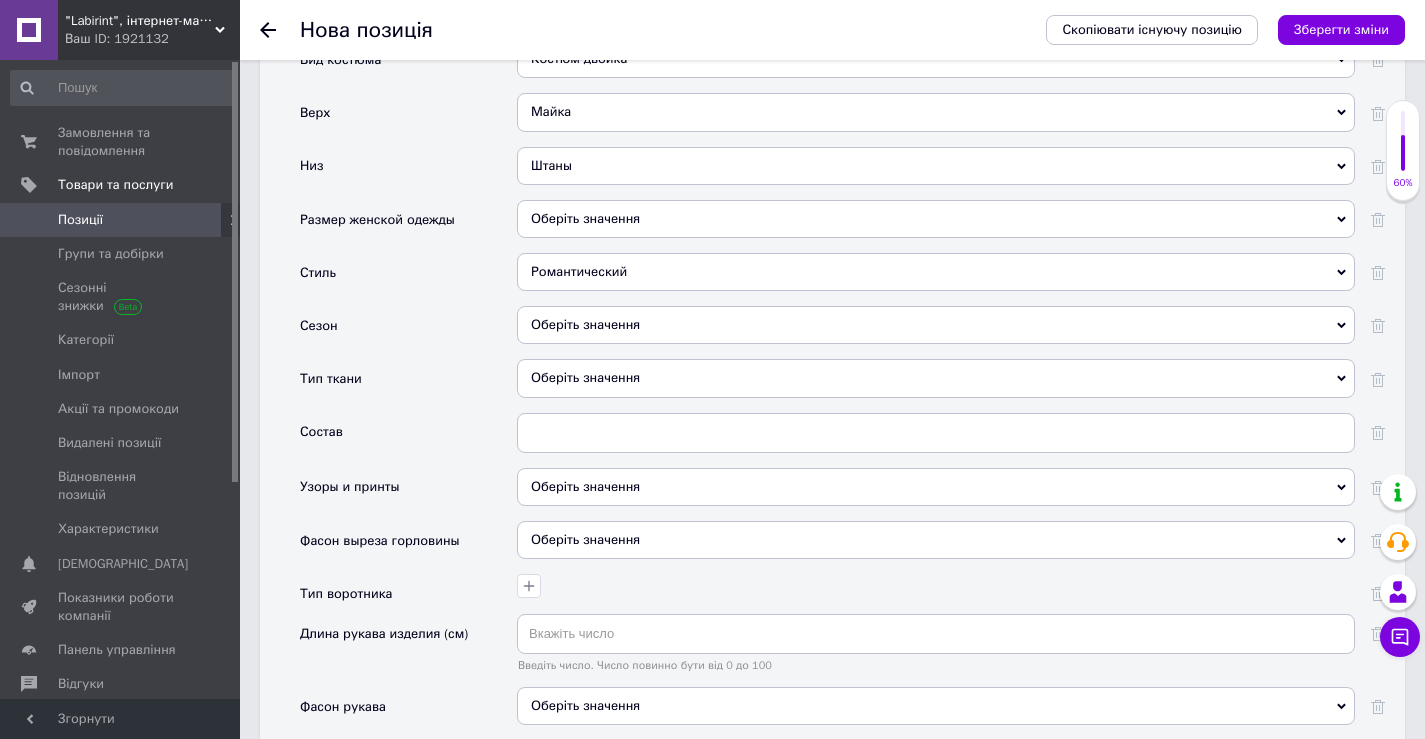 click on "Оберіть значення" at bounding box center (936, 325) 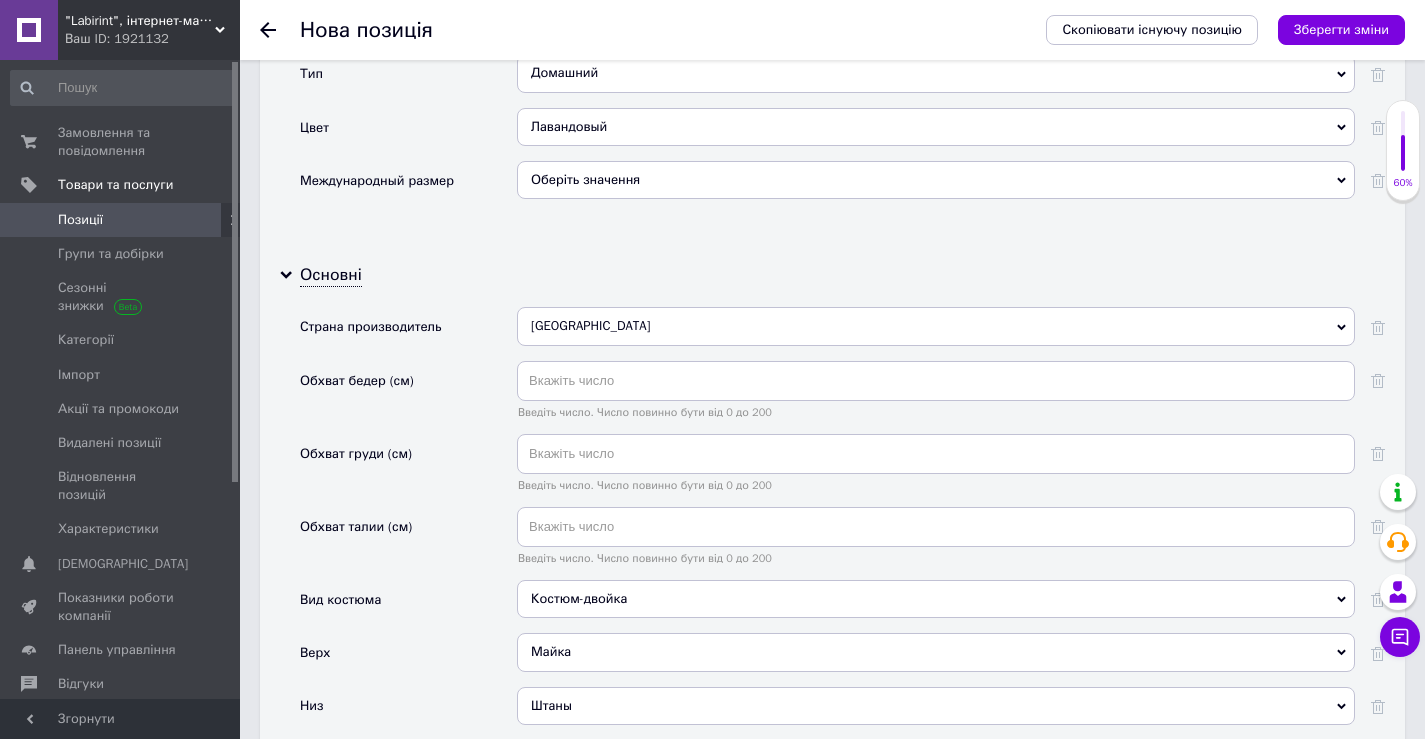 scroll, scrollTop: 1800, scrollLeft: 0, axis: vertical 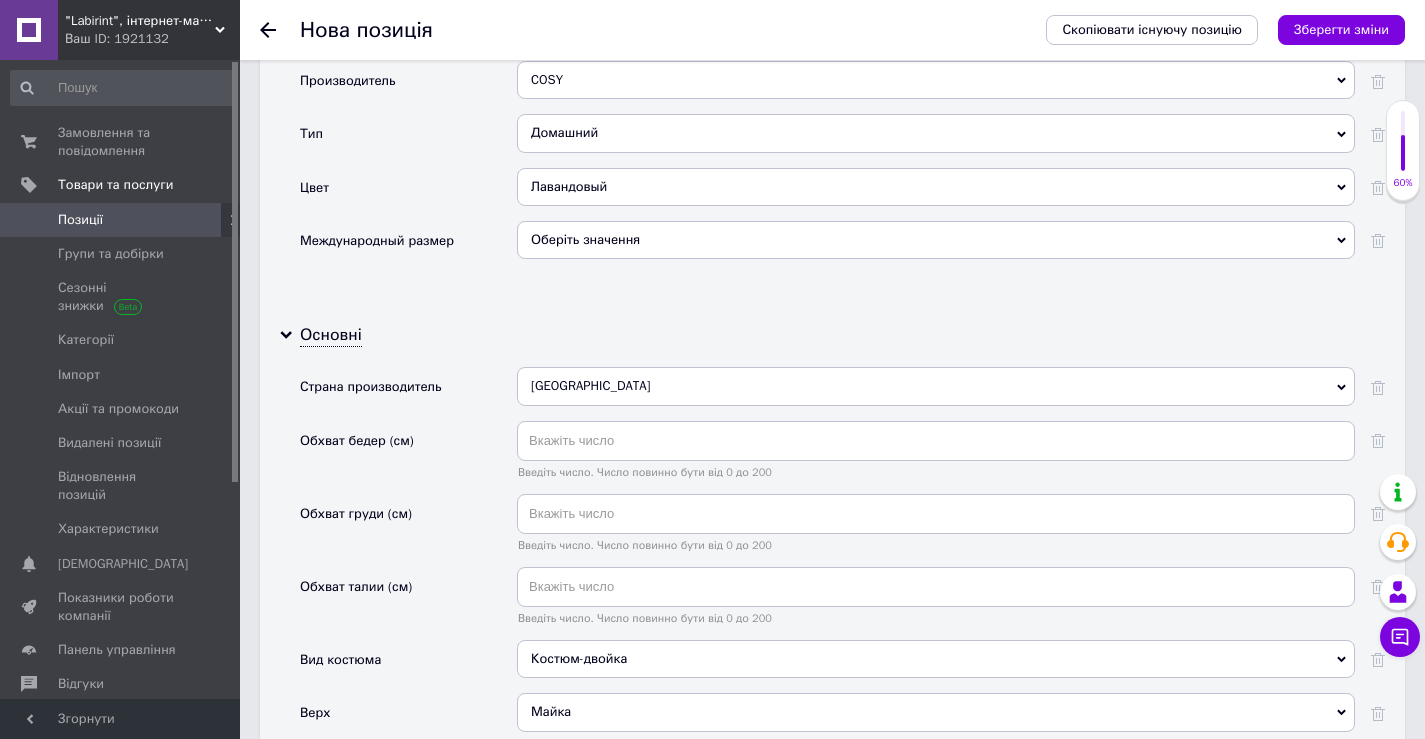 click on "Домашний" at bounding box center (936, 133) 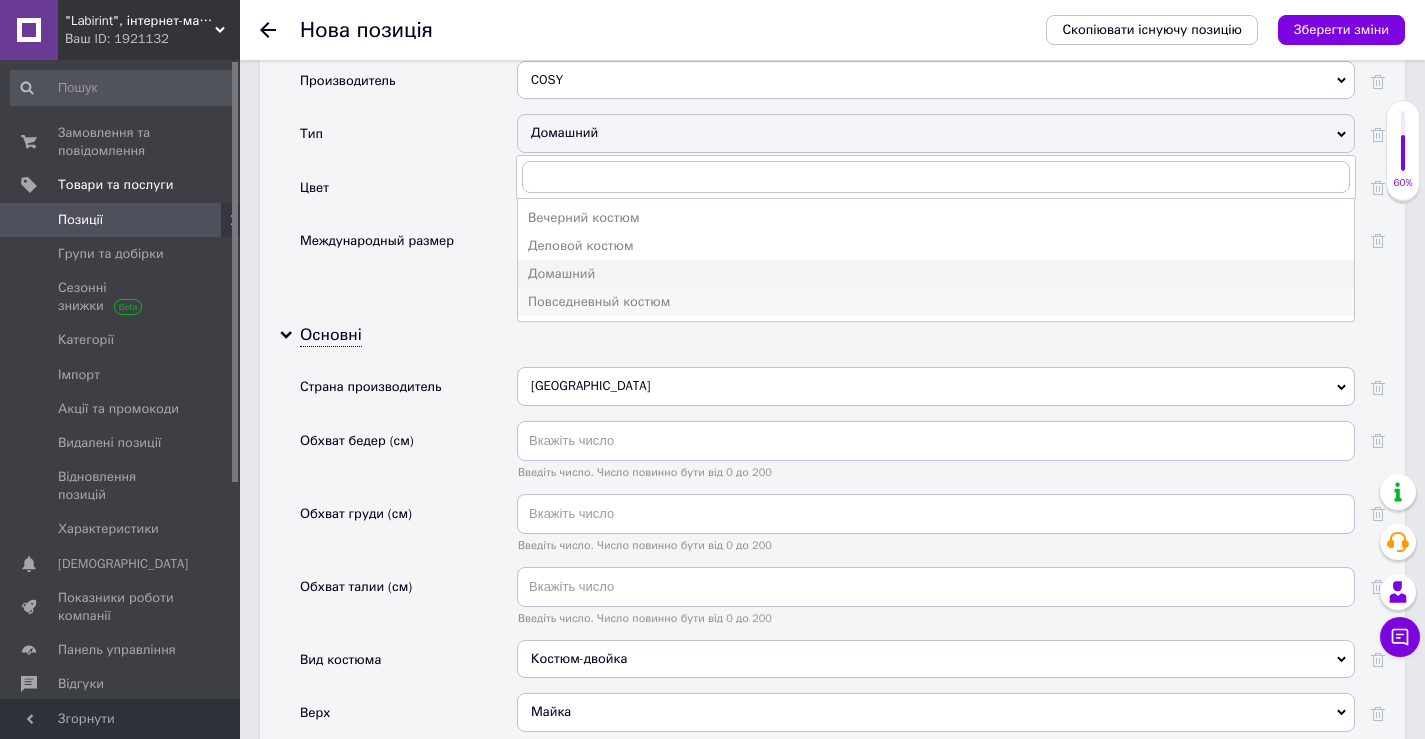 click on "Повседневный костюм" at bounding box center [936, 302] 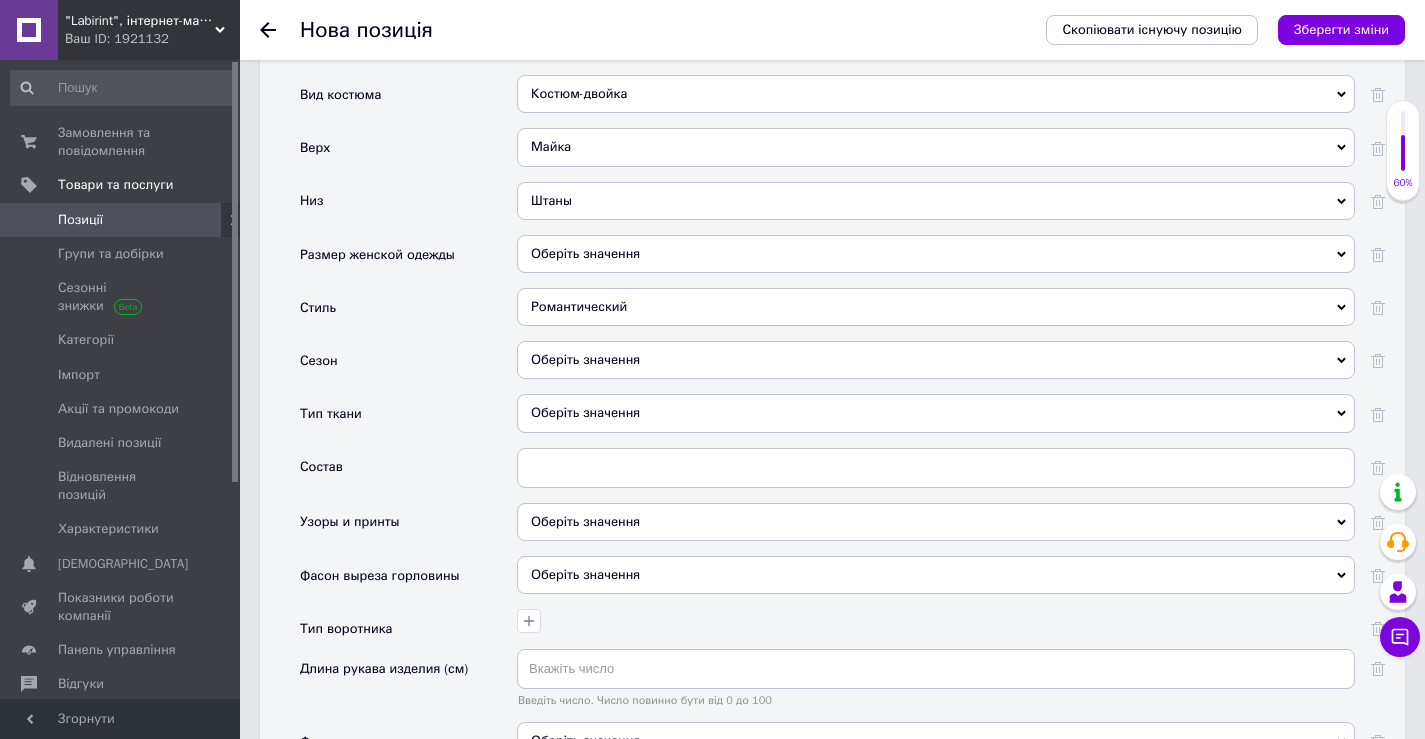 scroll, scrollTop: 2400, scrollLeft: 0, axis: vertical 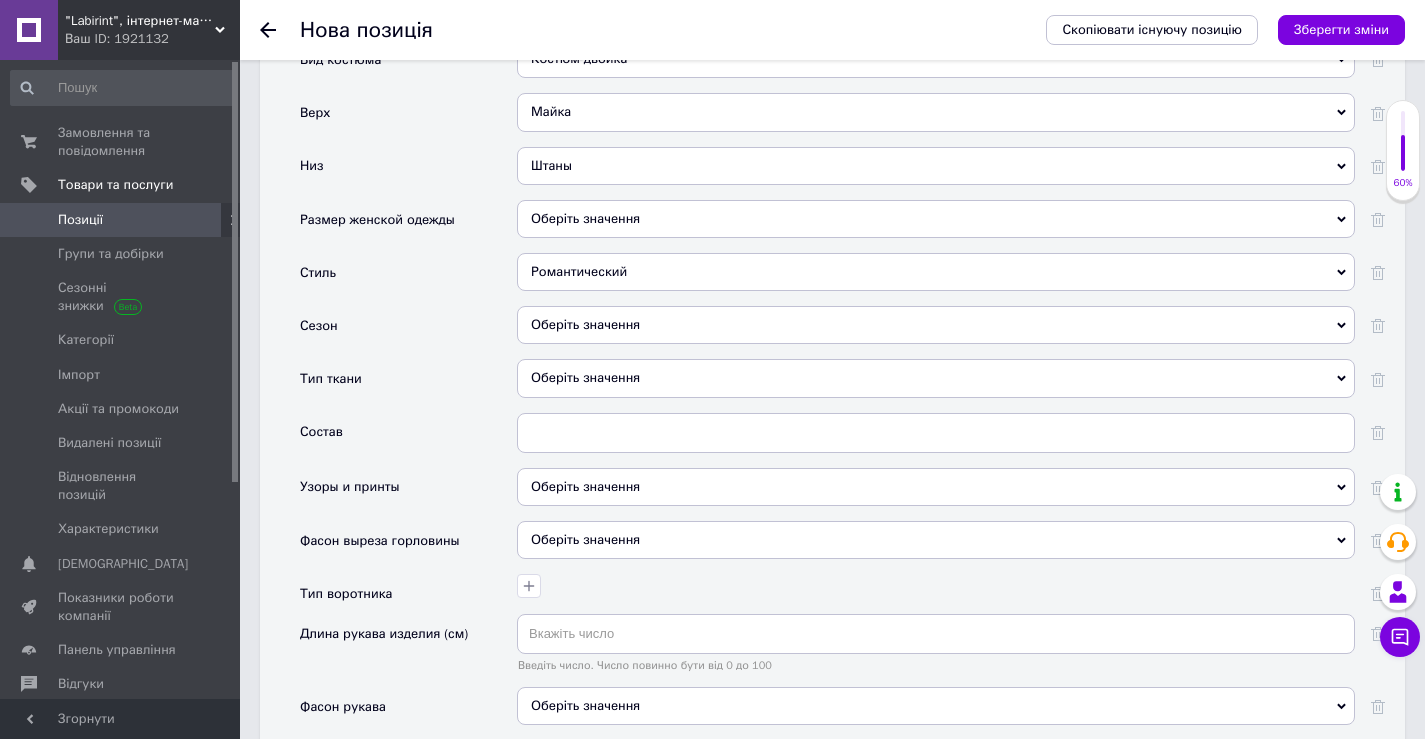 click on "Оберіть значення" at bounding box center [936, 325] 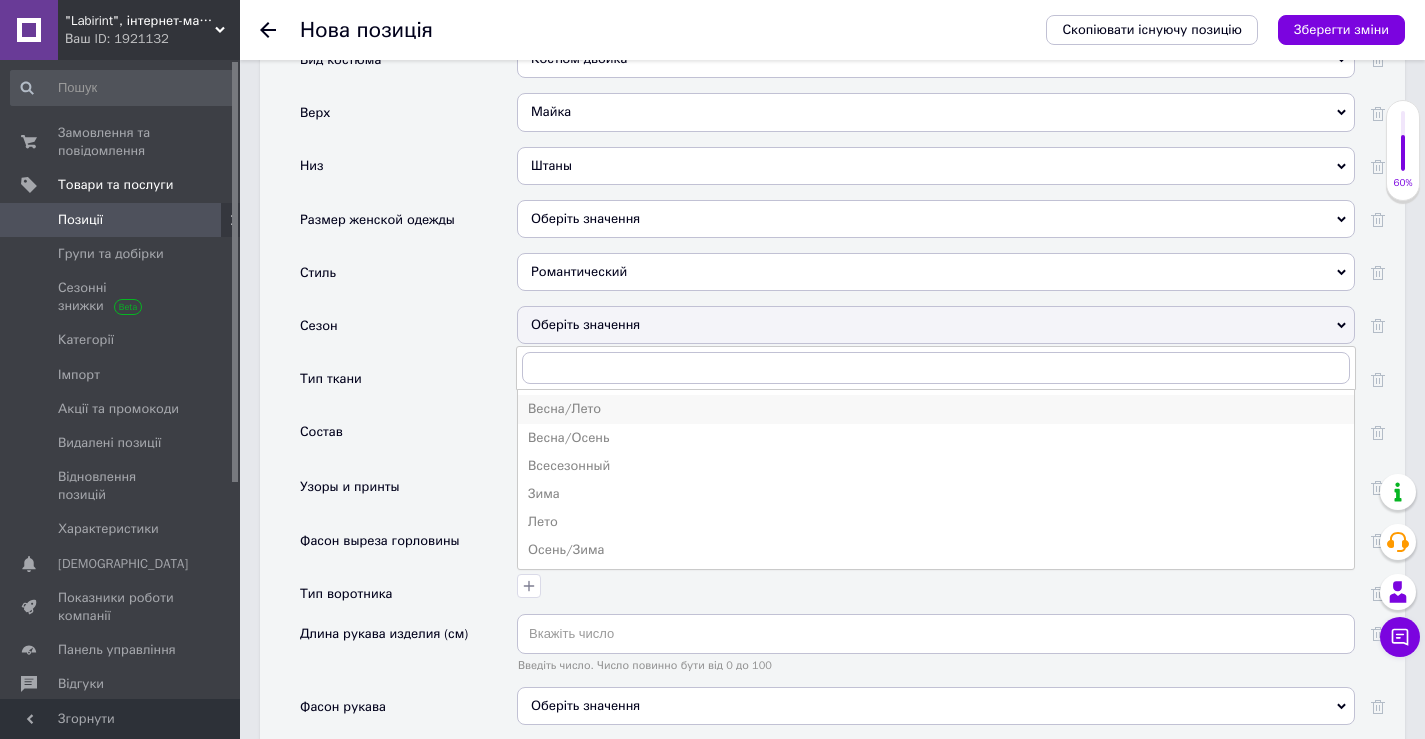 click on "Весна/Лето" at bounding box center (936, 409) 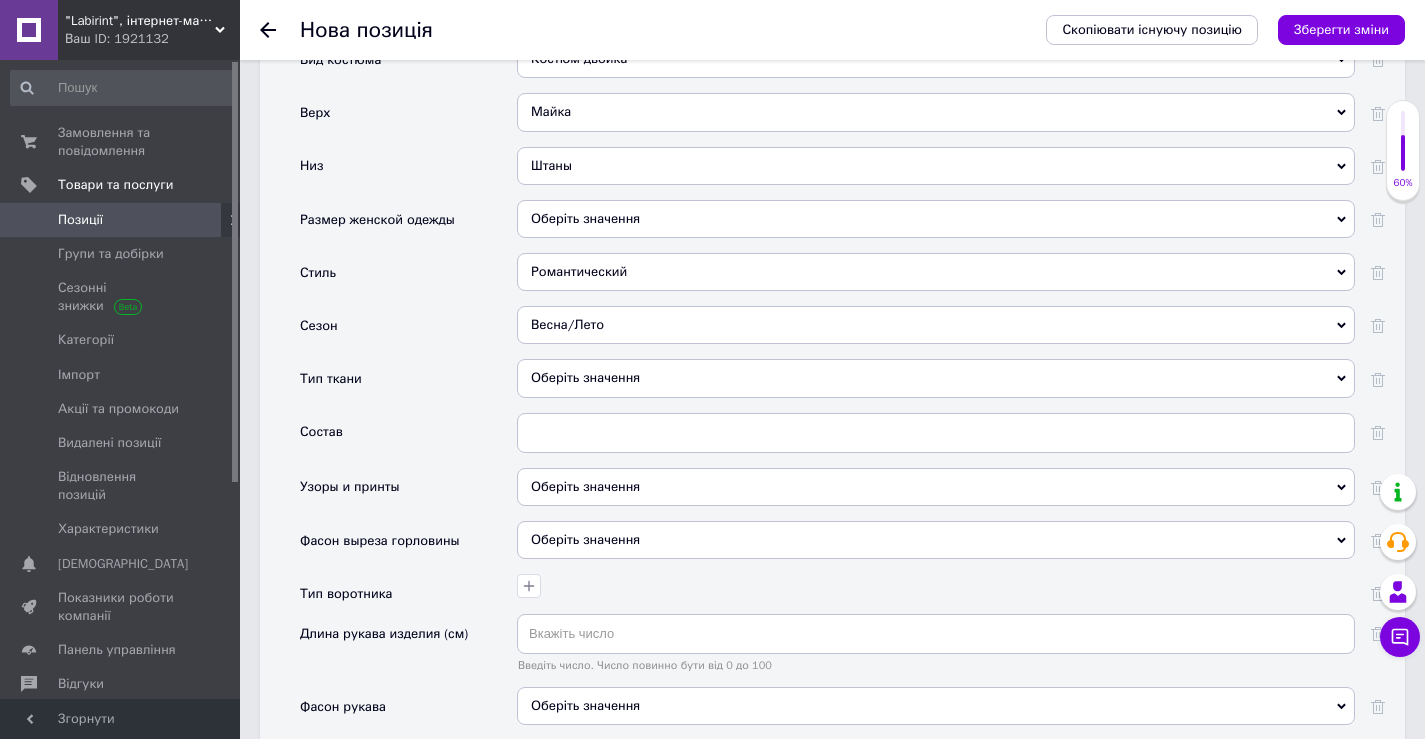 scroll, scrollTop: 2500, scrollLeft: 0, axis: vertical 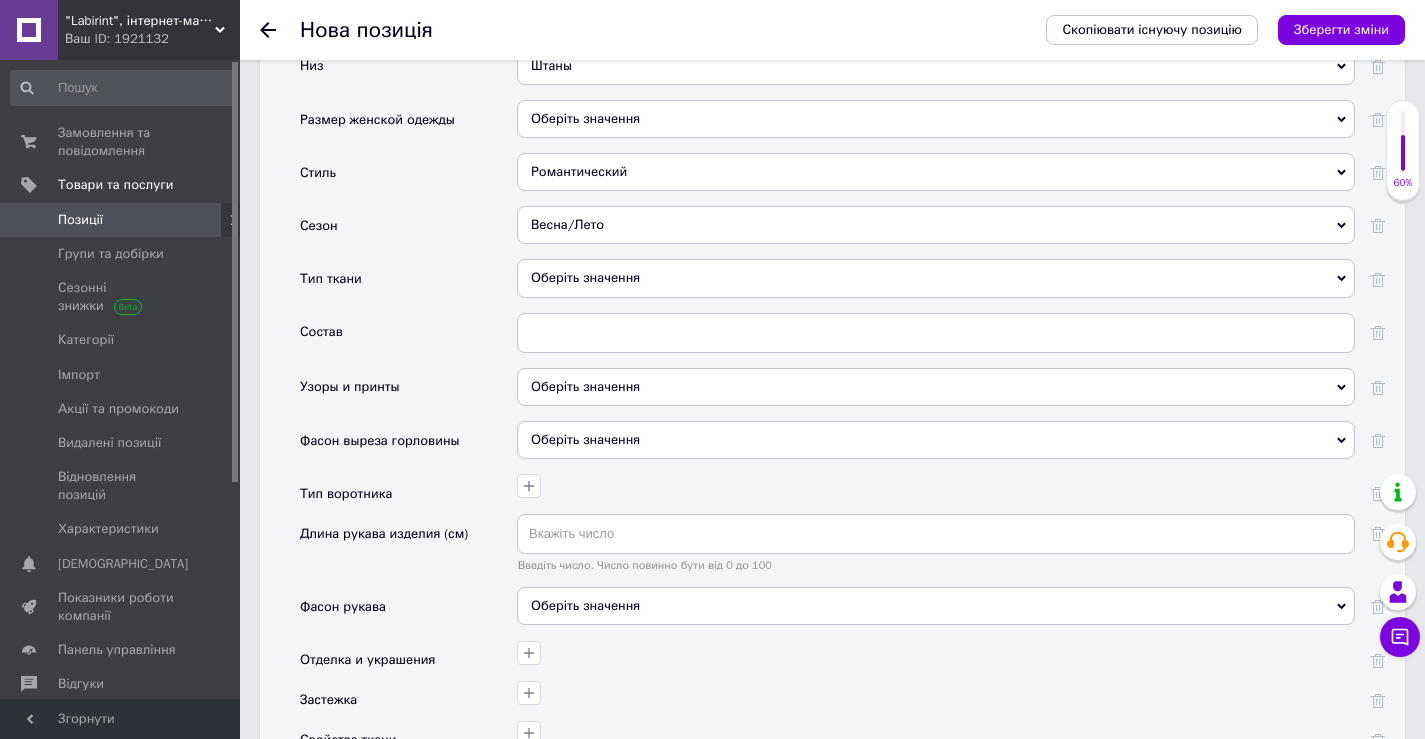 click on "Оберіть значення" at bounding box center [936, 278] 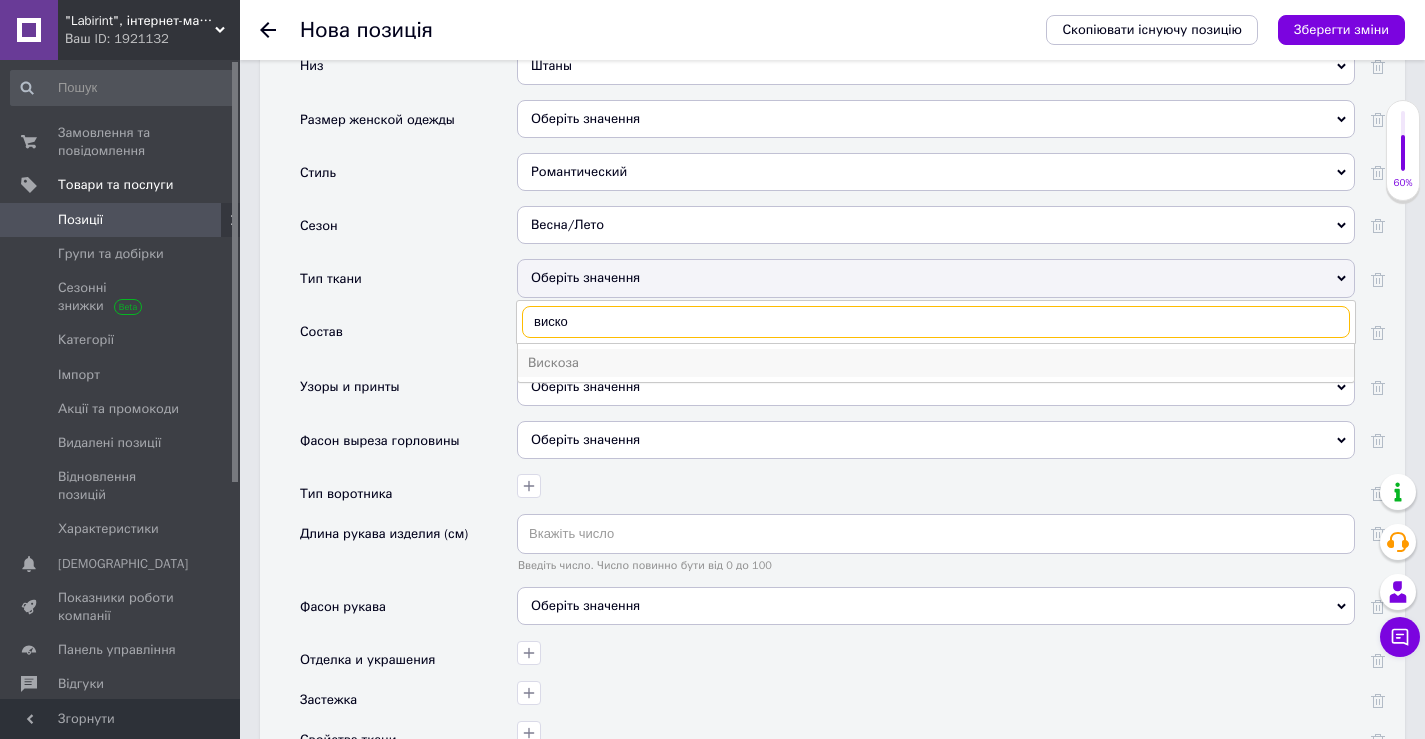 type on "виско" 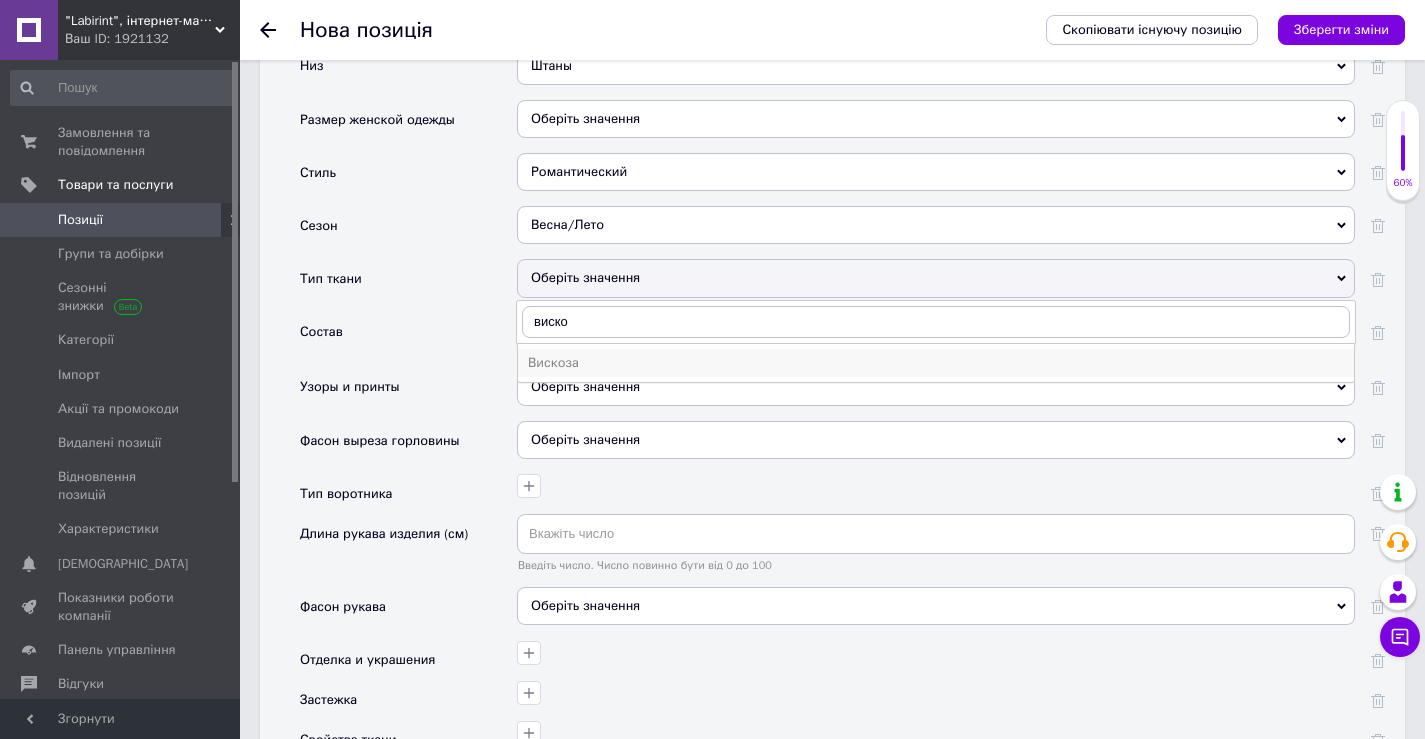 click on "Вискоза" at bounding box center (936, 363) 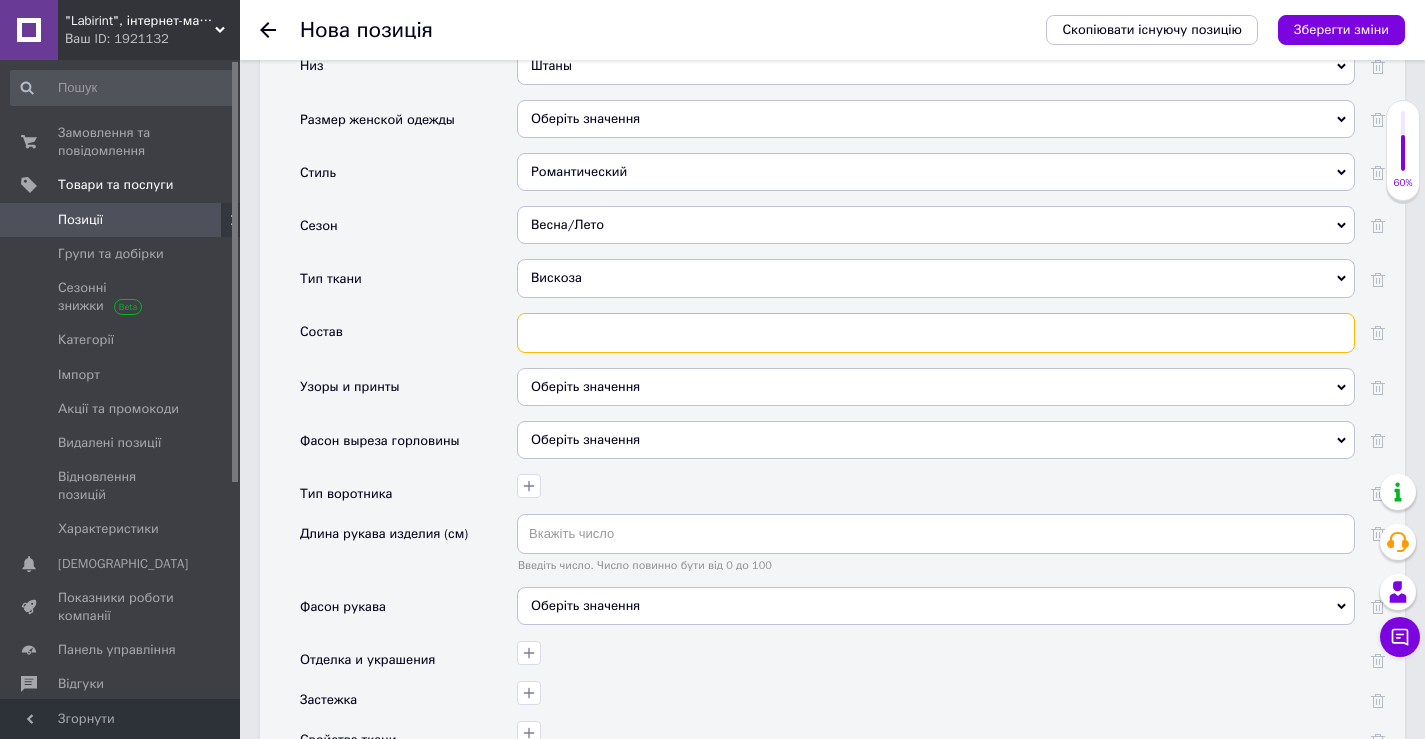 click at bounding box center (936, 333) 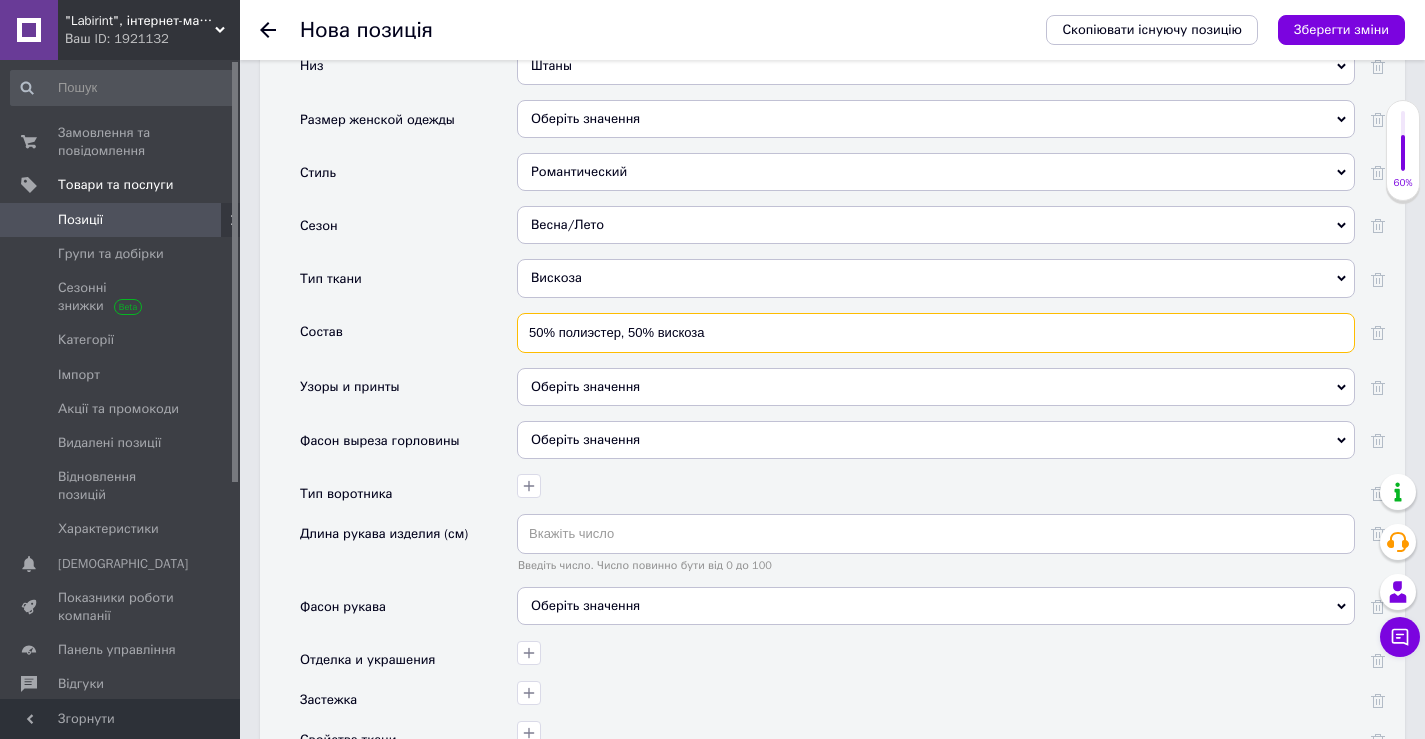 type on "50% полиэстер, 50% вискоза" 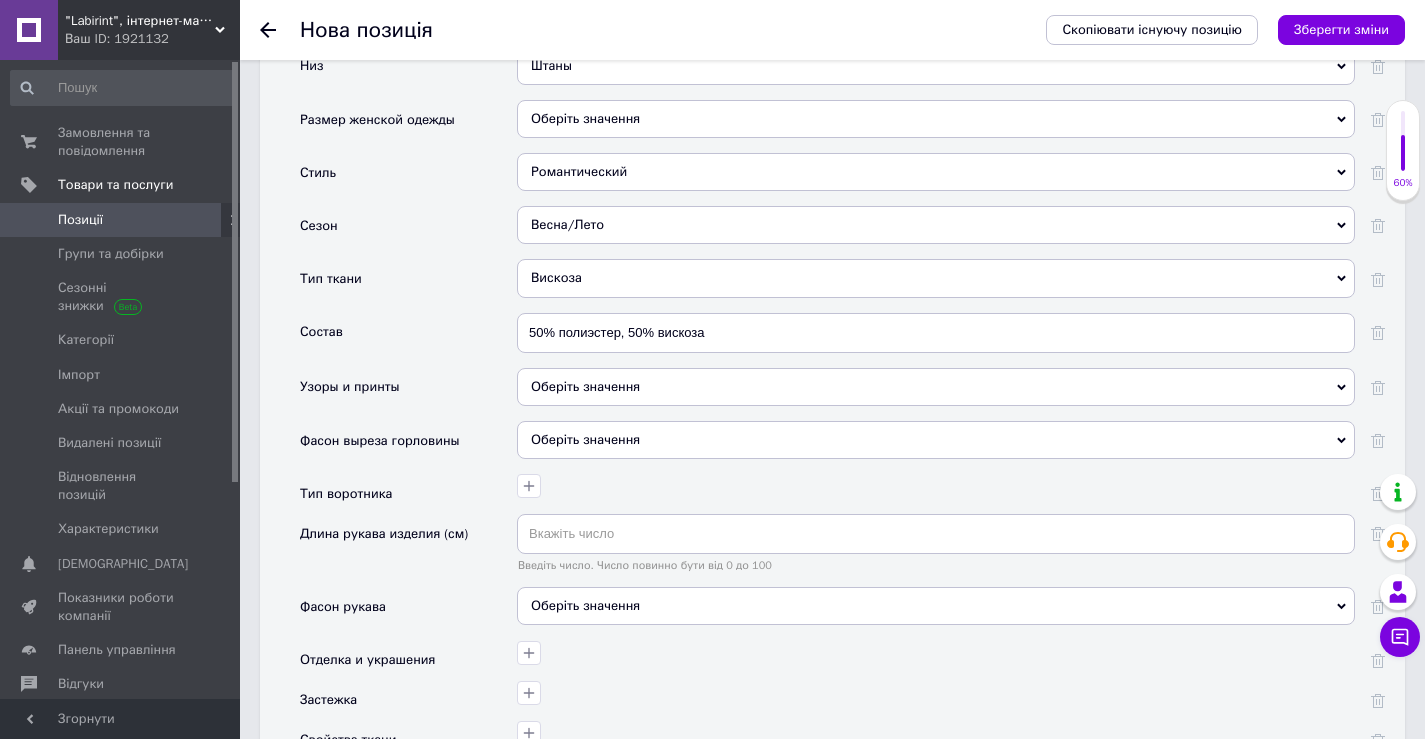 click on "Оберіть значення" at bounding box center [936, 387] 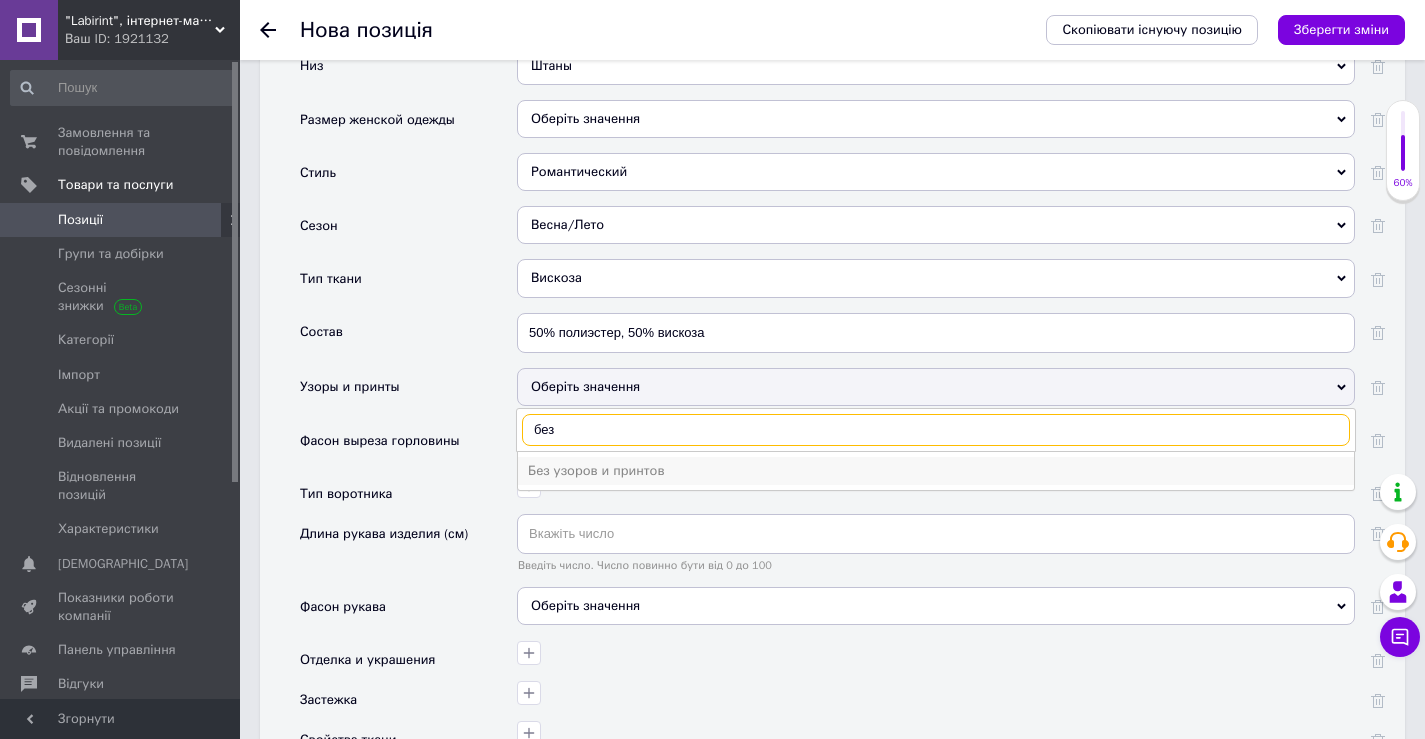 type on "без" 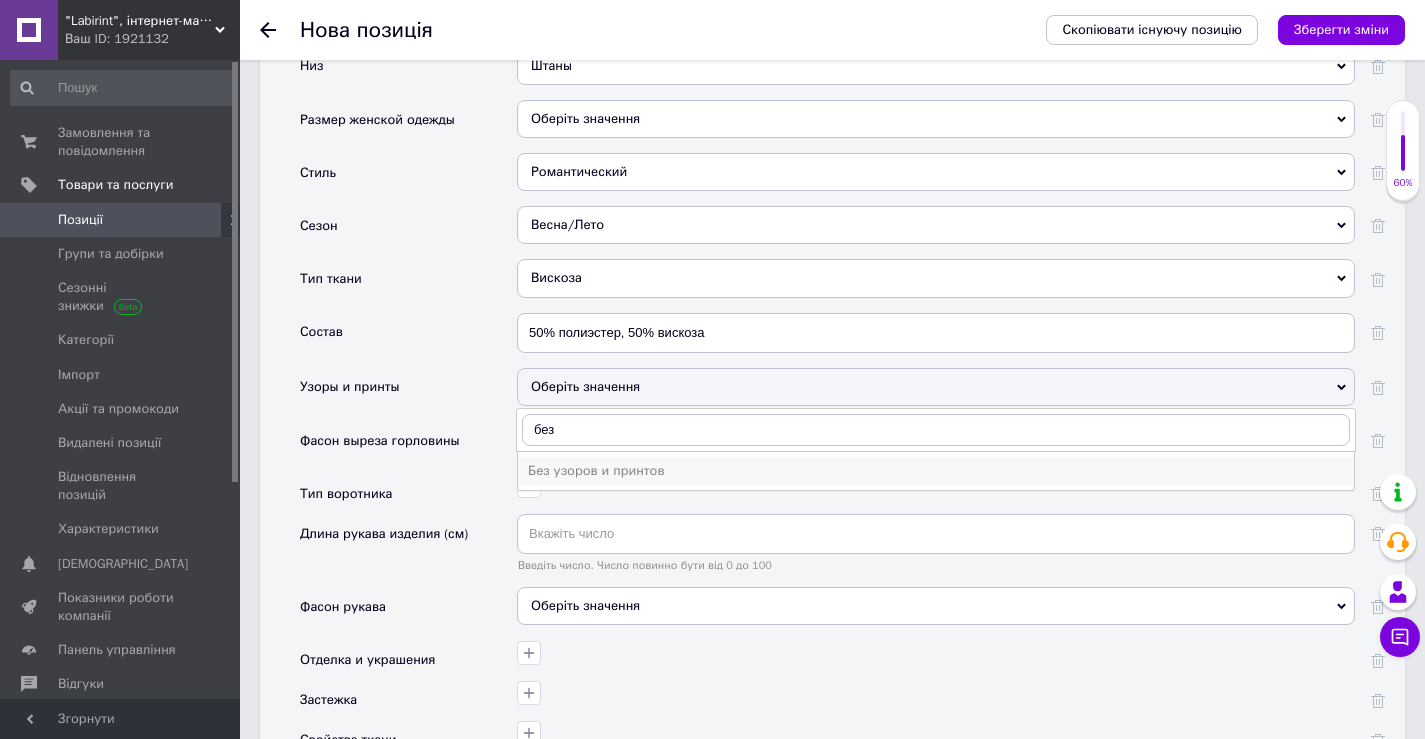 click on "Без узоров и принтов" at bounding box center (936, 471) 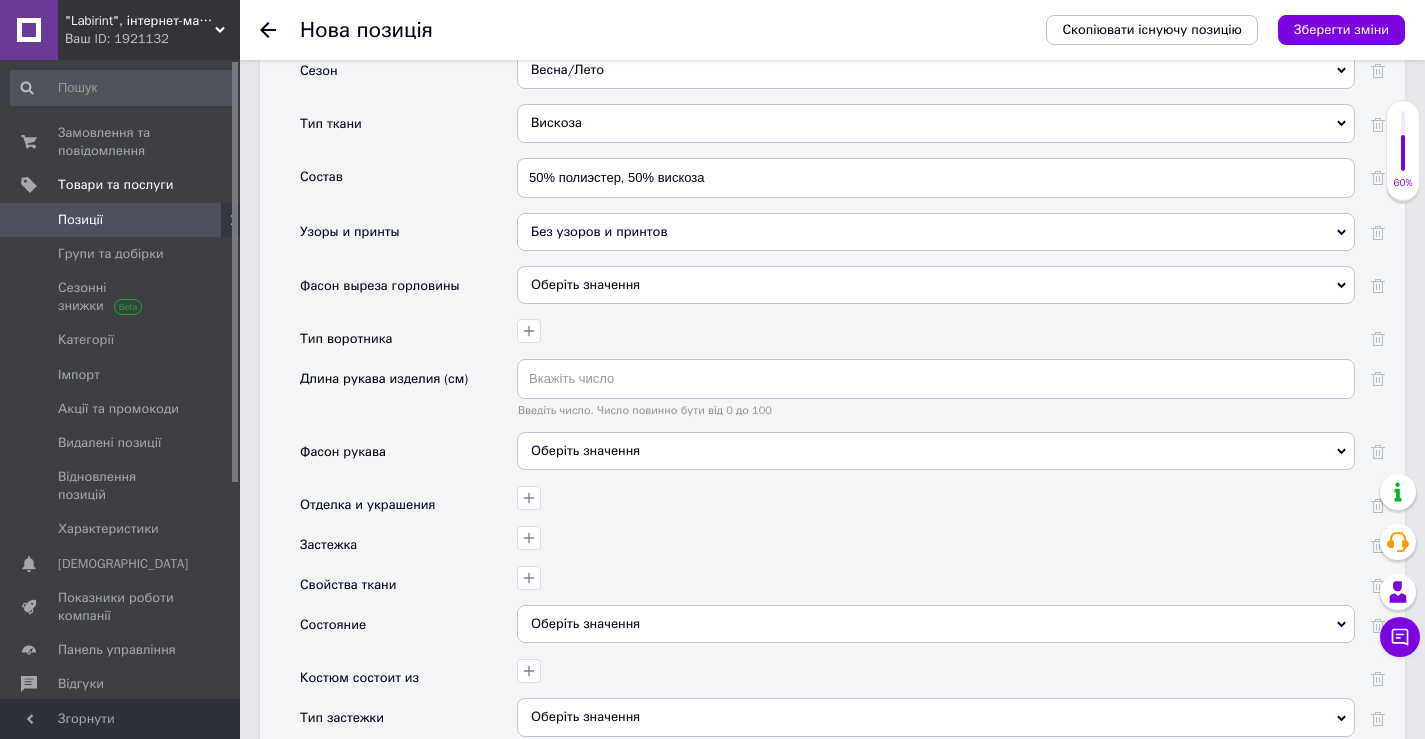 scroll, scrollTop: 2700, scrollLeft: 0, axis: vertical 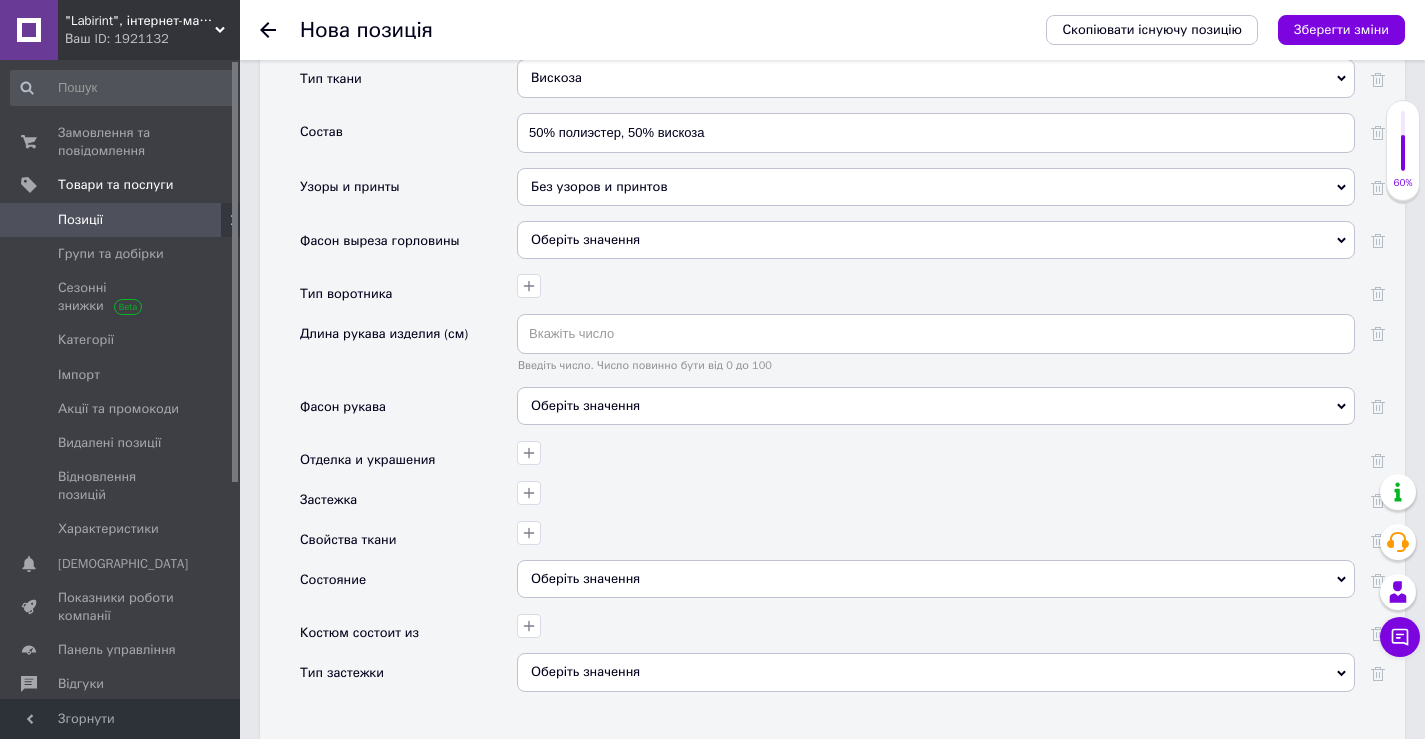 click on "Оберіть значення" at bounding box center [936, 240] 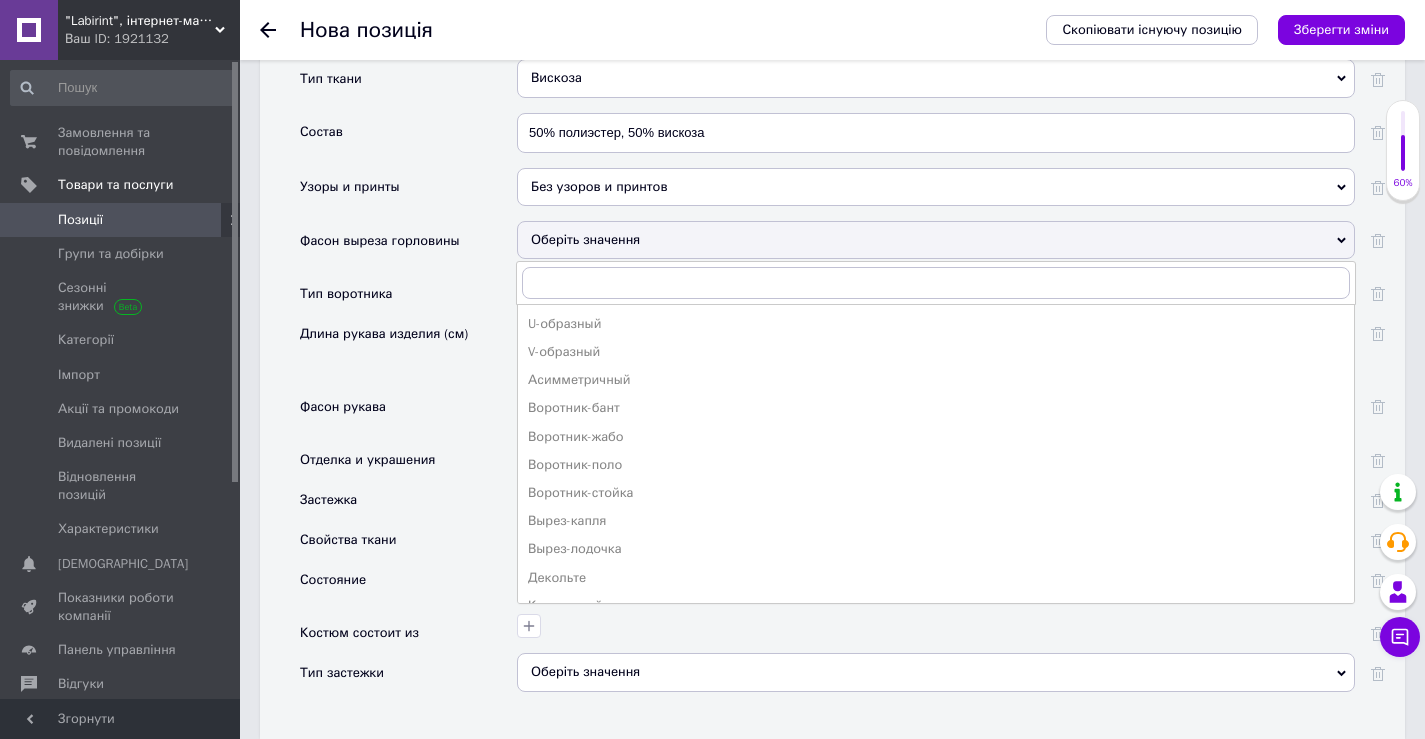 click on "Фасон выреза горловины" at bounding box center (380, 241) 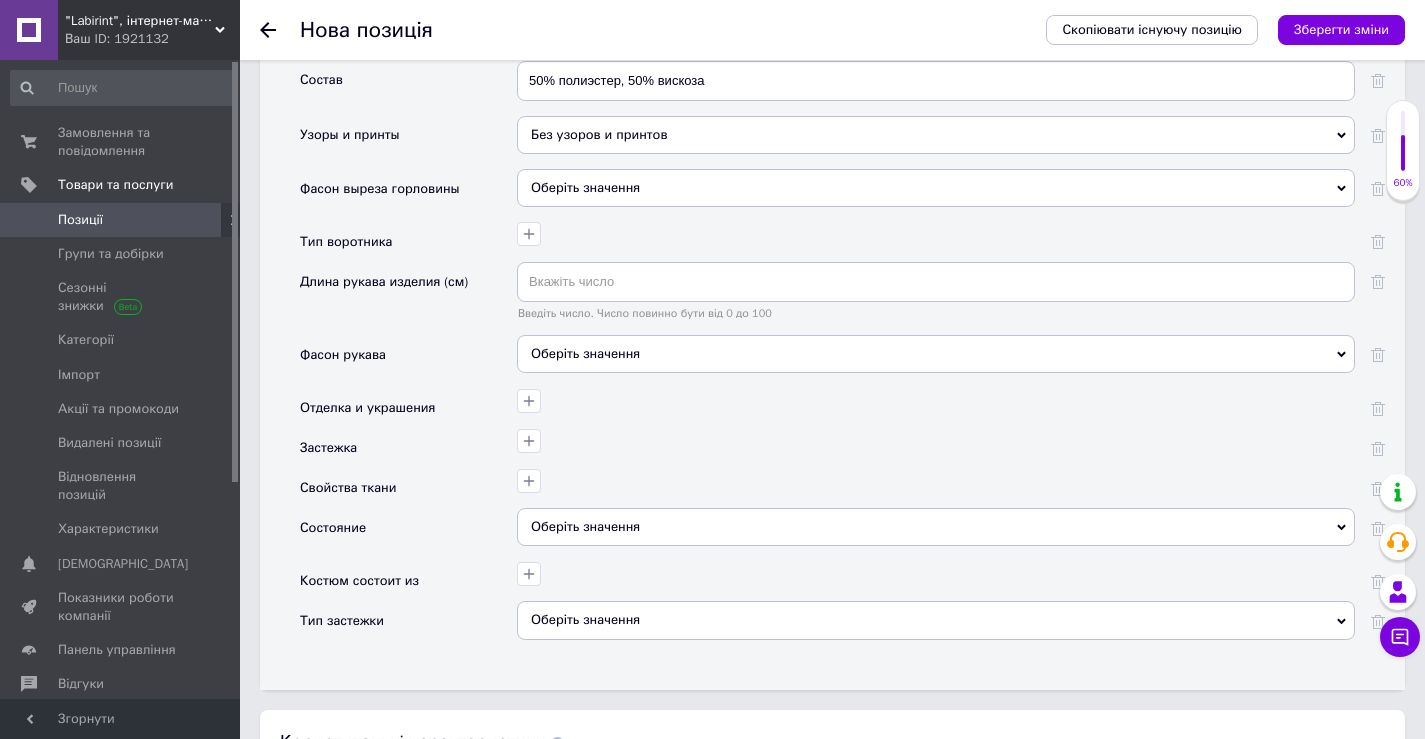 scroll, scrollTop: 2800, scrollLeft: 0, axis: vertical 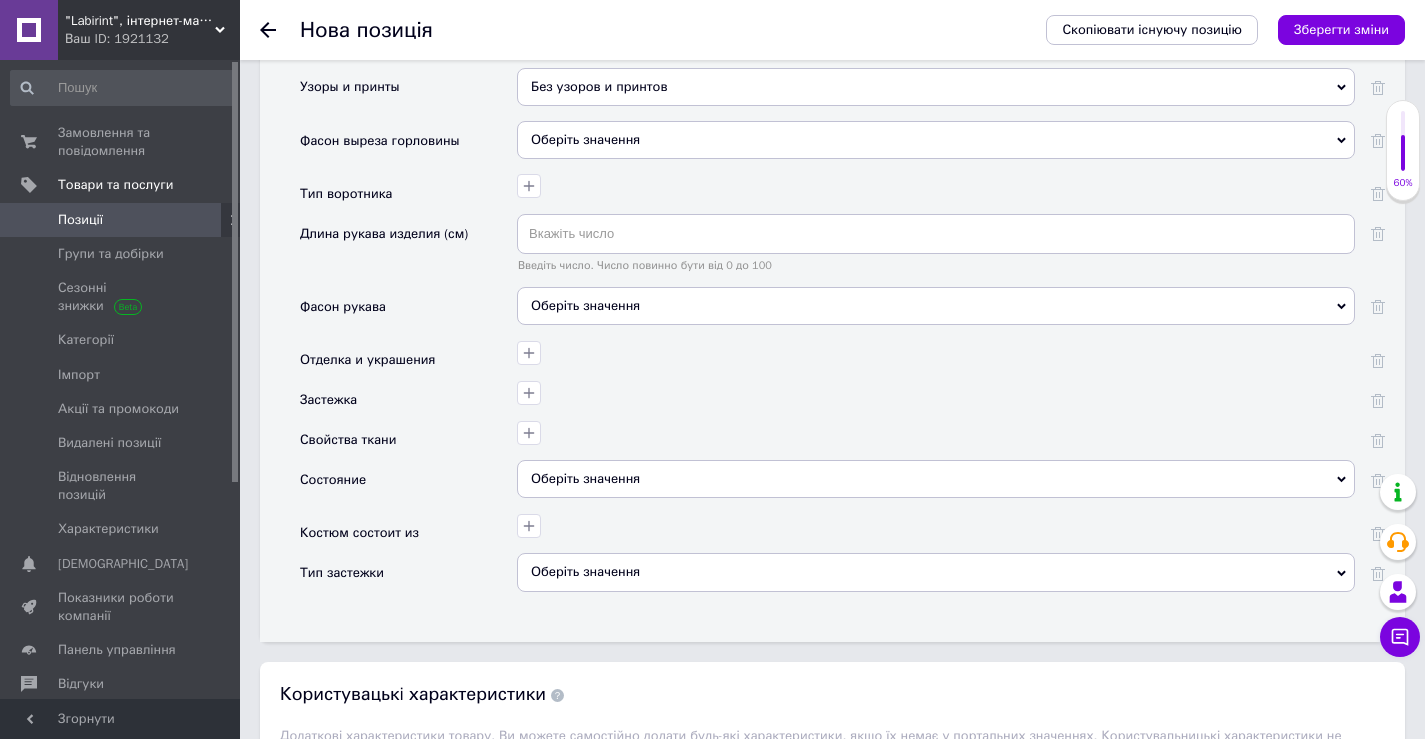 click on "Оберіть значення" at bounding box center [936, 306] 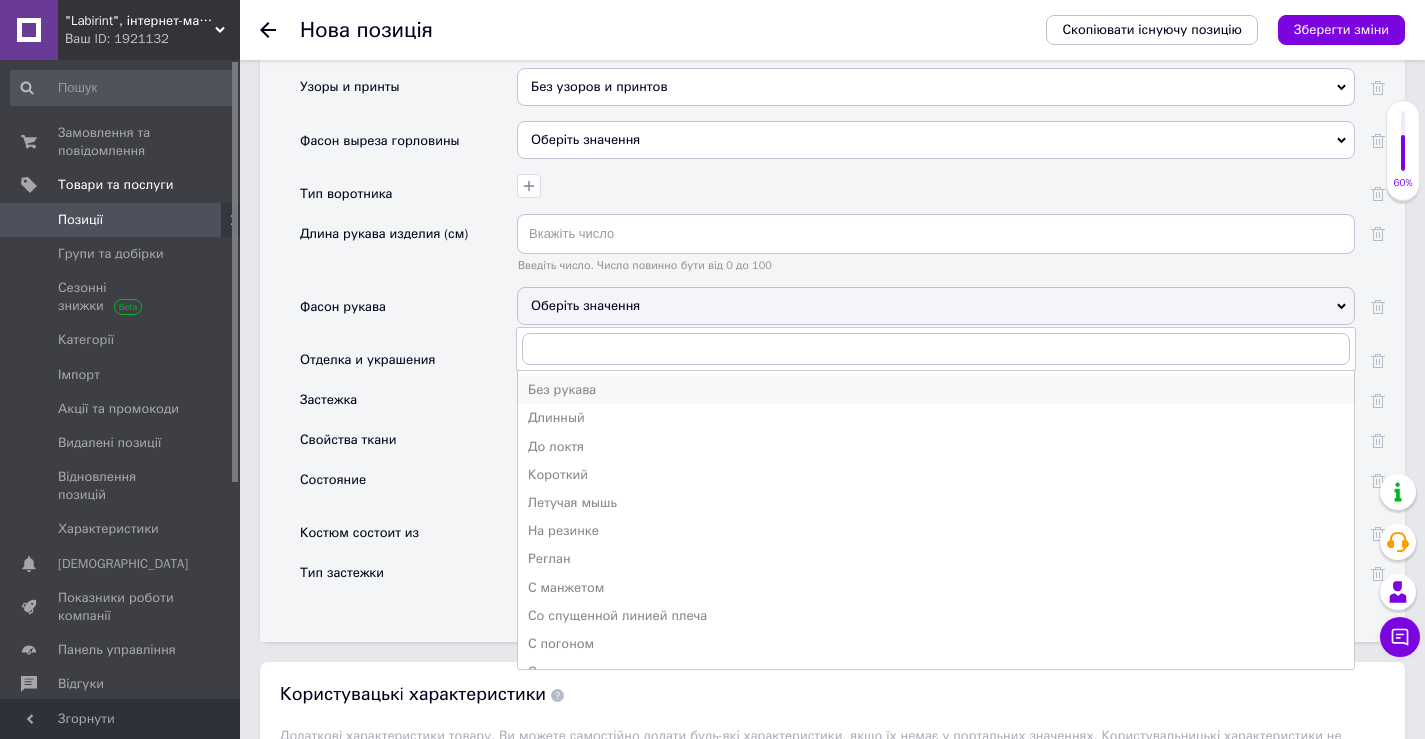 click on "Без рукава" at bounding box center [936, 390] 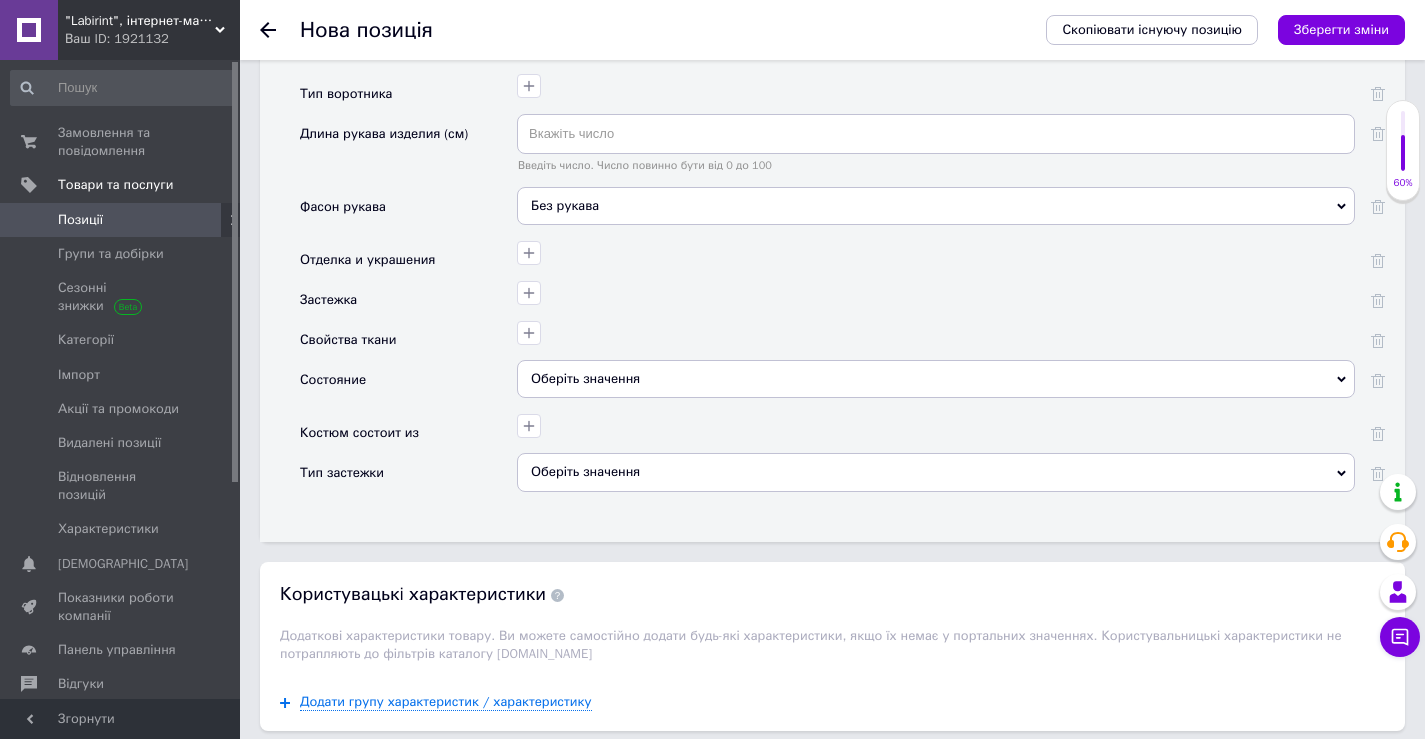 scroll, scrollTop: 3000, scrollLeft: 0, axis: vertical 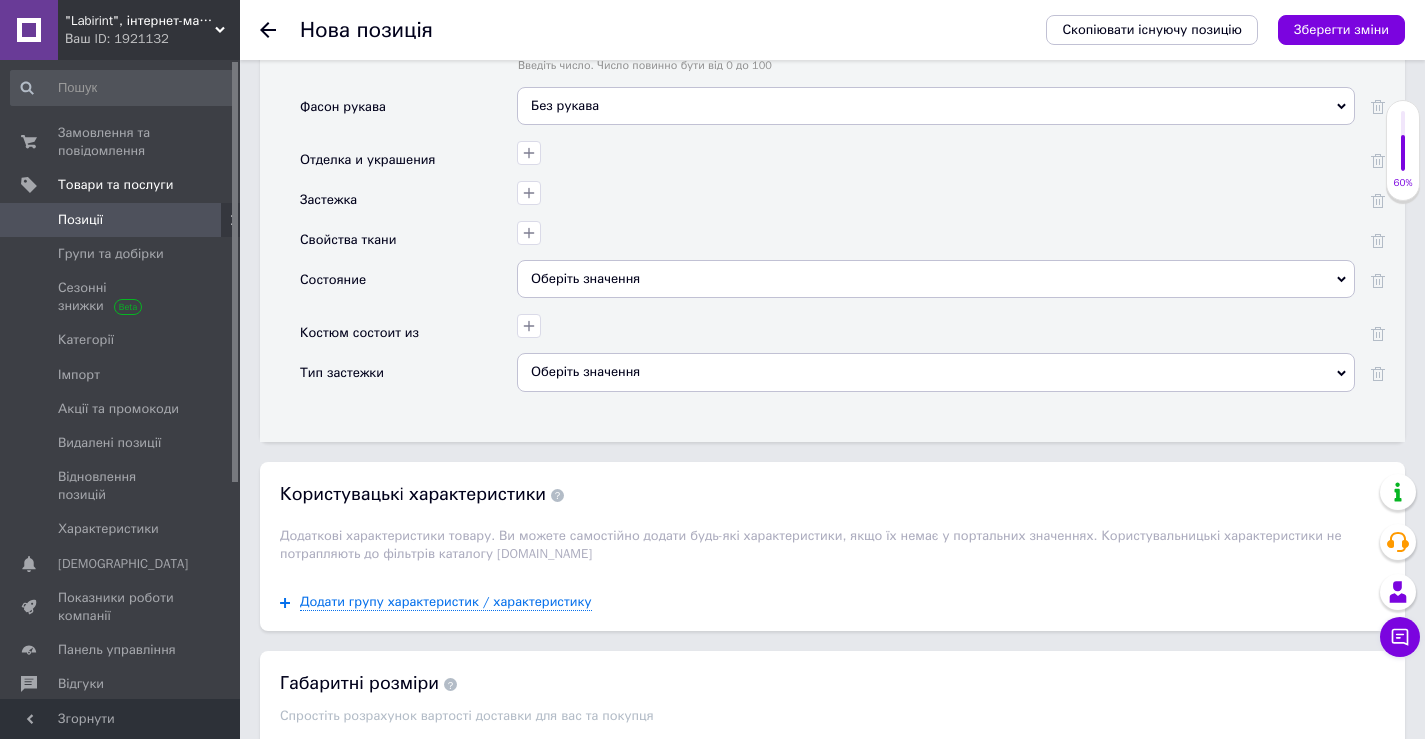 click on "Оберіть значення" at bounding box center (936, 279) 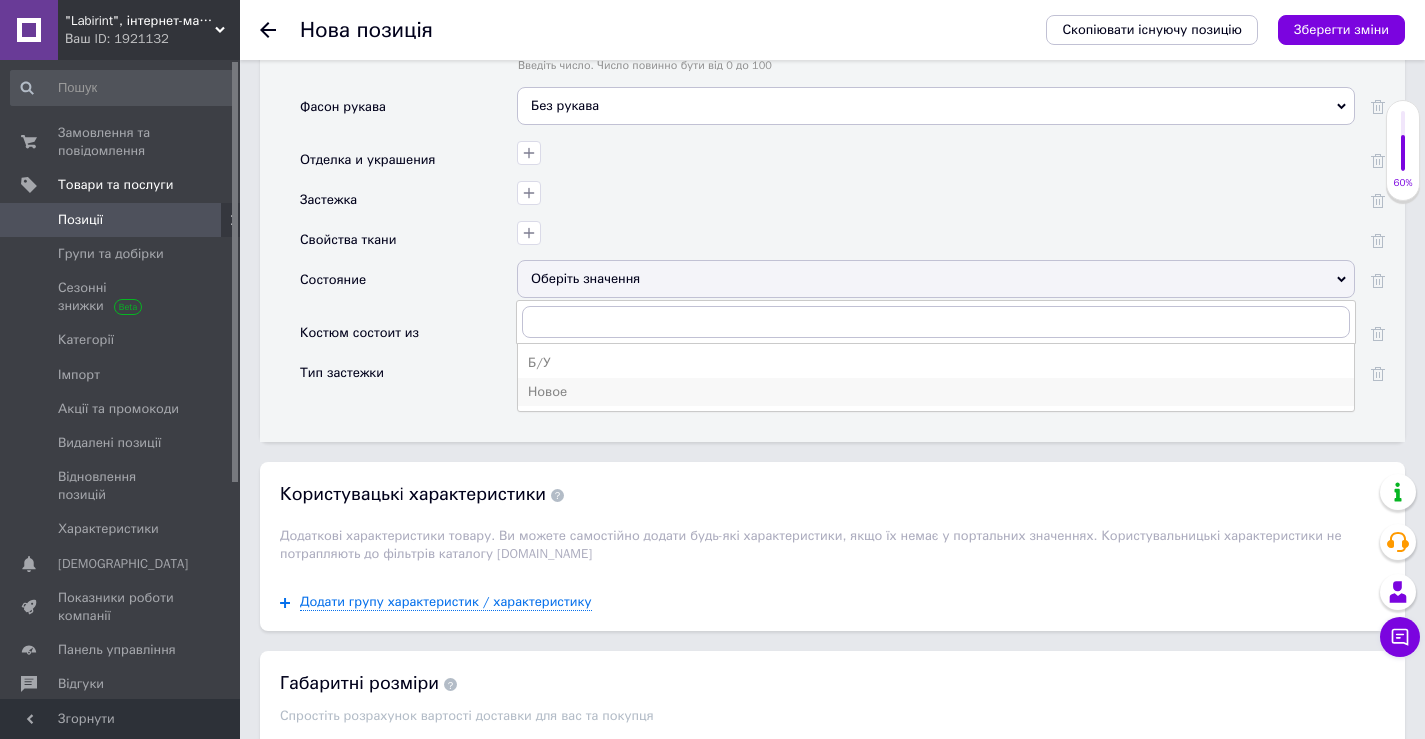 click on "Новое" at bounding box center [936, 392] 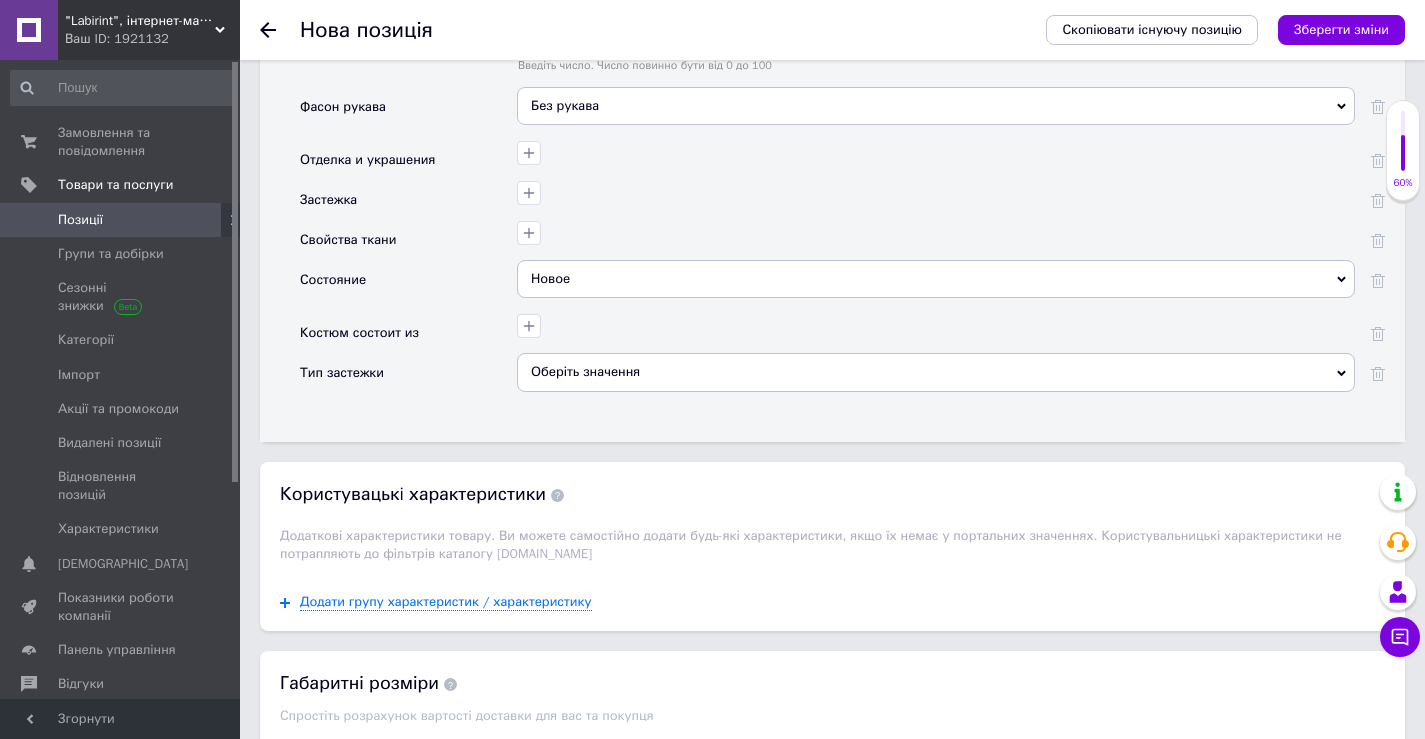 click on "Оберіть значення" at bounding box center [936, 372] 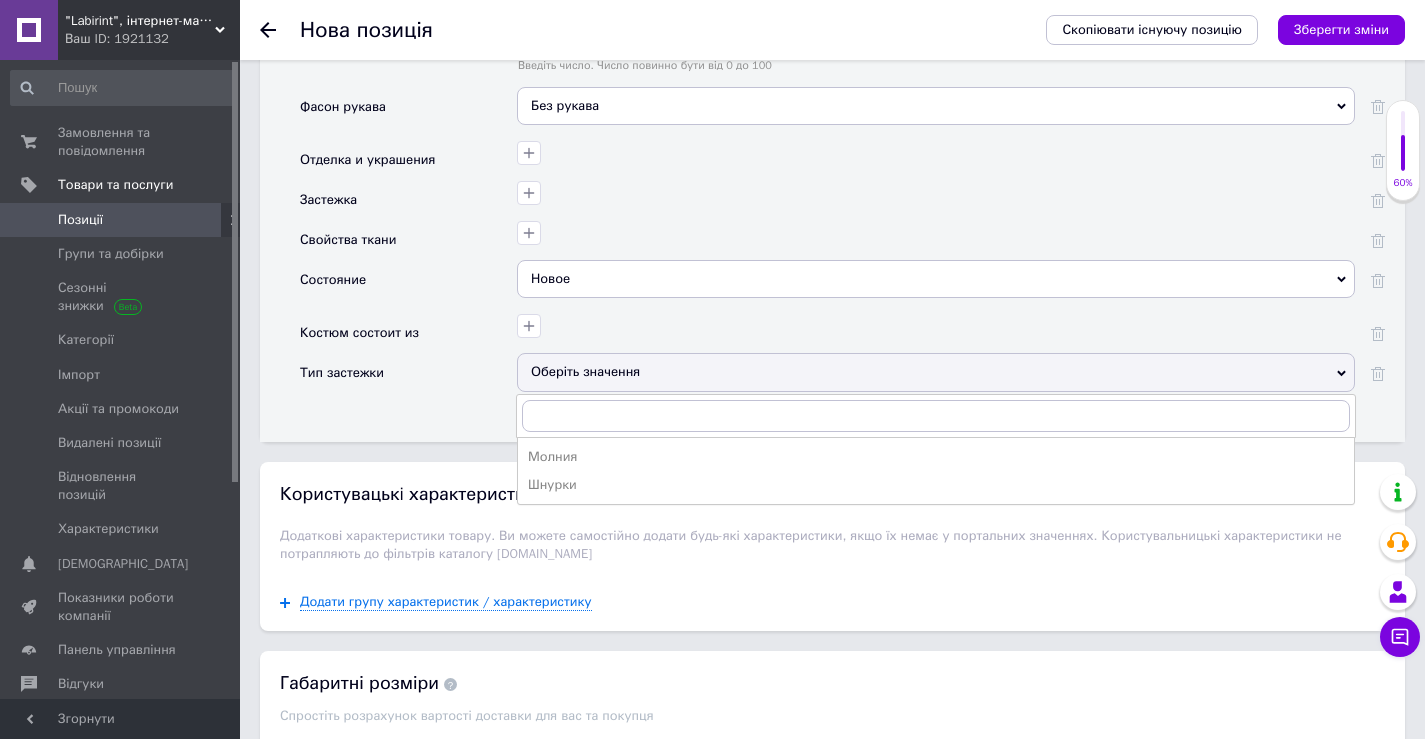 click on "Состояние" at bounding box center (408, 286) 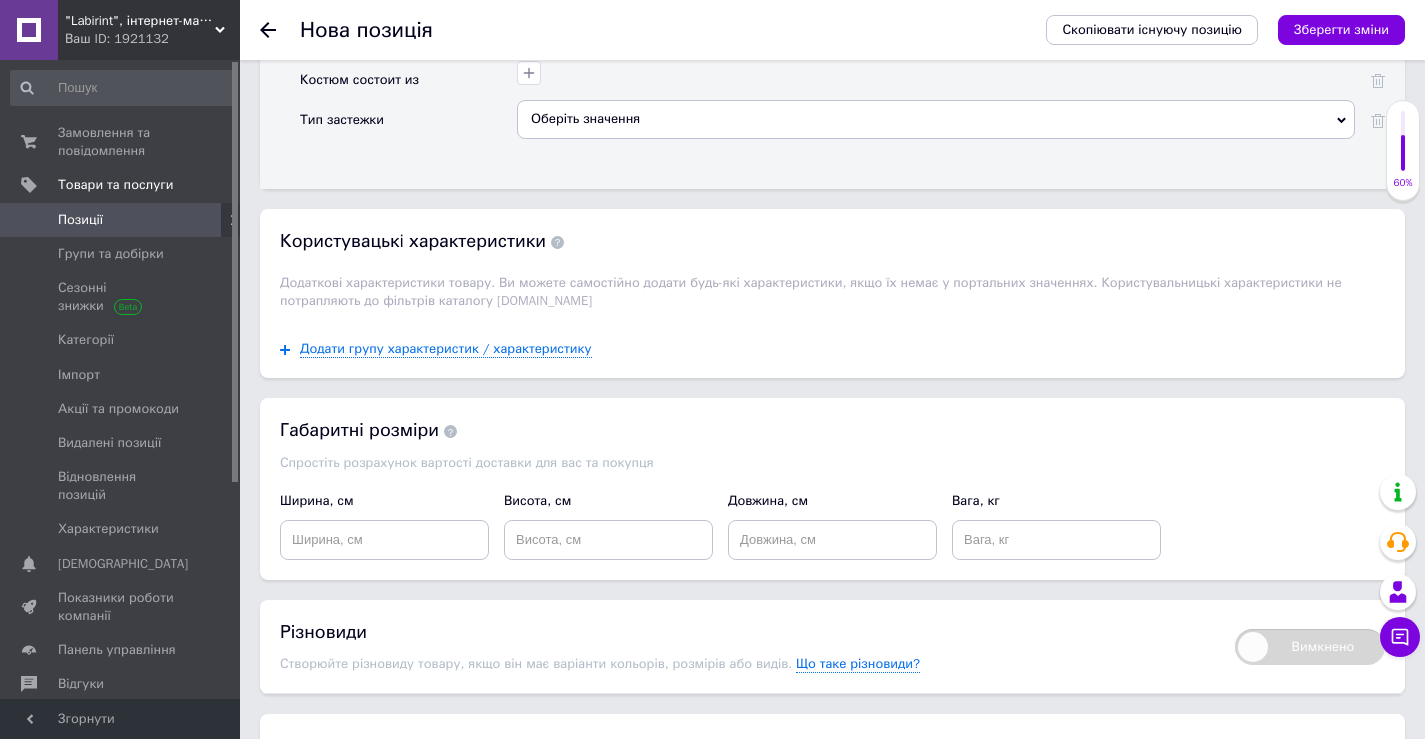 scroll, scrollTop: 3300, scrollLeft: 0, axis: vertical 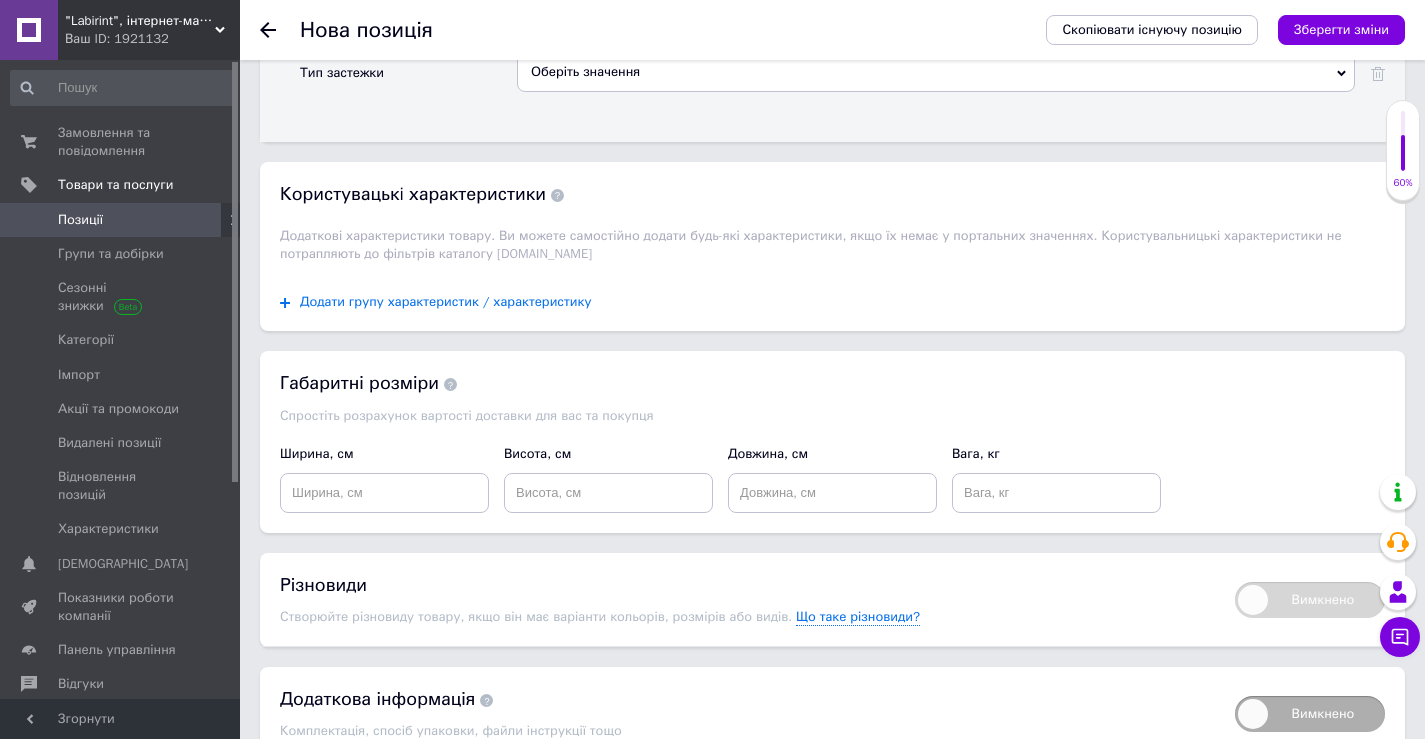 click on "Додати групу характеристик / характеристику" at bounding box center (446, 302) 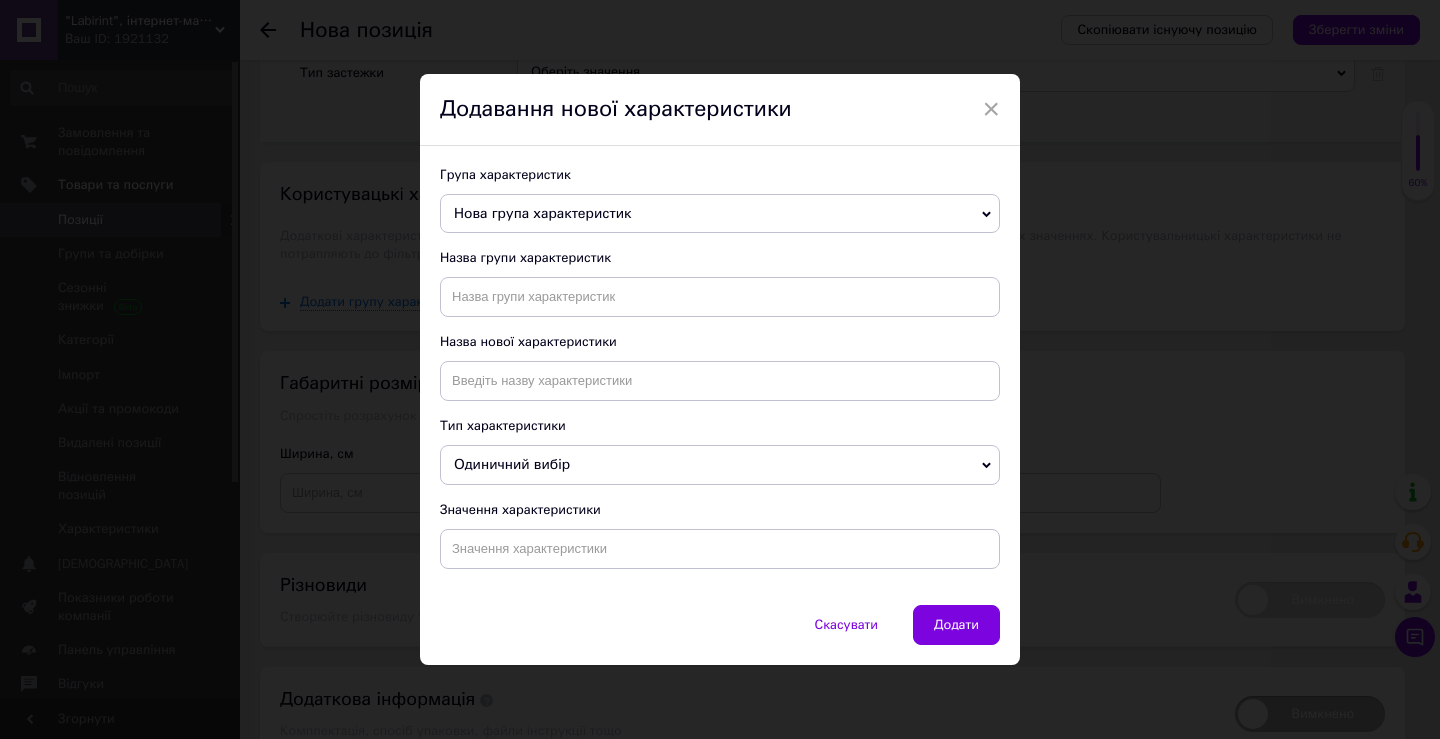 click on "Нова група характеристик" at bounding box center [542, 213] 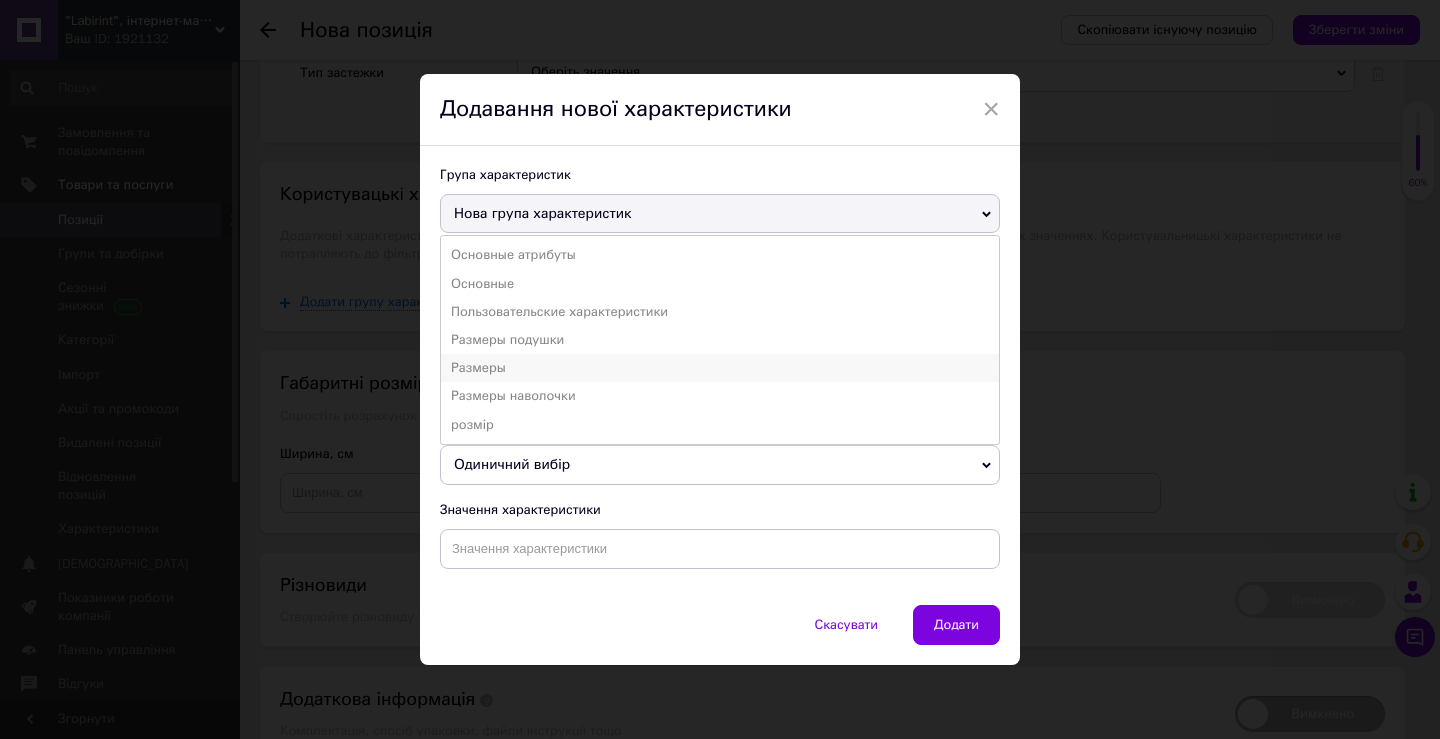 click on "Размеры" at bounding box center (720, 368) 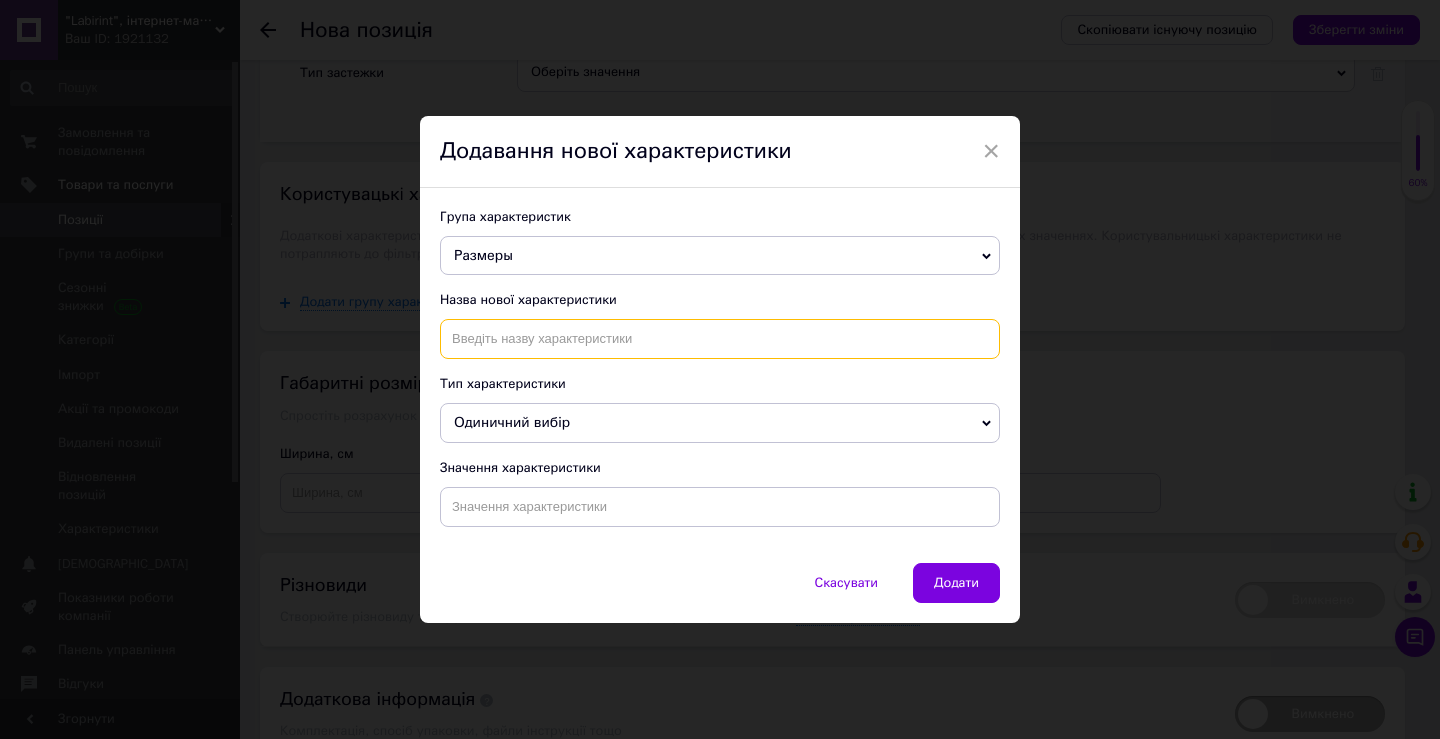 click at bounding box center (720, 339) 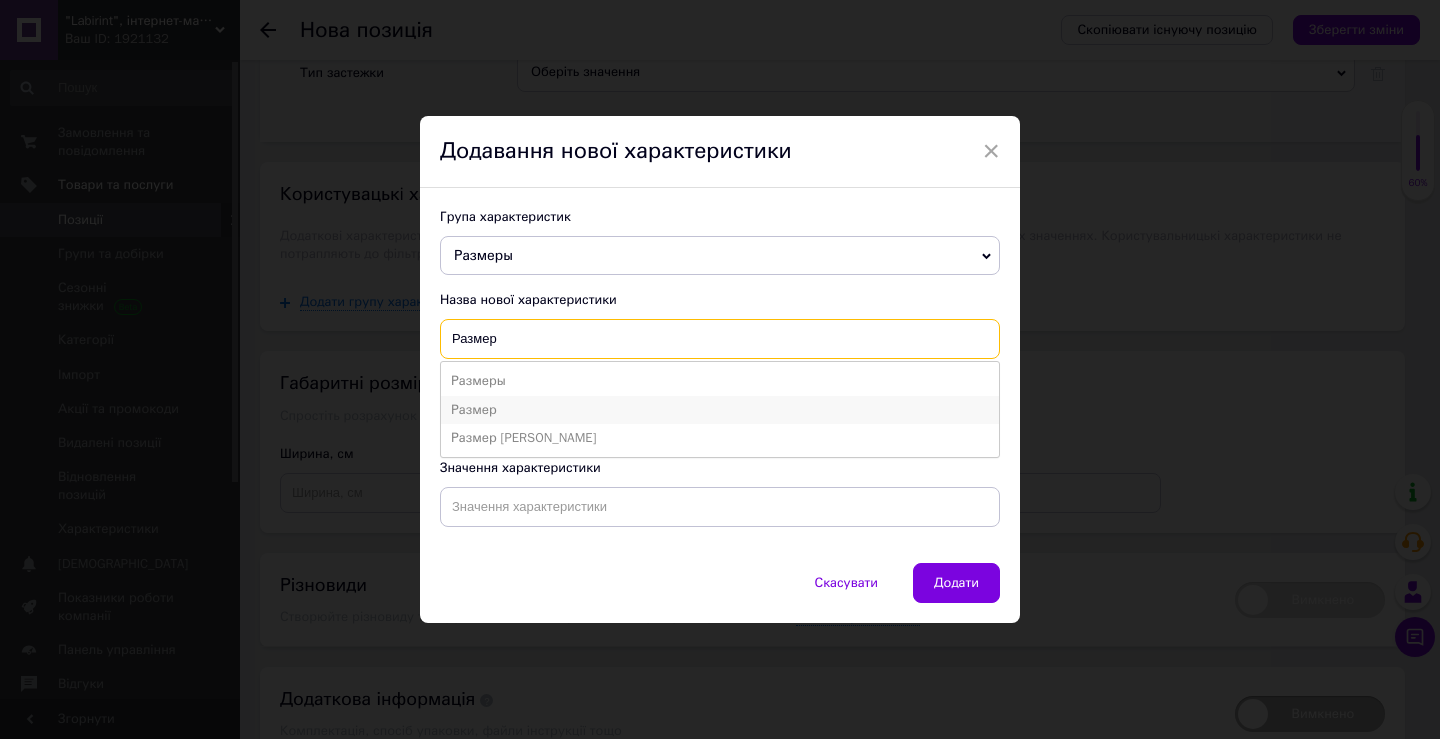 type on "Размер" 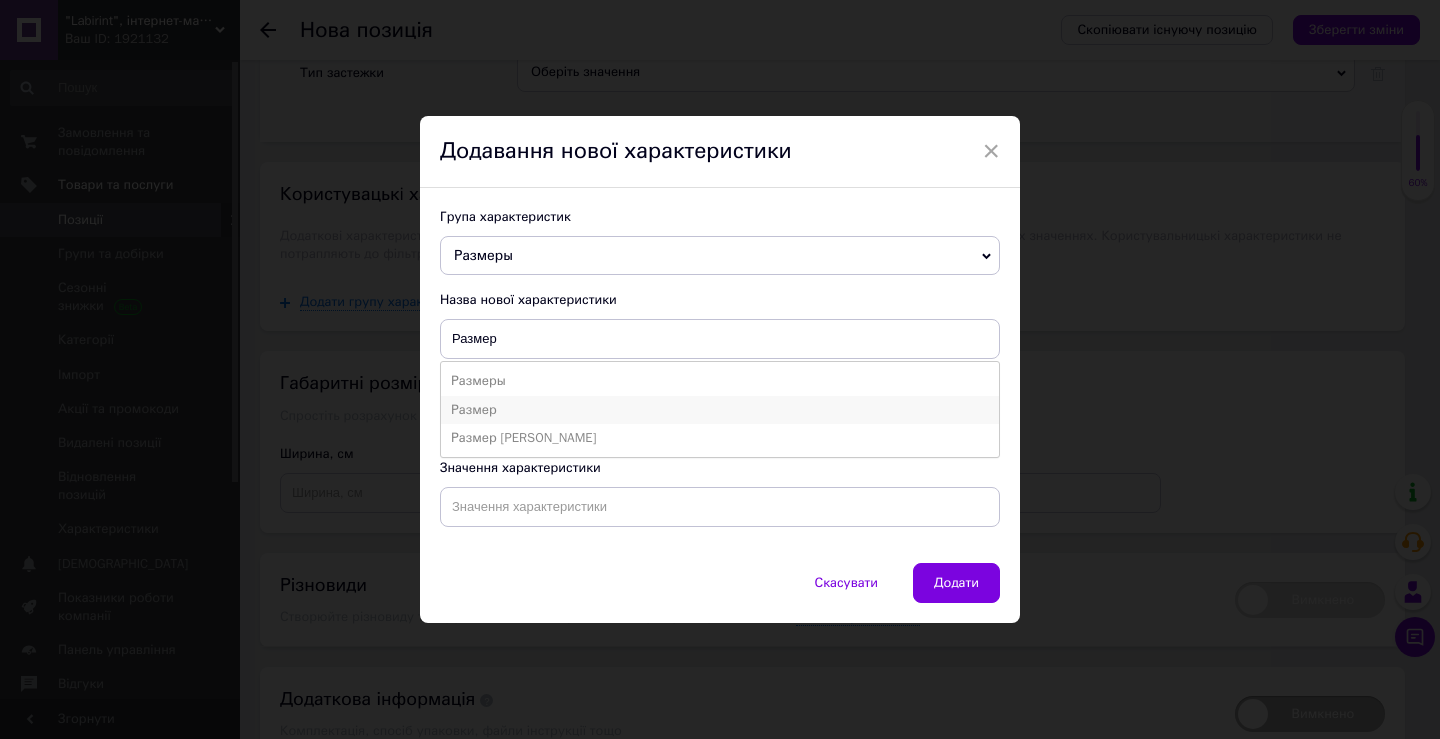 click on "Размер" at bounding box center [720, 410] 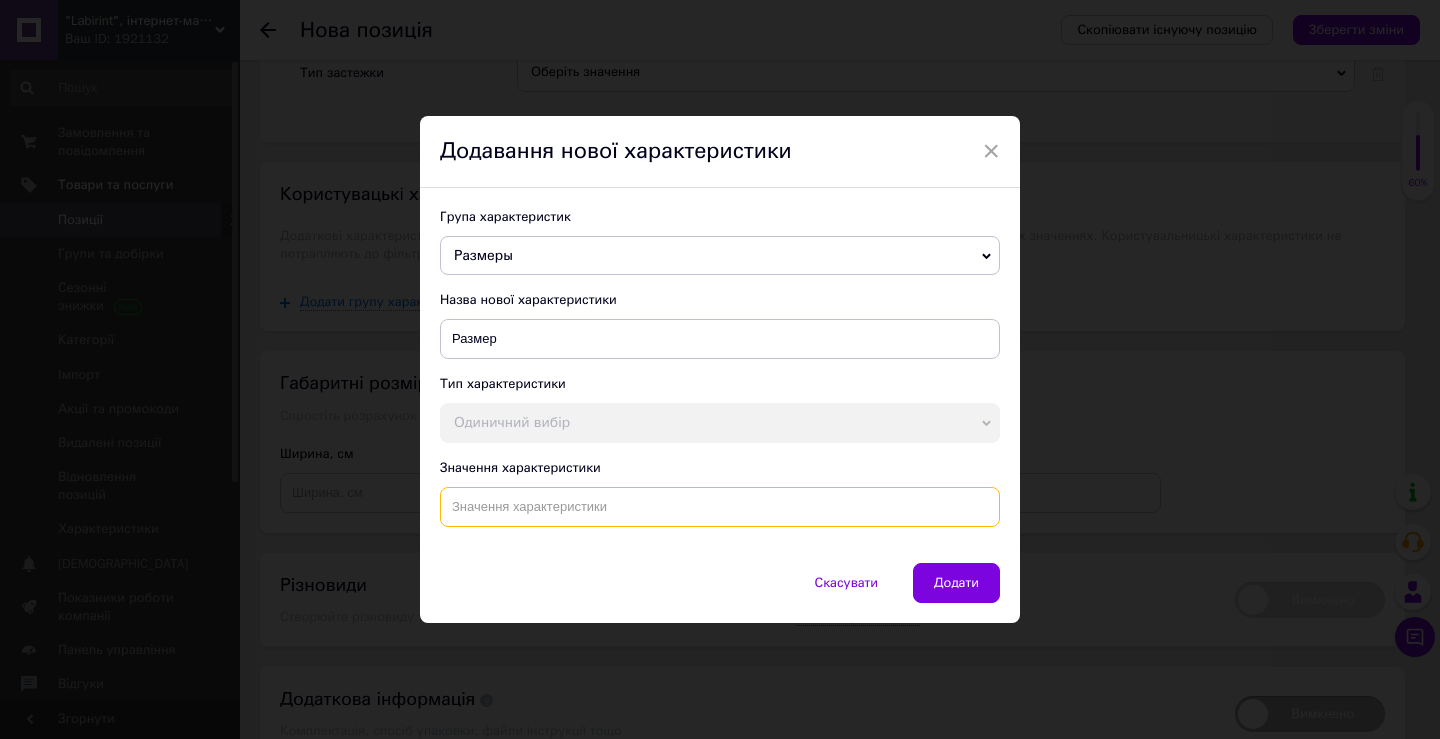 click at bounding box center (720, 507) 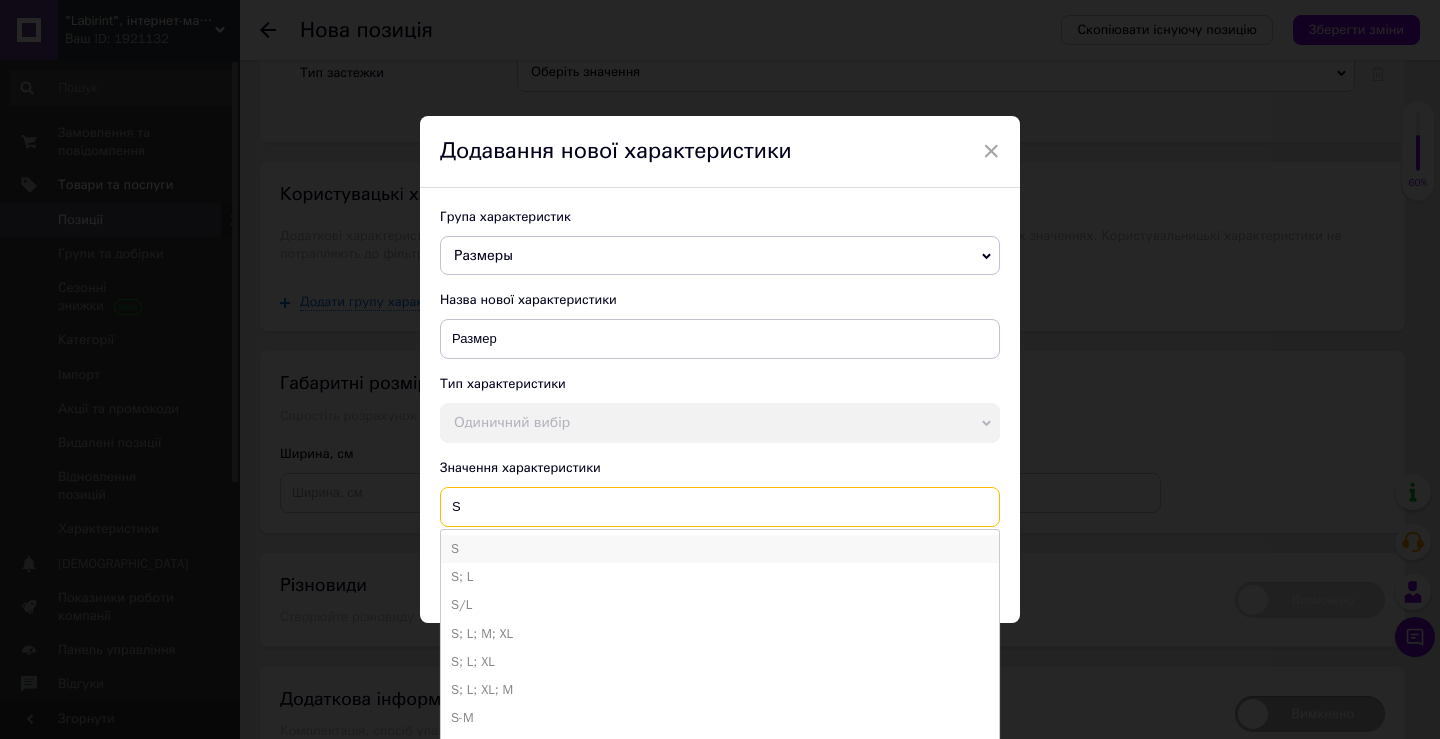 type on "S" 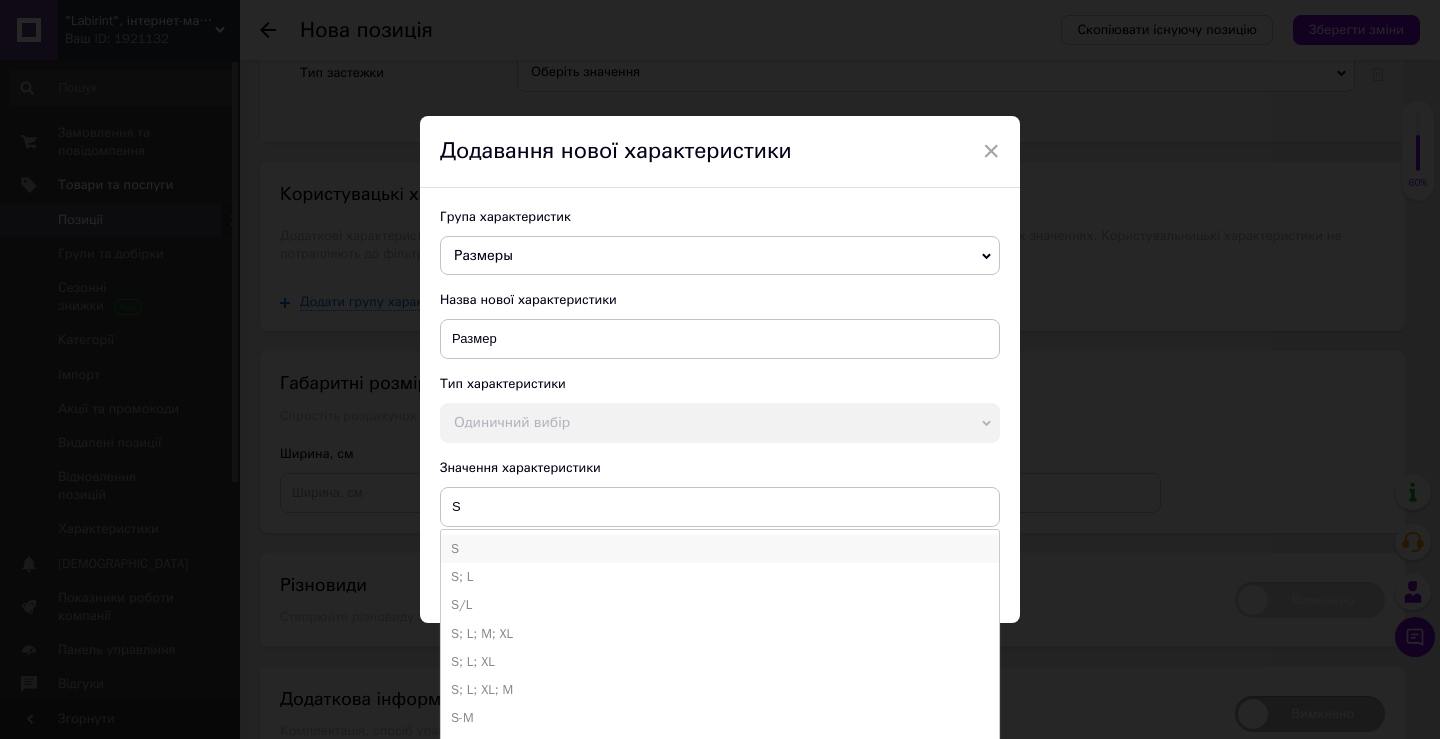 click on "S" at bounding box center (720, 549) 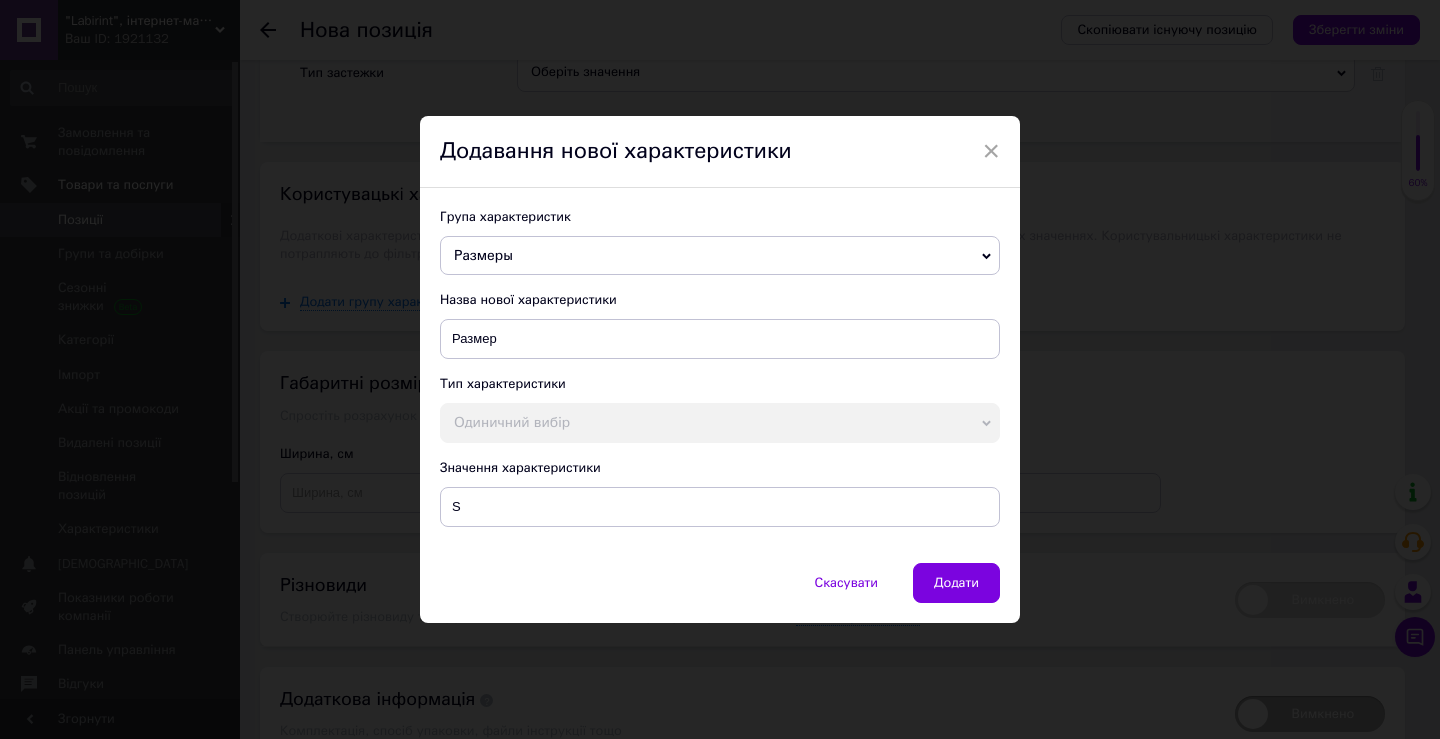 click on "Додати" at bounding box center (956, 583) 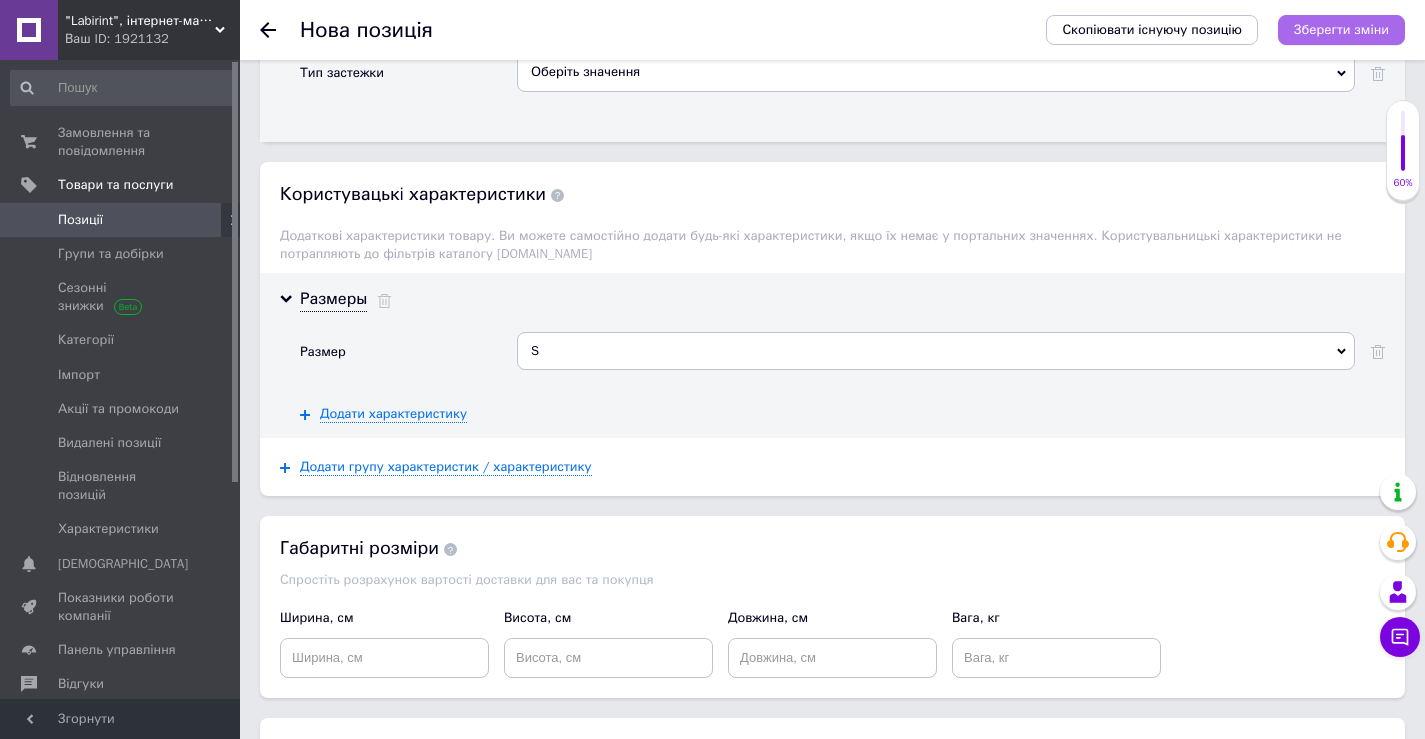 click on "Зберегти зміни" at bounding box center [1341, 29] 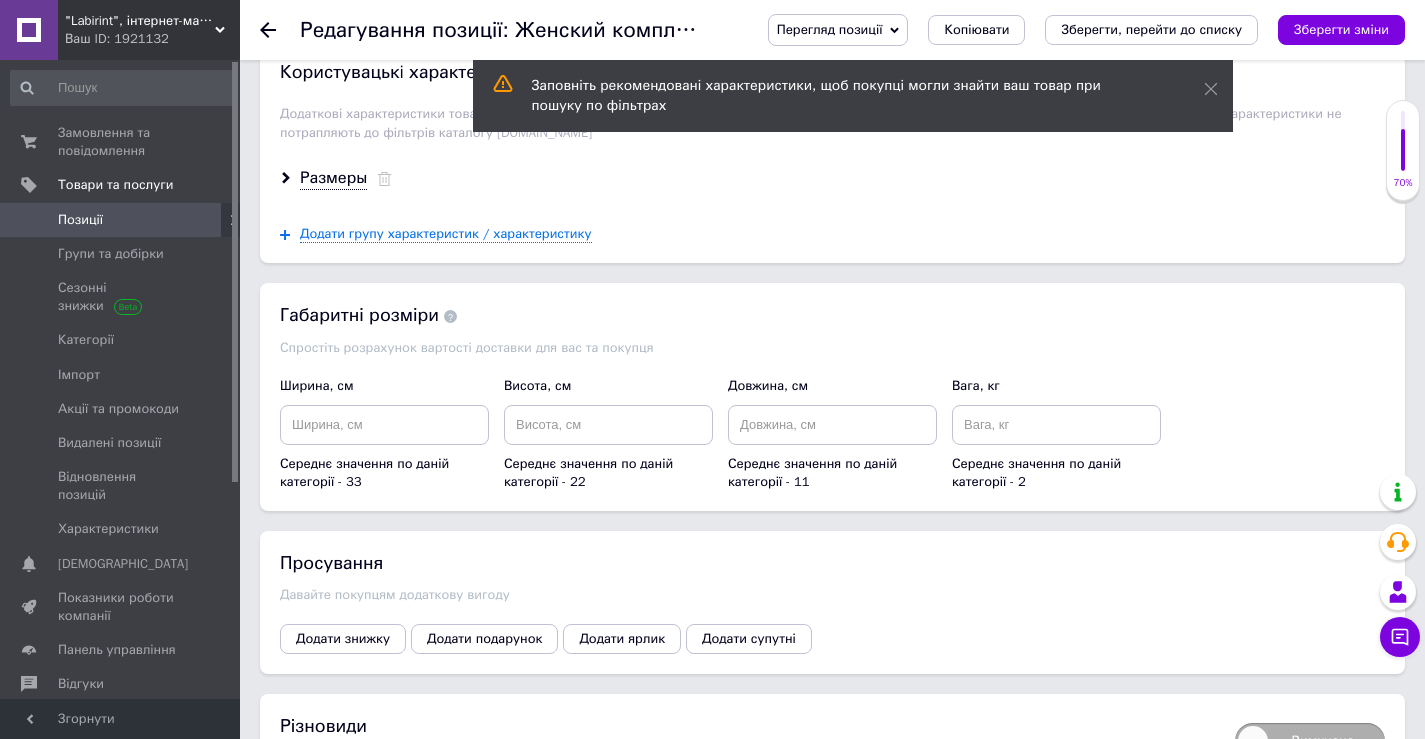 scroll, scrollTop: 2100, scrollLeft: 0, axis: vertical 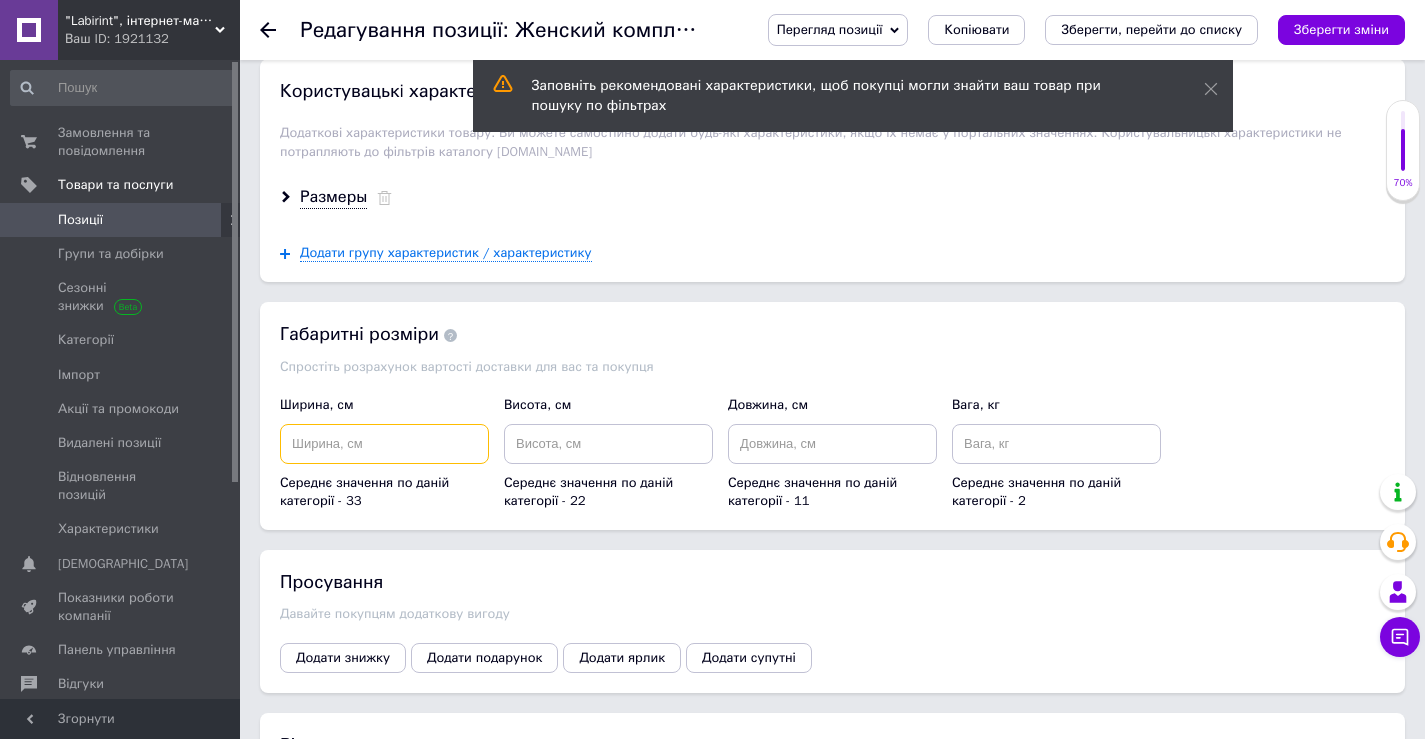 click at bounding box center [384, 444] 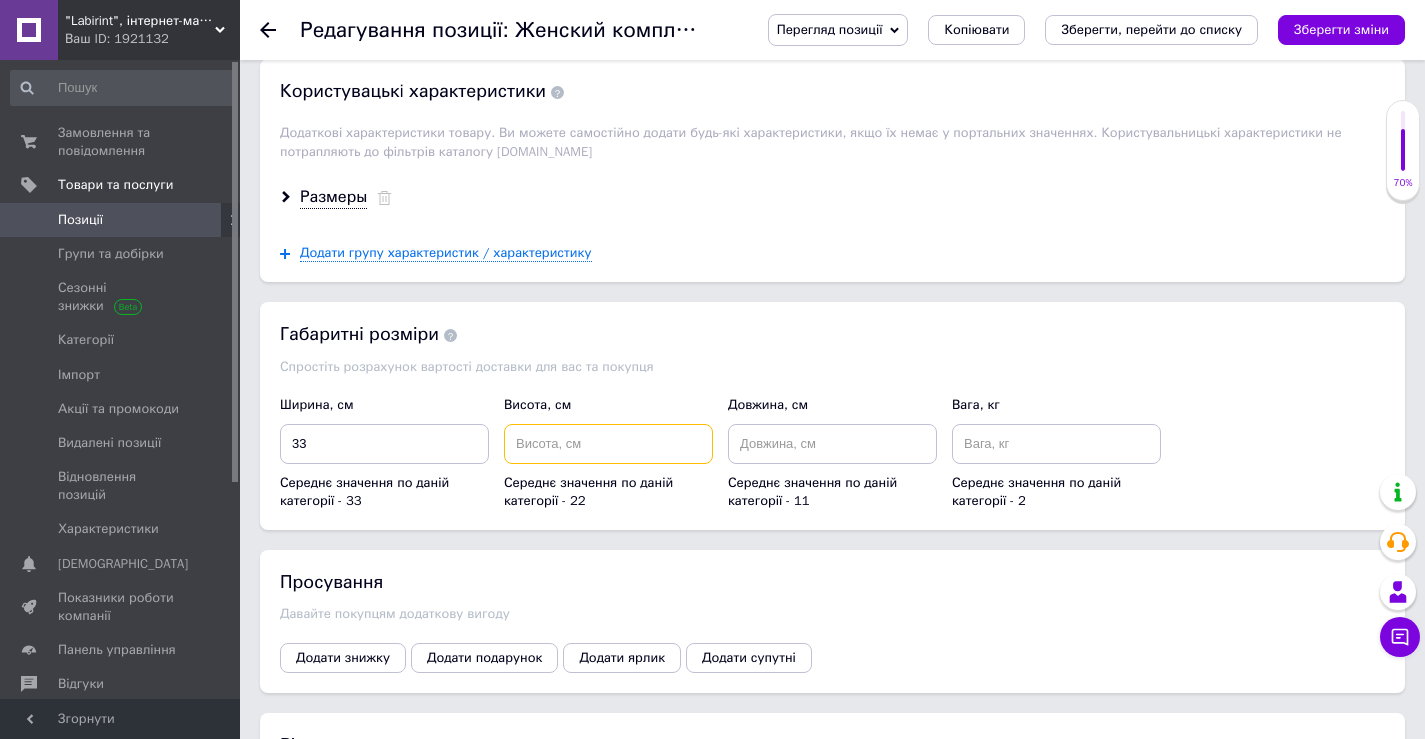 click at bounding box center [608, 444] 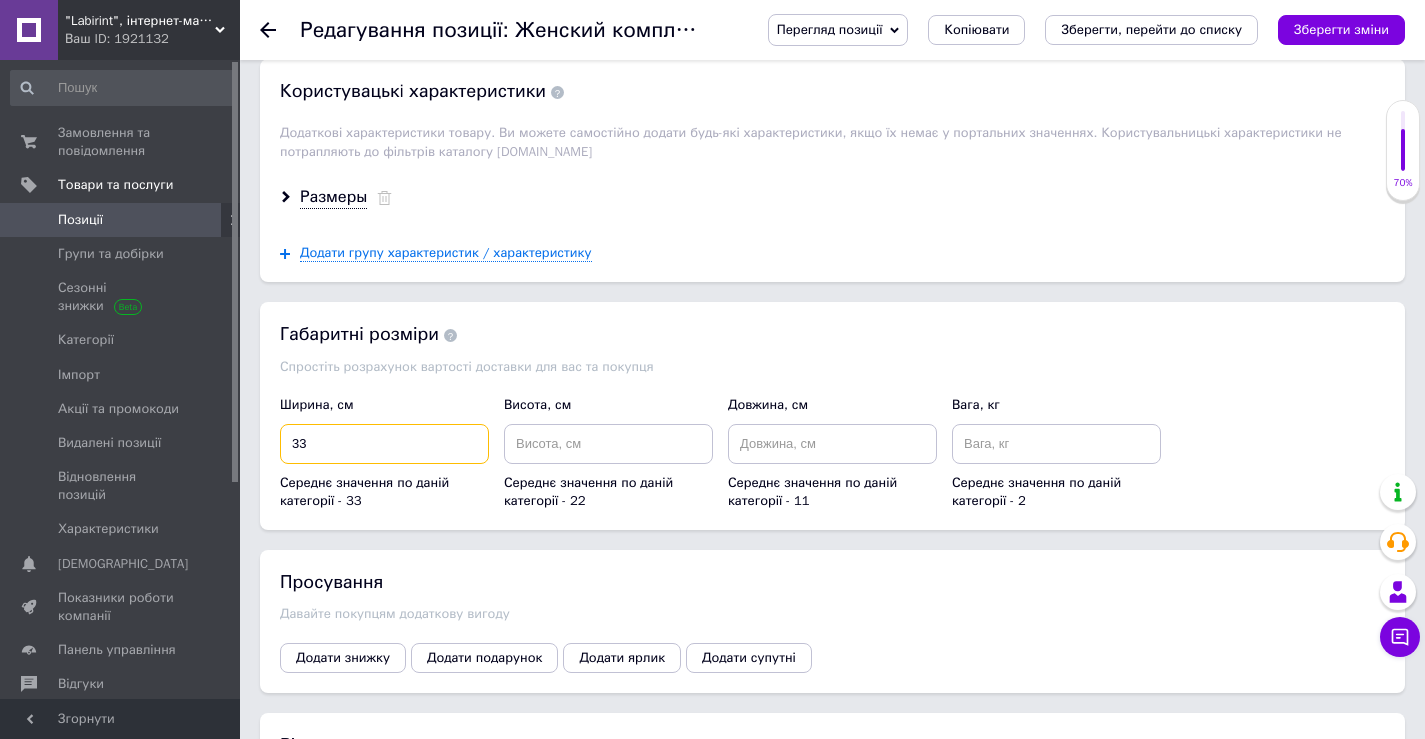 click on "33" at bounding box center (384, 444) 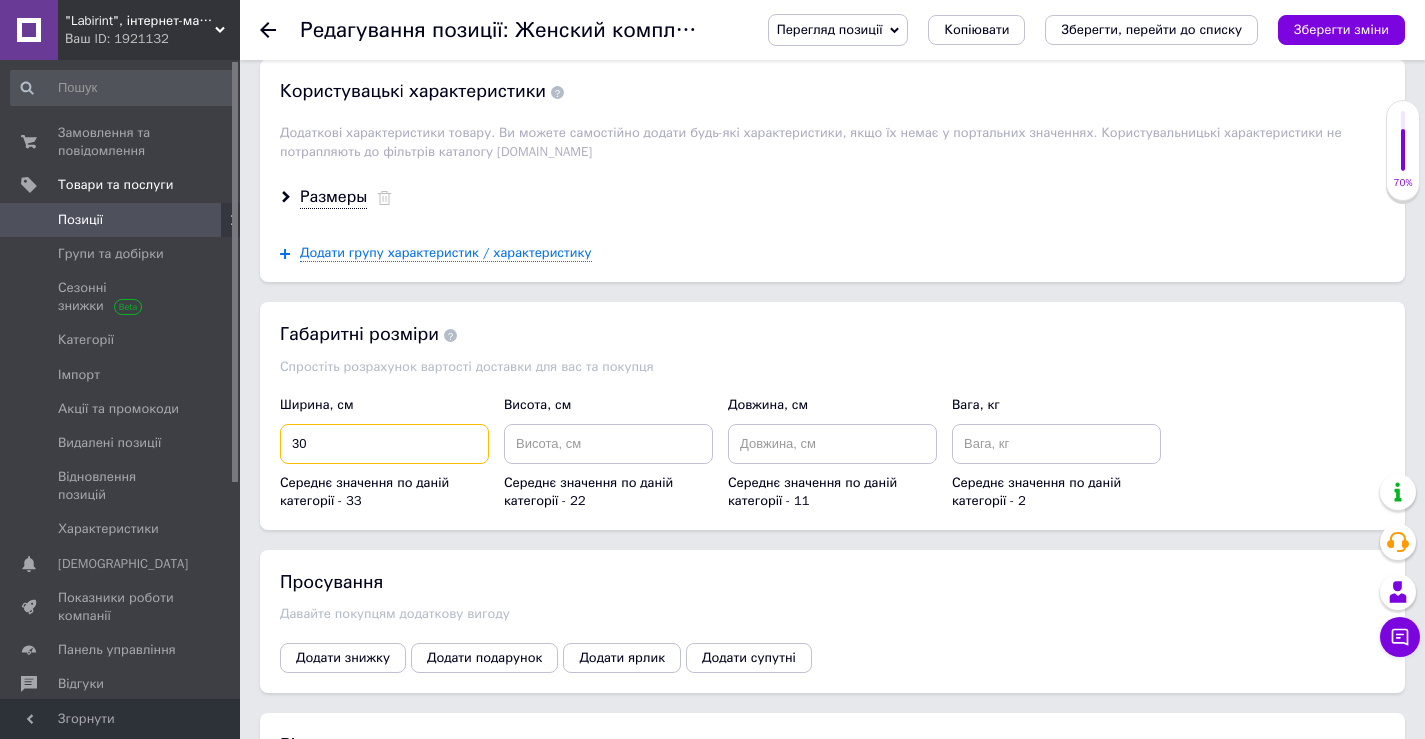 type on "30" 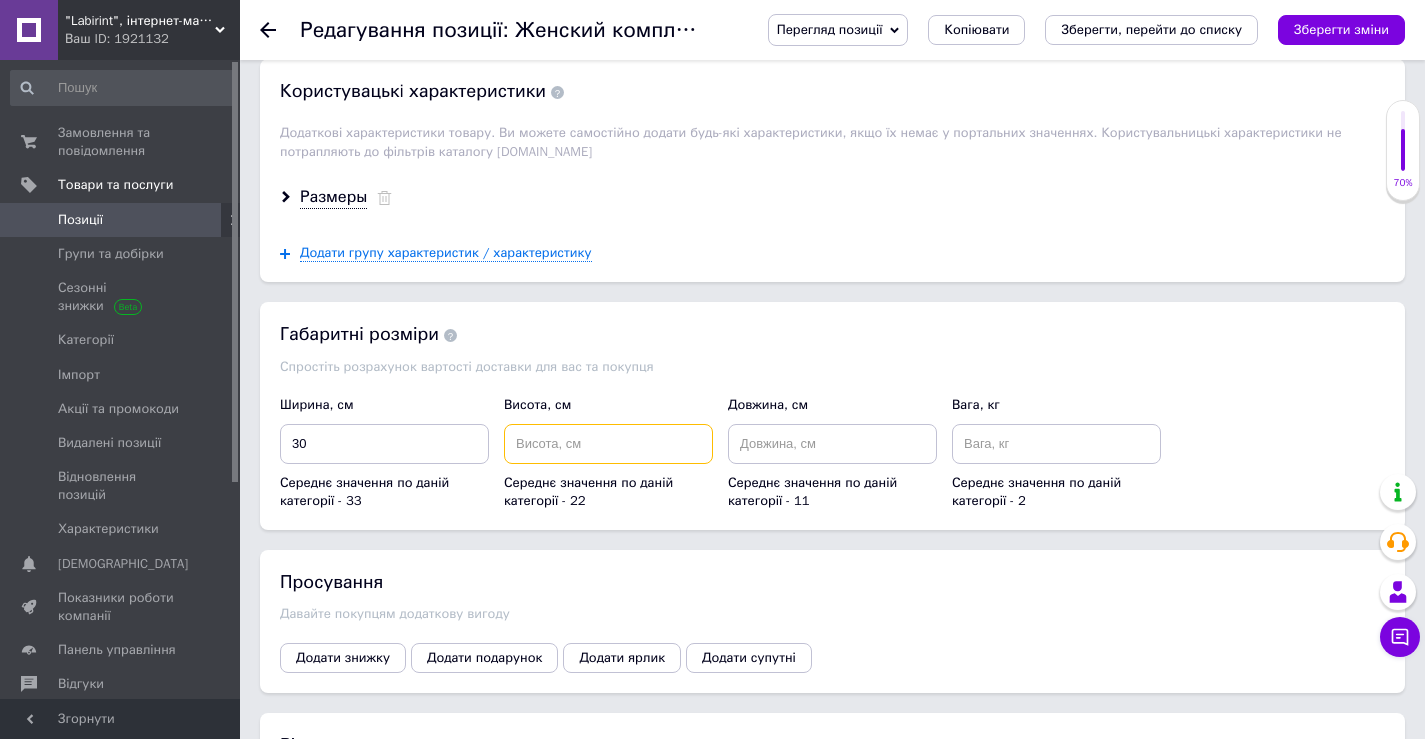 click at bounding box center (608, 444) 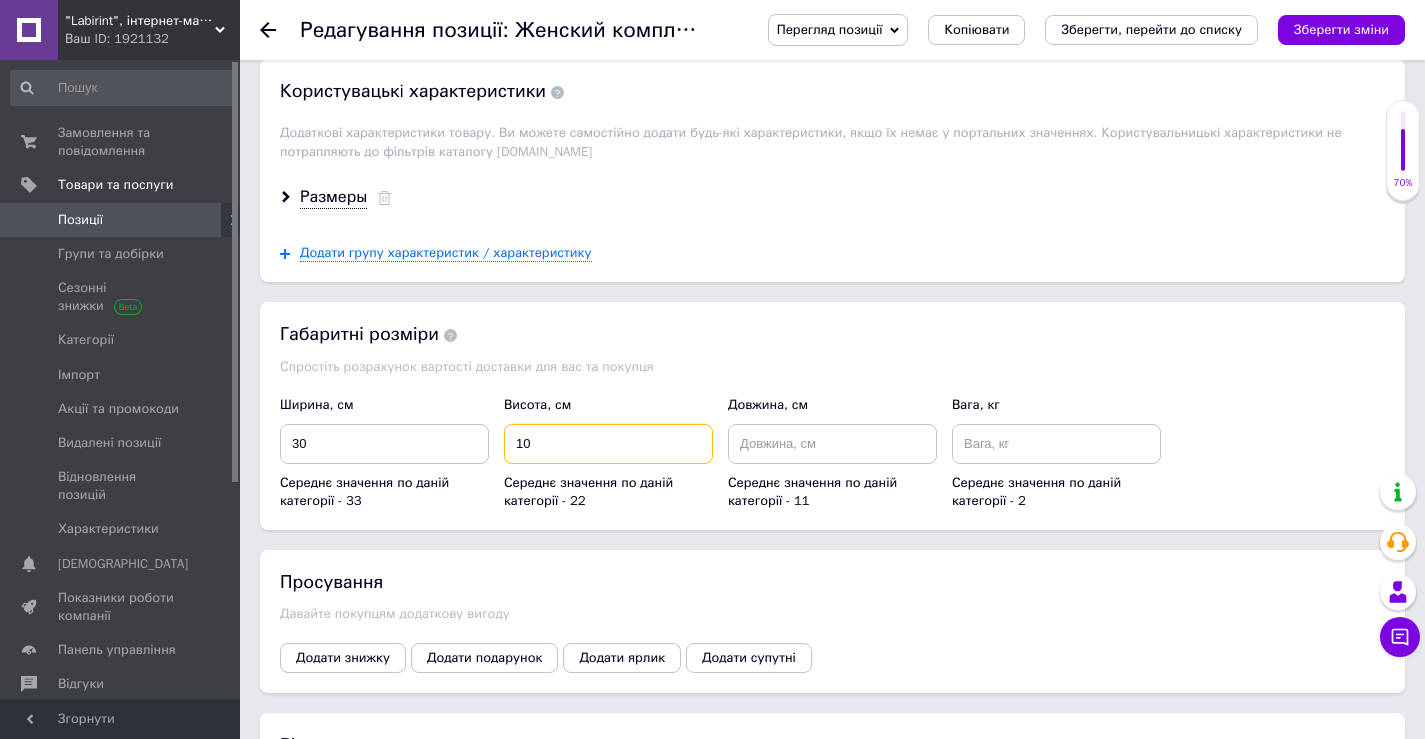 type on "10" 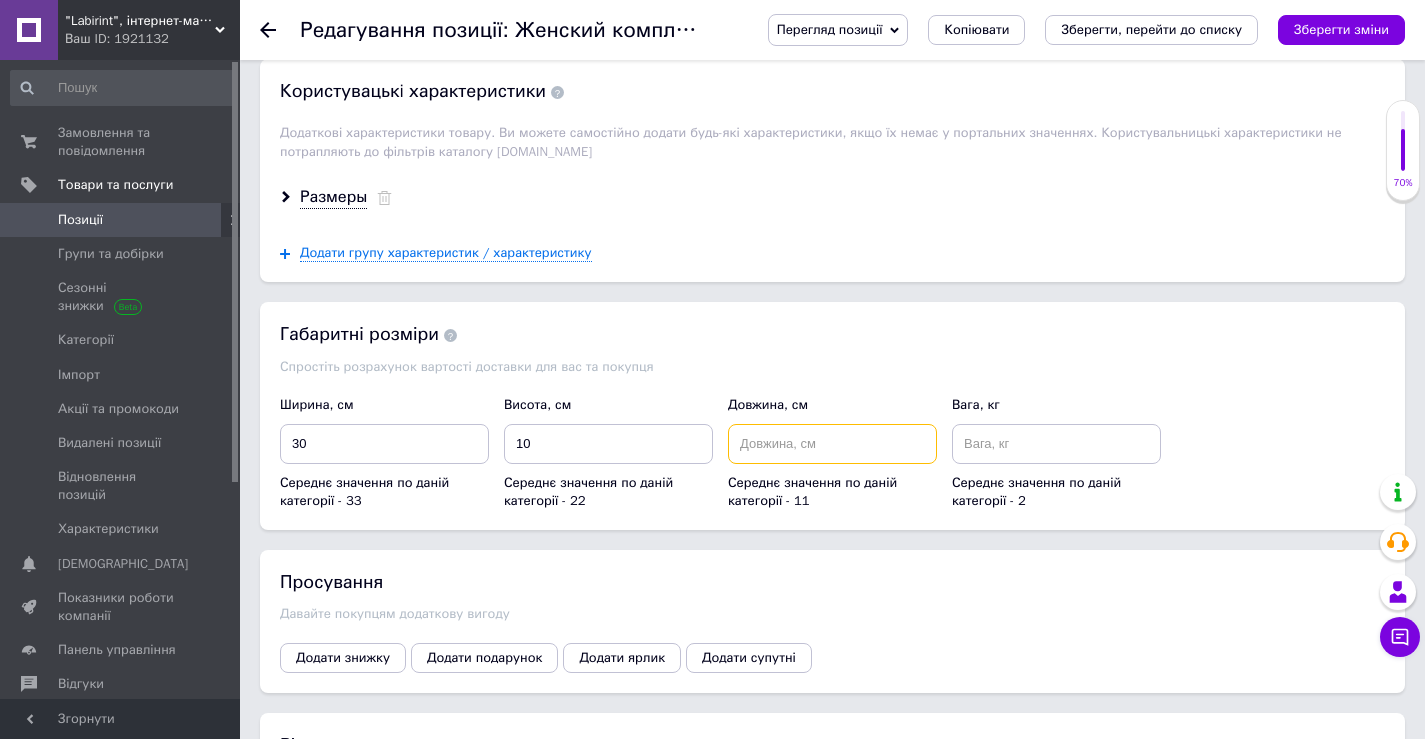 click at bounding box center [832, 444] 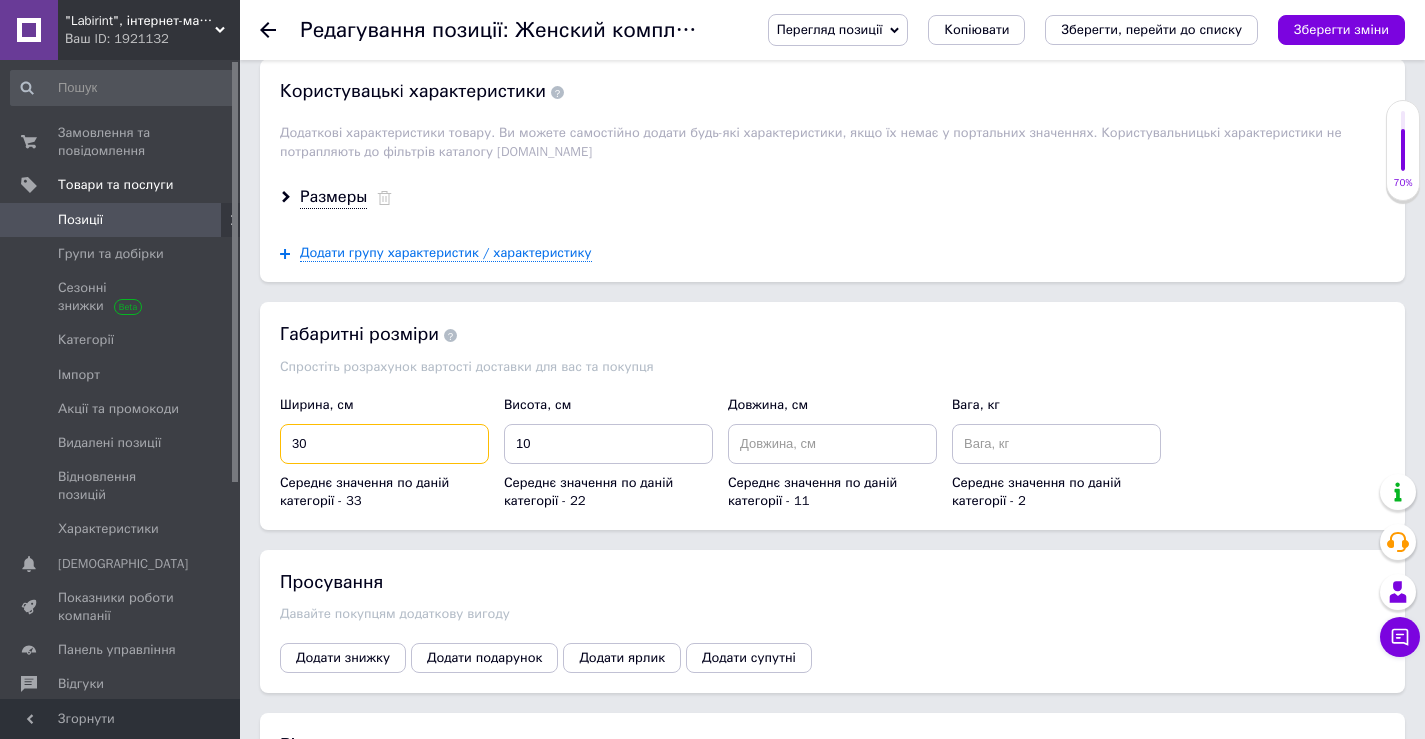 click on "30" at bounding box center [384, 444] 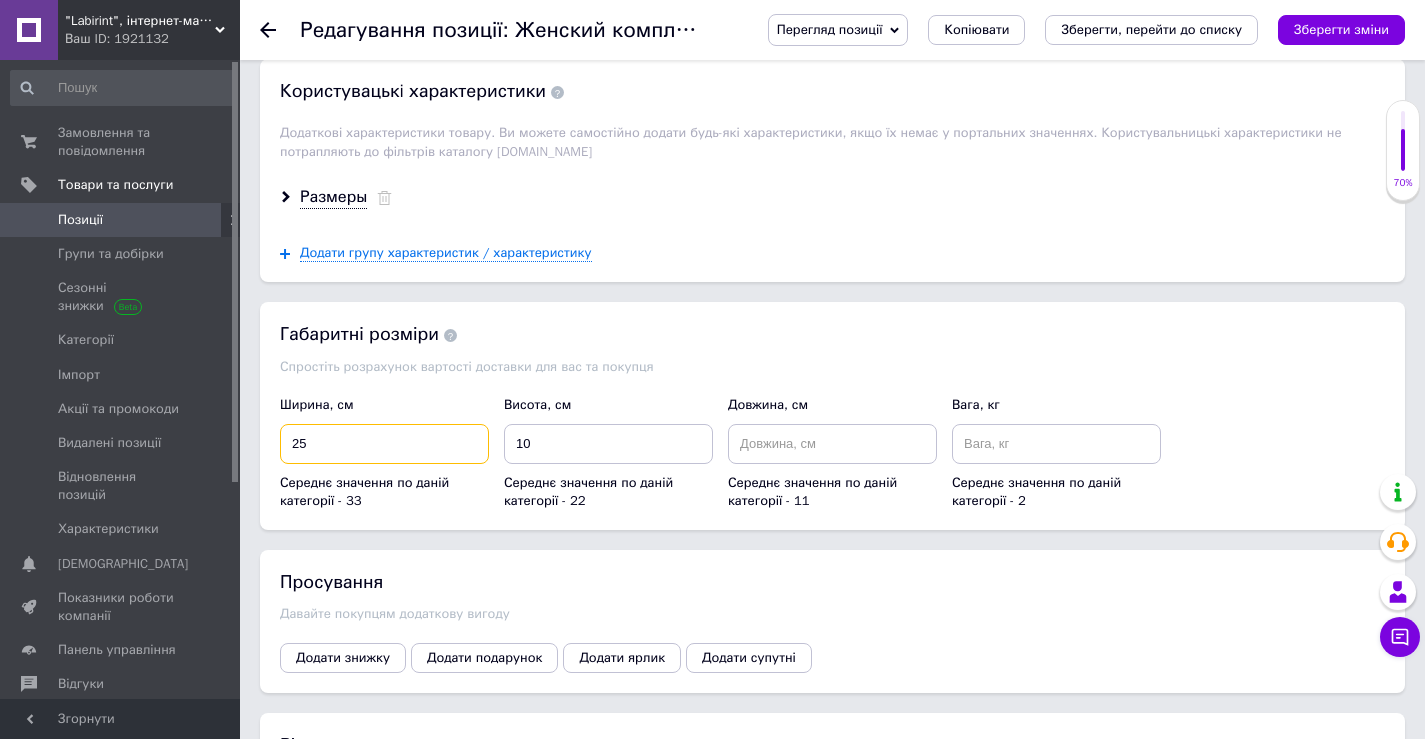 type on "25" 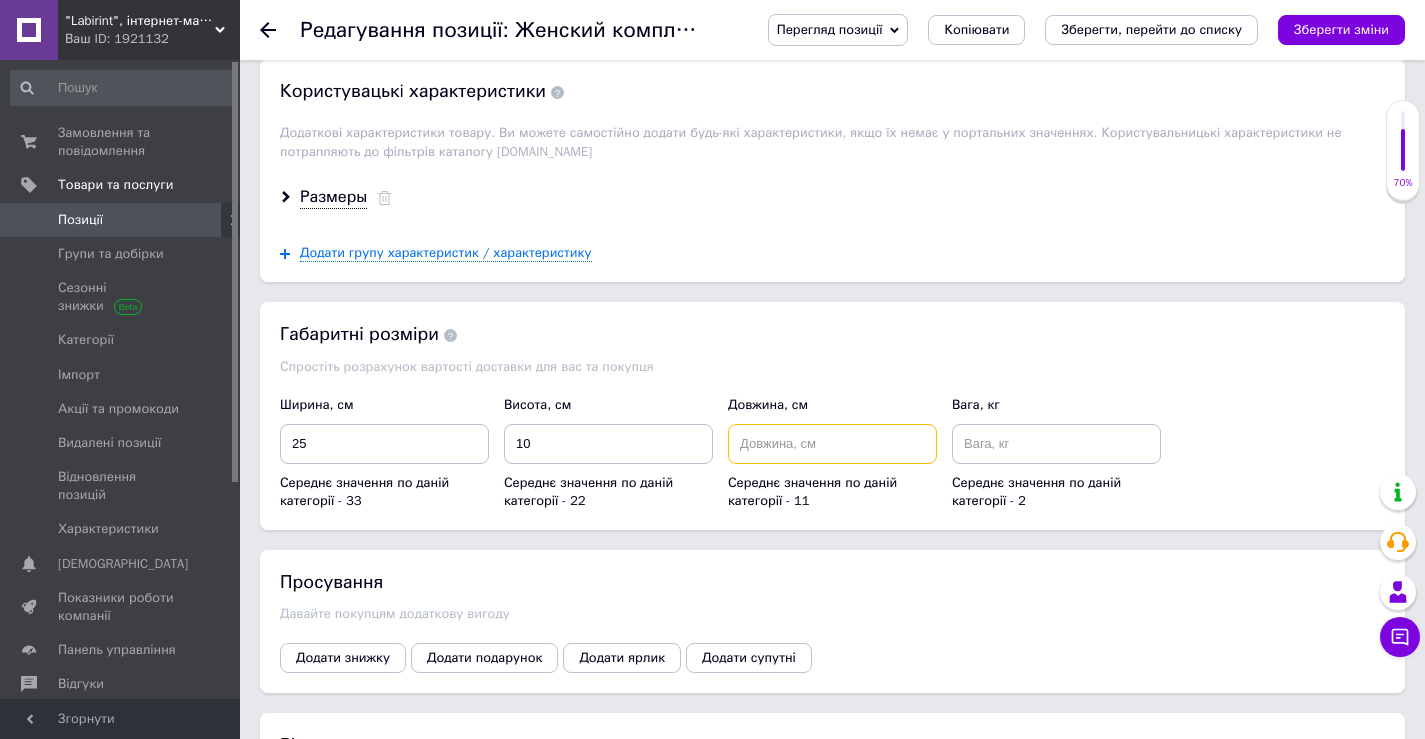 click at bounding box center [832, 444] 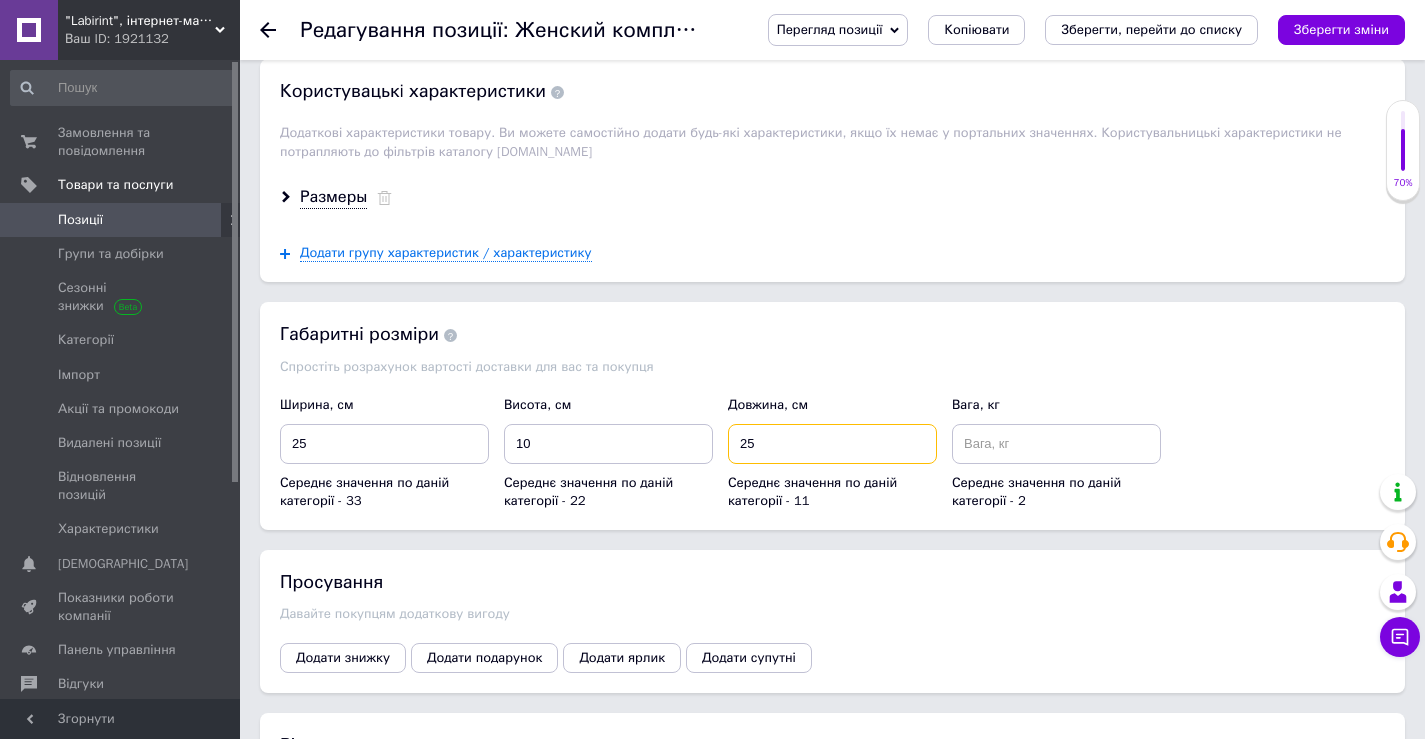 type on "25" 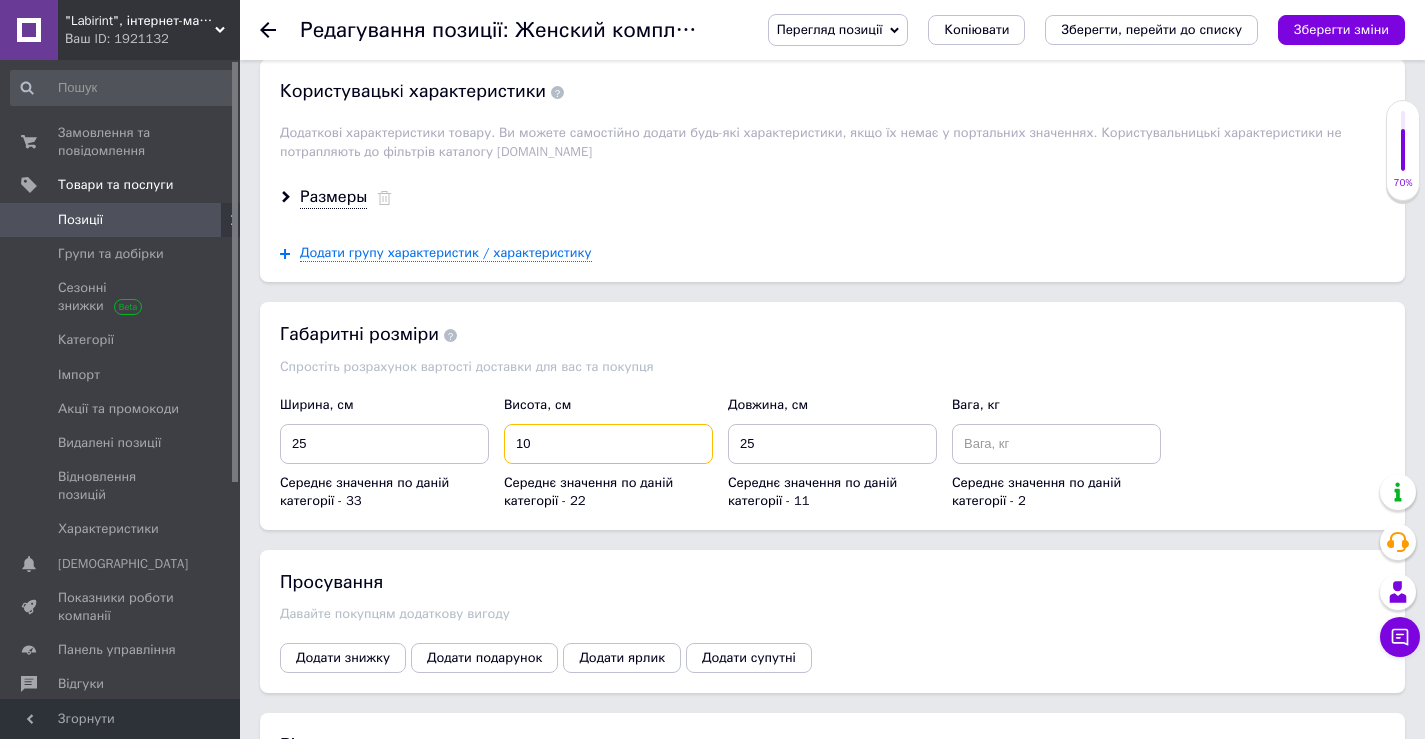 drag, startPoint x: 545, startPoint y: 448, endPoint x: 515, endPoint y: 444, distance: 30.265491 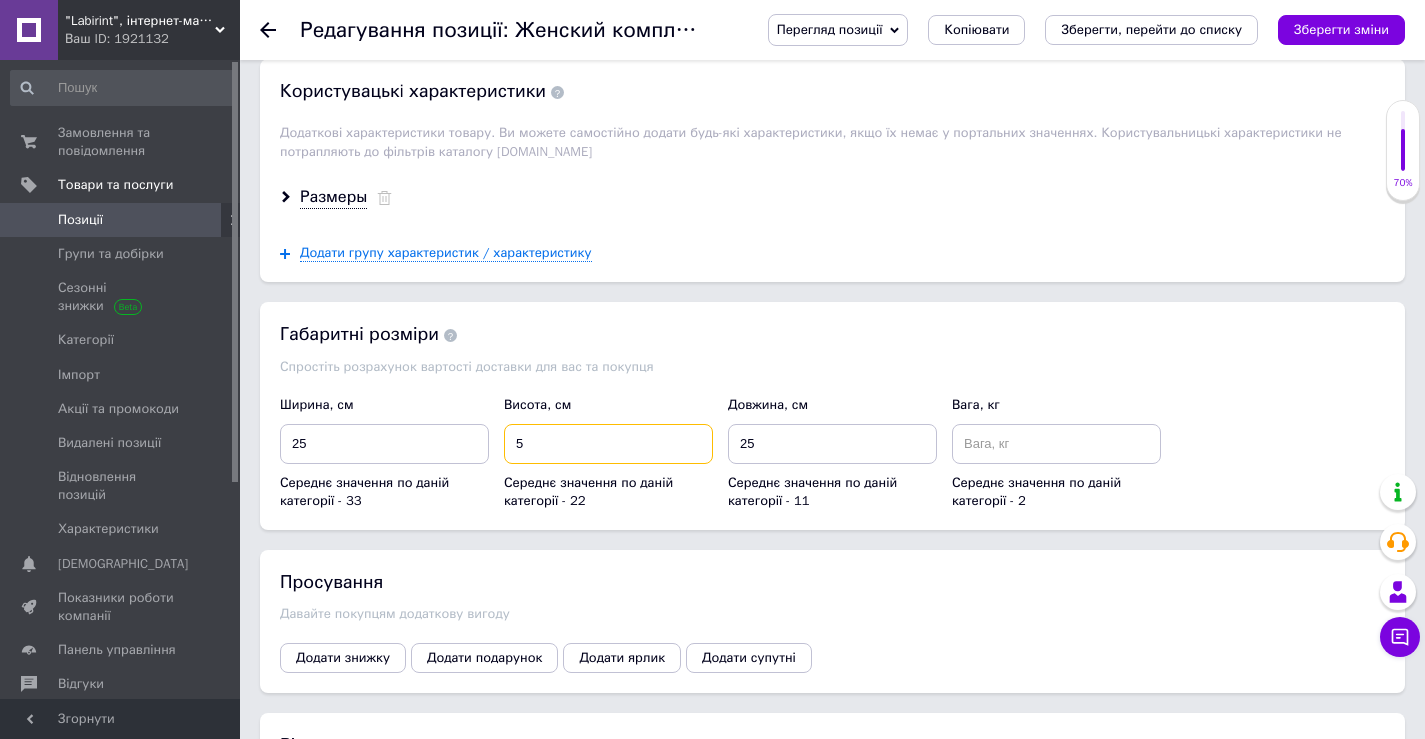 type on "5" 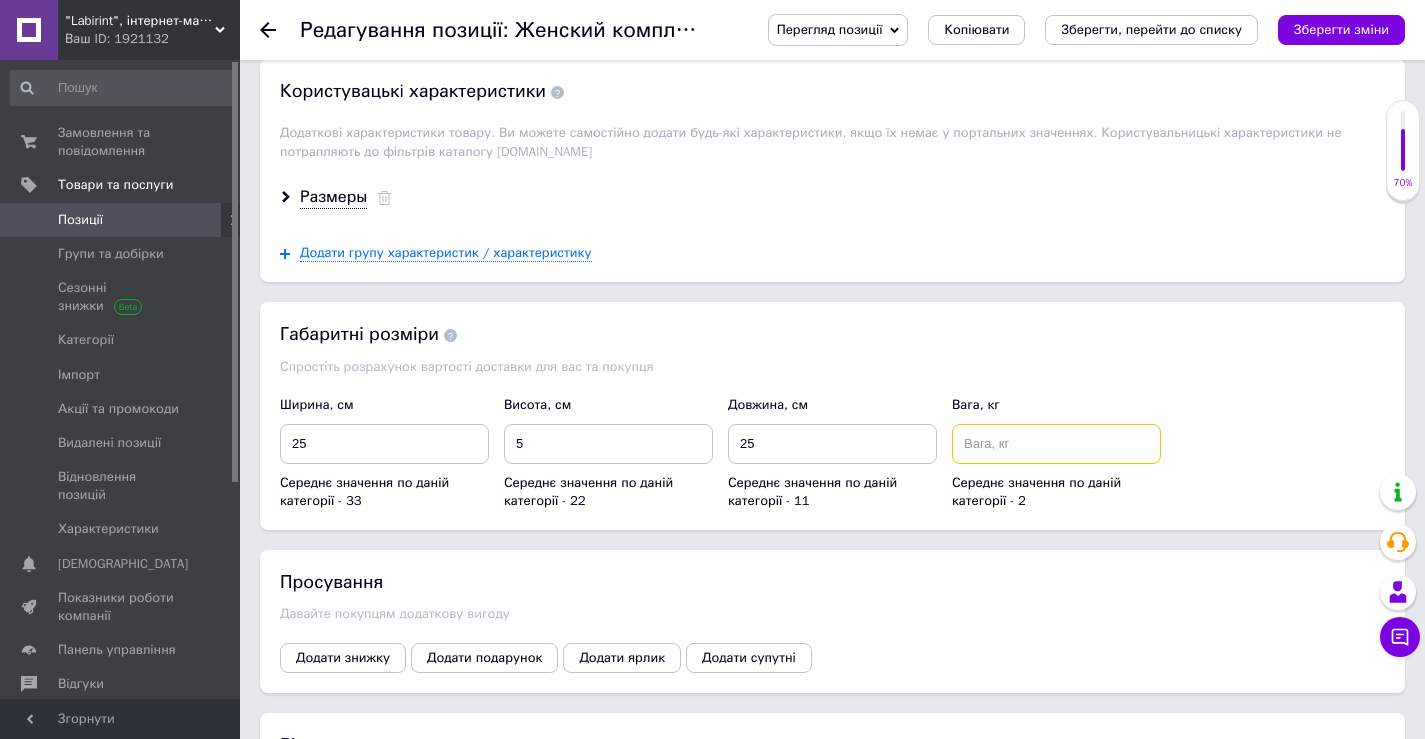 click at bounding box center [1056, 444] 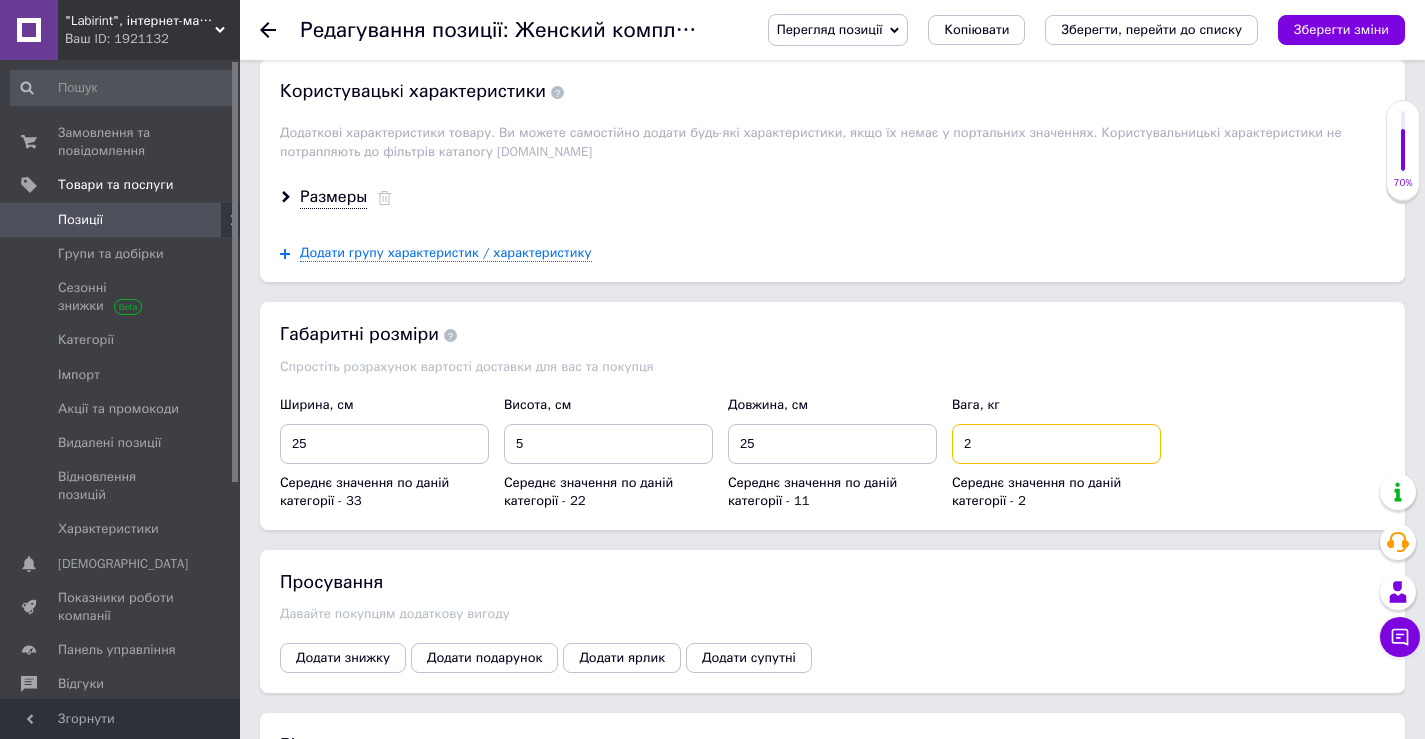 type on "2" 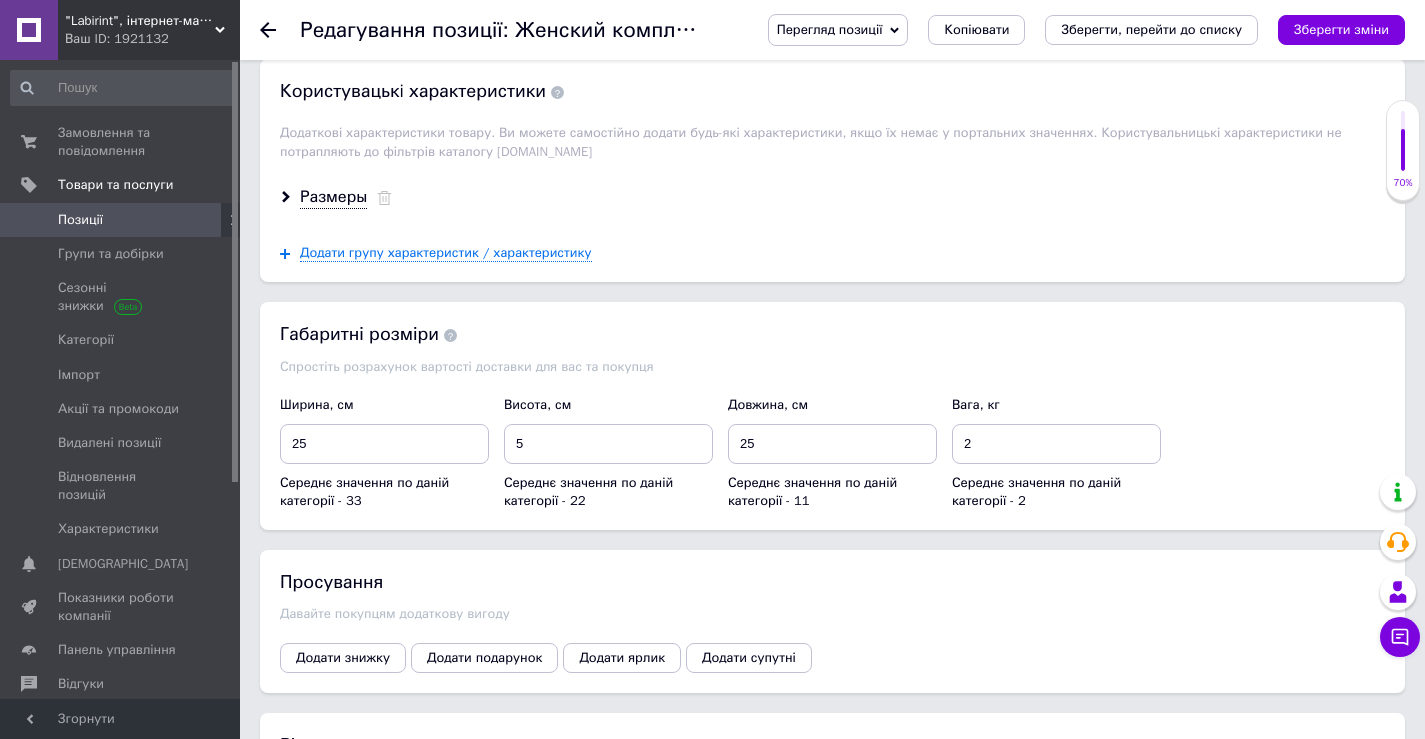 click on "Спростіть розрахунок вартості доставки для вас та покупця" at bounding box center [832, 367] 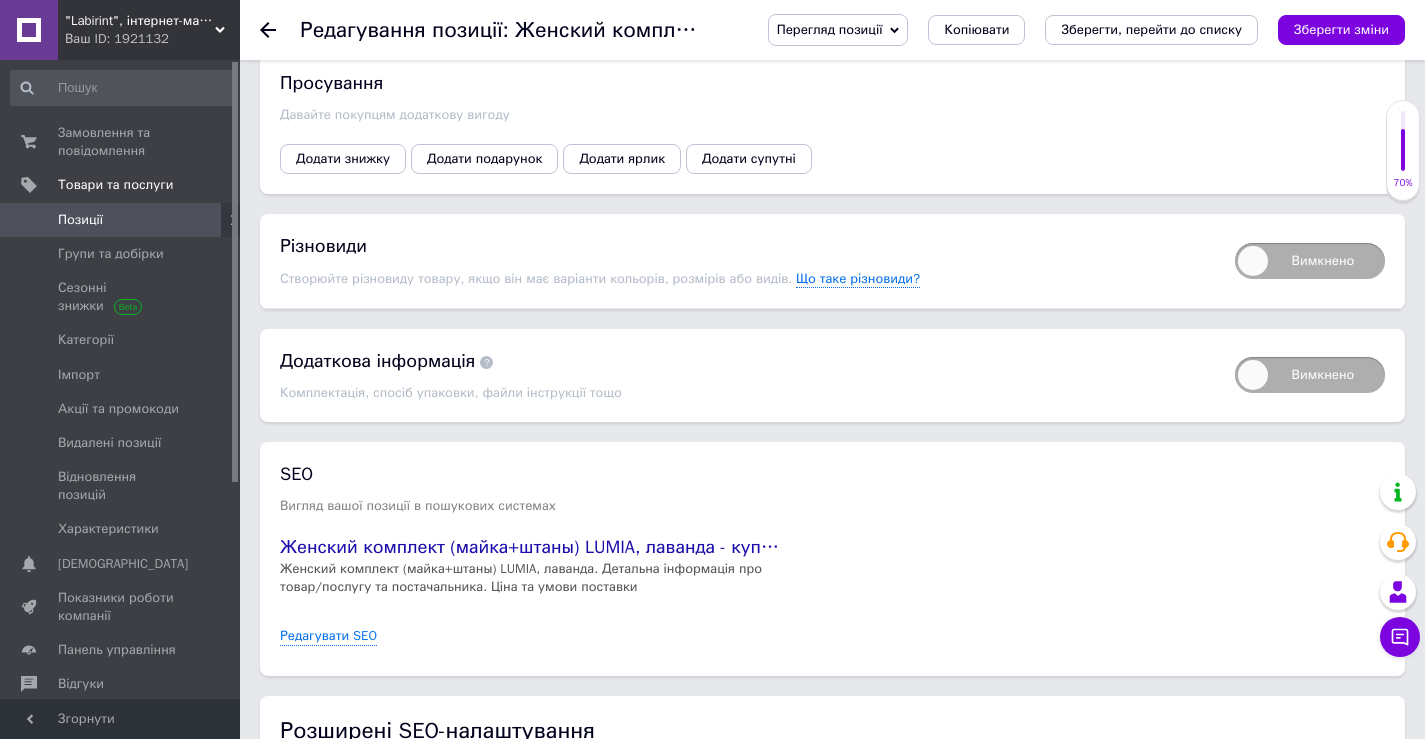 scroll, scrollTop: 2600, scrollLeft: 0, axis: vertical 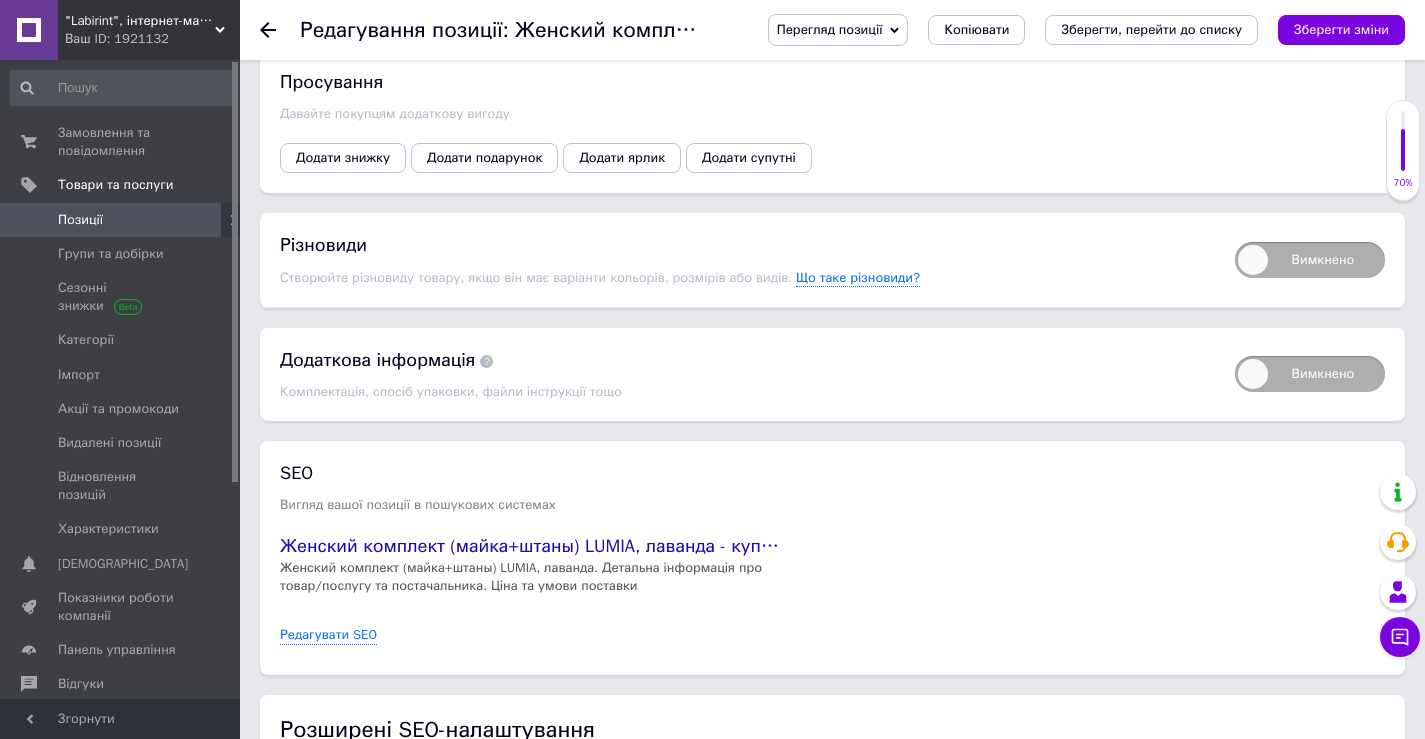 click on "Вимкнено" at bounding box center (1310, 260) 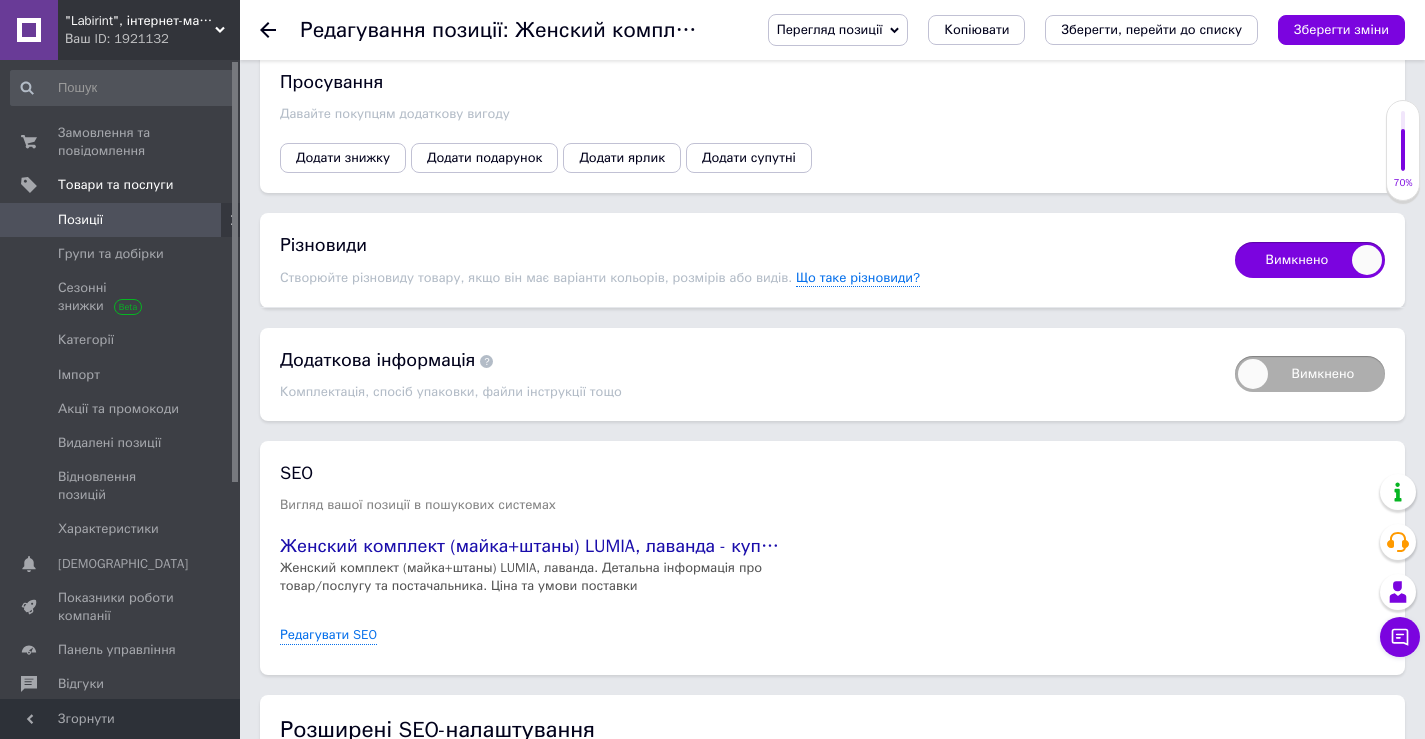 checkbox on "true" 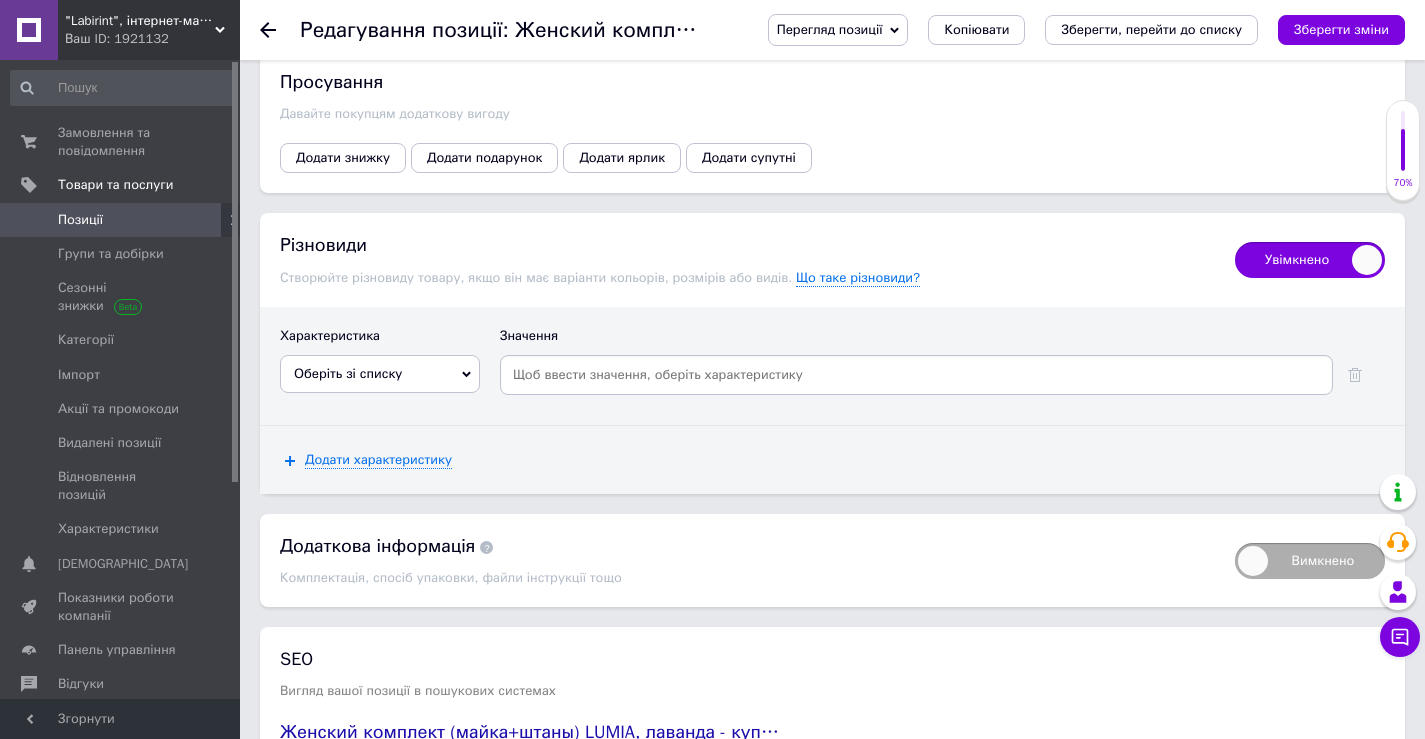 click on "Оберіть зі списку" at bounding box center (348, 373) 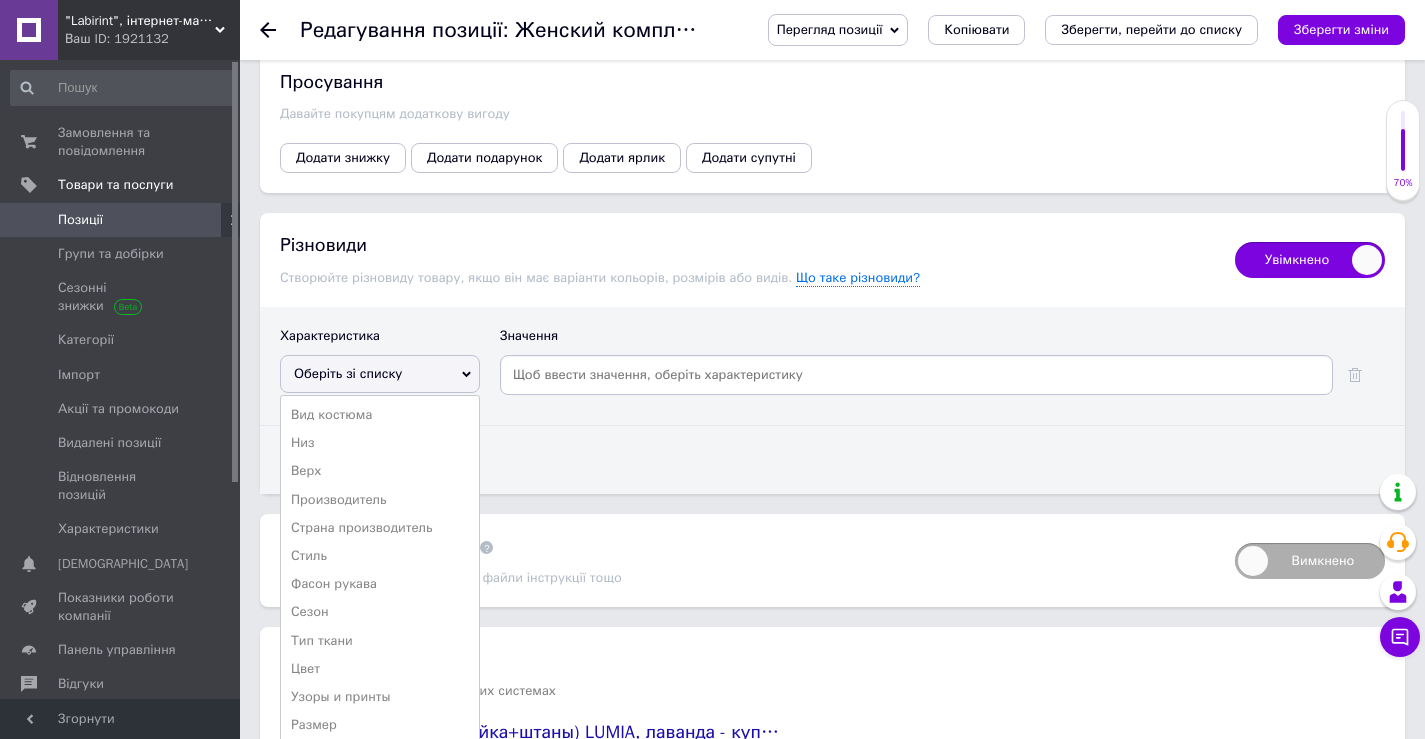 click on "Размер" at bounding box center [380, 725] 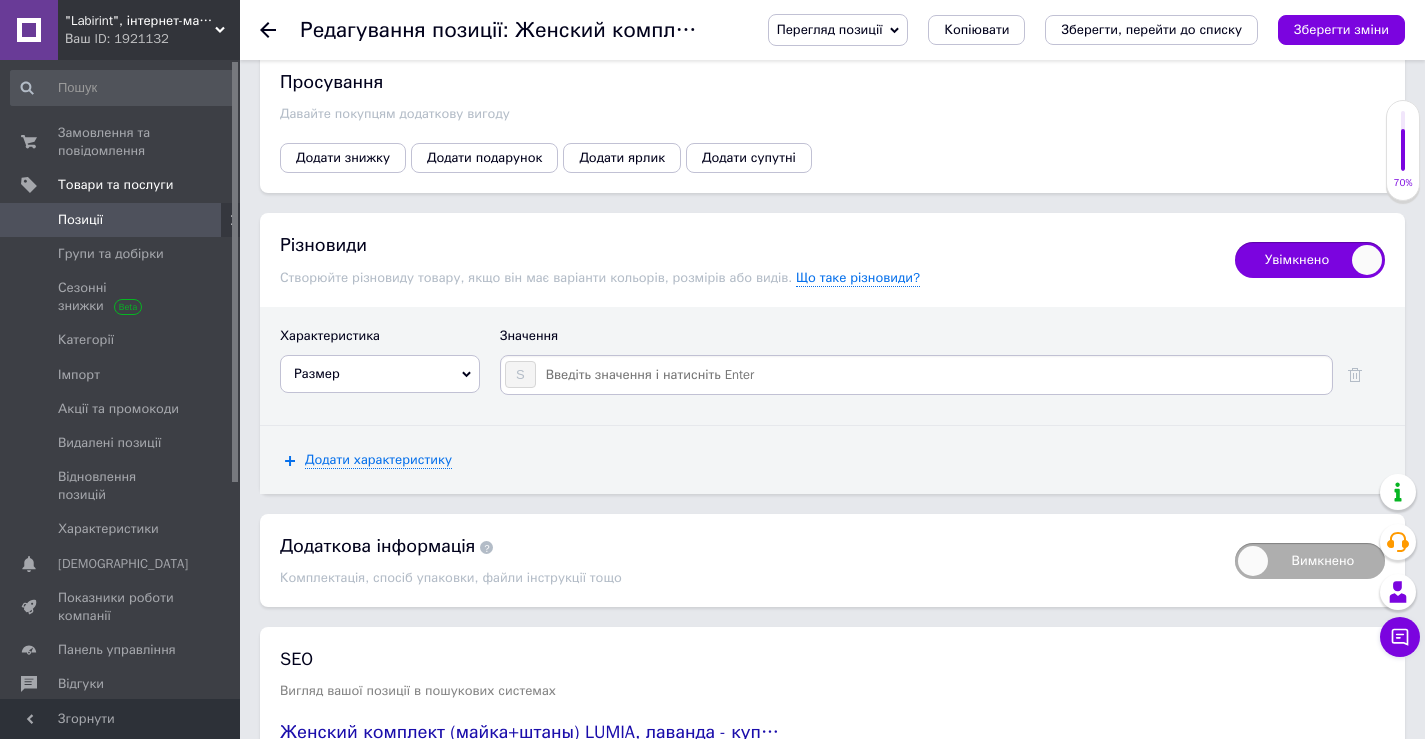 click at bounding box center (933, 375) 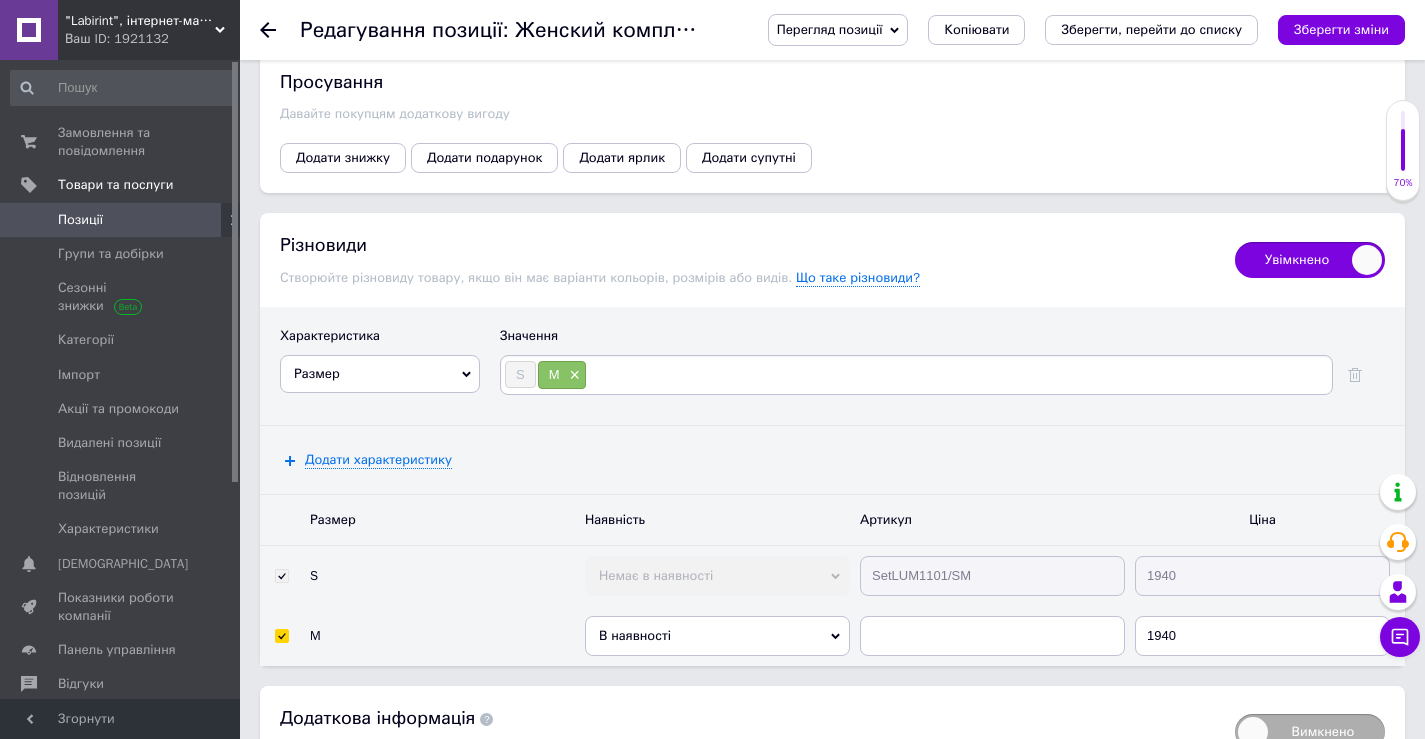 type on "M" 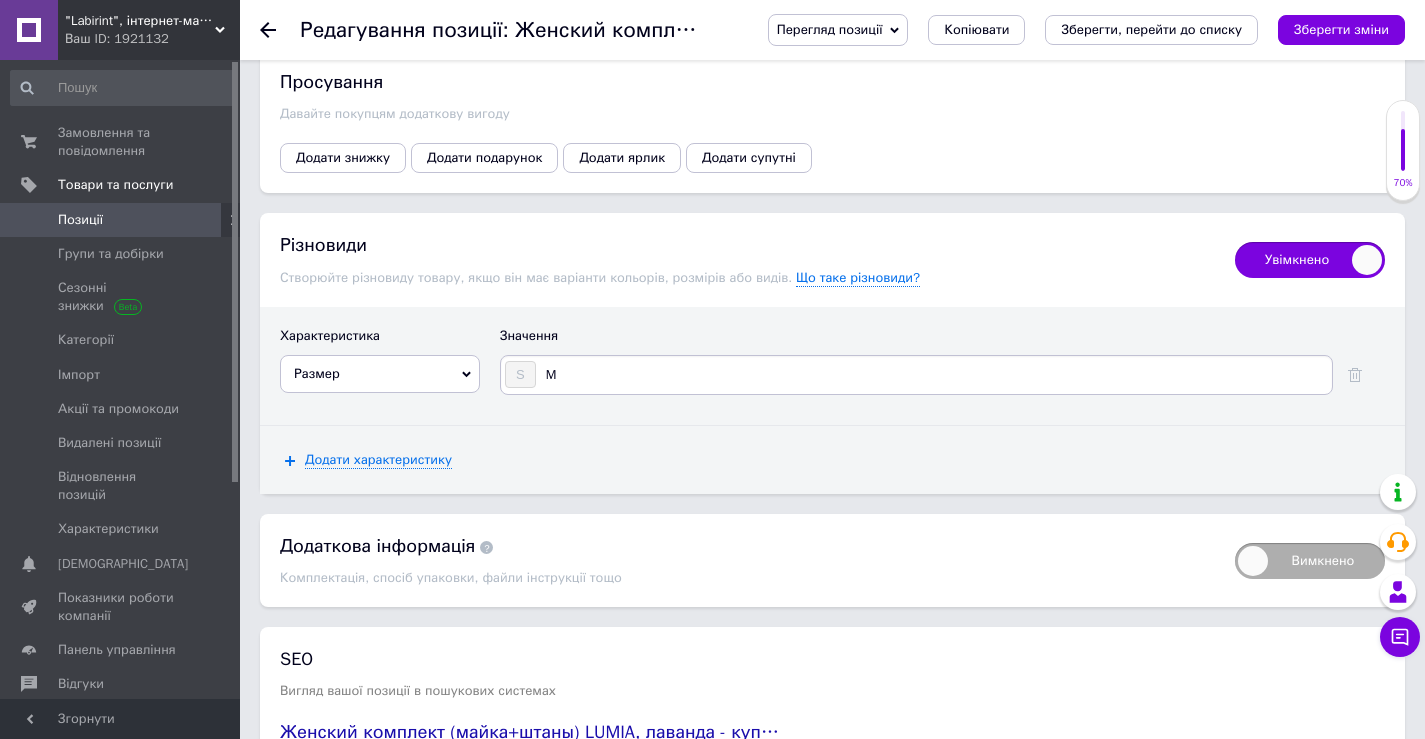 type 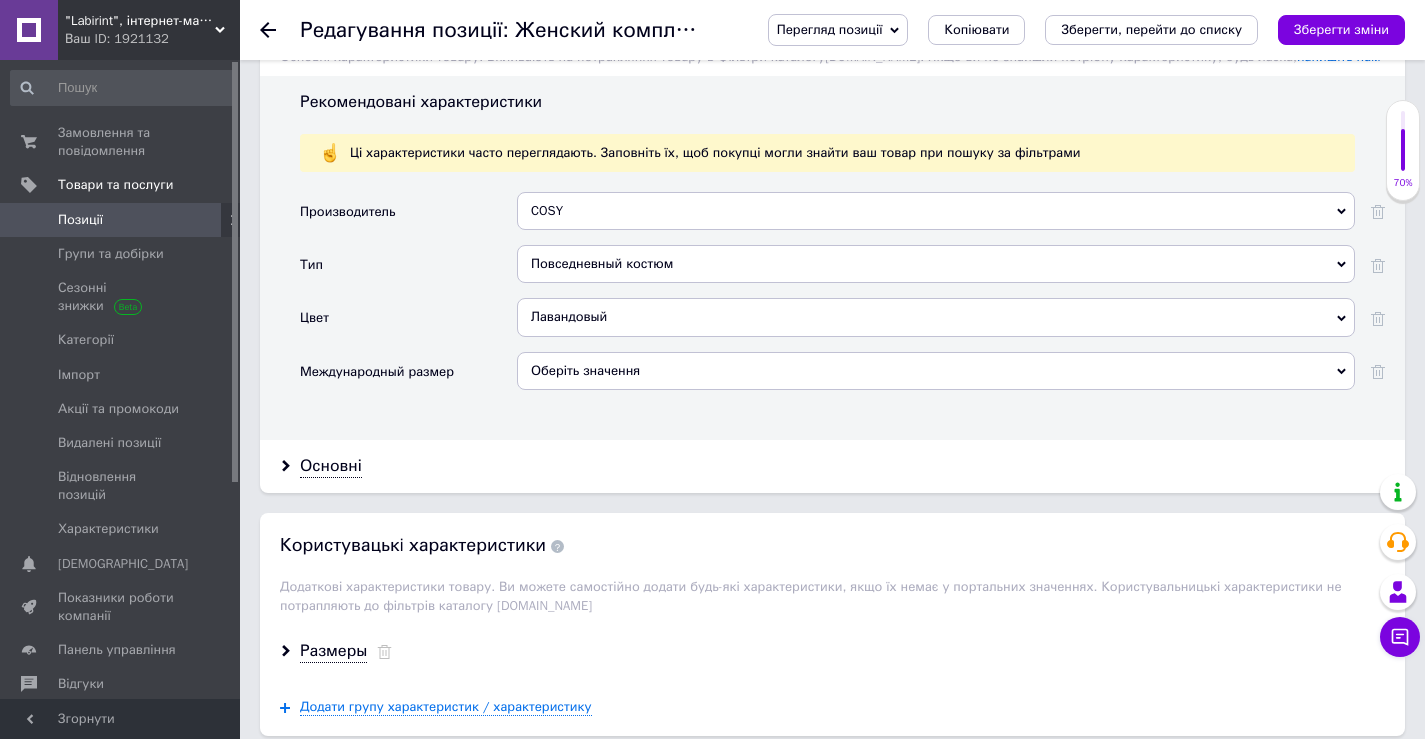 scroll, scrollTop: 1800, scrollLeft: 0, axis: vertical 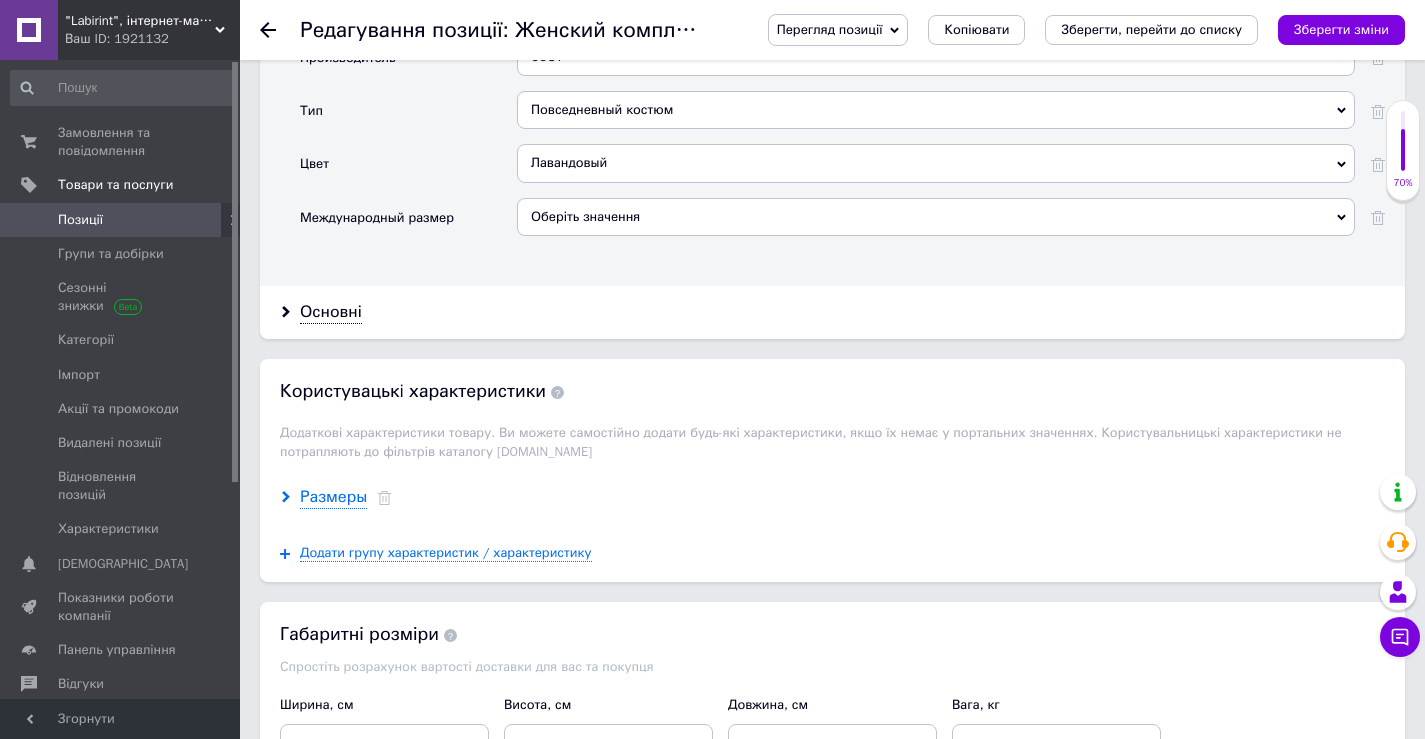click on "Размеры" at bounding box center [333, 497] 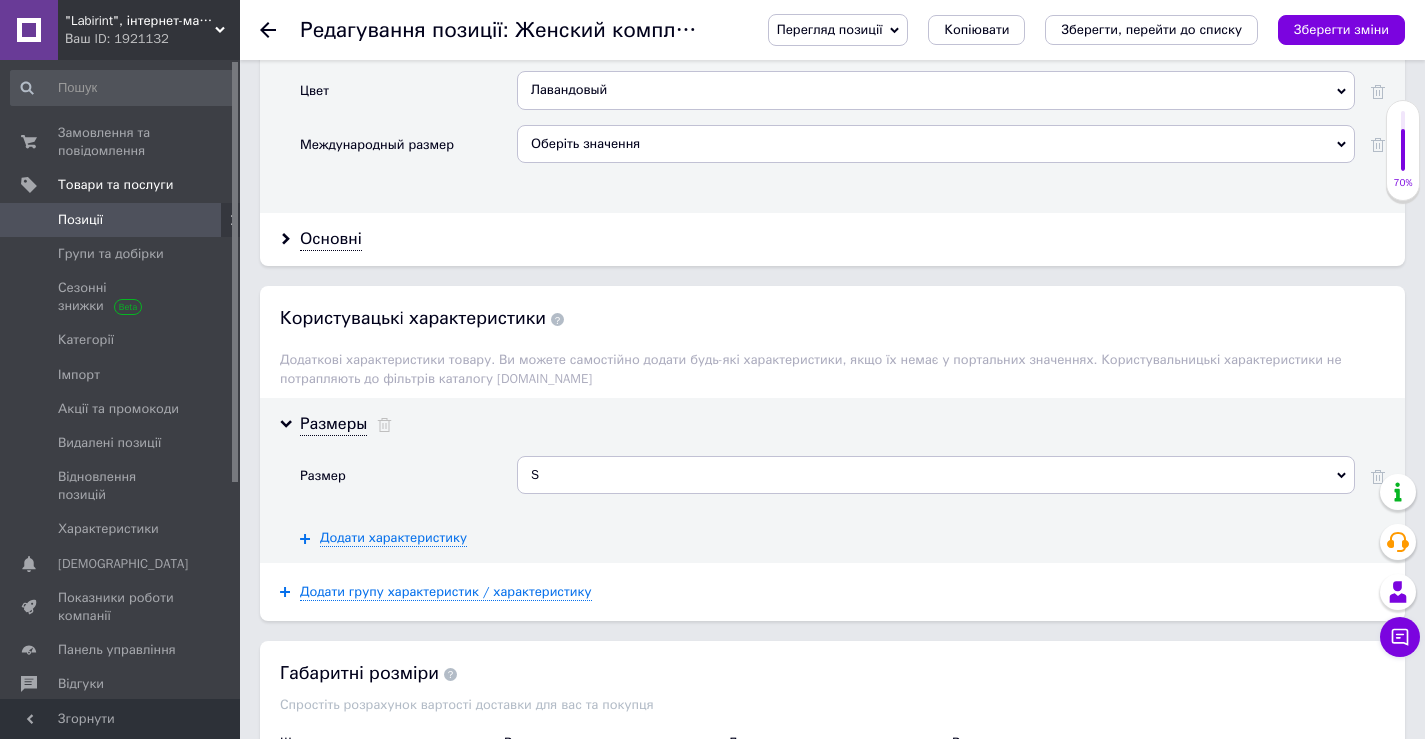 scroll, scrollTop: 2100, scrollLeft: 0, axis: vertical 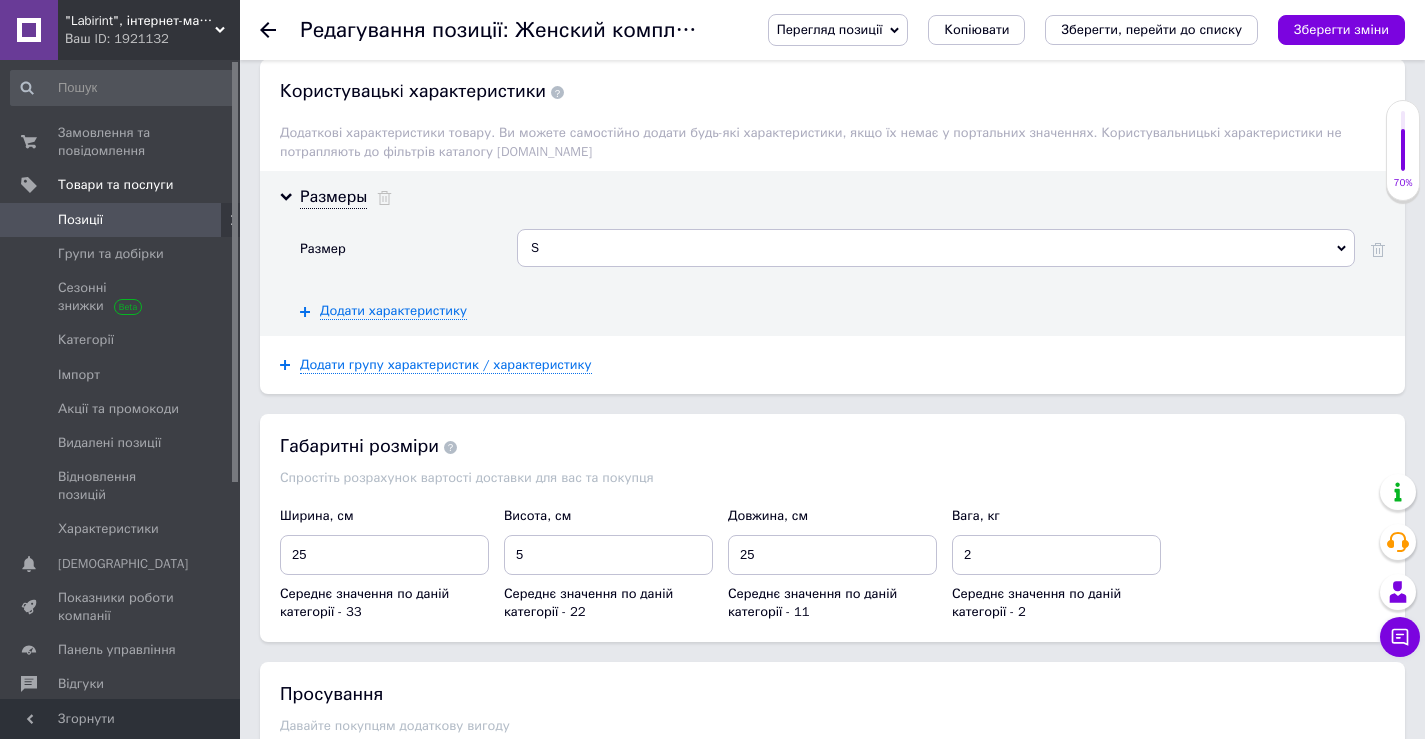 click on "S" at bounding box center [936, 248] 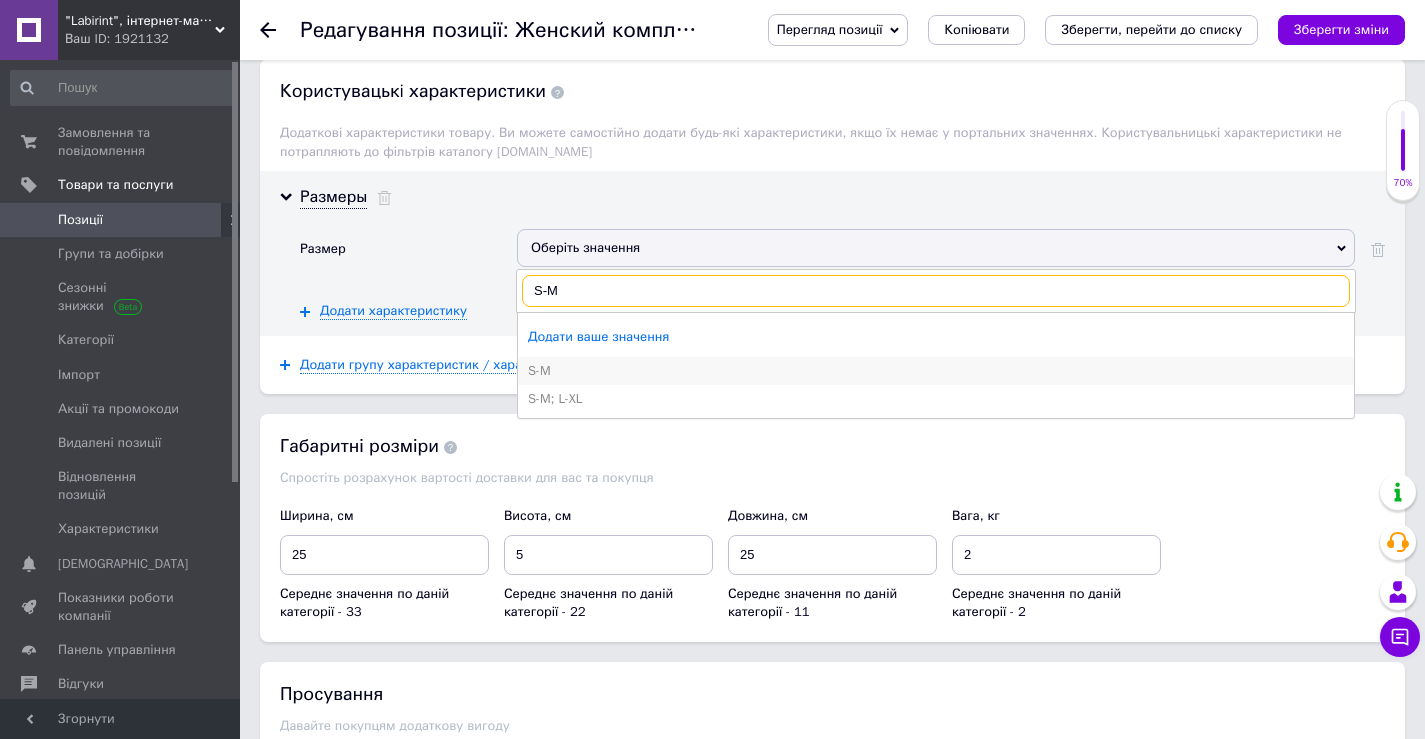 type on "S-M" 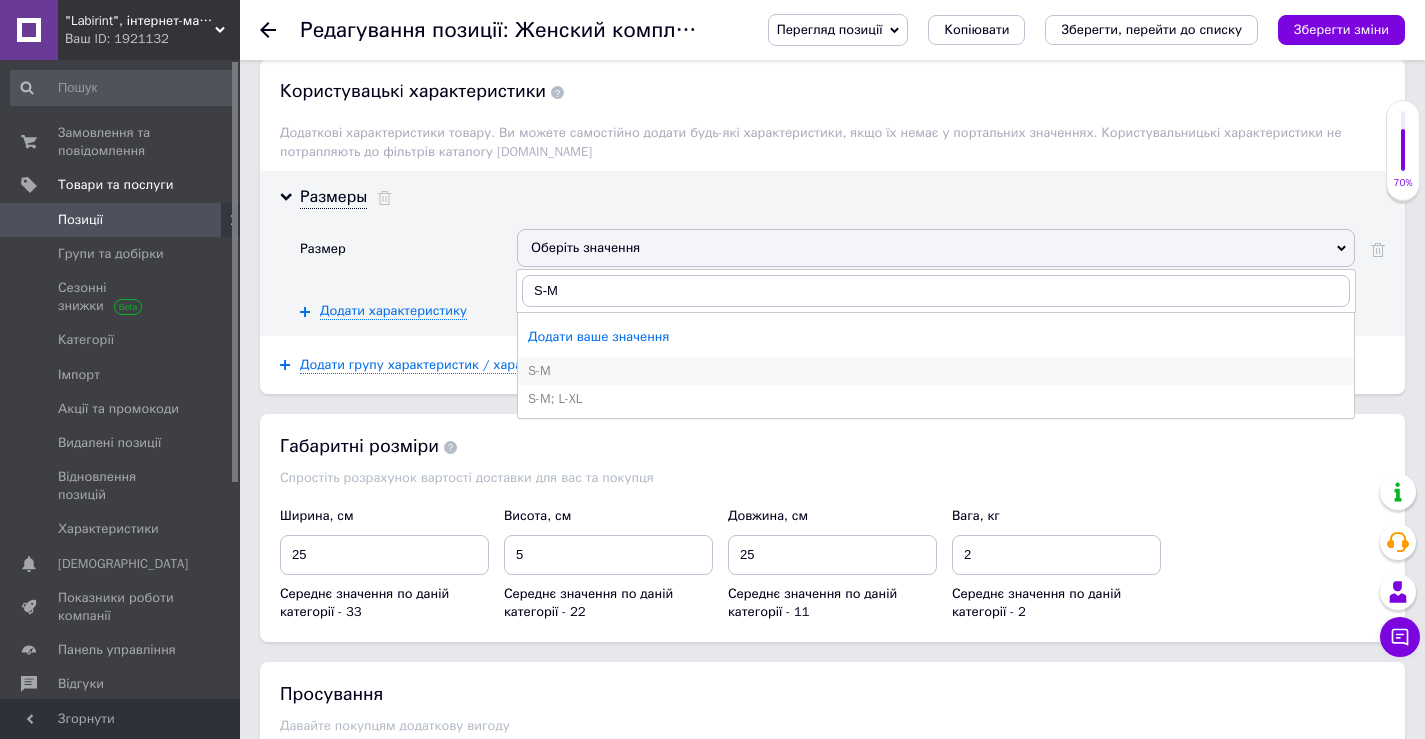 click on "S-M" at bounding box center [936, 371] 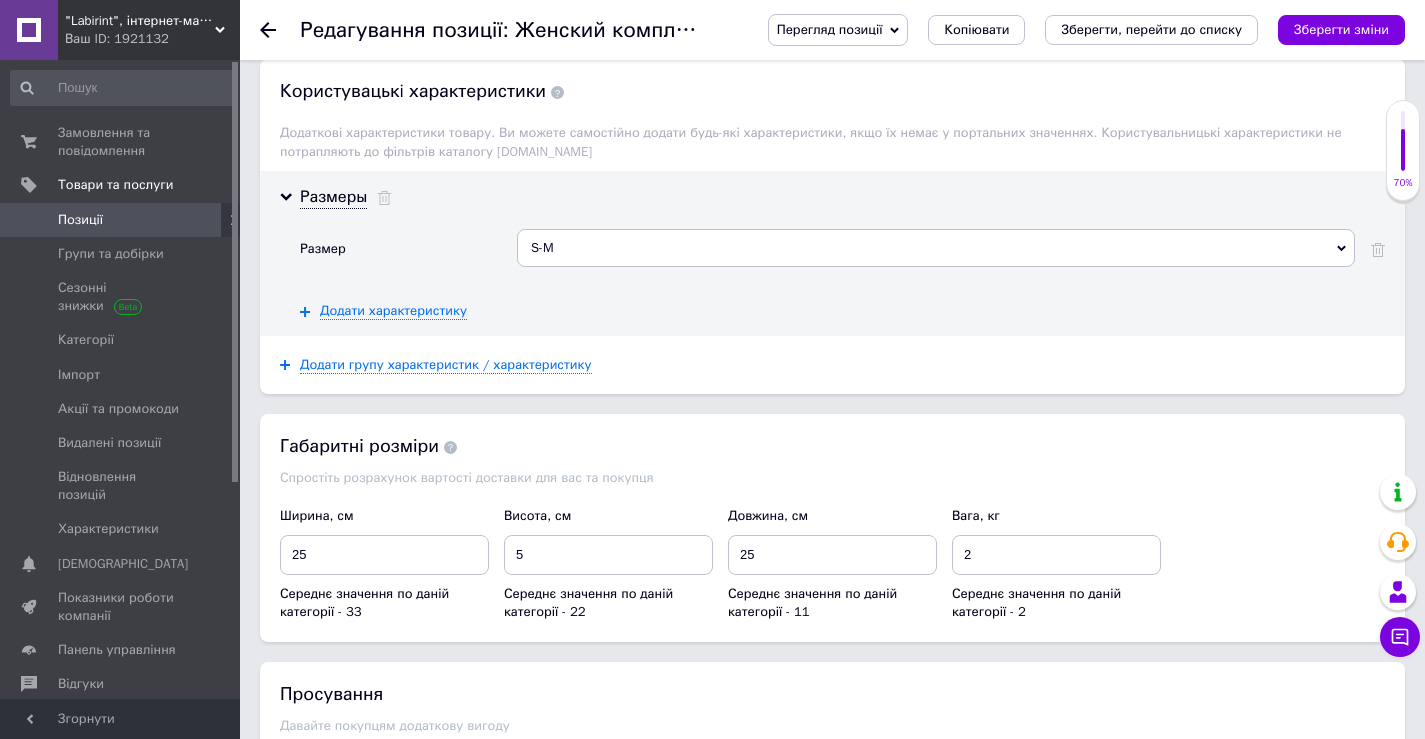 click on "Зберегти зміни" at bounding box center [1341, 29] 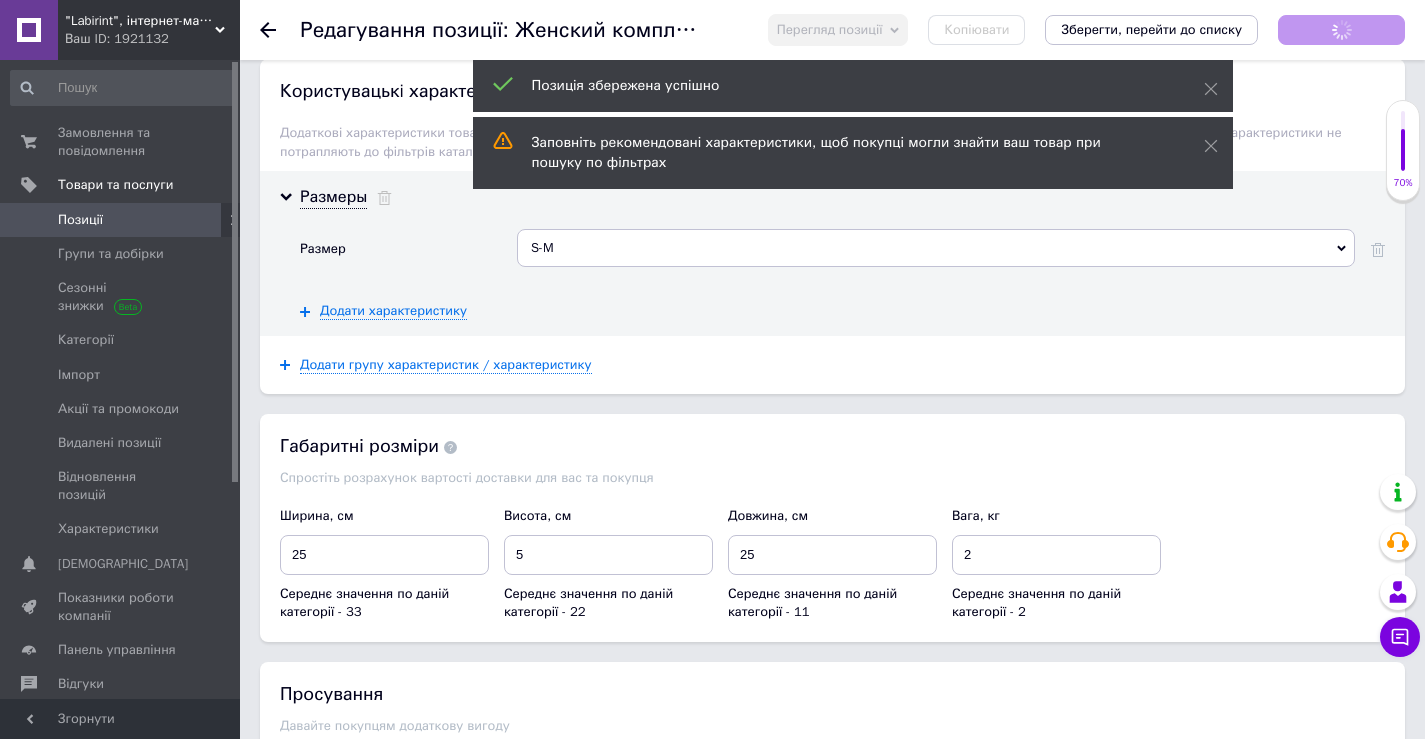 scroll, scrollTop: 2600, scrollLeft: 0, axis: vertical 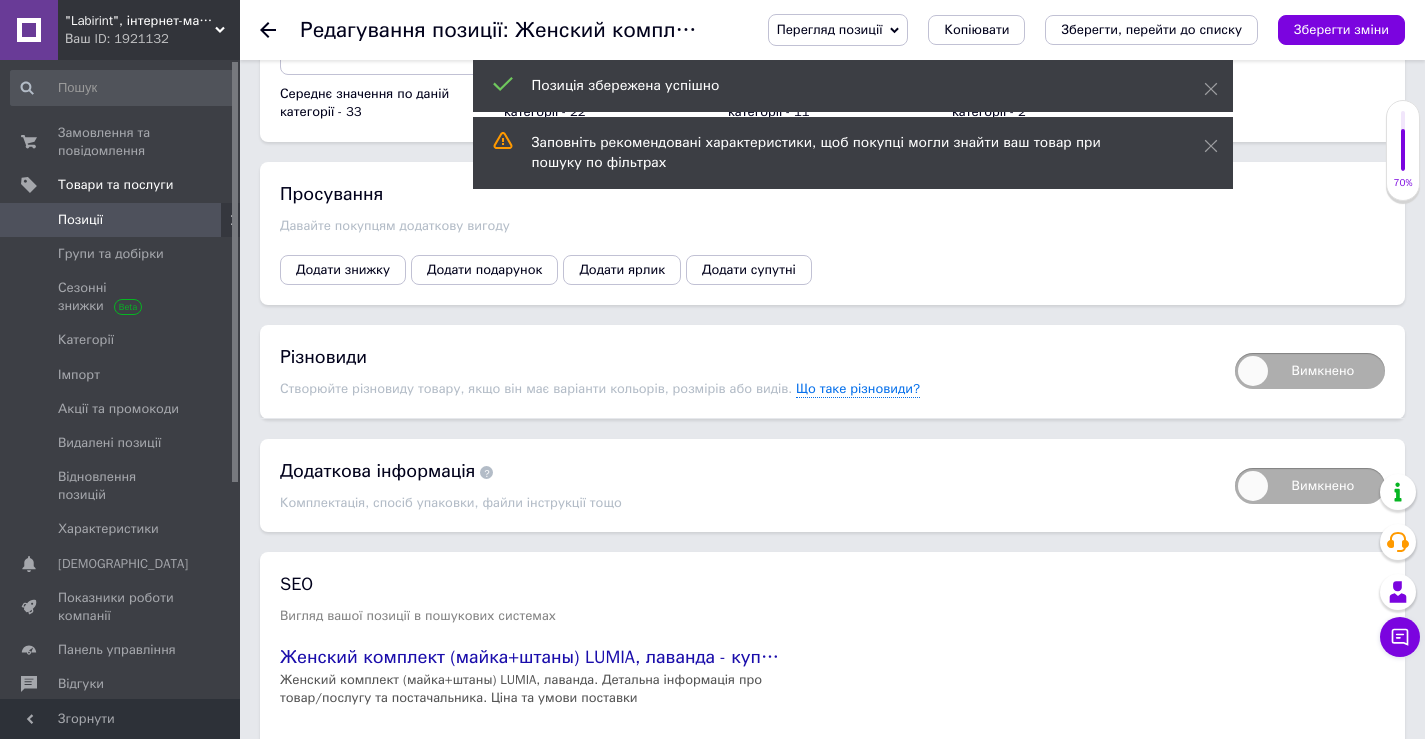 click on "Вимкнено" at bounding box center [1310, 371] 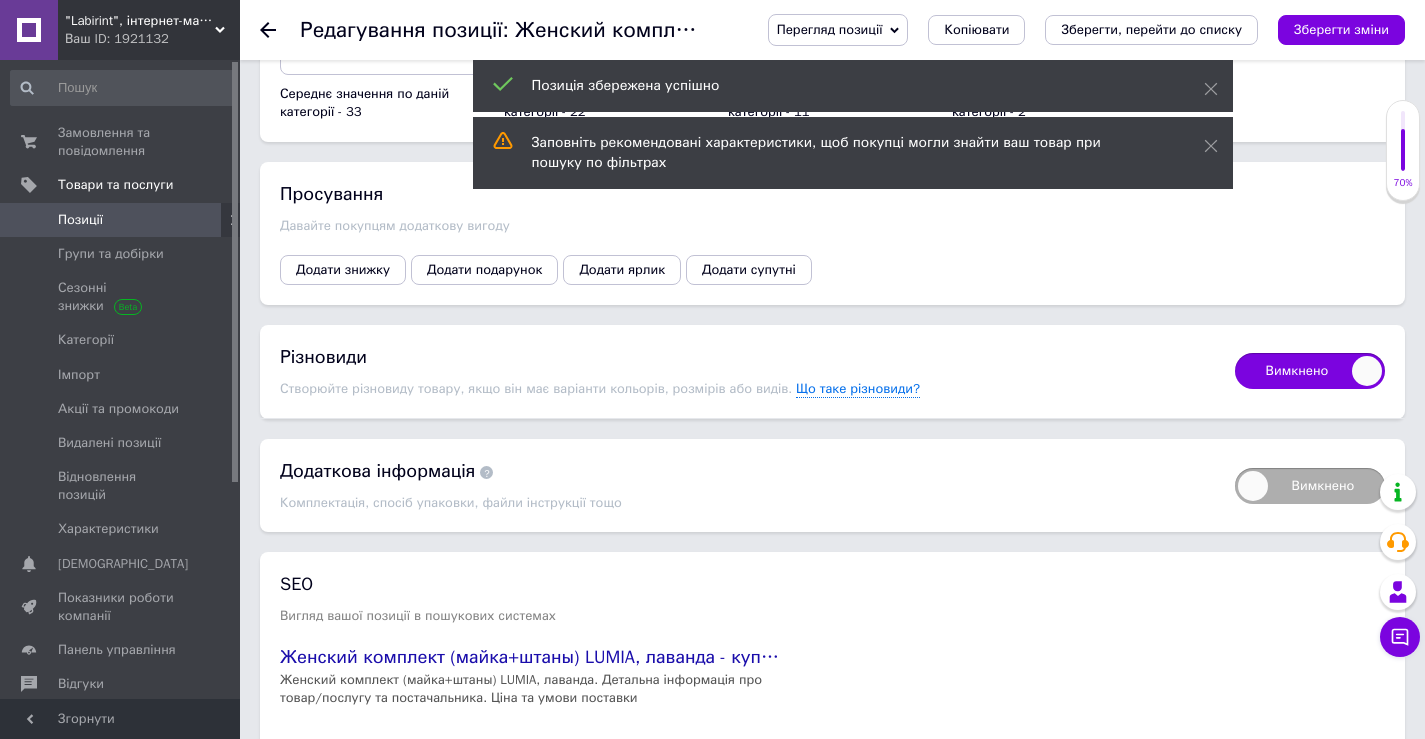 checkbox on "true" 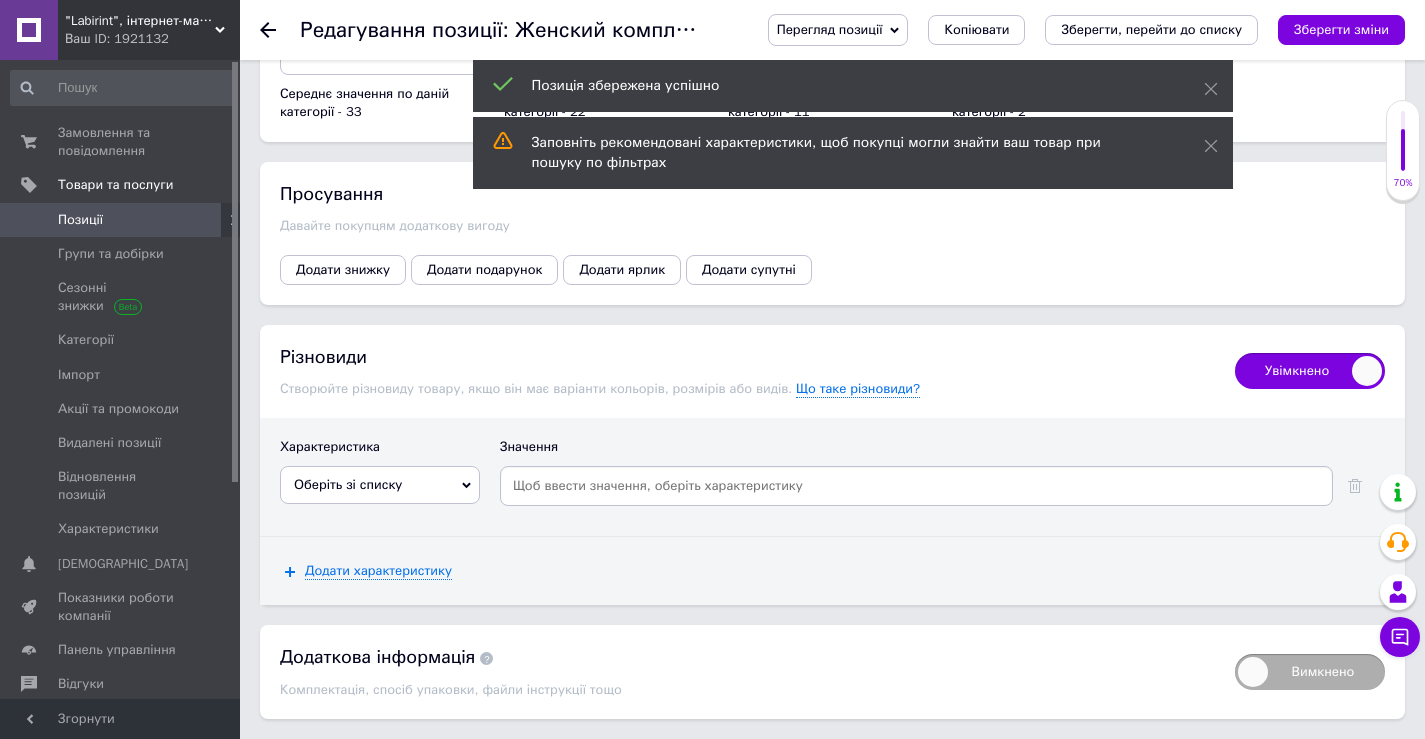click on "Оберіть зі списку" at bounding box center [348, 484] 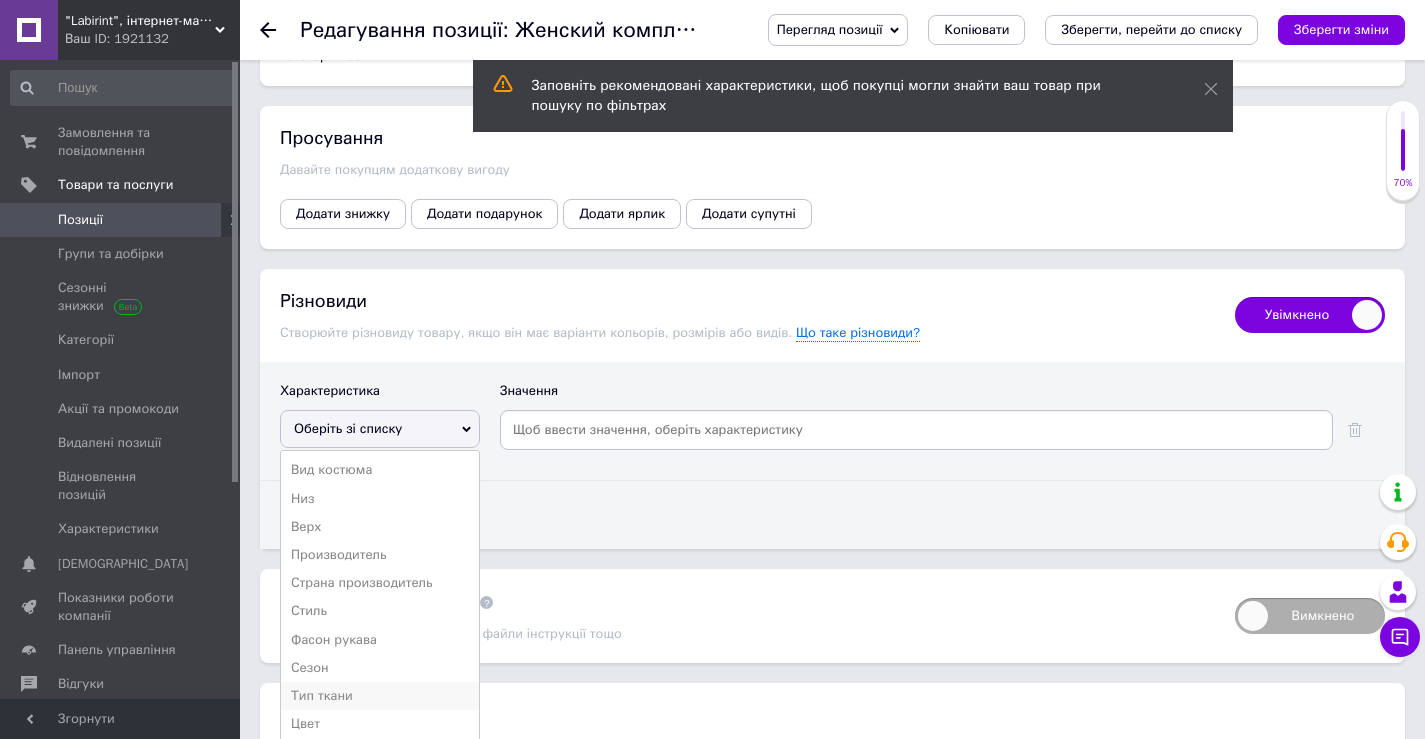 scroll, scrollTop: 2700, scrollLeft: 0, axis: vertical 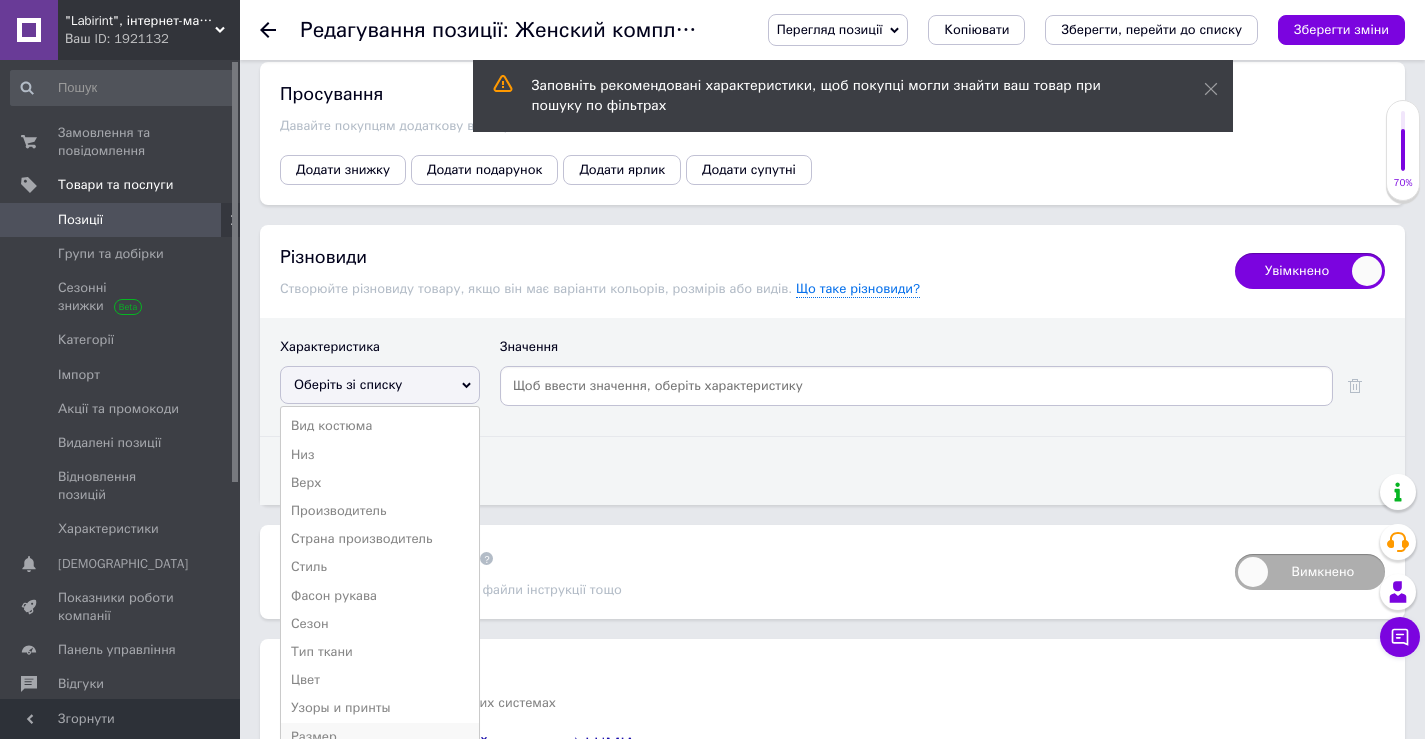 click on "Размер" at bounding box center [380, 737] 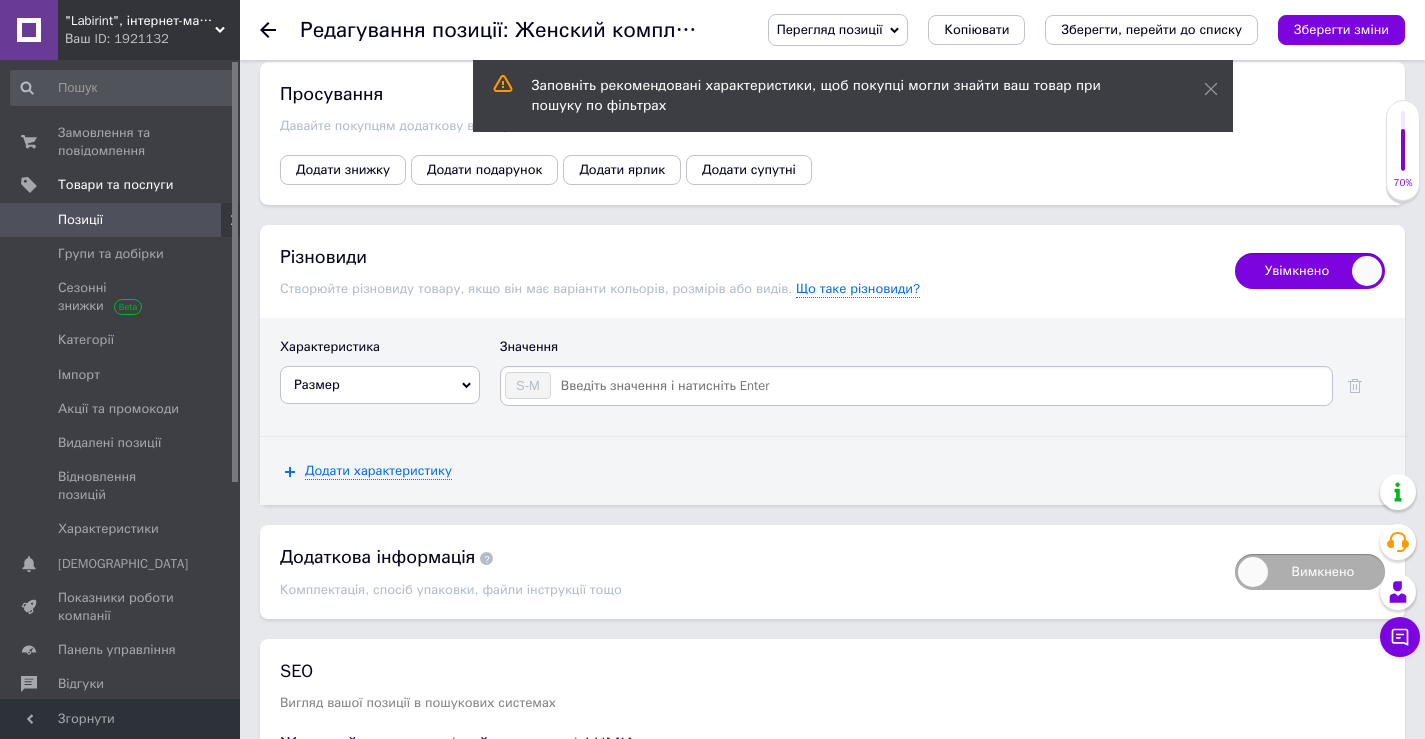 click at bounding box center [940, 386] 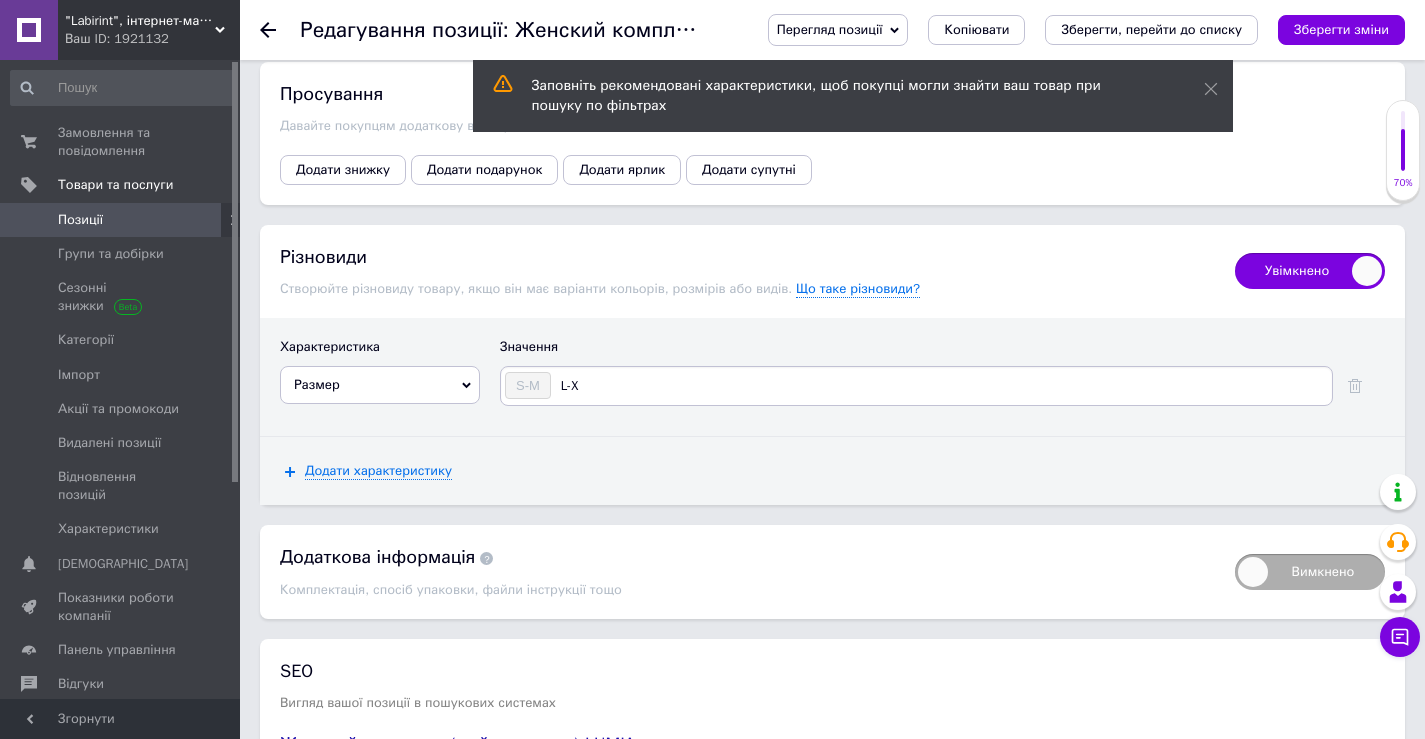 type on "L-XL" 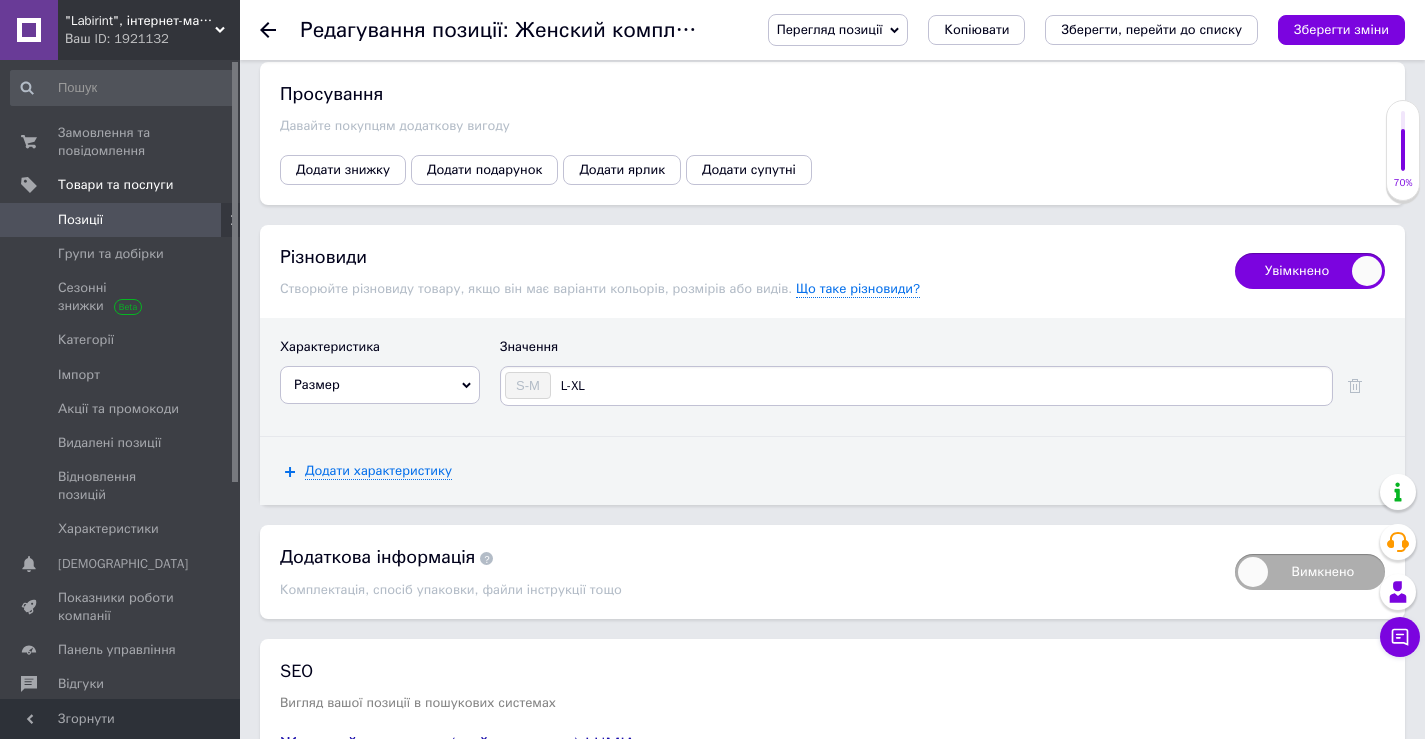 type 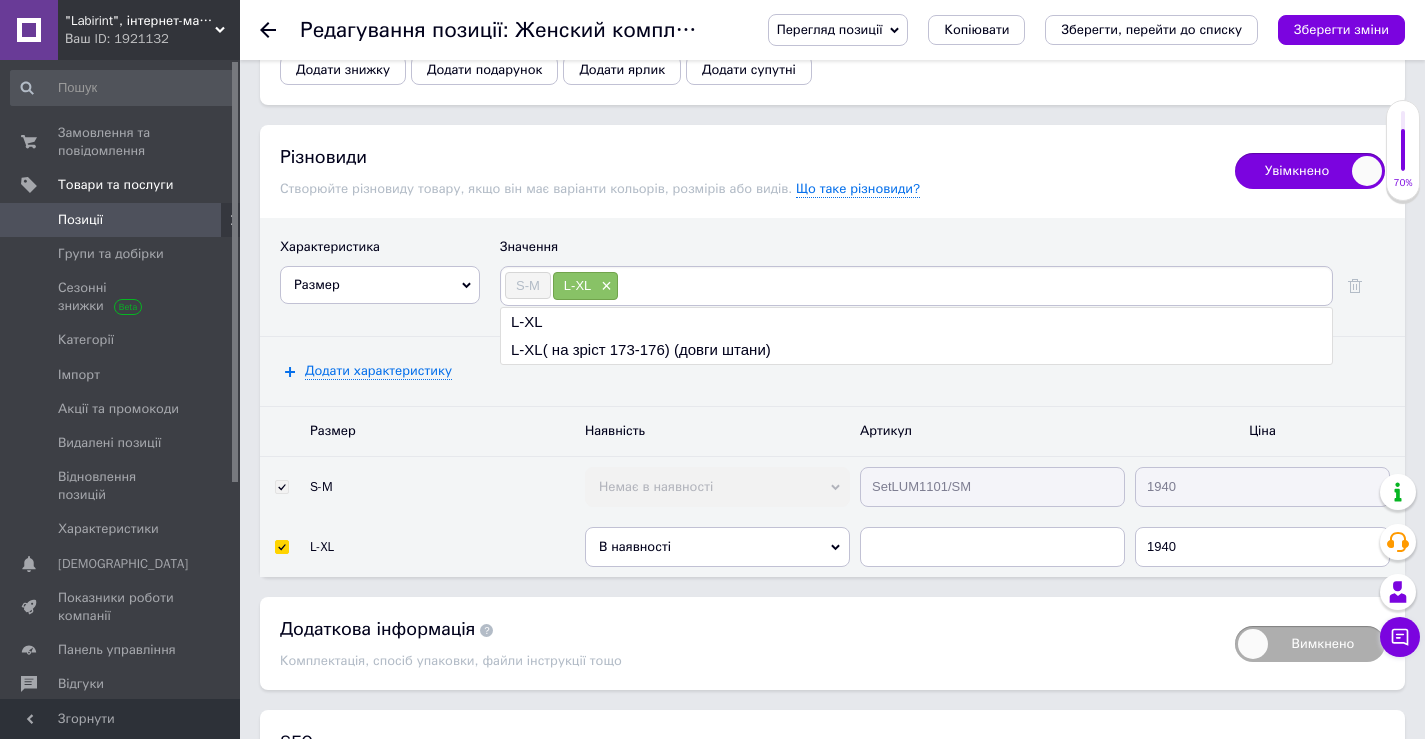 scroll, scrollTop: 3000, scrollLeft: 0, axis: vertical 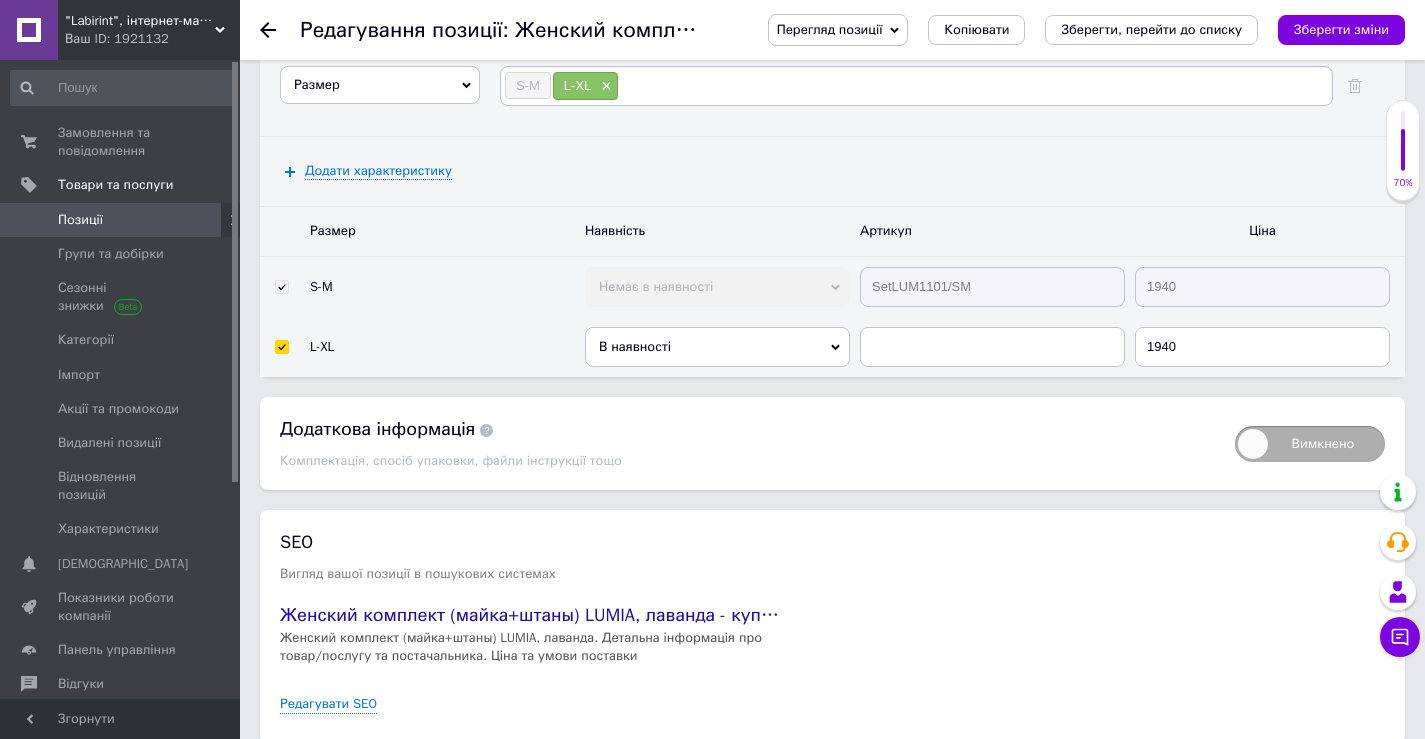 click on "В наявності" at bounding box center [717, 347] 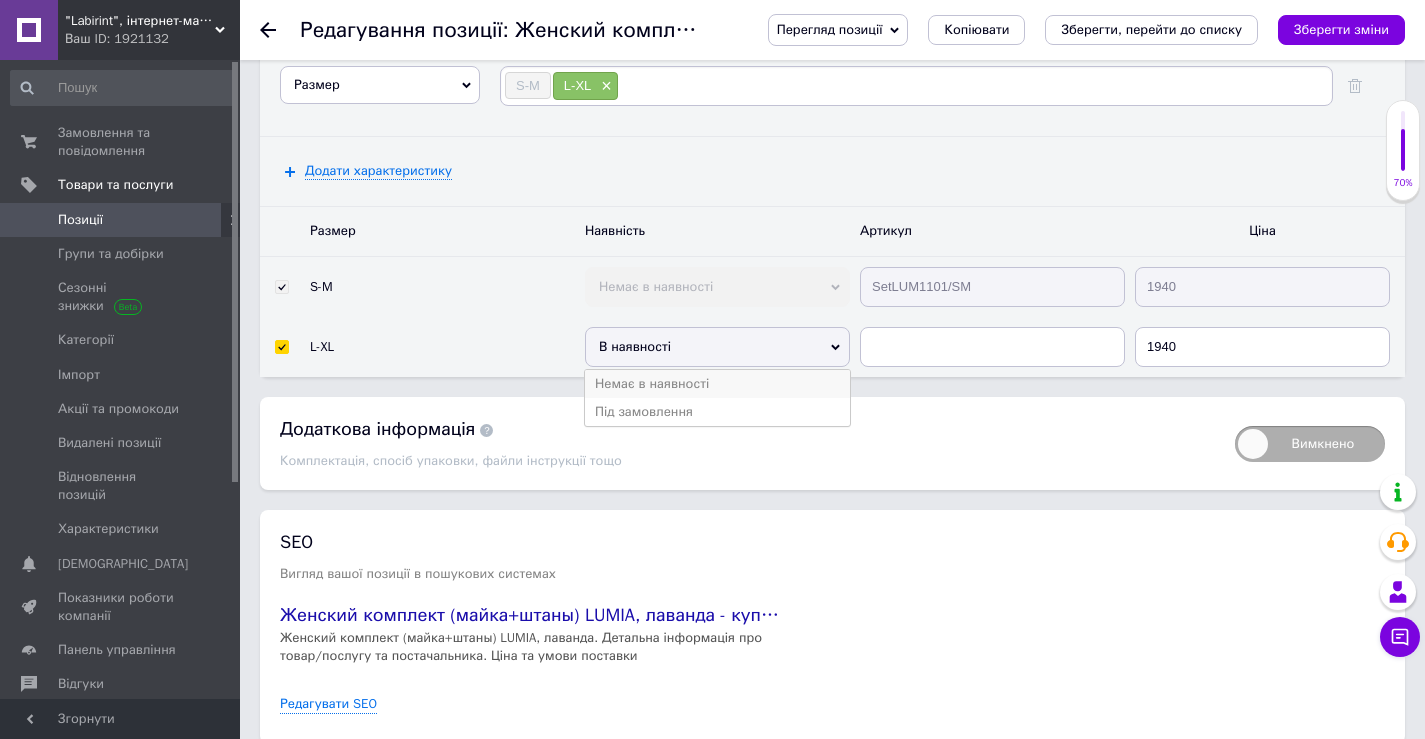 click on "Немає в наявності" at bounding box center [717, 384] 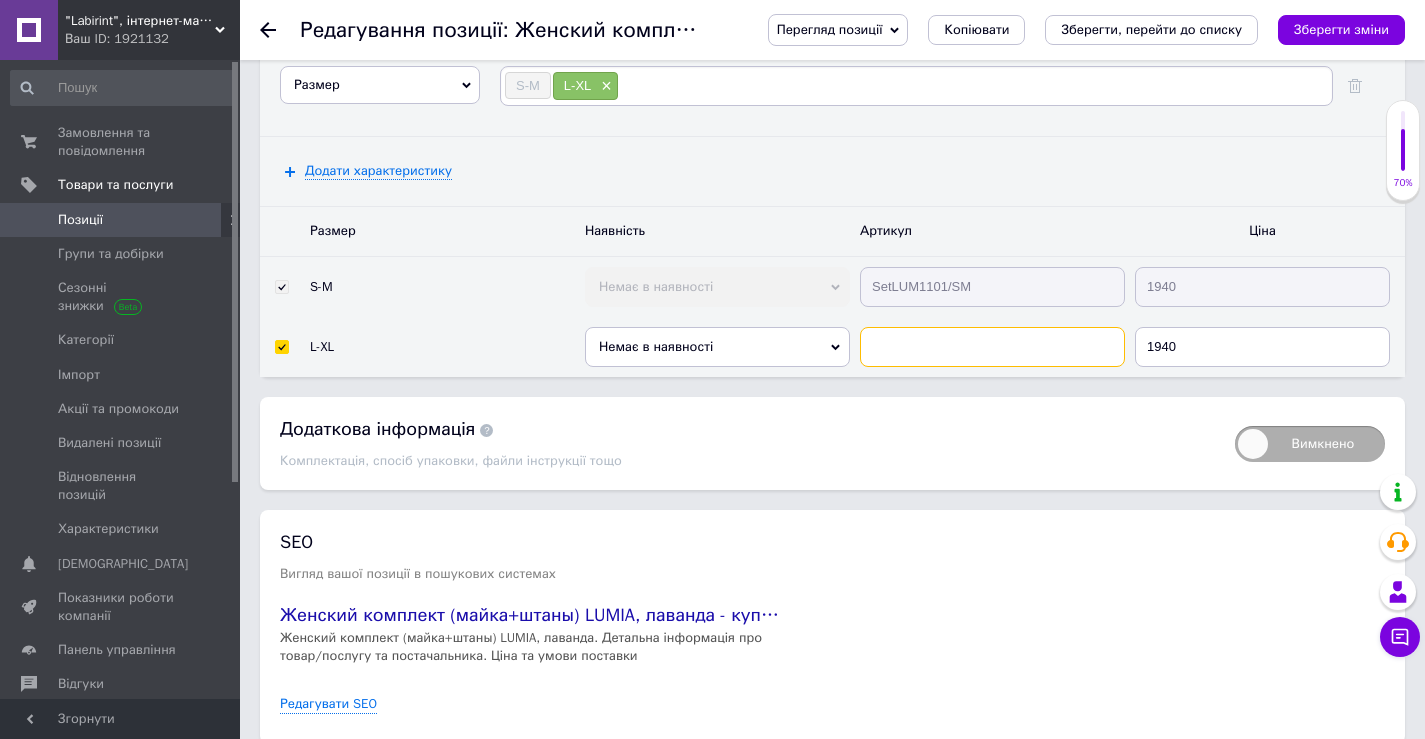 click at bounding box center [992, 347] 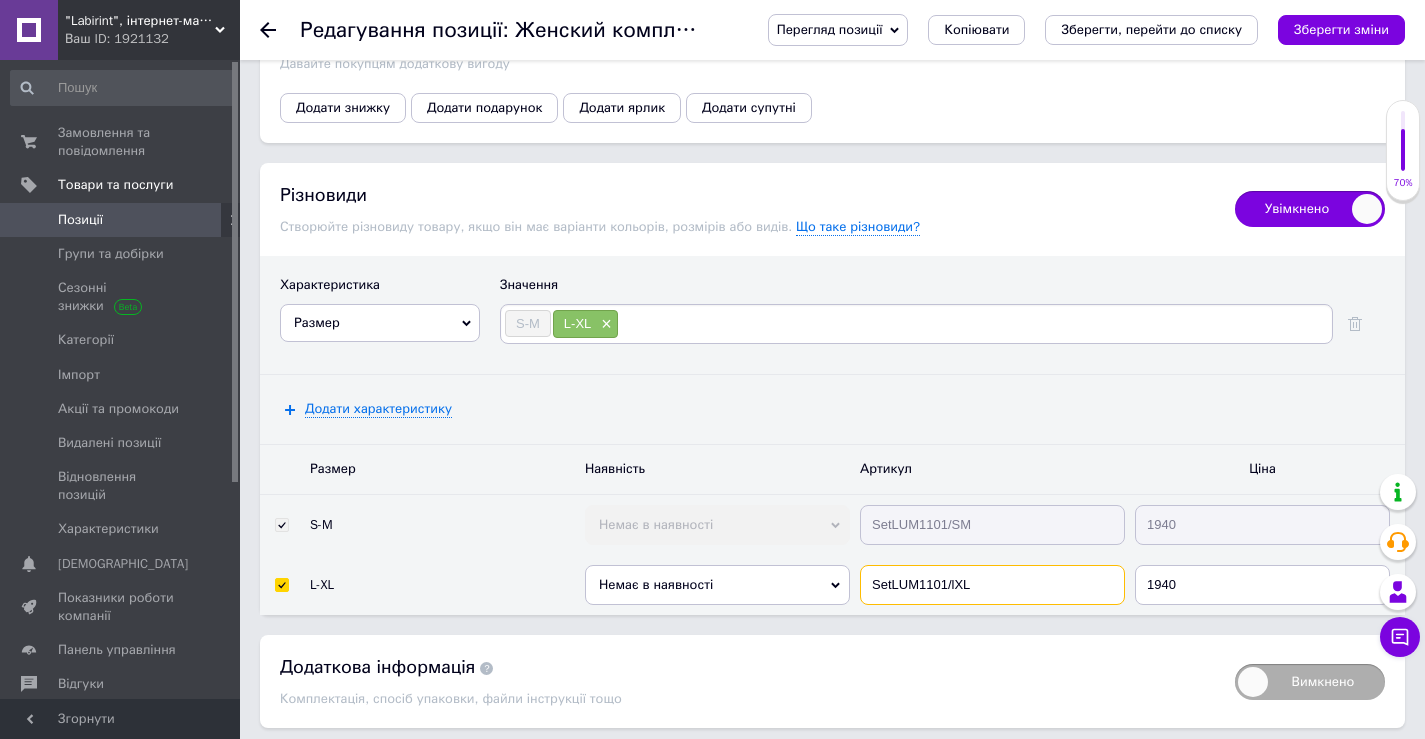 scroll, scrollTop: 2700, scrollLeft: 0, axis: vertical 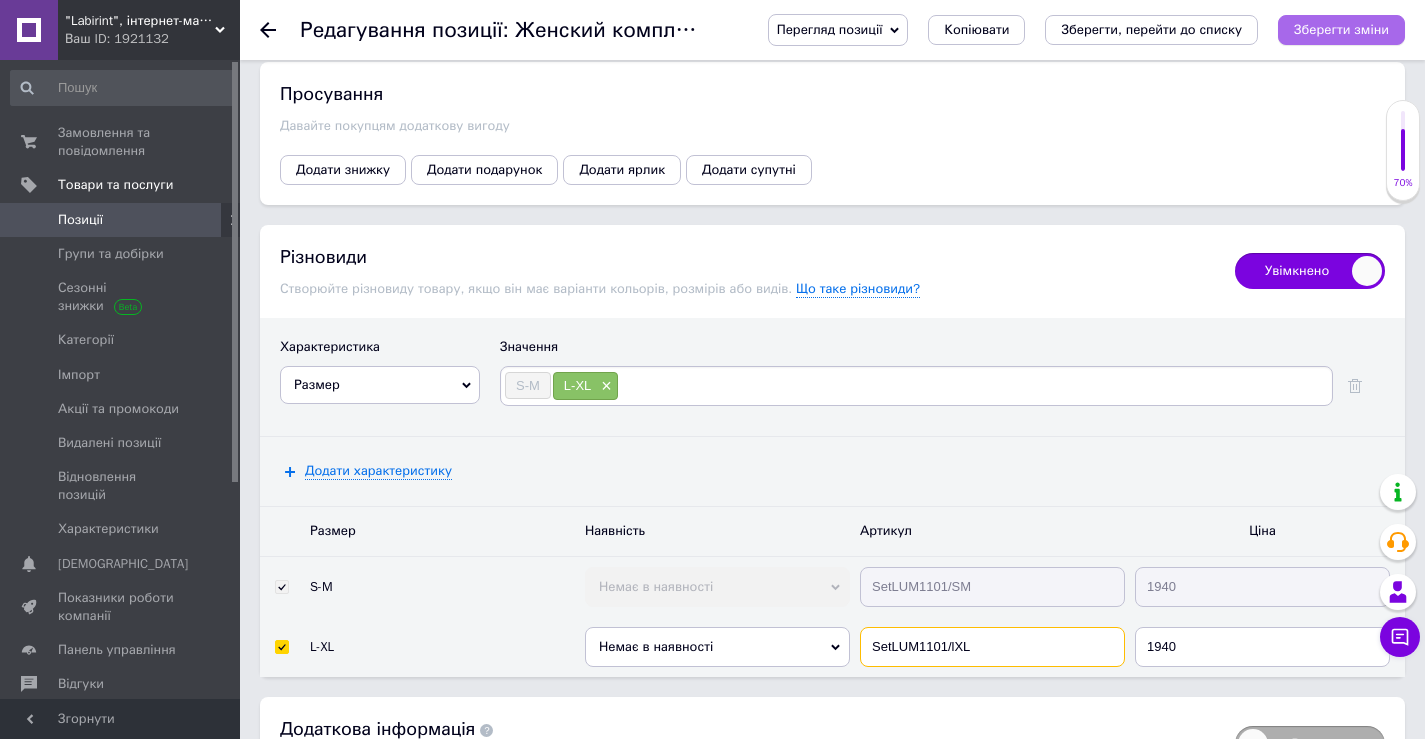 type on "SetLUM1101/lXL" 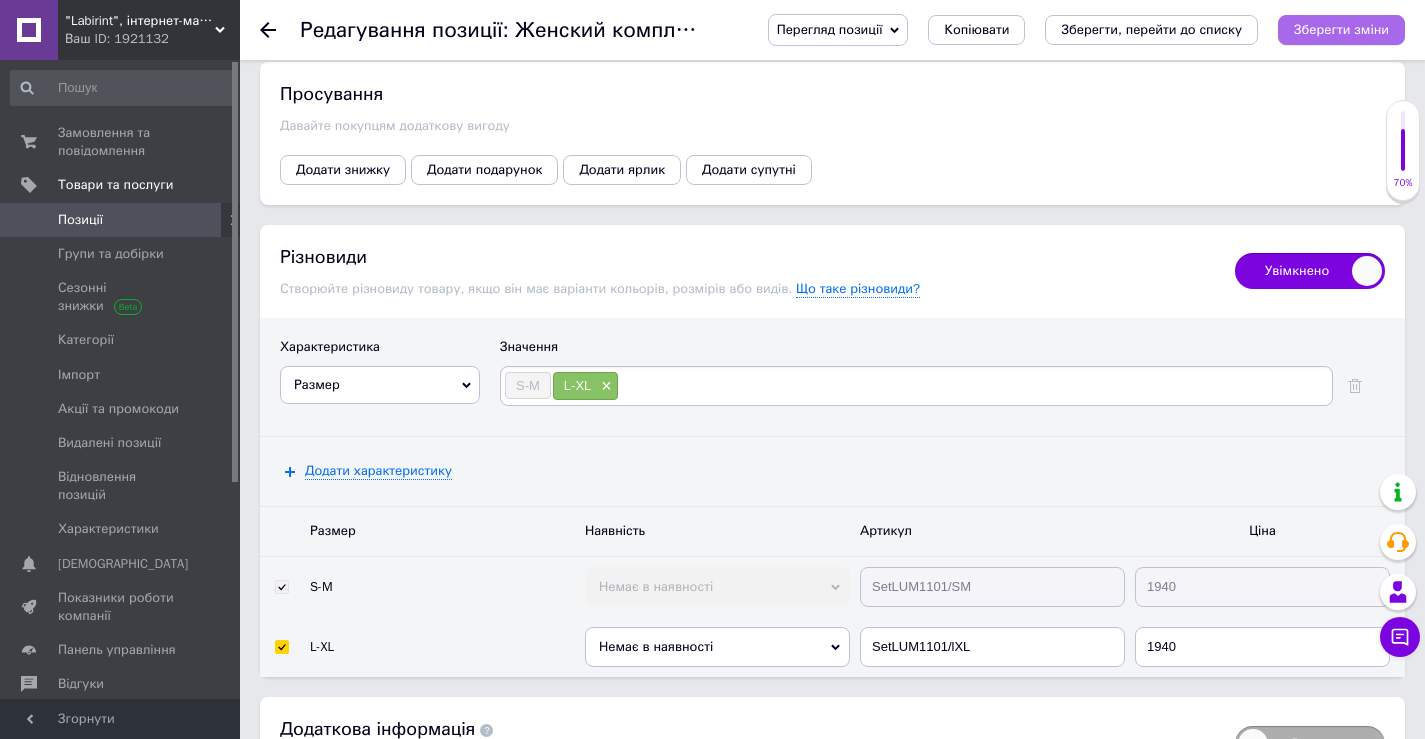 click on "Зберегти зміни" at bounding box center (1341, 30) 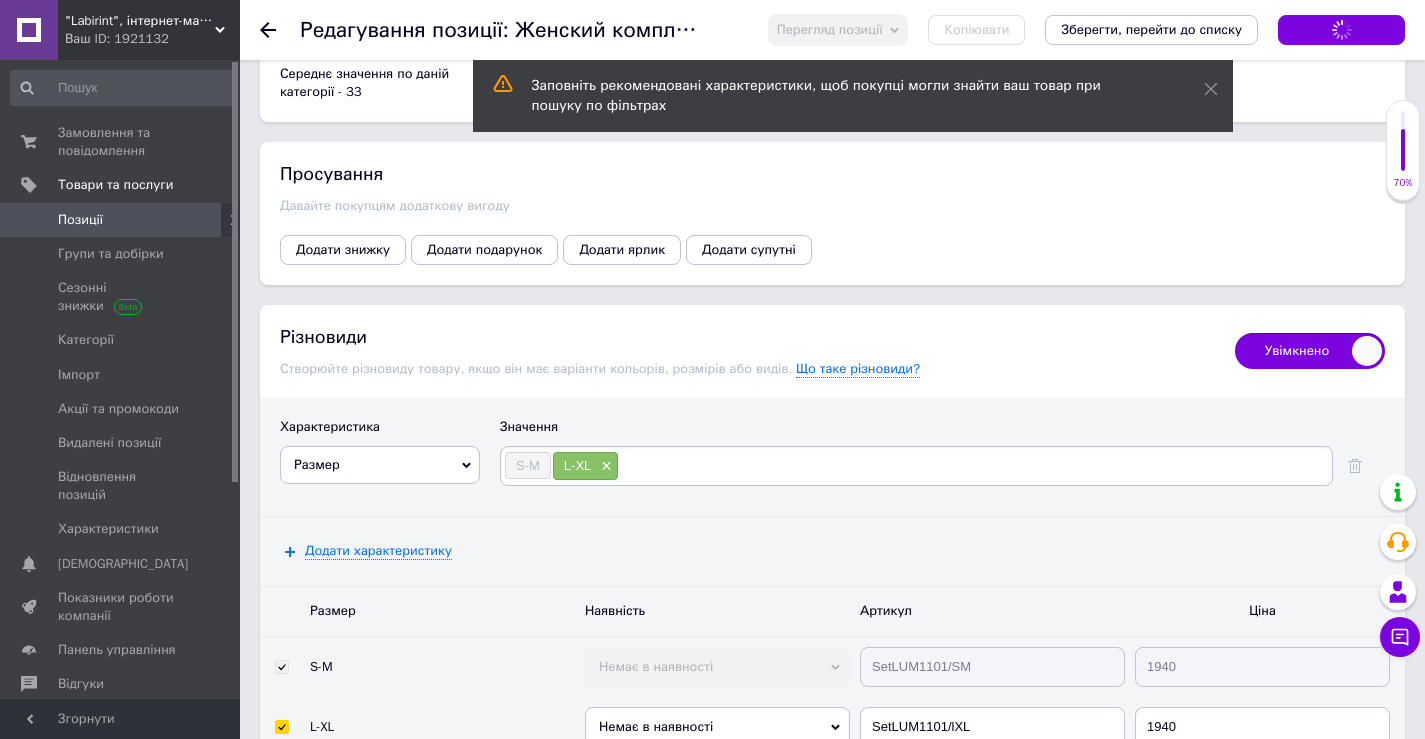 scroll, scrollTop: 2500, scrollLeft: 0, axis: vertical 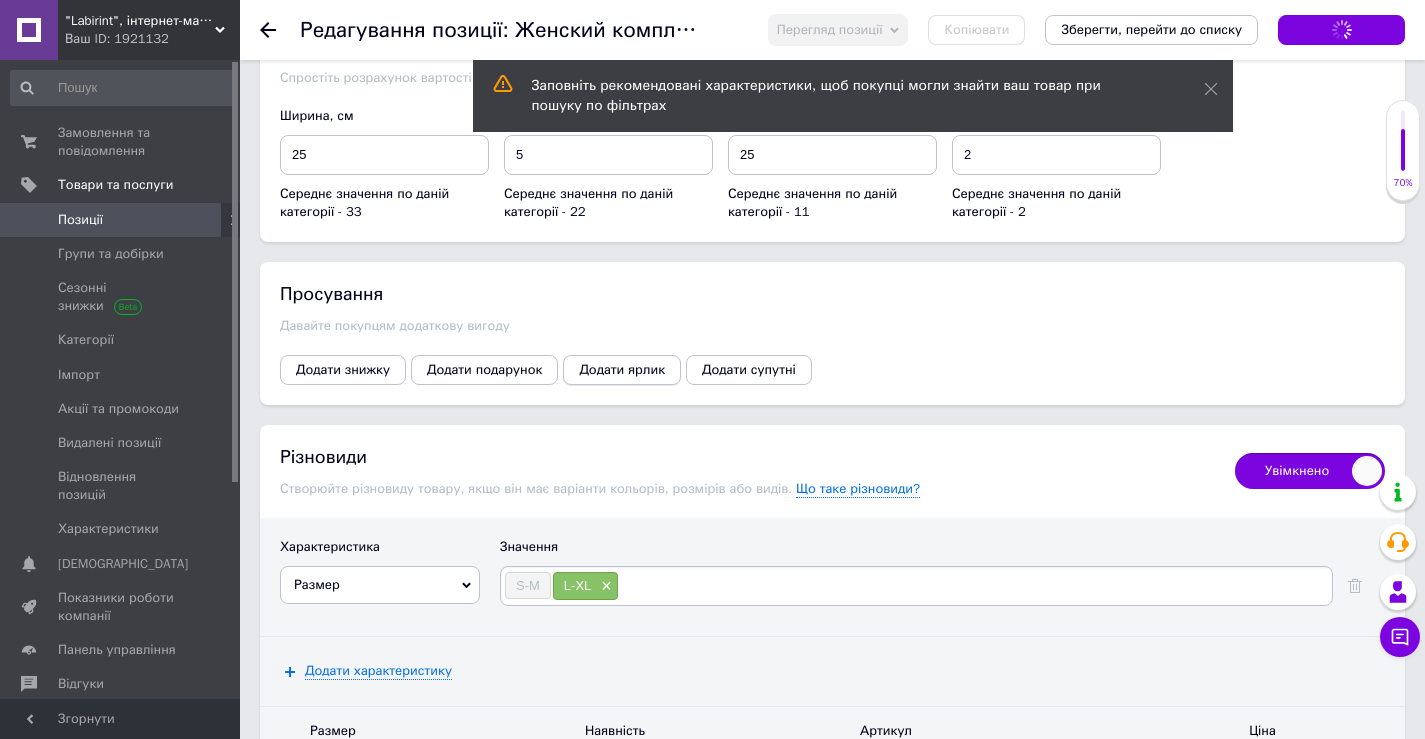 click on "Додати ярлик" at bounding box center [622, 370] 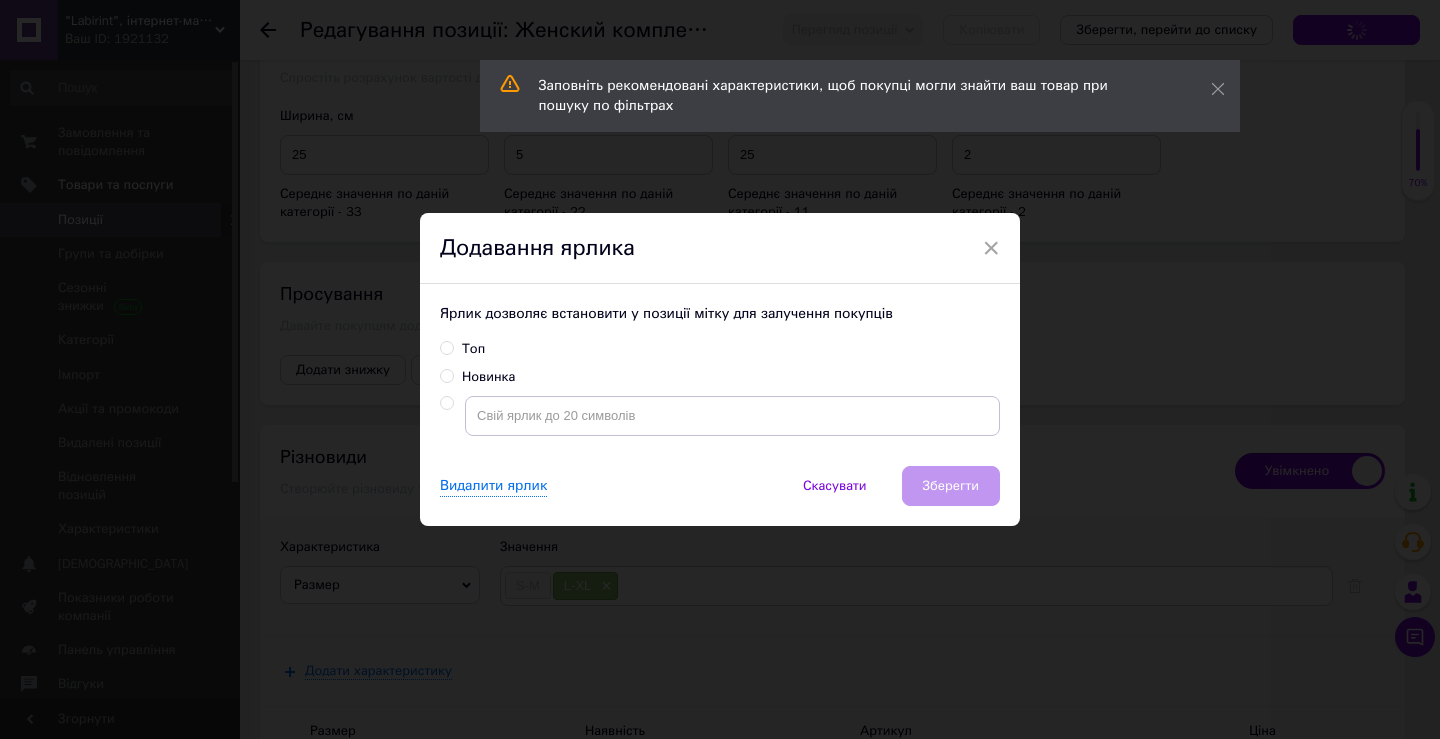 click on "Новинка" at bounding box center (446, 375) 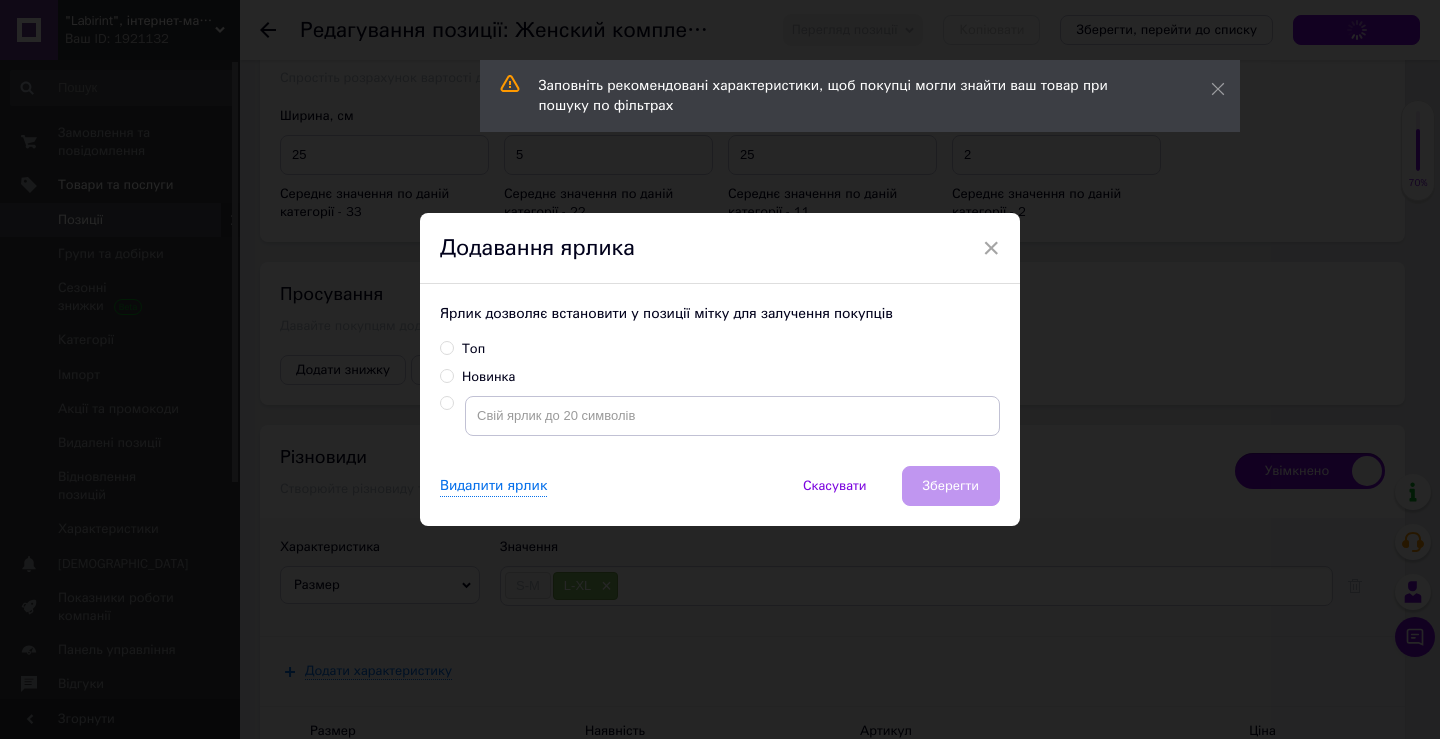 radio on "true" 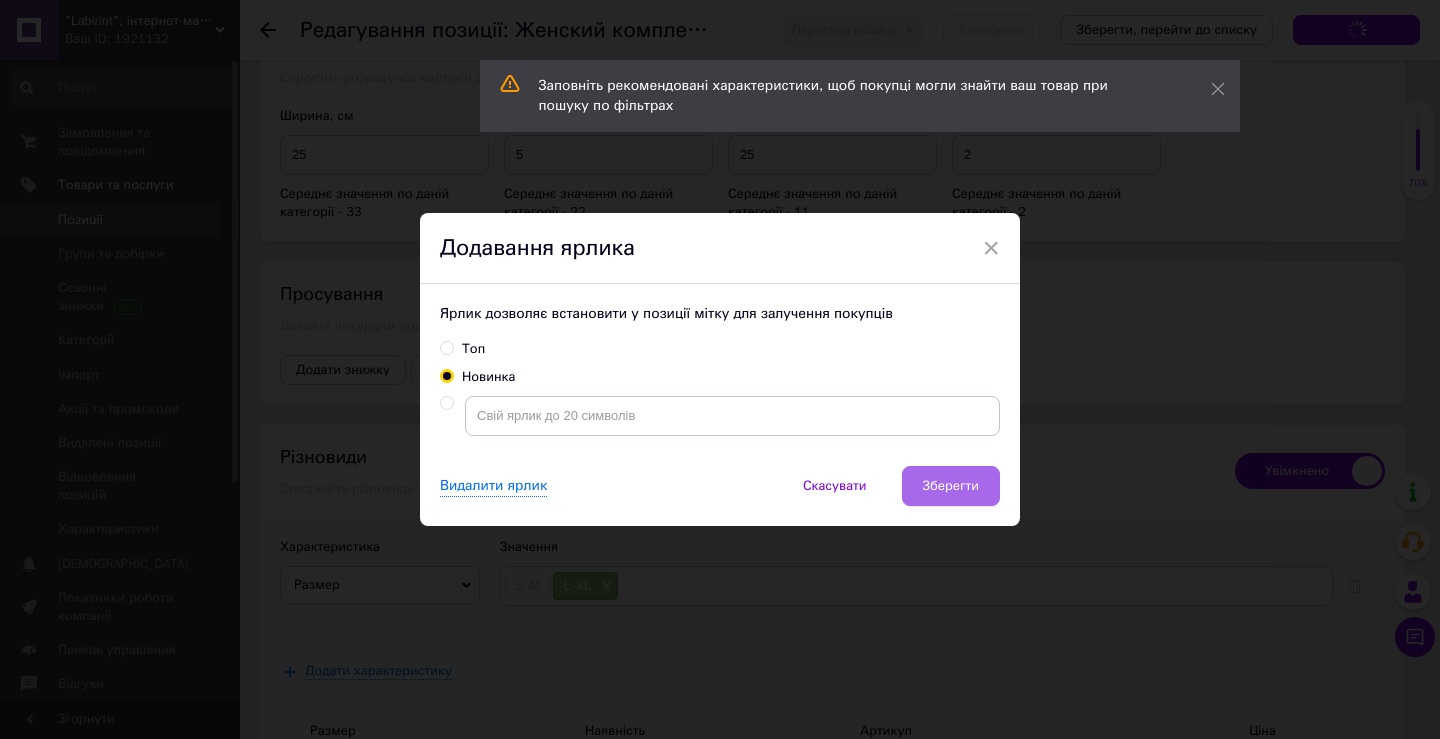 click on "Зберегти" at bounding box center (951, 486) 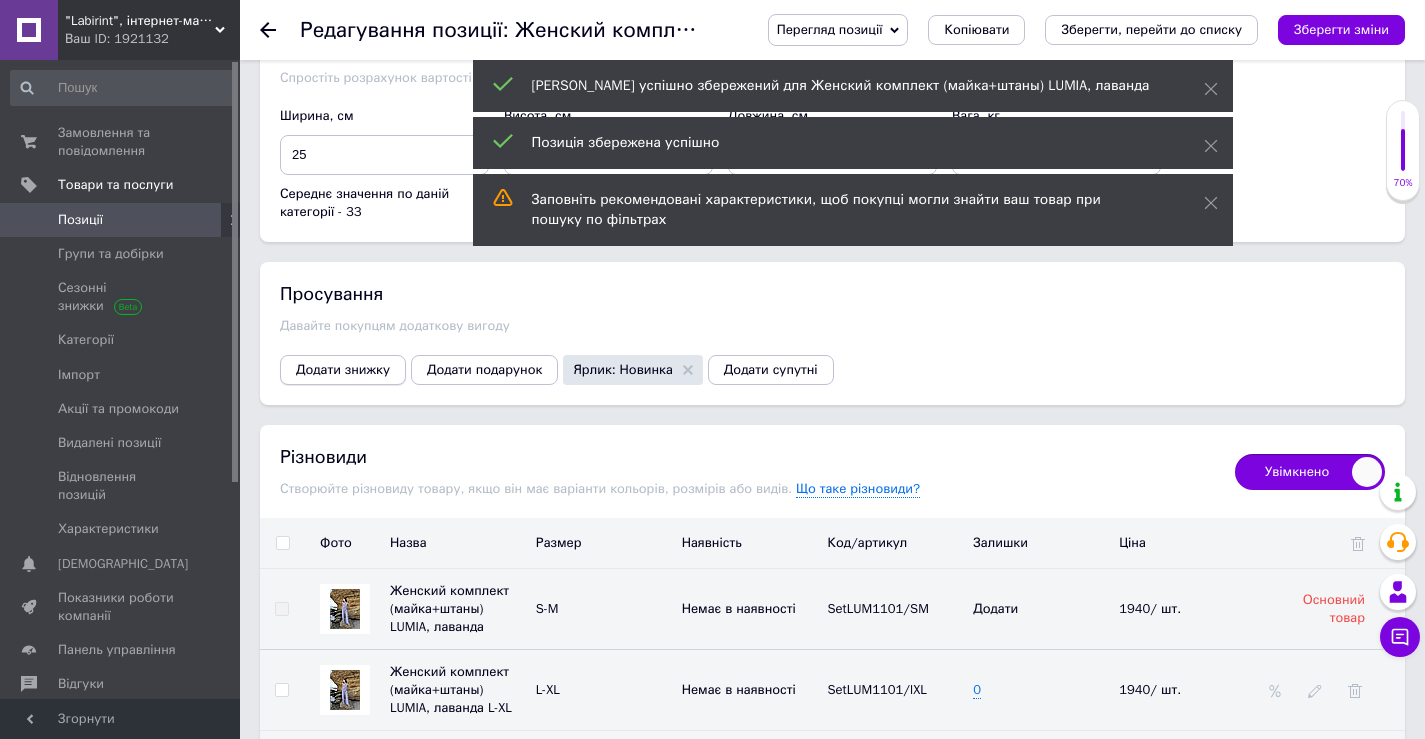 click on "Додати знижку" at bounding box center [343, 370] 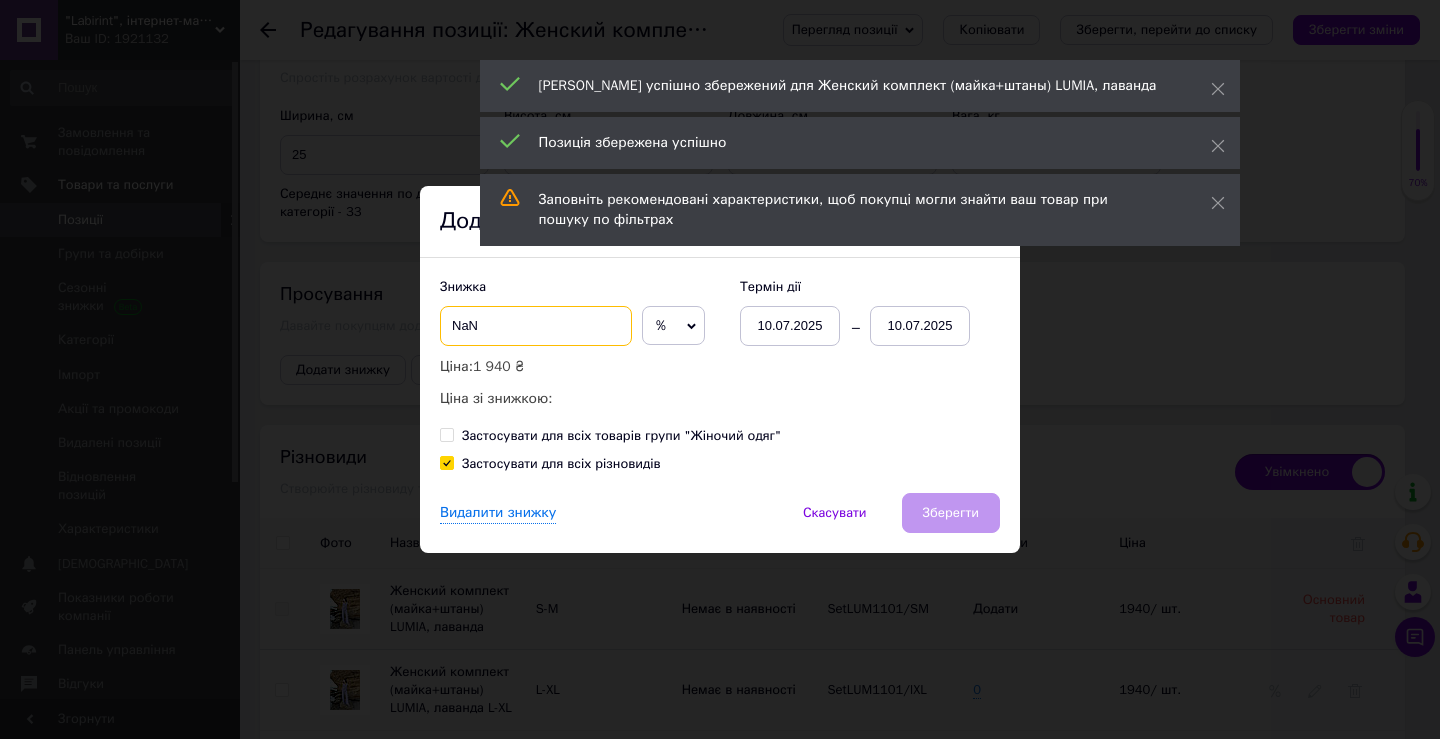 click on "NaN" at bounding box center (536, 326) 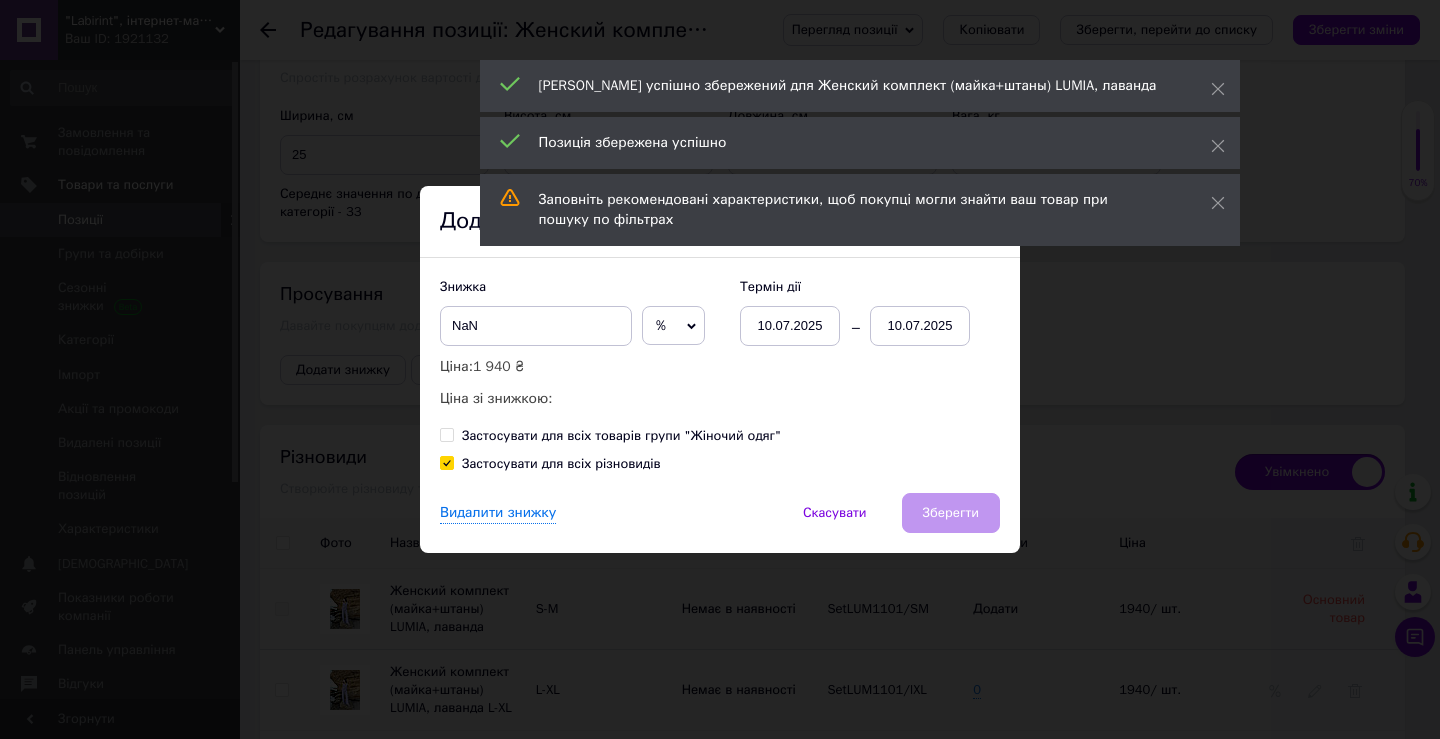 click on "%" at bounding box center [673, 326] 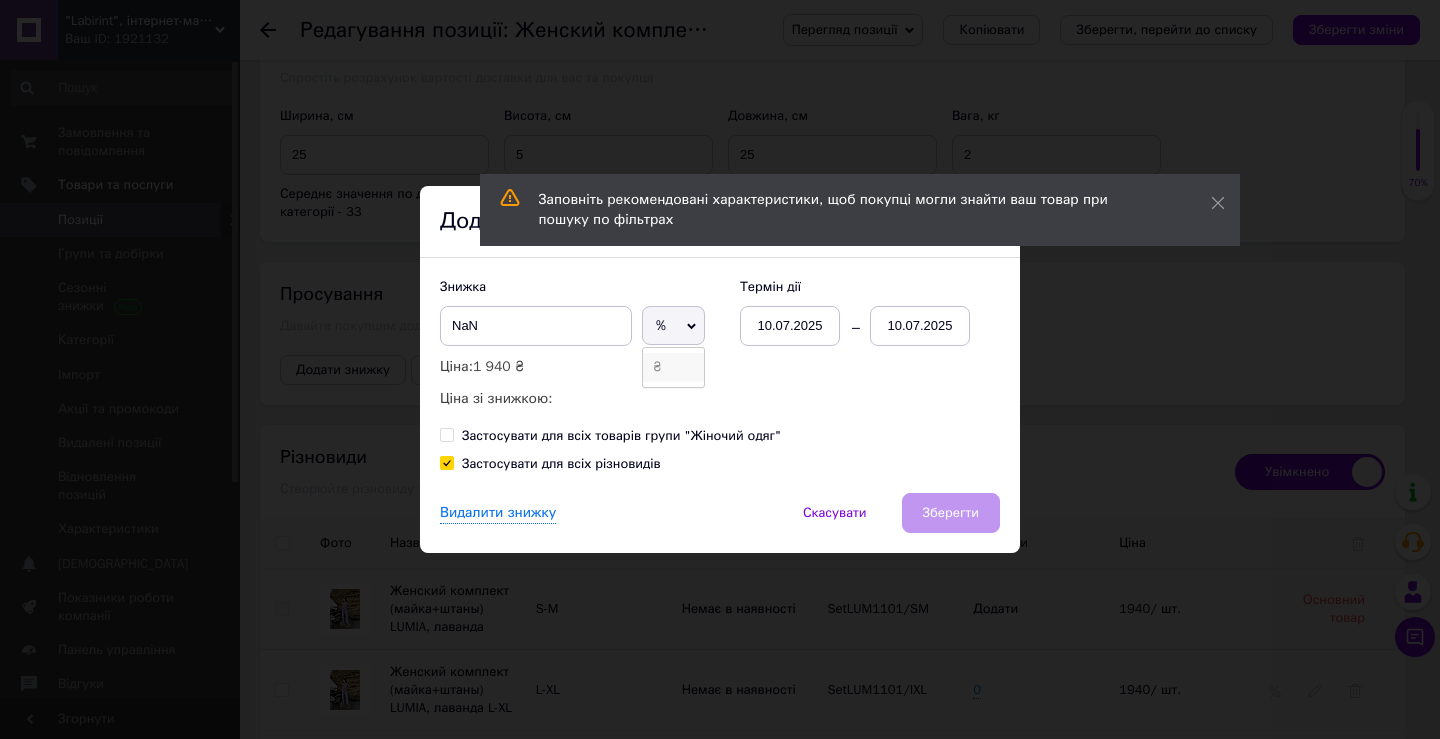 click on "₴" at bounding box center (673, 367) 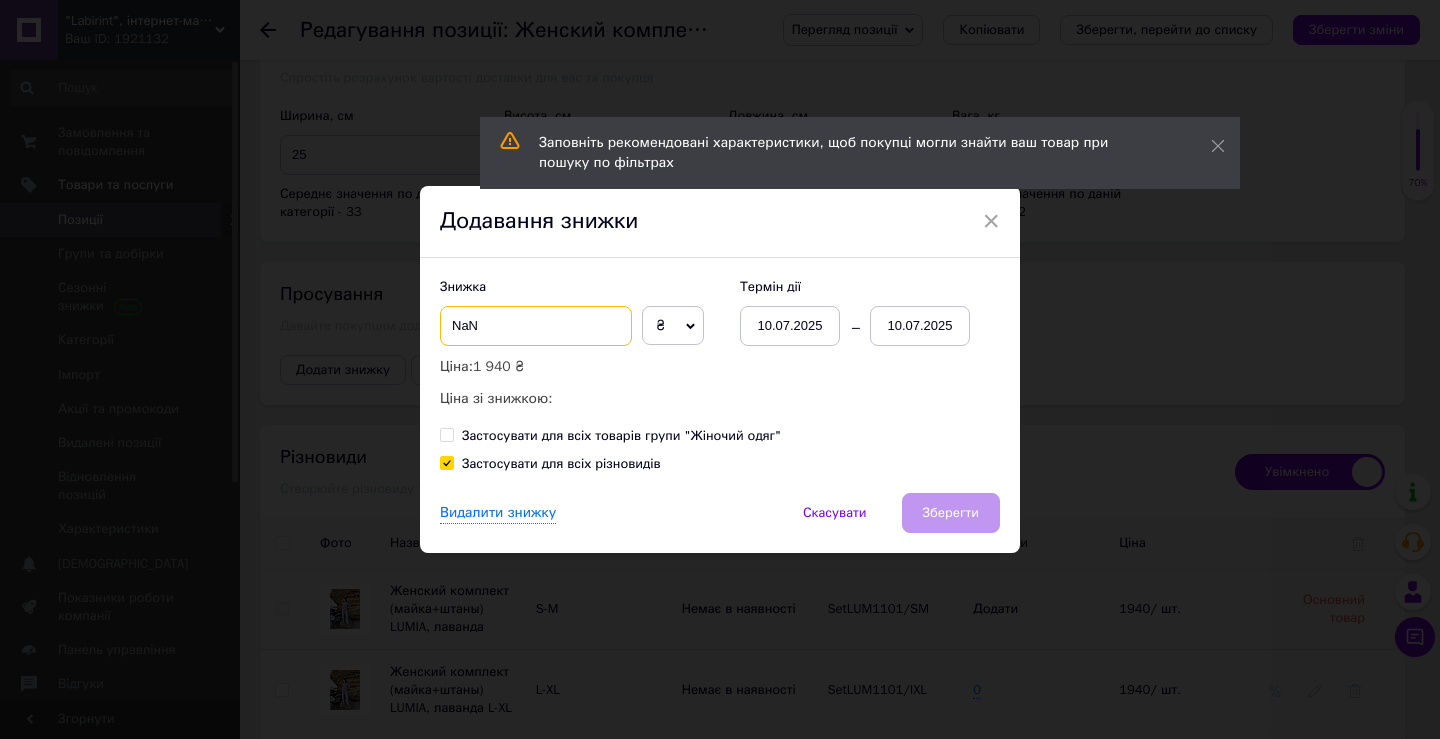 click on "NaN" at bounding box center [536, 326] 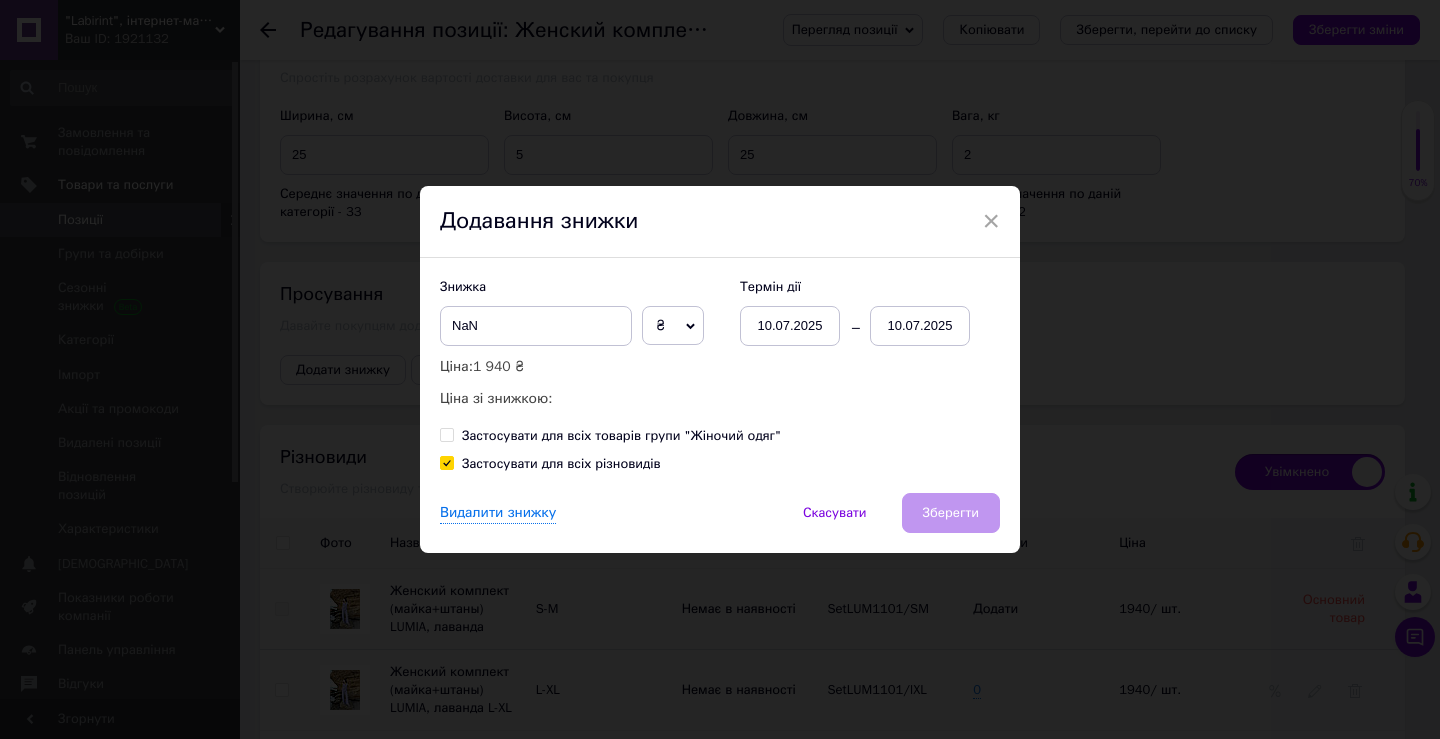 click on "₴" at bounding box center (673, 326) 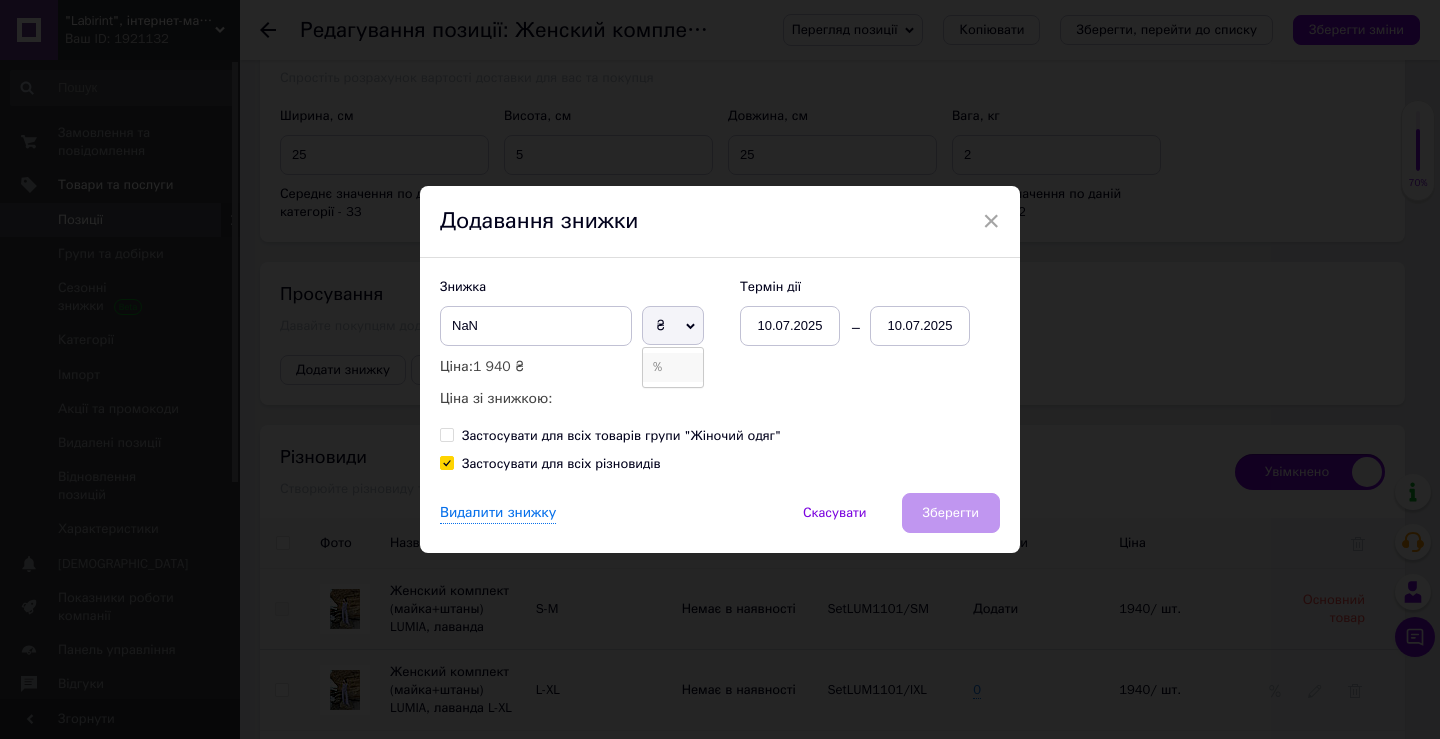 click on "%" at bounding box center (673, 367) 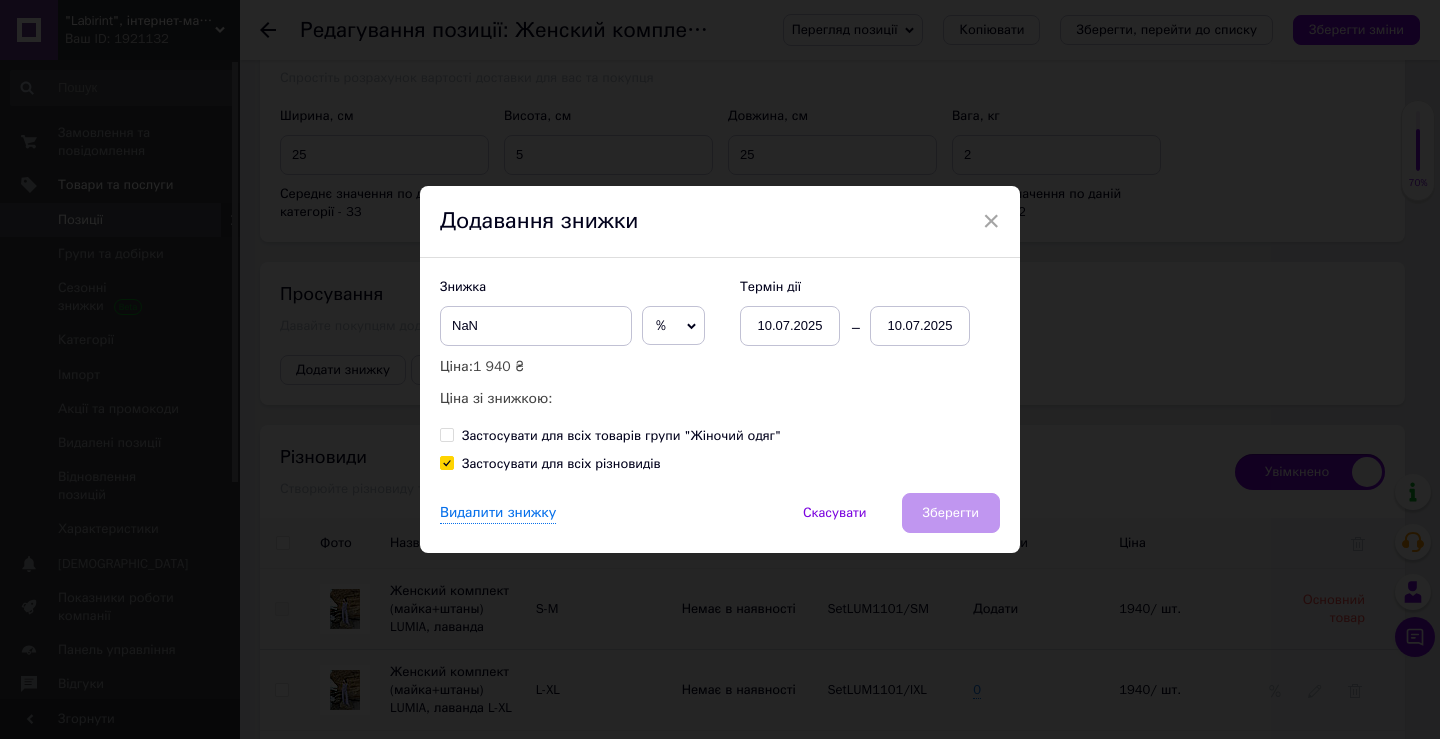 click on "%" at bounding box center [661, 325] 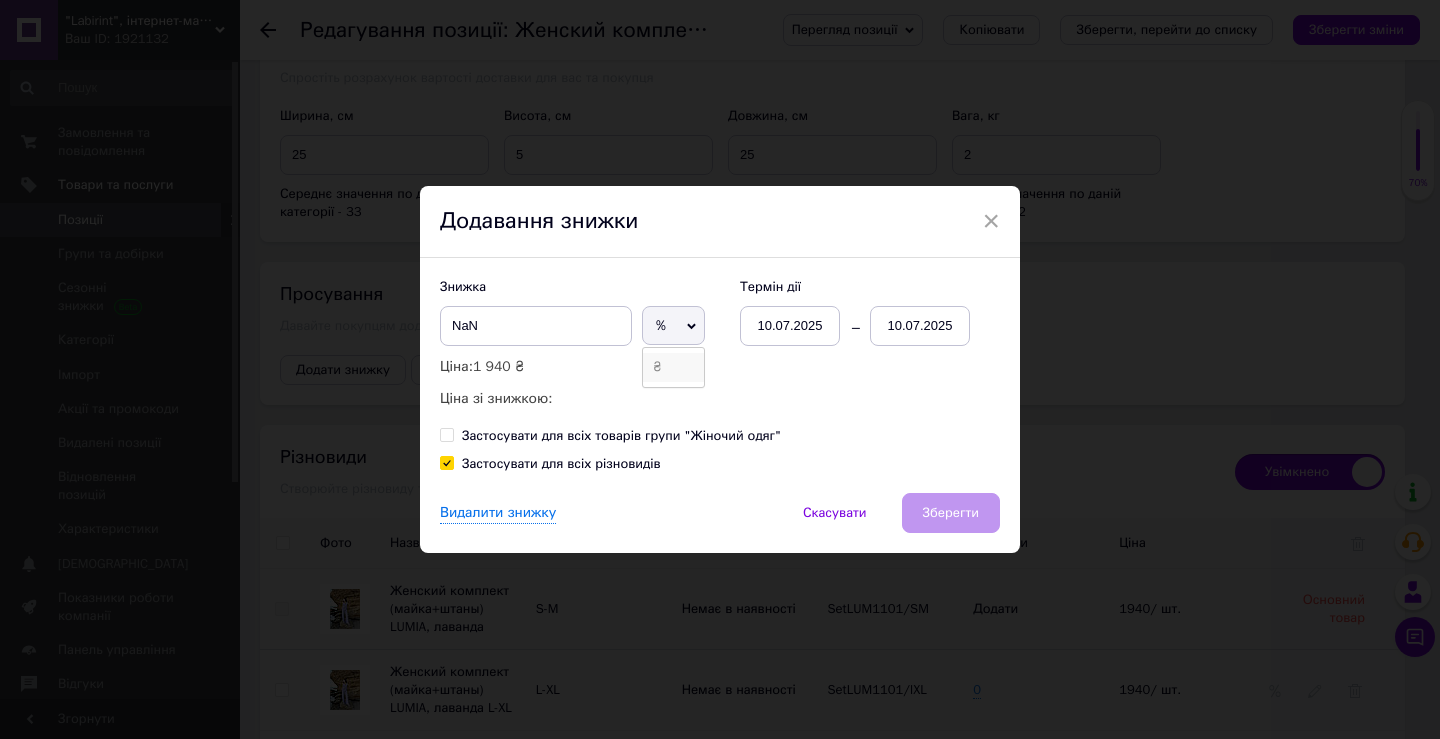 click on "₴" at bounding box center (673, 367) 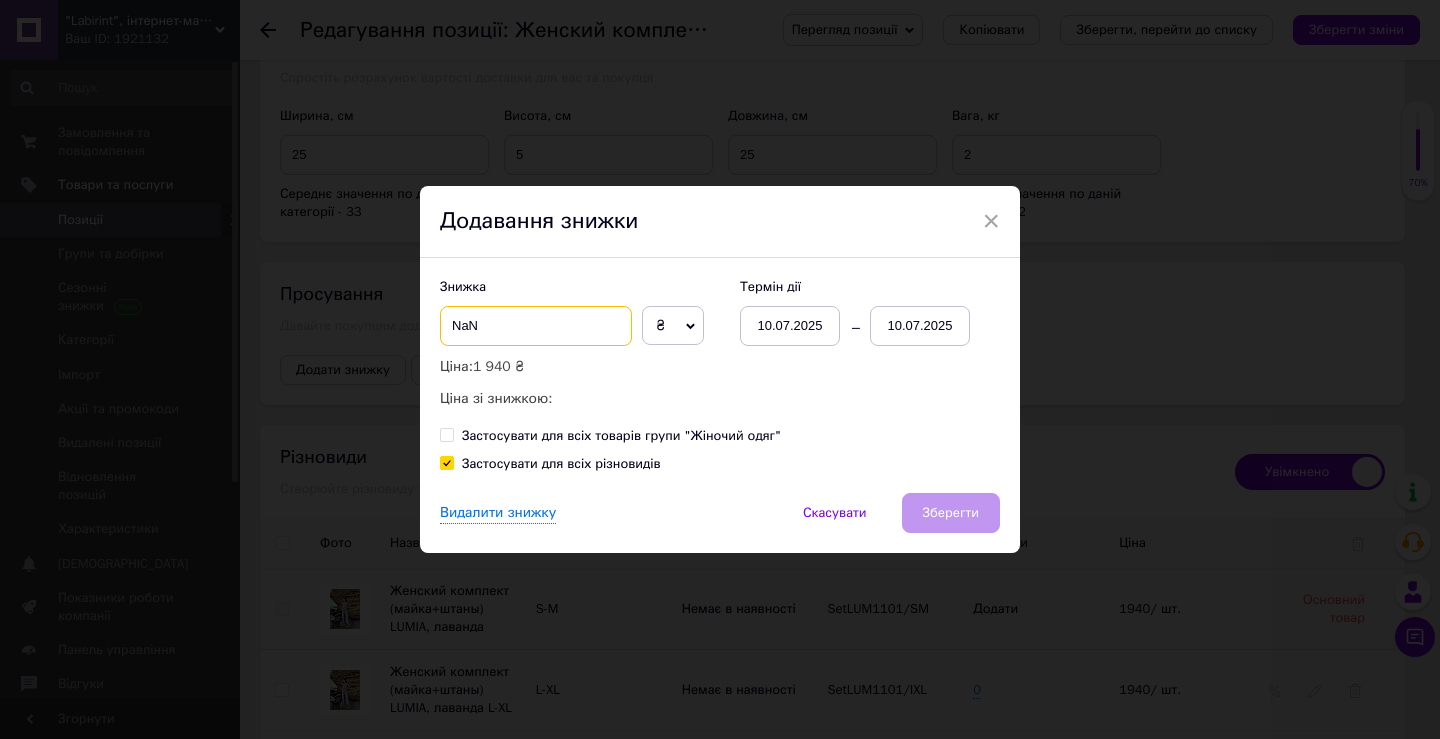 click on "NaN" at bounding box center (536, 326) 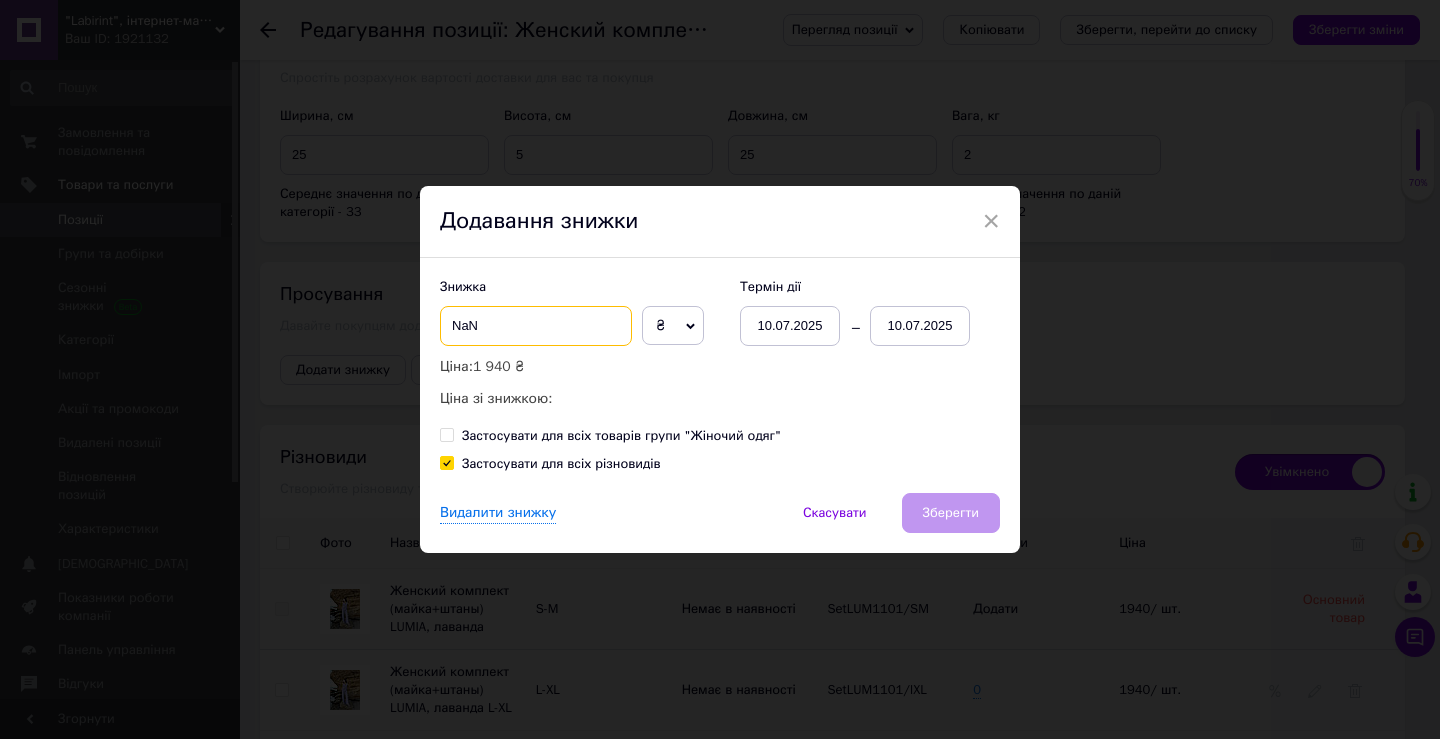drag, startPoint x: 524, startPoint y: 327, endPoint x: 441, endPoint y: 319, distance: 83.38465 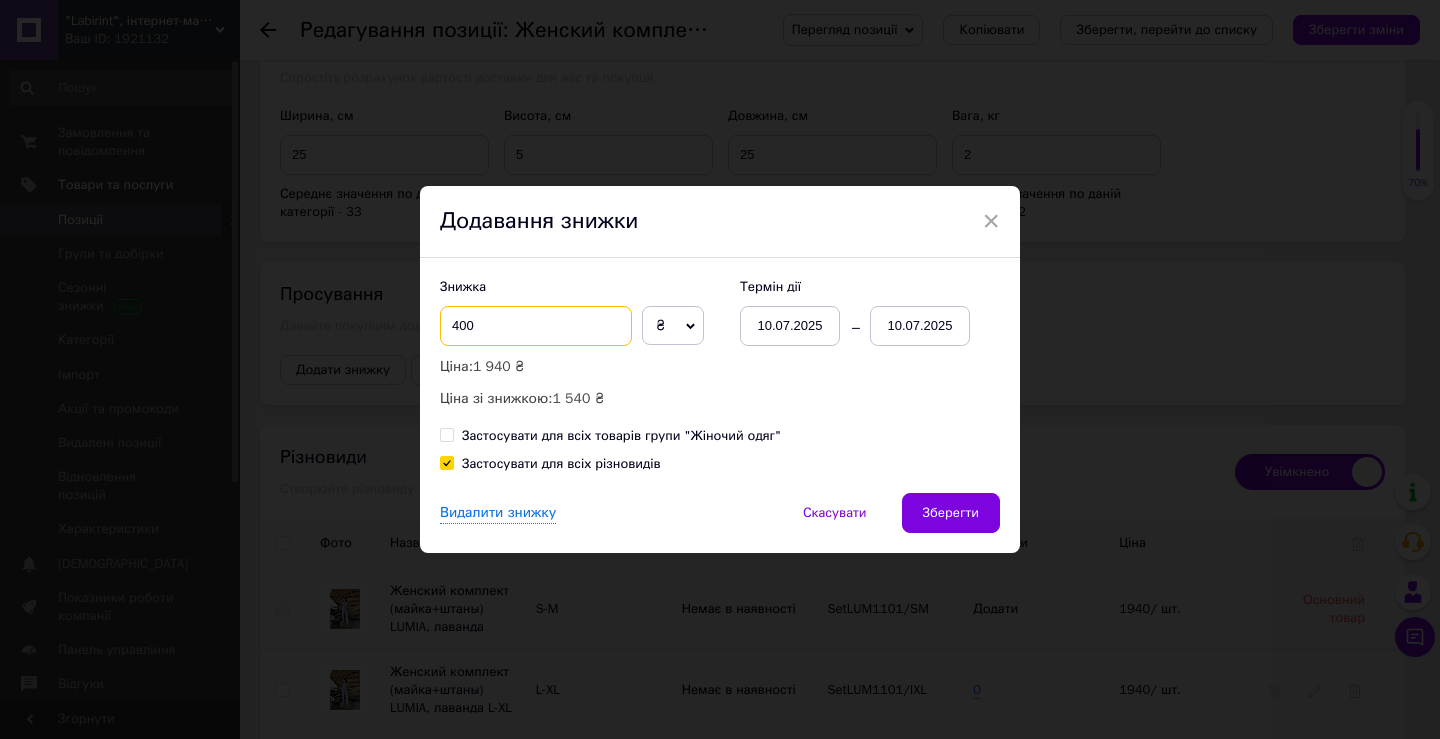 type on "400" 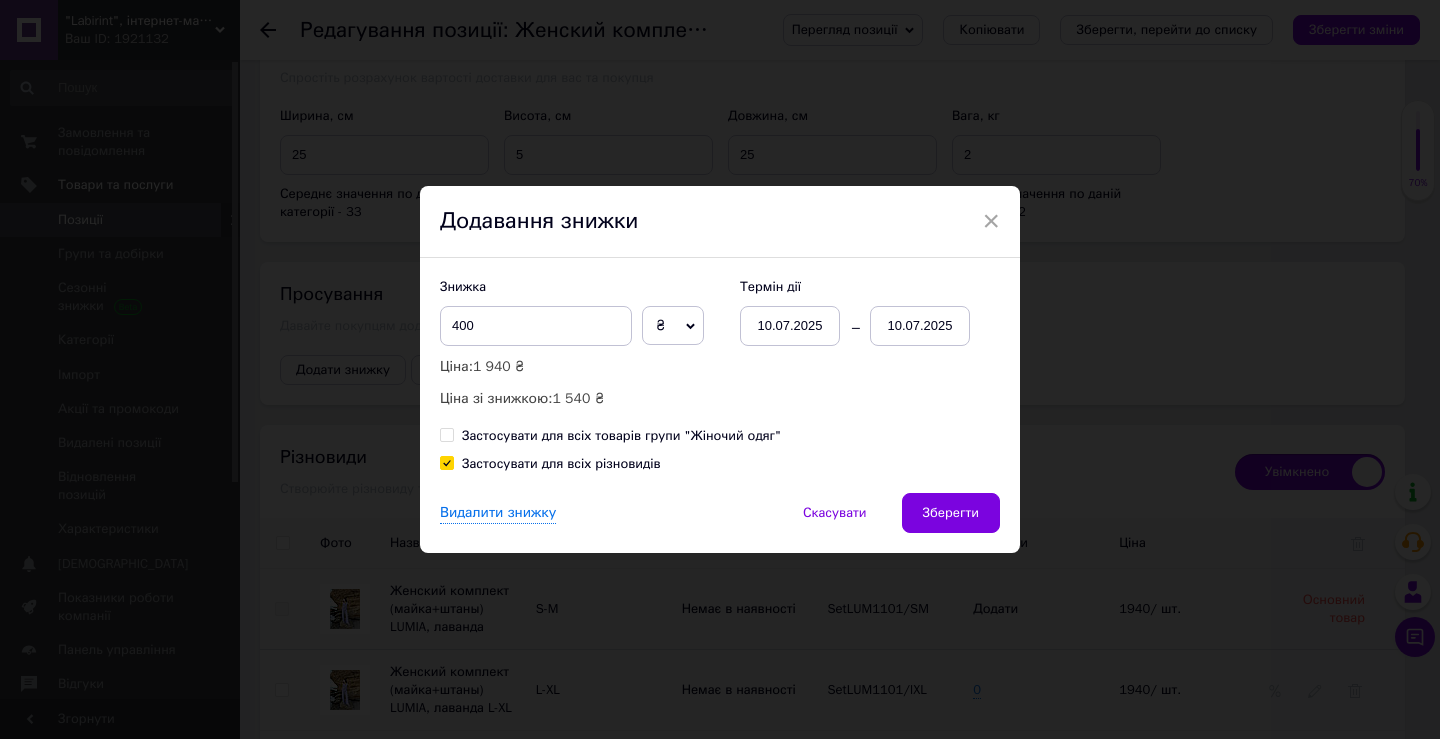 click on "10.07.2025" at bounding box center (920, 326) 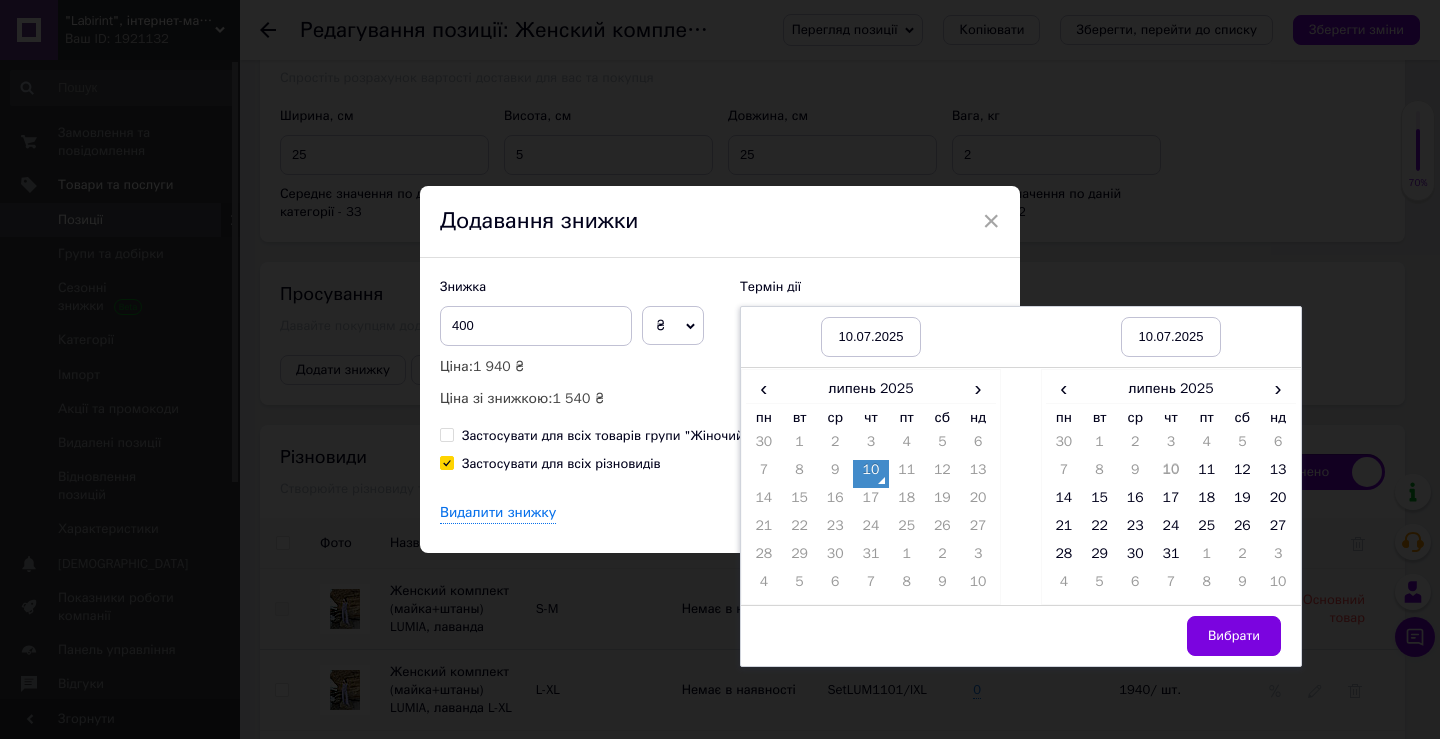 drag, startPoint x: 1169, startPoint y: 554, endPoint x: 1213, endPoint y: 604, distance: 66.6033 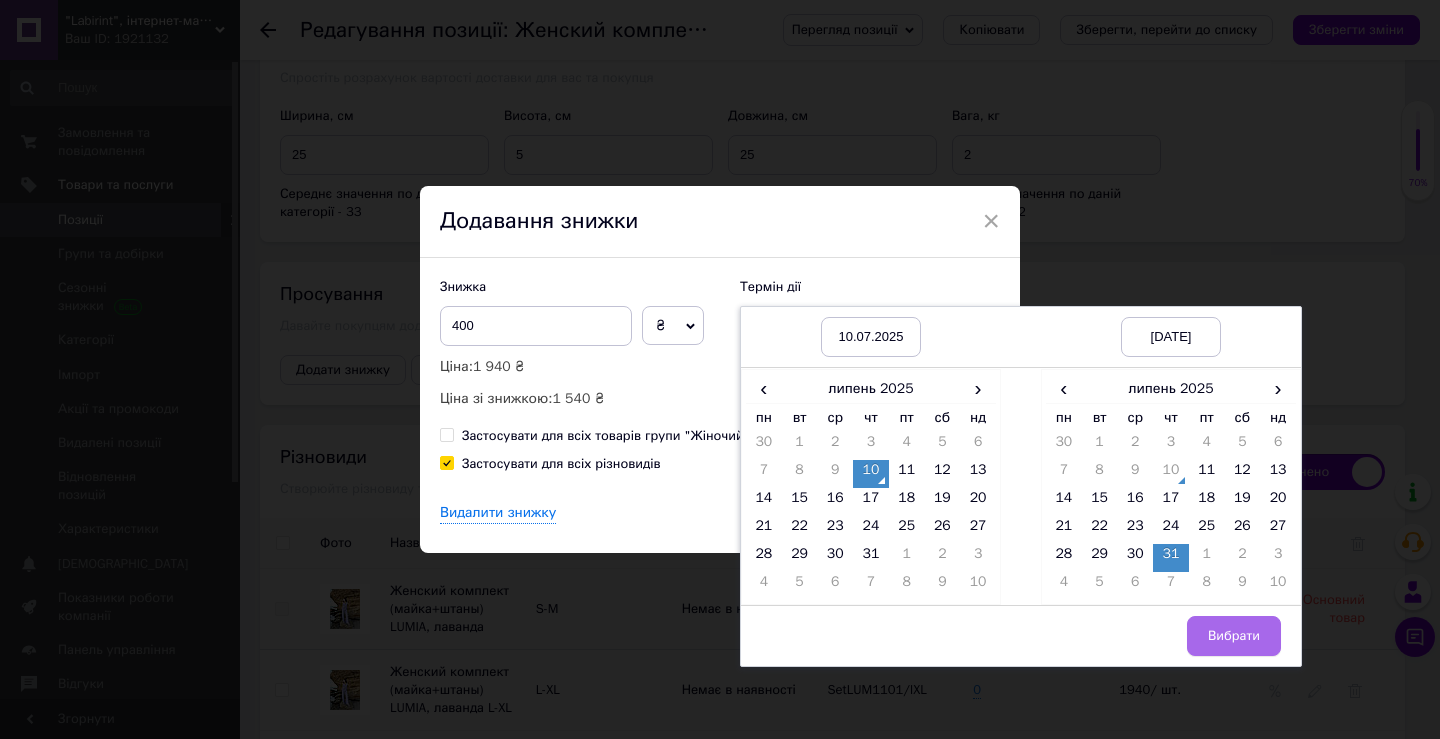 click on "Вибрати" at bounding box center [1234, 636] 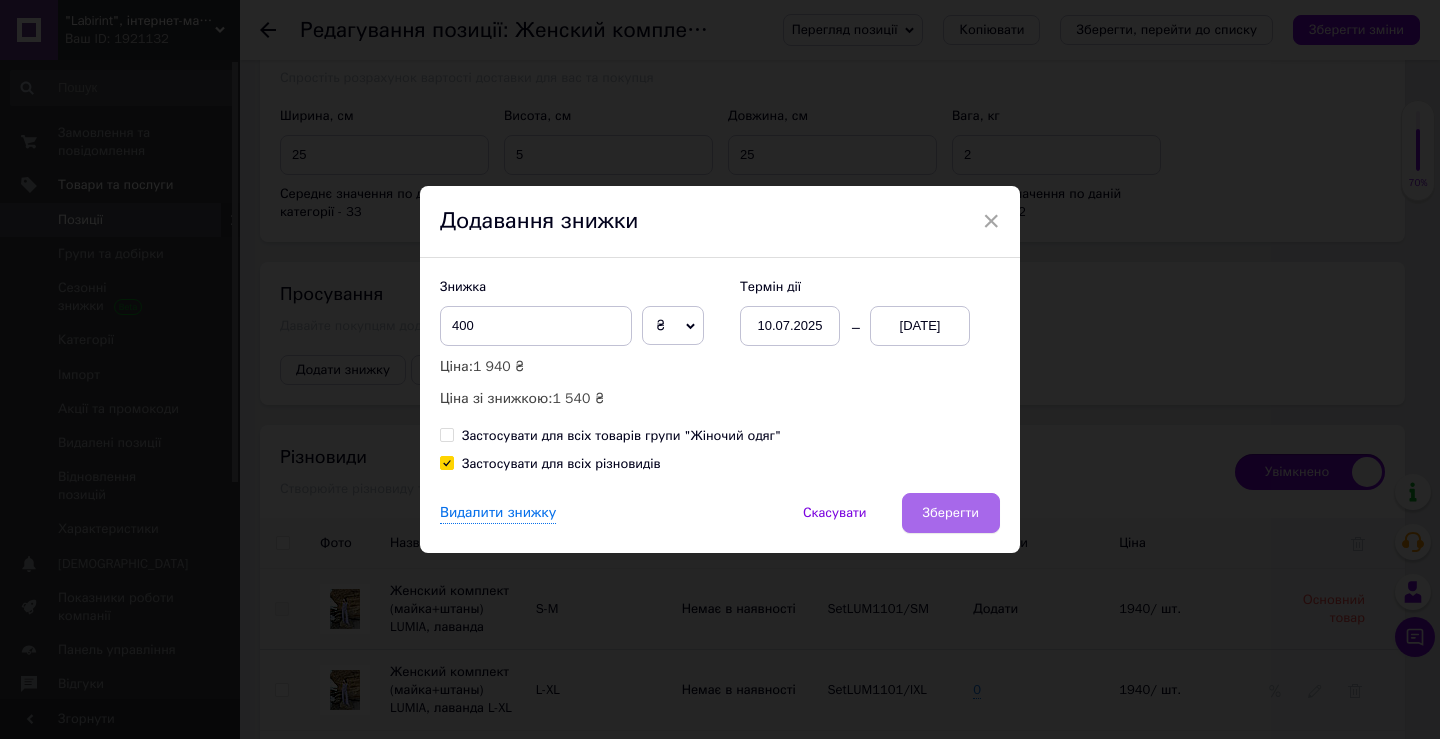 click on "Зберегти" at bounding box center (951, 513) 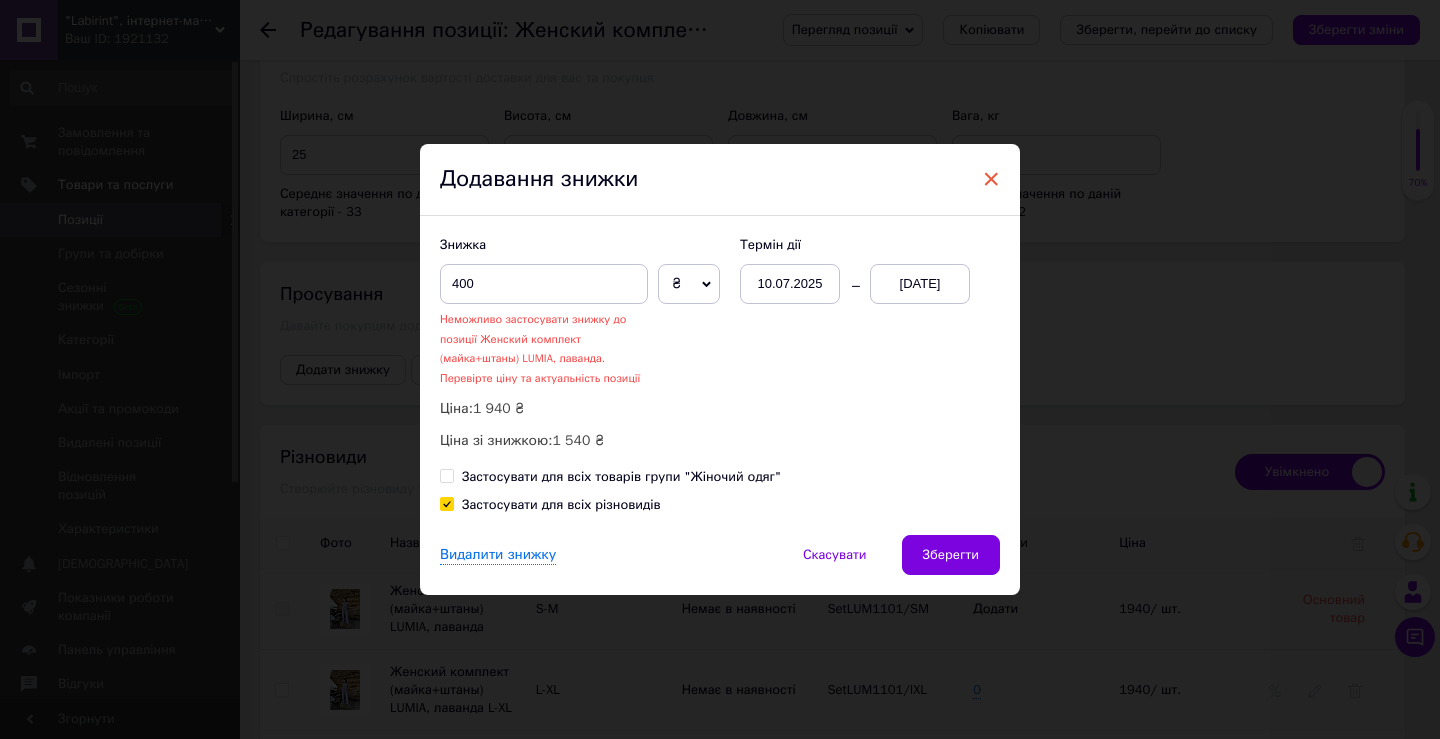 click on "×" at bounding box center [991, 179] 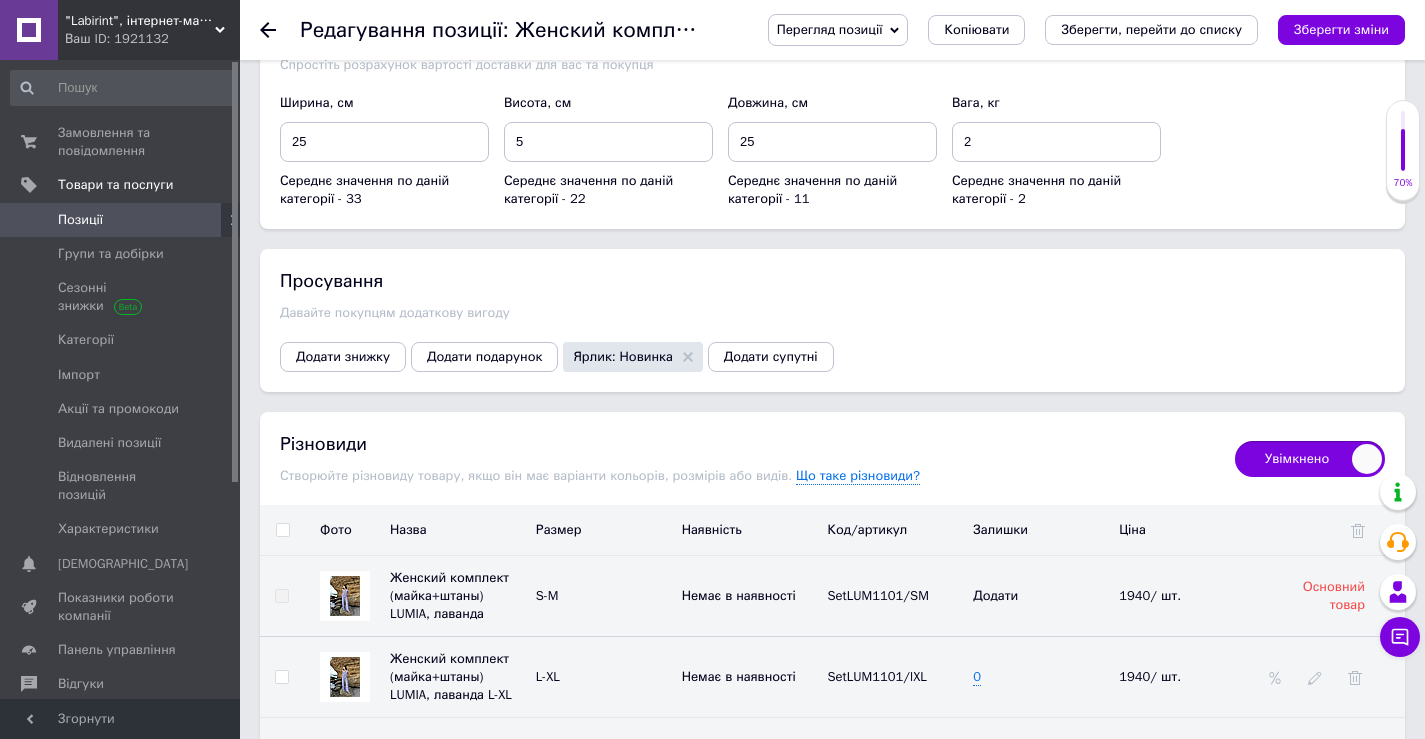 scroll, scrollTop: 2700, scrollLeft: 0, axis: vertical 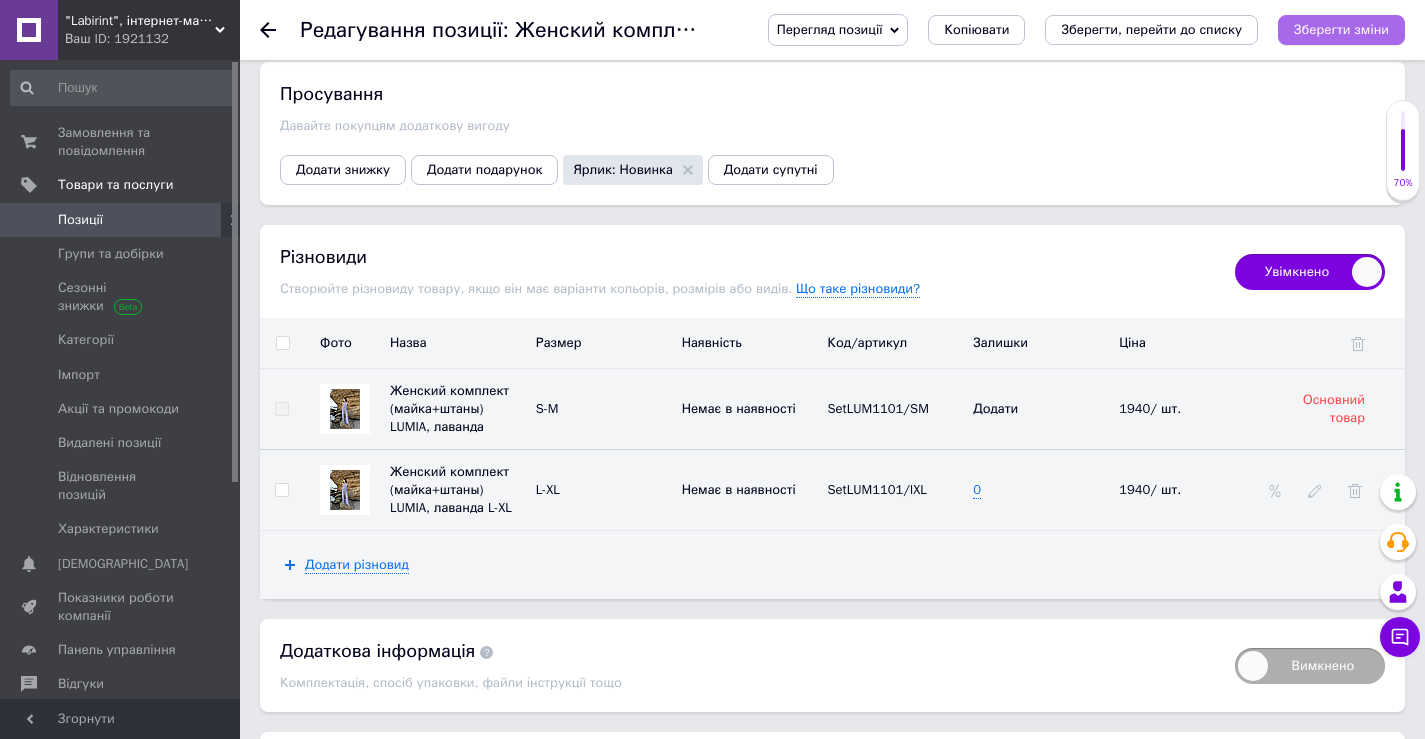 click on "Зберегти зміни" at bounding box center (1341, 29) 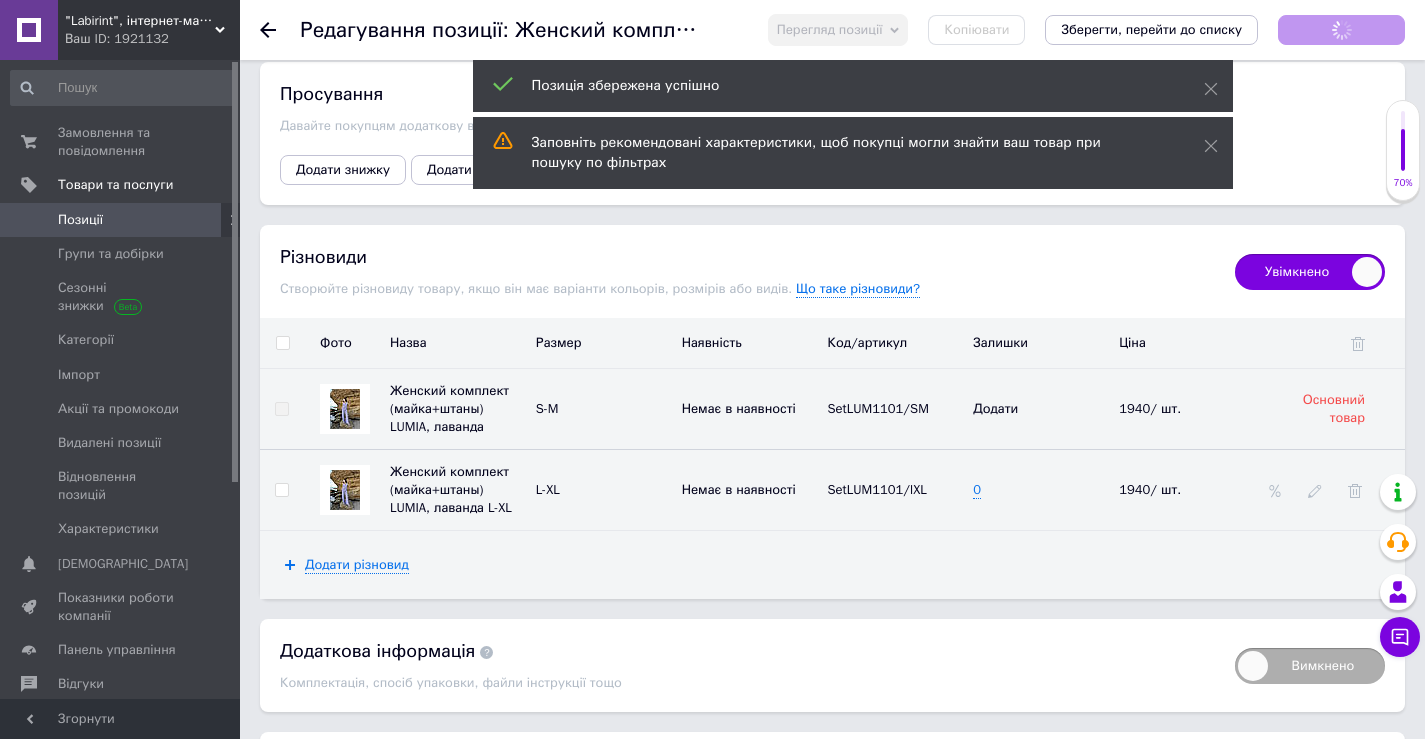 click on "Позиції" at bounding box center (80, 220) 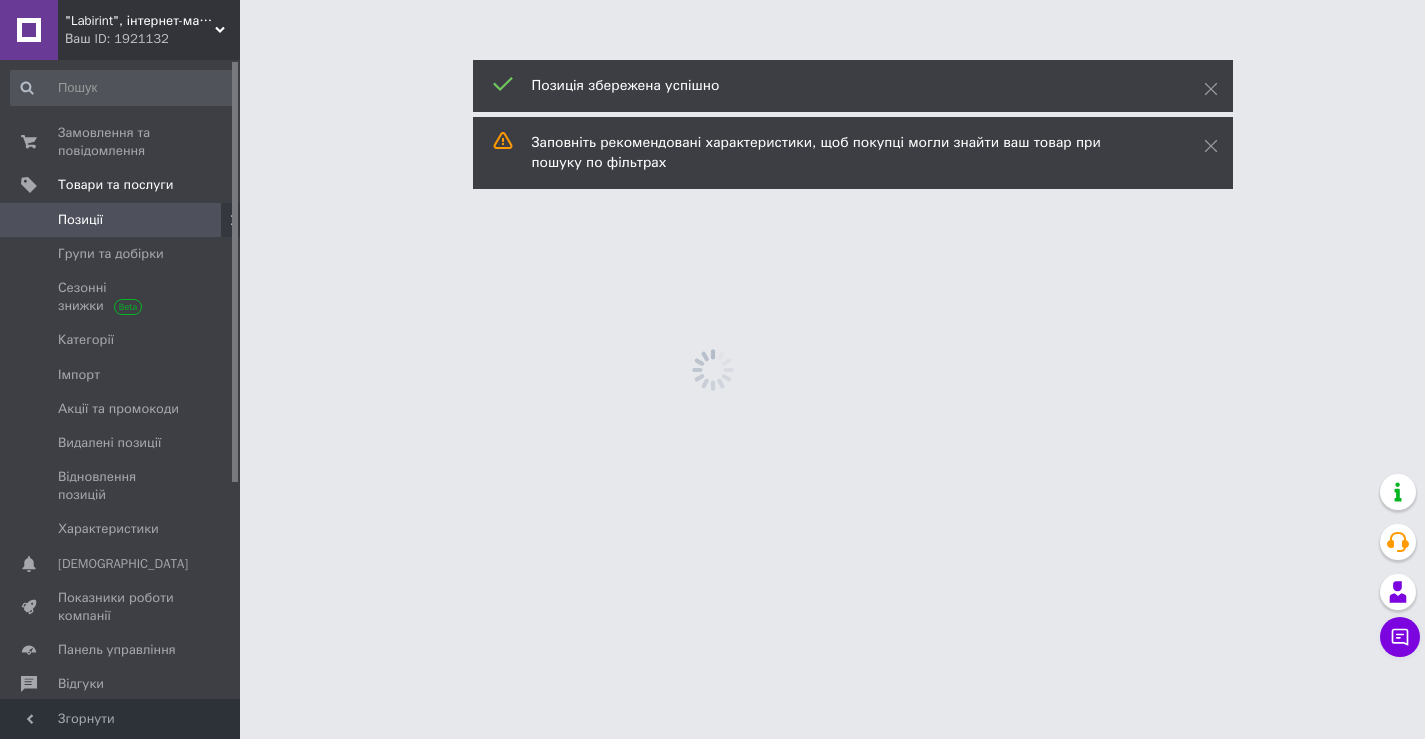 scroll, scrollTop: 0, scrollLeft: 0, axis: both 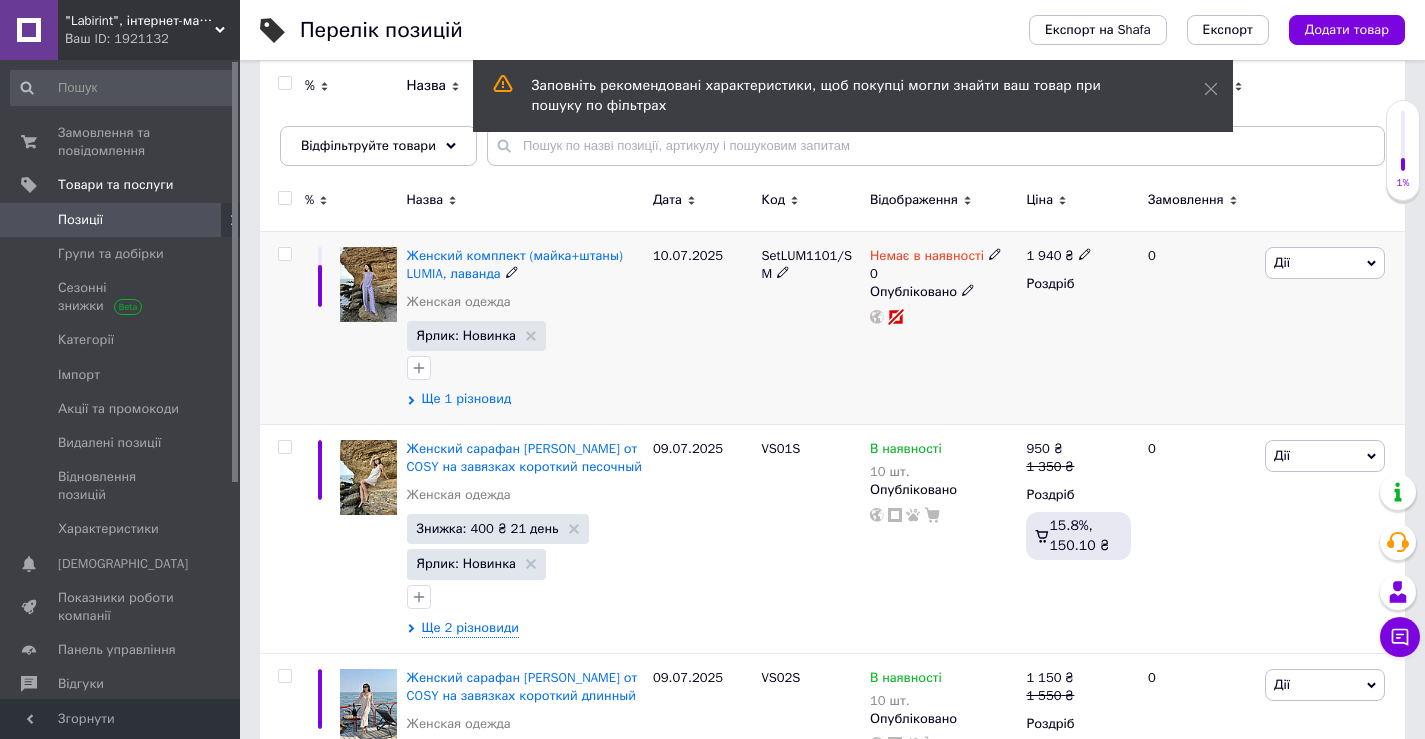 click on "Ще 1 різновид" at bounding box center [467, 399] 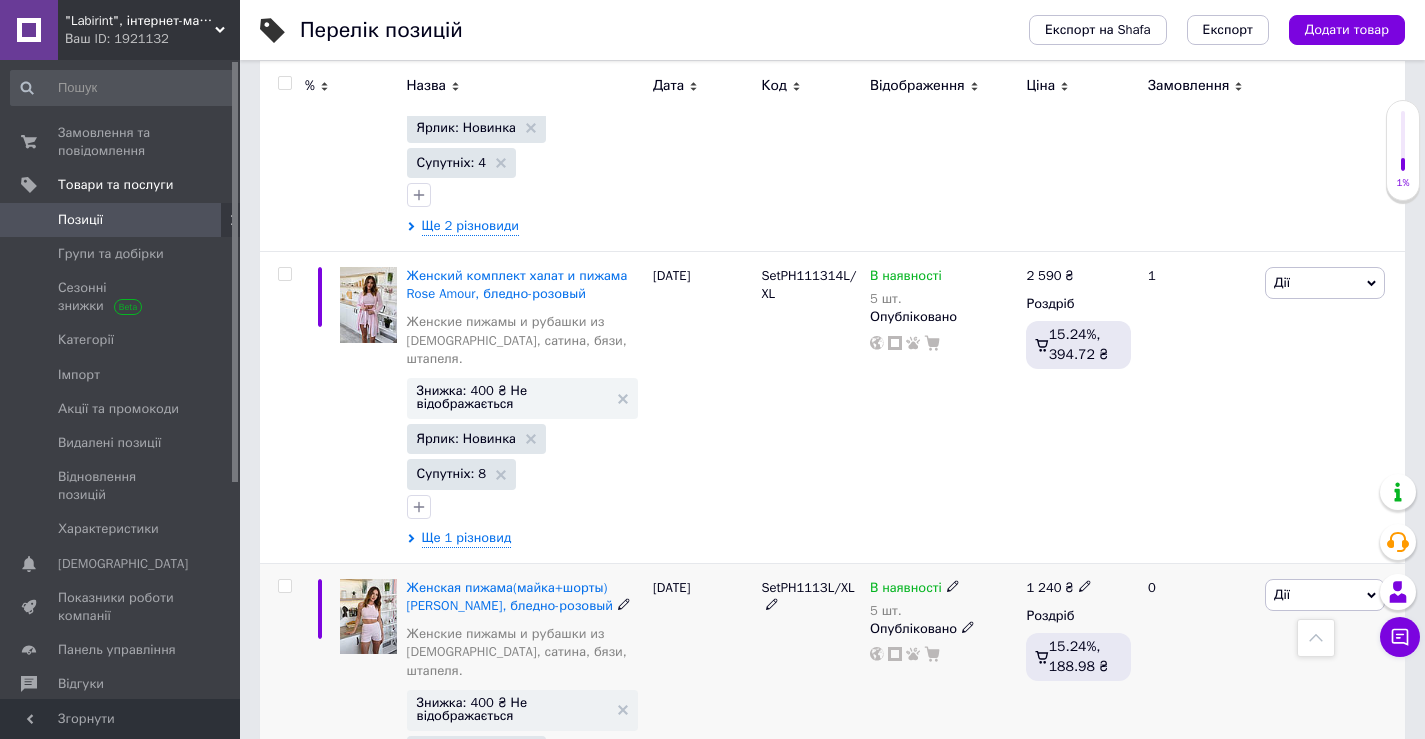 scroll, scrollTop: 5075, scrollLeft: 0, axis: vertical 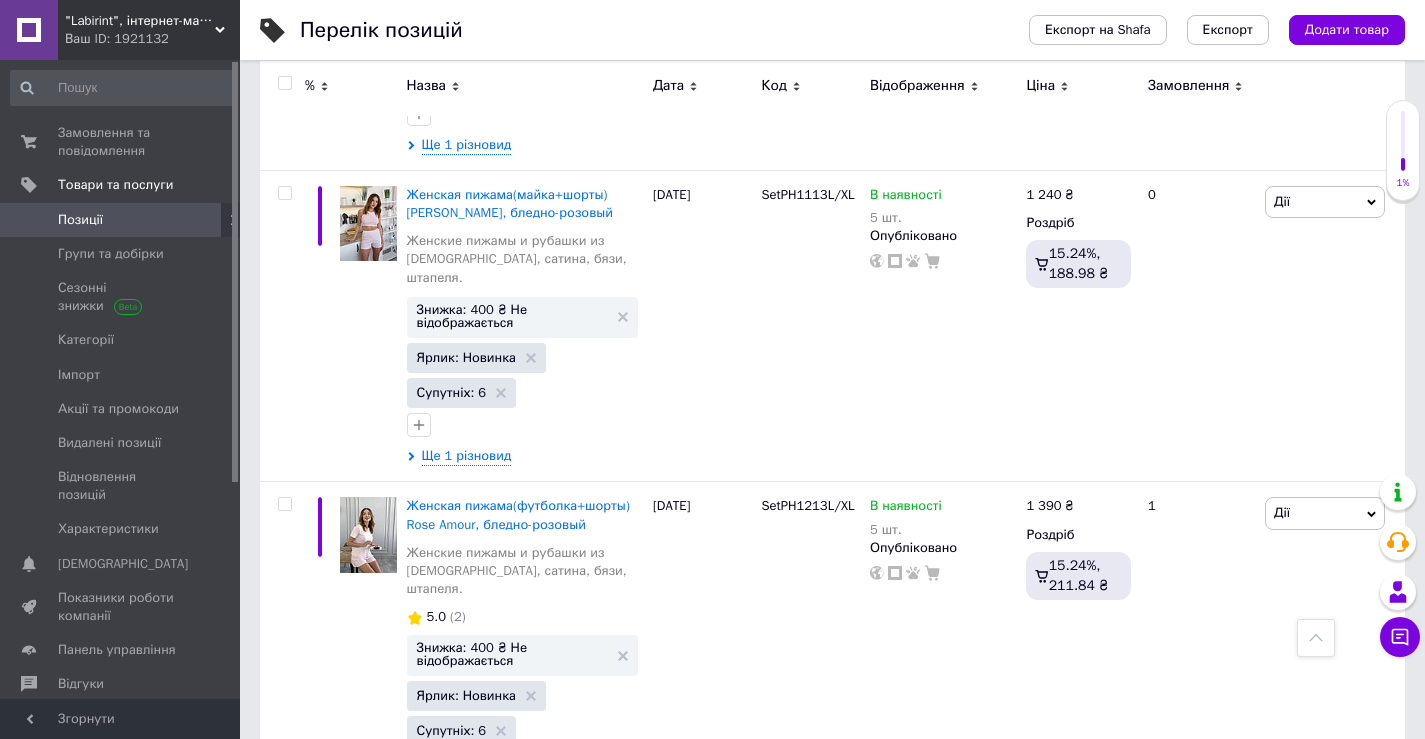 click on "38" at bounding box center [461, 861] 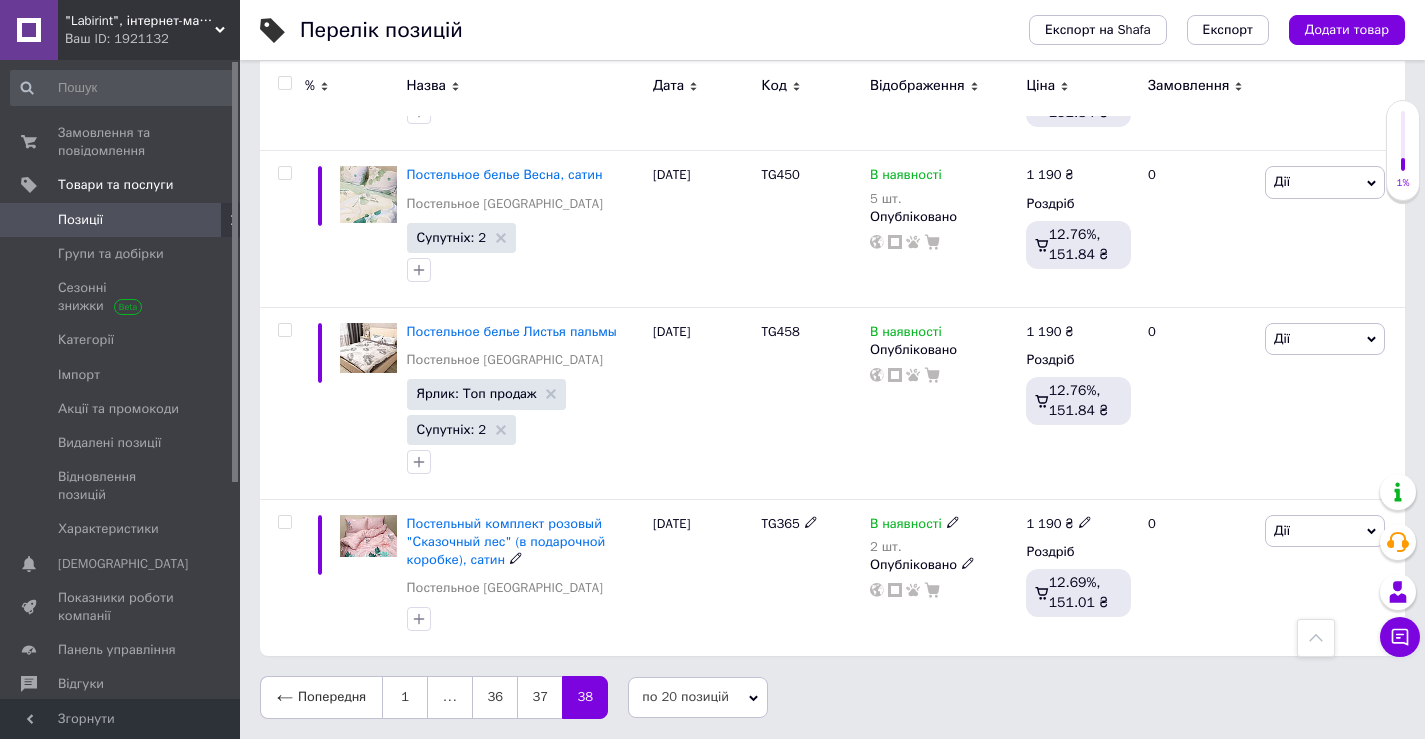 scroll, scrollTop: 563, scrollLeft: 0, axis: vertical 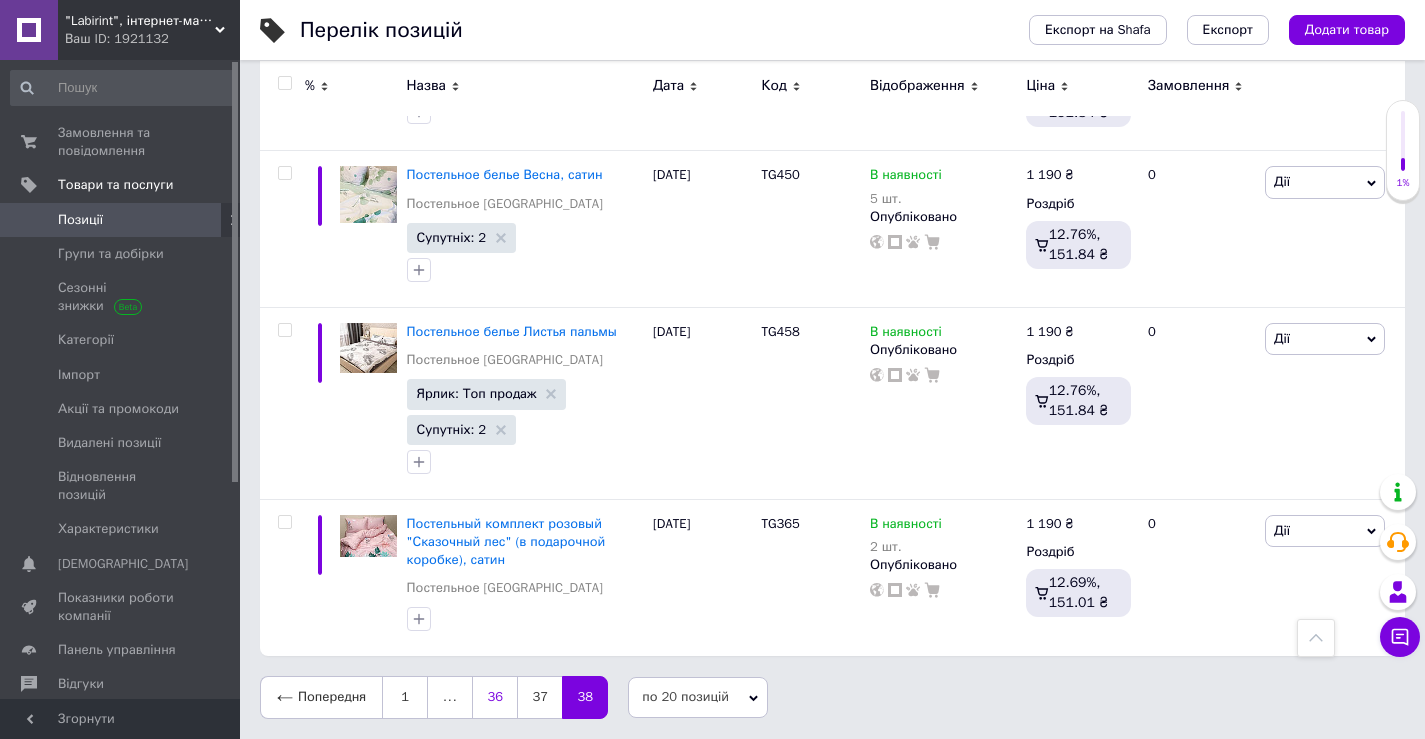 click on "36" at bounding box center (494, 697) 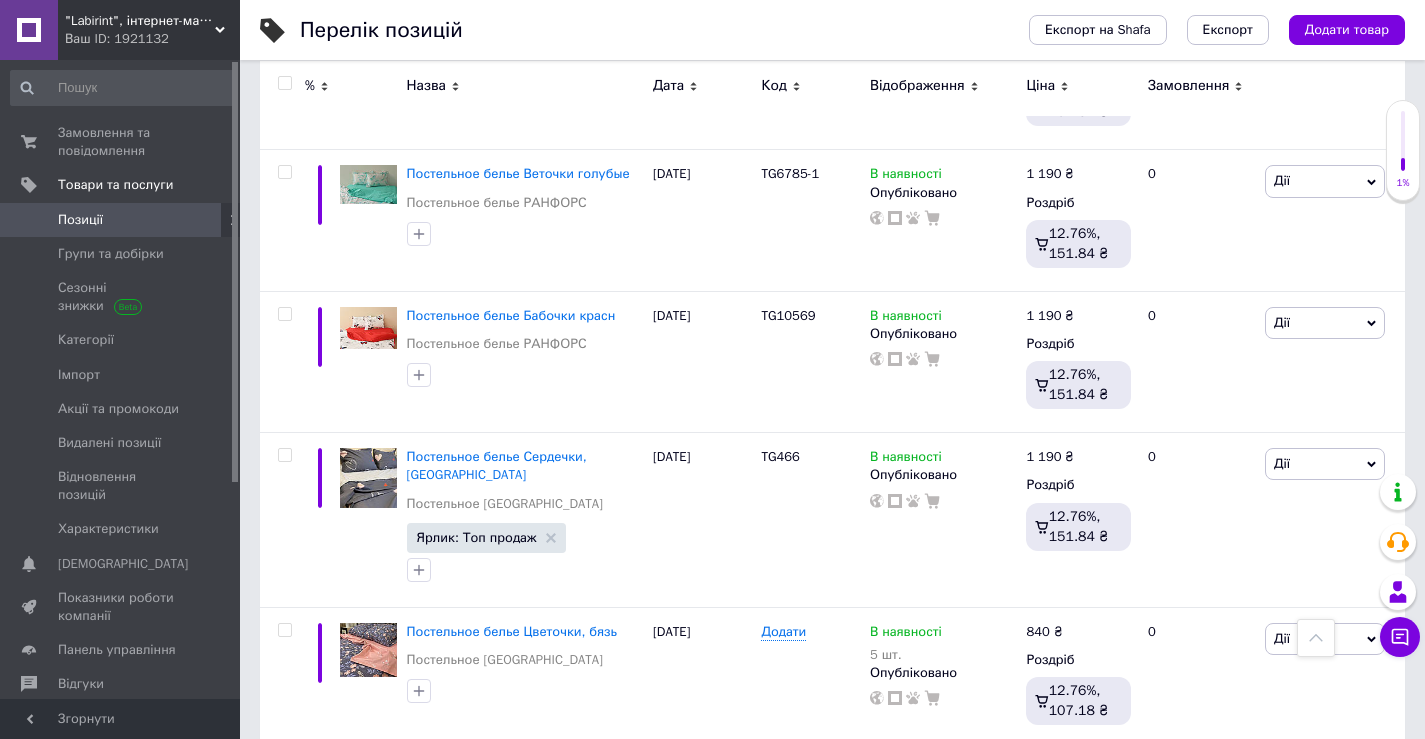 scroll, scrollTop: 2893, scrollLeft: 0, axis: vertical 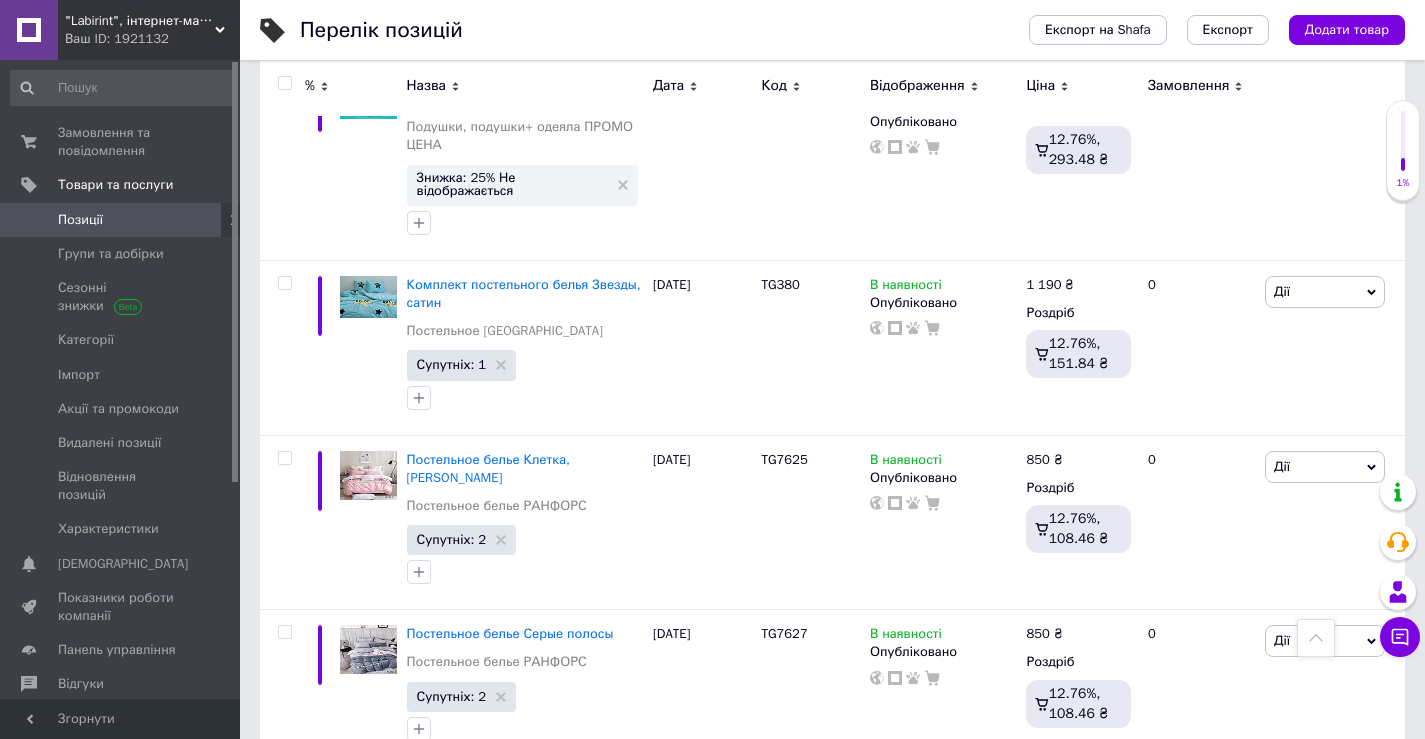 click on "Перелік позицій Експорт на Shafa Експорт Додати товар Додано 745   / 100000   товарів 1109   / 300000   різновидів Опубліковано 1702   / 1854 товарів та різновидів В каталозі 1431   / 1702 товарів та різновидів Не в каталозі 271   / 1702 товарів та різновидів Усі 745 Товари з проблемними р... 1 Зі знижкою 449 Видалити Редагувати Вітрина 23 Видалити Редагувати [DOMAIN_NAME] 654 Видалити Редагувати Приховані 91 Видалити Редагувати Опубліковані 654 Видалити Редагувати Ok Відфільтровано...  Зберегти Нічого не знайдено Можливо, помилка у слові  або немає відповідностей за вашим запитом. Усі 745 1 Зі знижкою 449 23 654 %" at bounding box center (832, -1023) 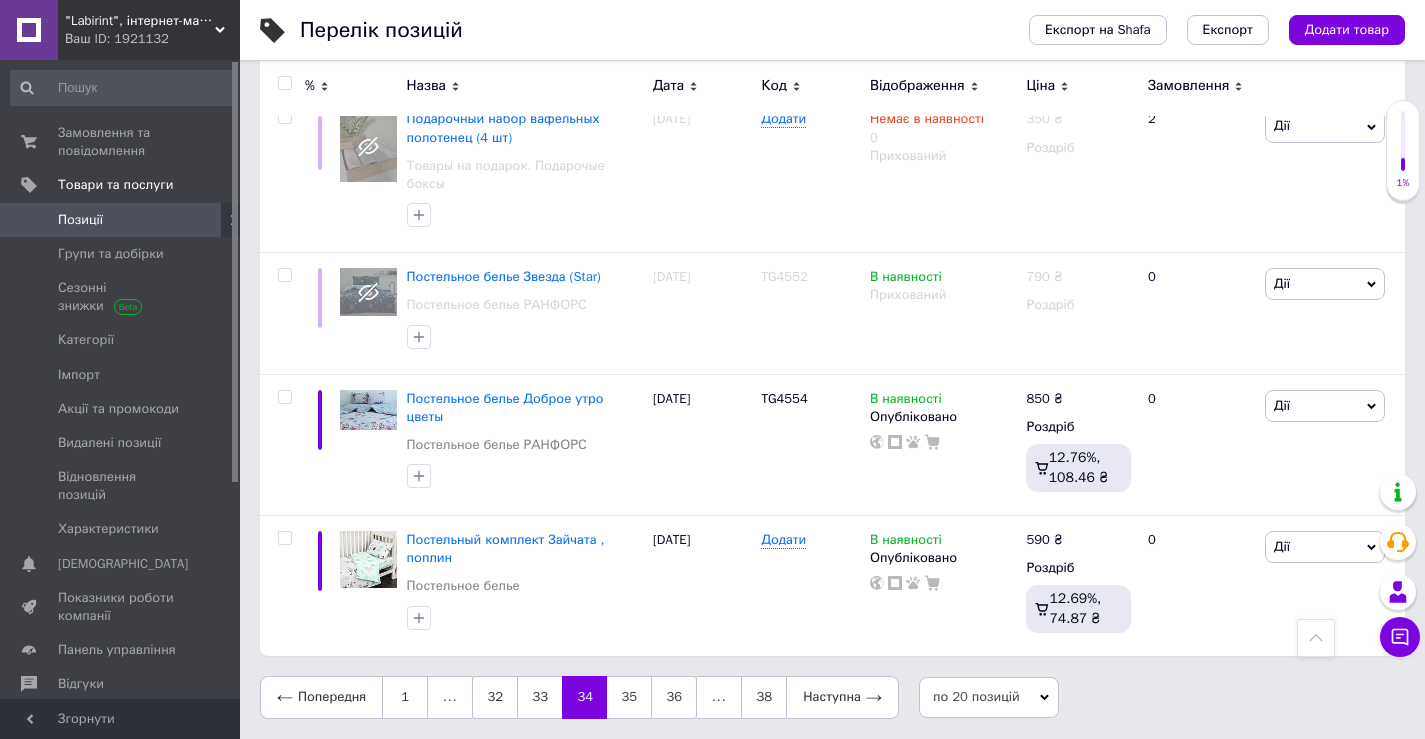 scroll, scrollTop: 2658, scrollLeft: 0, axis: vertical 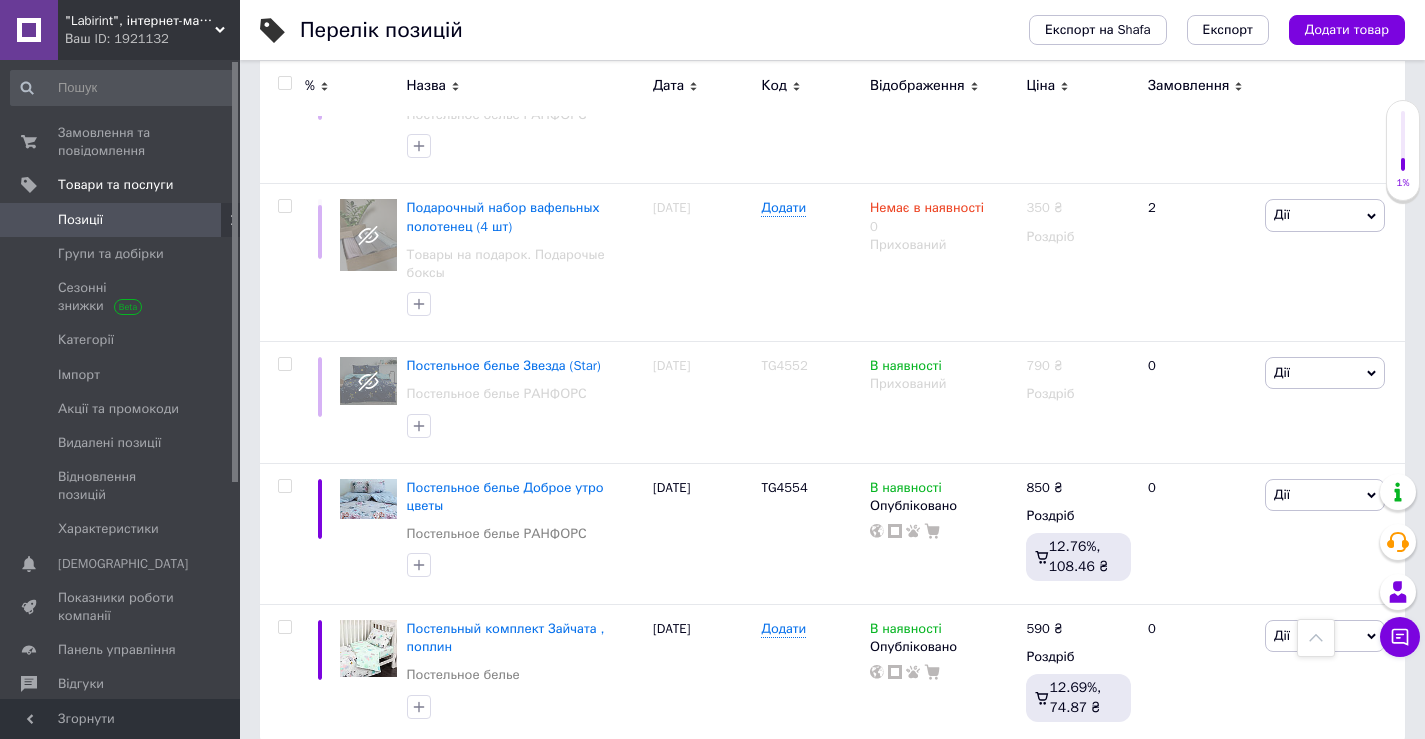 click on "33" at bounding box center (539, 786) 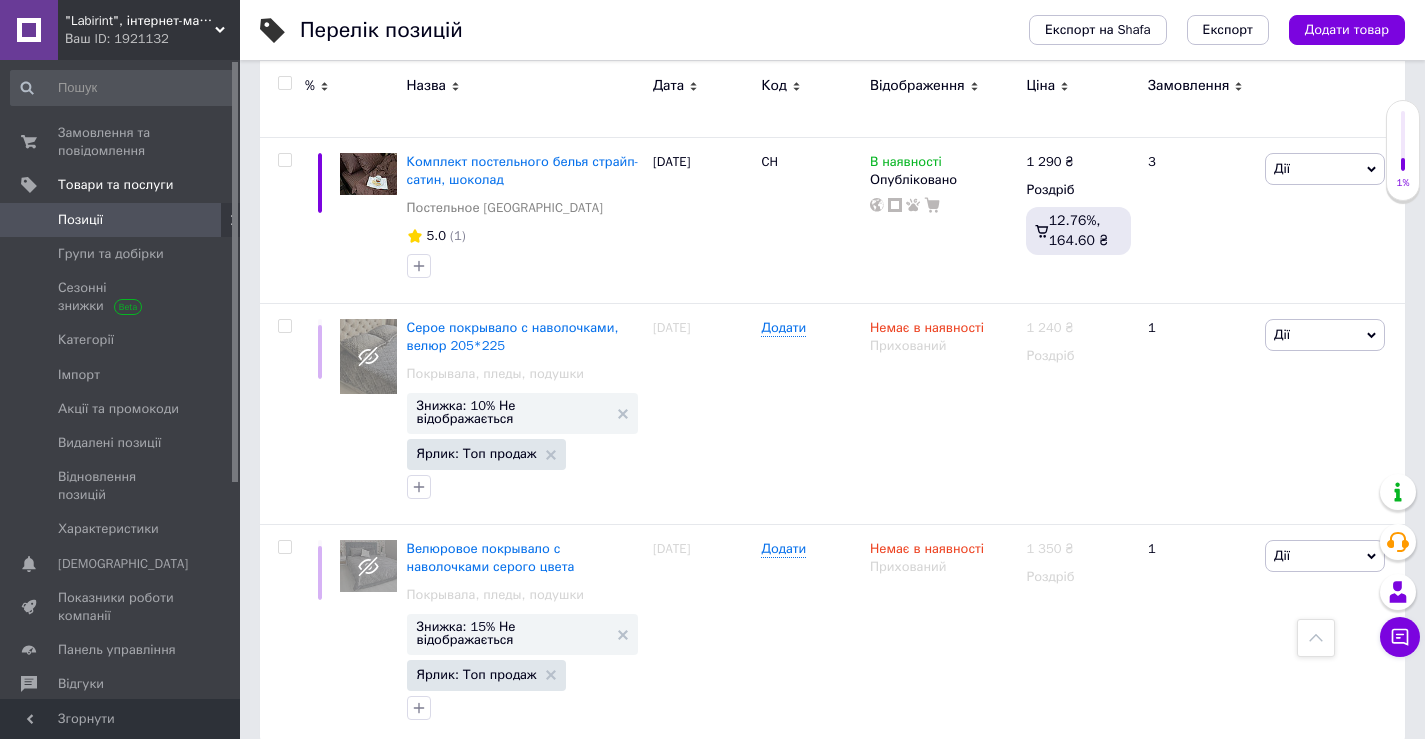 scroll, scrollTop: 3231, scrollLeft: 0, axis: vertical 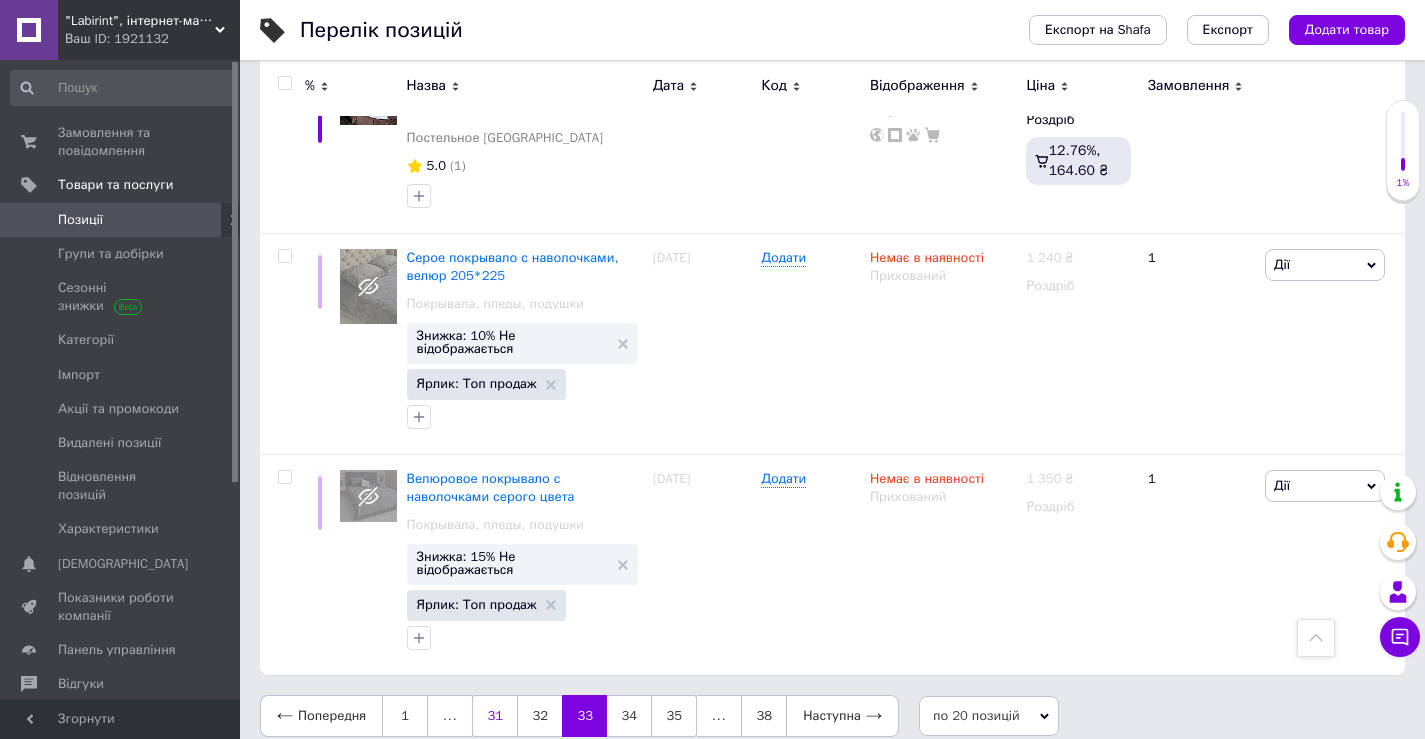click on "31" at bounding box center [494, 716] 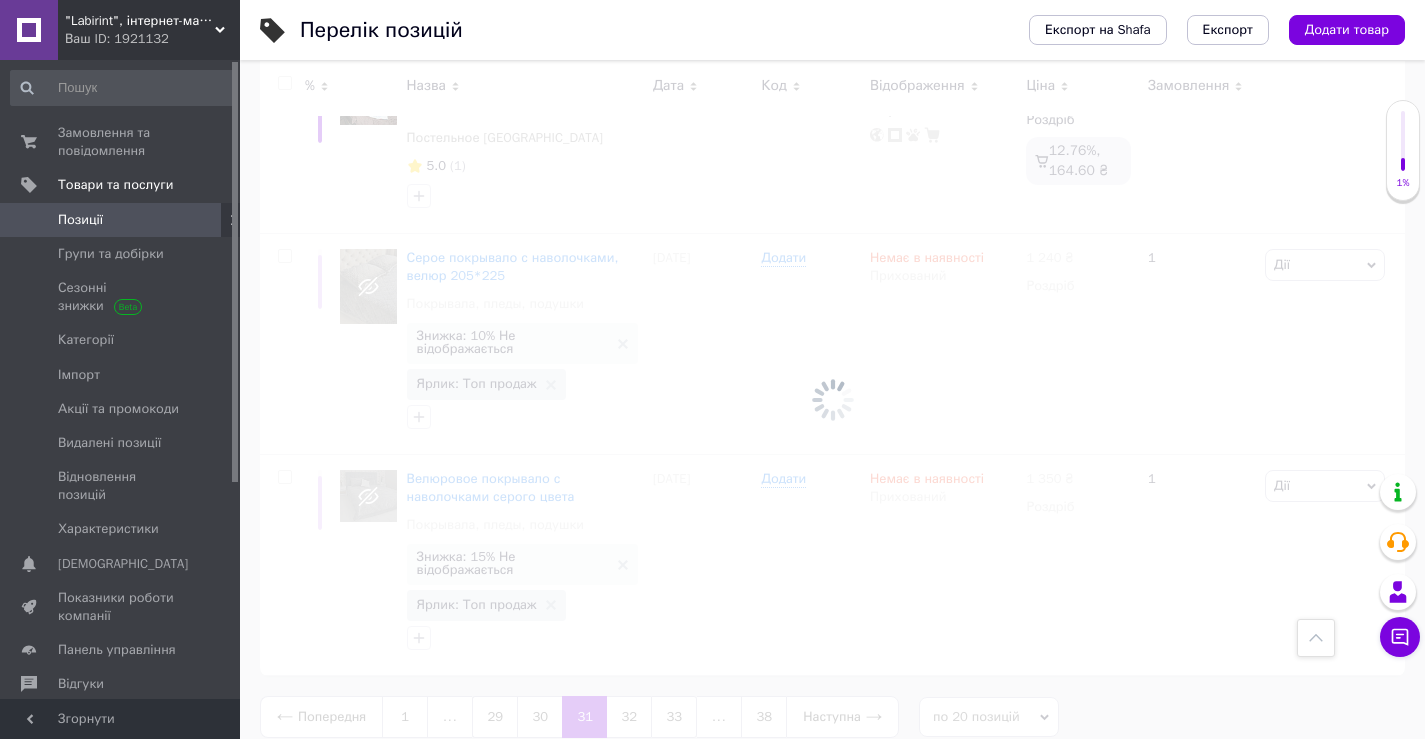 scroll, scrollTop: 3090, scrollLeft: 0, axis: vertical 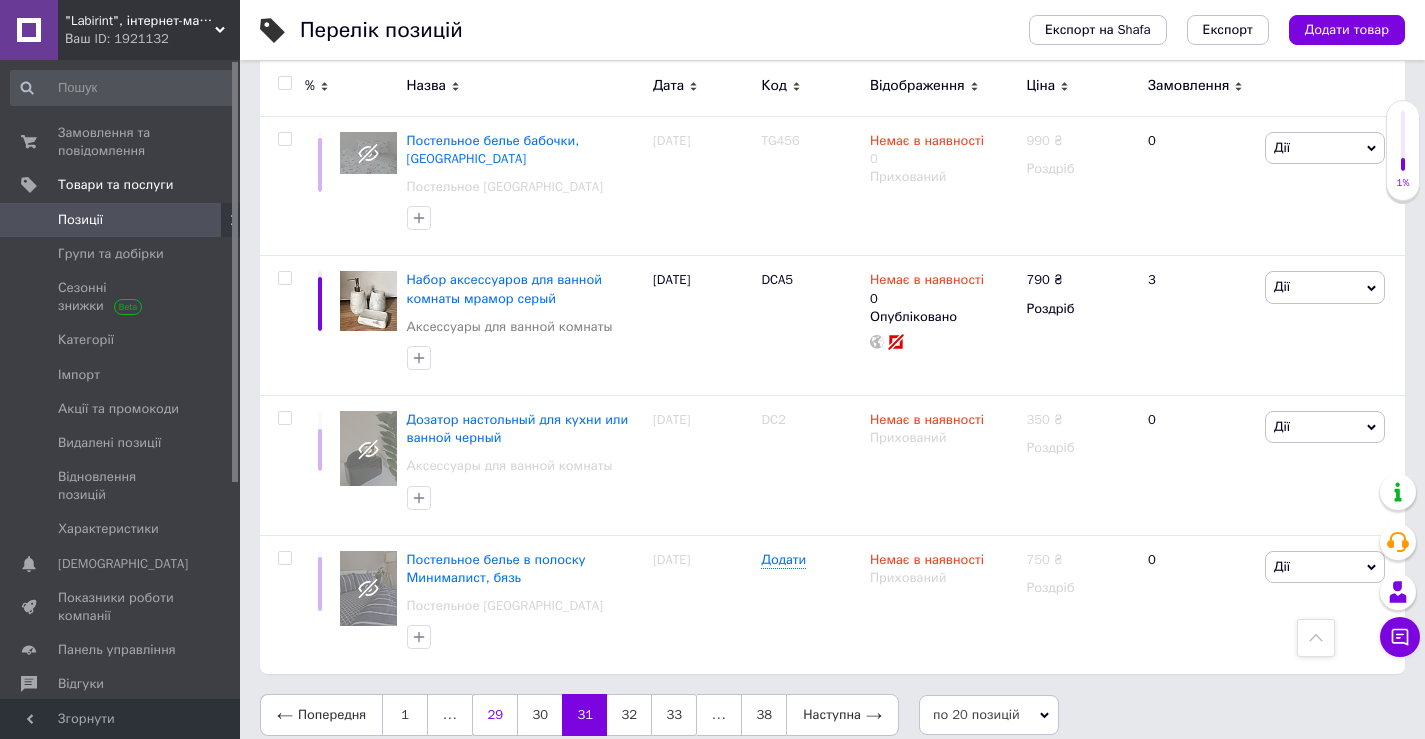 click on "29" at bounding box center (494, 715) 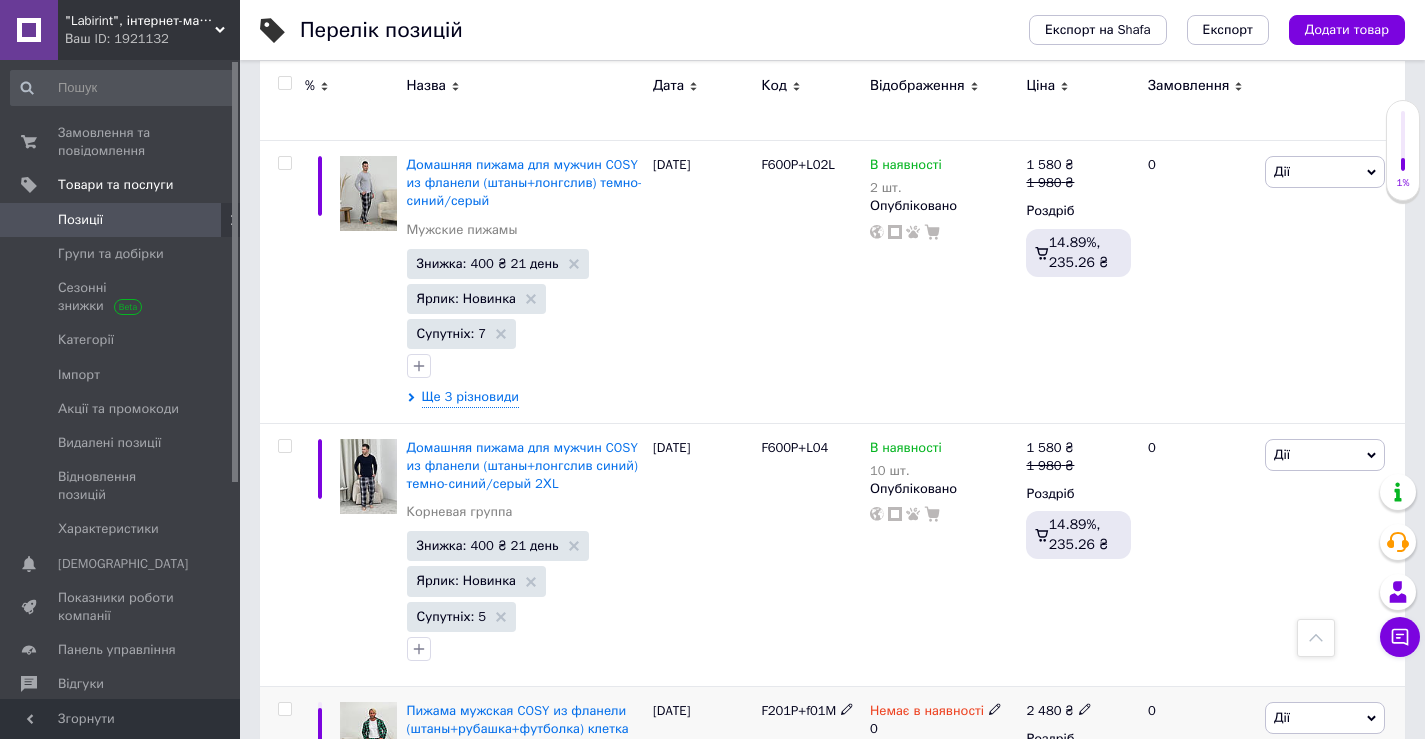 scroll, scrollTop: 3091, scrollLeft: 0, axis: vertical 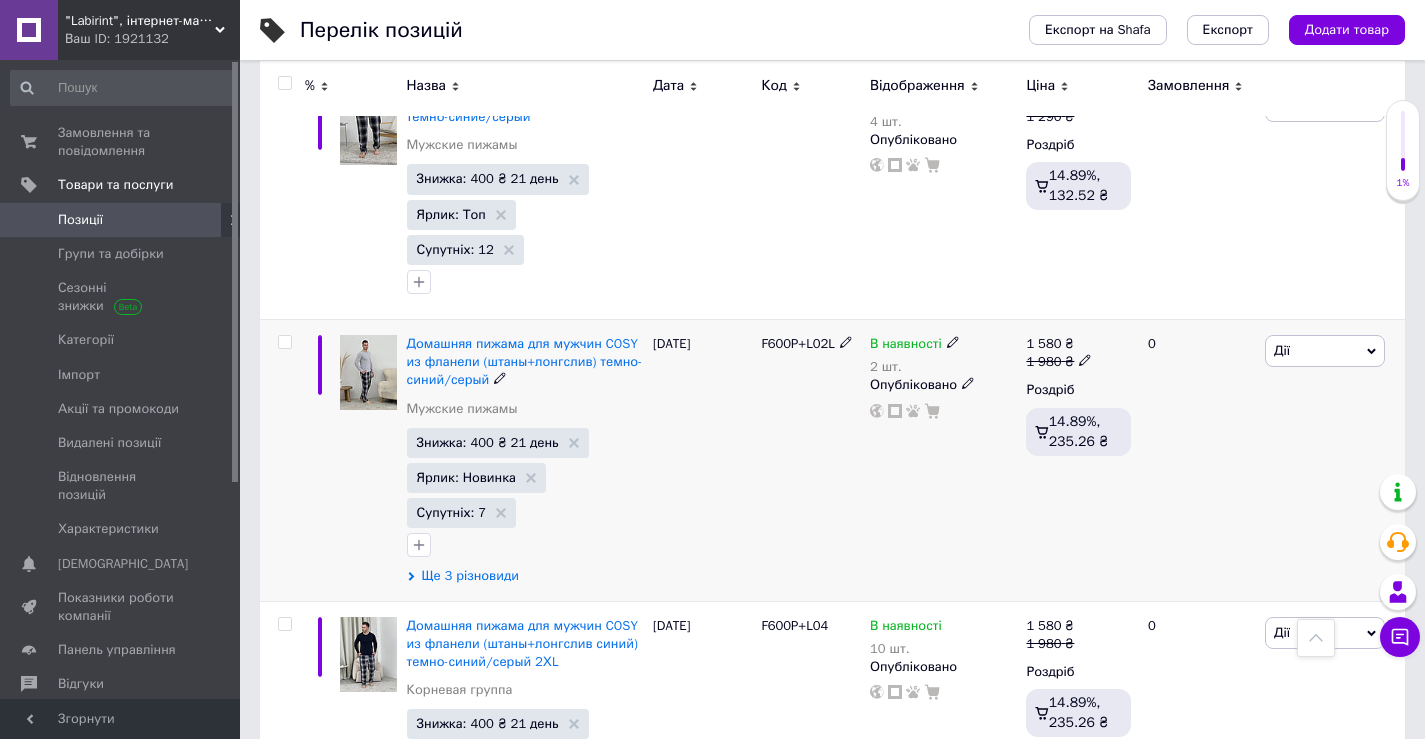 click on "Ще 3 різновиди" at bounding box center (470, 576) 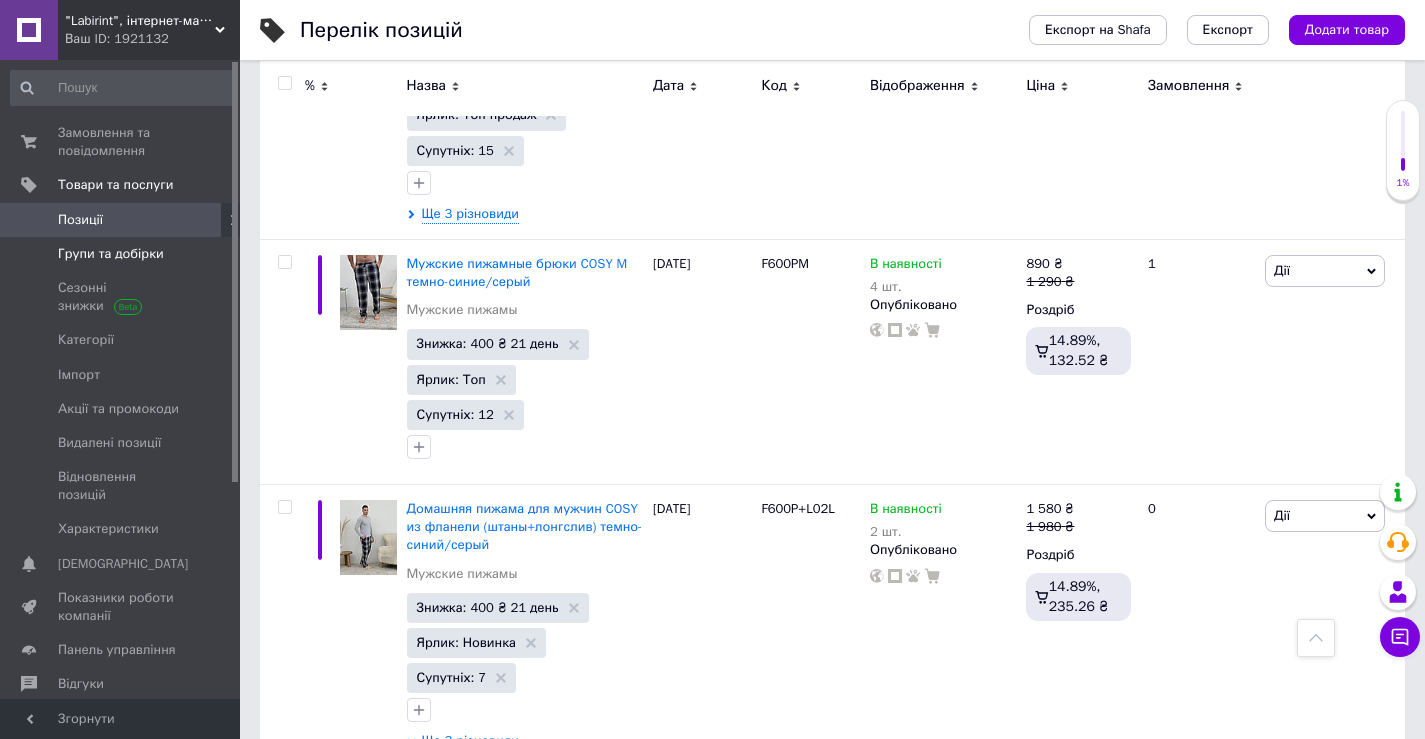 scroll, scrollTop: 2891, scrollLeft: 0, axis: vertical 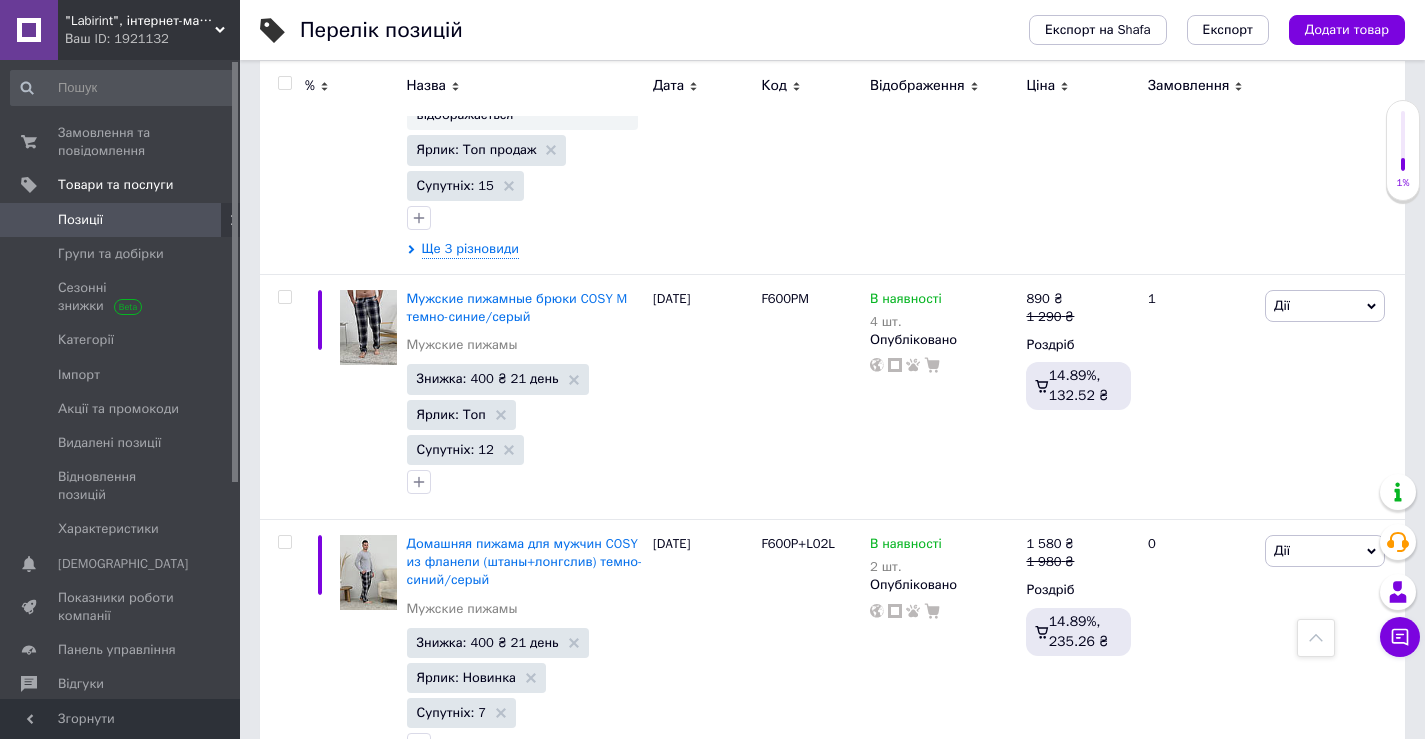 click on "Позиції" at bounding box center [121, 220] 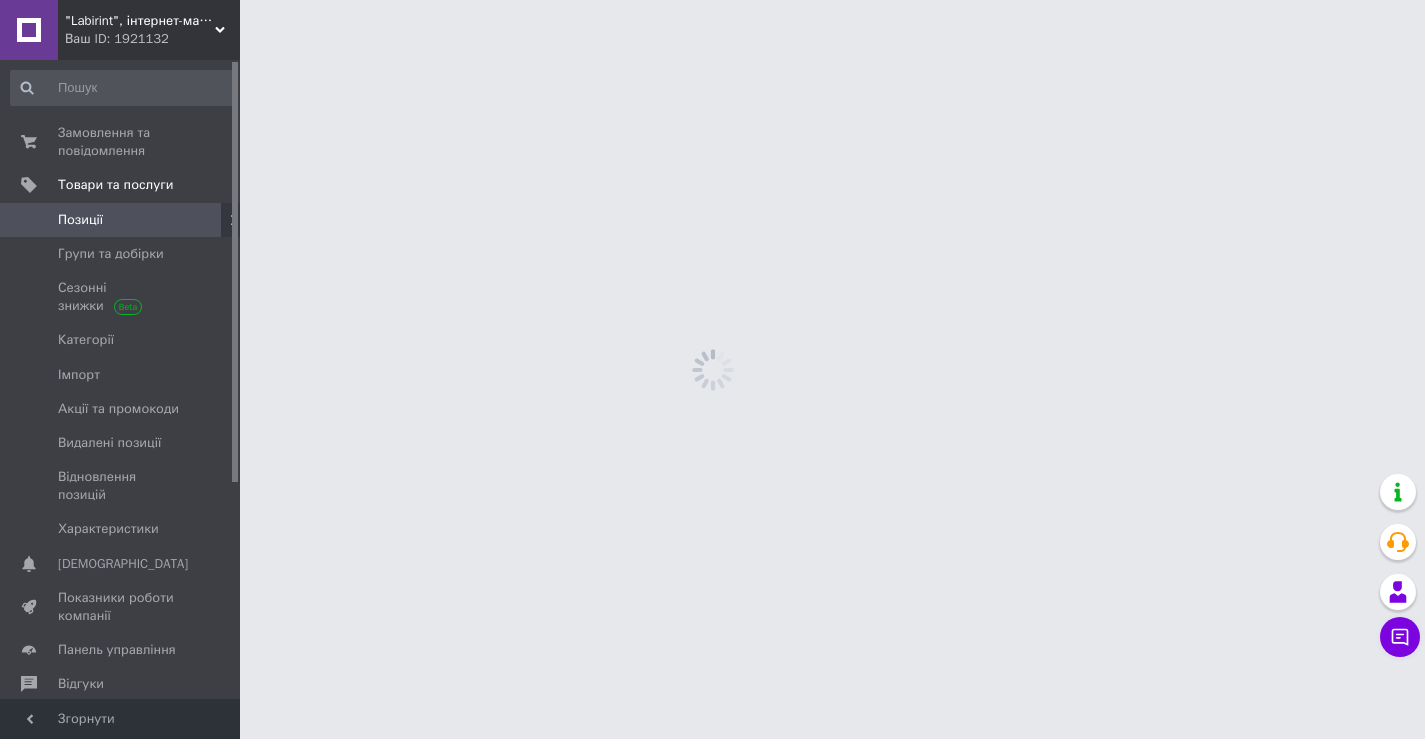 scroll, scrollTop: 0, scrollLeft: 0, axis: both 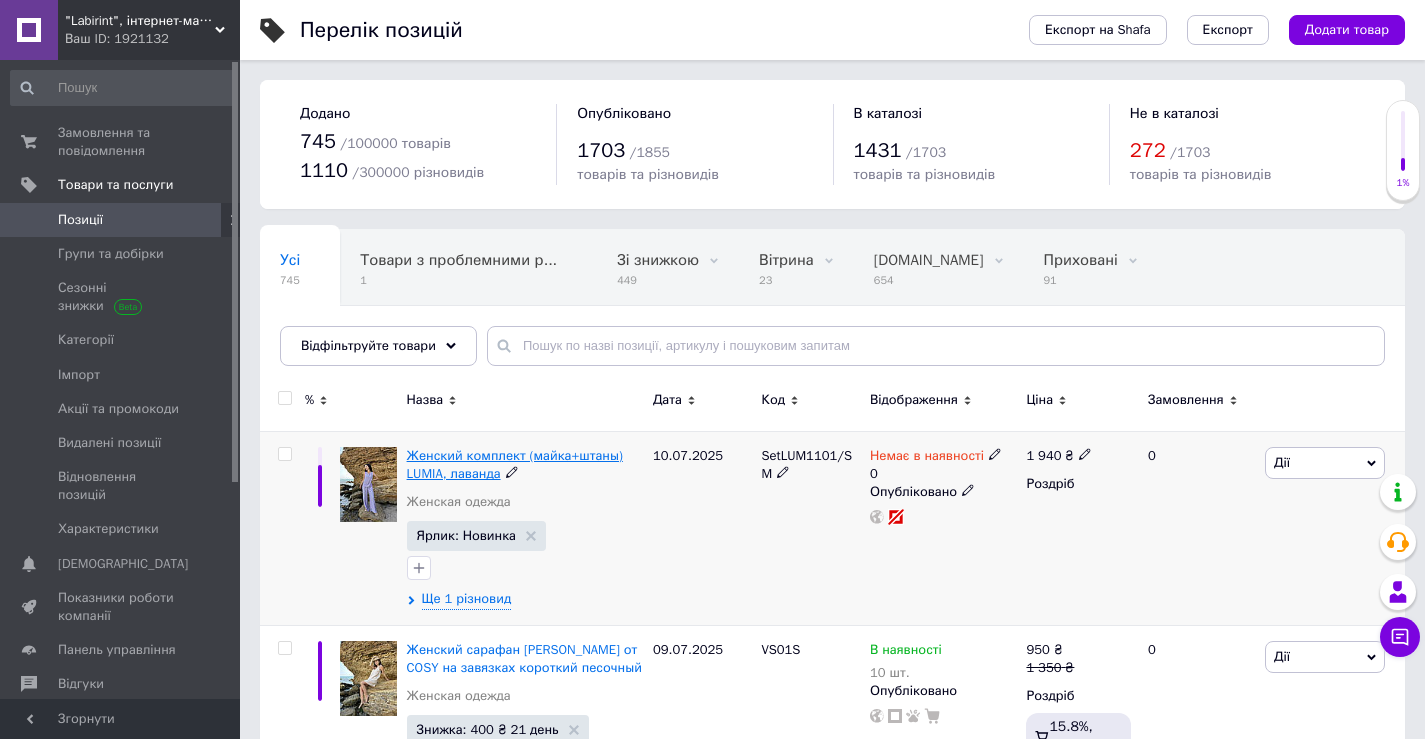 click on "Женский комплект (майка+штаны) LUMIA, лаванда" at bounding box center [515, 464] 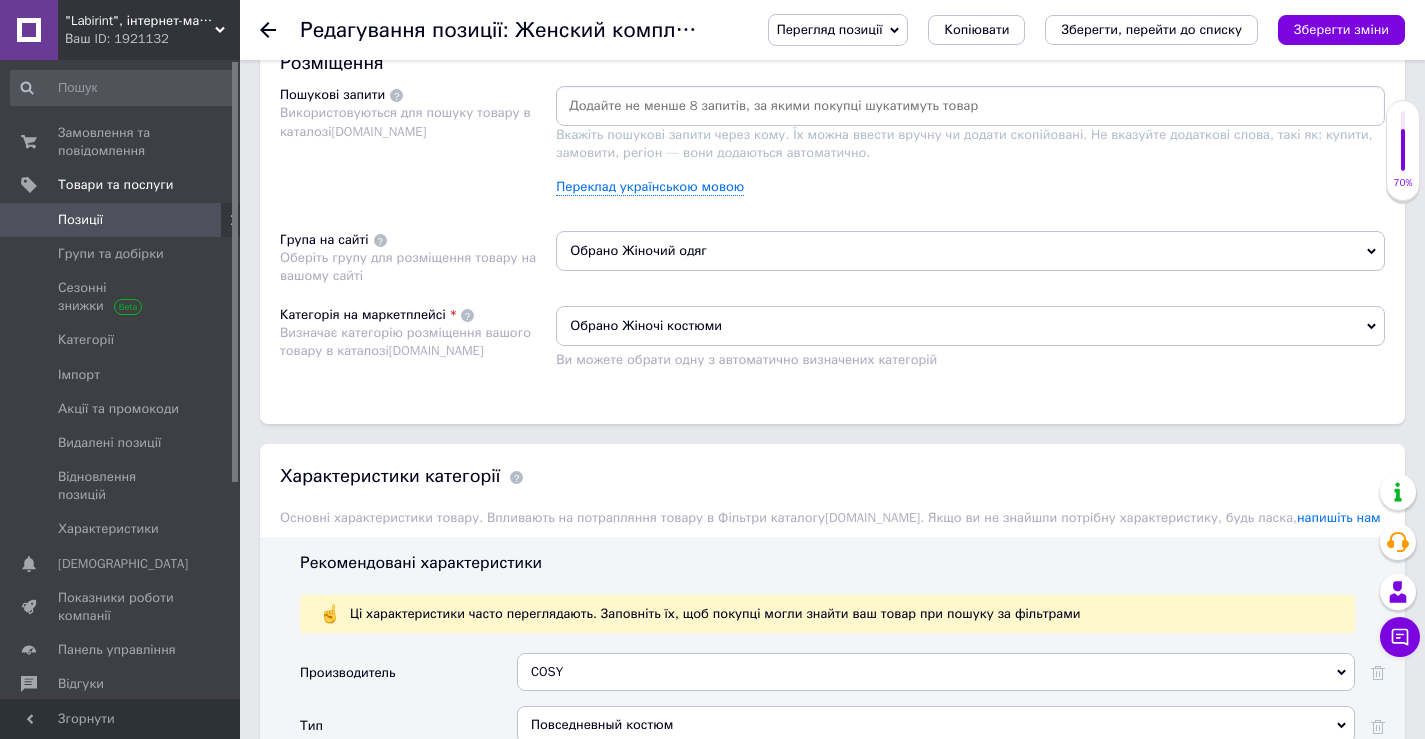 scroll, scrollTop: 1100, scrollLeft: 0, axis: vertical 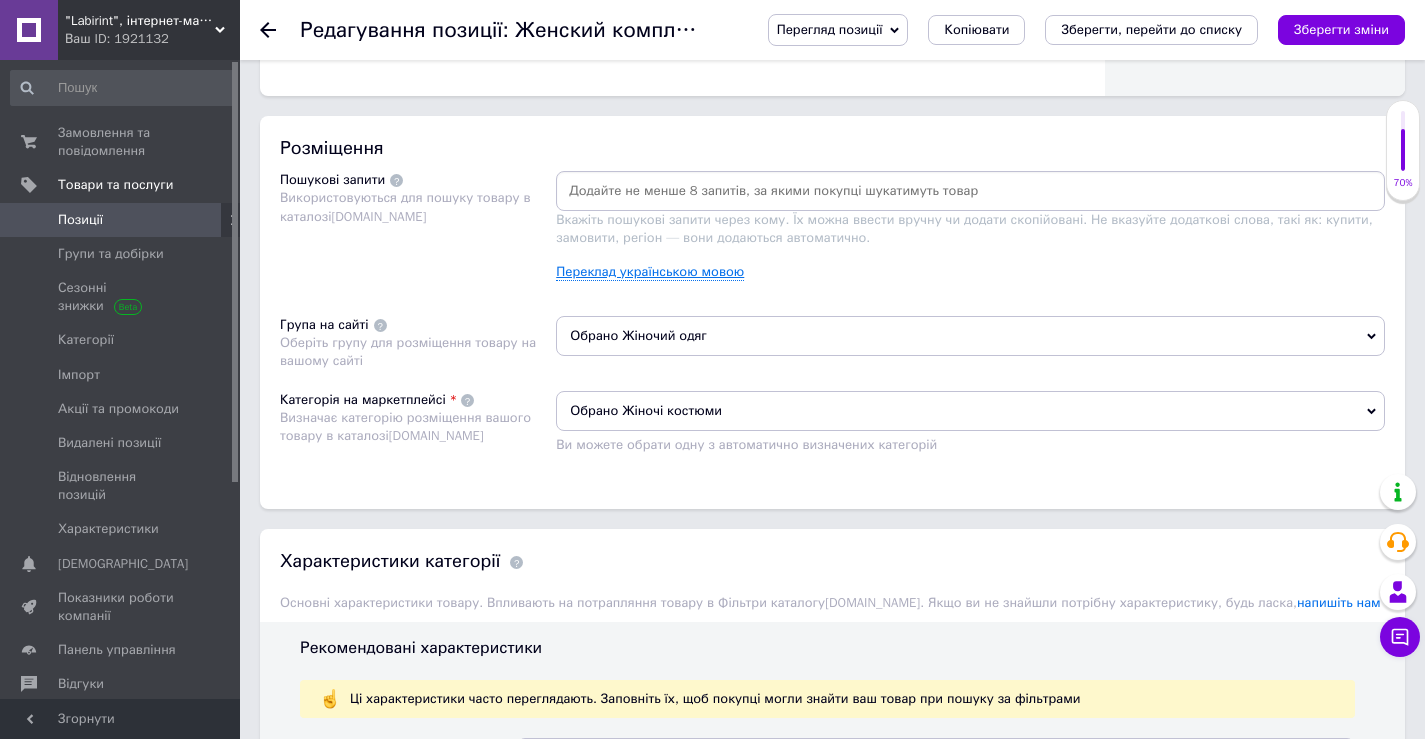 click on "Переклад українською мовою" at bounding box center (650, 272) 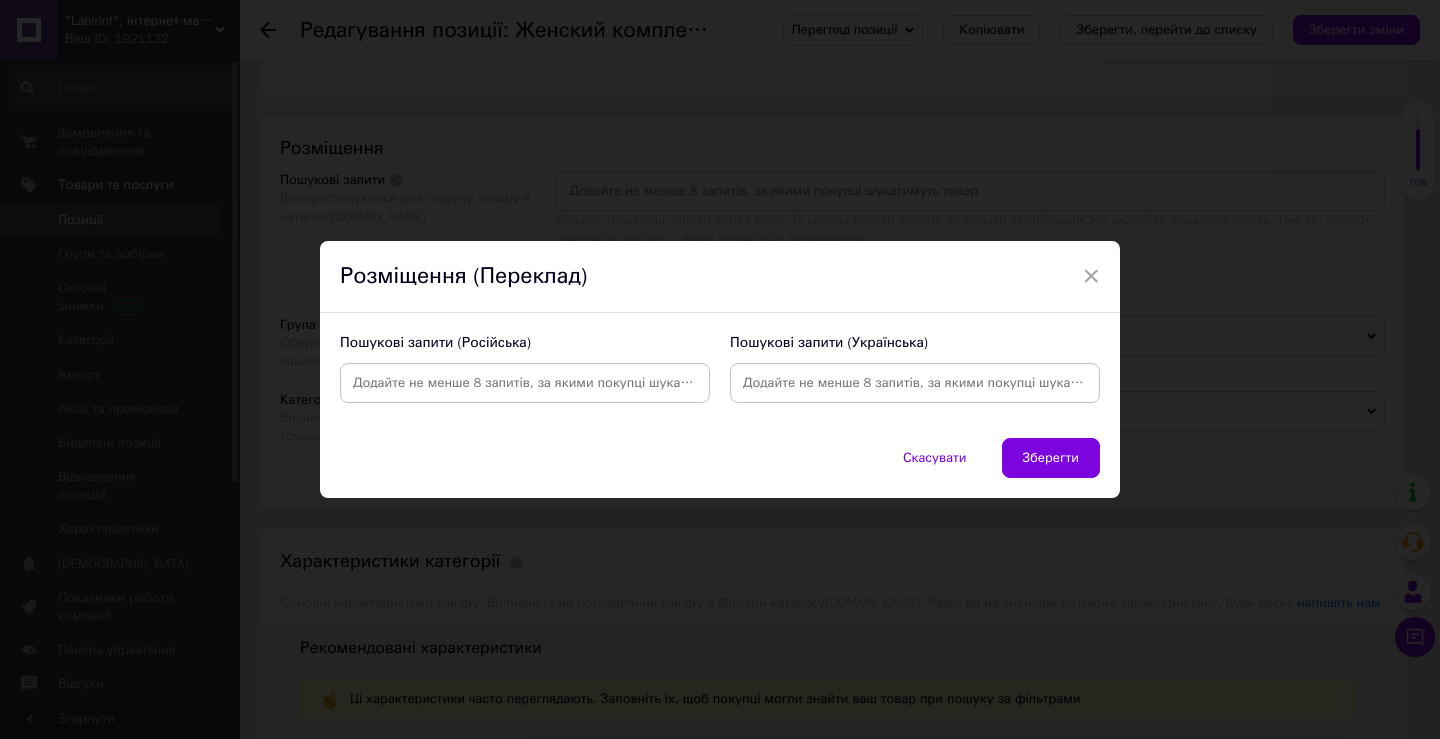 click at bounding box center (915, 383) 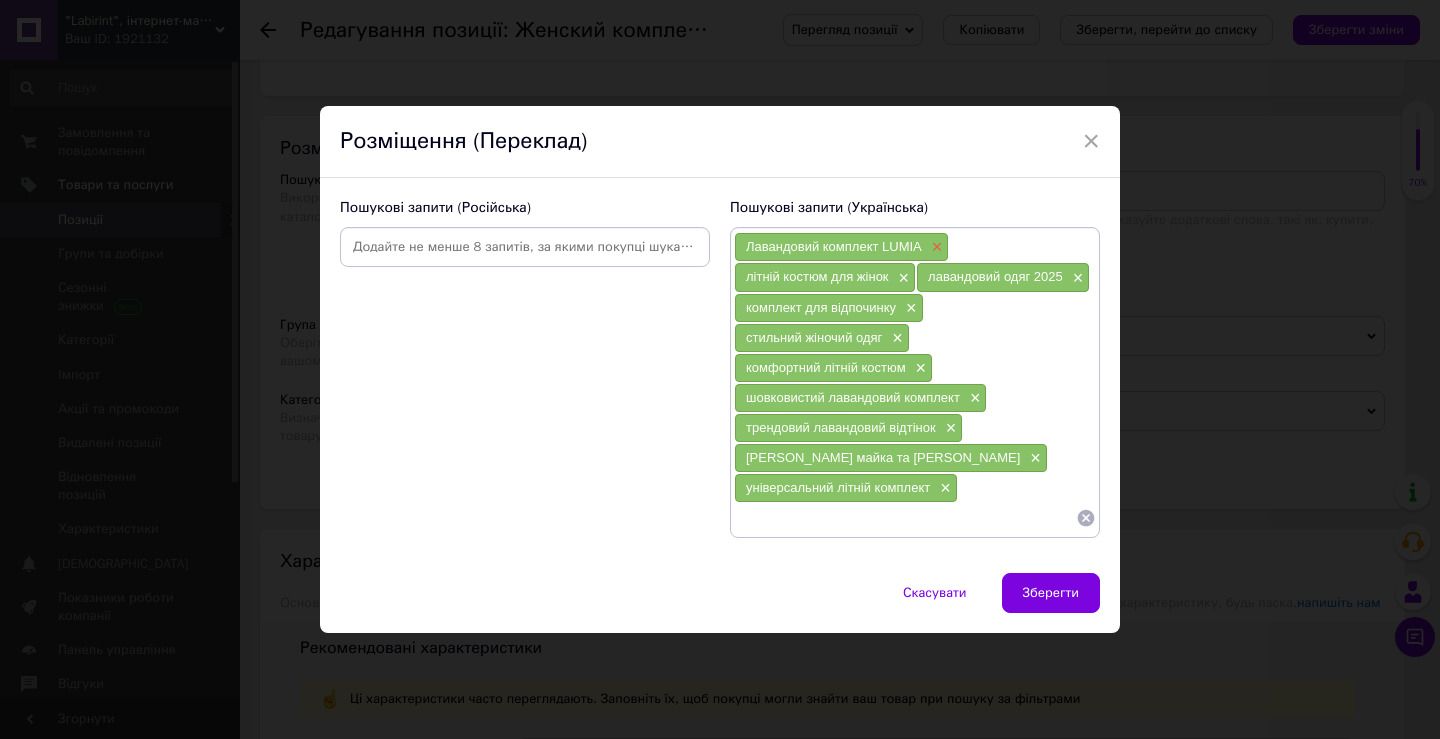 click on "×" at bounding box center (935, 247) 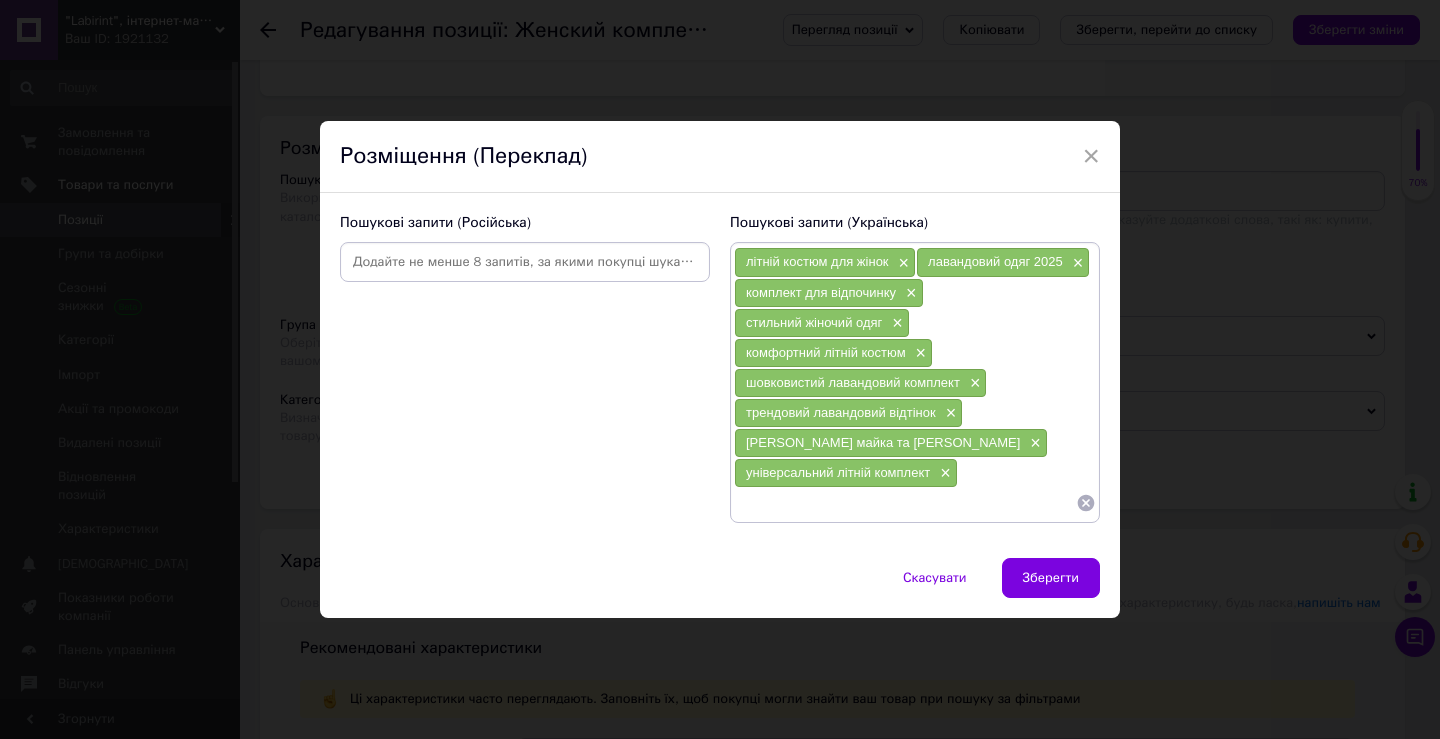 click at bounding box center [525, 262] 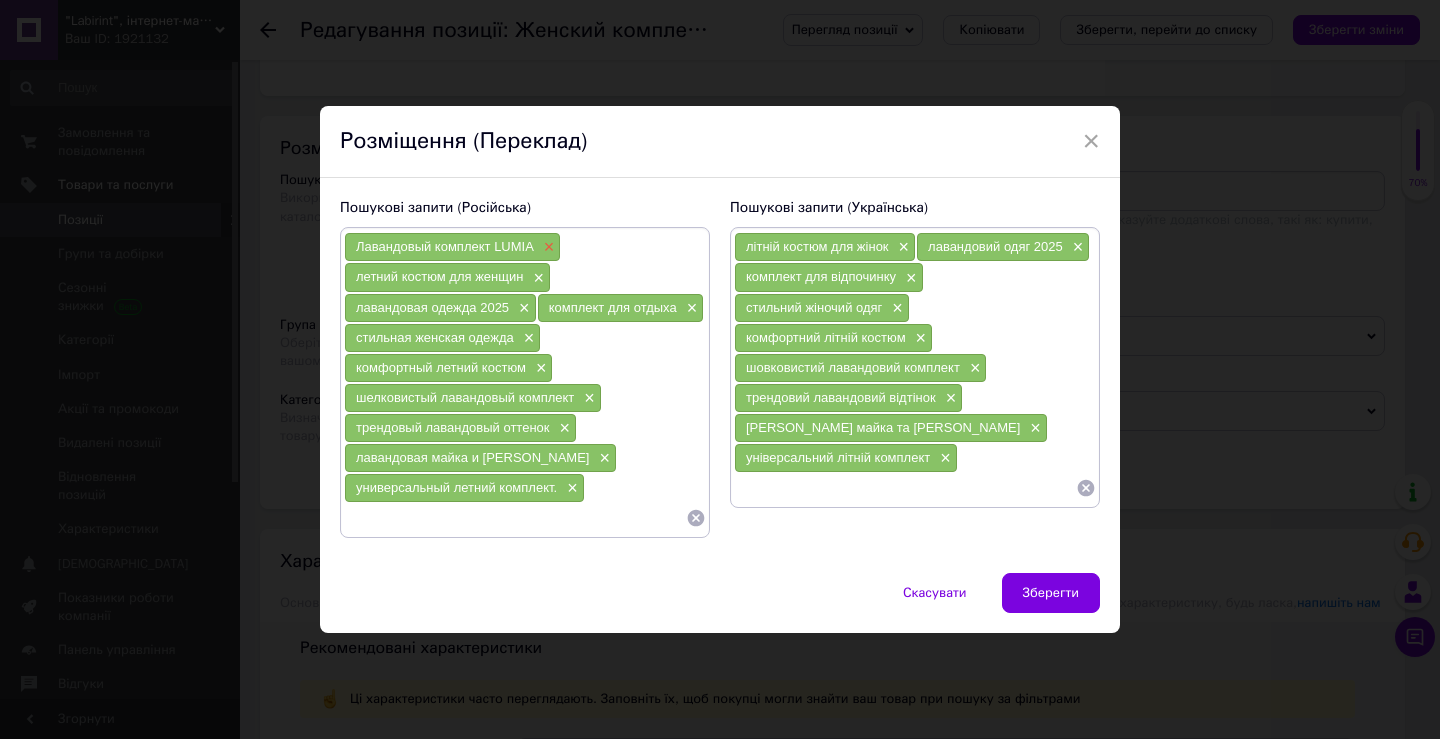click on "×" at bounding box center [547, 247] 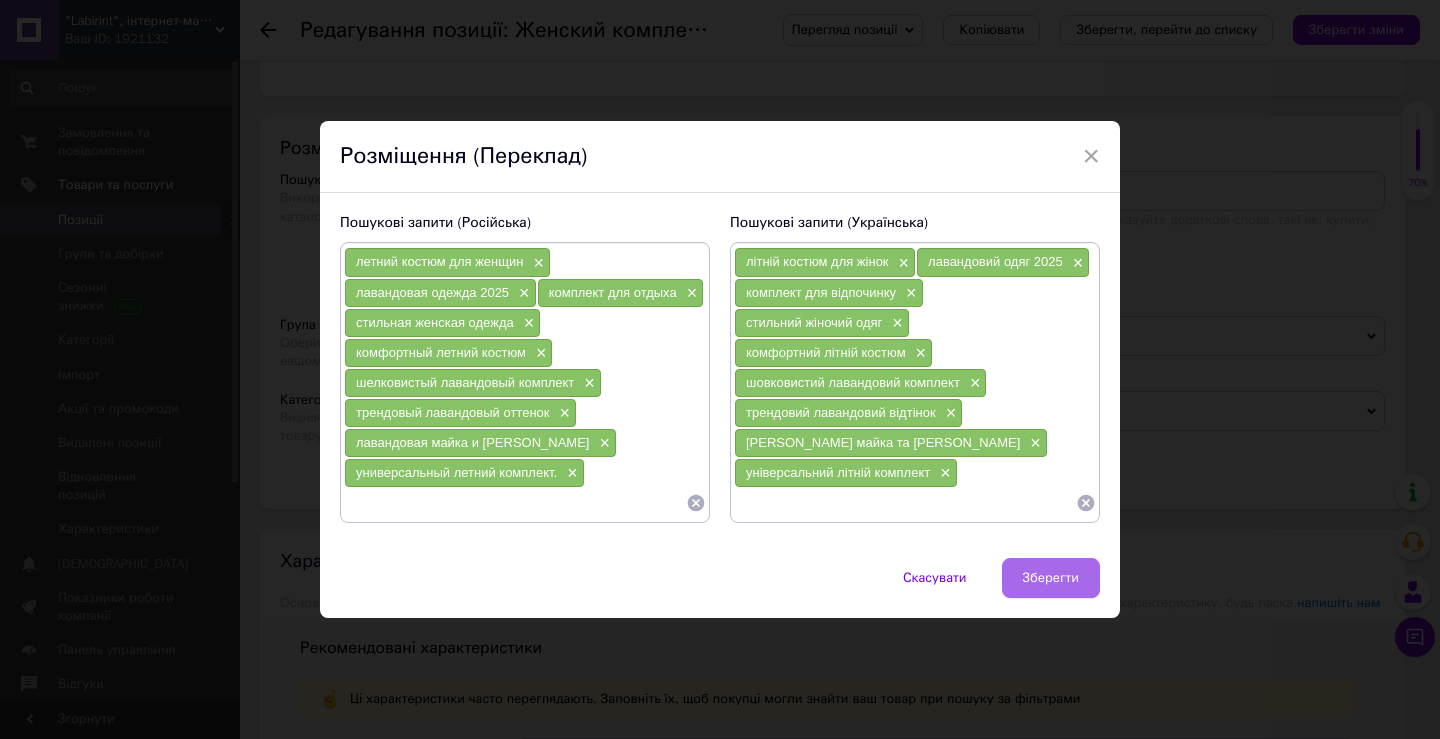 click on "Зберегти" at bounding box center [1051, 578] 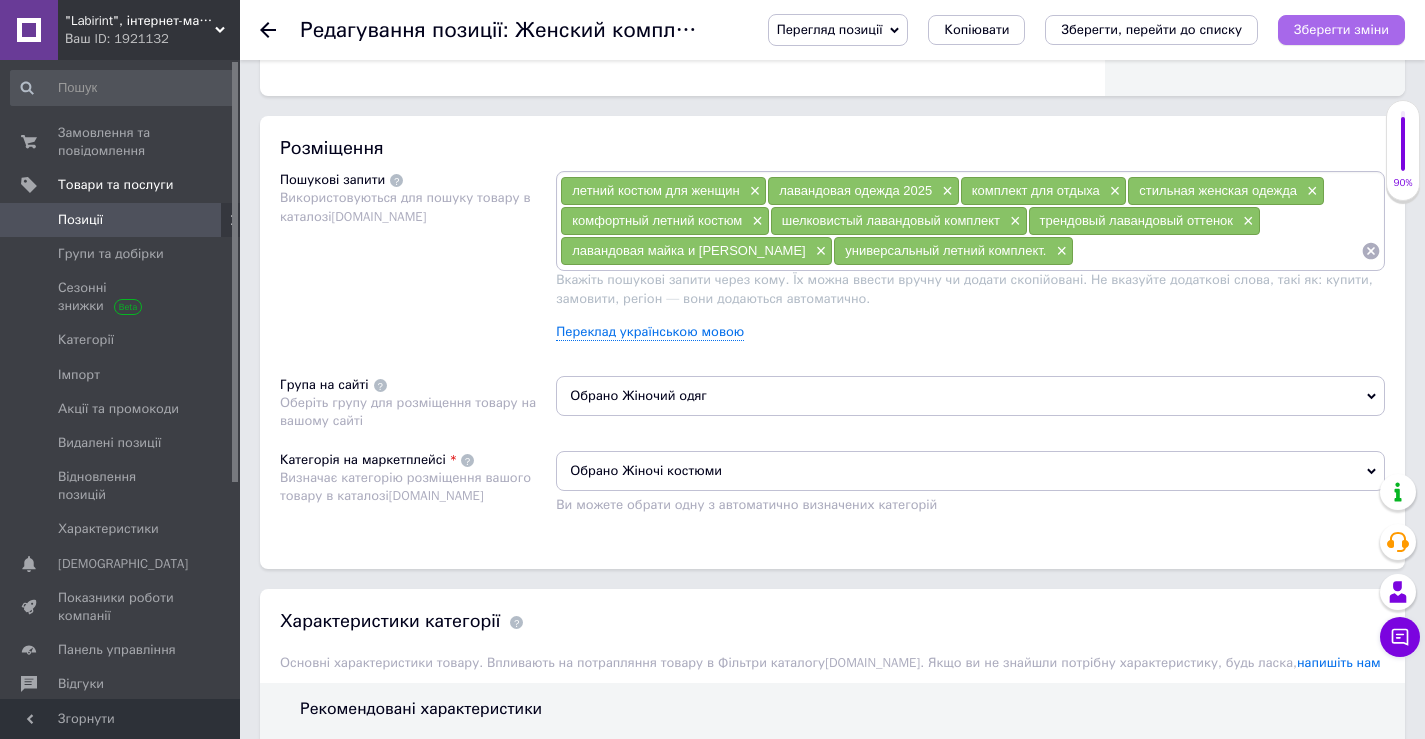 click on "Зберегти зміни" at bounding box center [1341, 29] 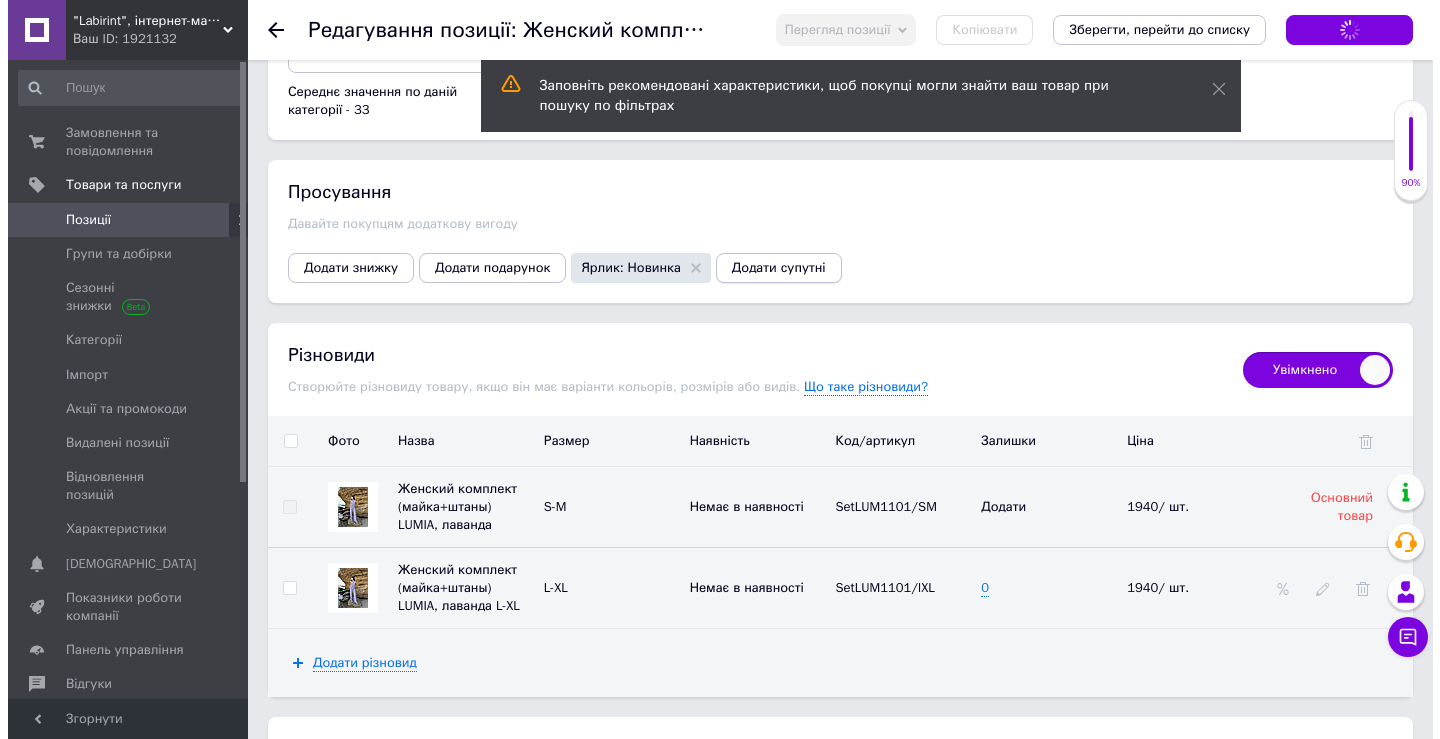 scroll, scrollTop: 2423, scrollLeft: 0, axis: vertical 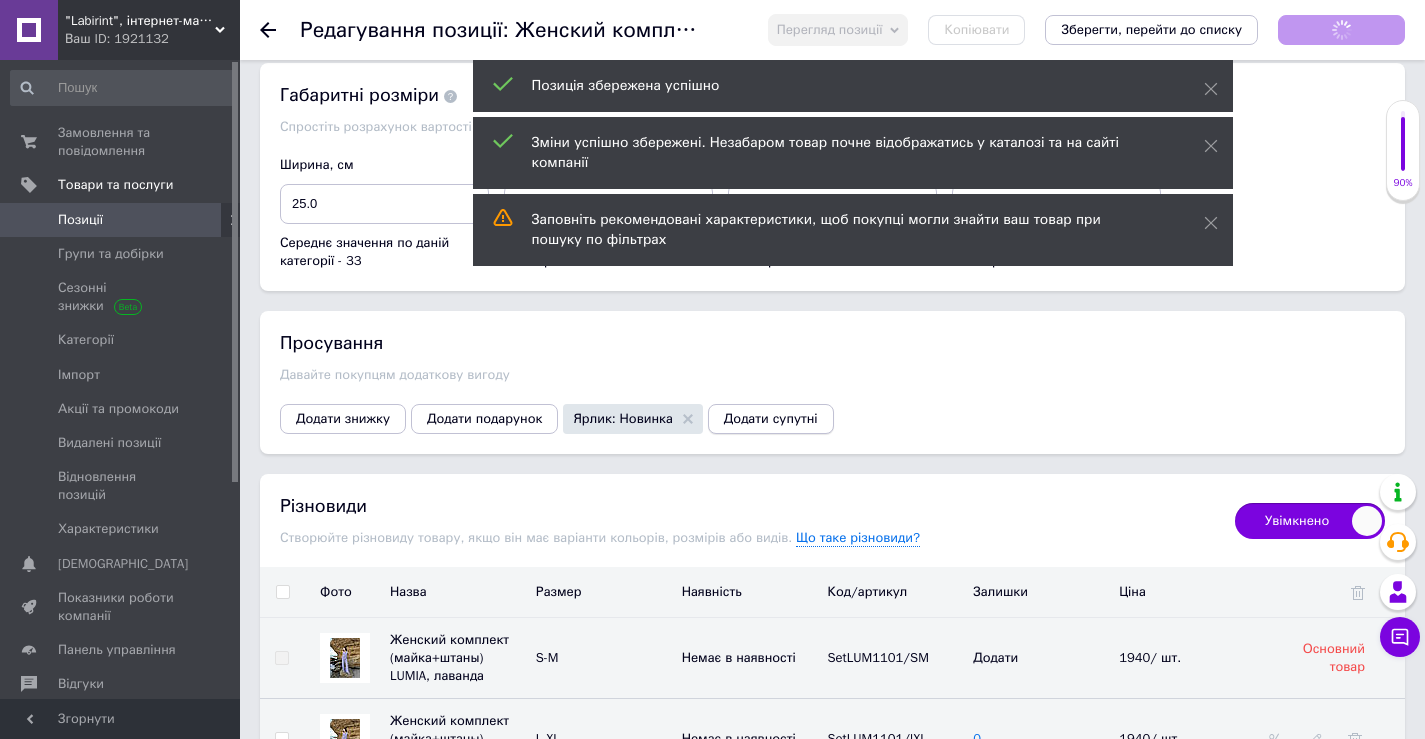click on "Додати супутні" at bounding box center [771, 419] 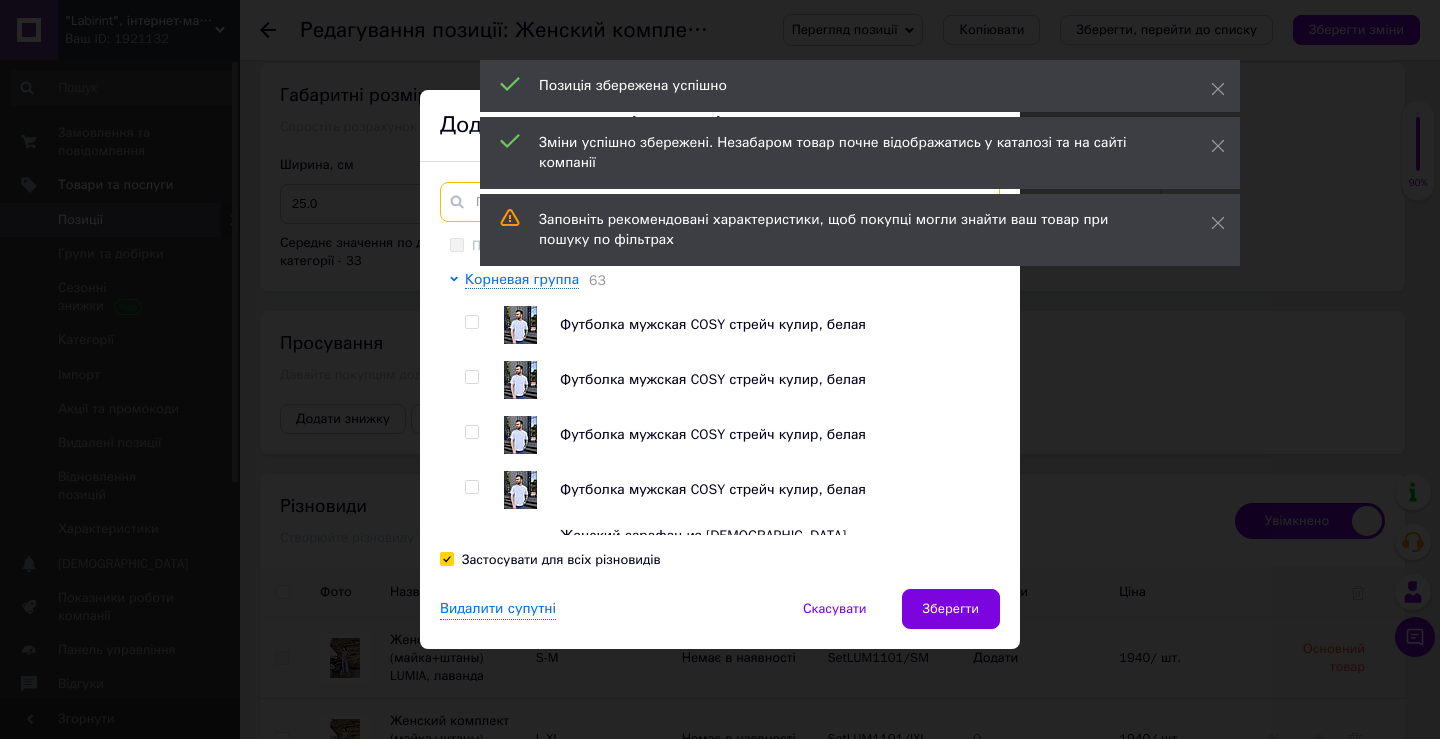 click at bounding box center (720, 202) 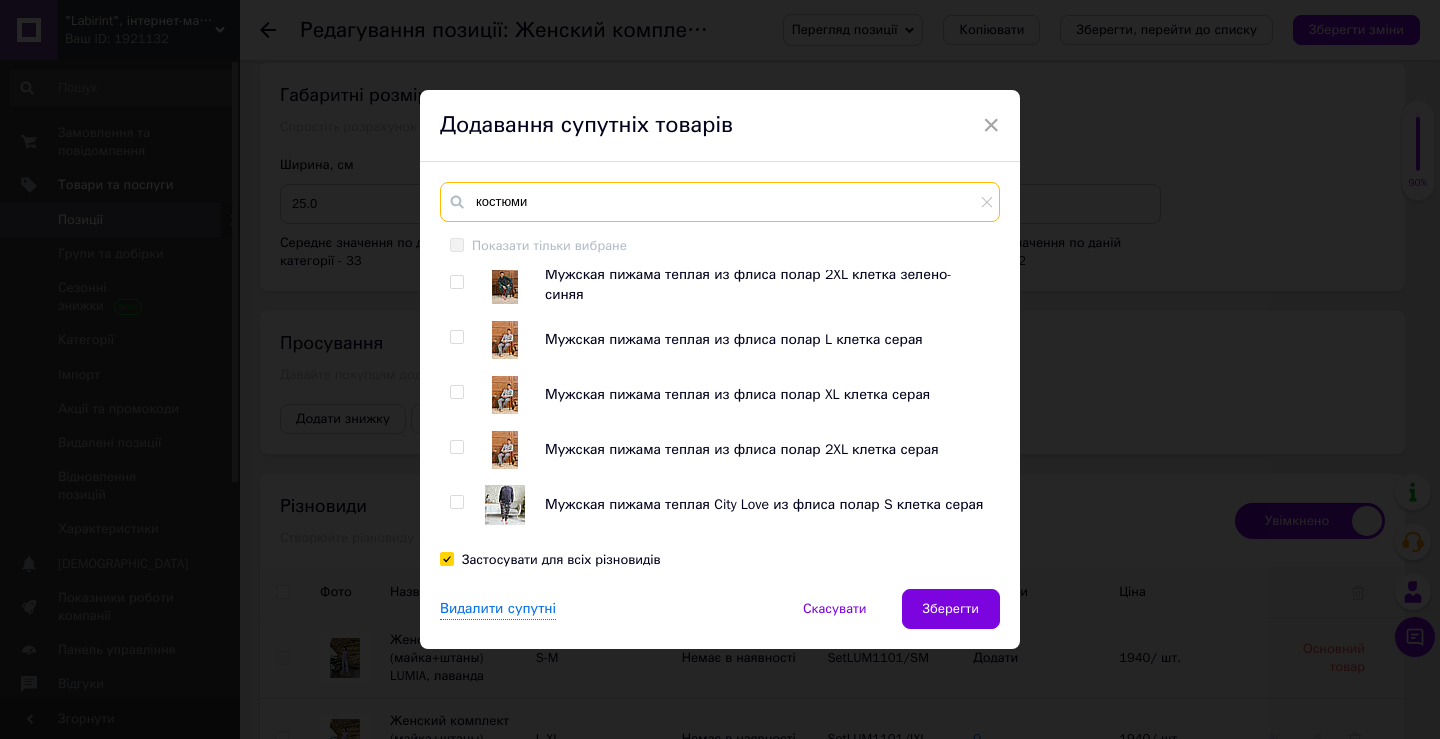 scroll, scrollTop: 3200, scrollLeft: 0, axis: vertical 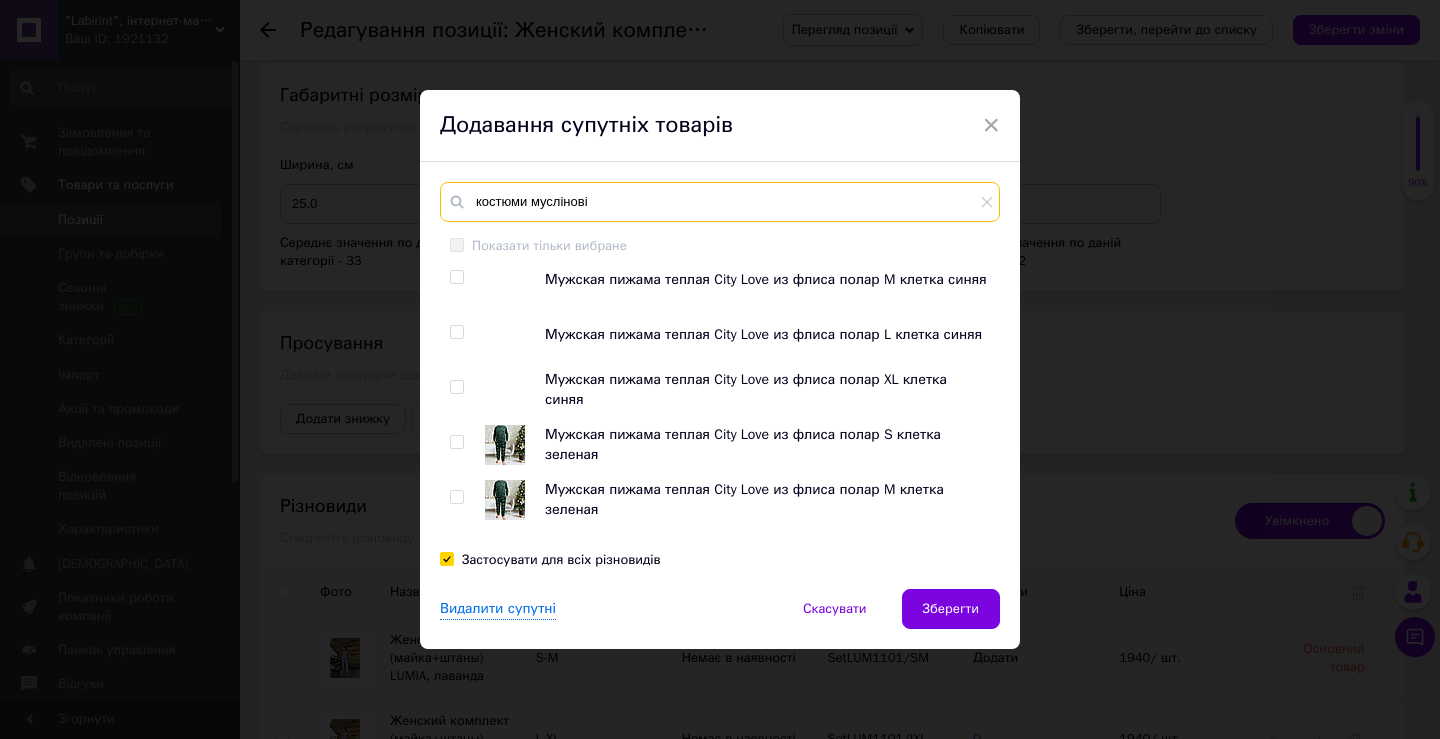 type on "костюми муслінові" 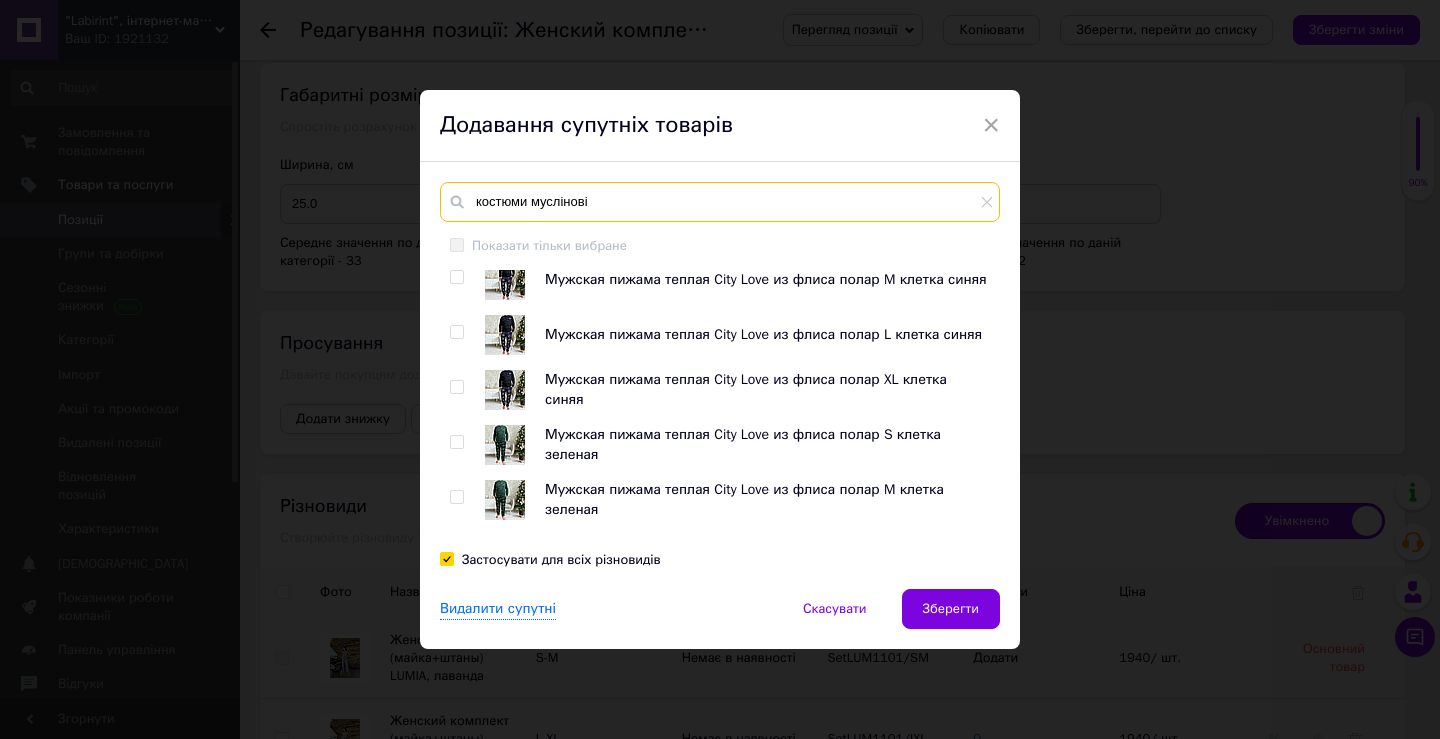 scroll, scrollTop: 600, scrollLeft: 0, axis: vertical 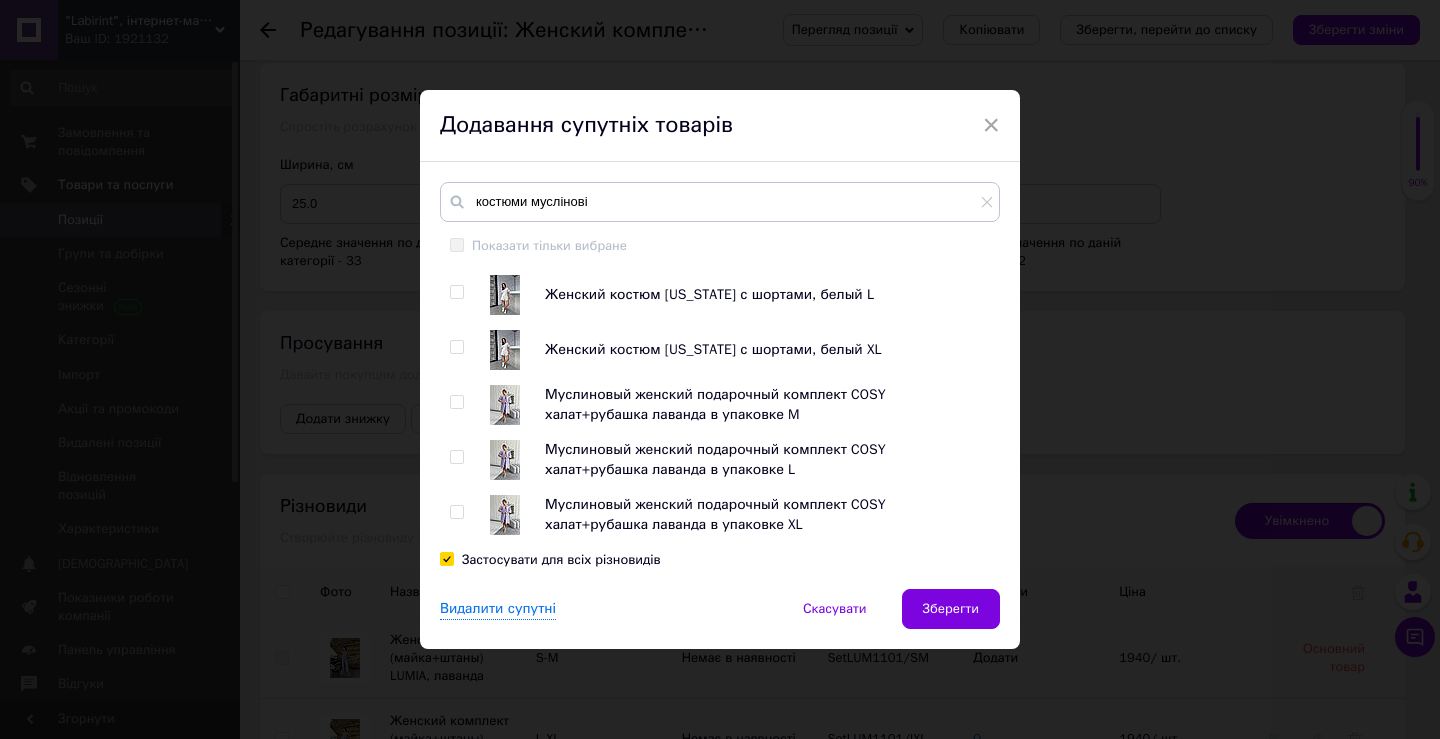 click at bounding box center [456, 292] 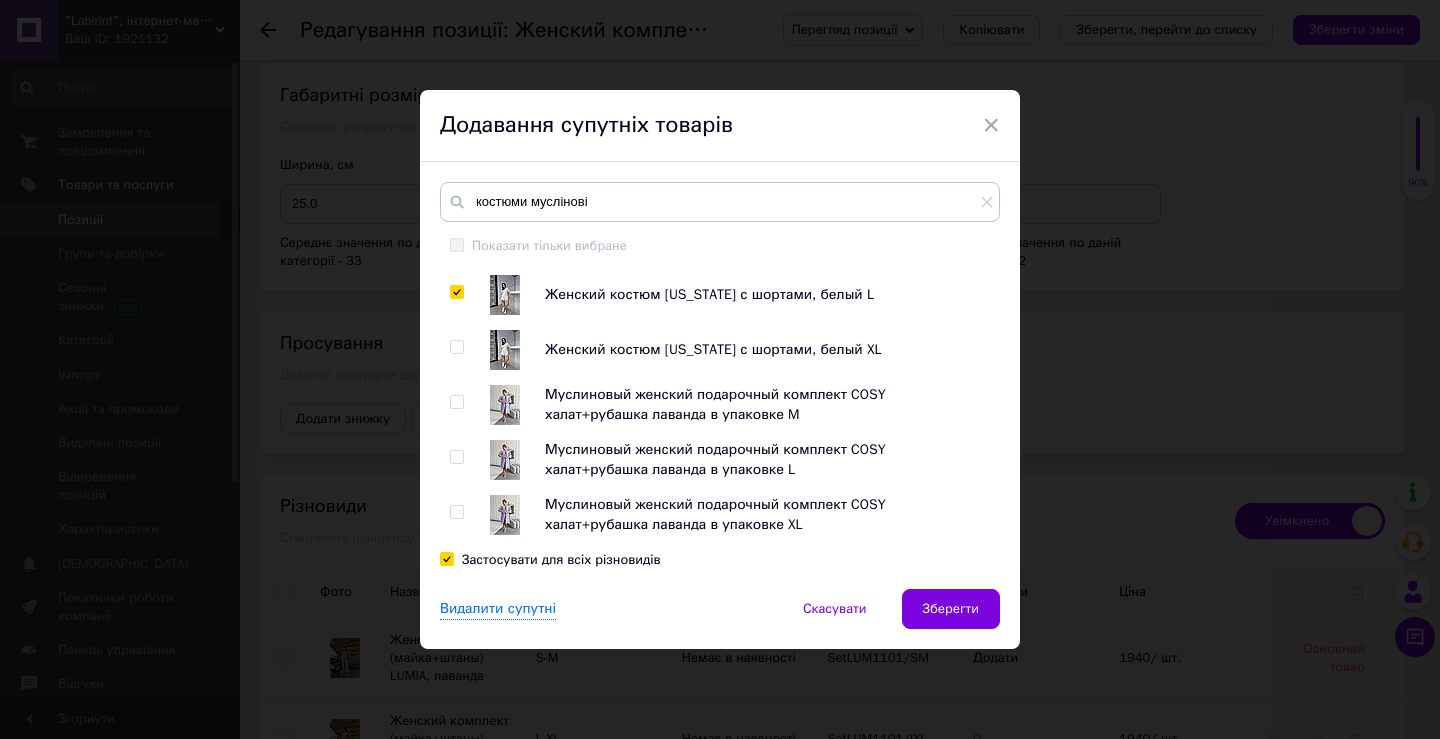 checkbox on "true" 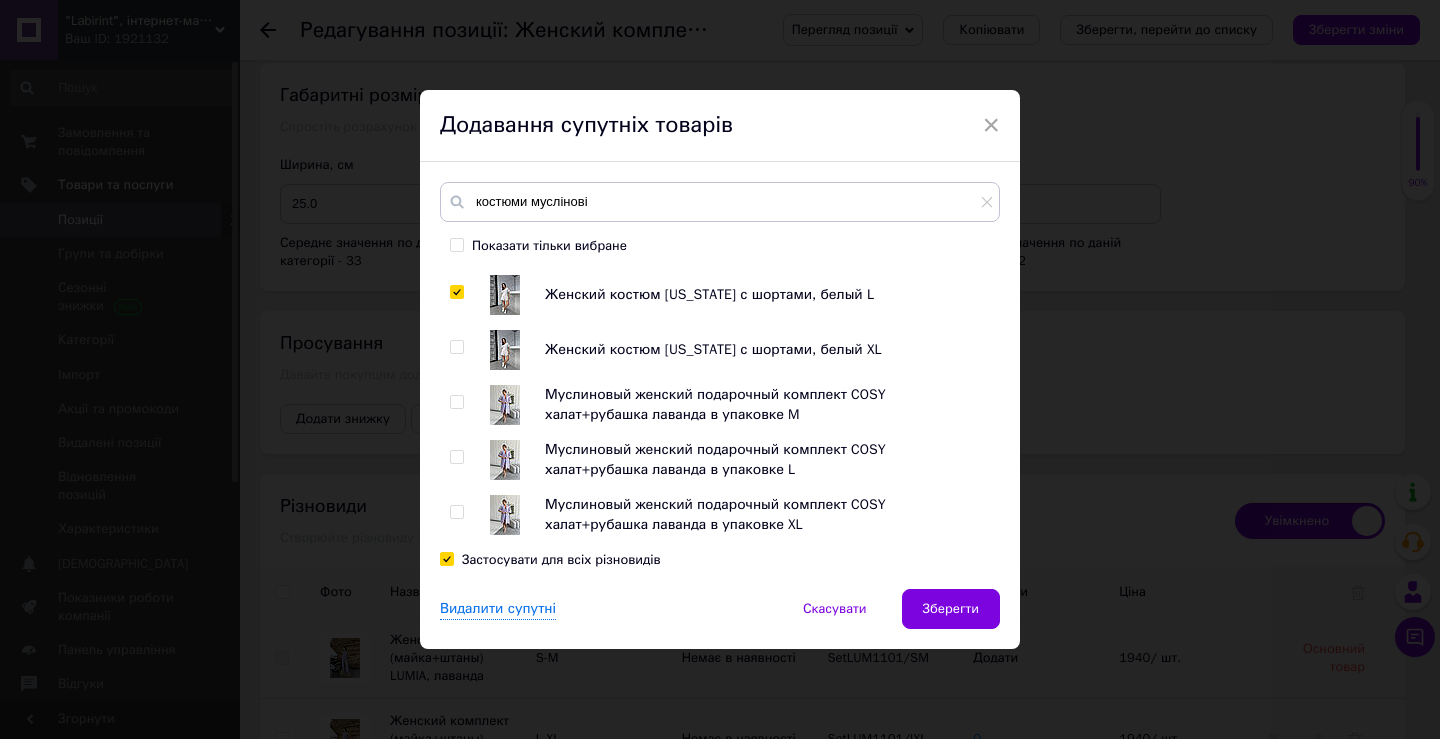 drag, startPoint x: 454, startPoint y: 344, endPoint x: 454, endPoint y: 388, distance: 44 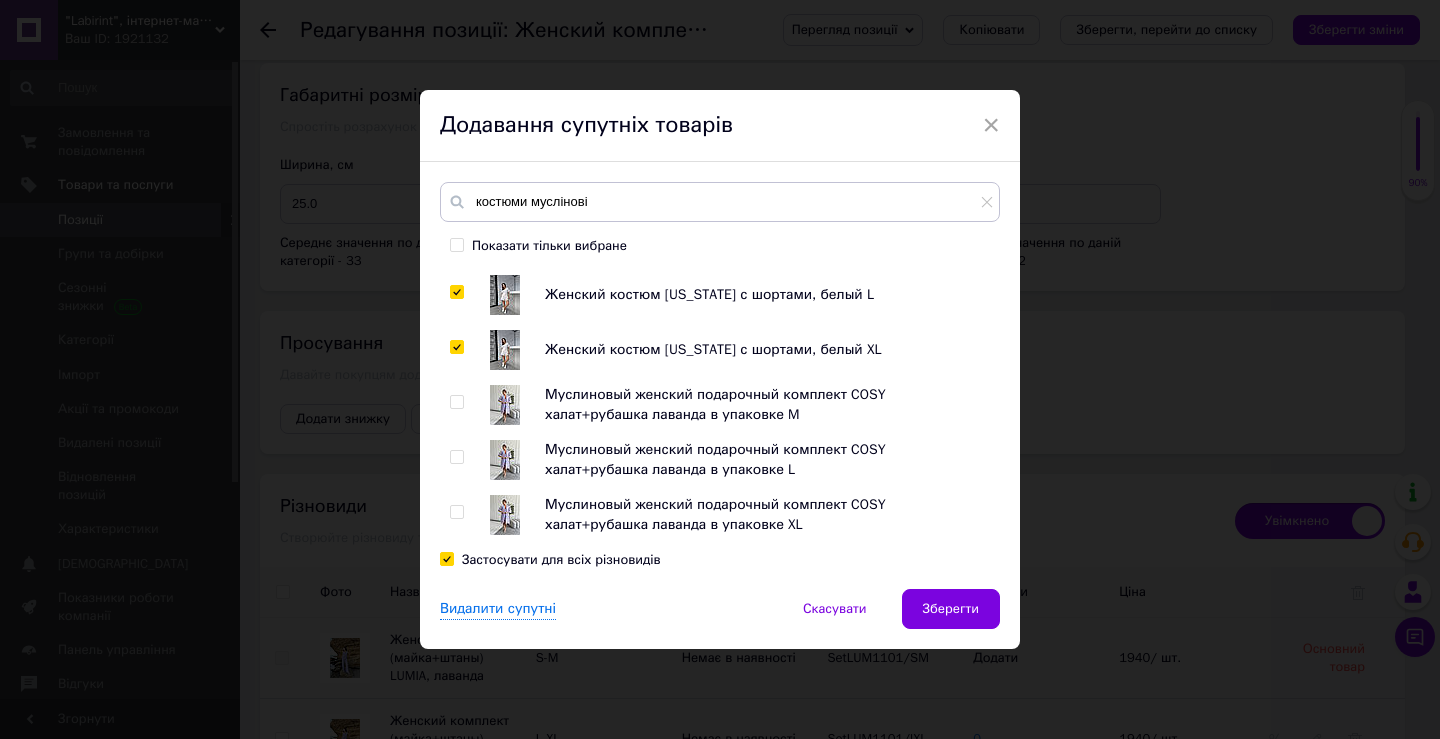 checkbox on "true" 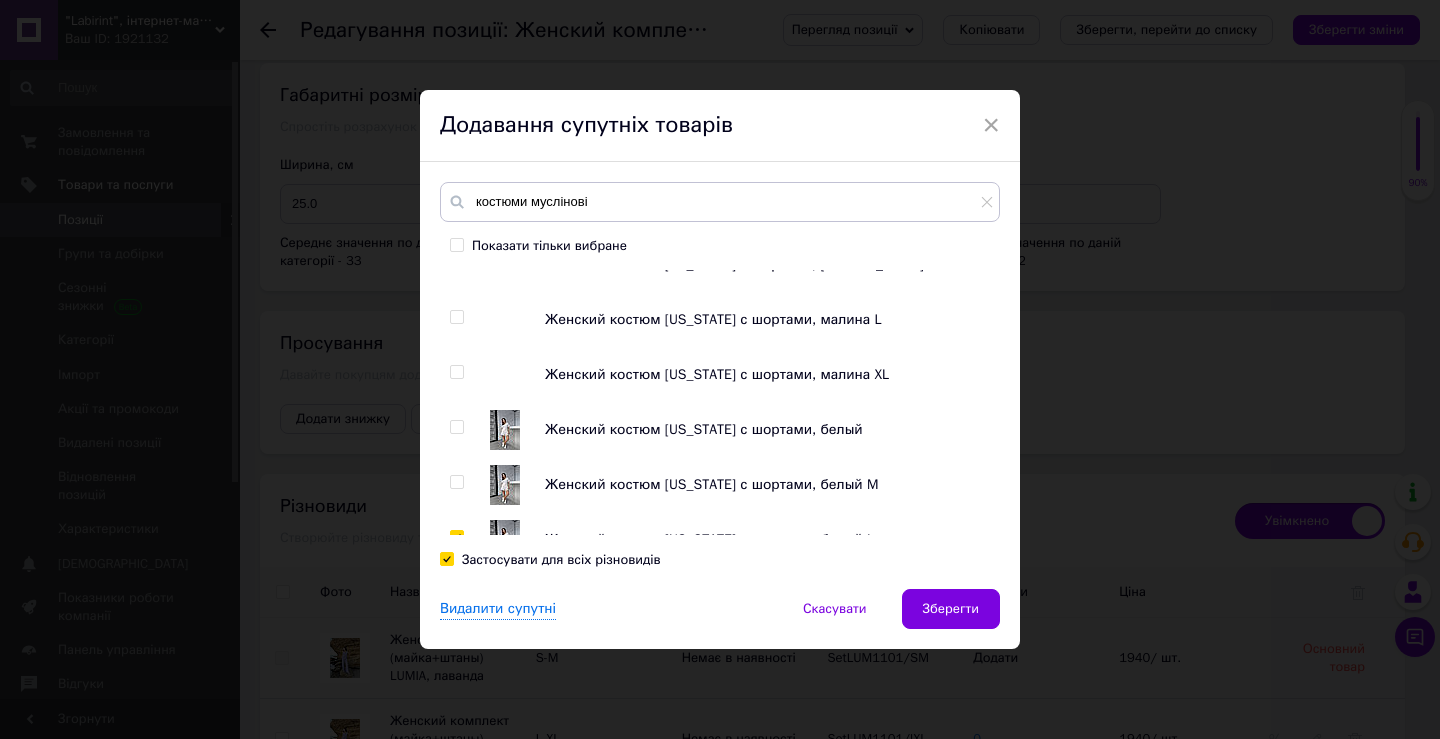scroll, scrollTop: 400, scrollLeft: 0, axis: vertical 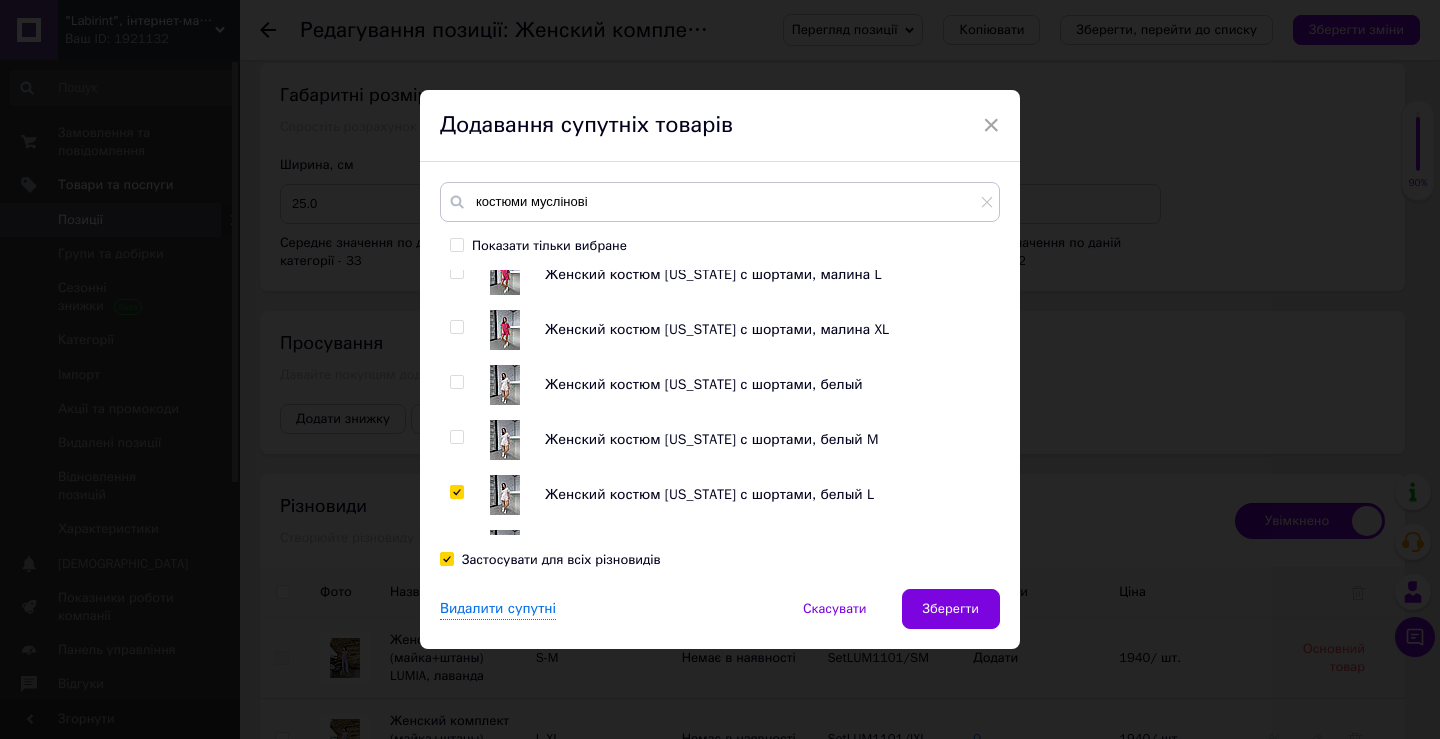 click at bounding box center (460, 440) 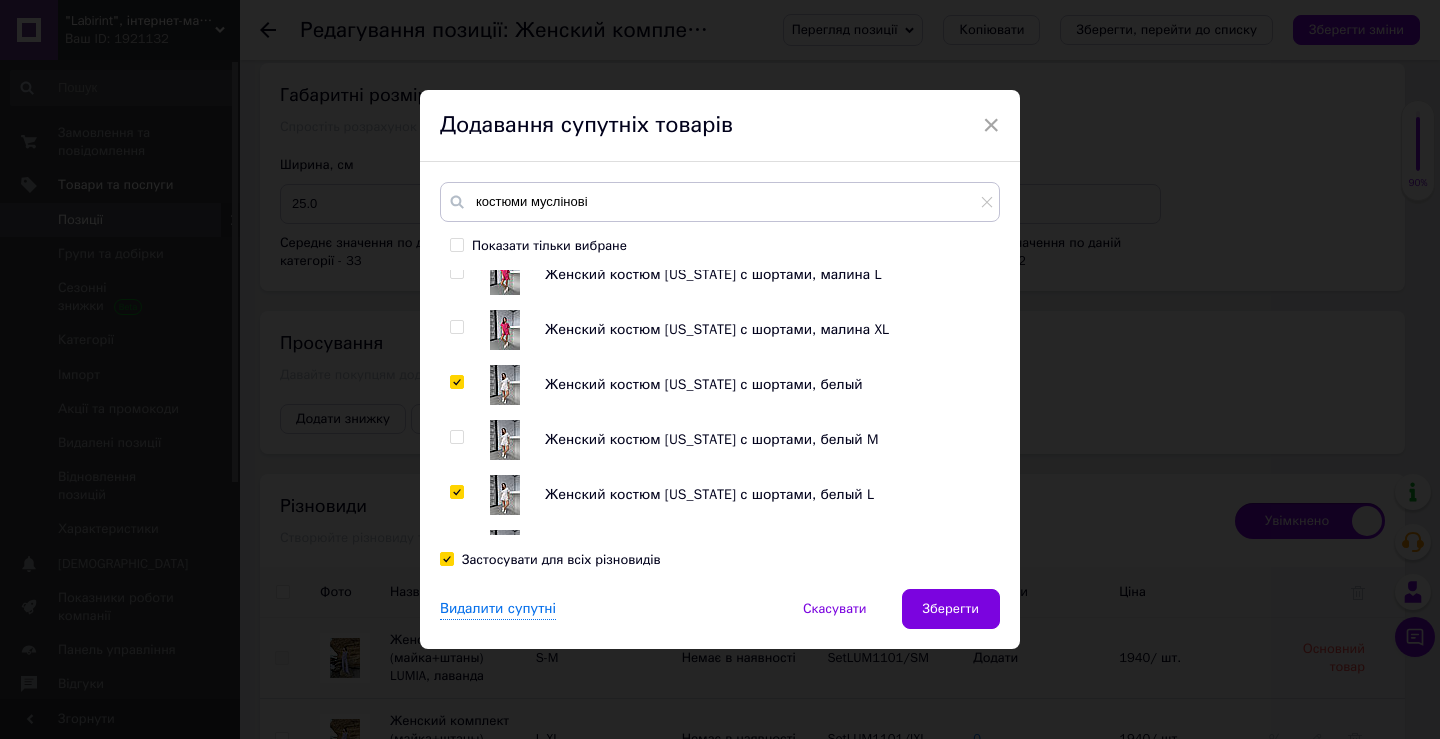 checkbox on "true" 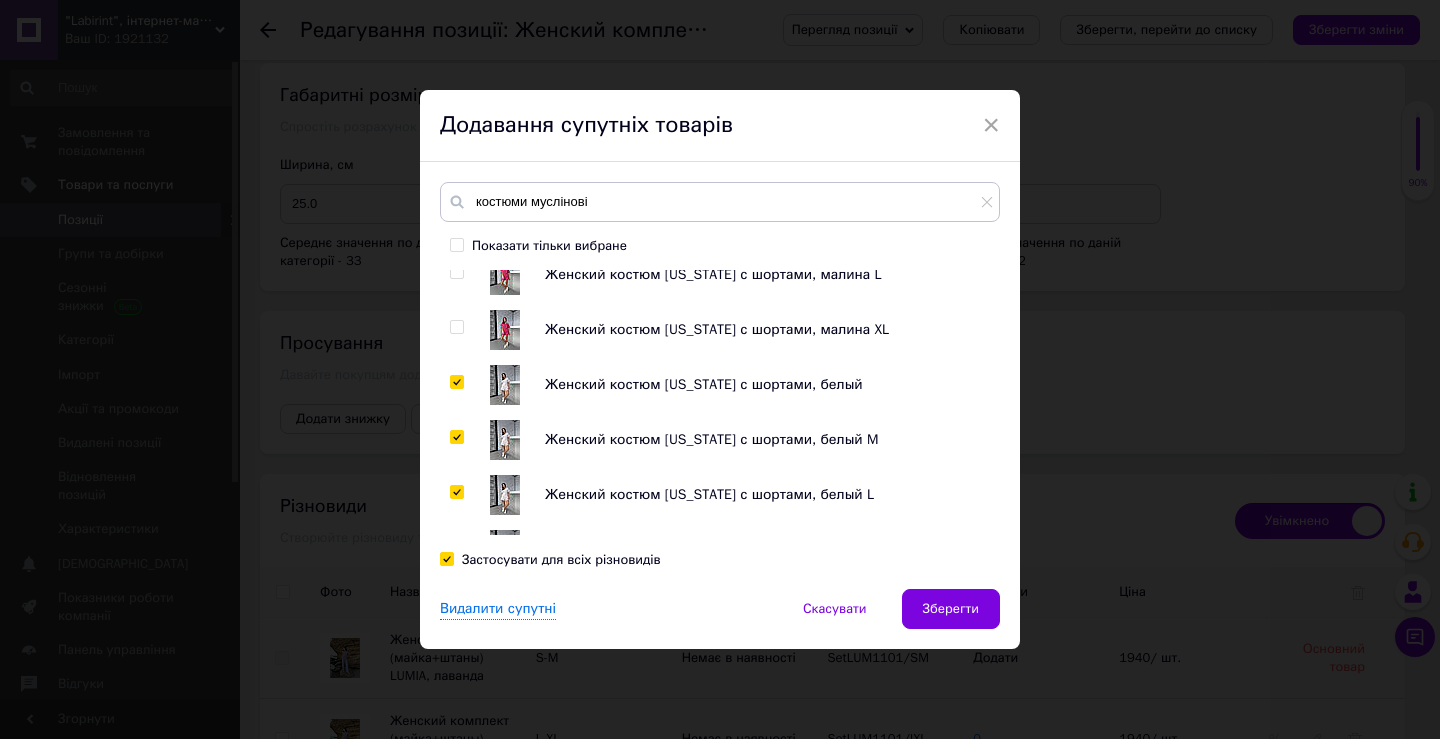 checkbox on "true" 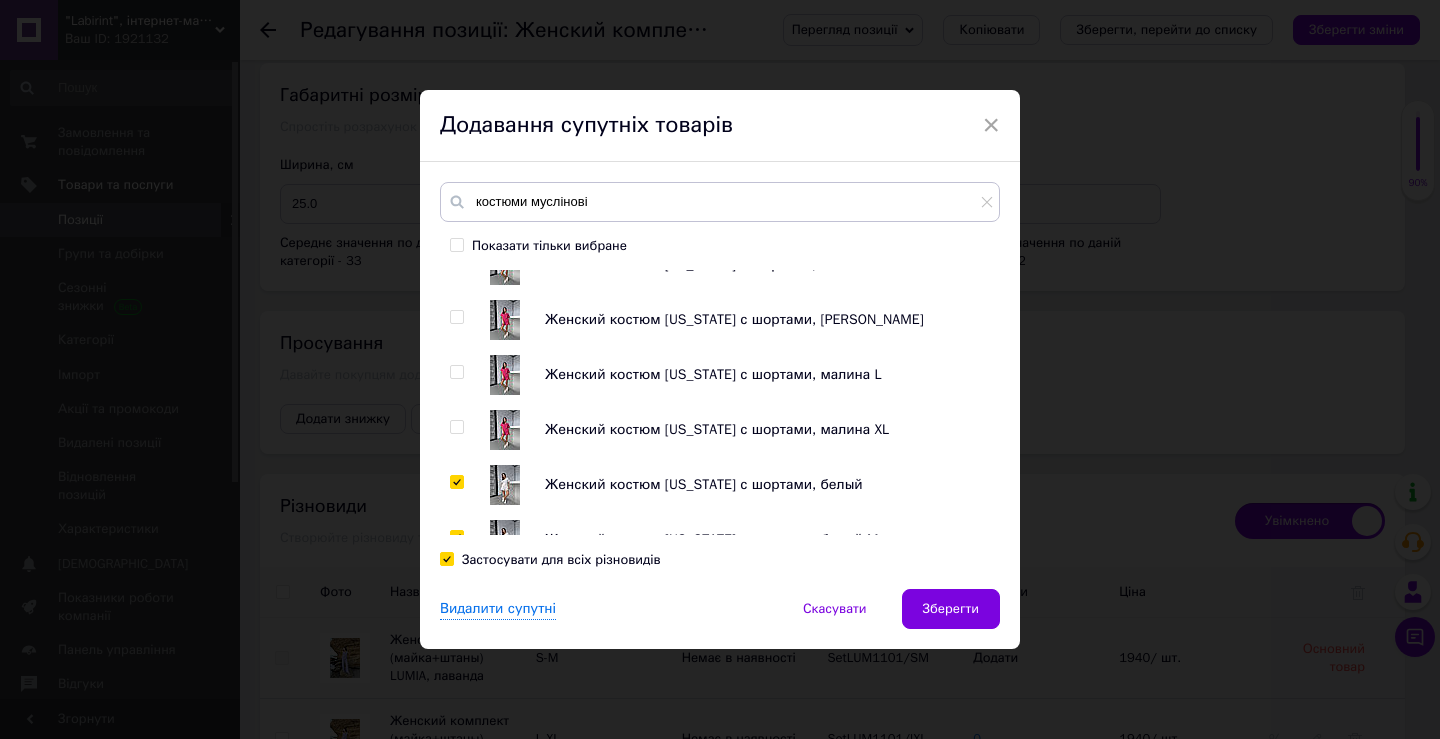 drag, startPoint x: 452, startPoint y: 364, endPoint x: 468, endPoint y: 428, distance: 65.96969 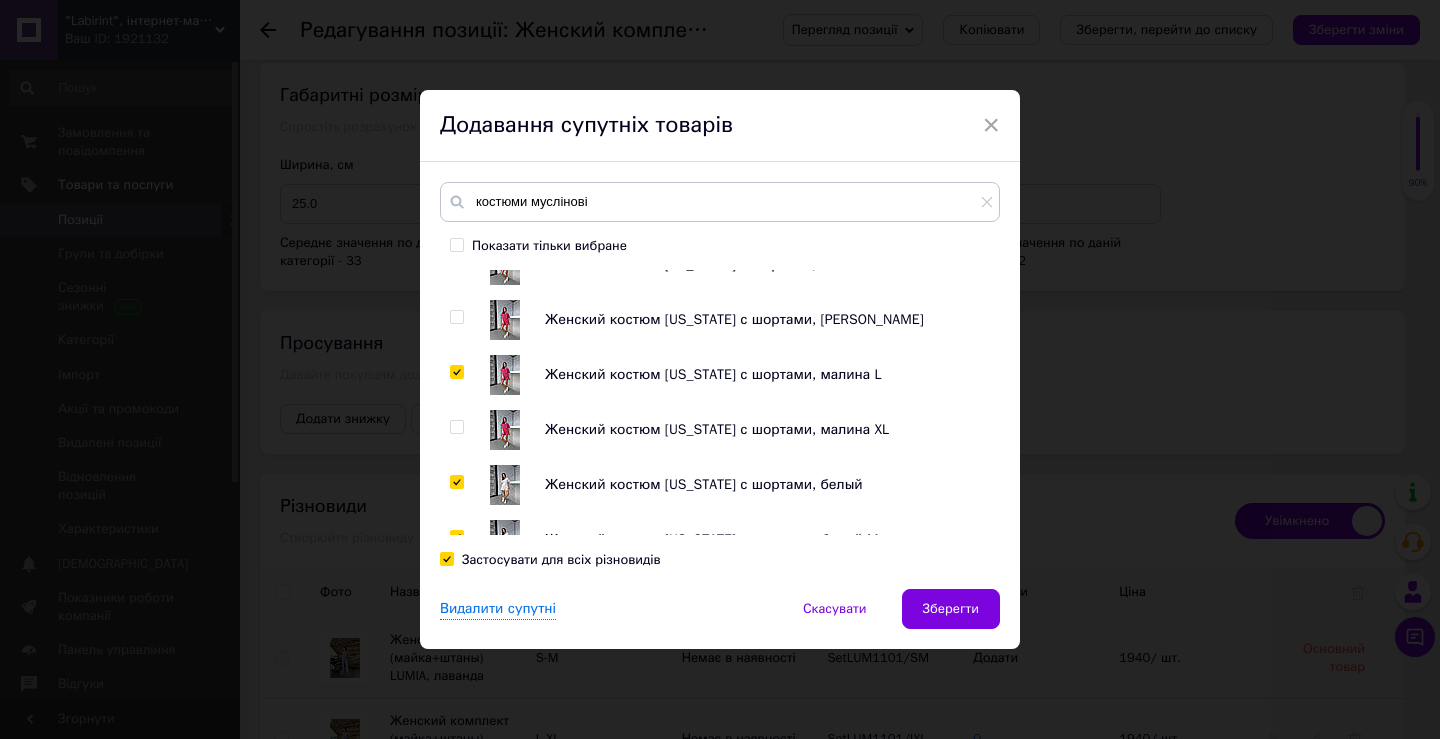 checkbox on "true" 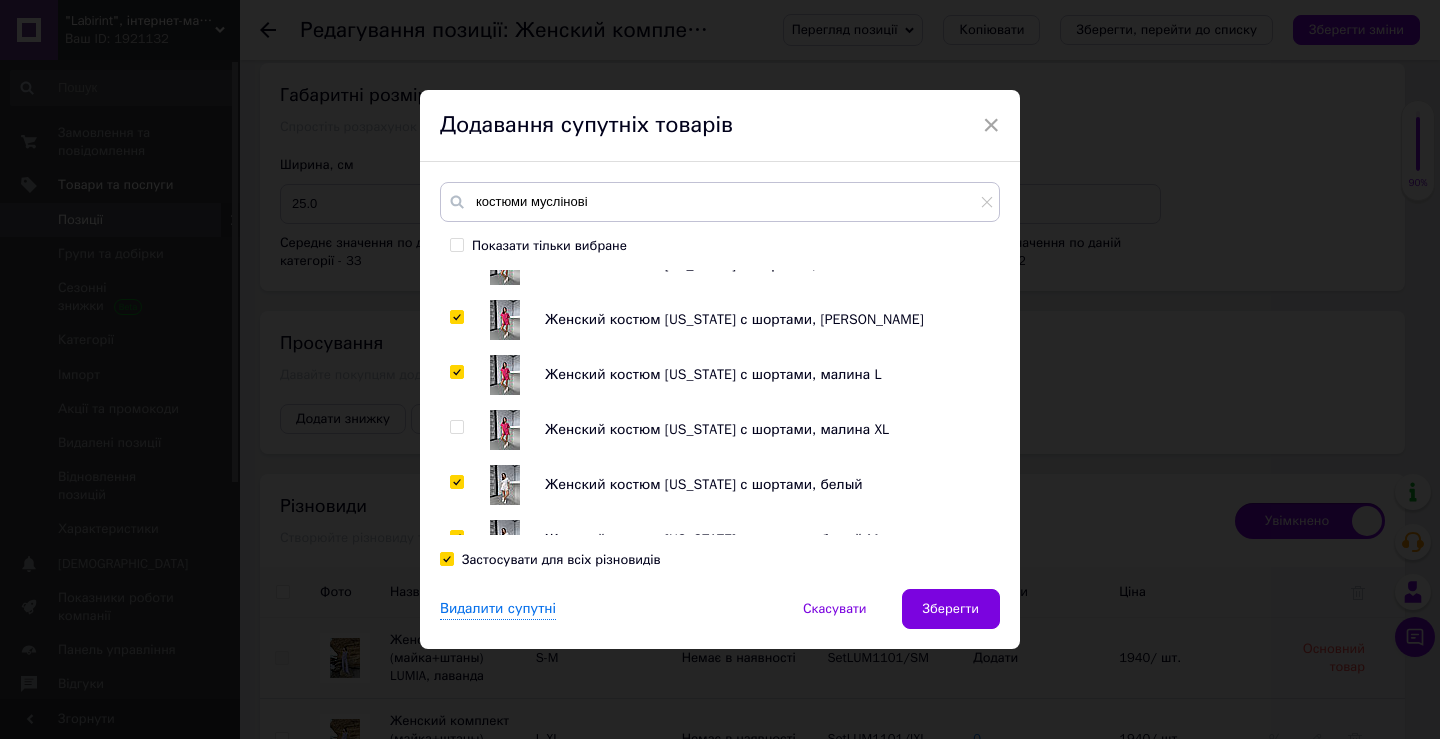 checkbox on "true" 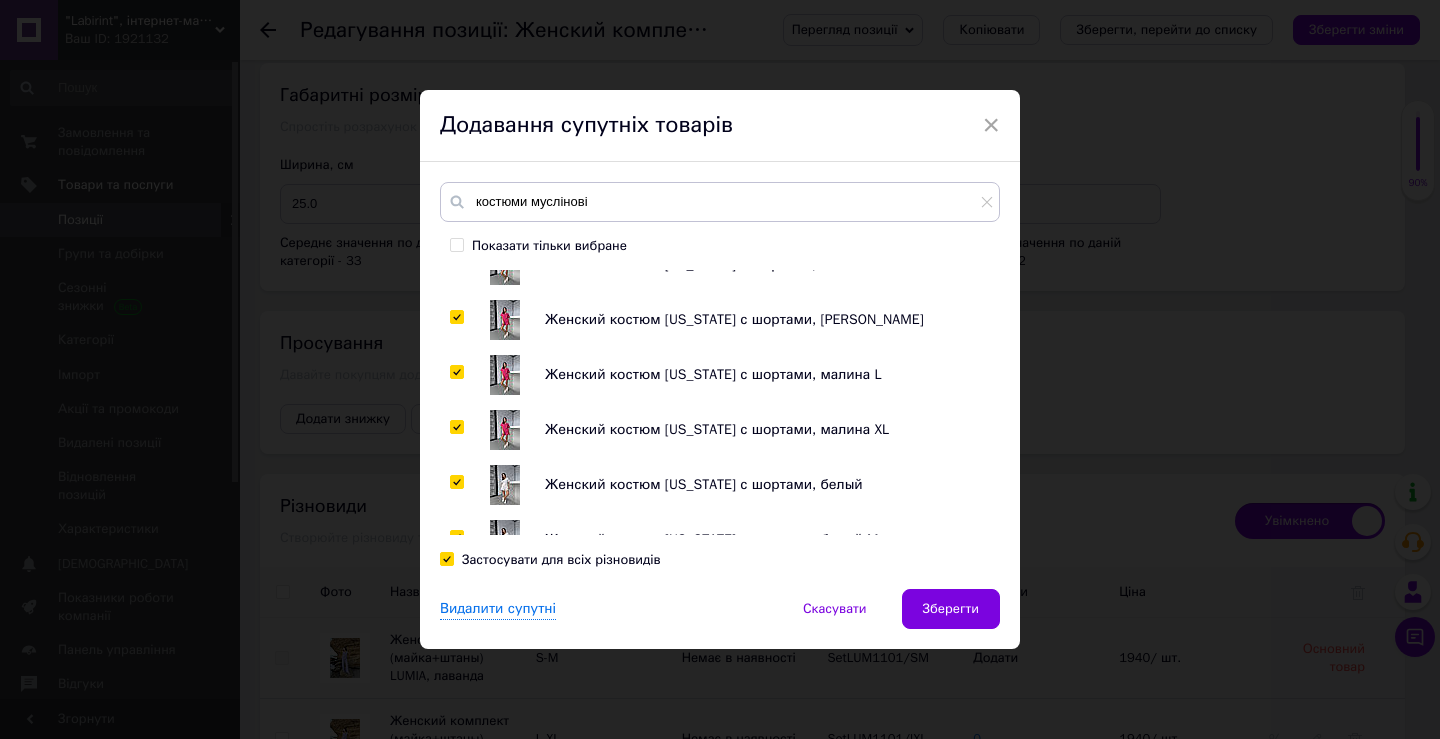 checkbox on "true" 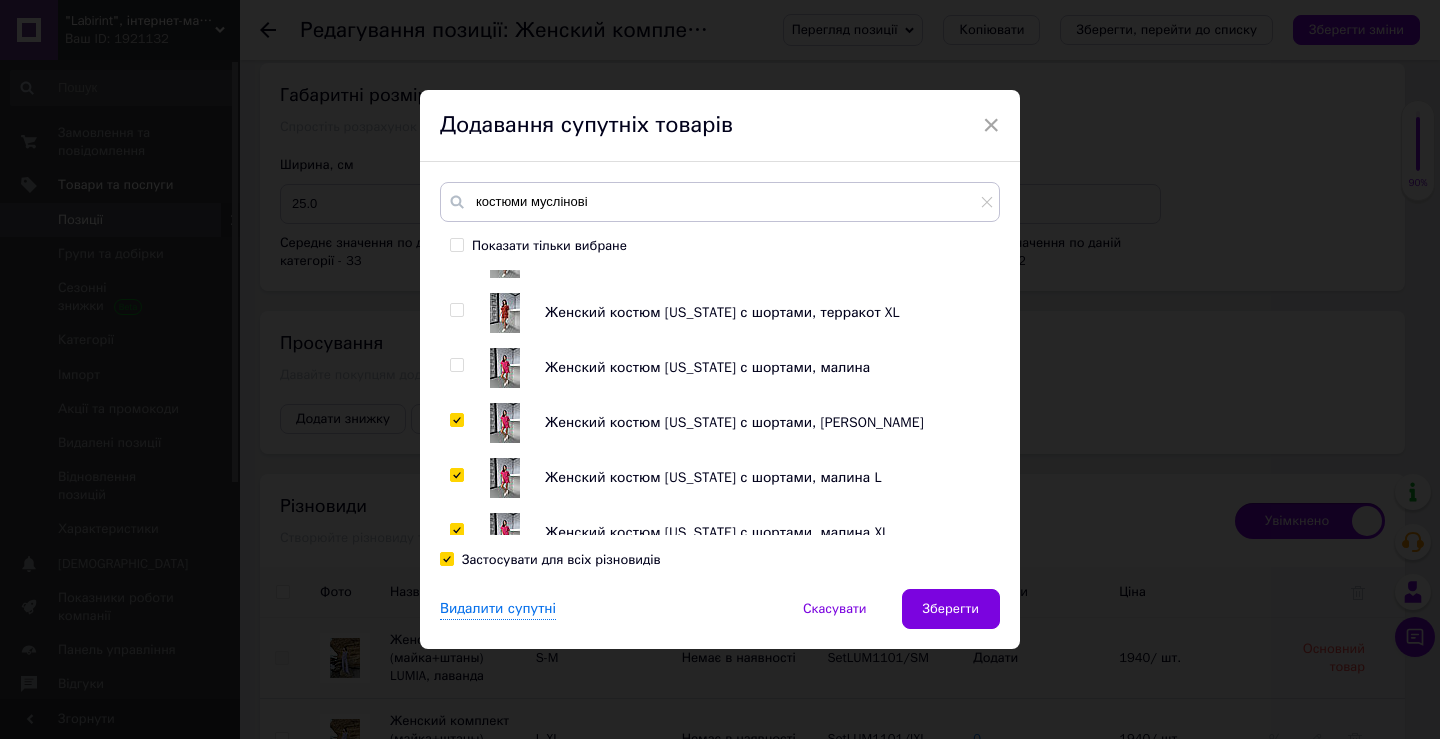 scroll, scrollTop: 100, scrollLeft: 0, axis: vertical 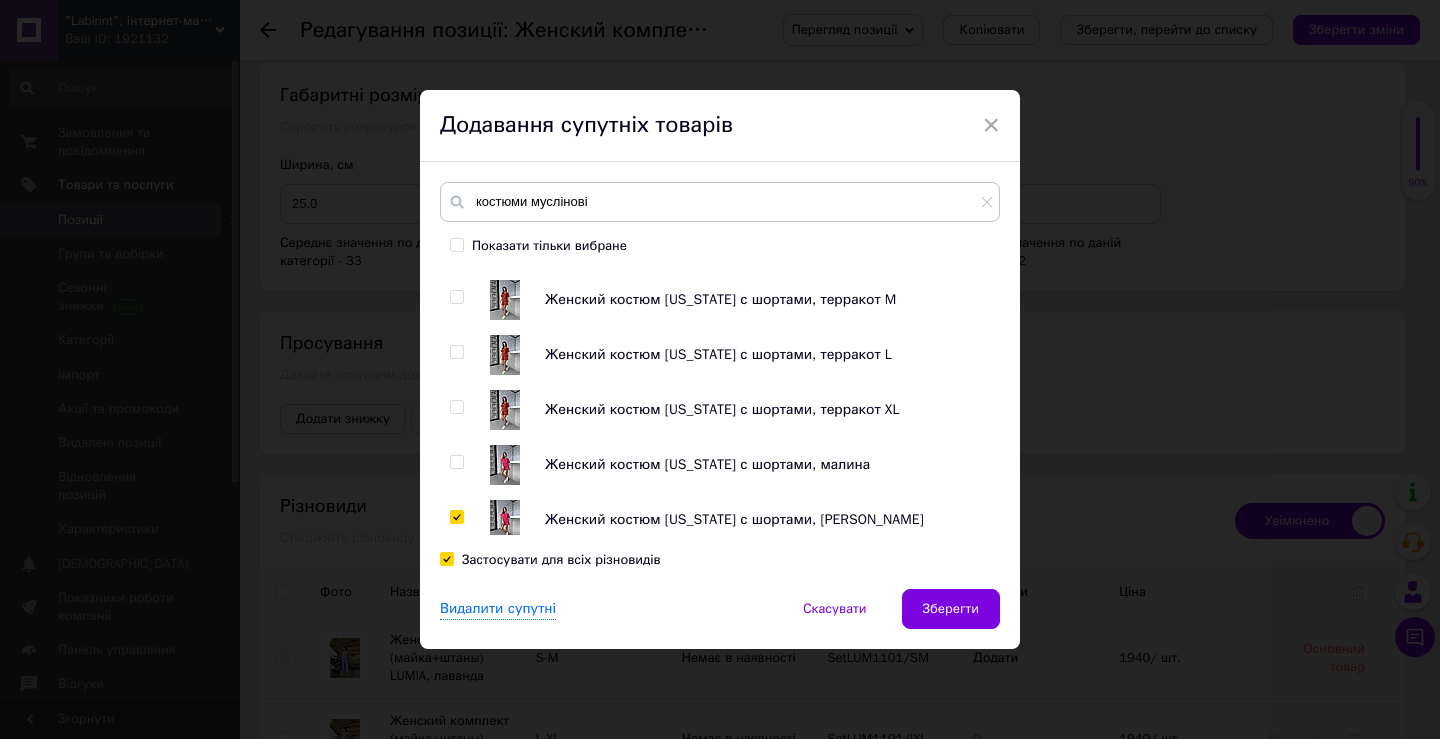click at bounding box center [456, 407] 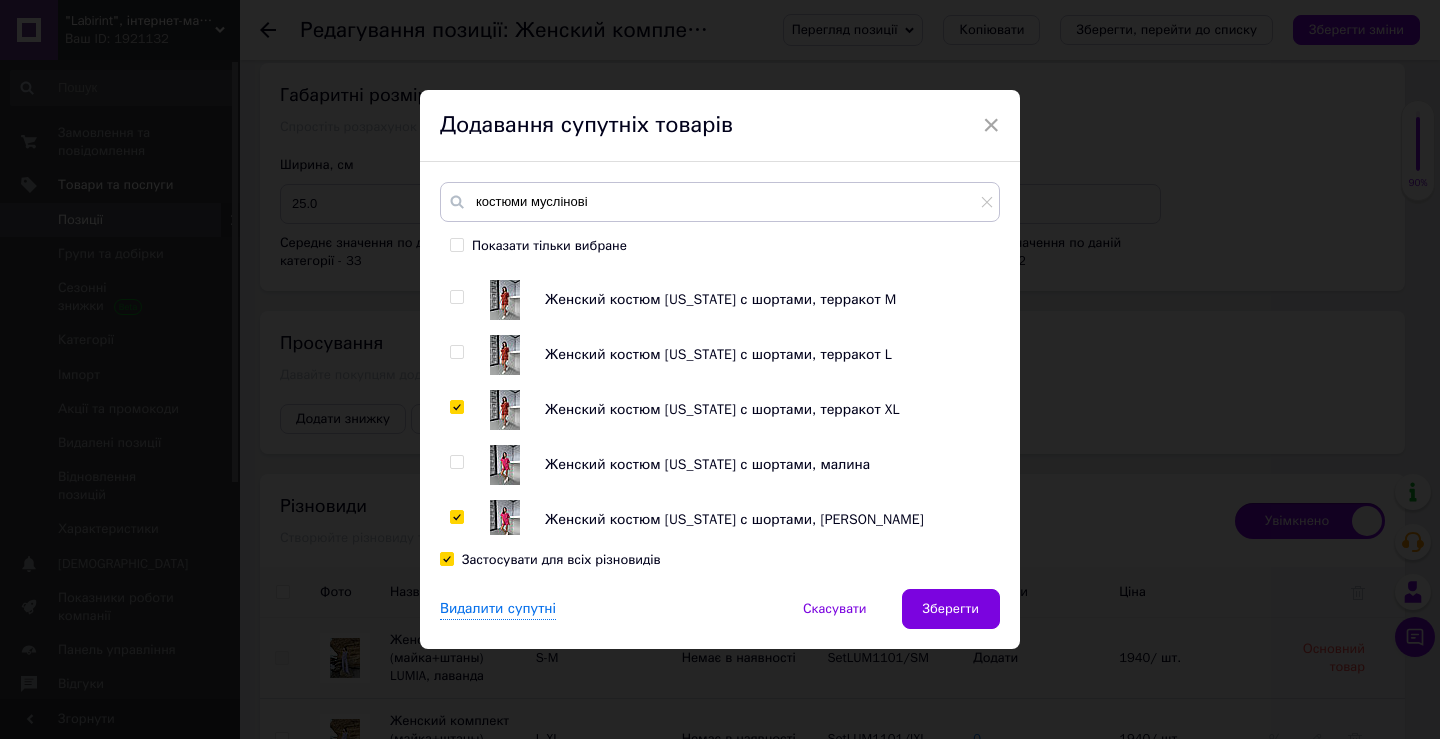 checkbox on "true" 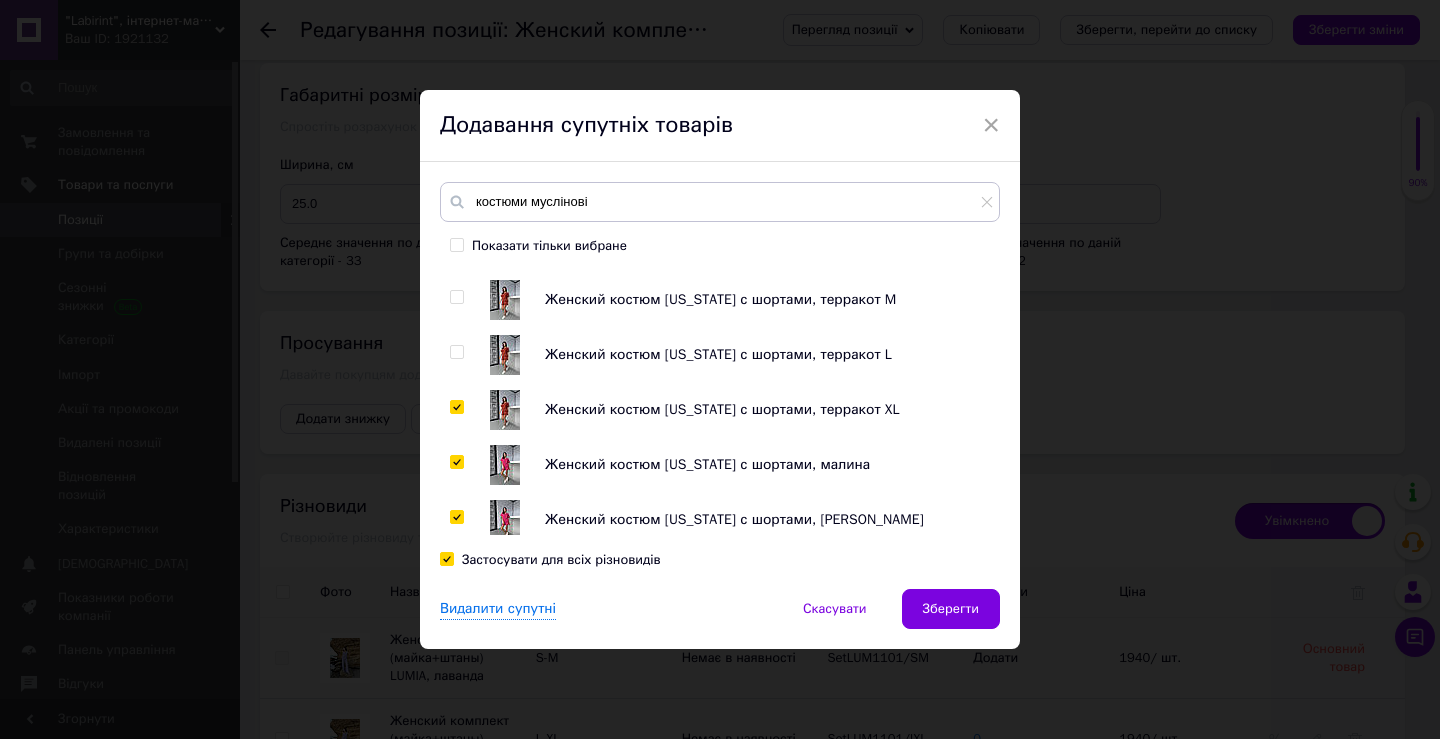 checkbox on "true" 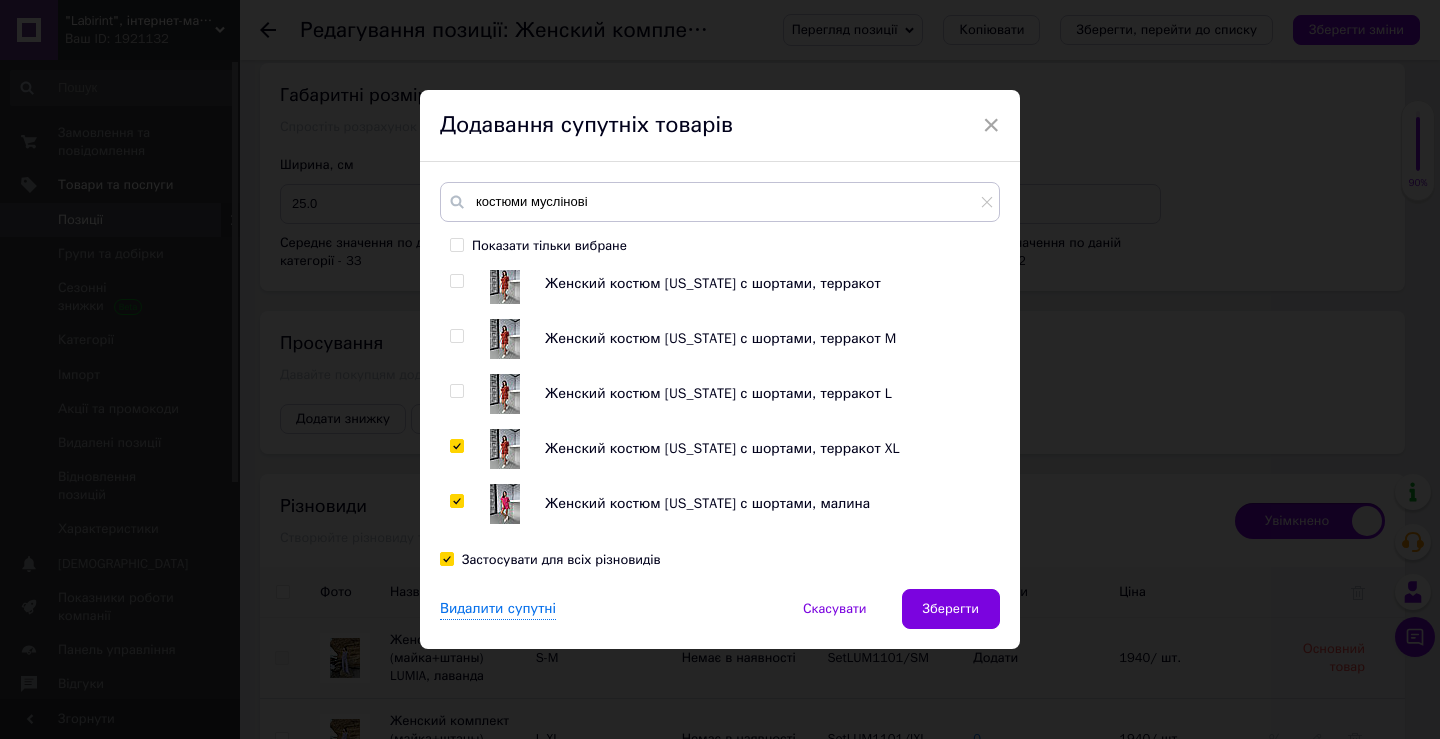 scroll, scrollTop: 0, scrollLeft: 0, axis: both 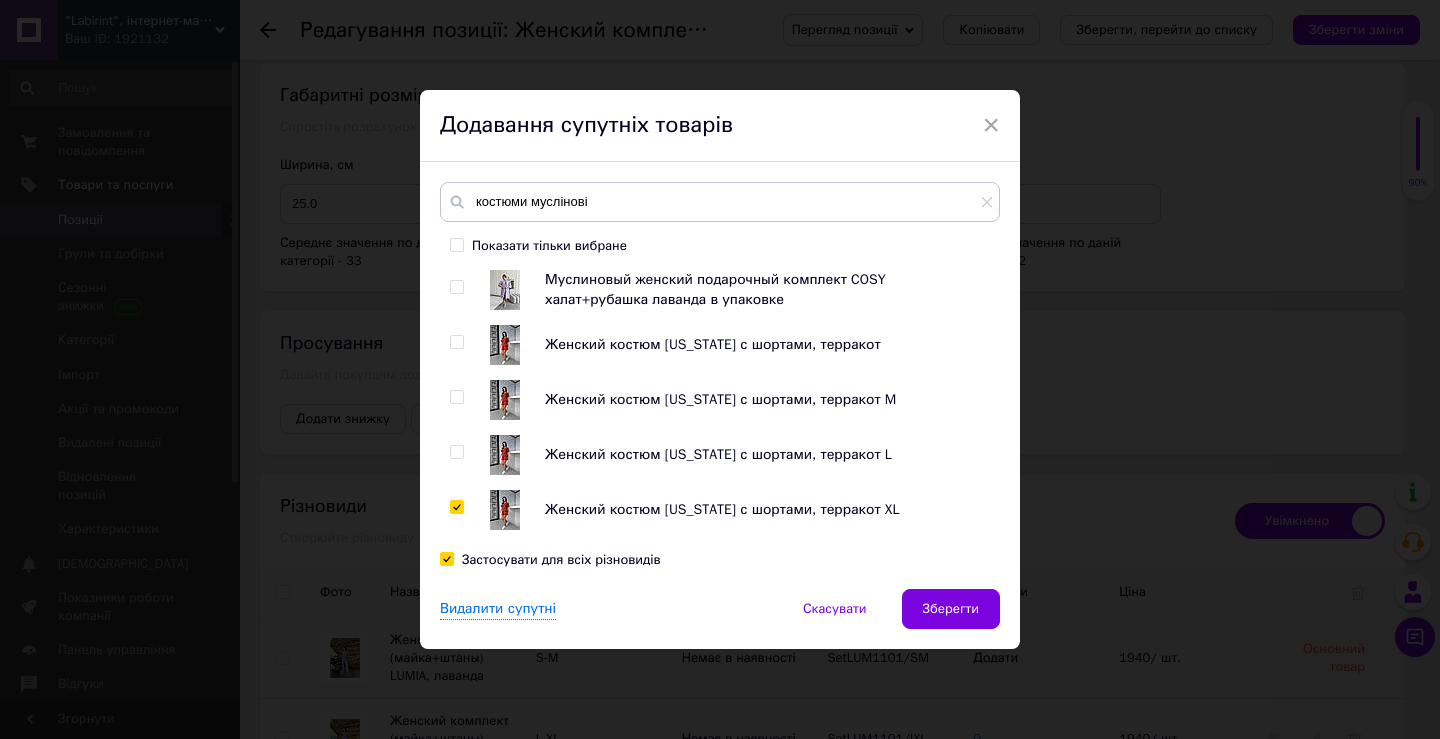 click at bounding box center (460, 455) 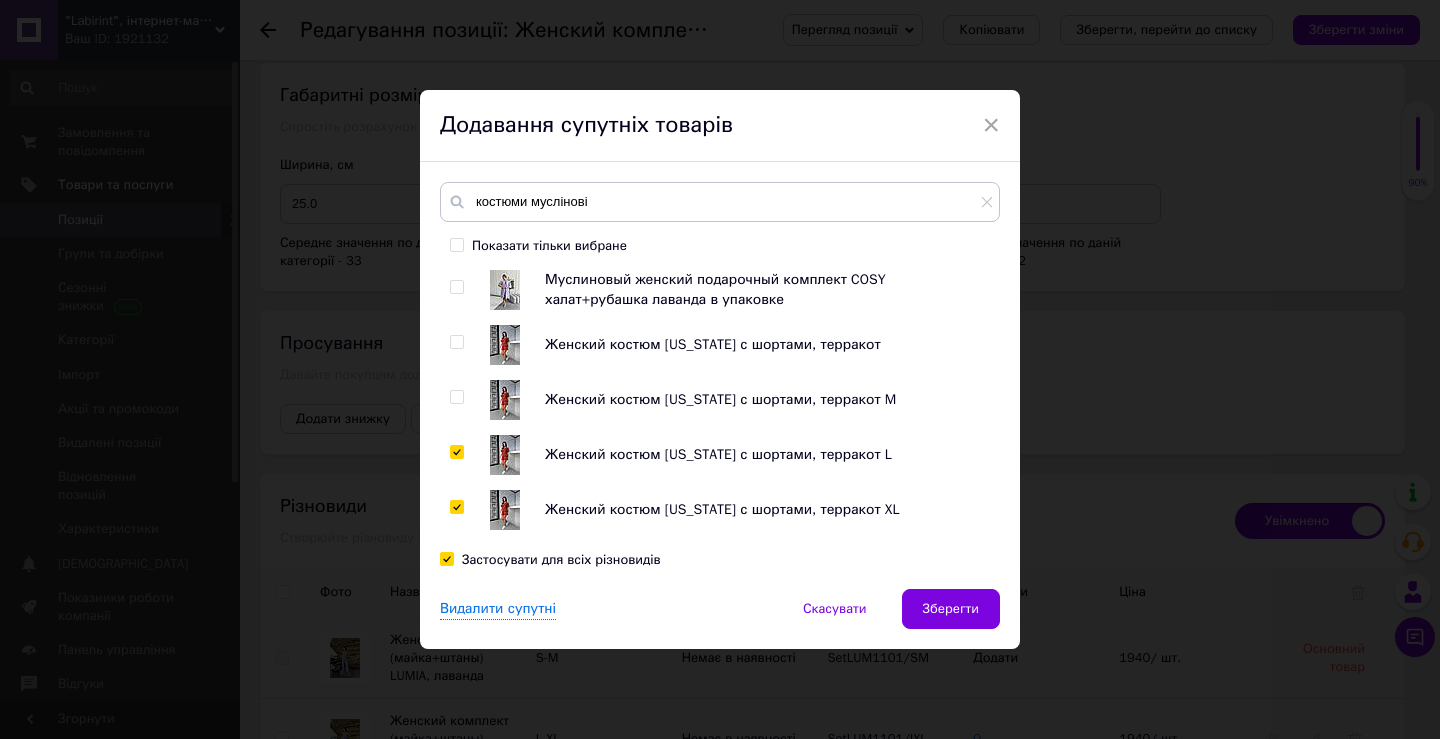 checkbox on "true" 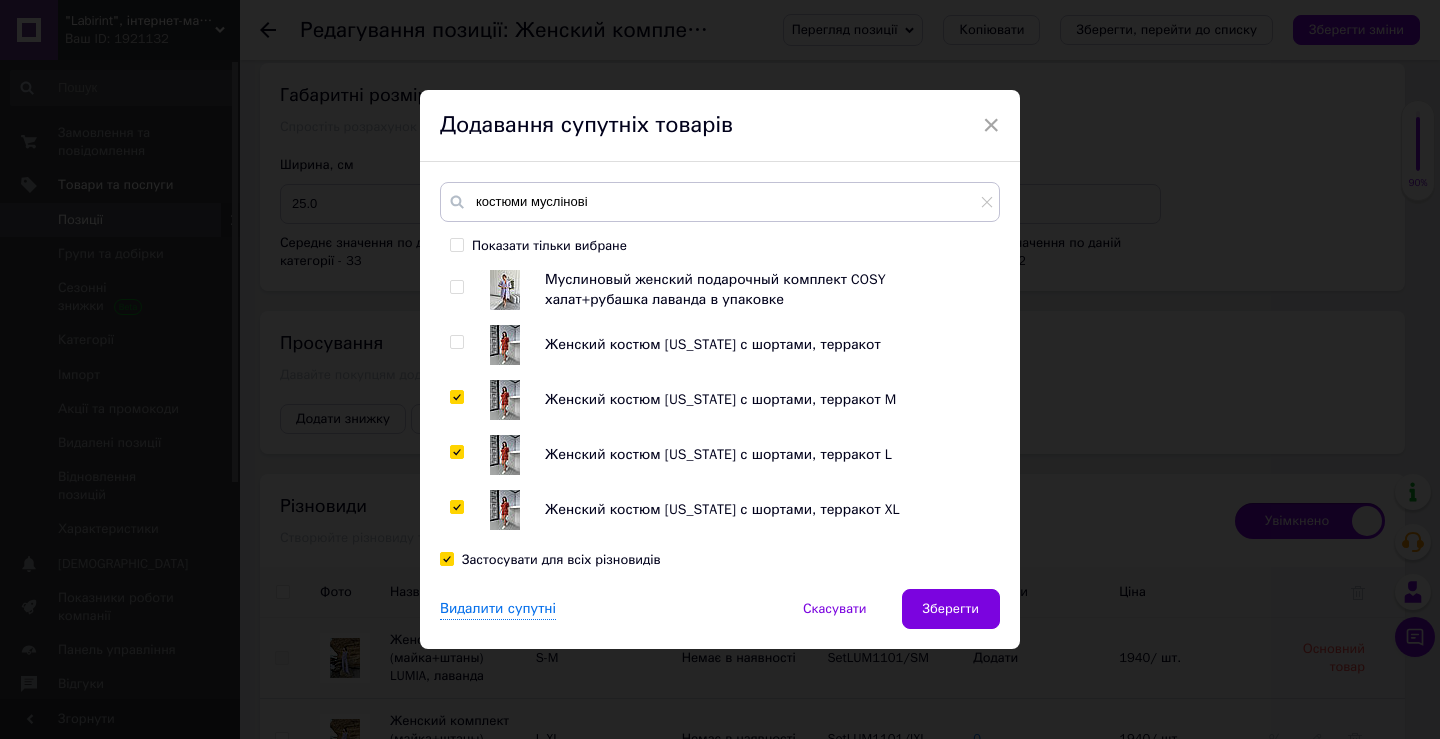 checkbox on "true" 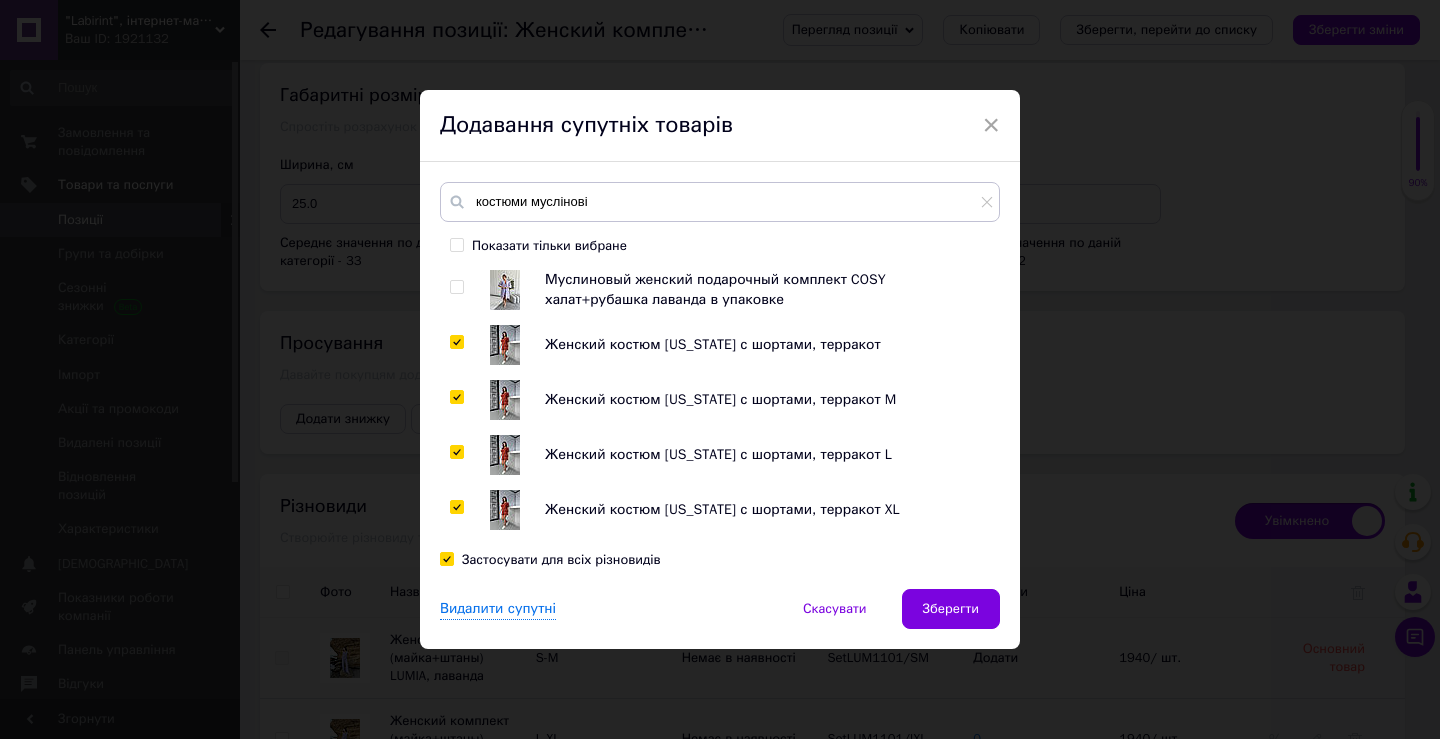 checkbox on "true" 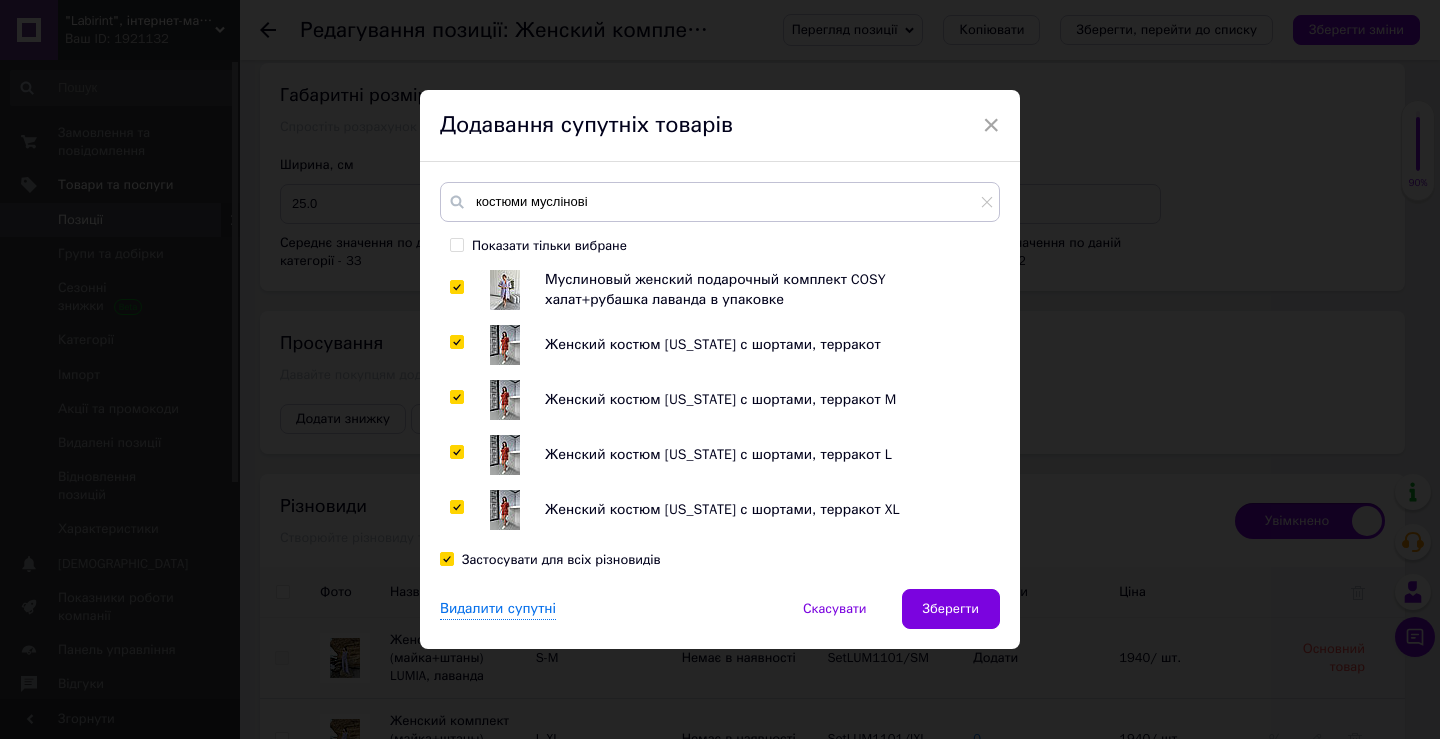 checkbox on "true" 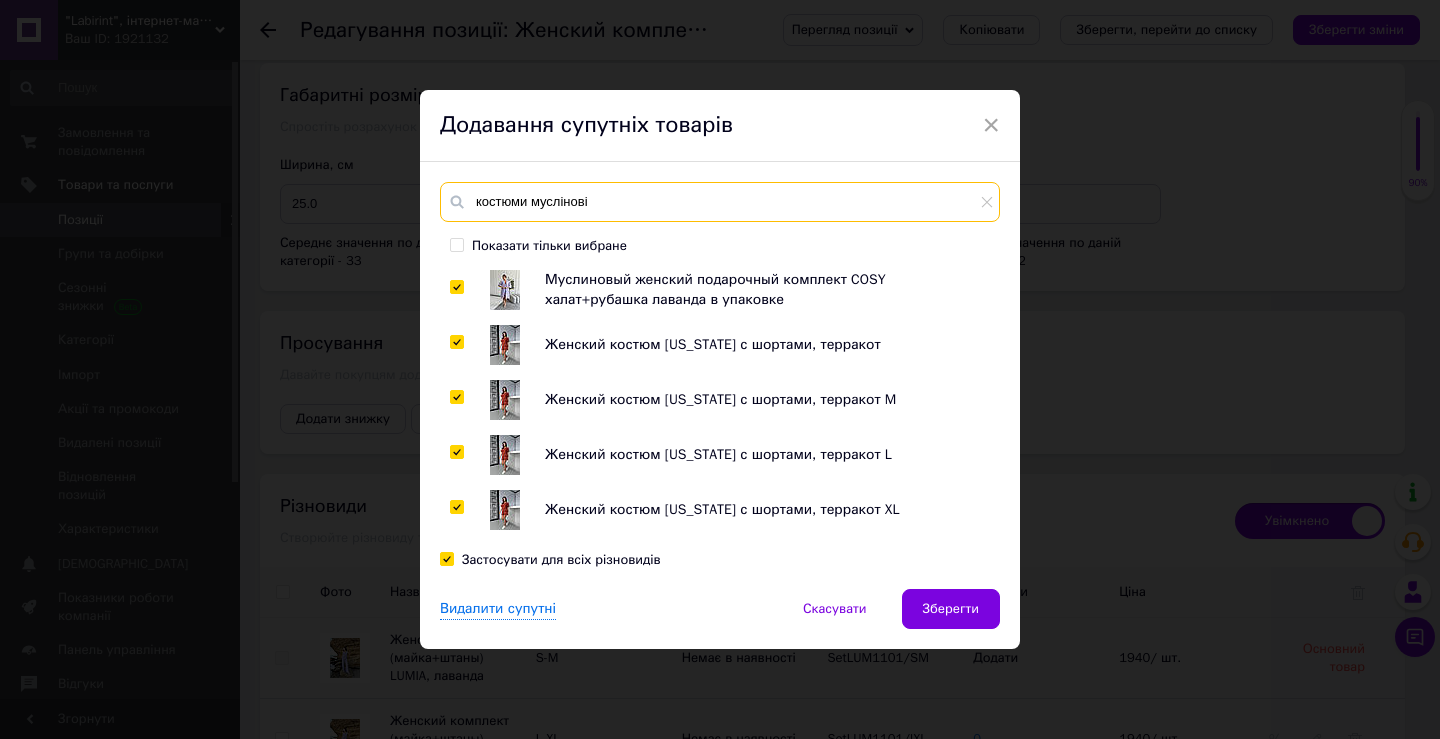drag, startPoint x: 609, startPoint y: 198, endPoint x: 454, endPoint y: 214, distance: 155.82362 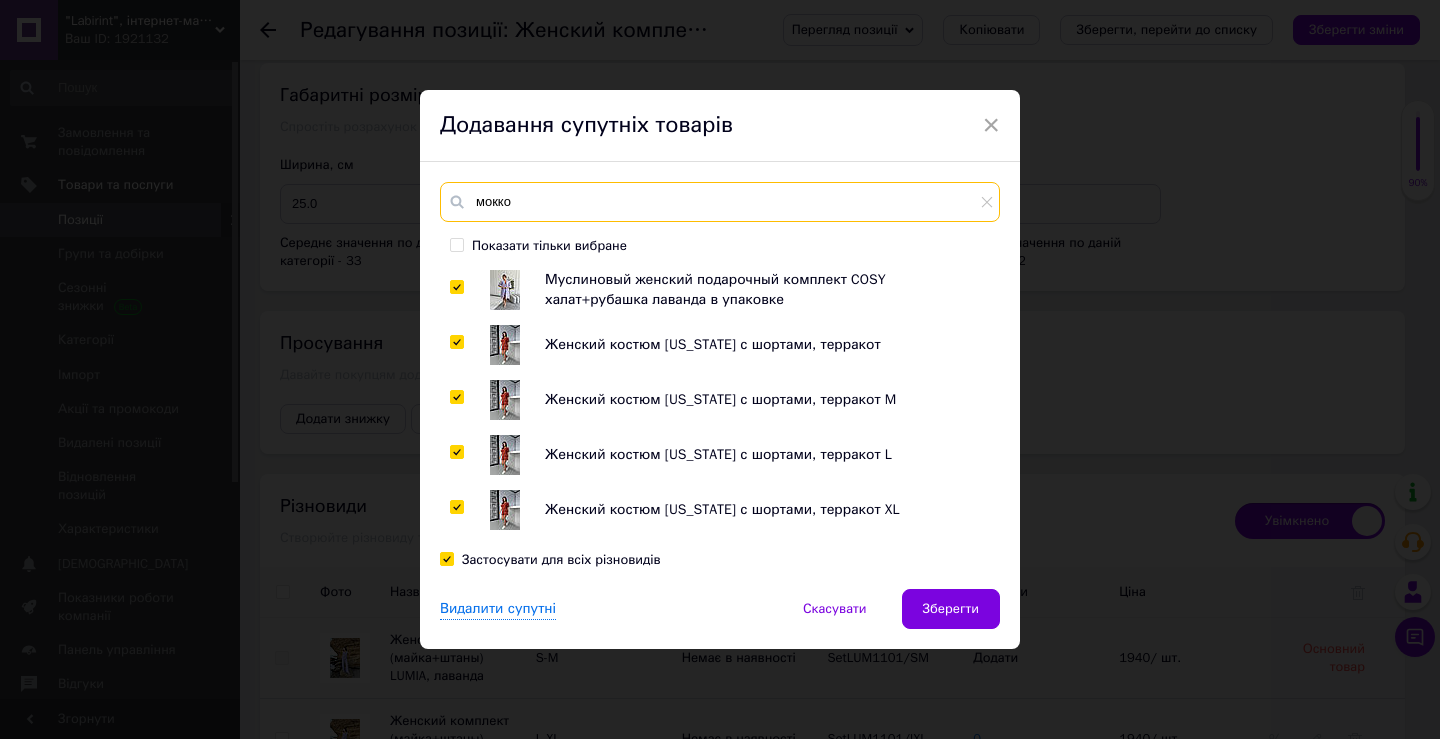 type on "мокко" 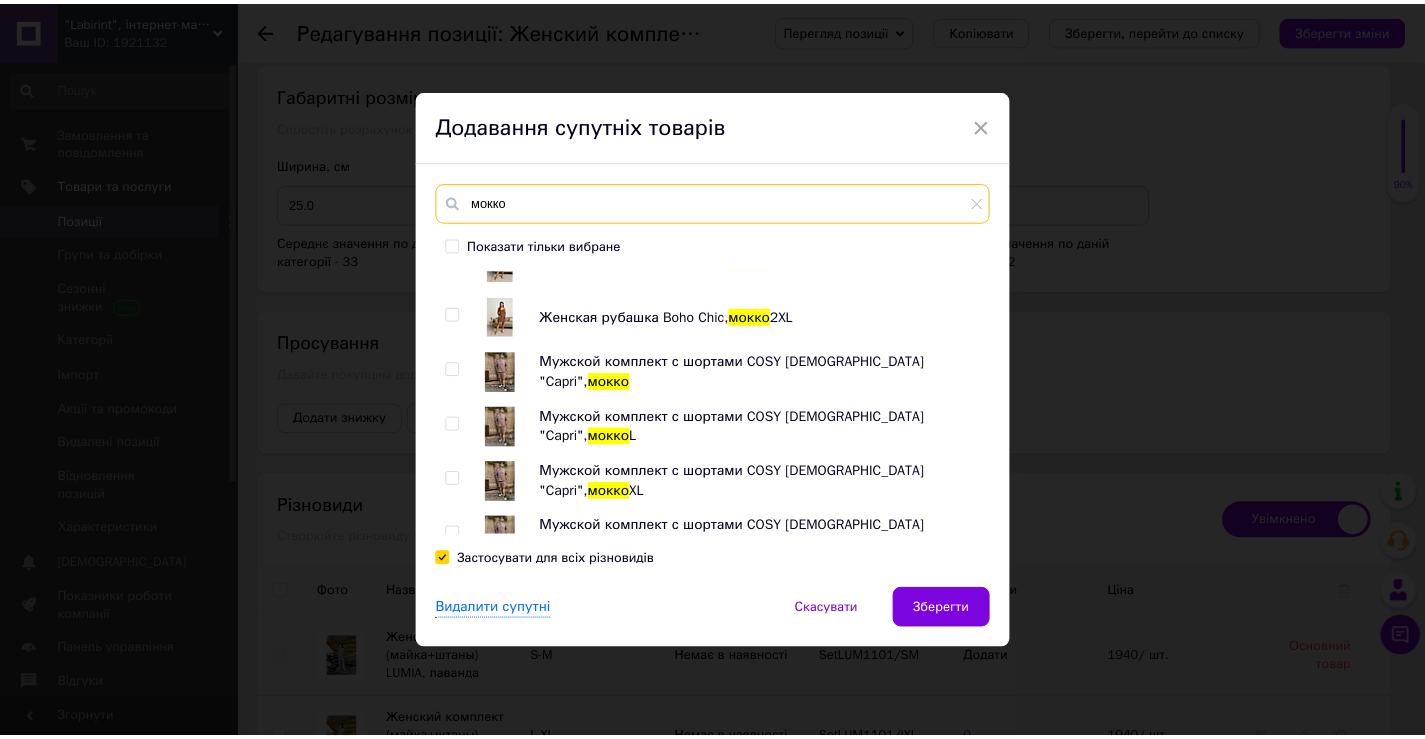 scroll, scrollTop: 215, scrollLeft: 0, axis: vertical 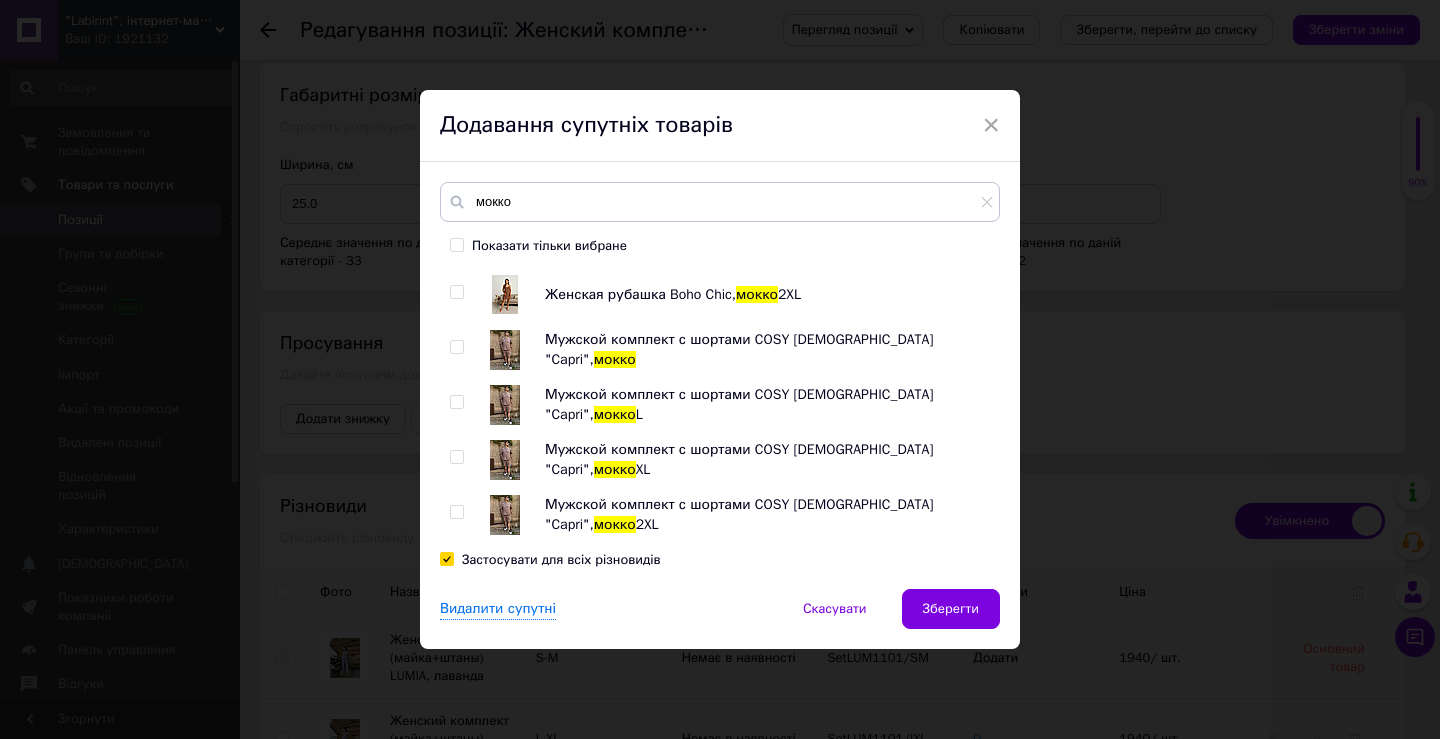 click on "Женская рубашка Boho Chic,  мокко Женская рубашка Boho Chic,  мокко  M Женская рубашка Boho Chic,  мокко  L Женская рубашка Boho Chic,  мокко  XL Женская рубашка Boho Chic,  мокко  2XL Мужской комплект с шортами COSY муслиновый "Capri",  мокко Мужской комплект с шортами COSY муслиновый "Capri",  мокко  L Мужской комплект с шортами COSY [DEMOGRAPHIC_DATA] "Capri",  мокко  XL Мужской комплект с шортами COSY [DEMOGRAPHIC_DATA] "Capri",  мокко  2XL" at bounding box center [719, 402] 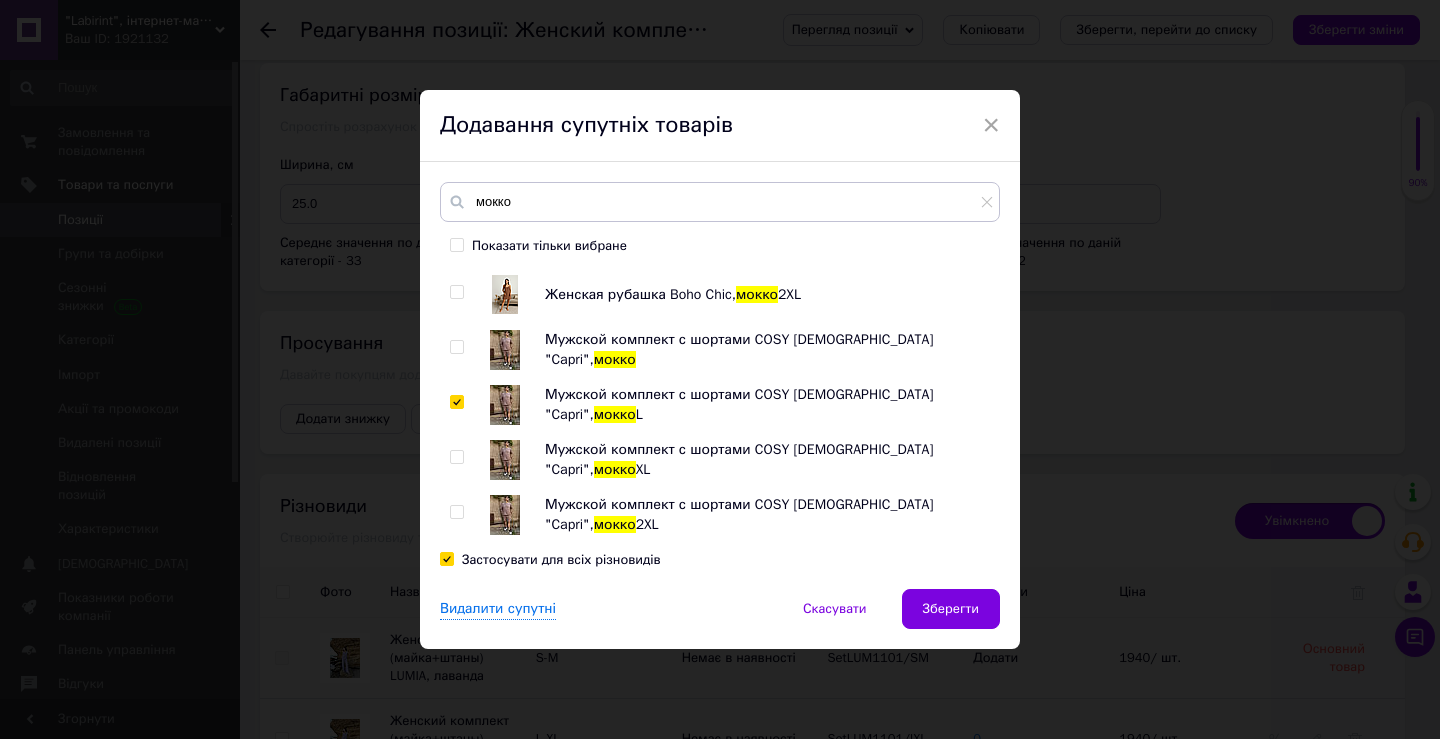 checkbox on "true" 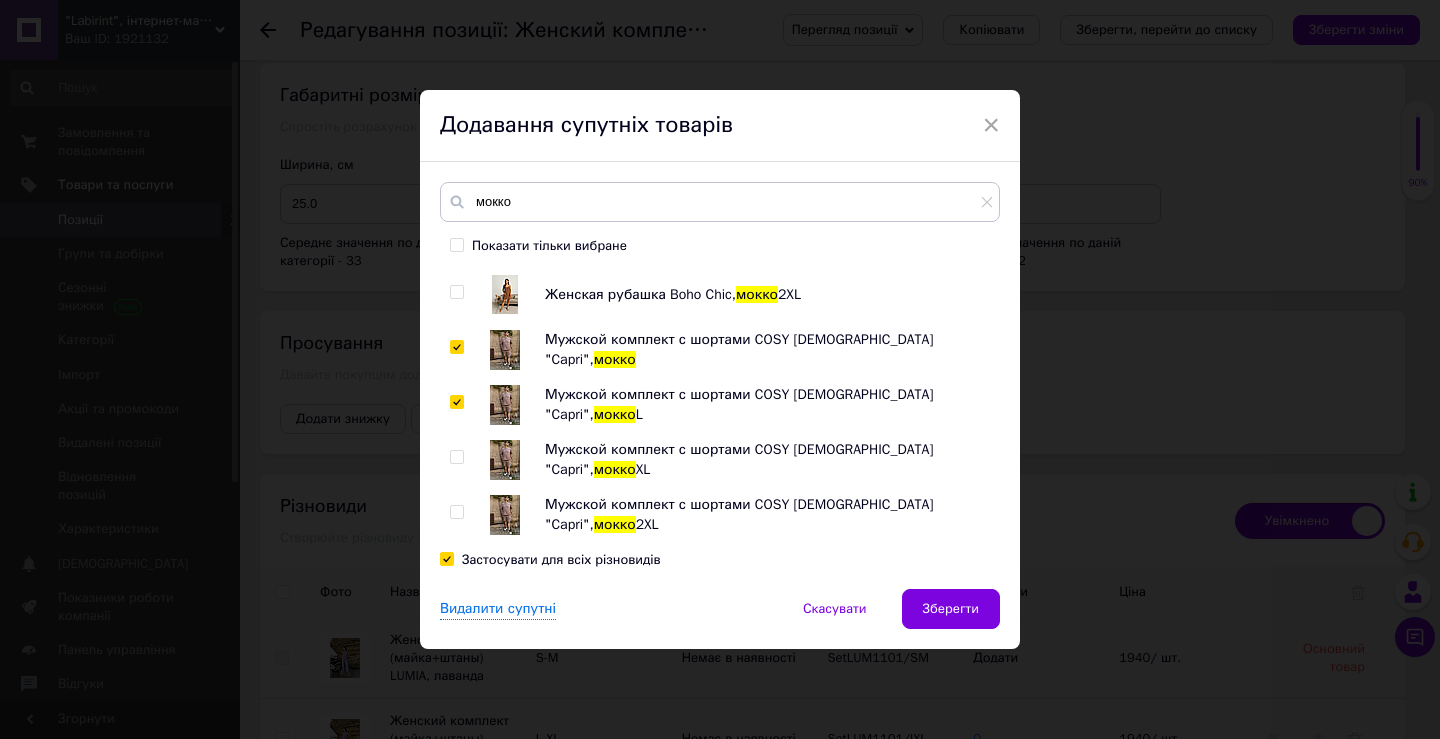 checkbox on "true" 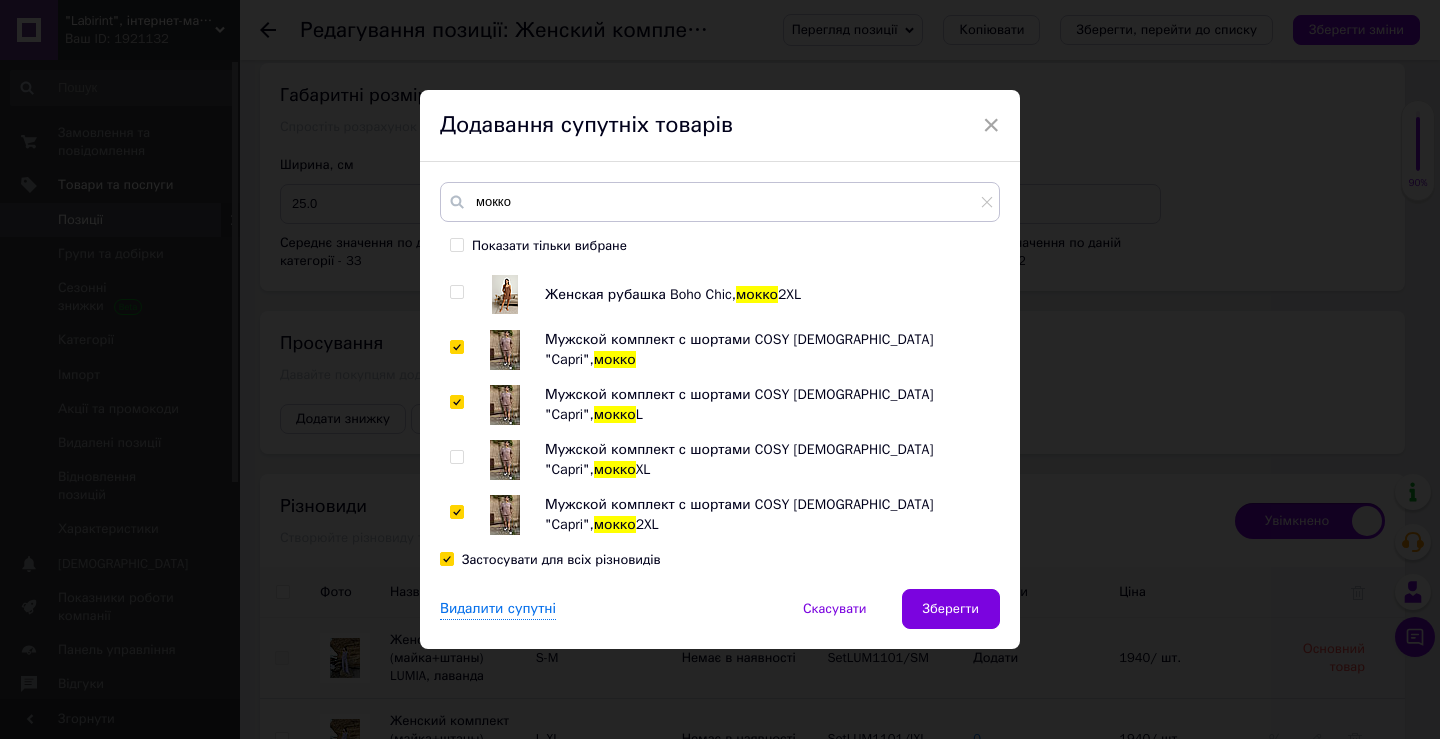 checkbox on "true" 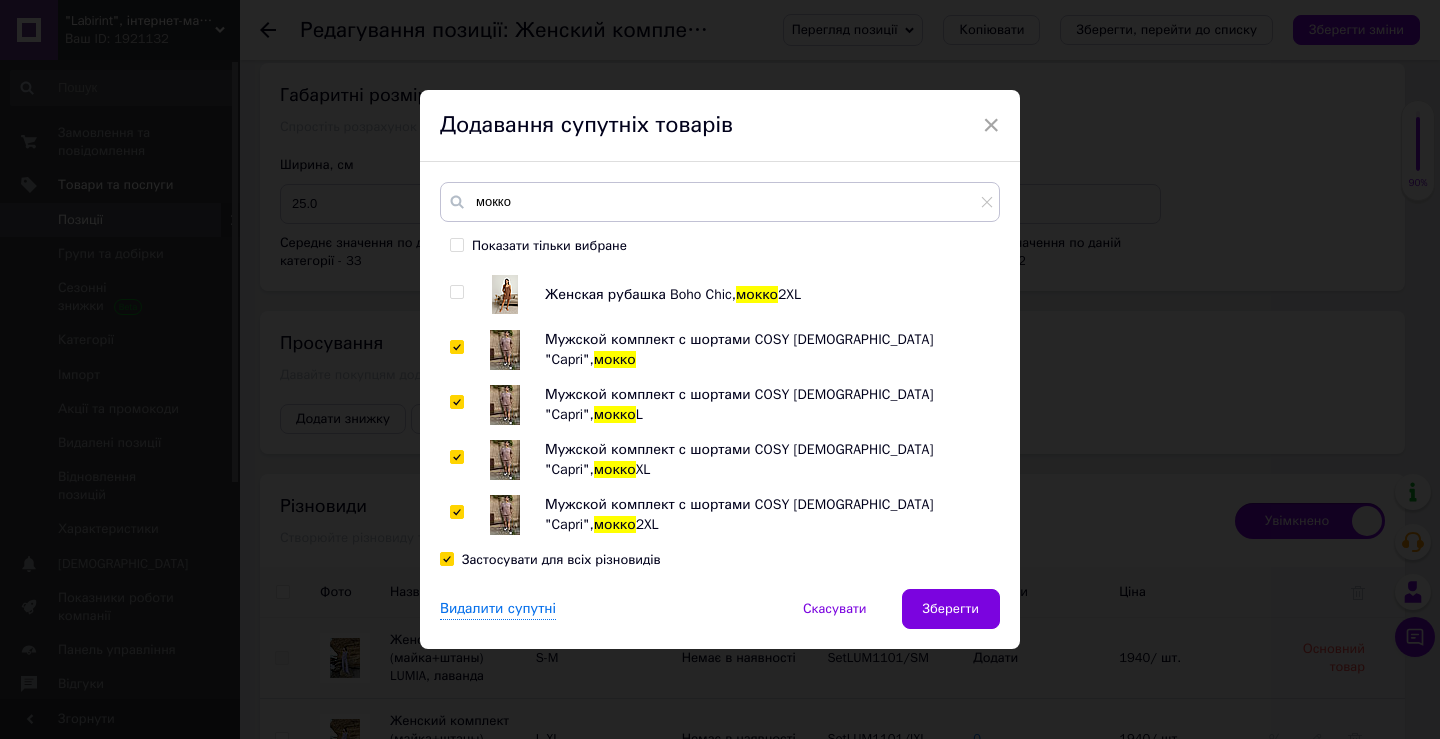 checkbox on "true" 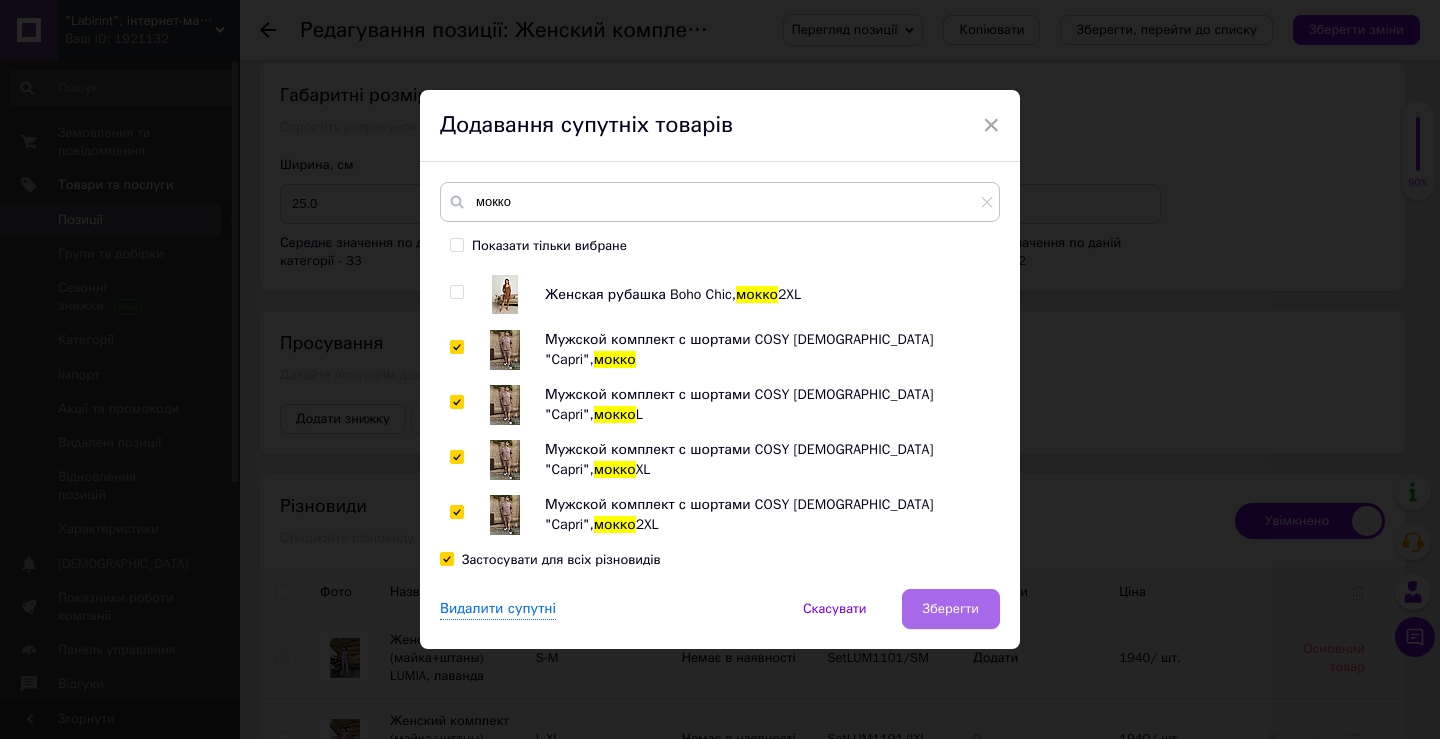 click on "Зберегти" at bounding box center (951, 609) 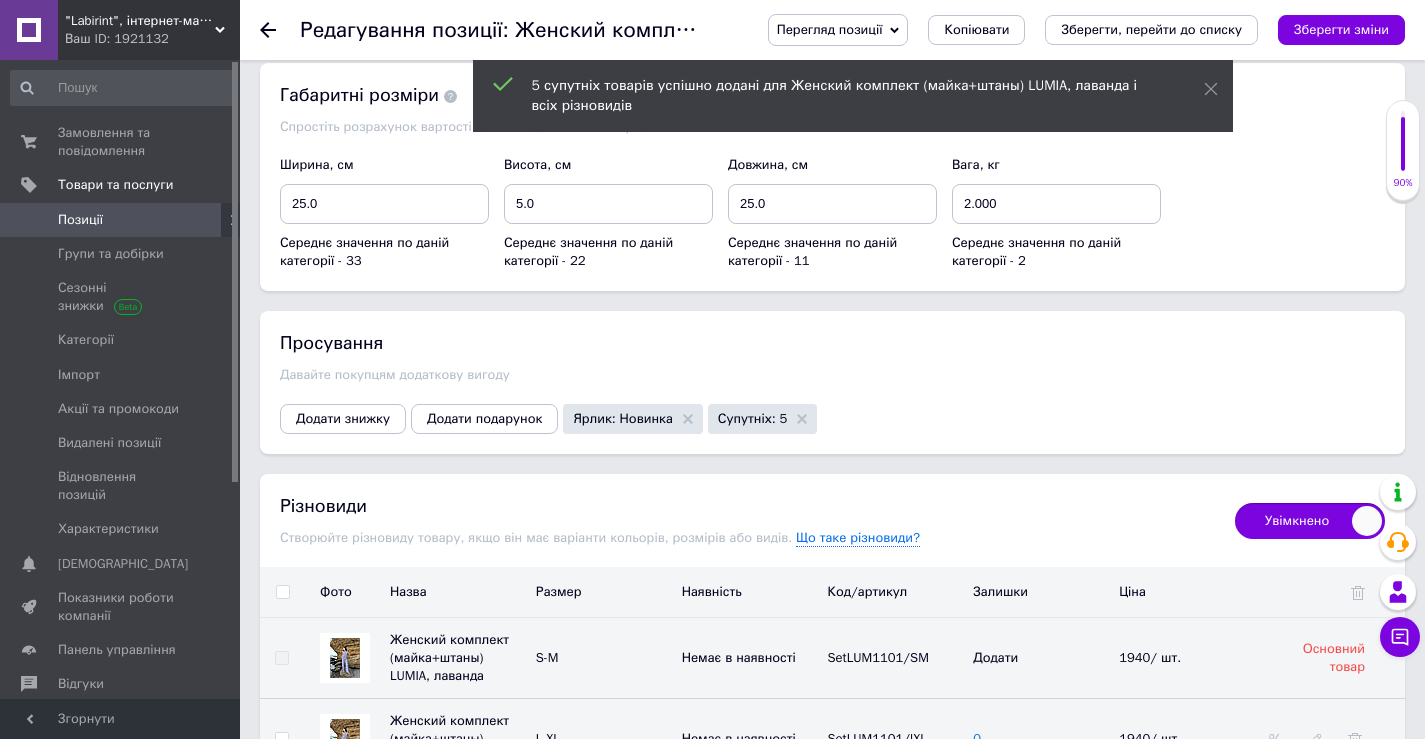 click on "Позиції" at bounding box center [80, 220] 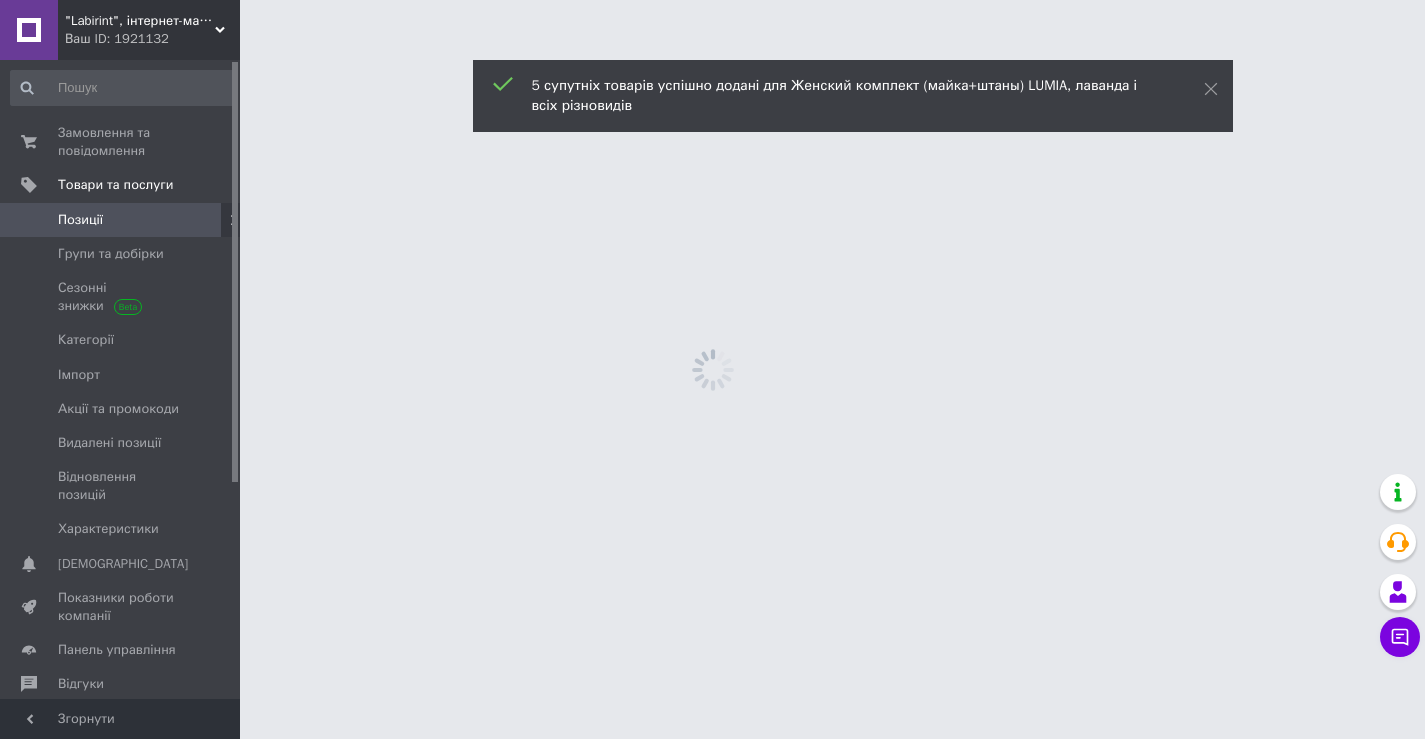 scroll, scrollTop: 0, scrollLeft: 0, axis: both 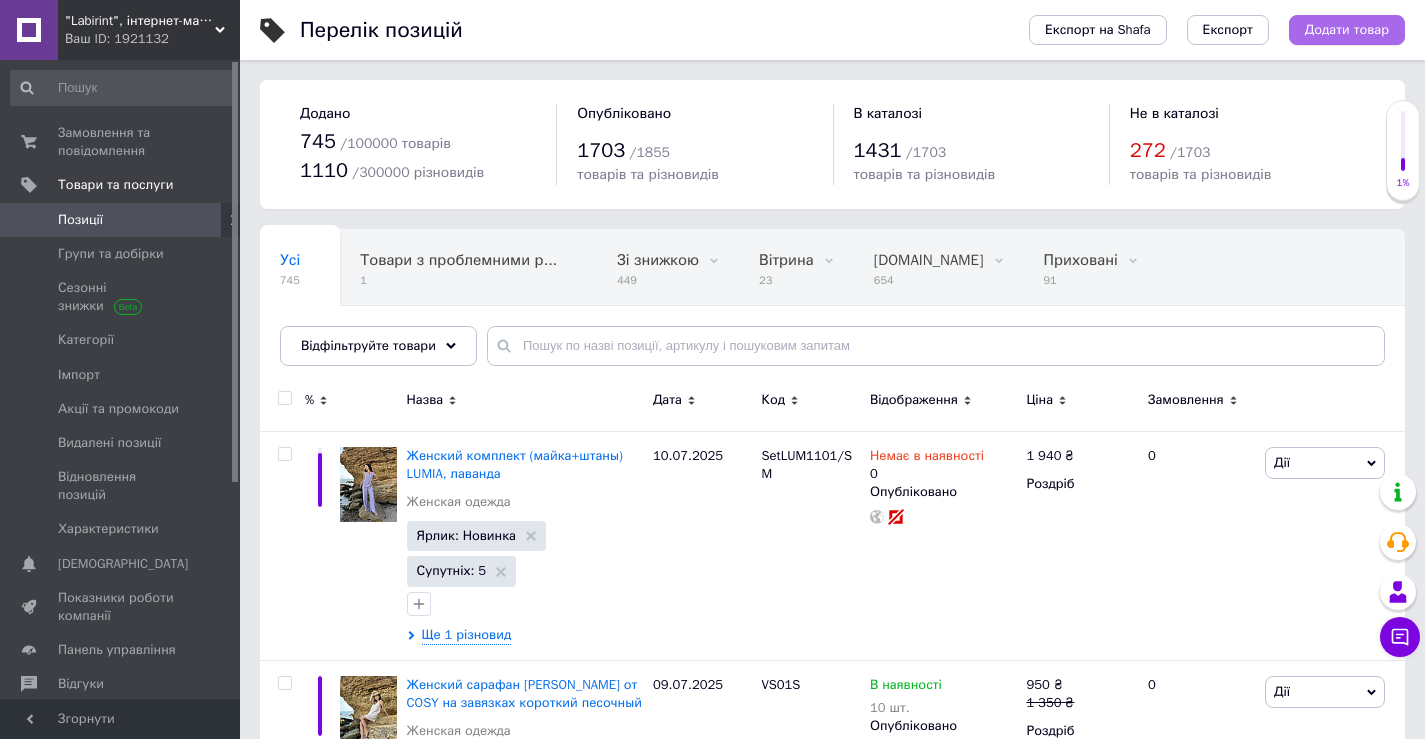 click on "Додати товар" at bounding box center [1347, 30] 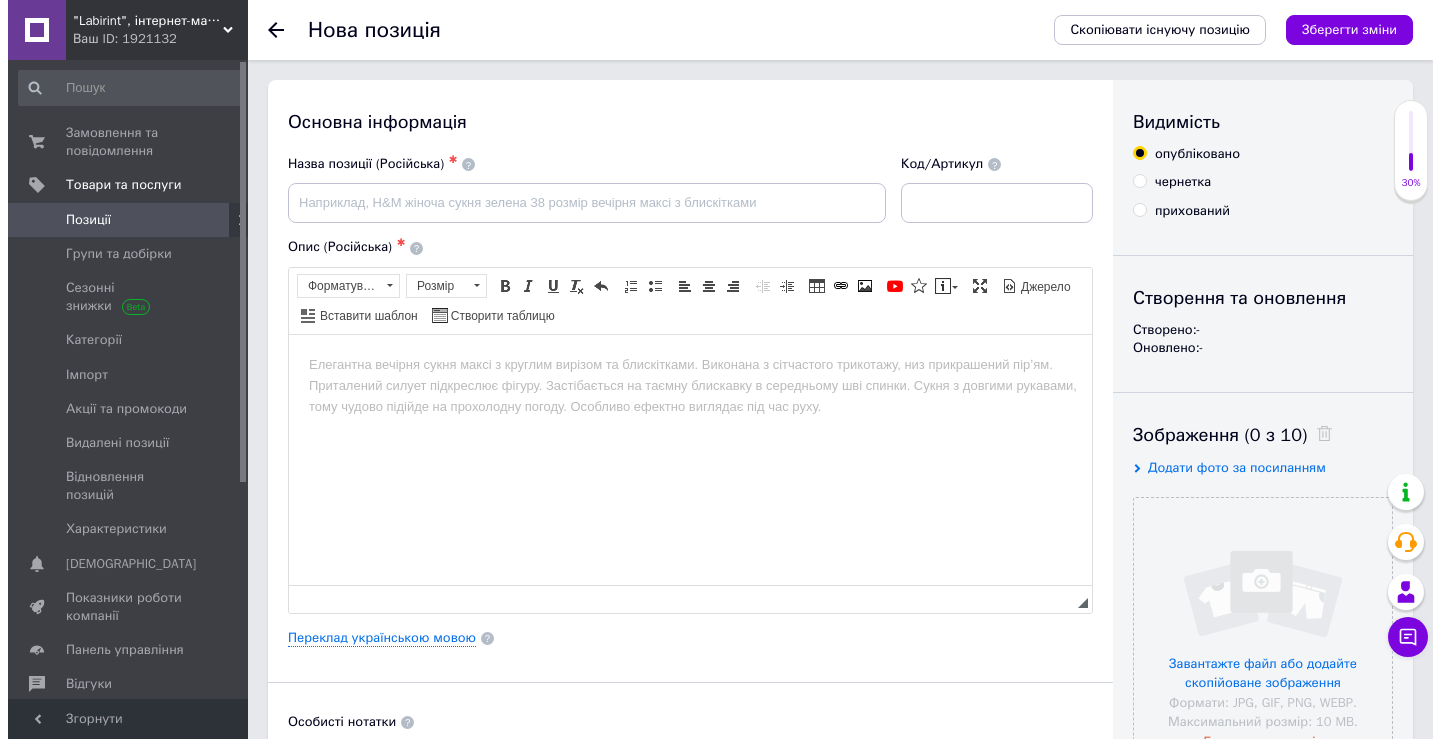 scroll, scrollTop: 0, scrollLeft: 0, axis: both 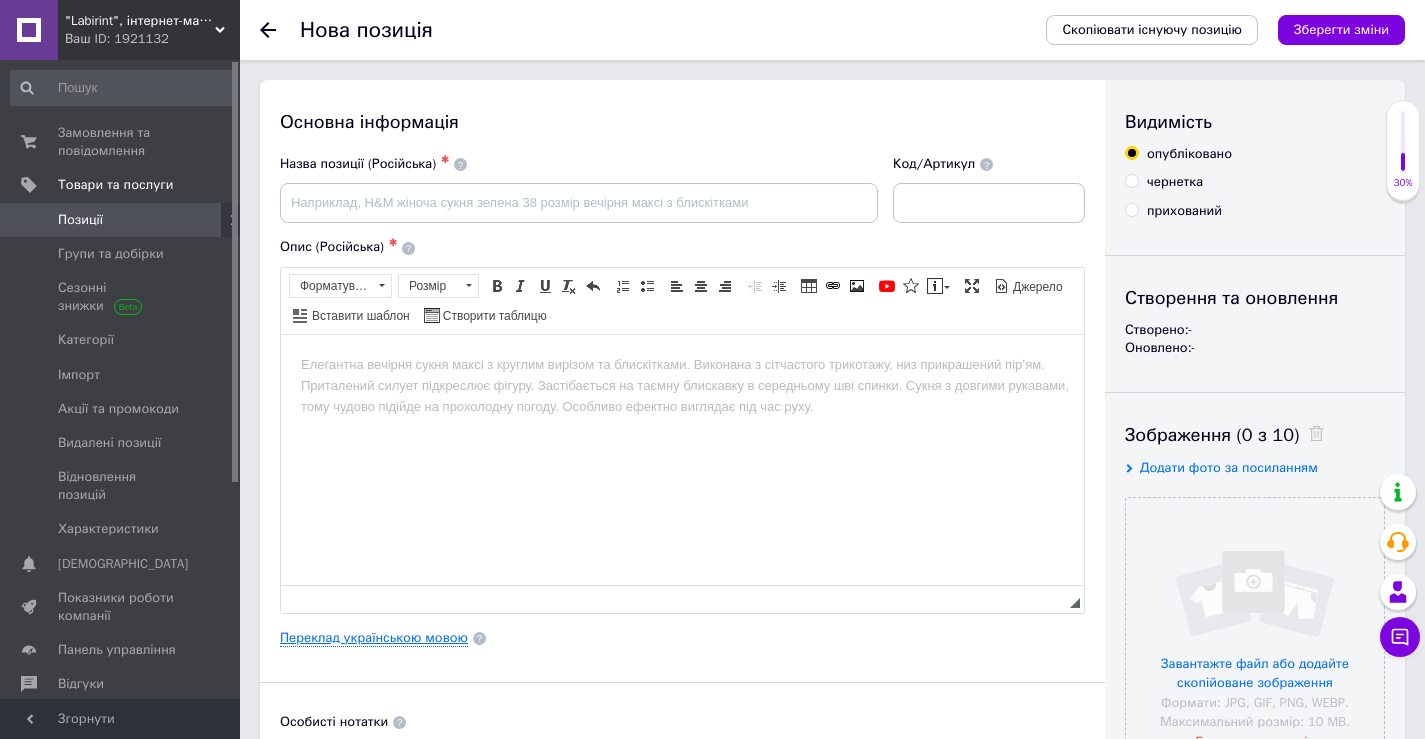 click on "Переклад українською мовою" at bounding box center [374, 638] 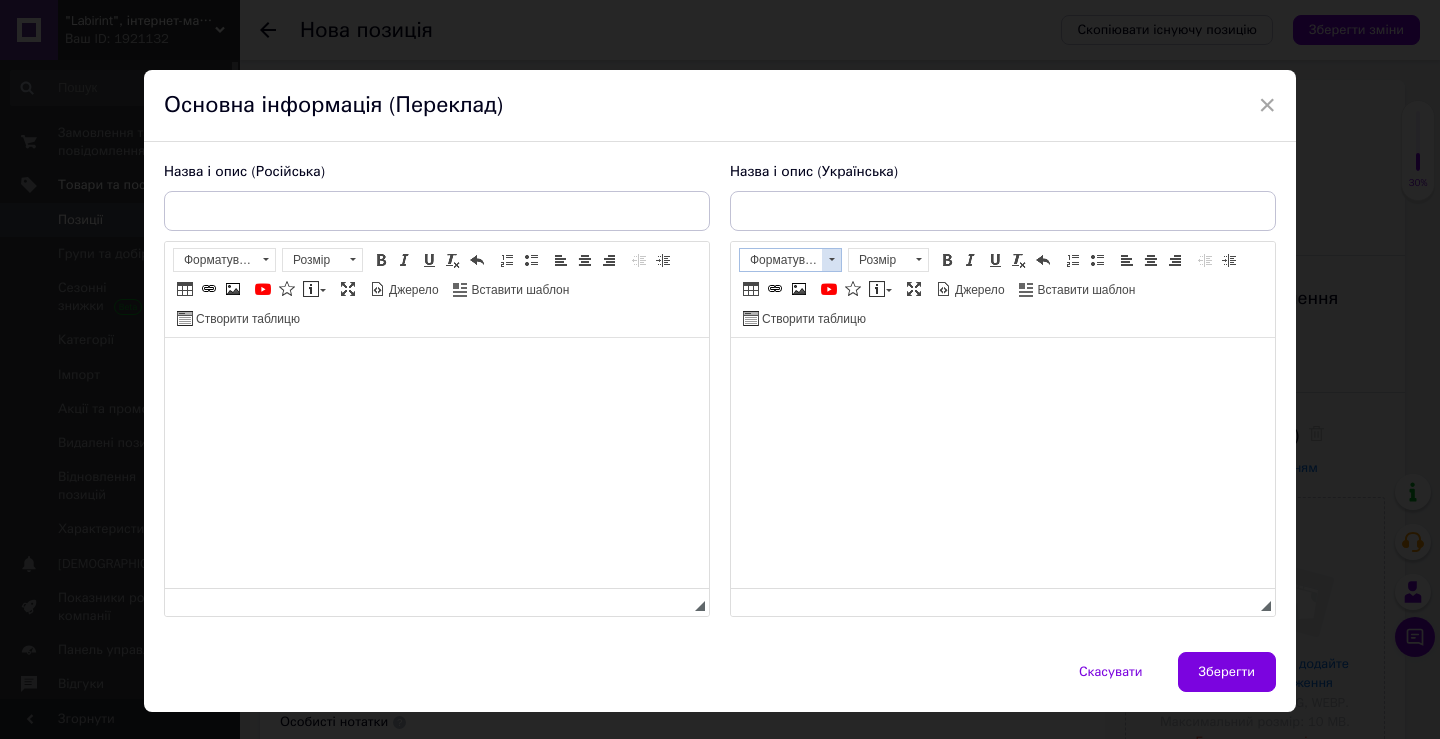 scroll, scrollTop: 0, scrollLeft: 0, axis: both 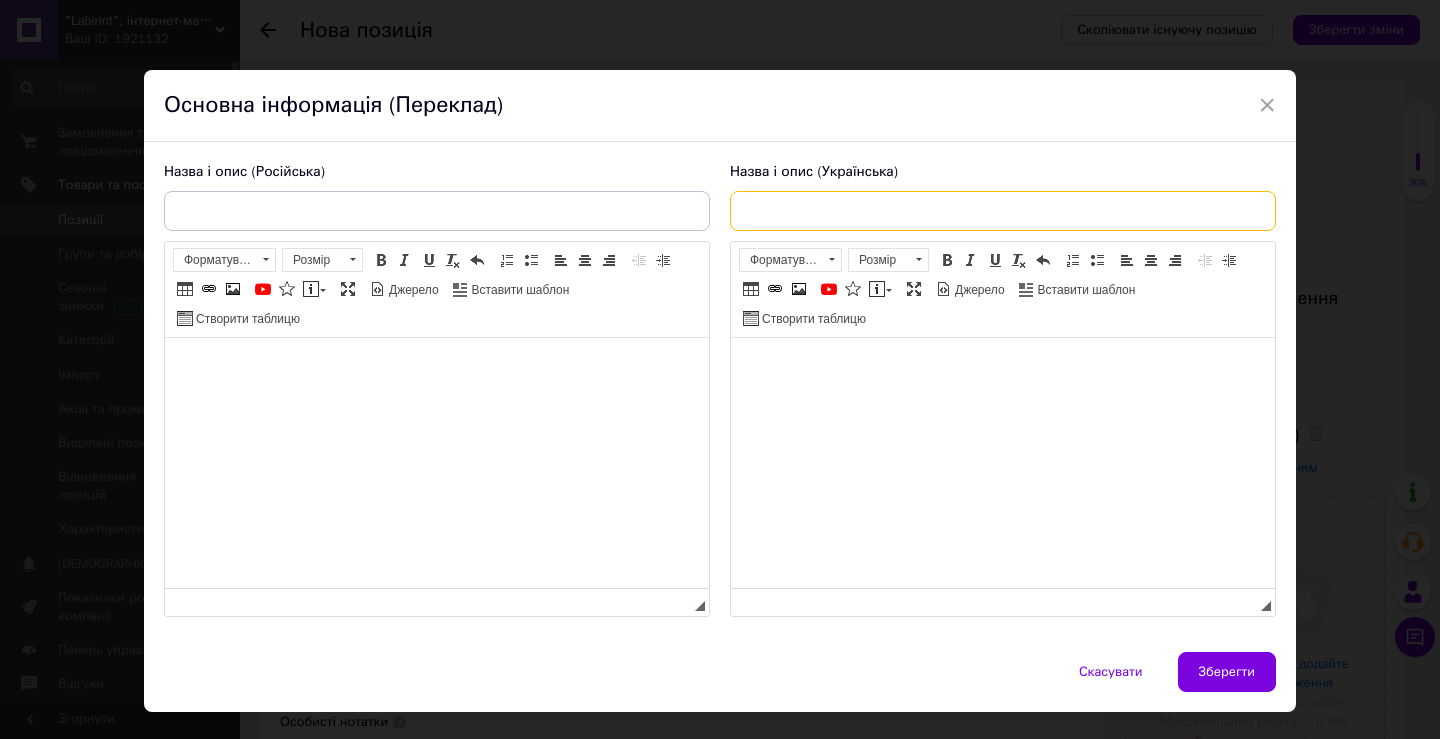 click at bounding box center [1003, 211] 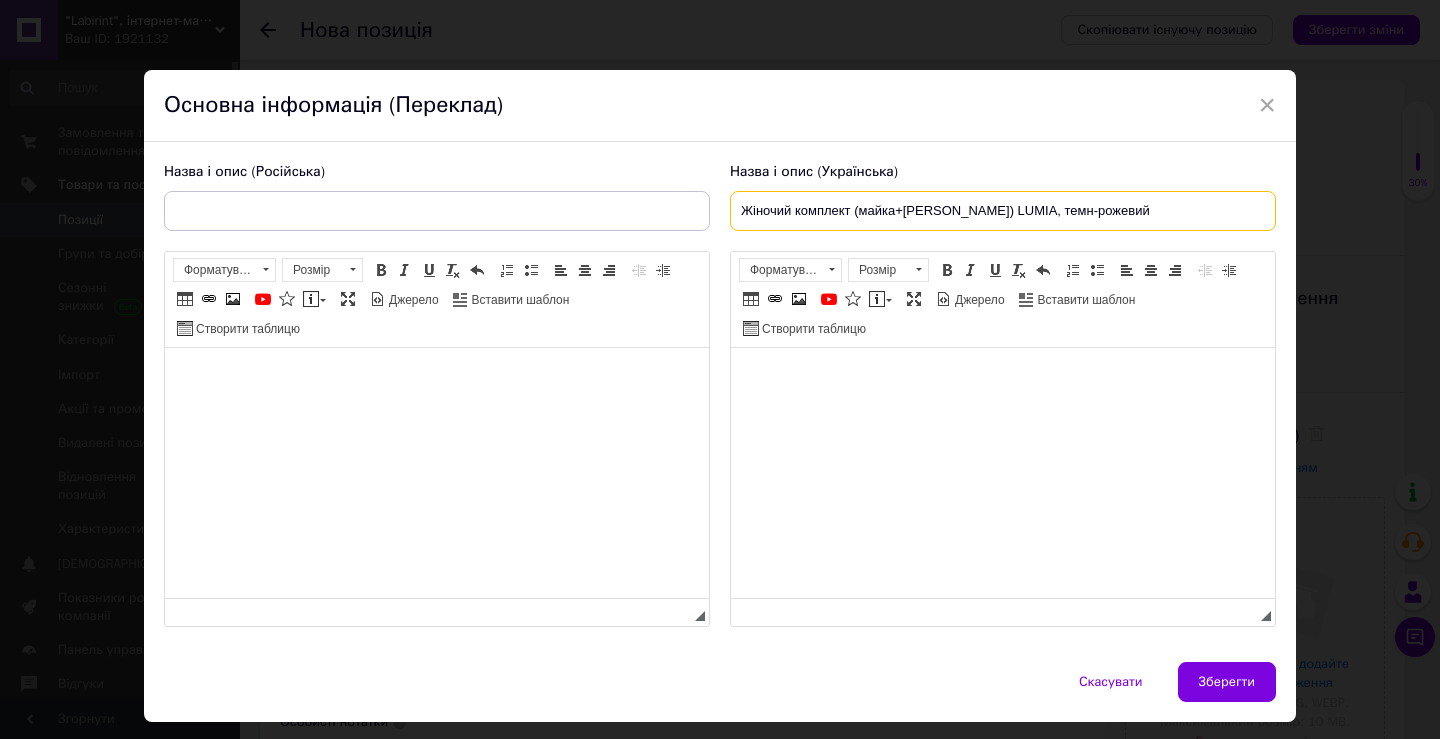 click on "Жіночий комплект (майка+[PERSON_NAME]) LUMIA, темн-рожевий" at bounding box center (1003, 211) 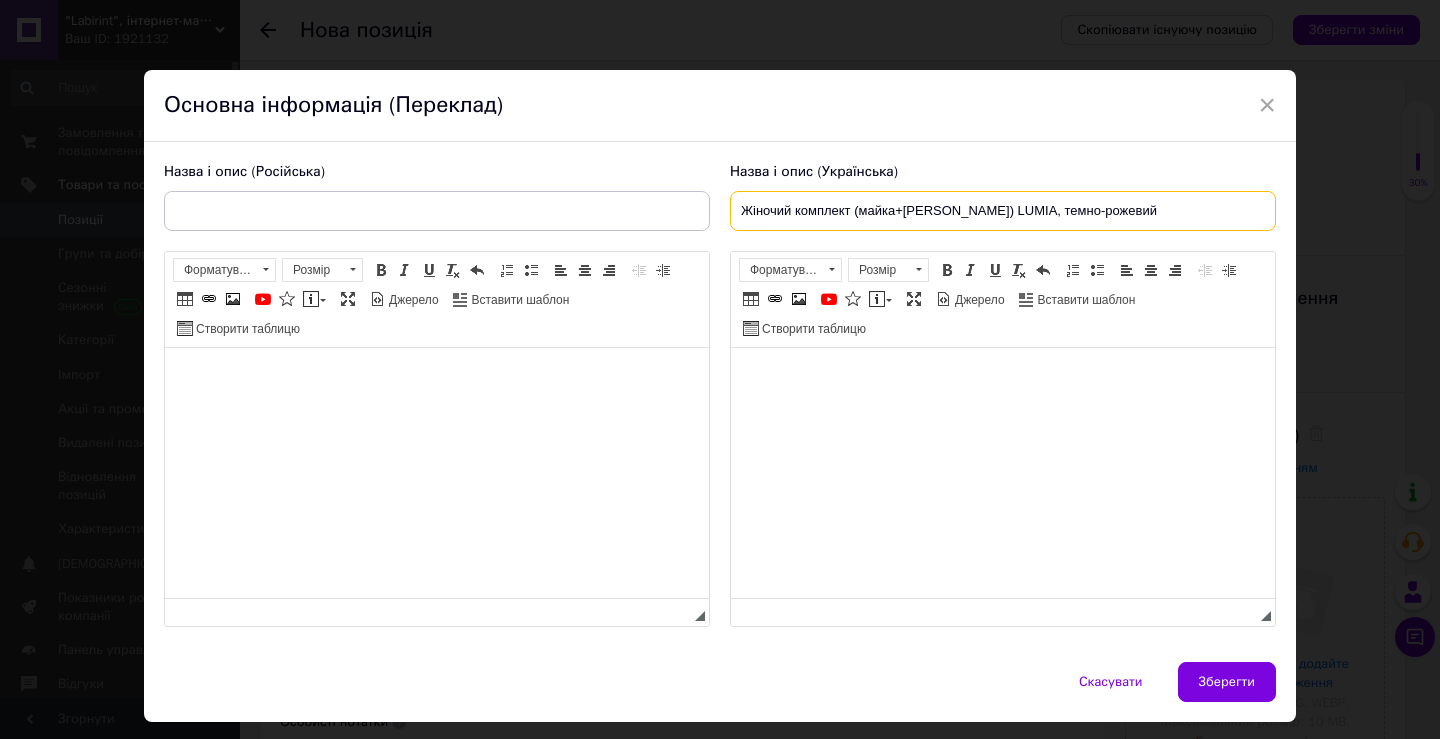 type on "Жіночий комплект (майка+[PERSON_NAME]) LUMIA, темно-рожевий" 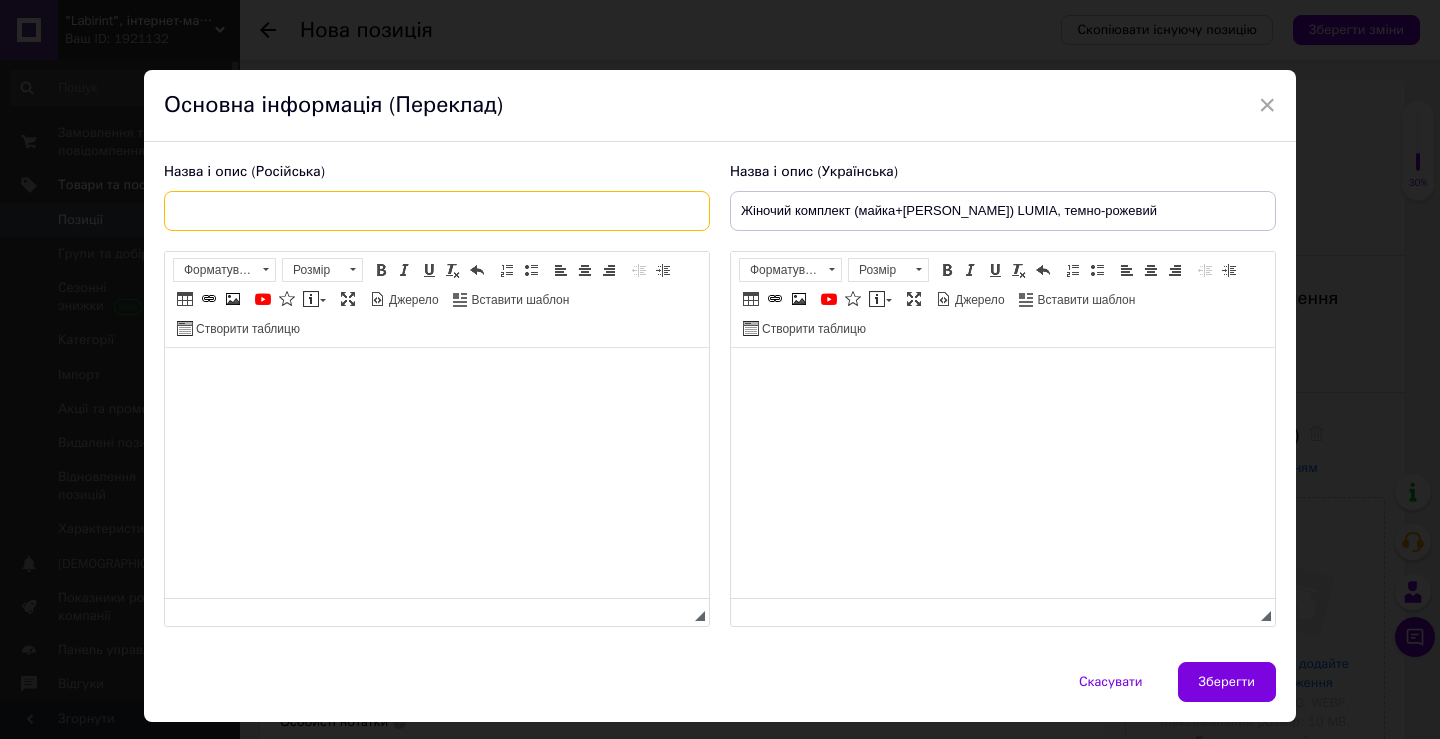 click at bounding box center (437, 211) 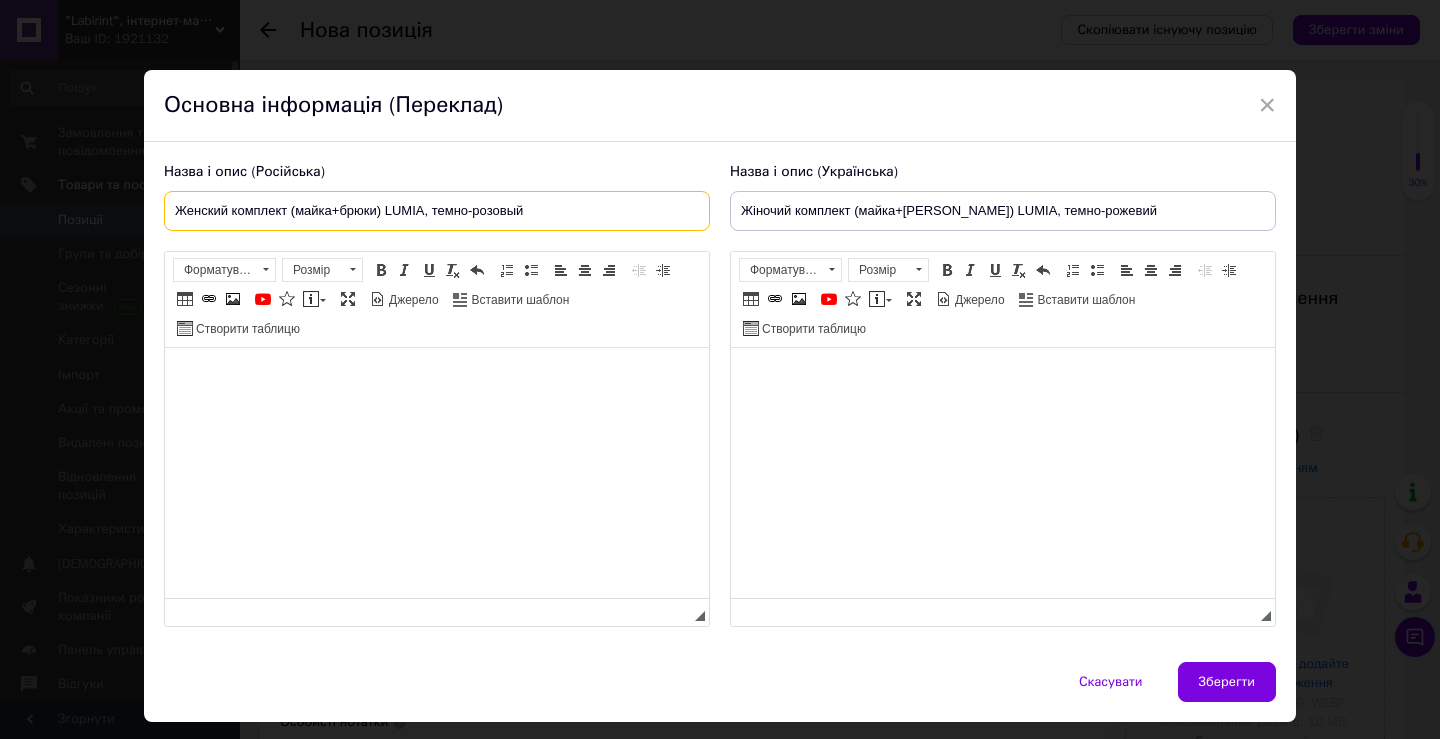 type on "Женский комплект (майка+брюки) LUMIA, темно-розовый" 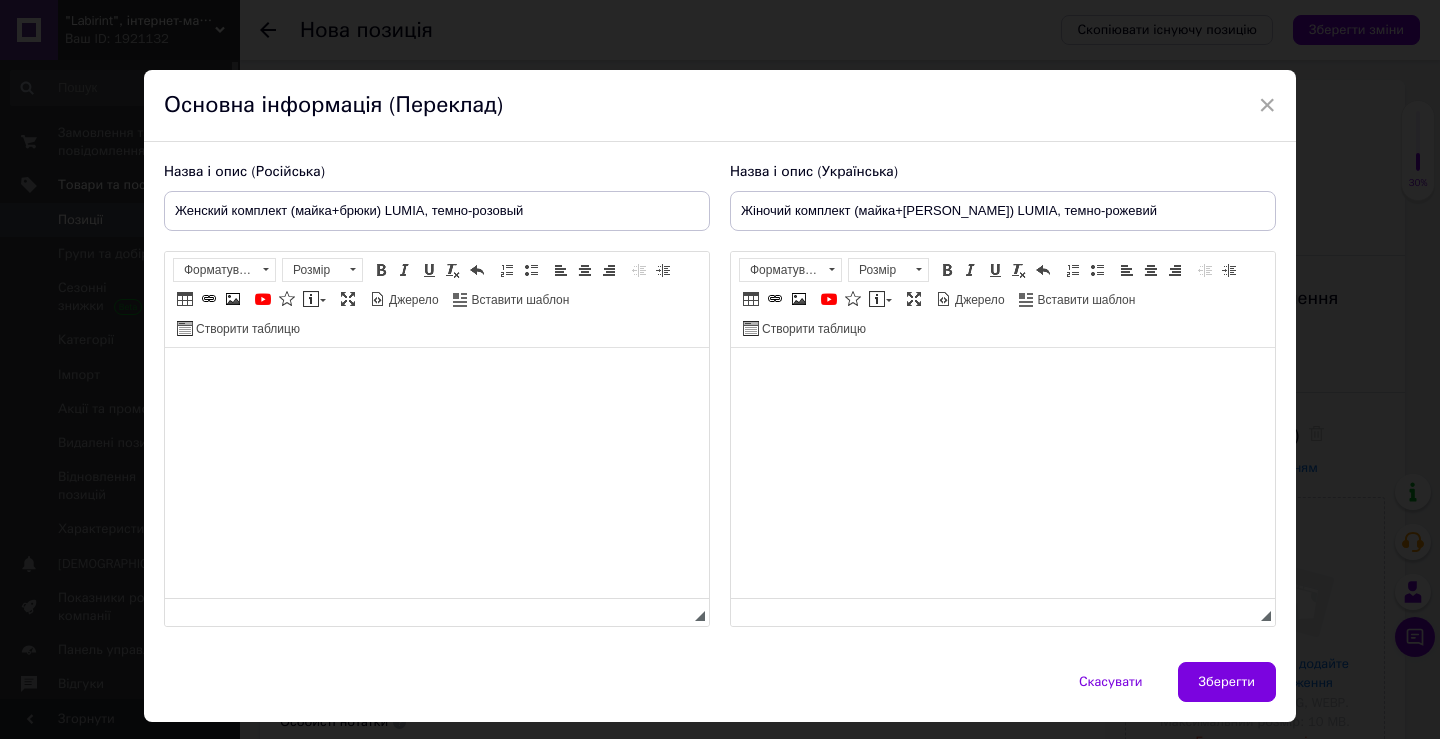 click at bounding box center [1003, 378] 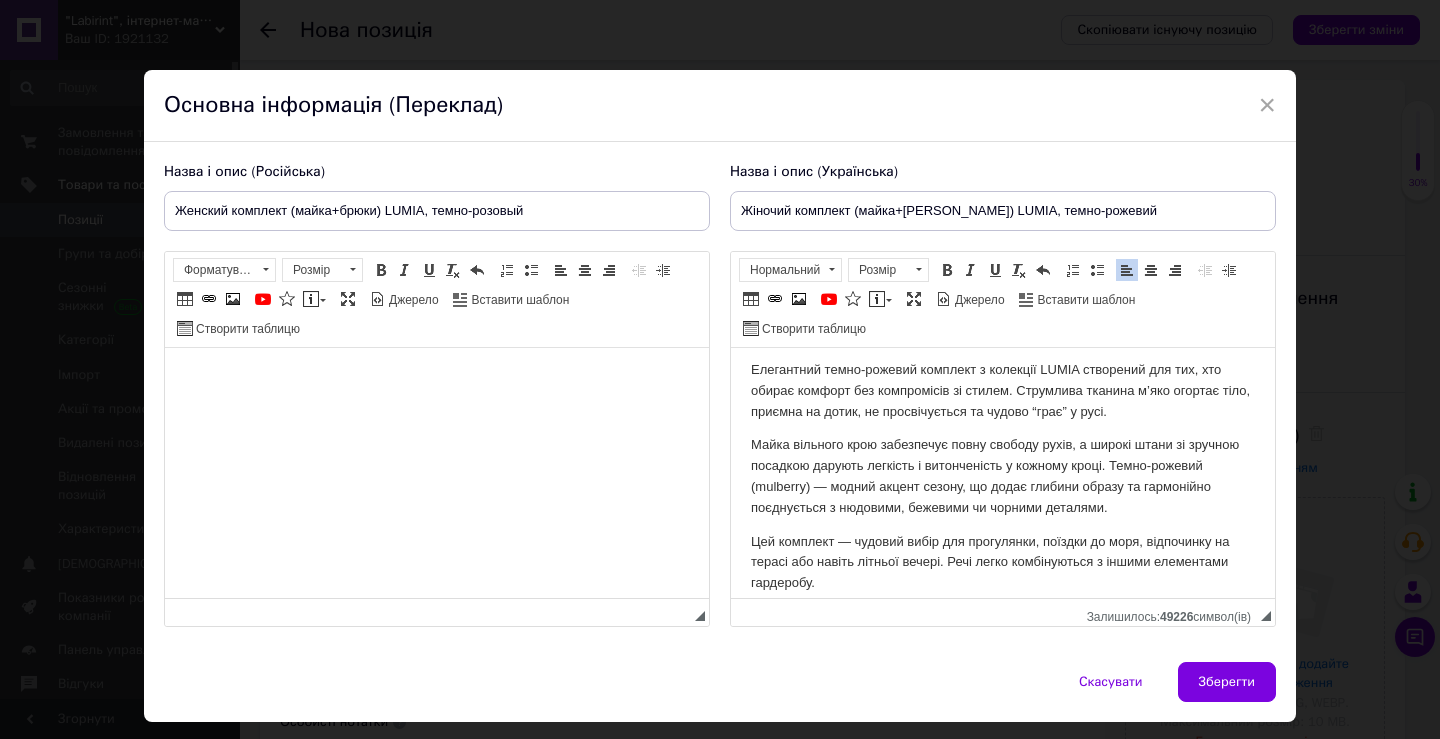 scroll, scrollTop: 0, scrollLeft: 0, axis: both 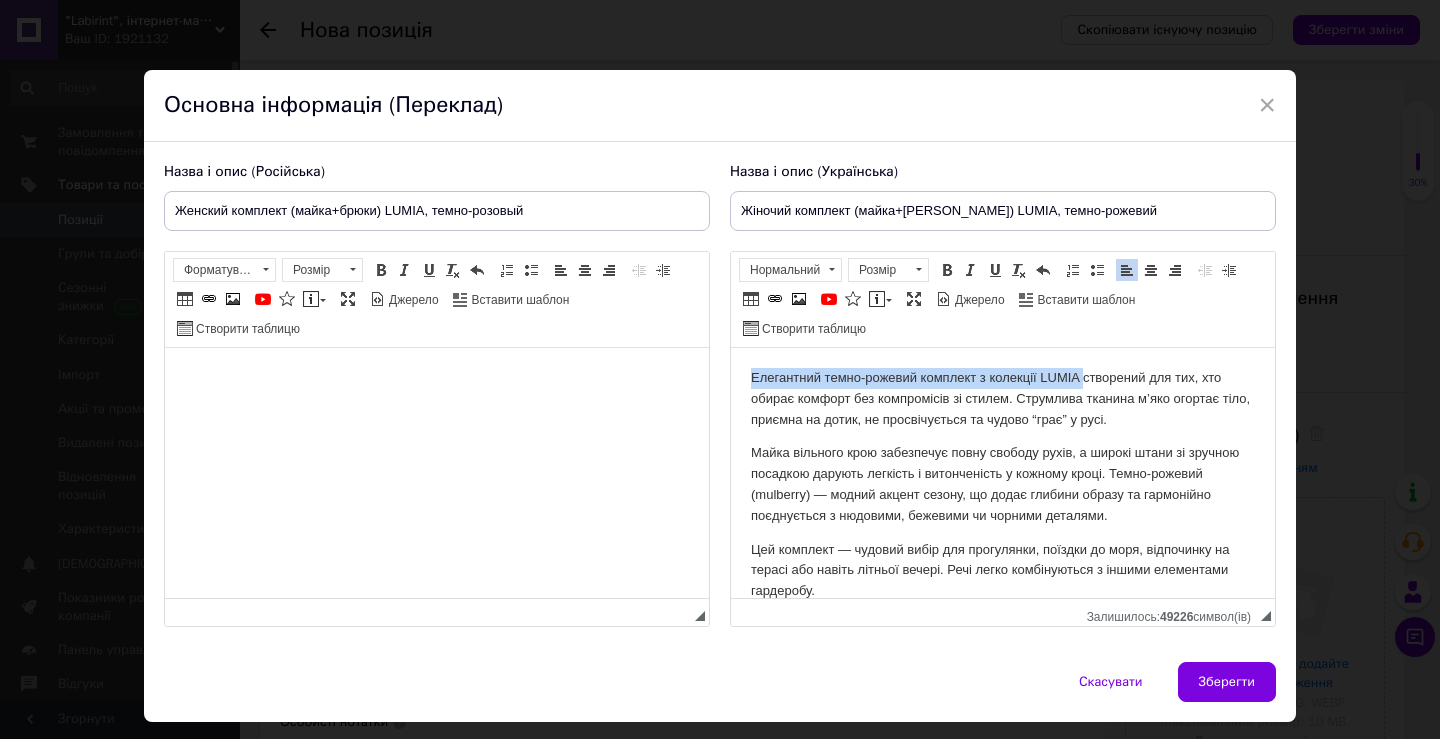 drag, startPoint x: 750, startPoint y: 372, endPoint x: 1083, endPoint y: 380, distance: 333.09607 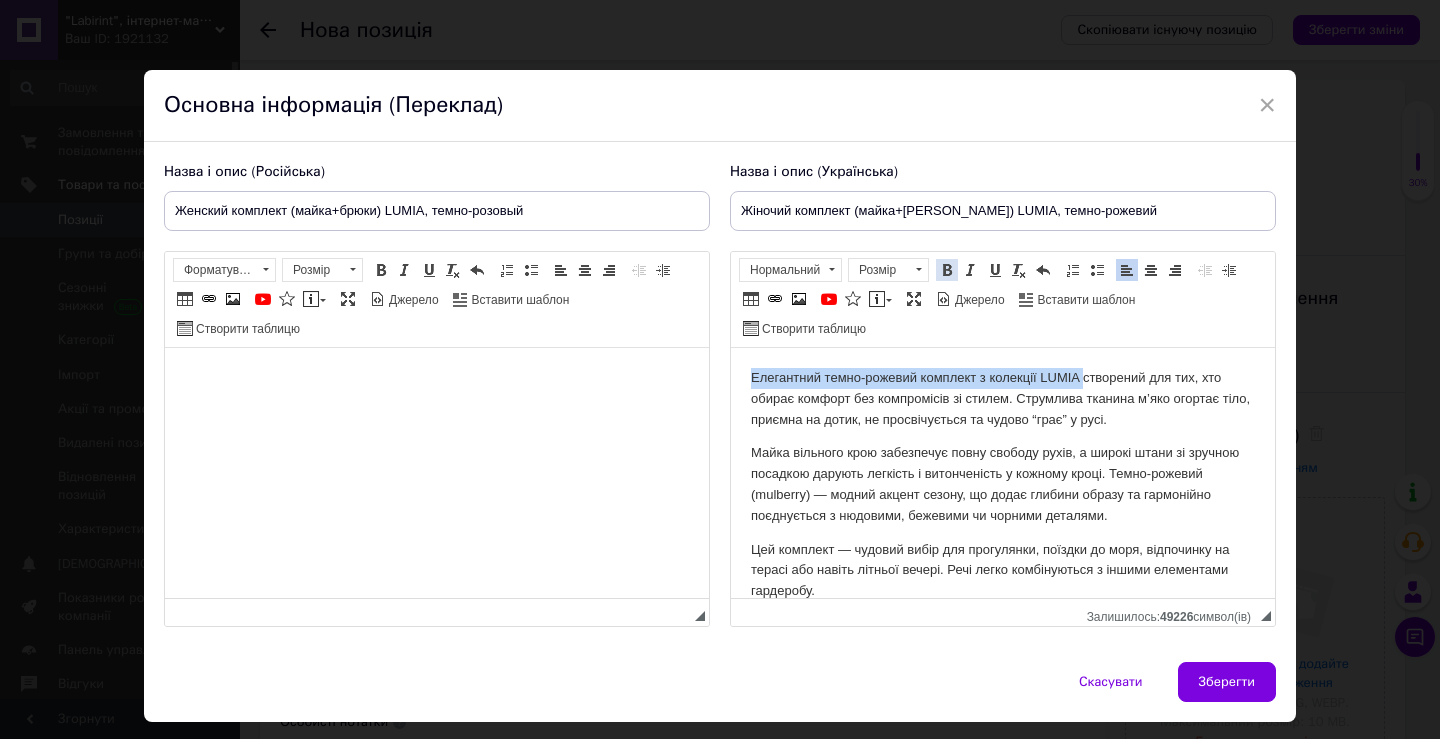 click on "Жирний  Сполучення клавіш Ctrl+B" at bounding box center (947, 270) 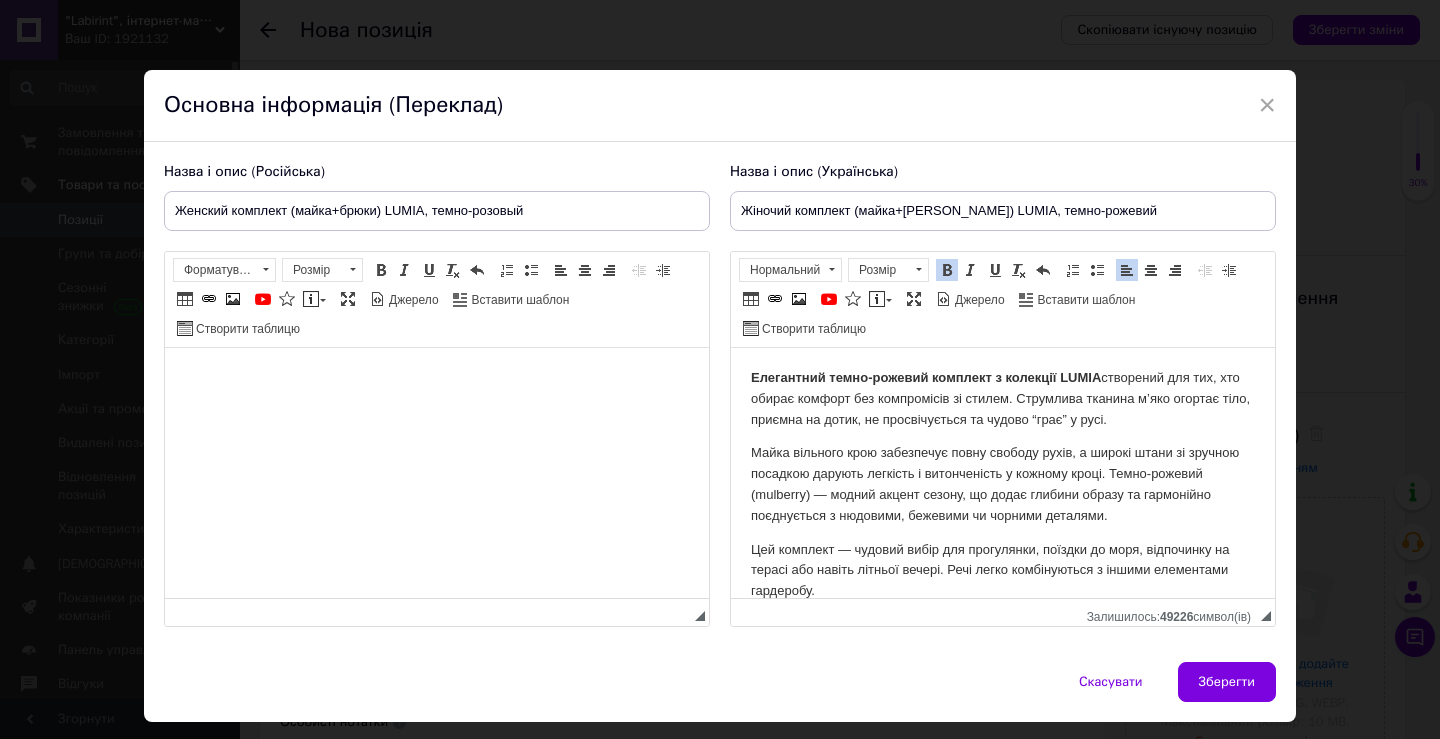 click on "Майка вільного крою забезпечує повну свободу рухів, а широкі штани зі зручною посадкою дарують легкість і витонченість у кожному кроці. Темно-рожевий (mulberry) — модний акцент сезону, що додає глибини образу та гармонійно поєднується з нюдовими, бежевими чи чорними деталями." at bounding box center [1003, 484] 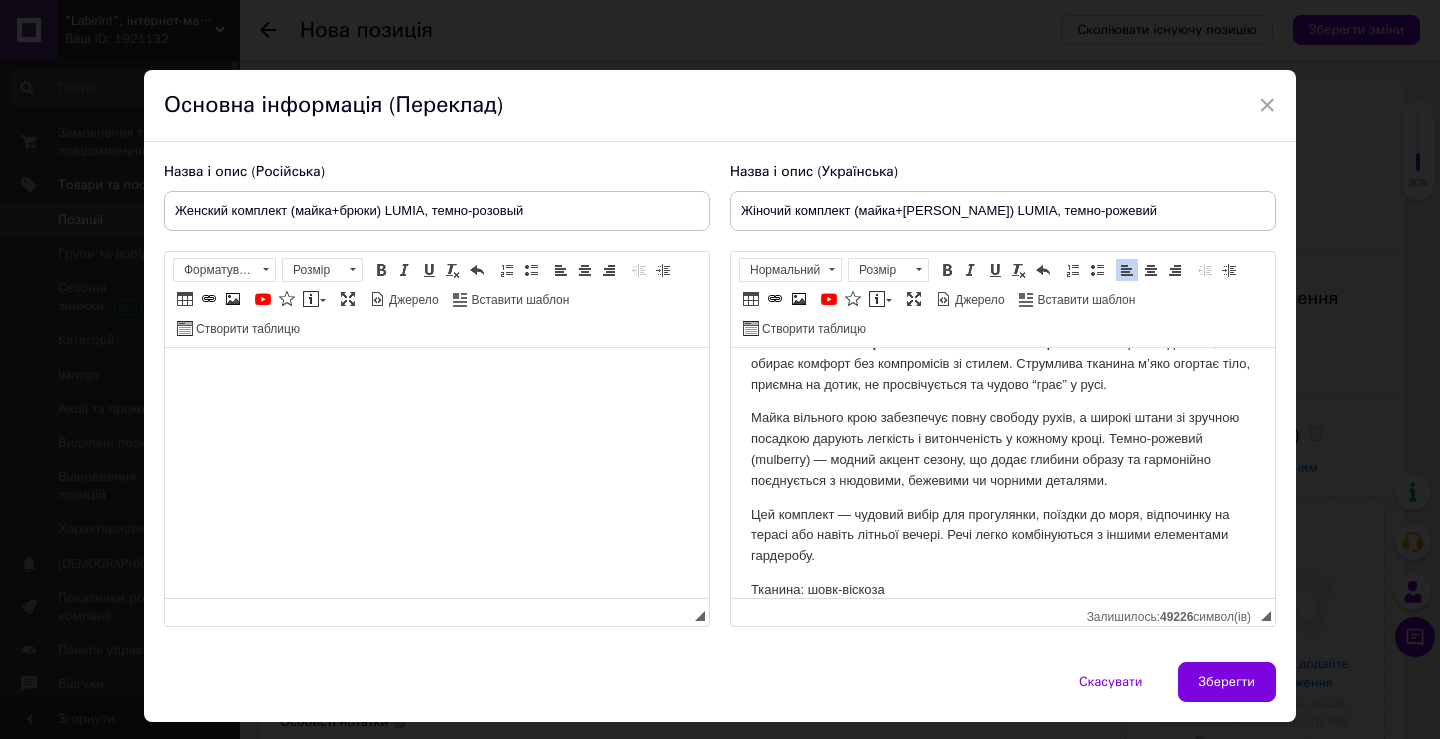 scroll, scrollTop: 0, scrollLeft: 0, axis: both 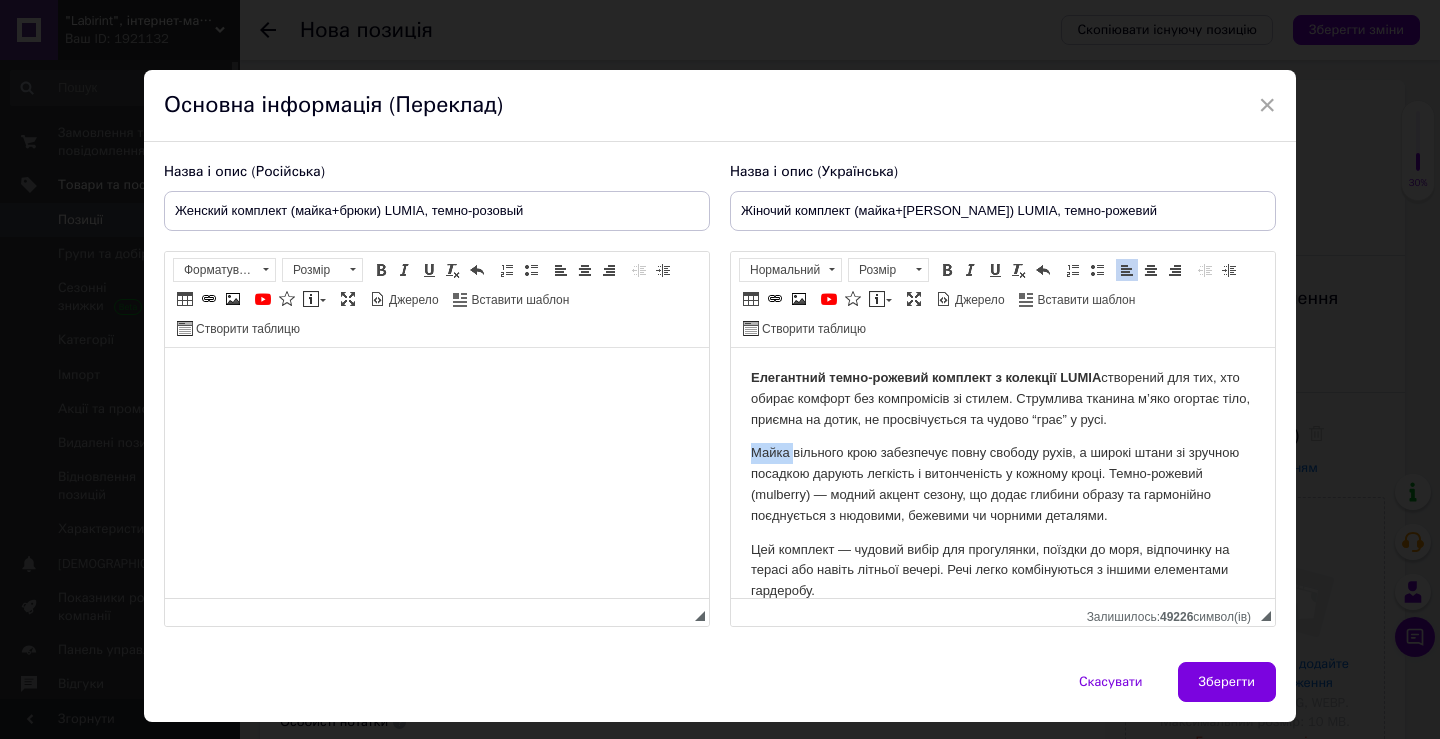 drag, startPoint x: 747, startPoint y: 451, endPoint x: 794, endPoint y: 452, distance: 47.010635 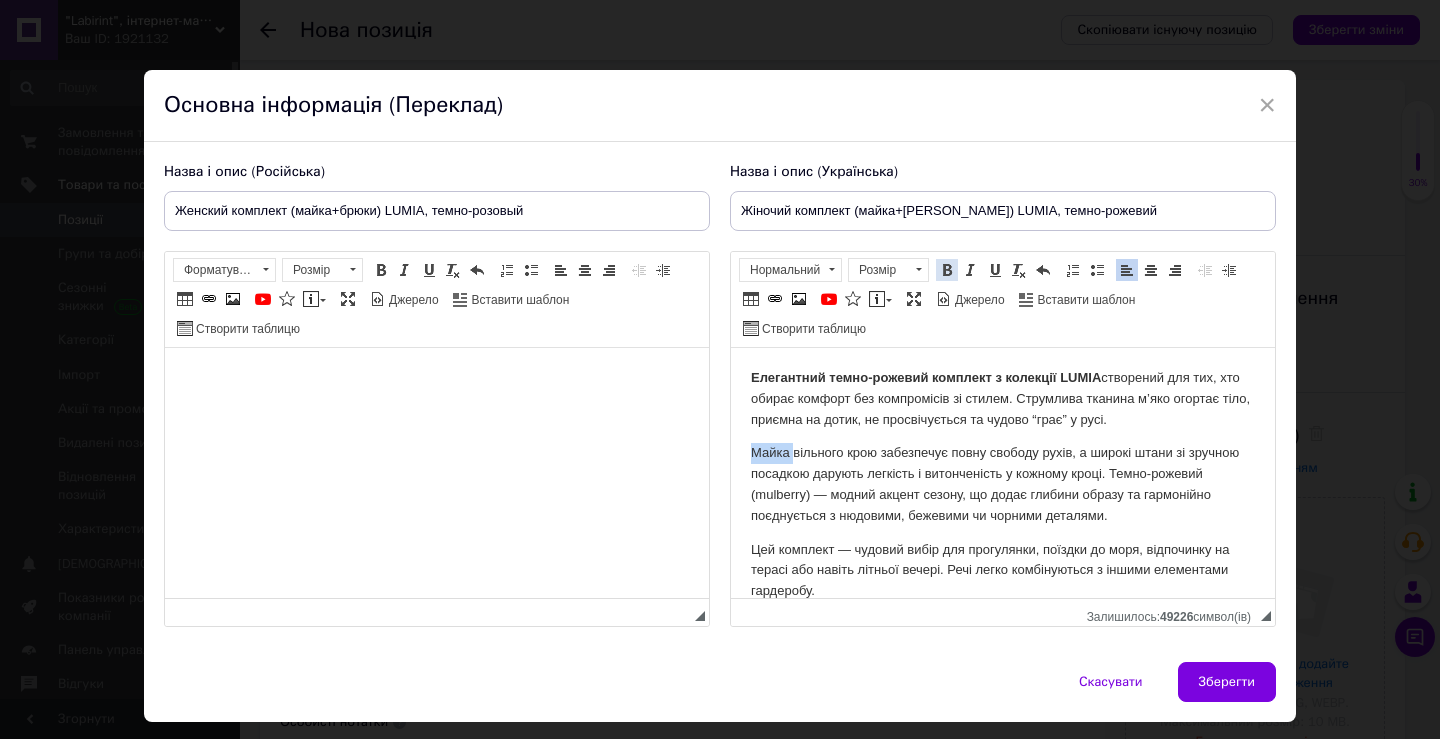click at bounding box center [947, 270] 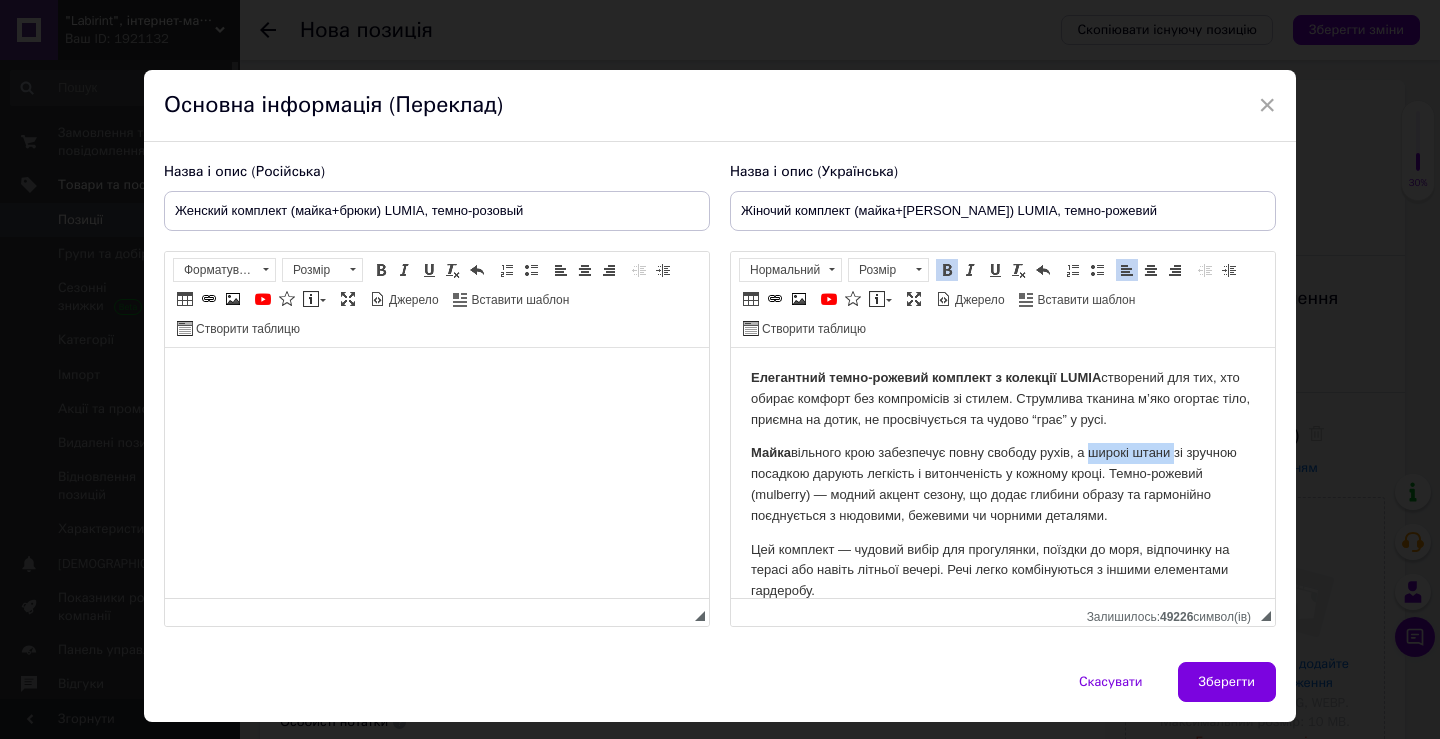 drag, startPoint x: 1092, startPoint y: 456, endPoint x: 1179, endPoint y: 454, distance: 87.02299 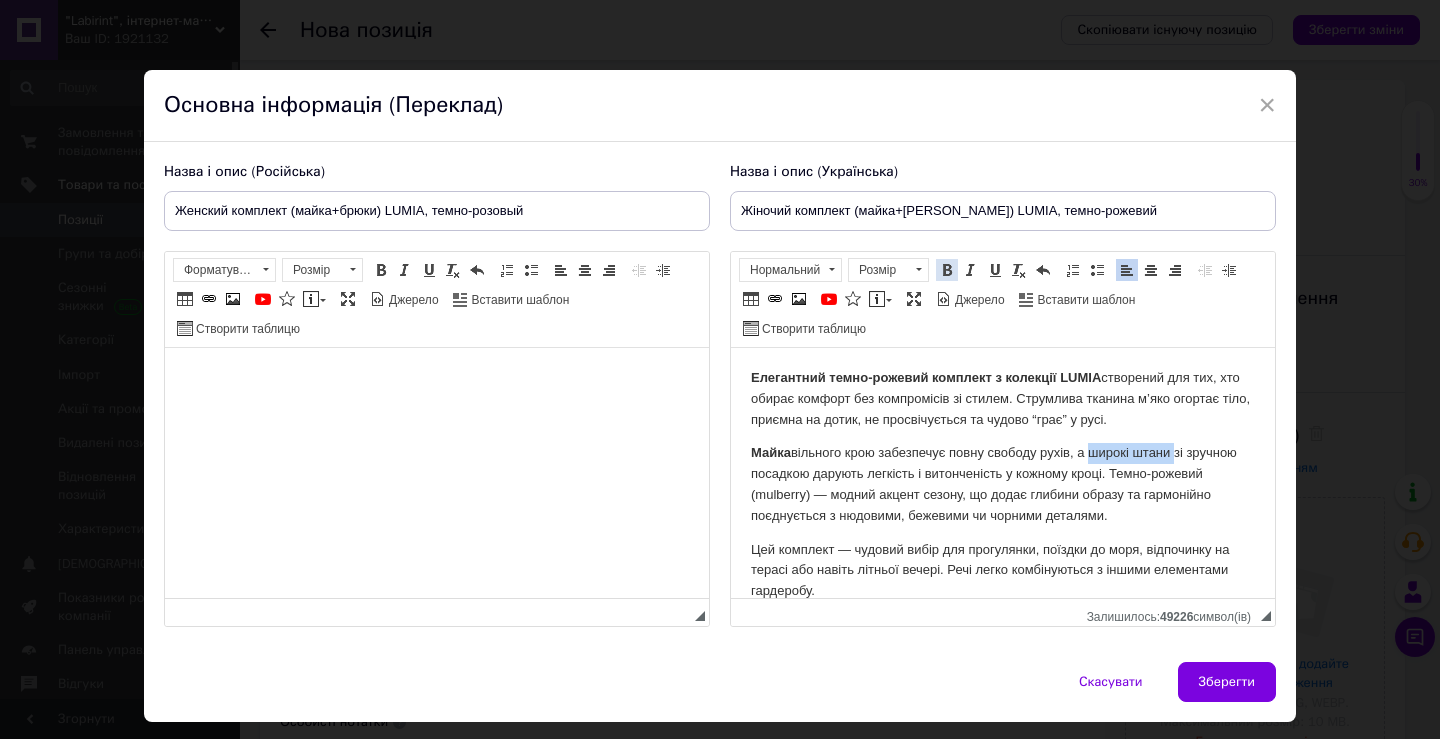 click at bounding box center (947, 270) 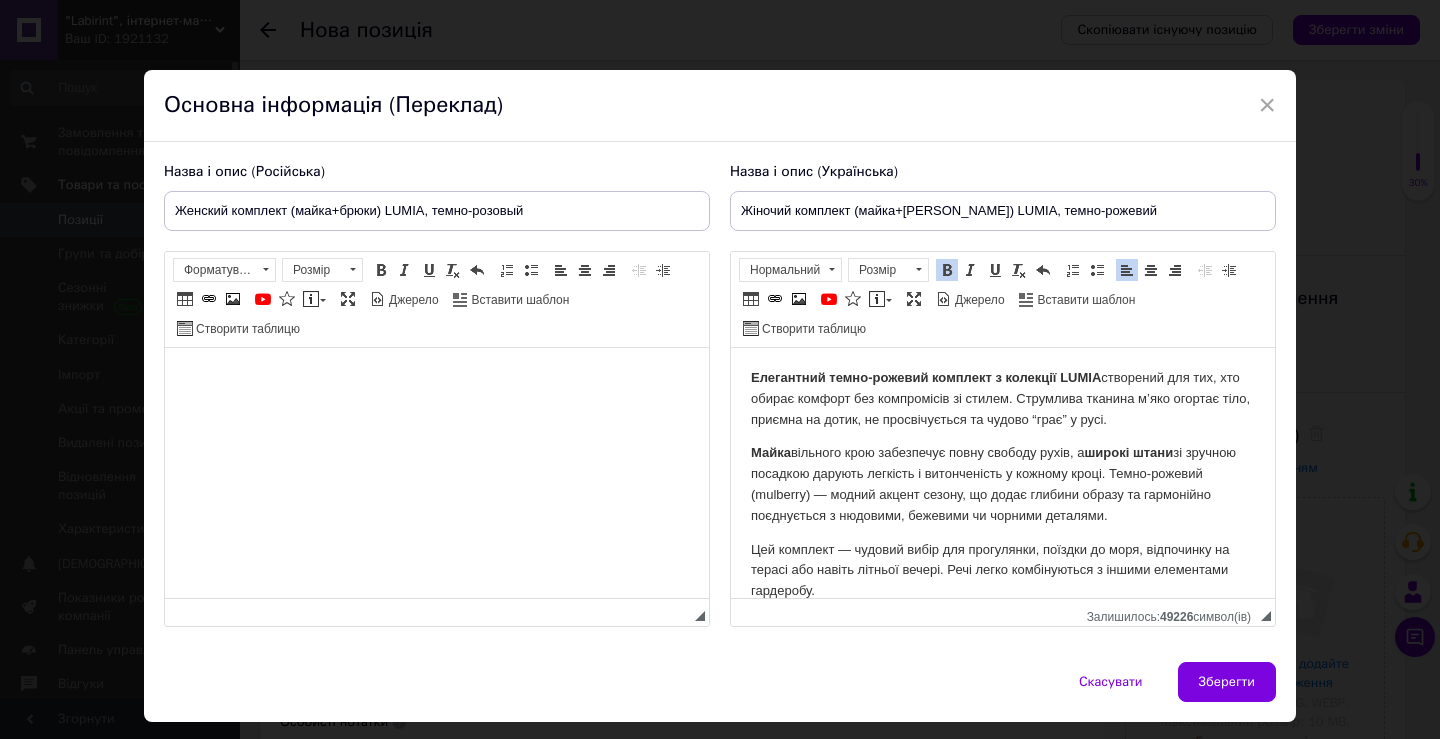 click on "Майка  вільного крою забезпечує повну свободу рухів, а  широкі штани  зі зручною посадкою дарують легкість і витонченість у кожному кроці. Темно-рожевий (mulberry) — модний акцент сезону, що додає глибини образу та гармонійно поєднується з нюдовими, бежевими чи чорними деталями." at bounding box center (1003, 484) 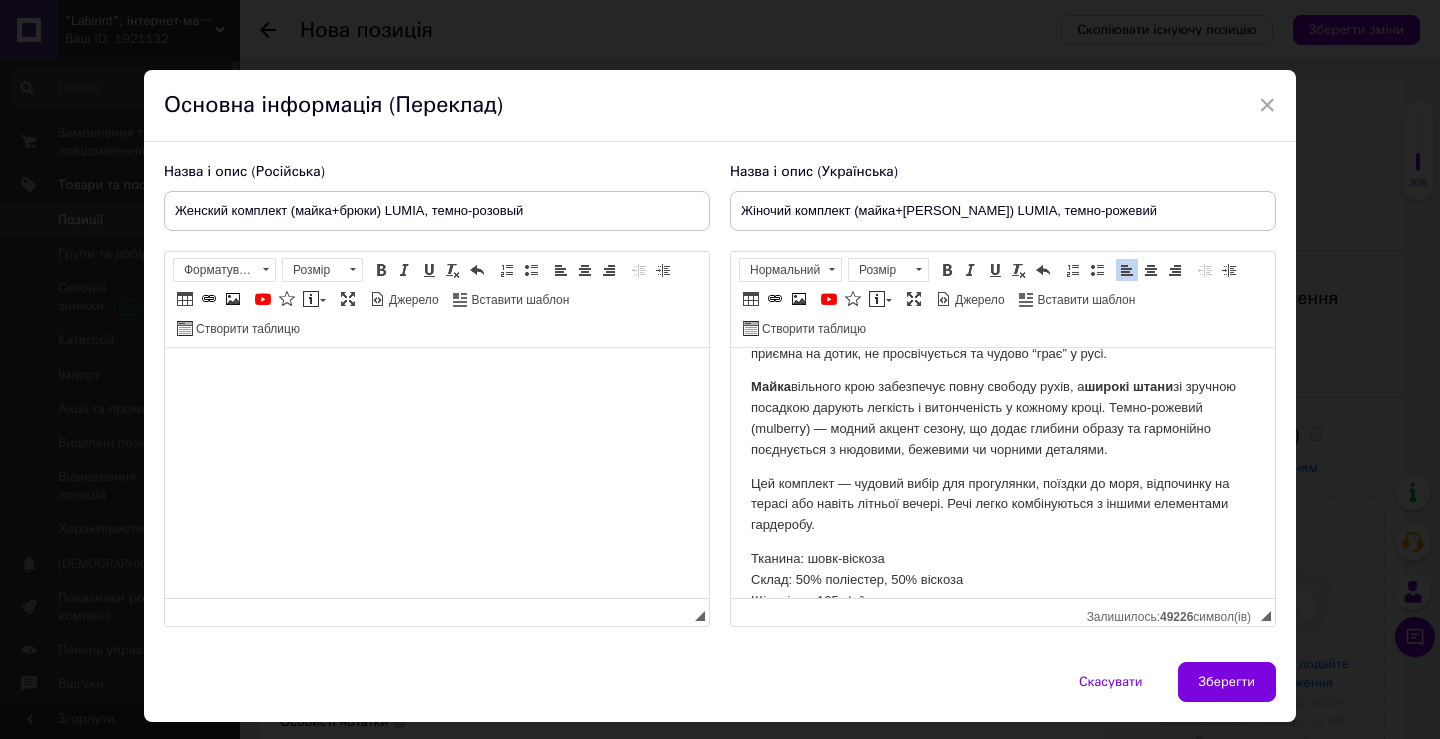 scroll, scrollTop: 100, scrollLeft: 0, axis: vertical 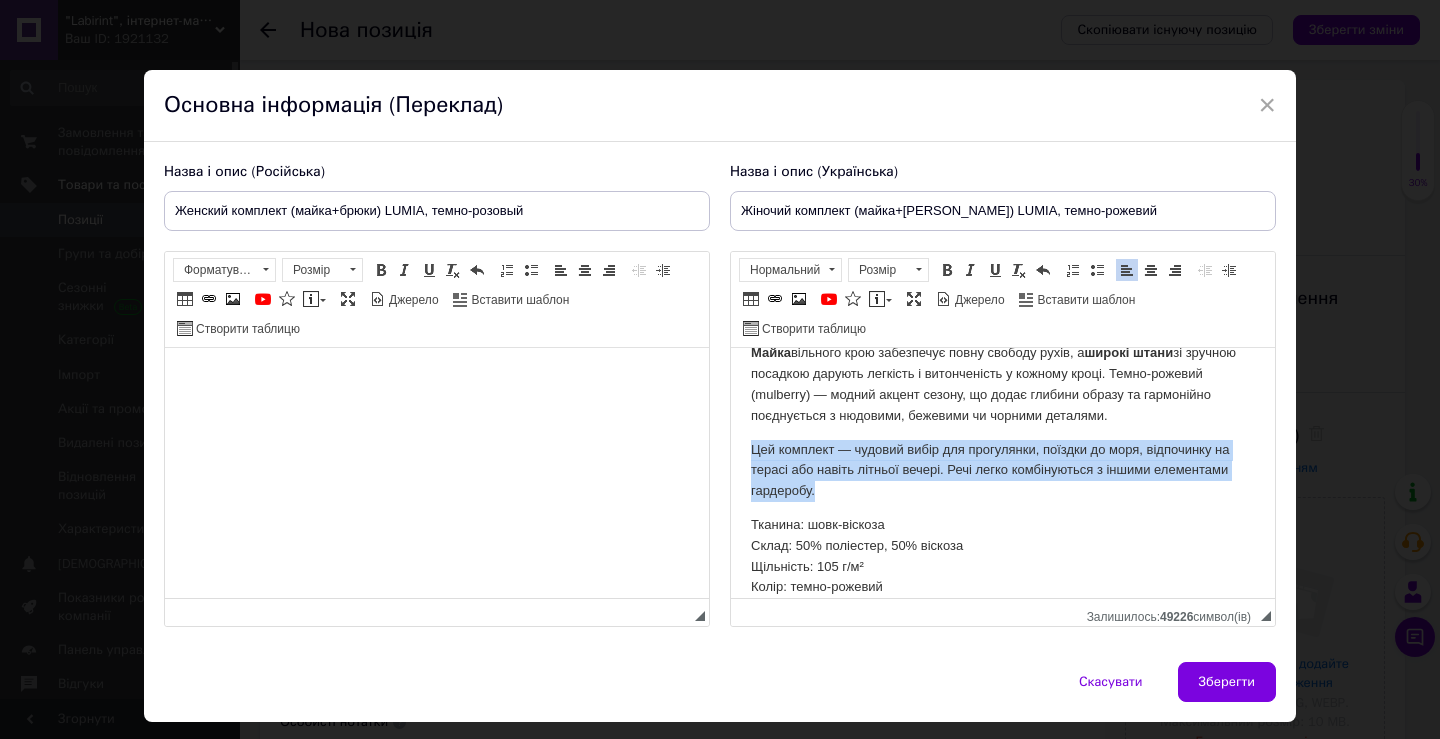 drag, startPoint x: 750, startPoint y: 447, endPoint x: 822, endPoint y: 493, distance: 85.44004 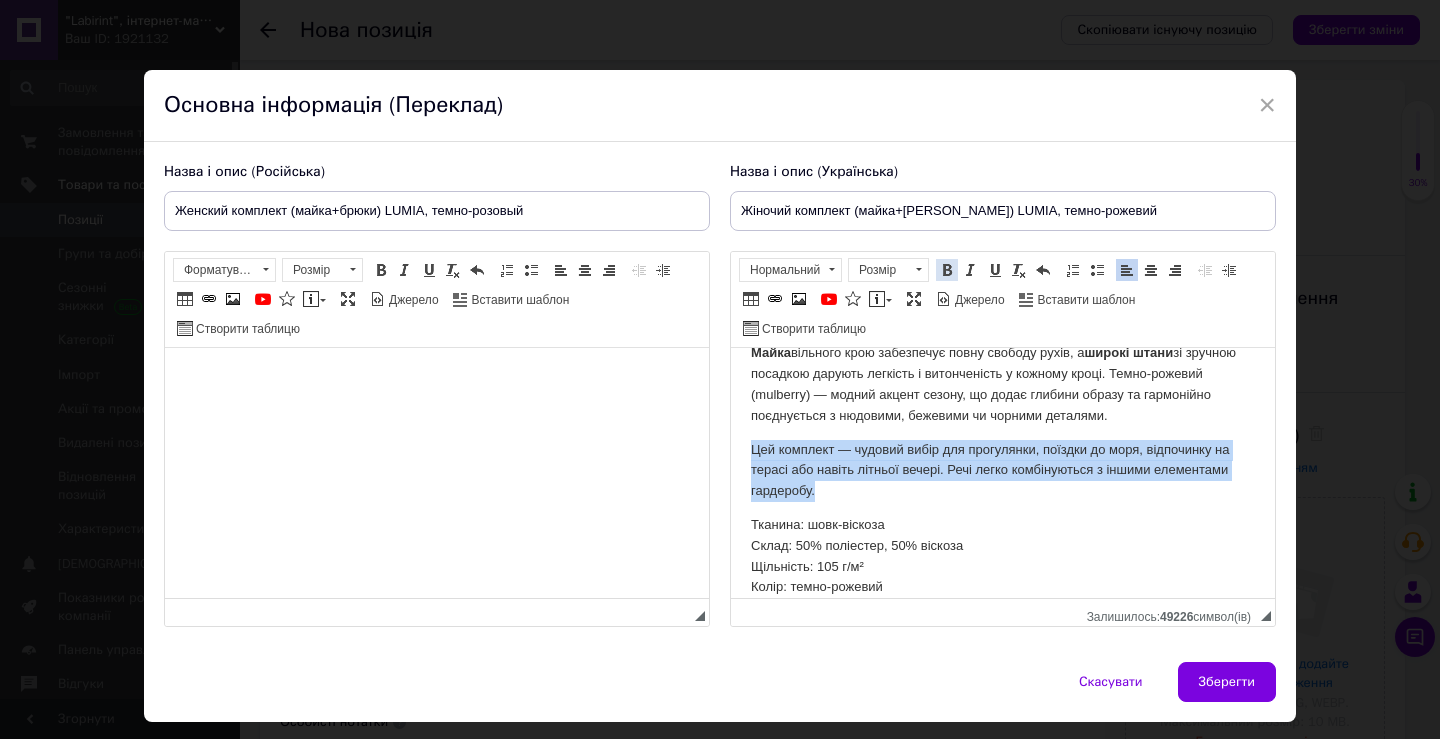 click at bounding box center (947, 270) 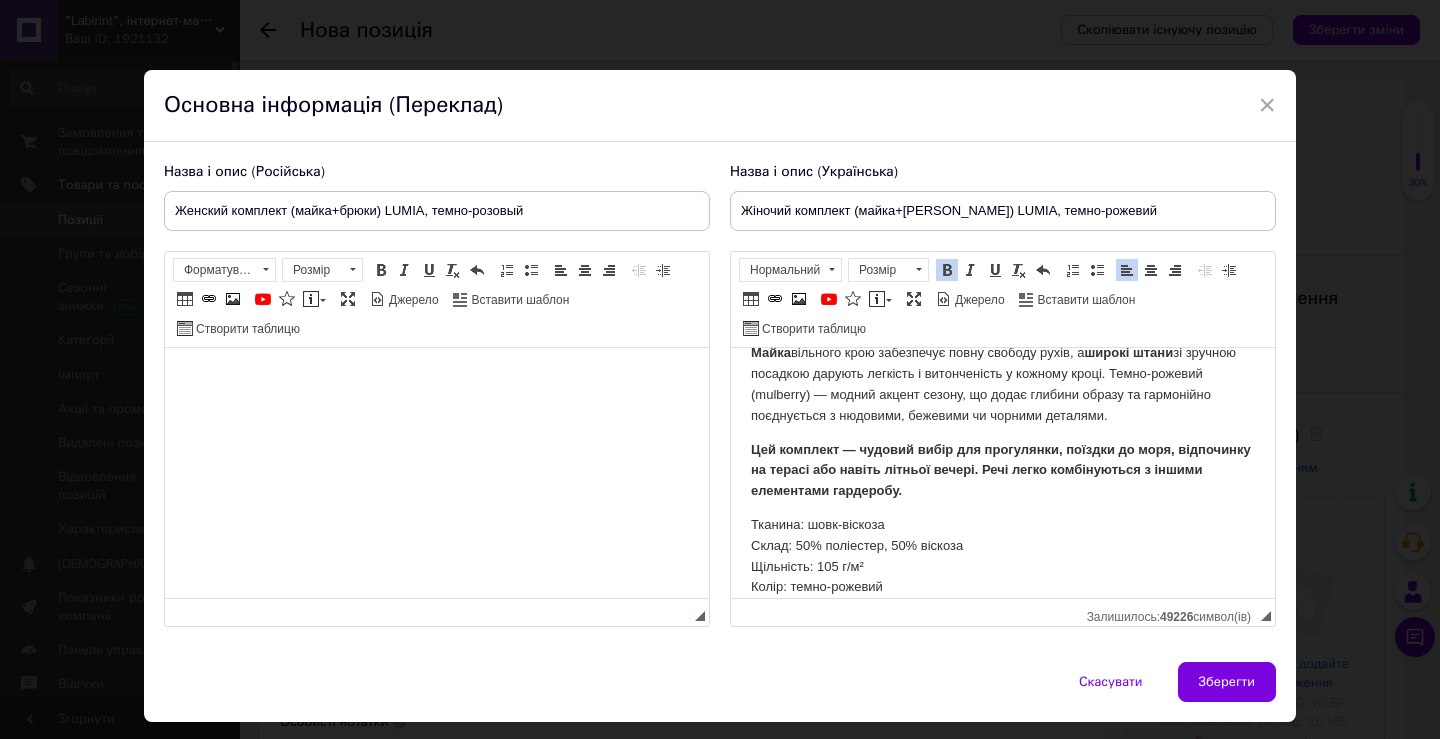 click on "Тканина: шовк-віскоза Склад: 50% поліестер, 50% віскоза Щільність: 105 г/м² Колір: темно-рожевий Розміри: s-m, l-xl" at bounding box center (1003, 567) 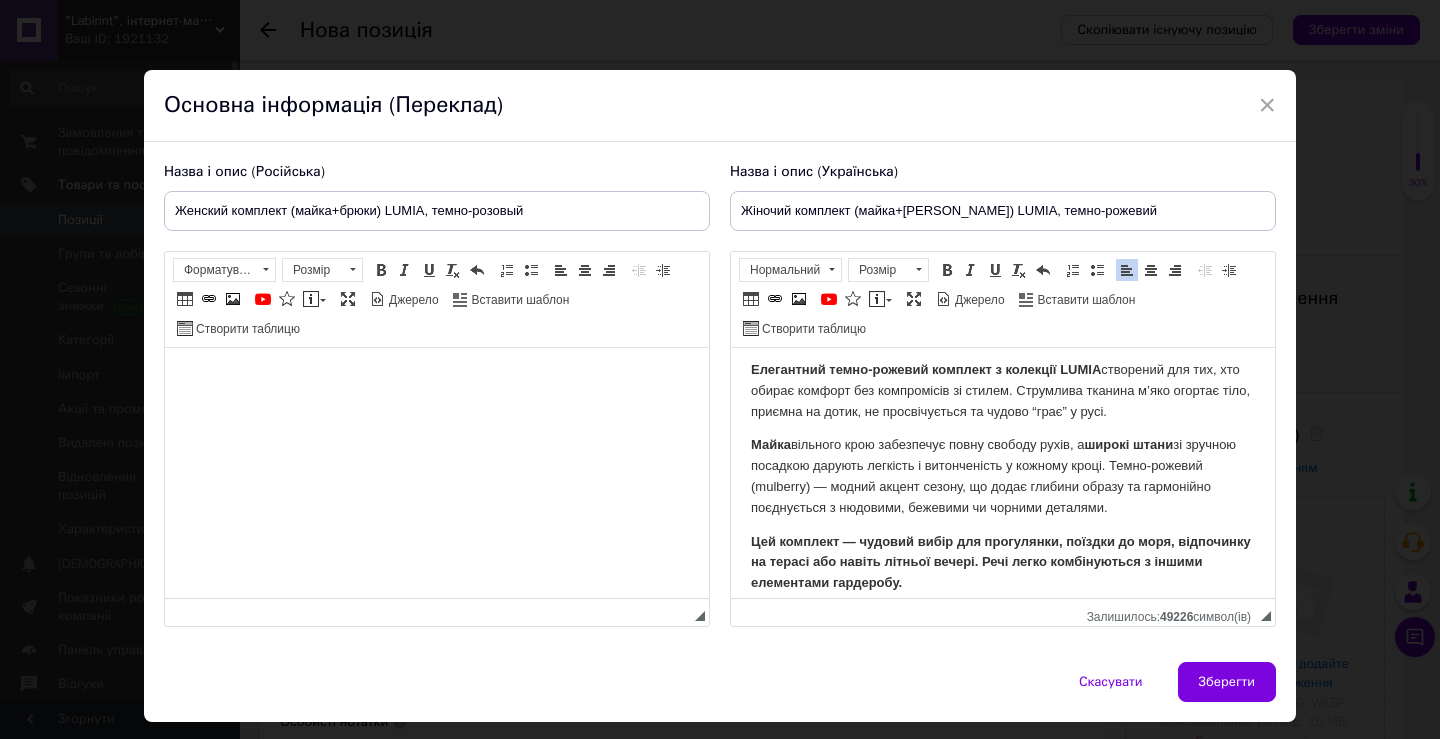 scroll, scrollTop: 0, scrollLeft: 0, axis: both 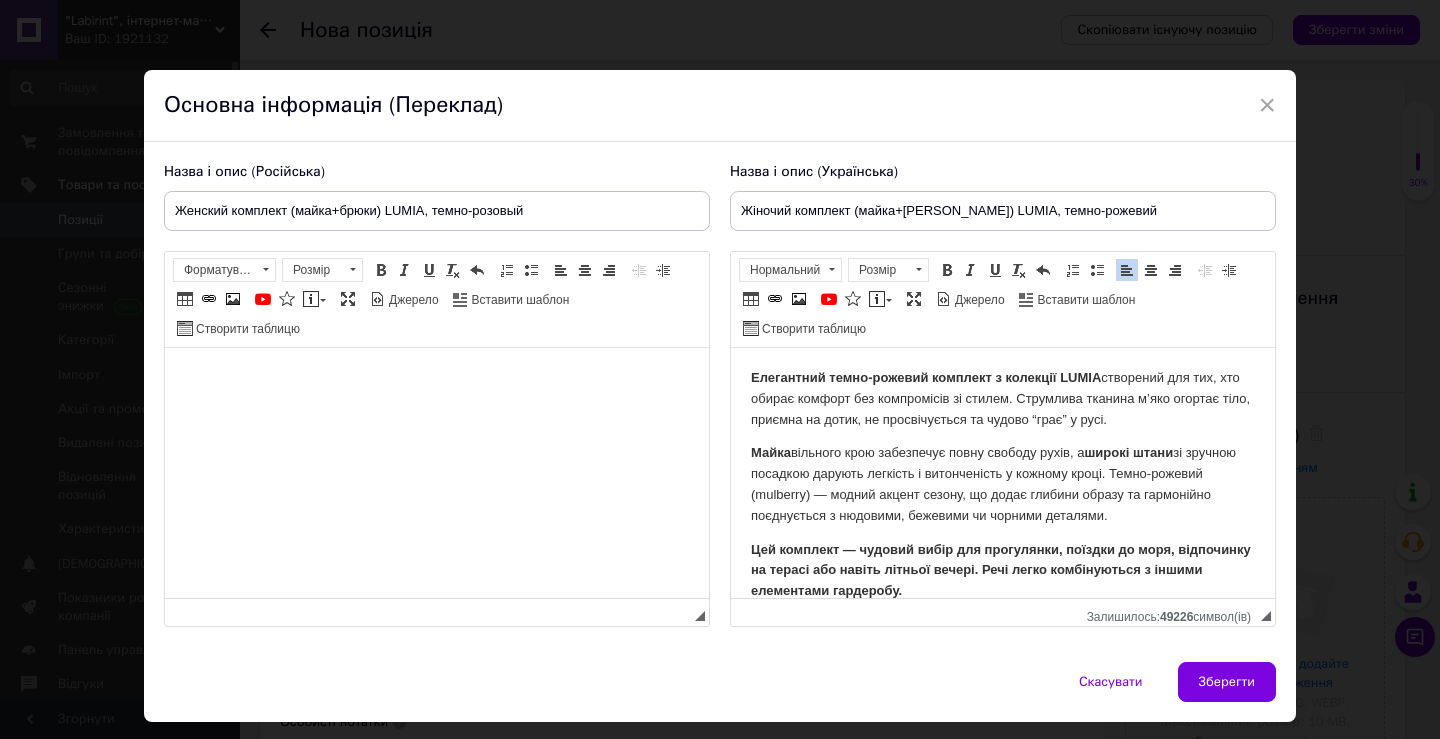click at bounding box center [437, 378] 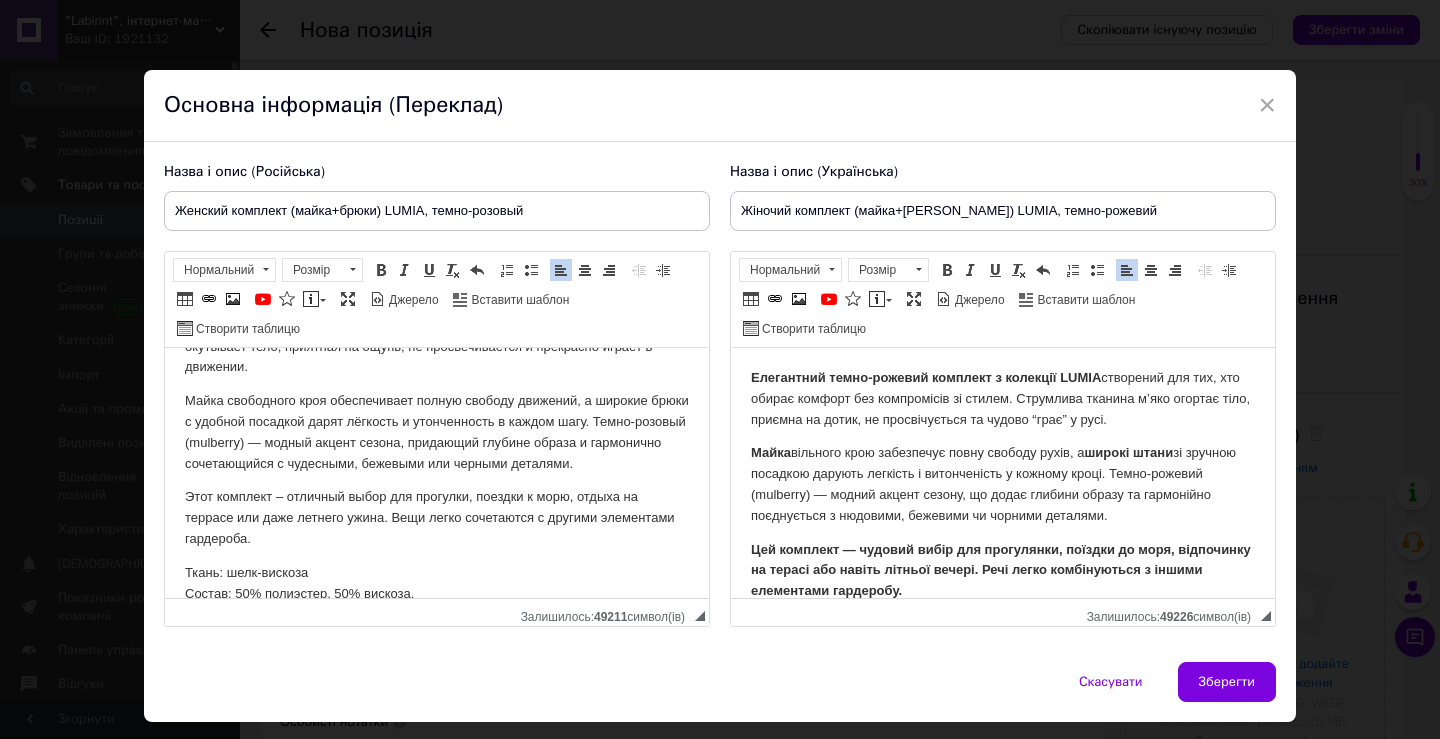 scroll, scrollTop: 0, scrollLeft: 0, axis: both 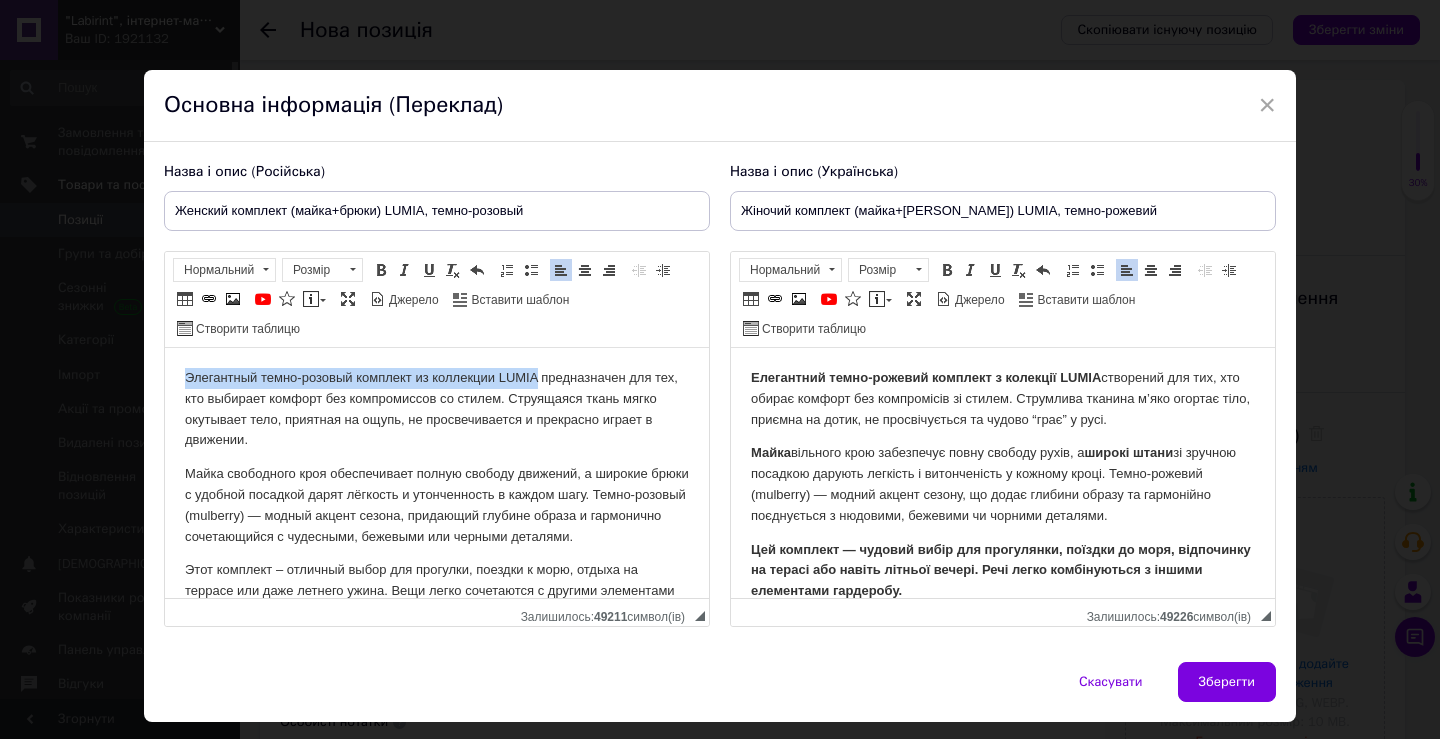 drag, startPoint x: 188, startPoint y: 376, endPoint x: 534, endPoint y: 375, distance: 346.00143 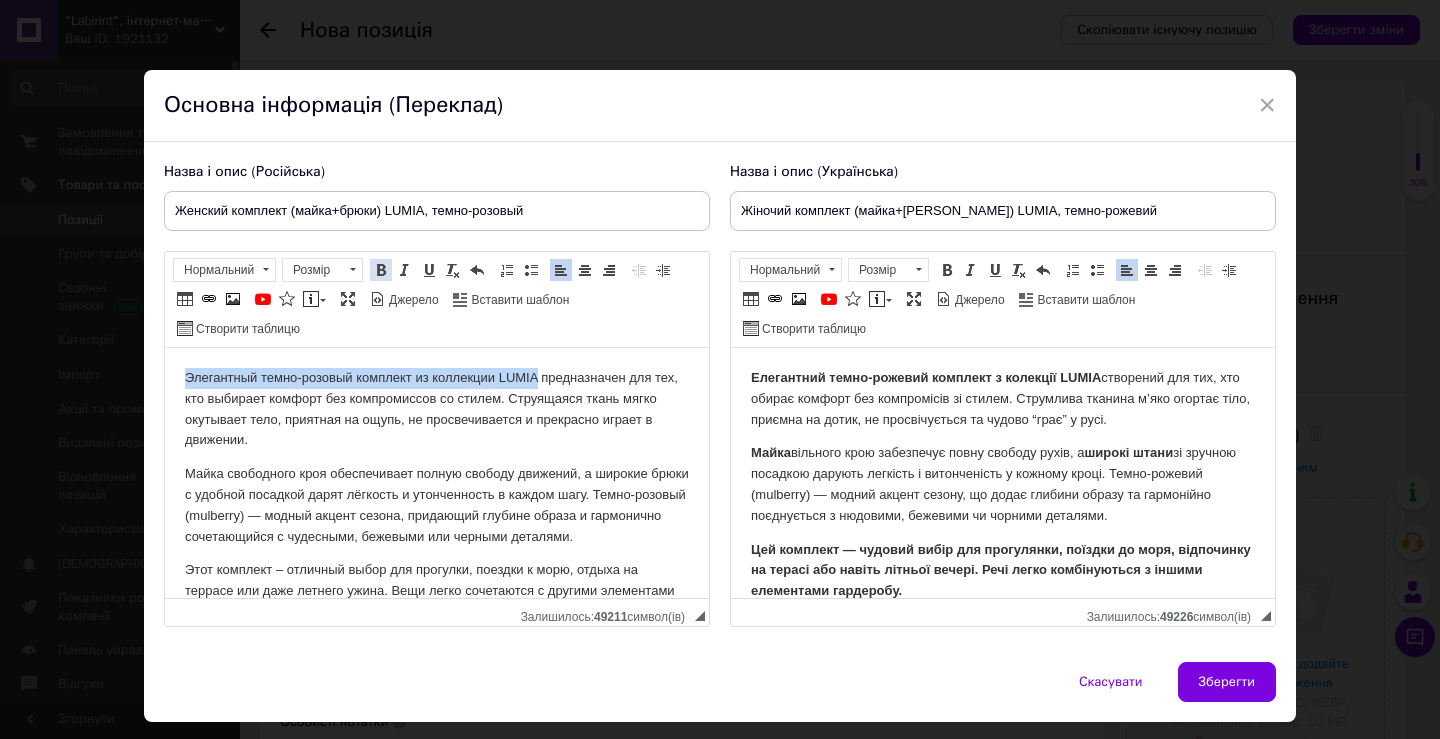 click at bounding box center [381, 270] 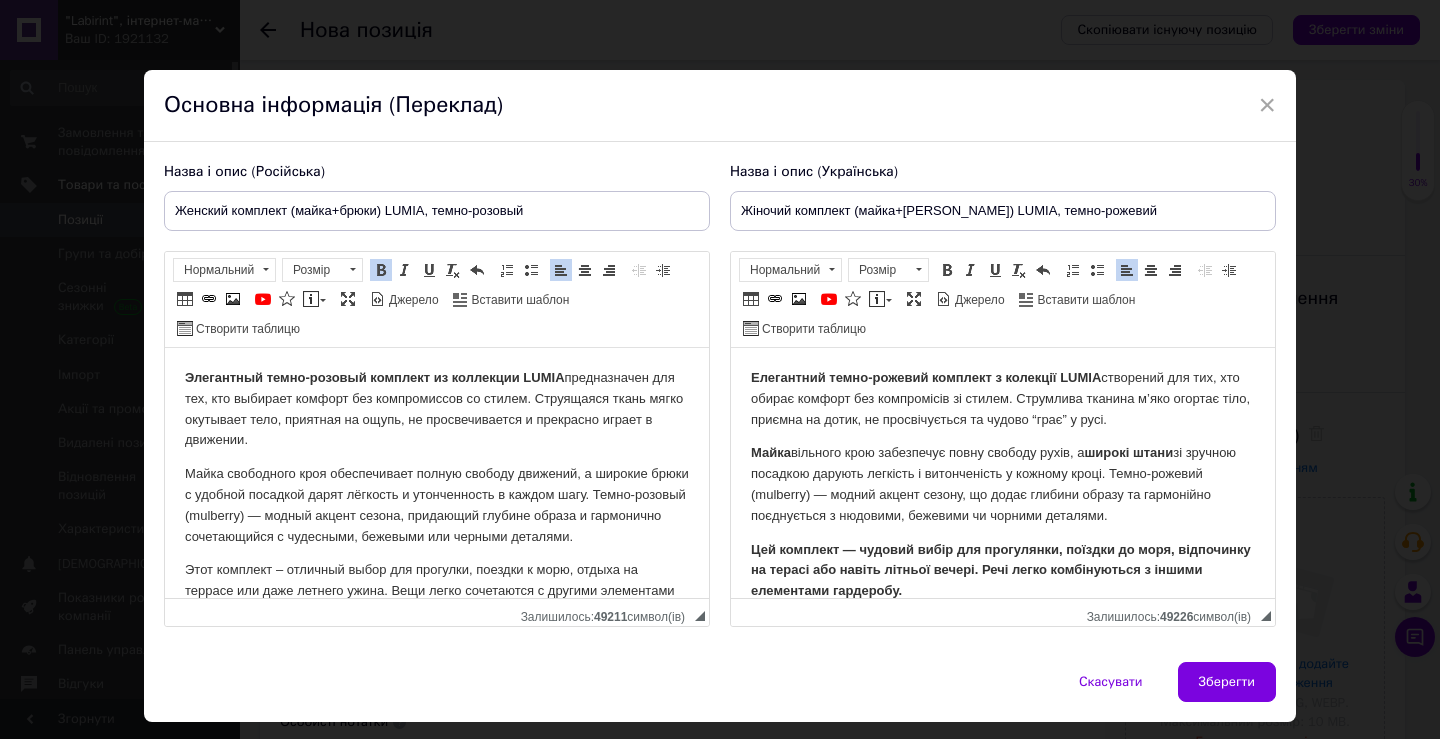 click on "Элегантный темно-розовый комплект из коллекции LUMIA  предназначен для тех, кто выбирает комфорт без компромиссов со стилем. Струящаяся ткань мягко окутывает тело, приятная на ощупь, не просвечивается и прекрасно играет в движении." at bounding box center [437, 409] 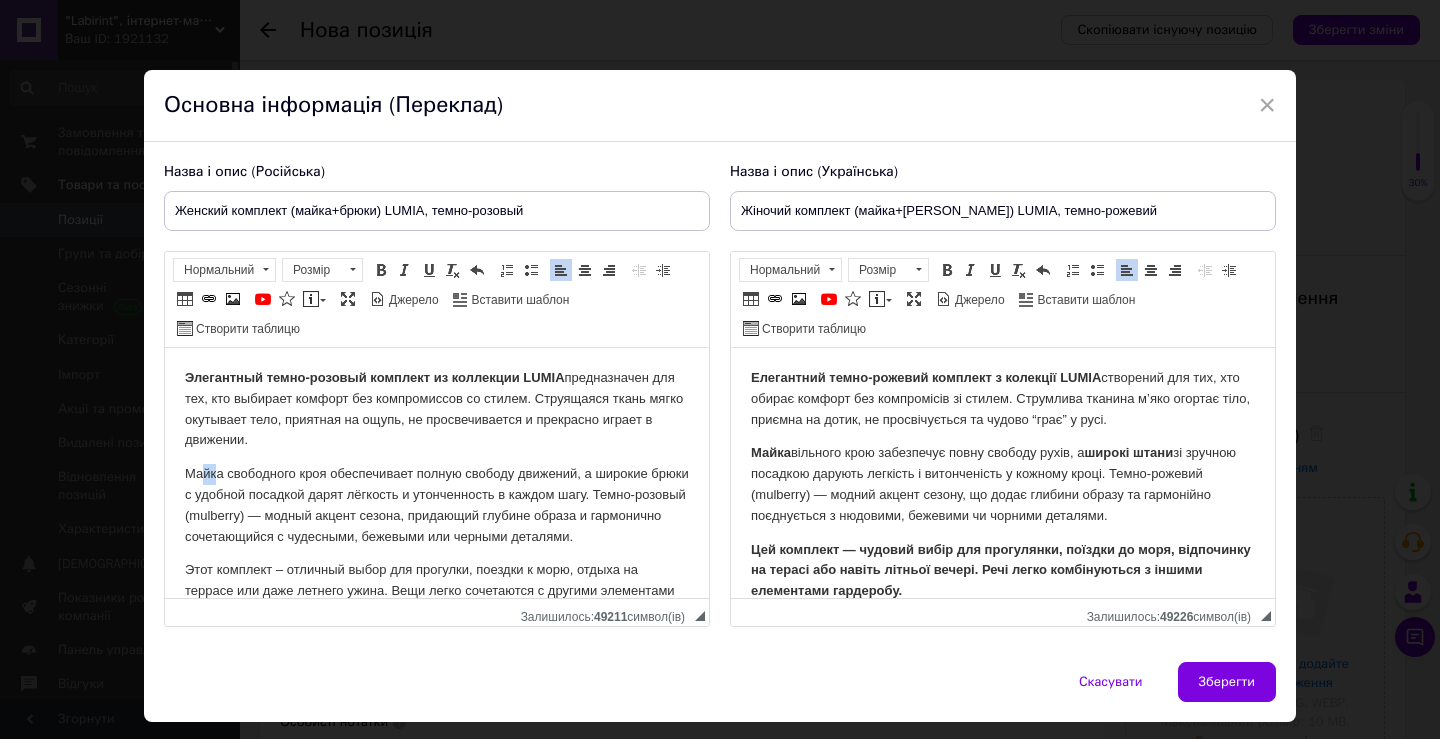 drag, startPoint x: 218, startPoint y: 470, endPoint x: 198, endPoint y: 470, distance: 20 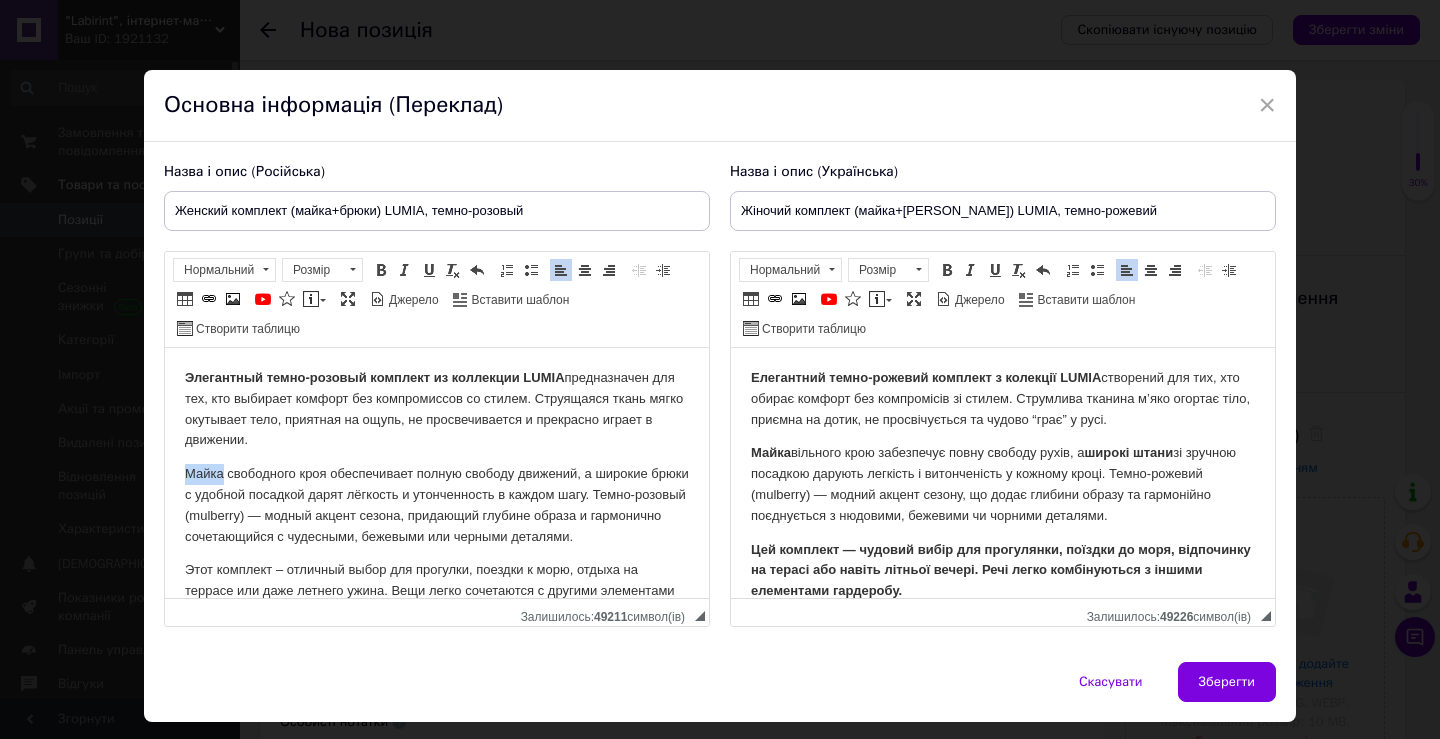 drag, startPoint x: 222, startPoint y: 469, endPoint x: 180, endPoint y: 469, distance: 42 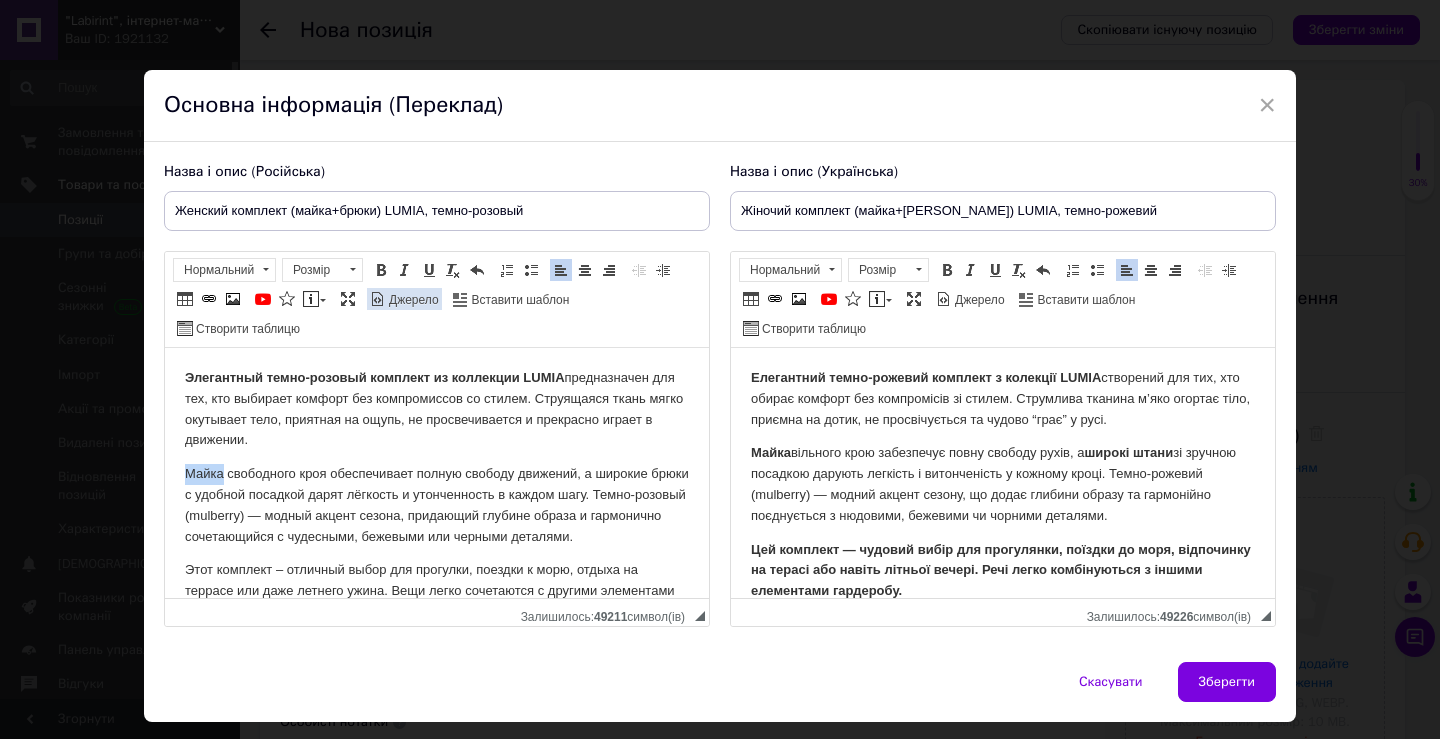 click at bounding box center (381, 270) 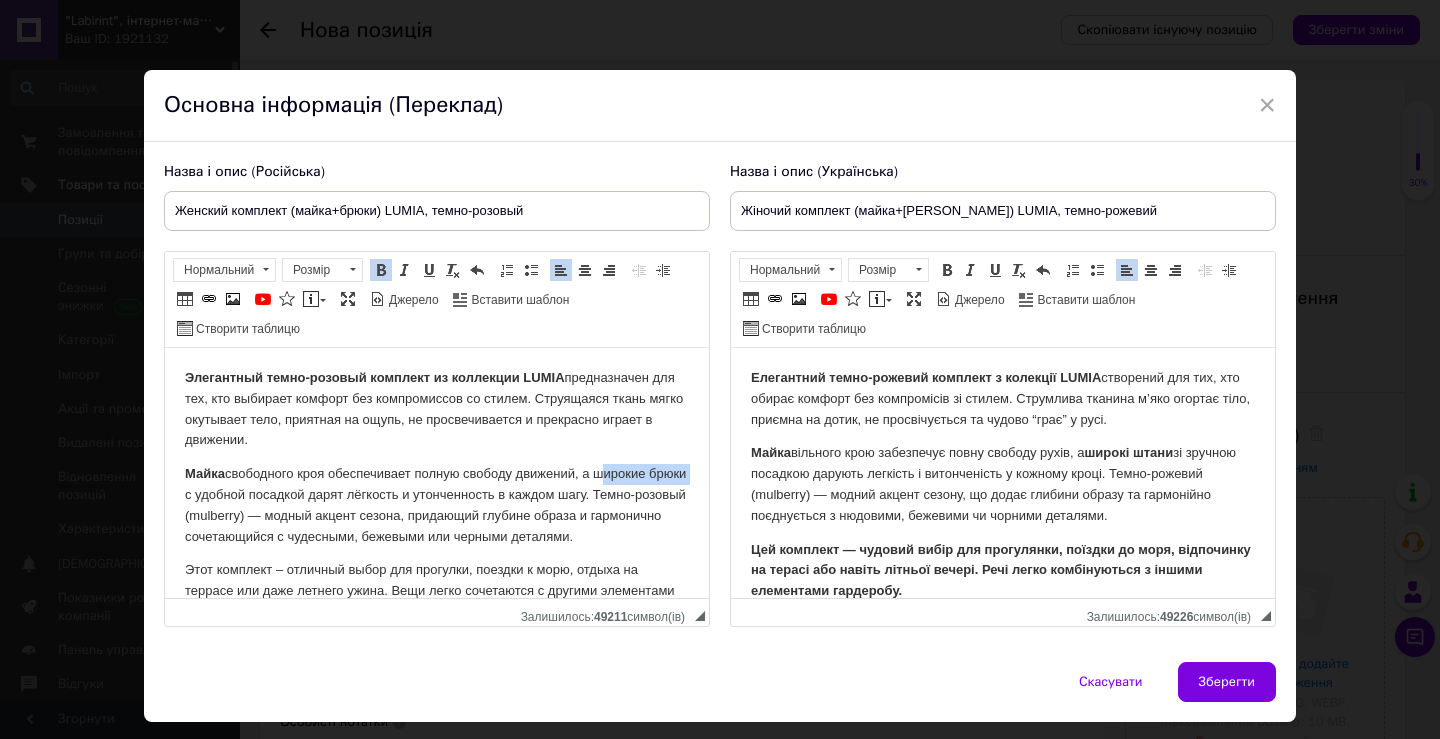 drag, startPoint x: 595, startPoint y: 473, endPoint x: 220, endPoint y: 491, distance: 375.43176 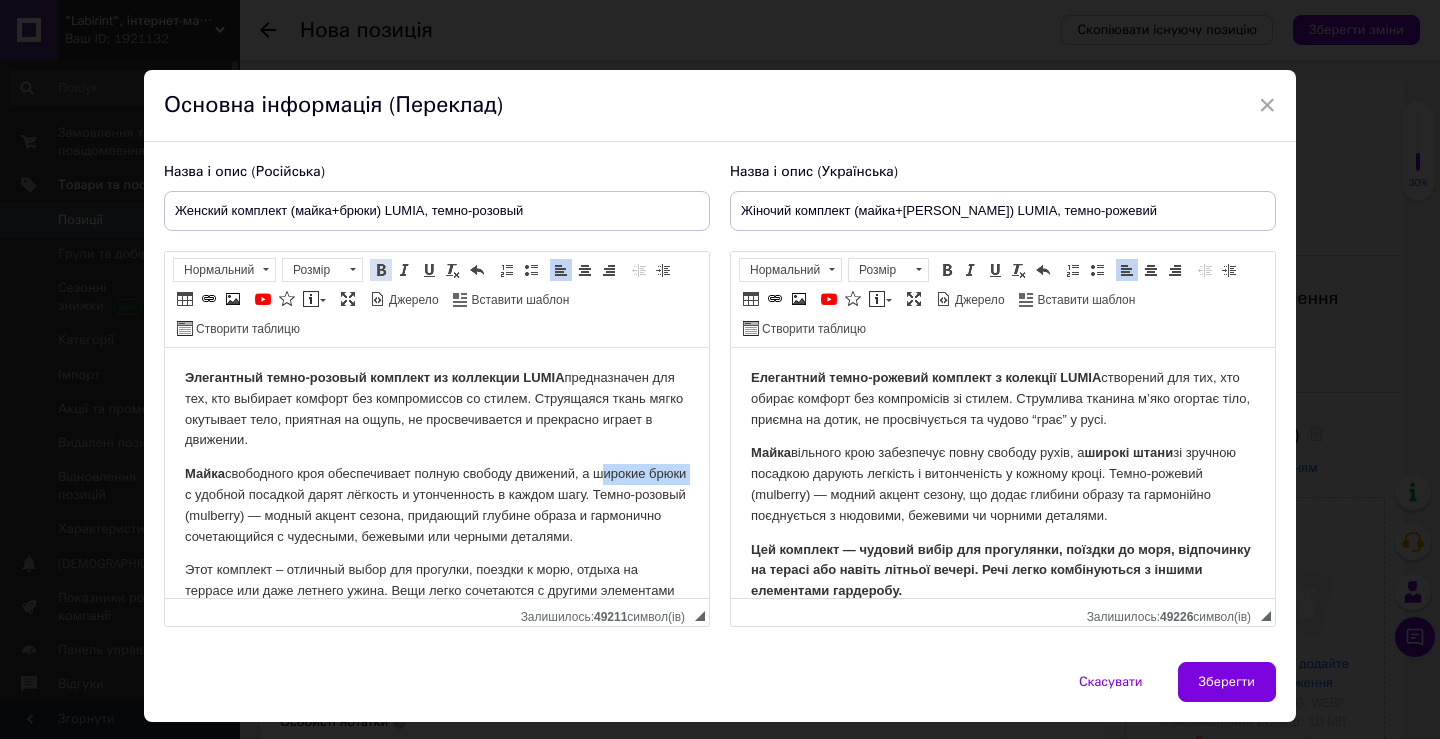 click at bounding box center [381, 270] 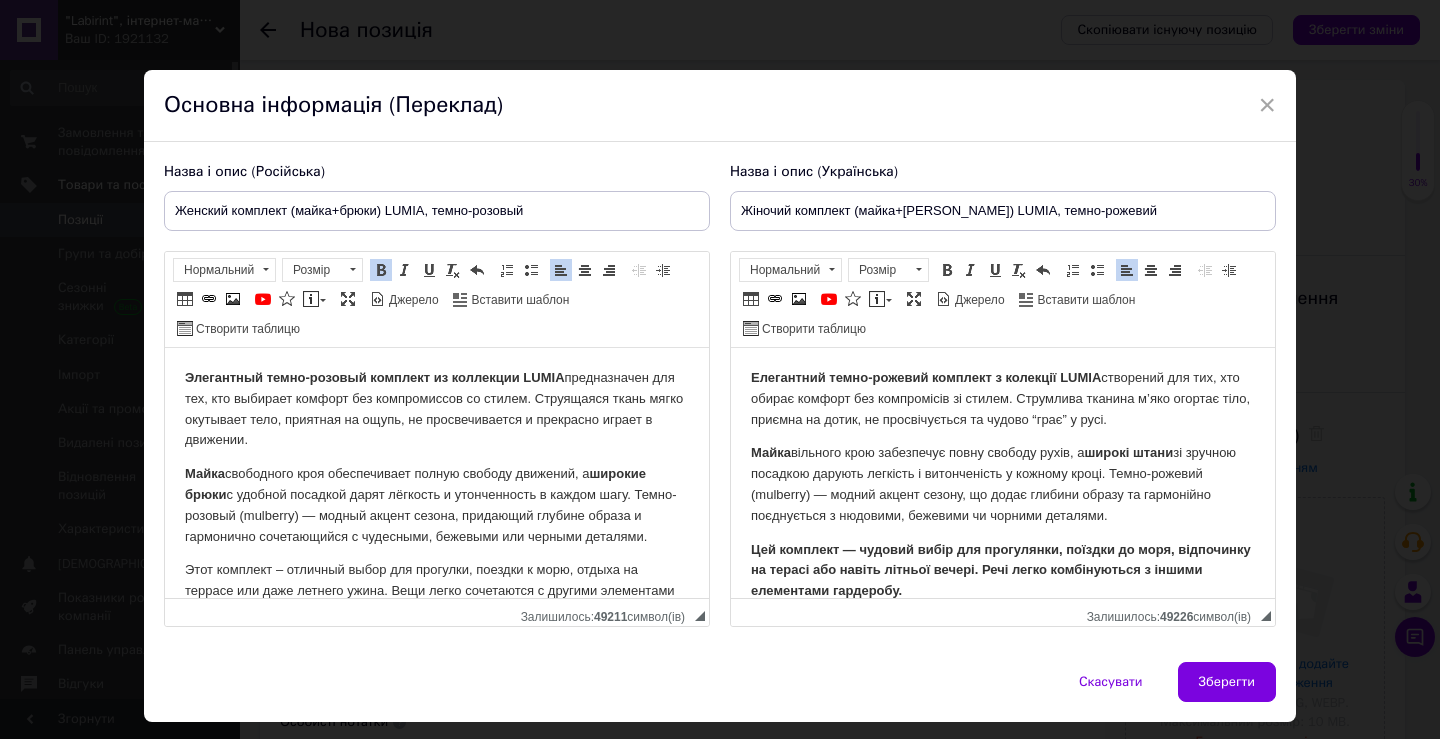 click on "Майка  свободного кроя обеспечивает полную свободу движений, а  широкие брюки  с удобной посадкой дарят лёгкость и утонченность в каждом шагу. Темно-розовый (mulberry) — модный акцент сезона, придающий глубине образа и гармонично сочетающийся с чудесными, бежевыми или черными деталями." at bounding box center (437, 505) 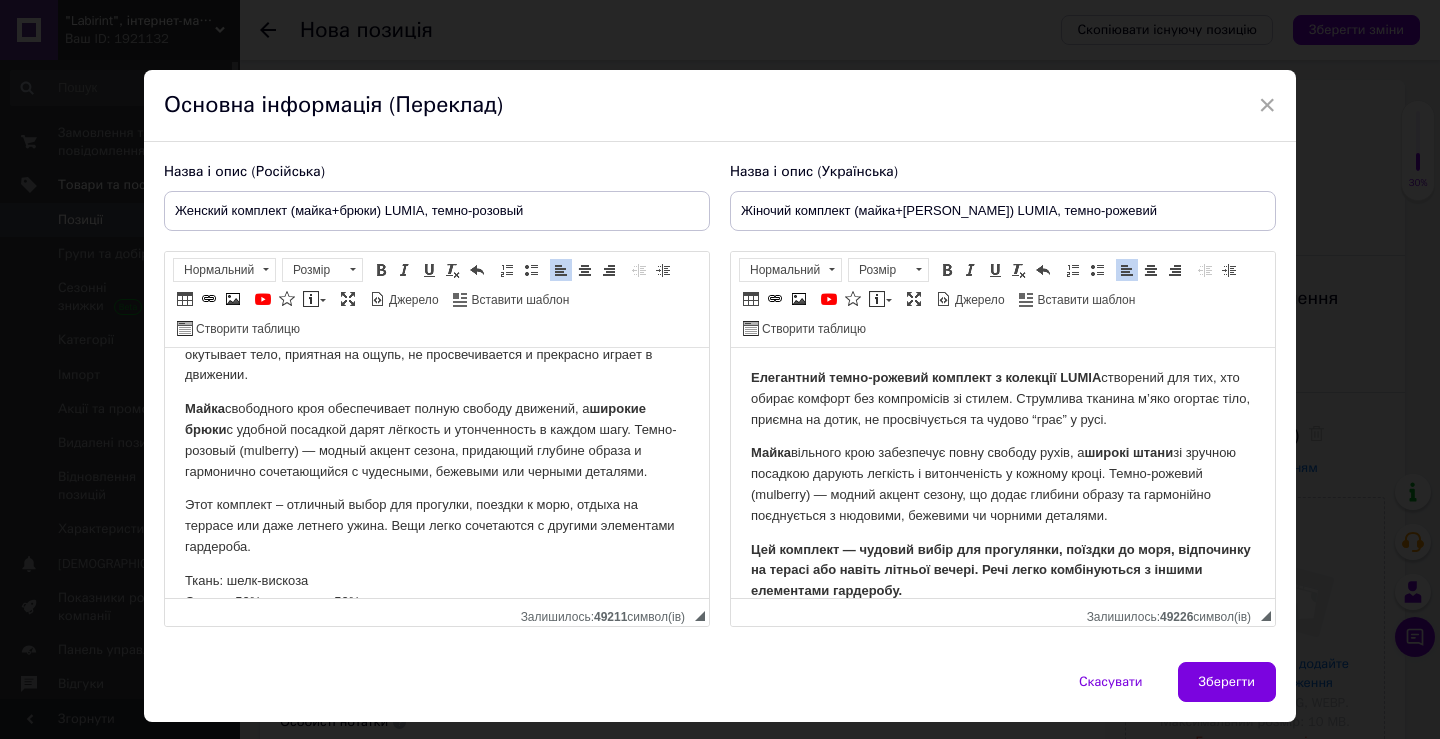 scroll, scrollTop: 100, scrollLeft: 0, axis: vertical 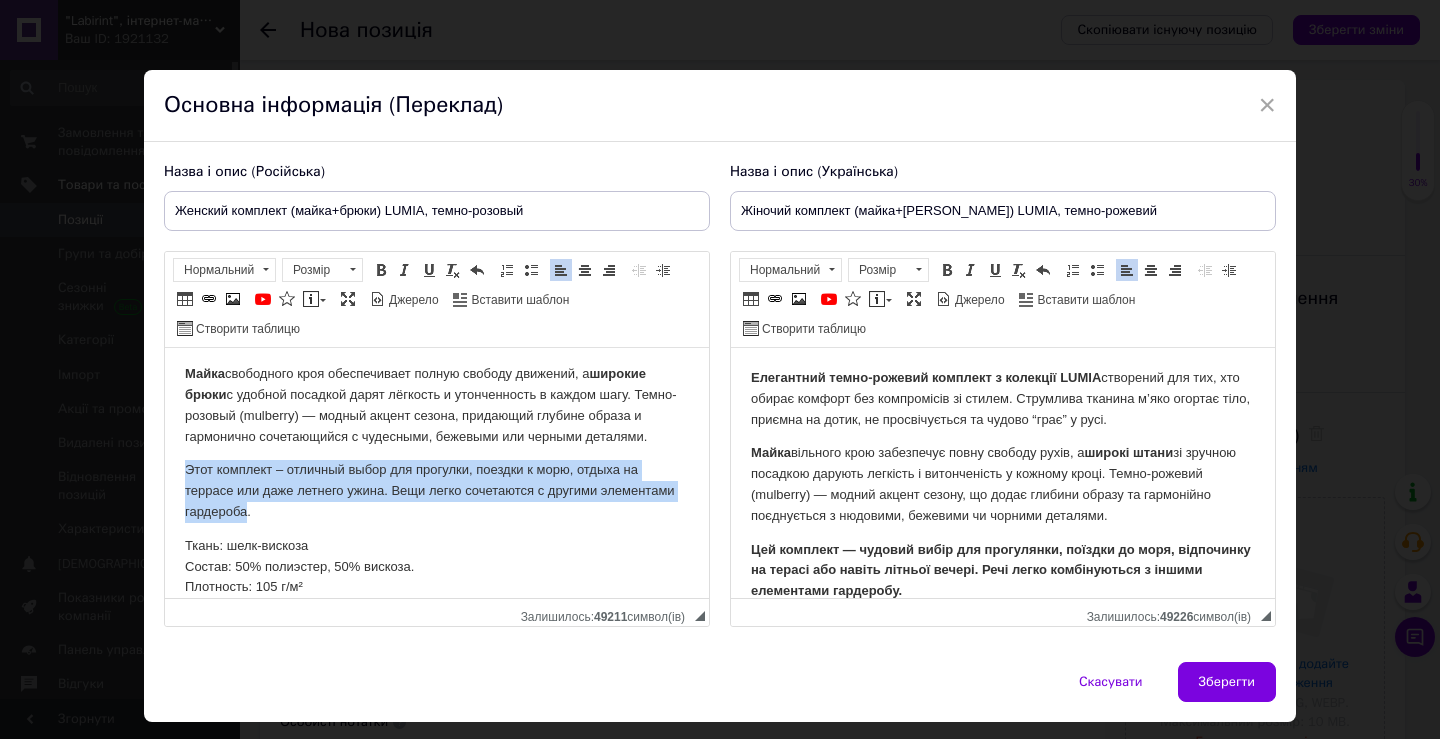 drag, startPoint x: 184, startPoint y: 489, endPoint x: 322, endPoint y: 529, distance: 143.6802 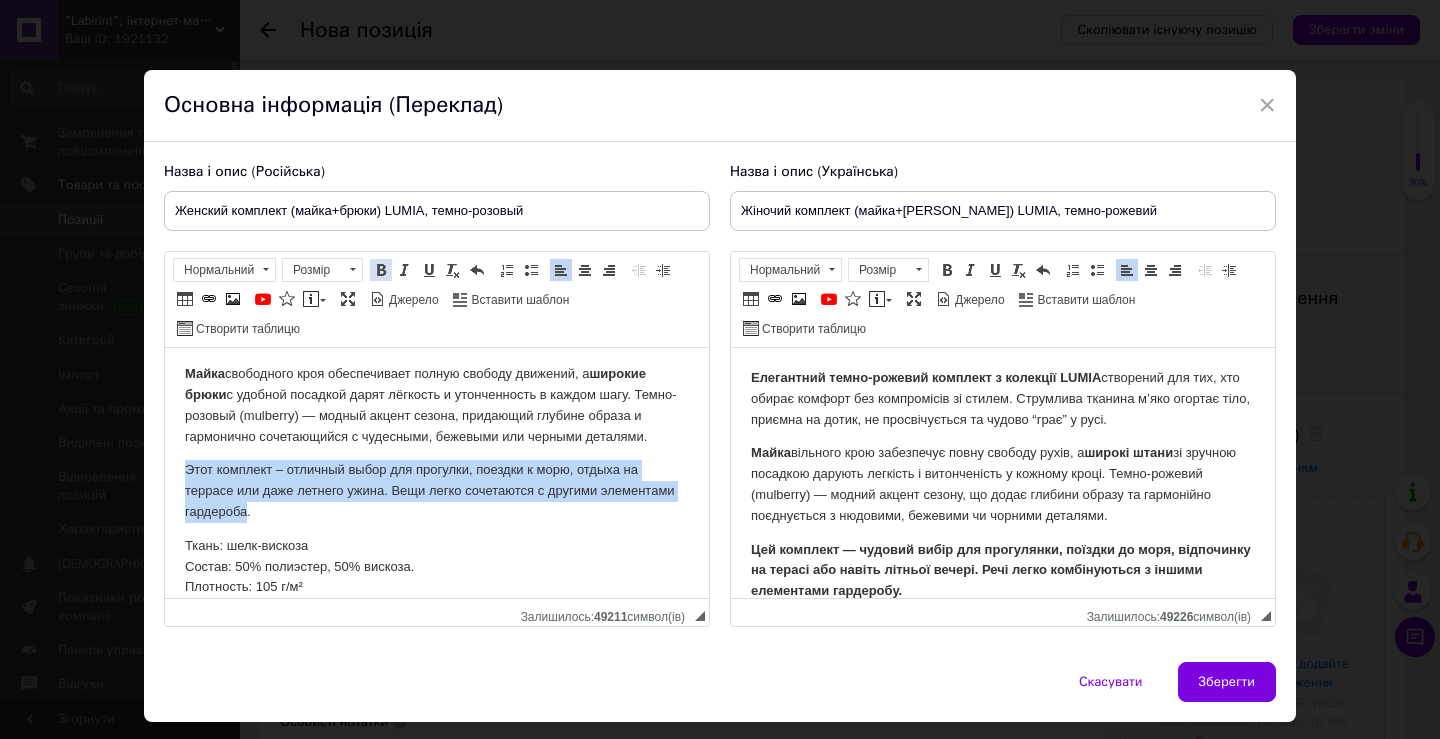click at bounding box center (381, 270) 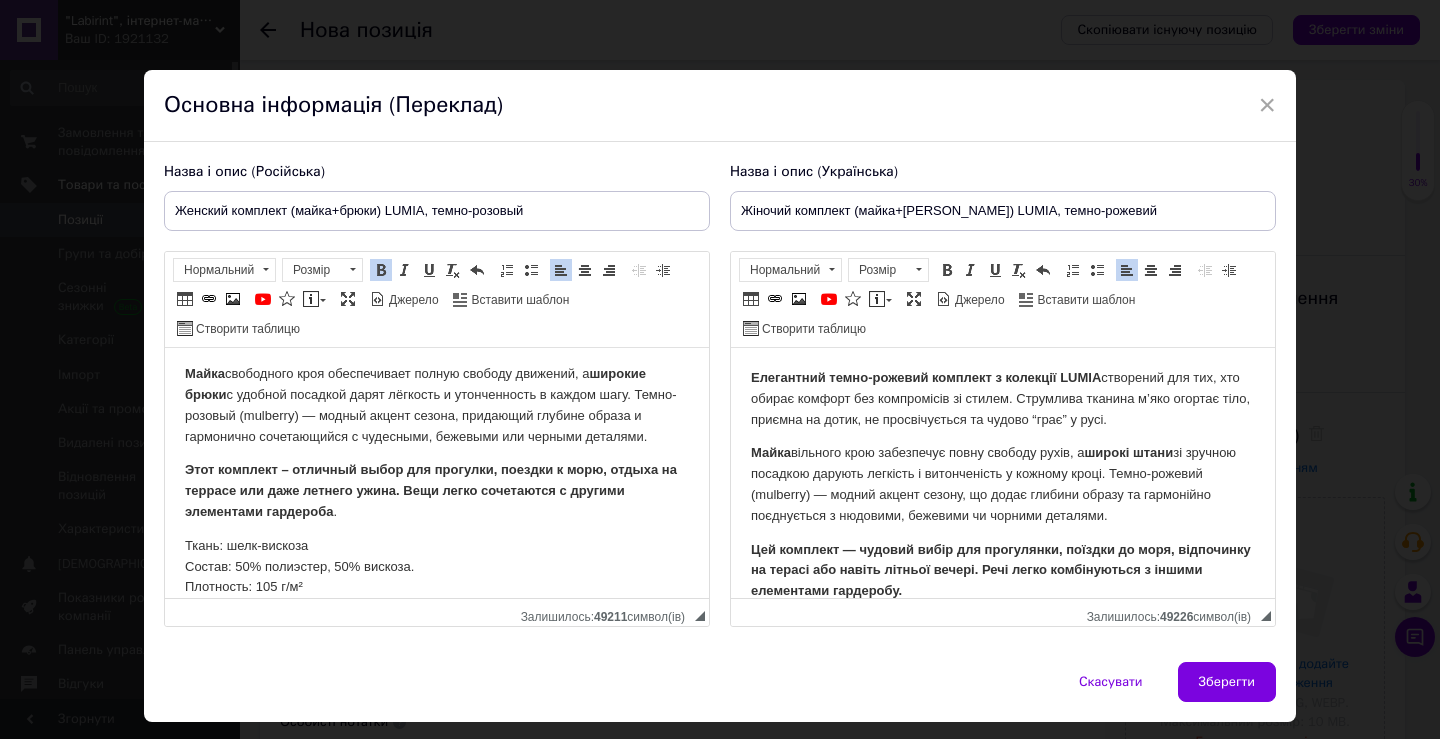 click on "Этот комплект – отличный выбор для прогулки, поездки к морю, отдыха на террасе или даже летнего ужина. Вещи легко сочетаются с другими элементами гардероба ." at bounding box center (437, 491) 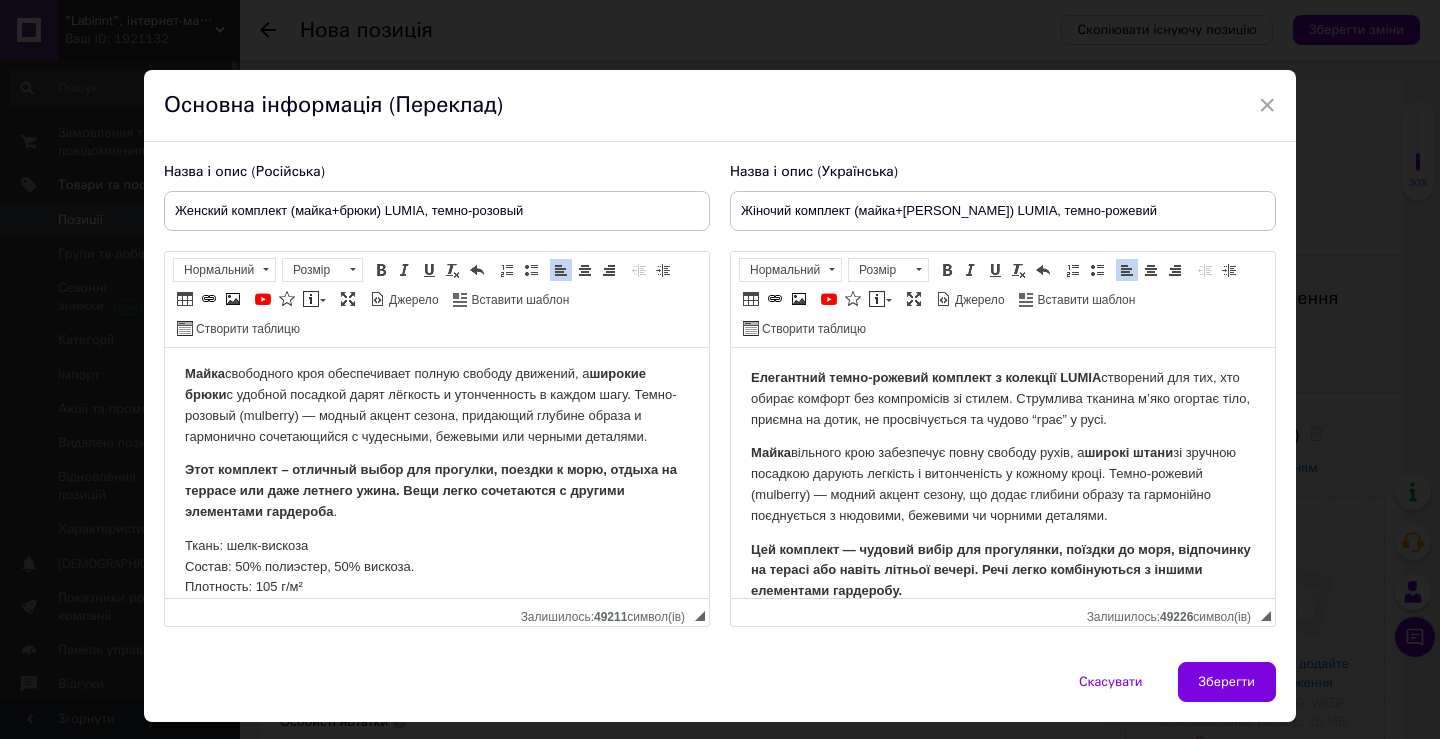 scroll, scrollTop: 183, scrollLeft: 0, axis: vertical 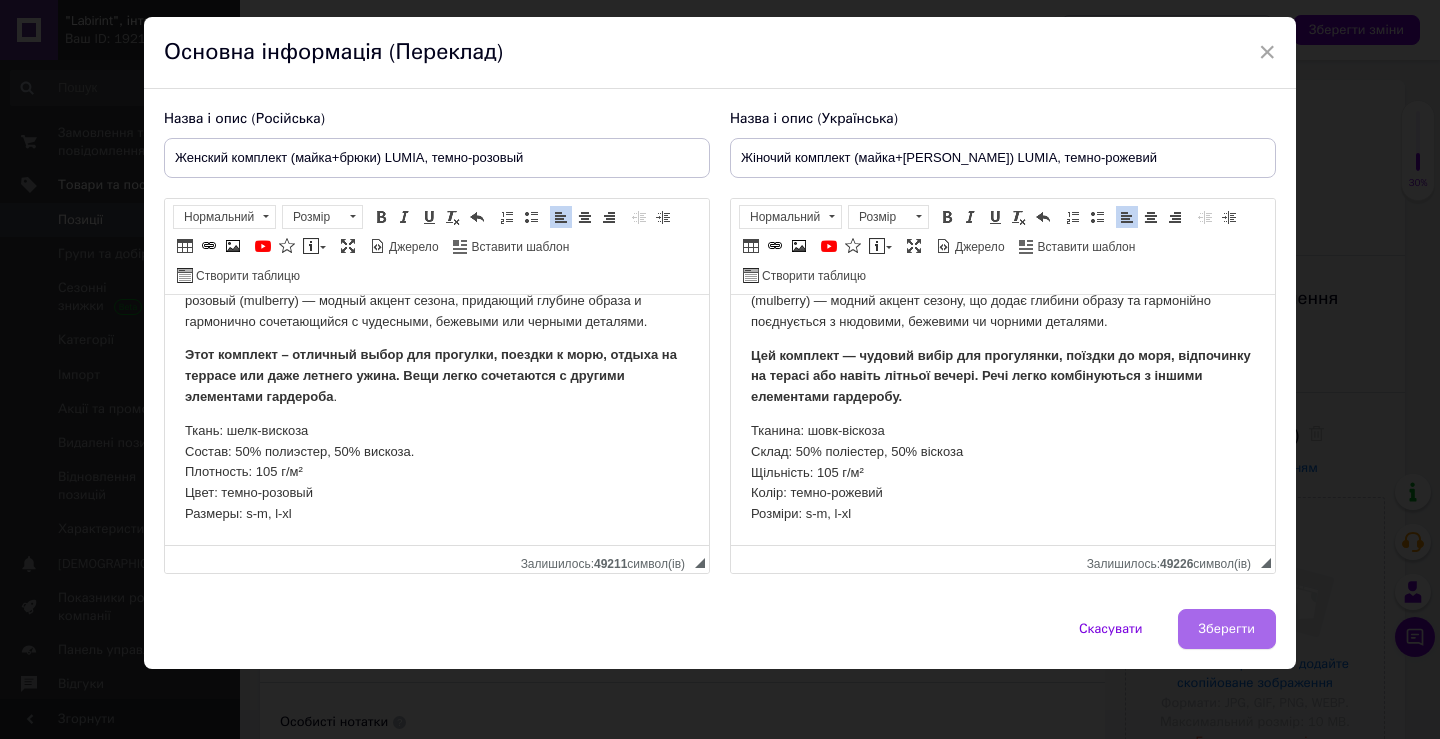 click on "Зберегти" at bounding box center (1227, 629) 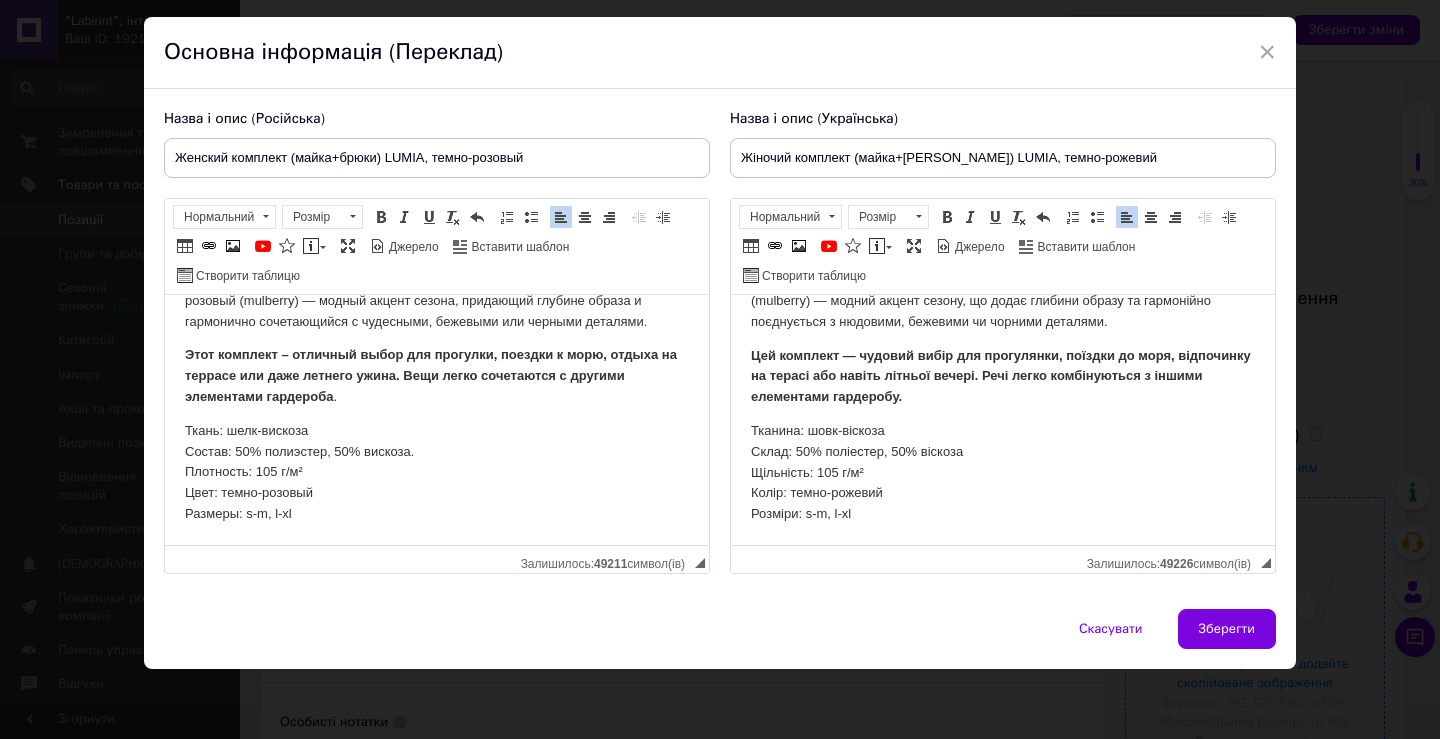 type on "Женский комплект (майка+брюки) LUMIA, темно-розовый" 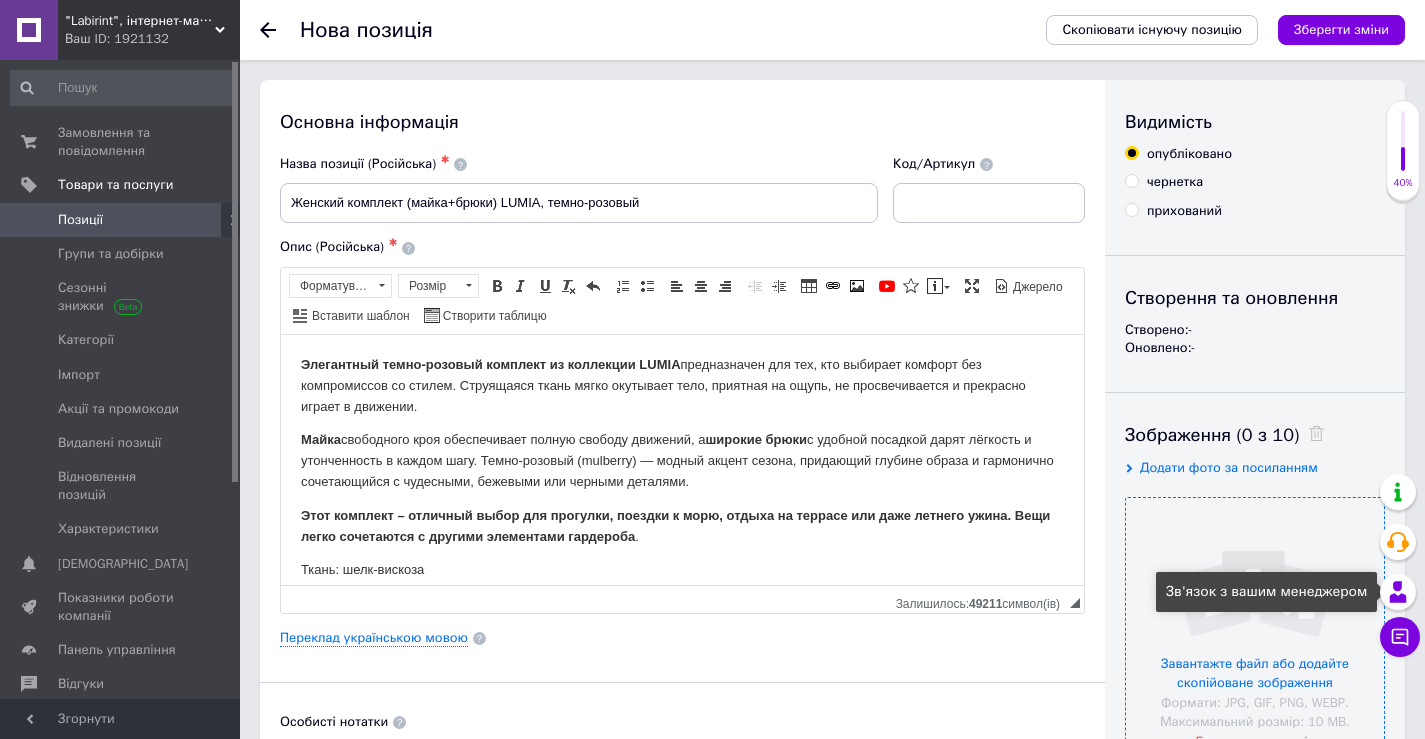 click at bounding box center (1255, 627) 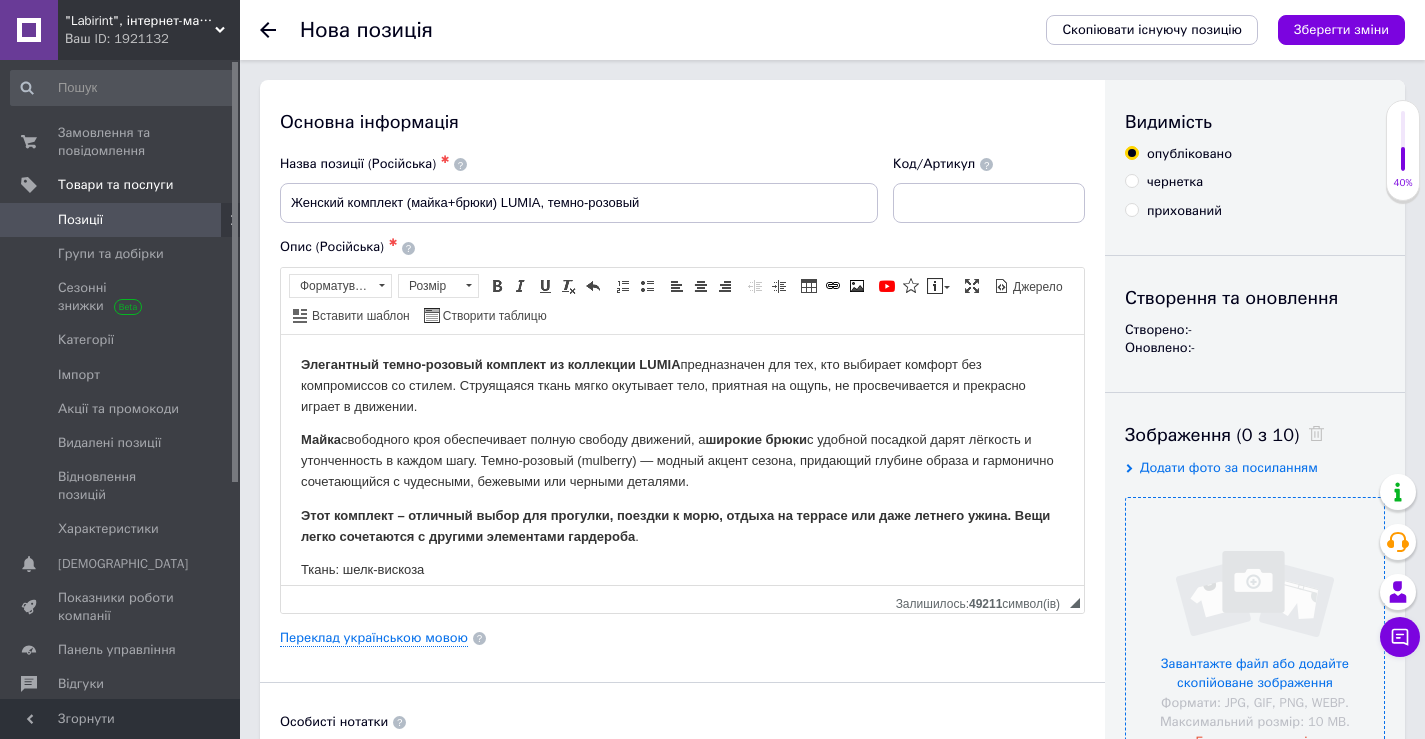click at bounding box center [1255, 627] 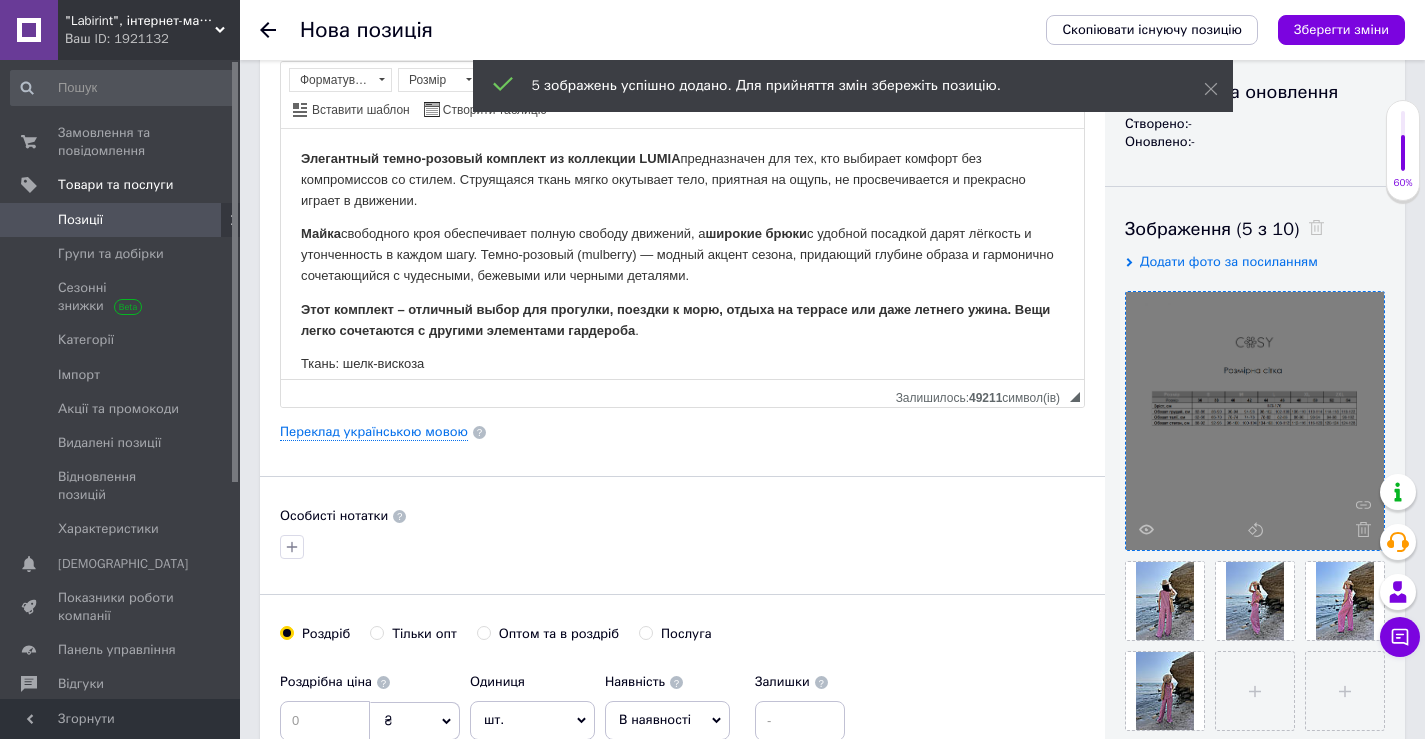 scroll, scrollTop: 400, scrollLeft: 0, axis: vertical 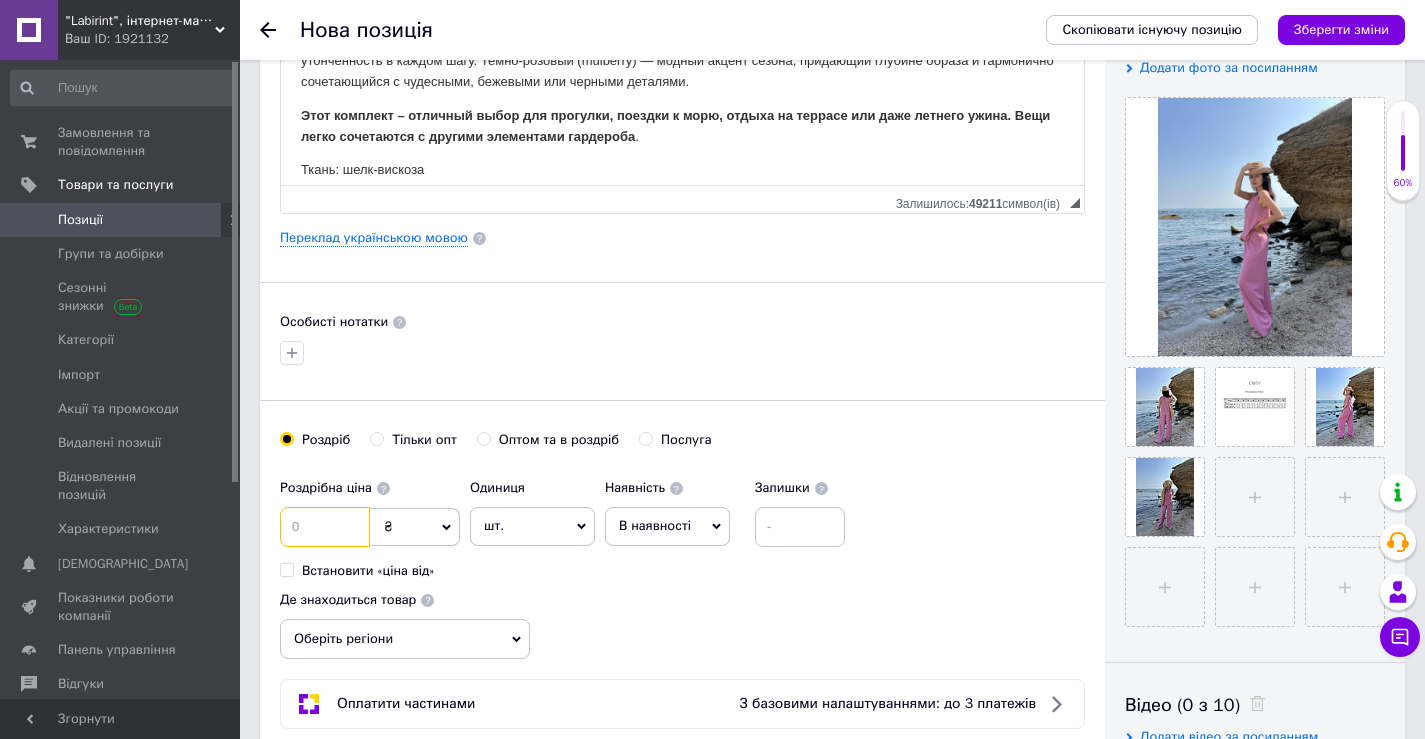click at bounding box center [325, 527] 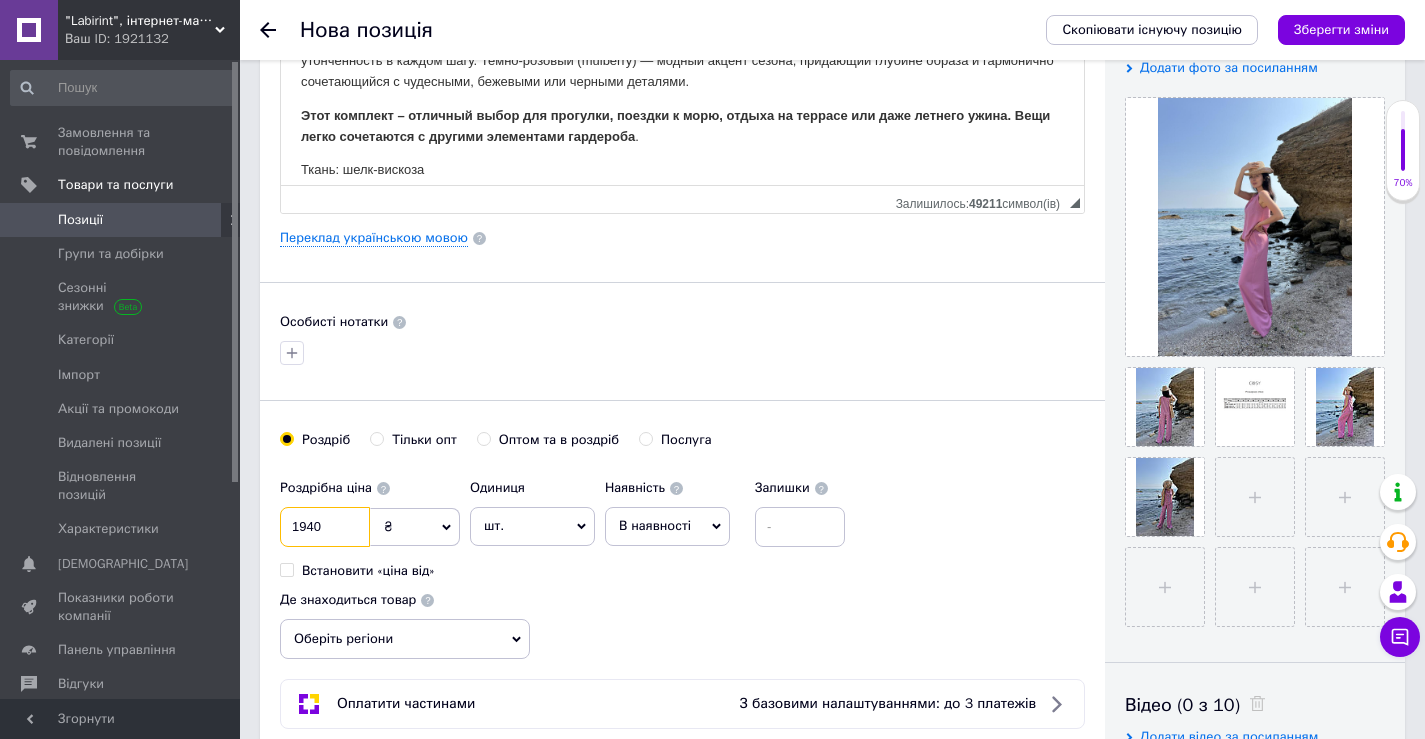 type on "1940" 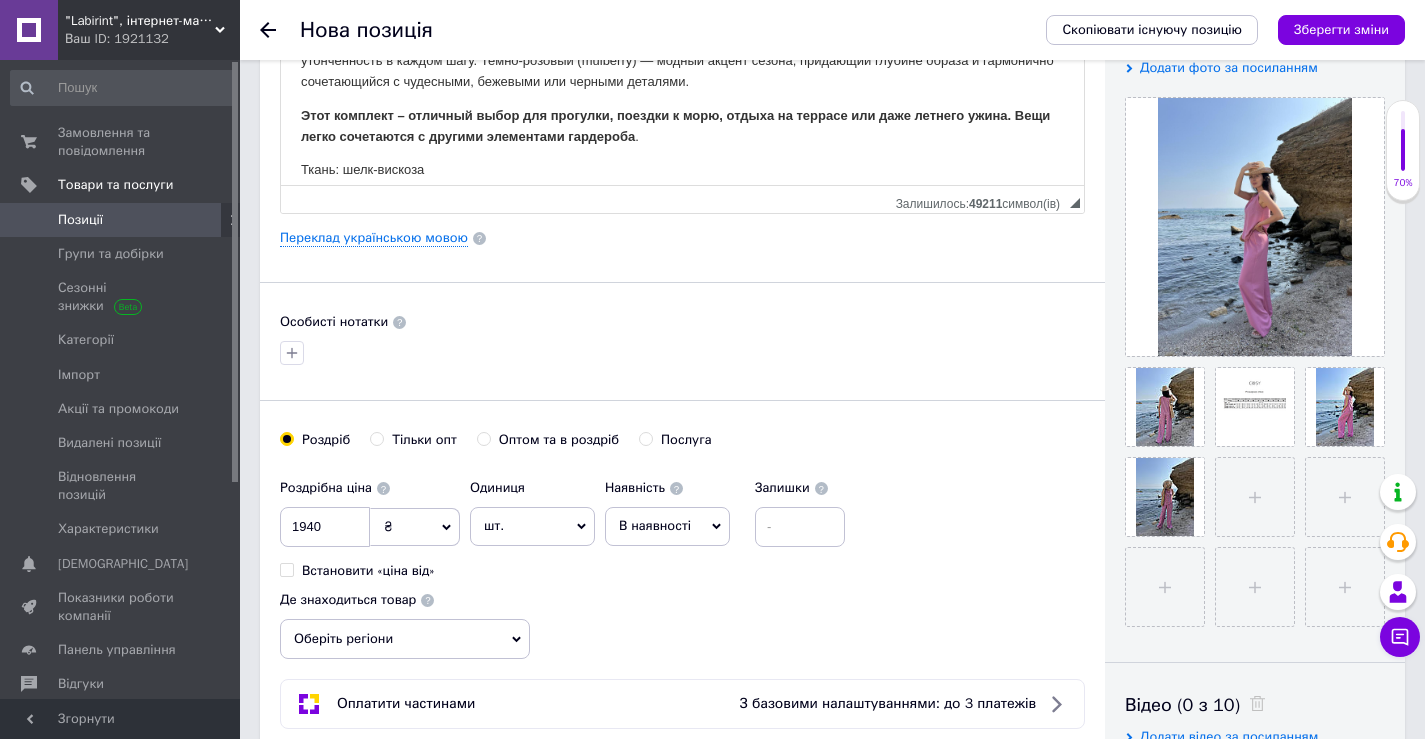 click on "В наявності" at bounding box center (655, 525) 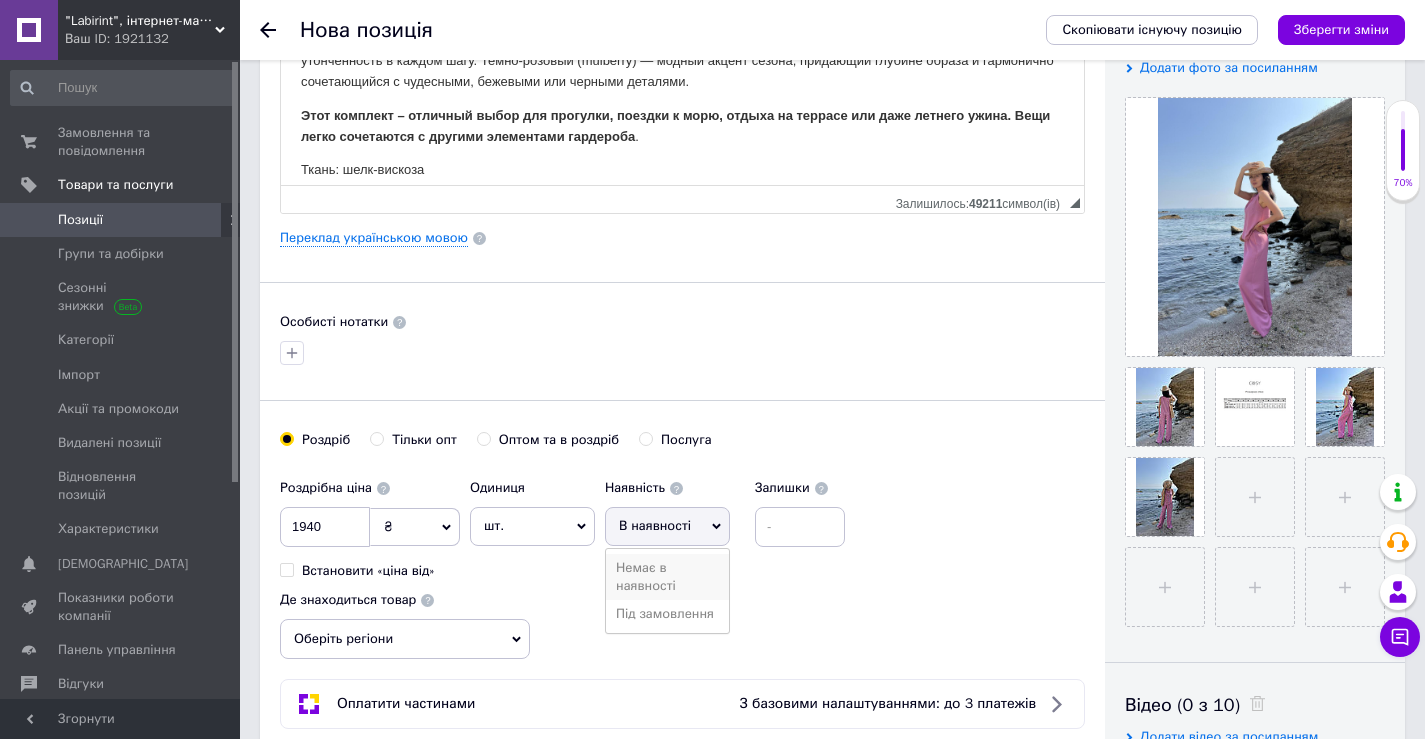click on "Немає в наявності" at bounding box center (667, 577) 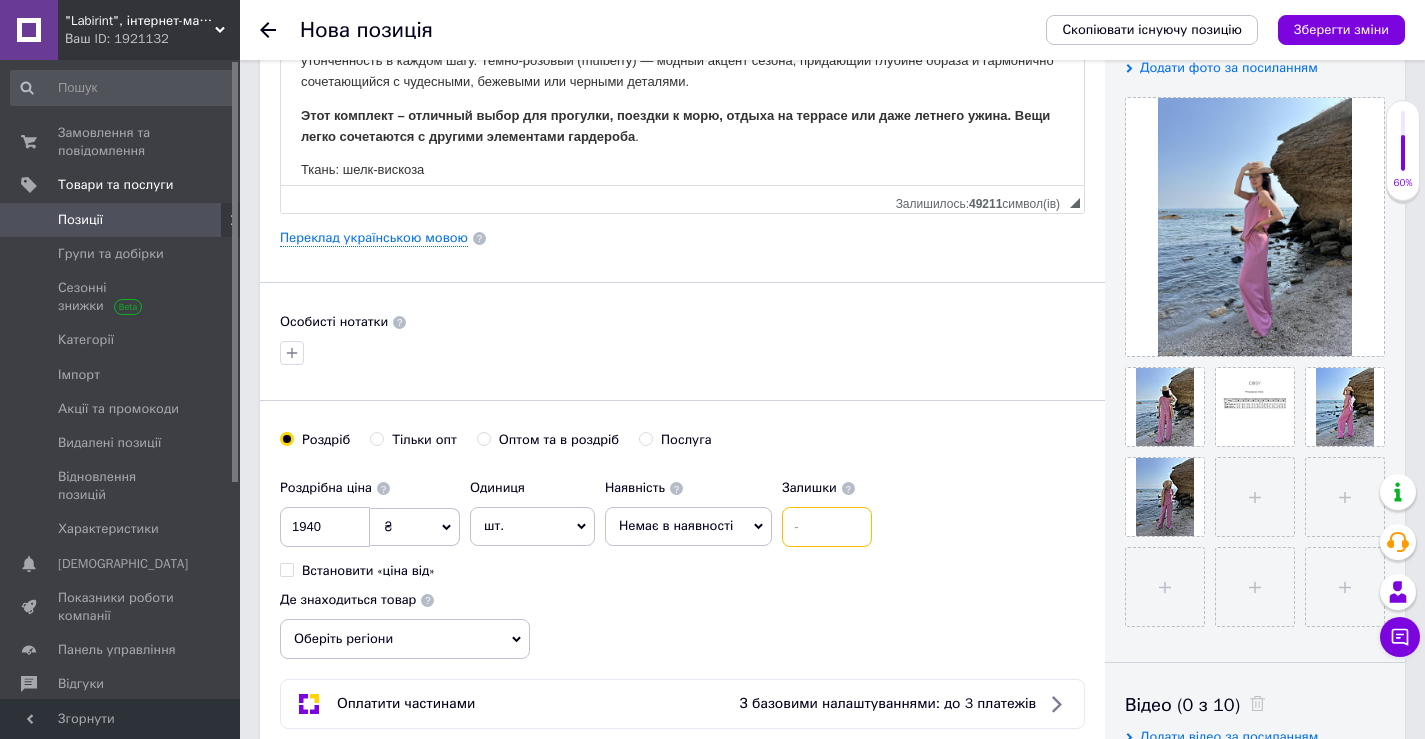 click at bounding box center (827, 527) 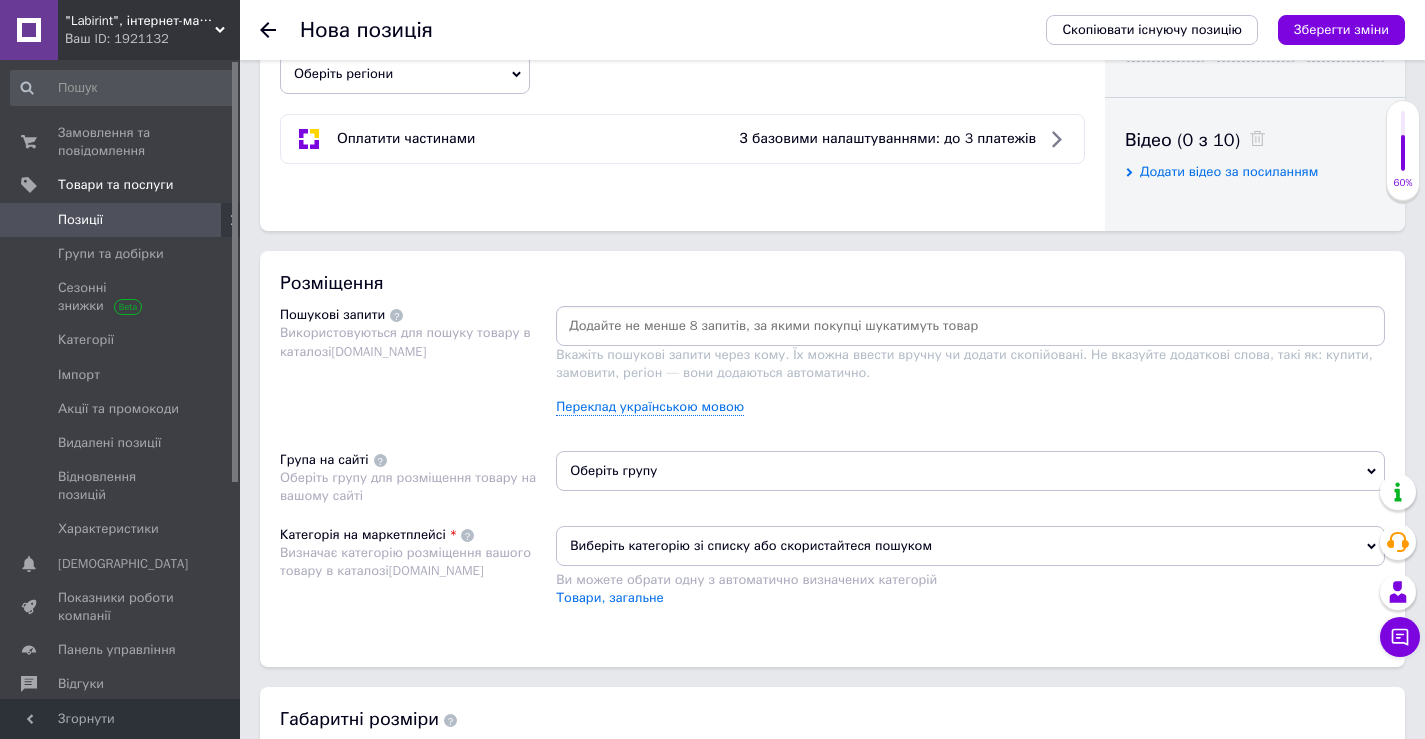 scroll, scrollTop: 1100, scrollLeft: 0, axis: vertical 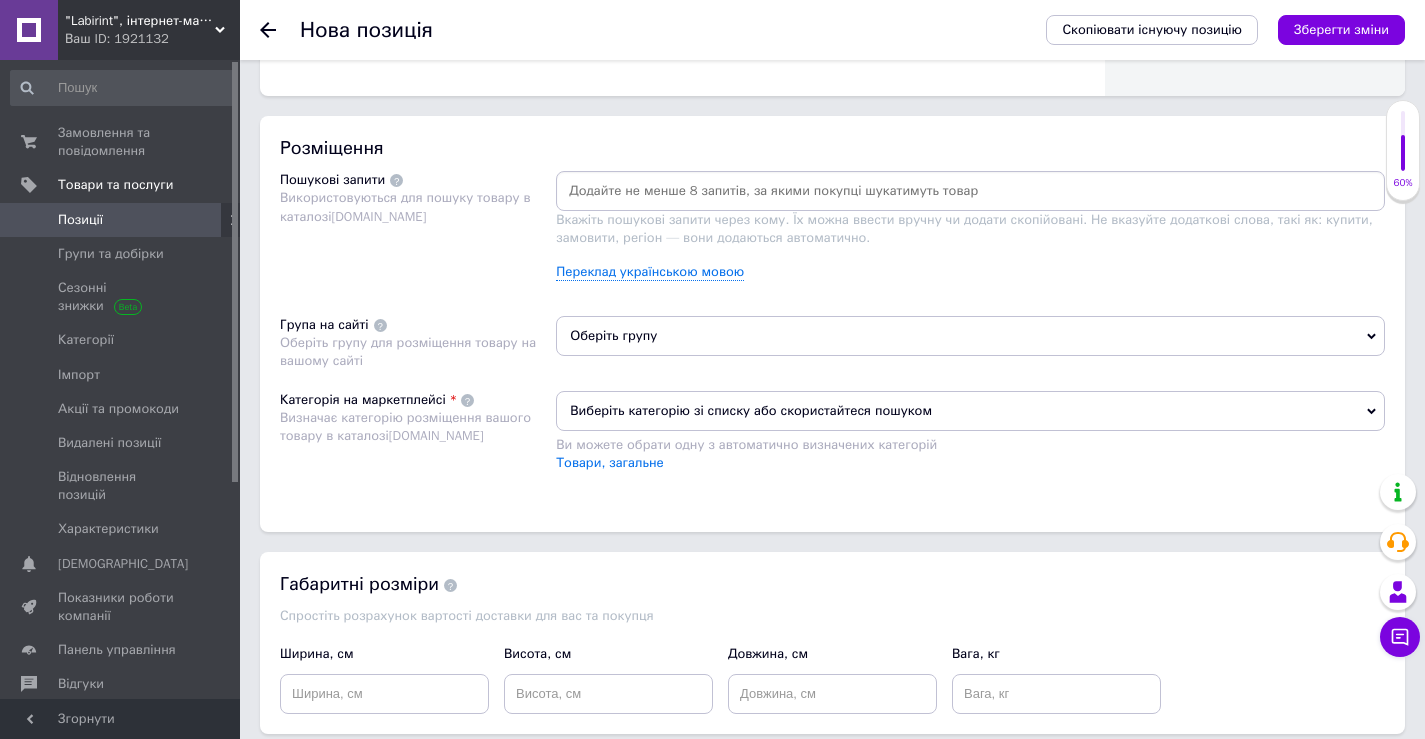 type on "0" 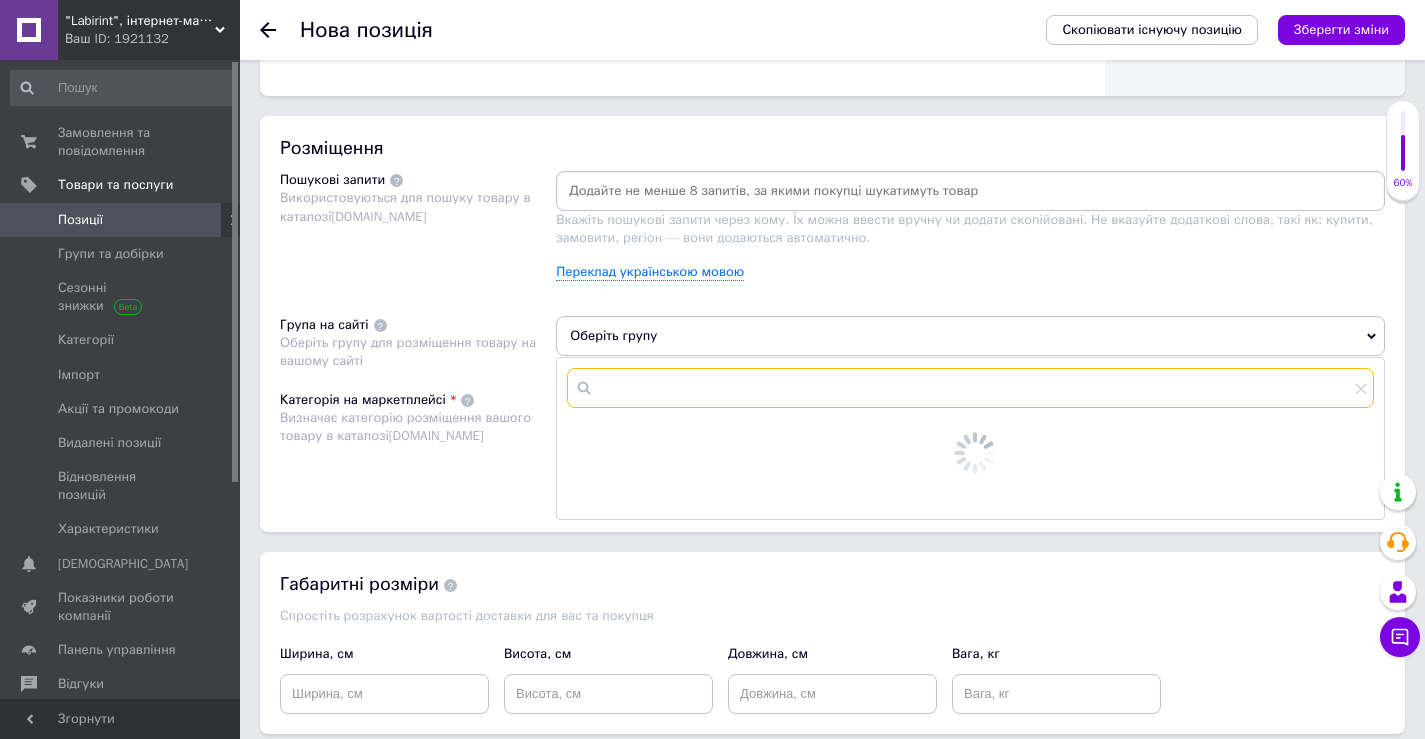 click at bounding box center (970, 388) 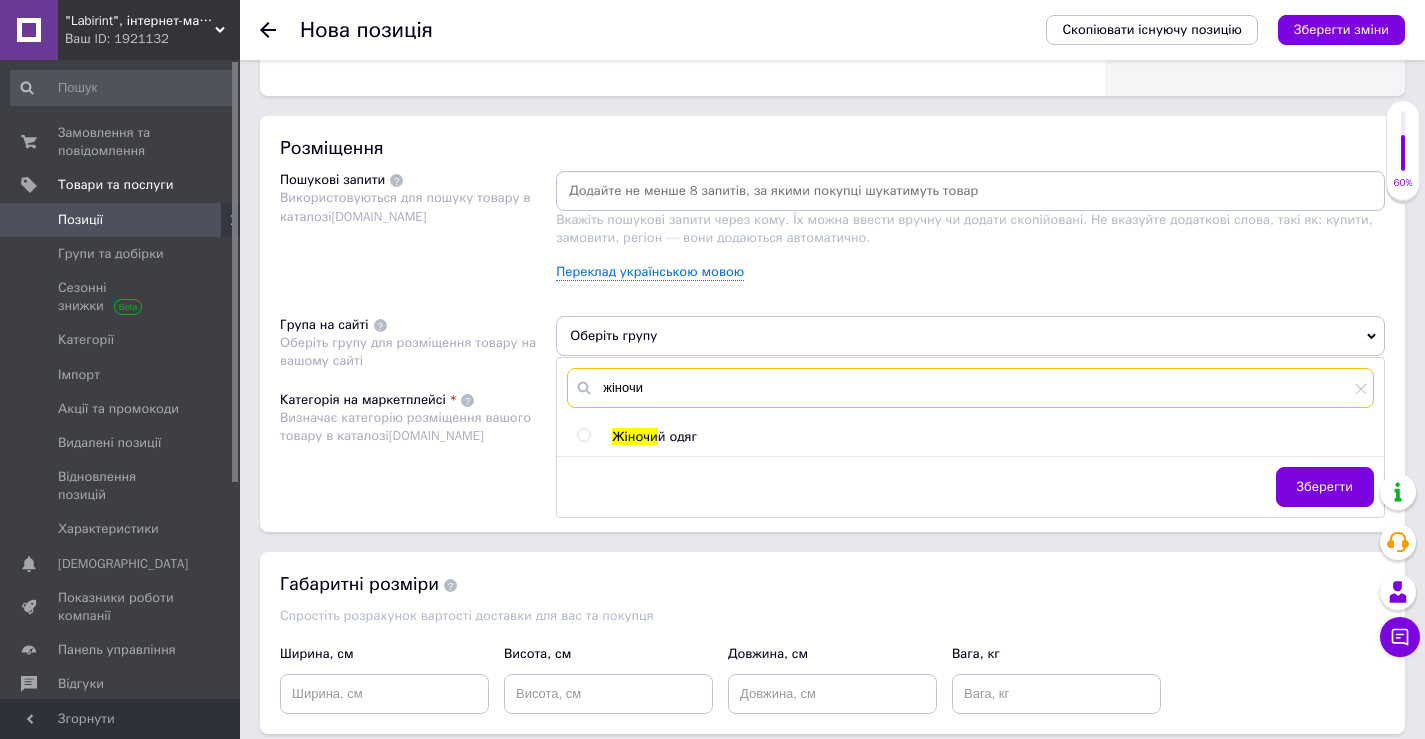 type on "жіночи" 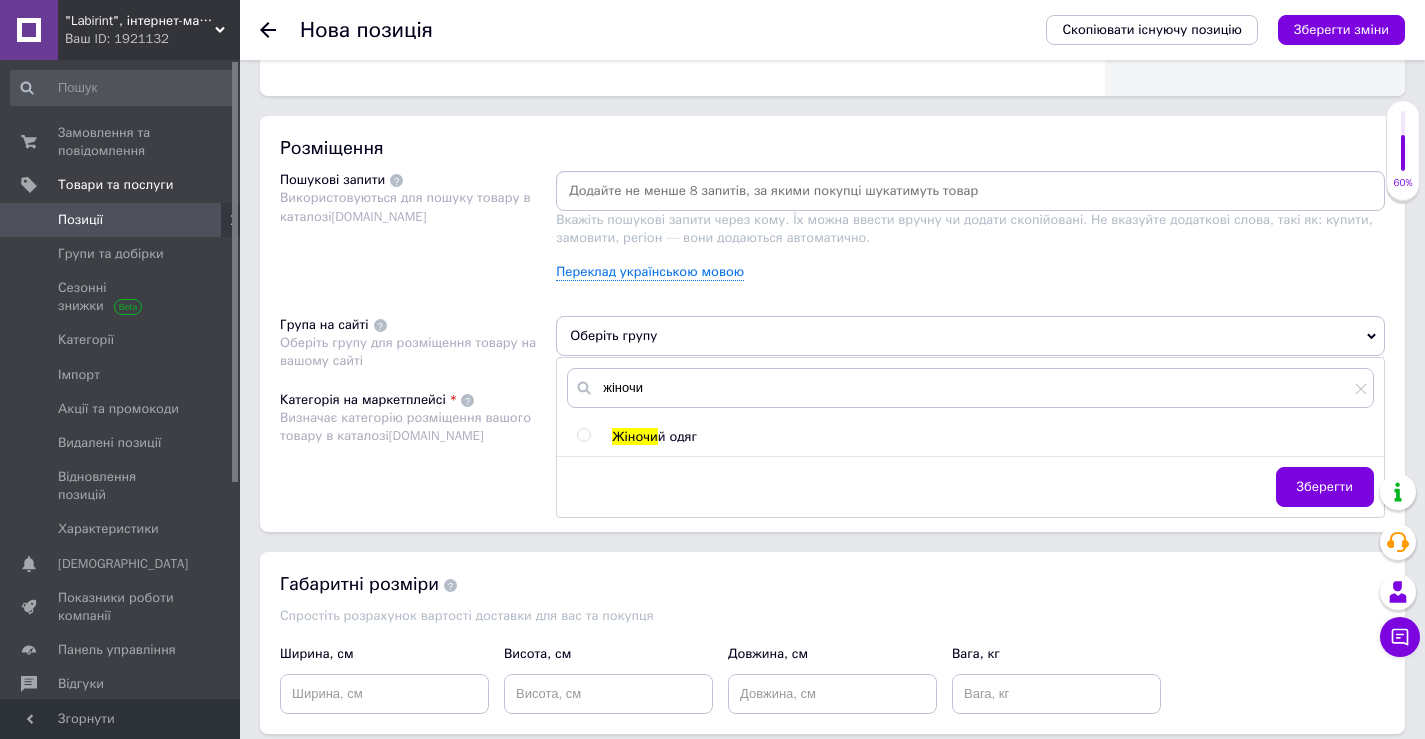 click on "й одяг" at bounding box center (677, 436) 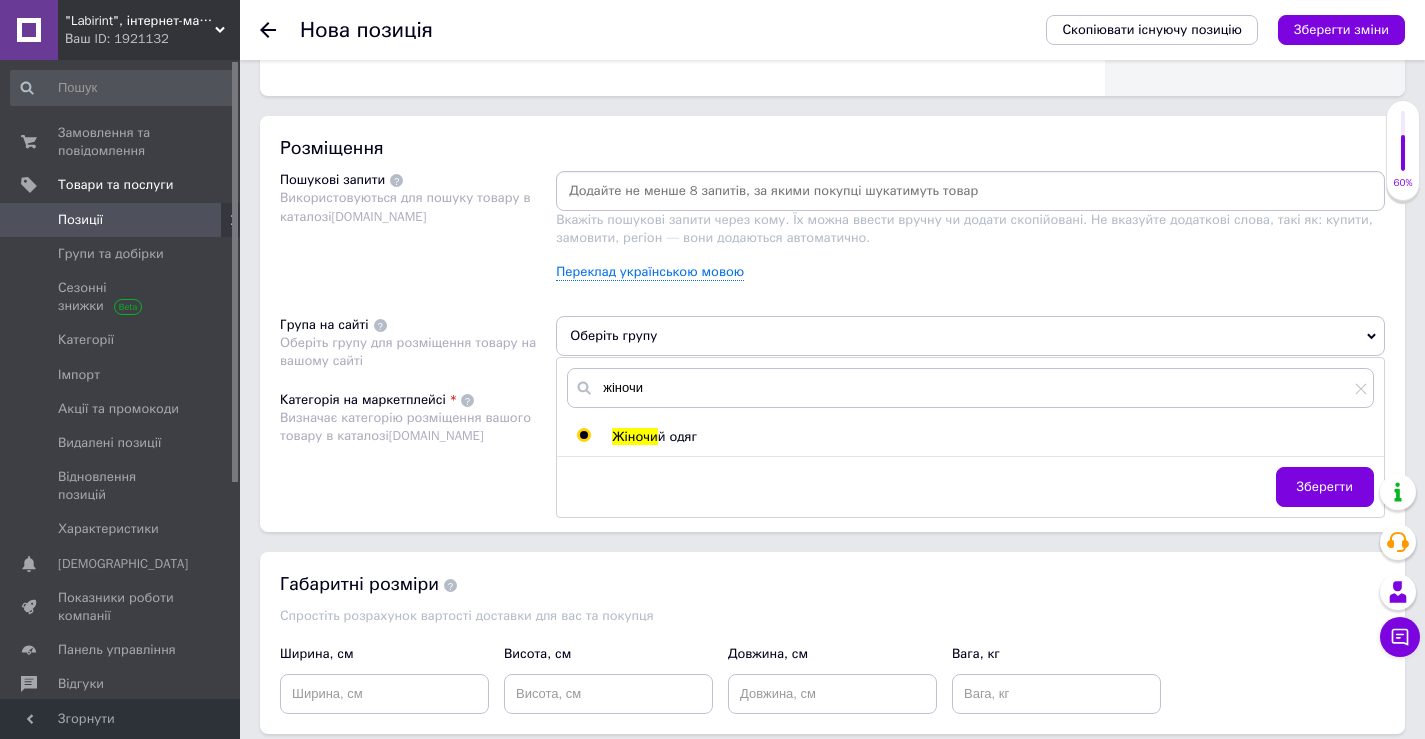 radio on "true" 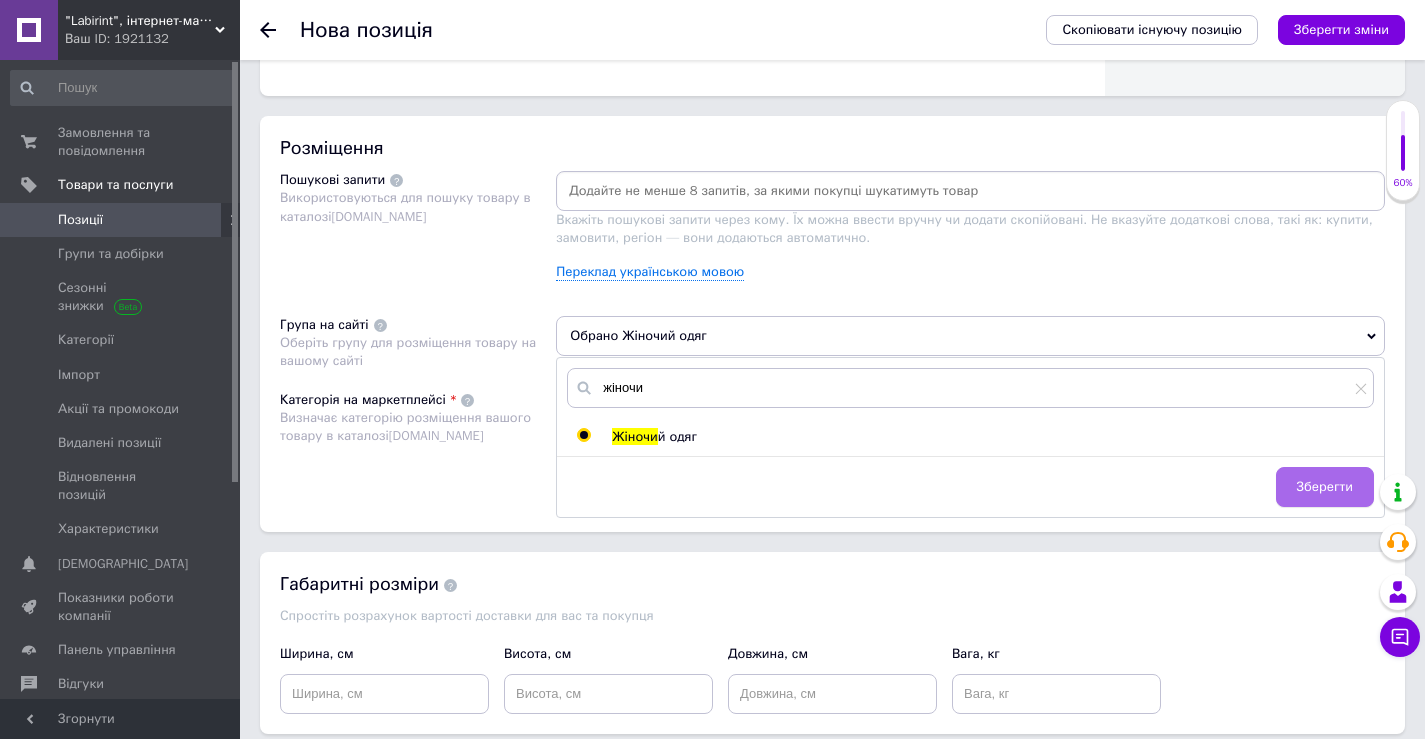 click on "Зберегти" at bounding box center (1325, 487) 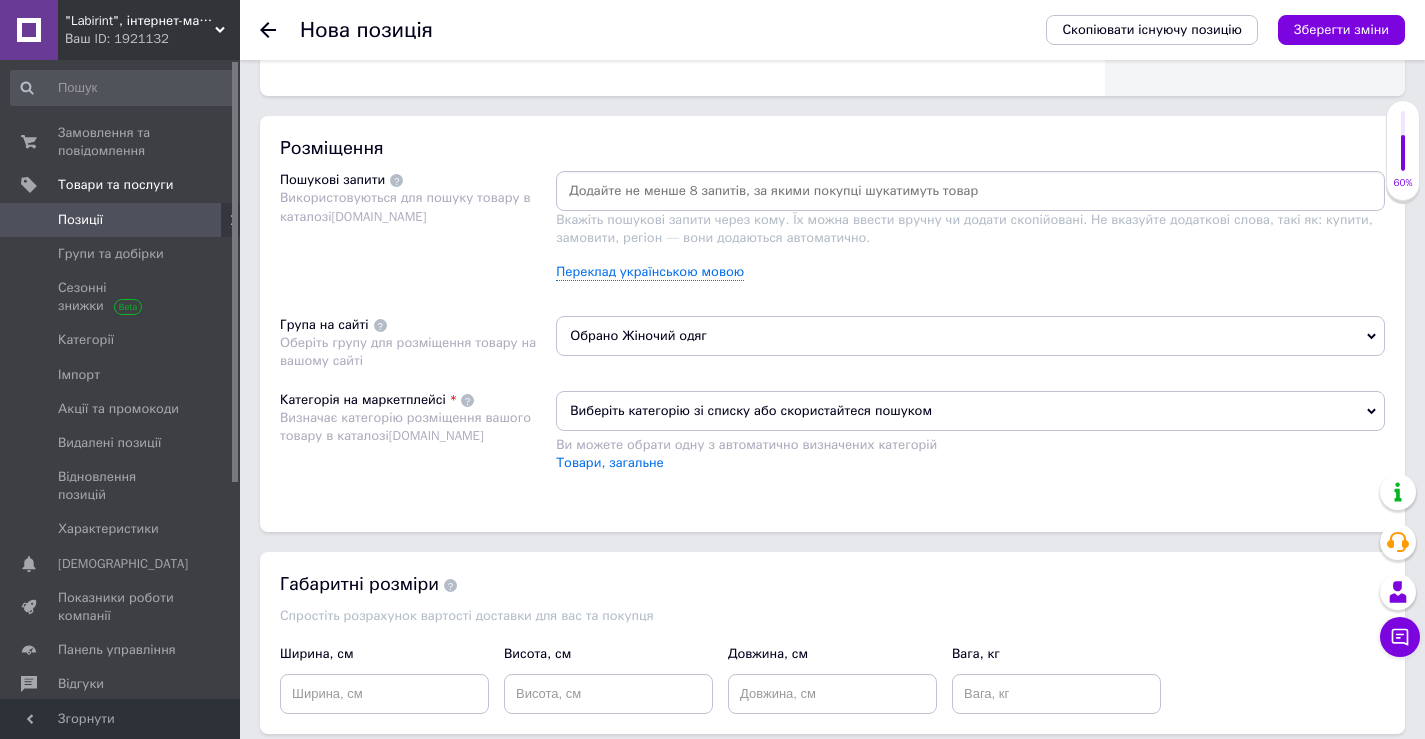 click on "Виберіть категорію зі списку або скористайтеся пошуком" at bounding box center (970, 411) 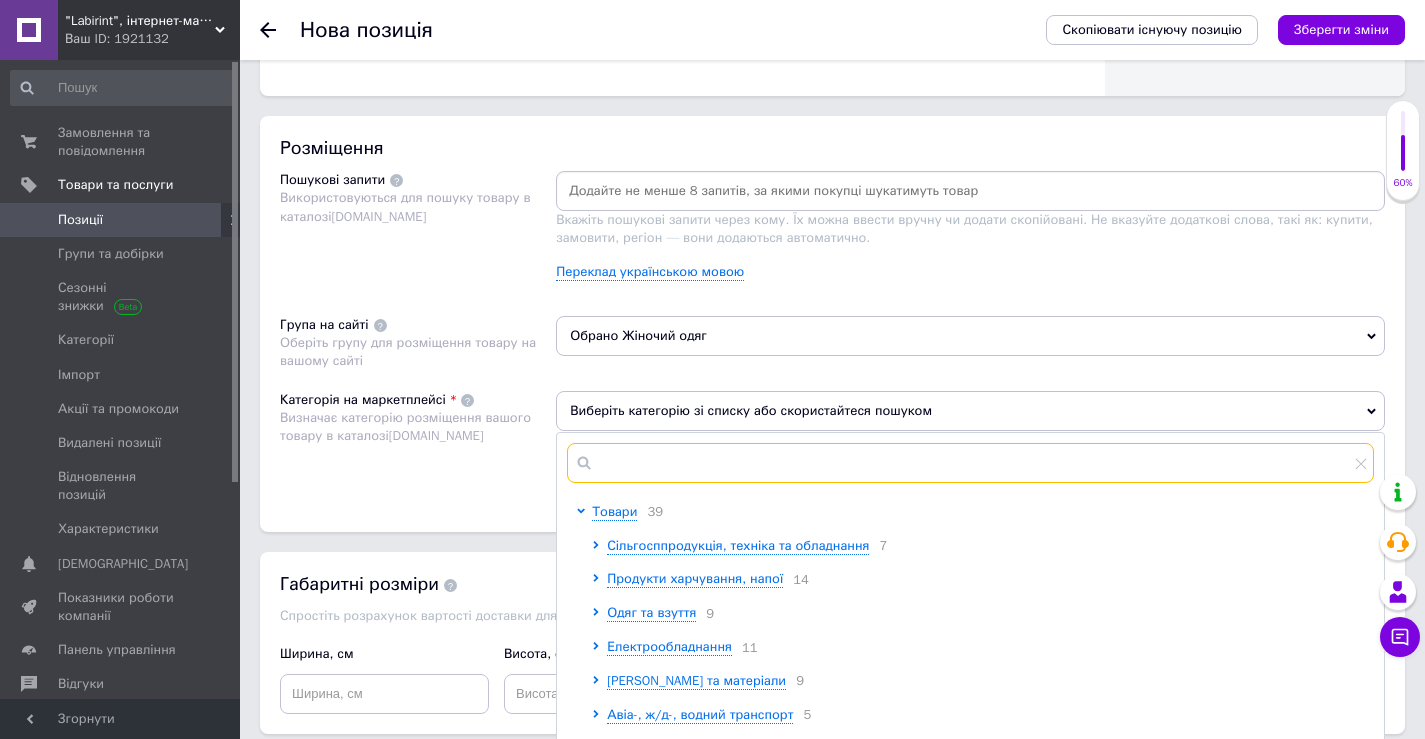 click at bounding box center (970, 463) 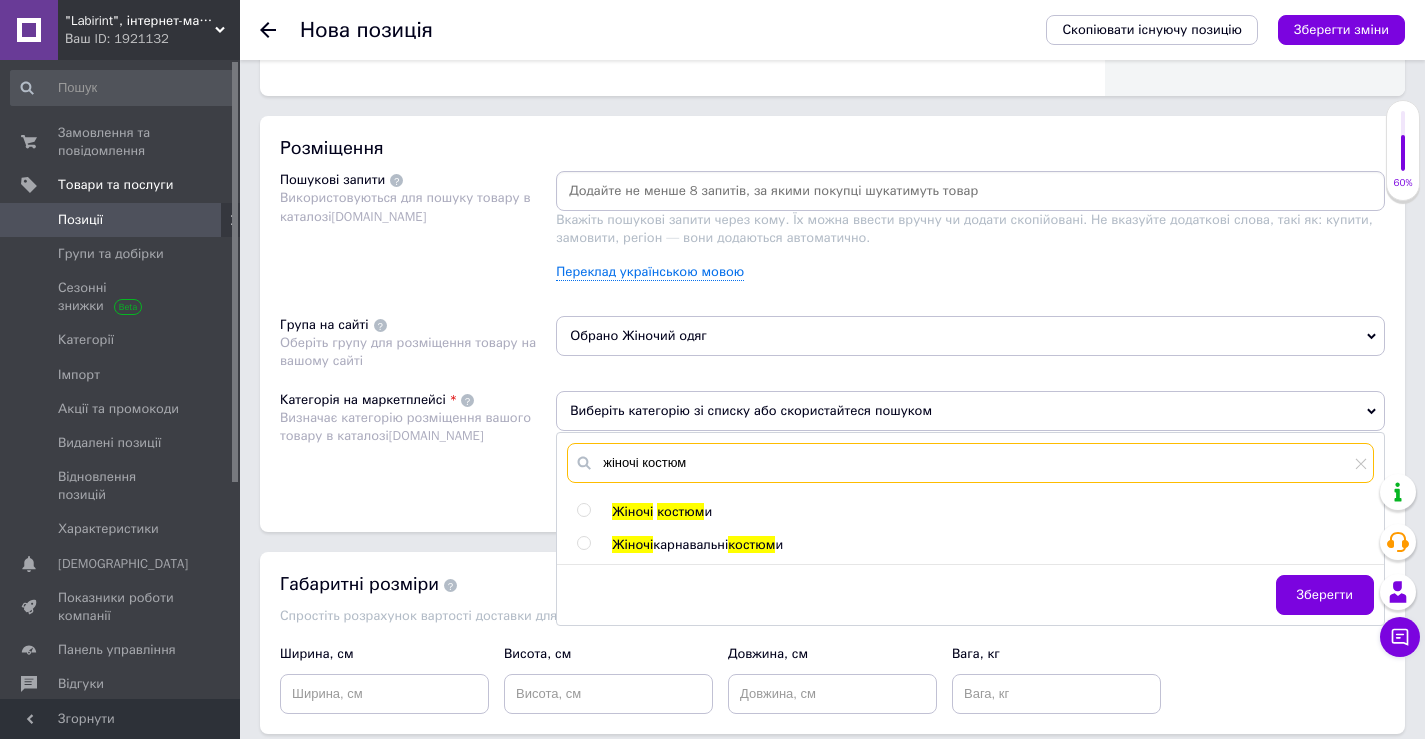 type on "жіночі костюм" 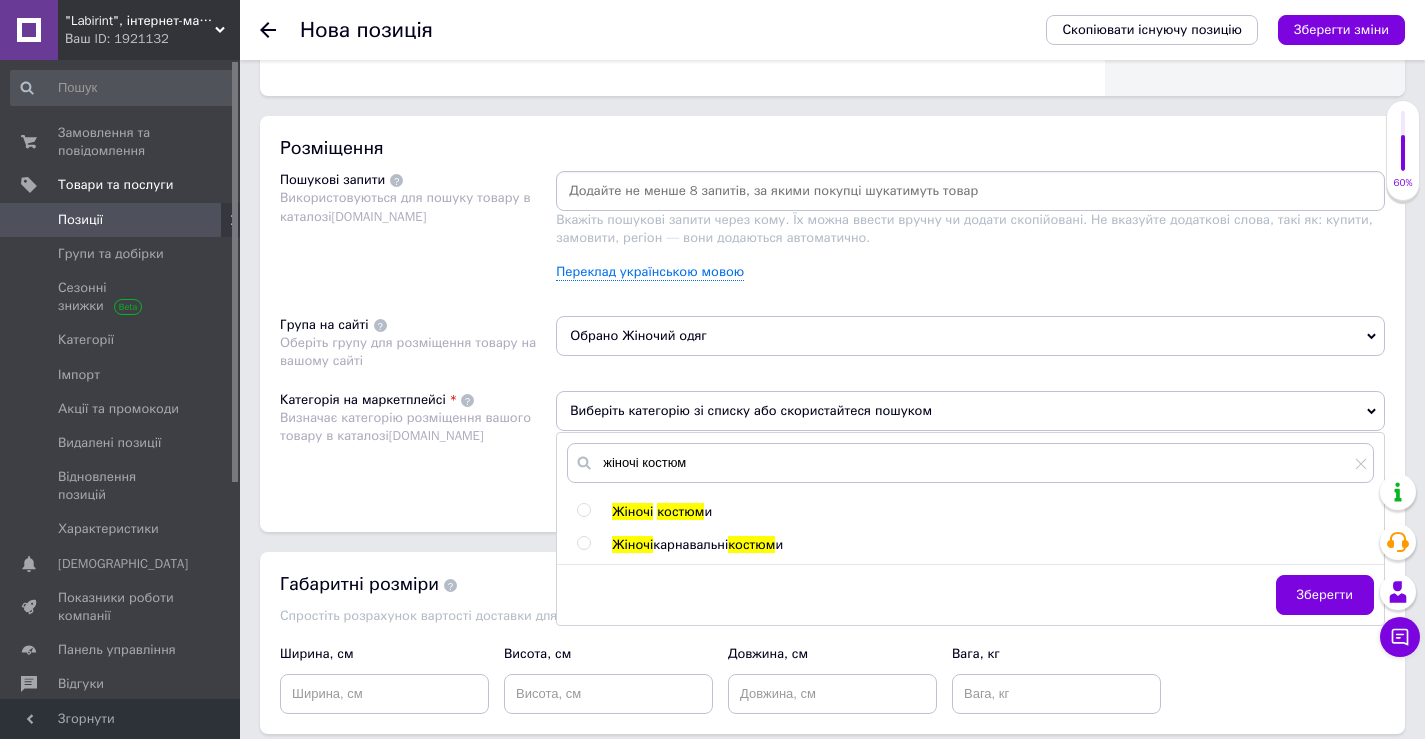 click on "костюм" at bounding box center (680, 511) 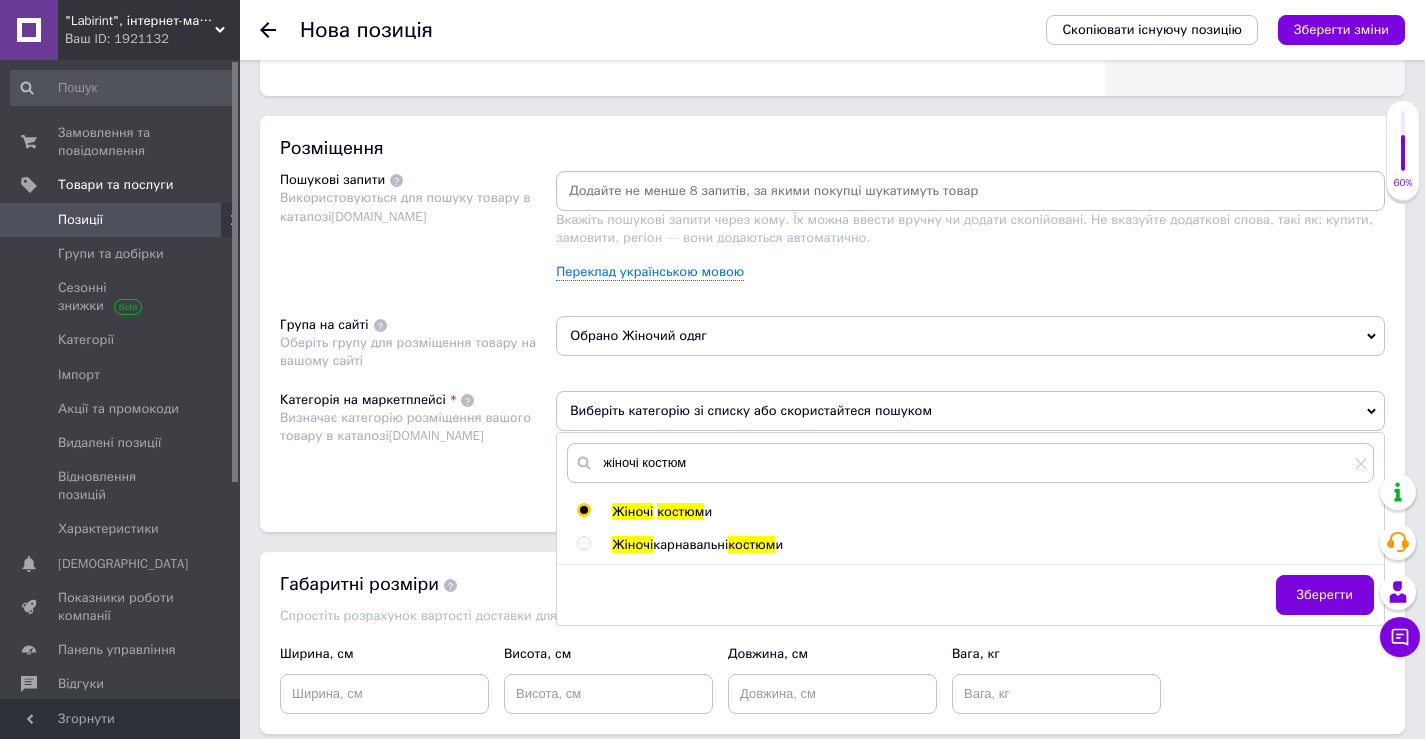 radio on "true" 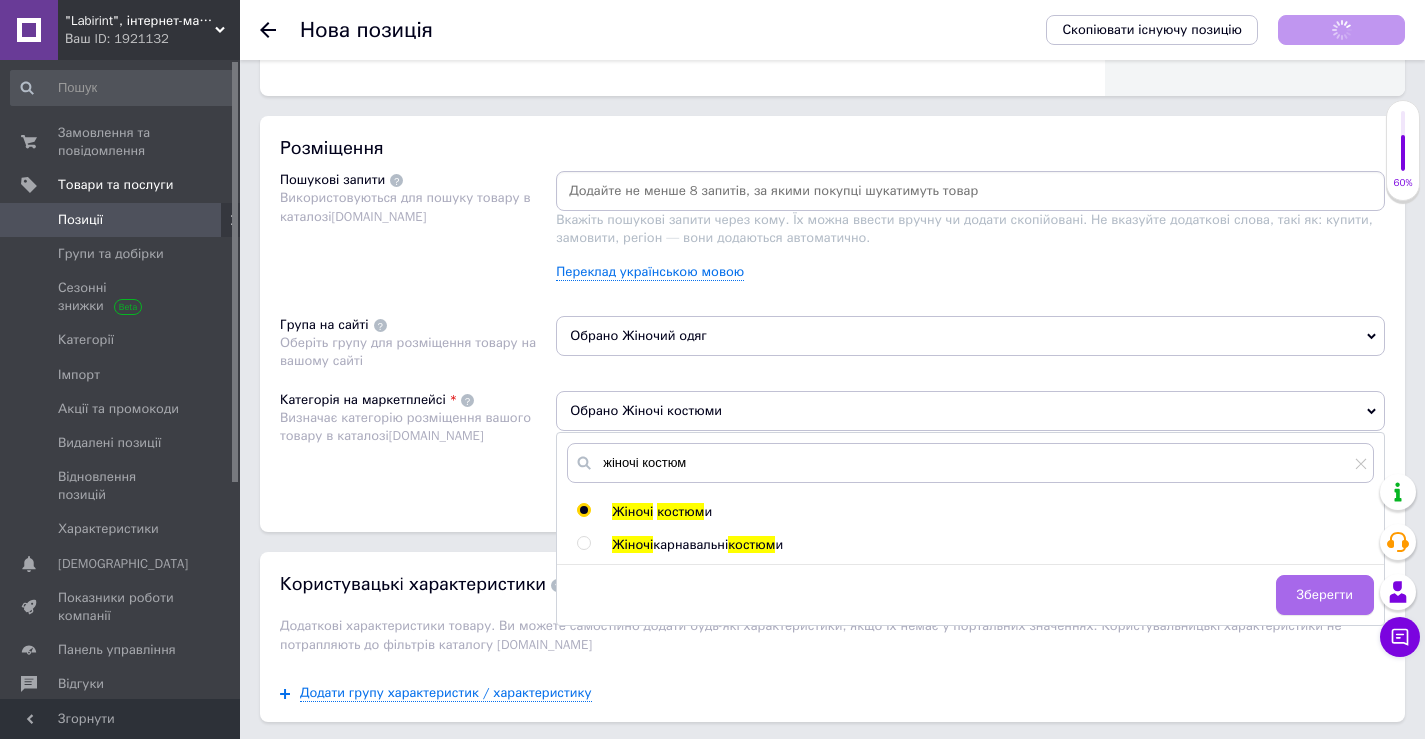 click on "Зберегти" at bounding box center (1325, 595) 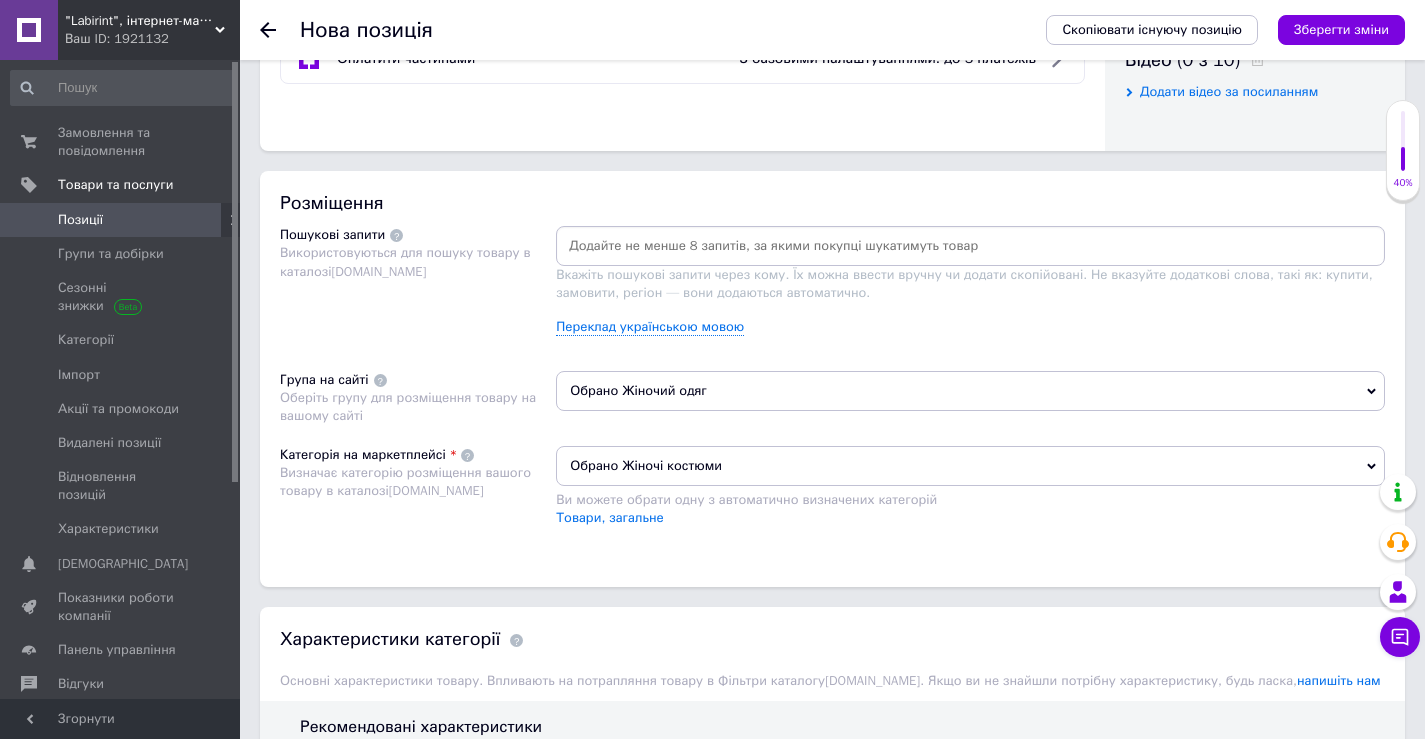 scroll, scrollTop: 1000, scrollLeft: 0, axis: vertical 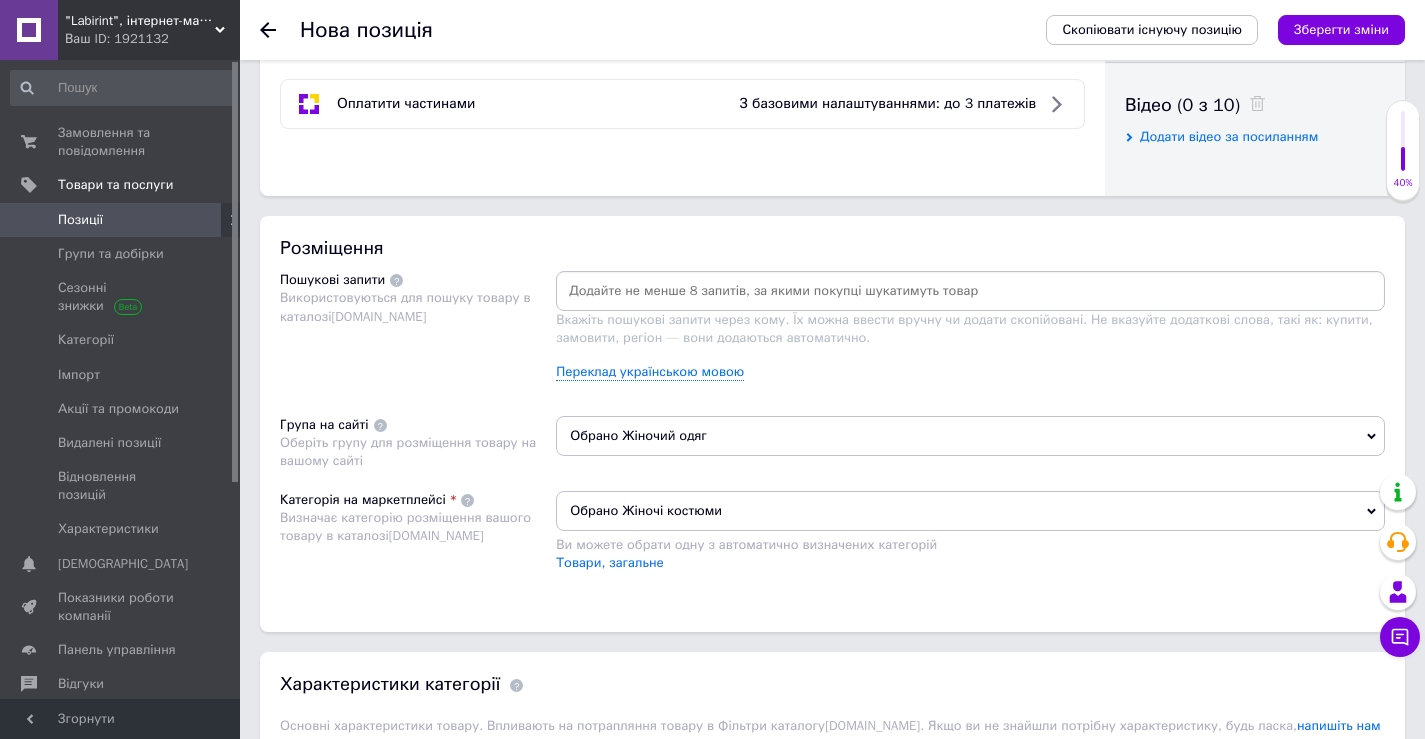 click at bounding box center [970, 291] 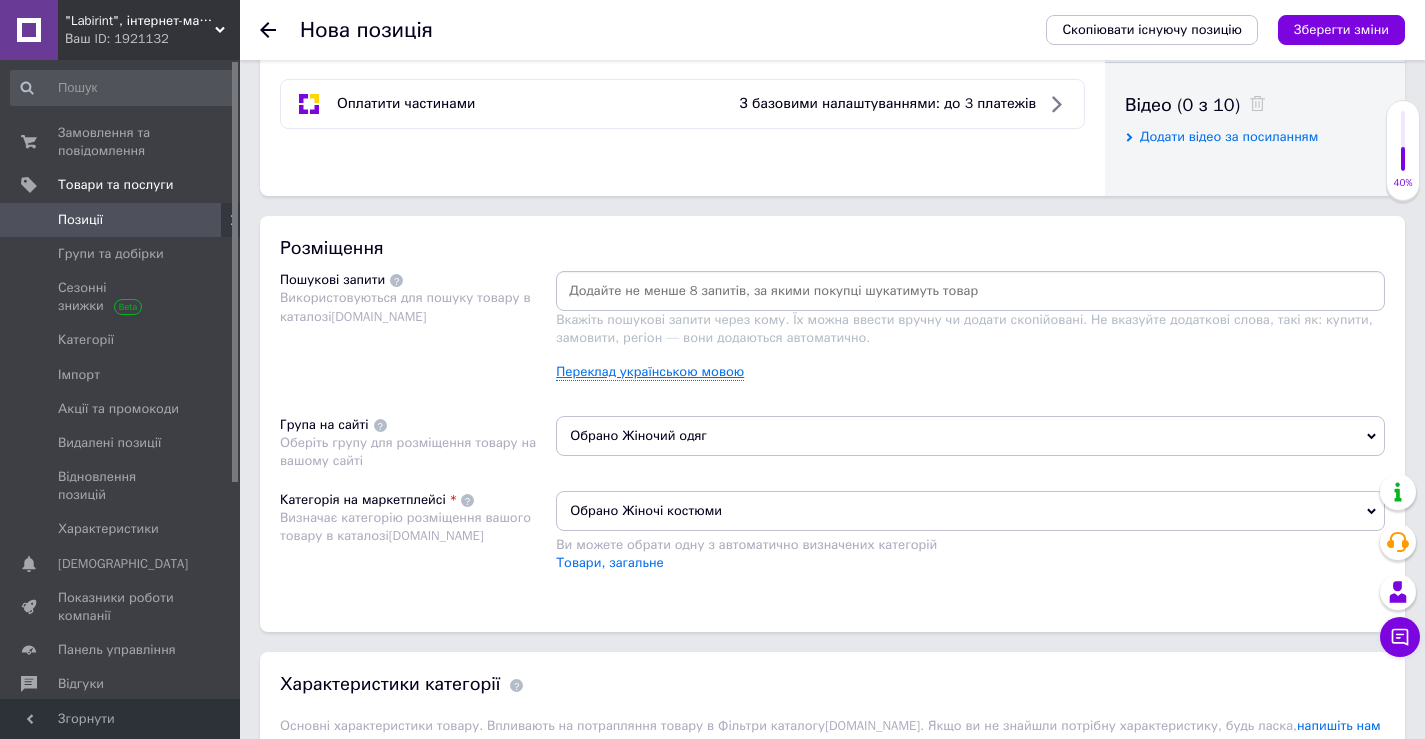 click on "Переклад українською мовою" at bounding box center [650, 372] 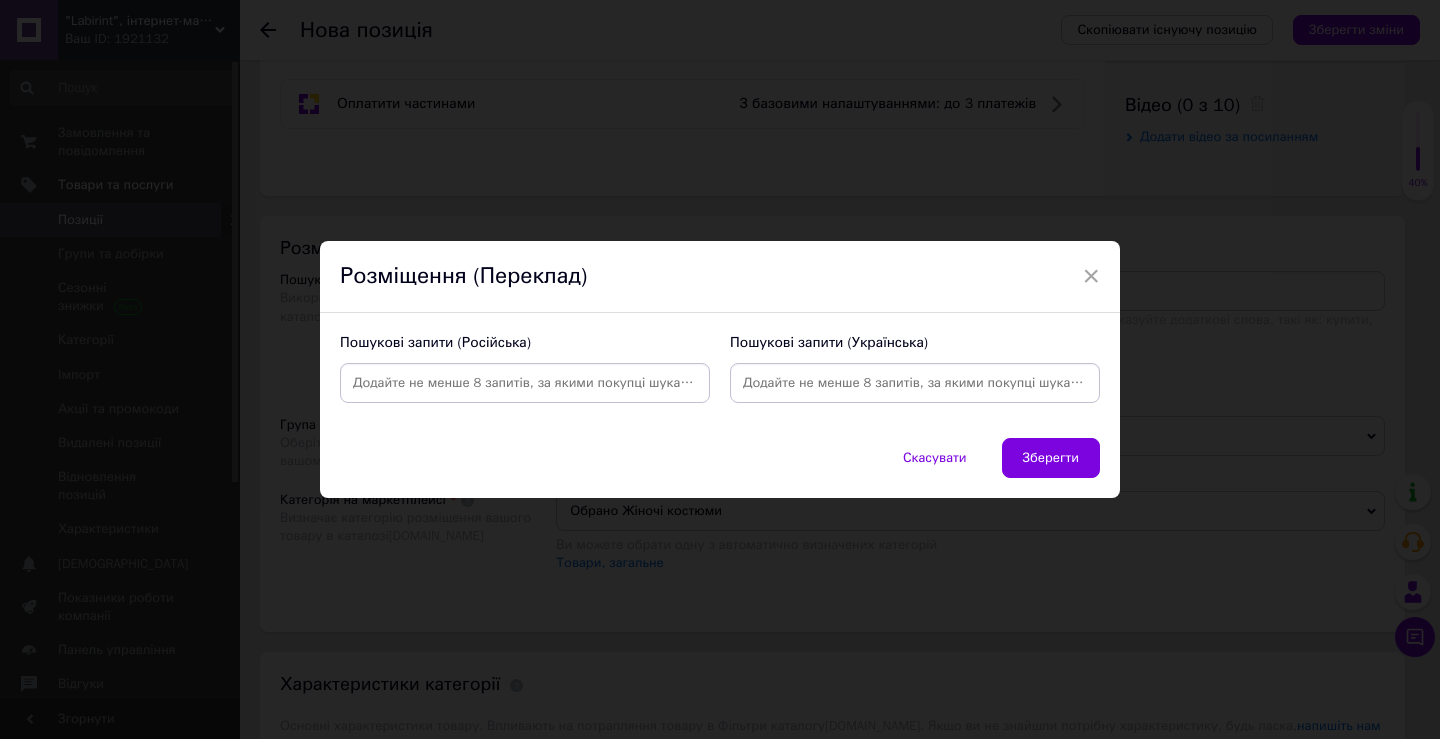 click at bounding box center (915, 383) 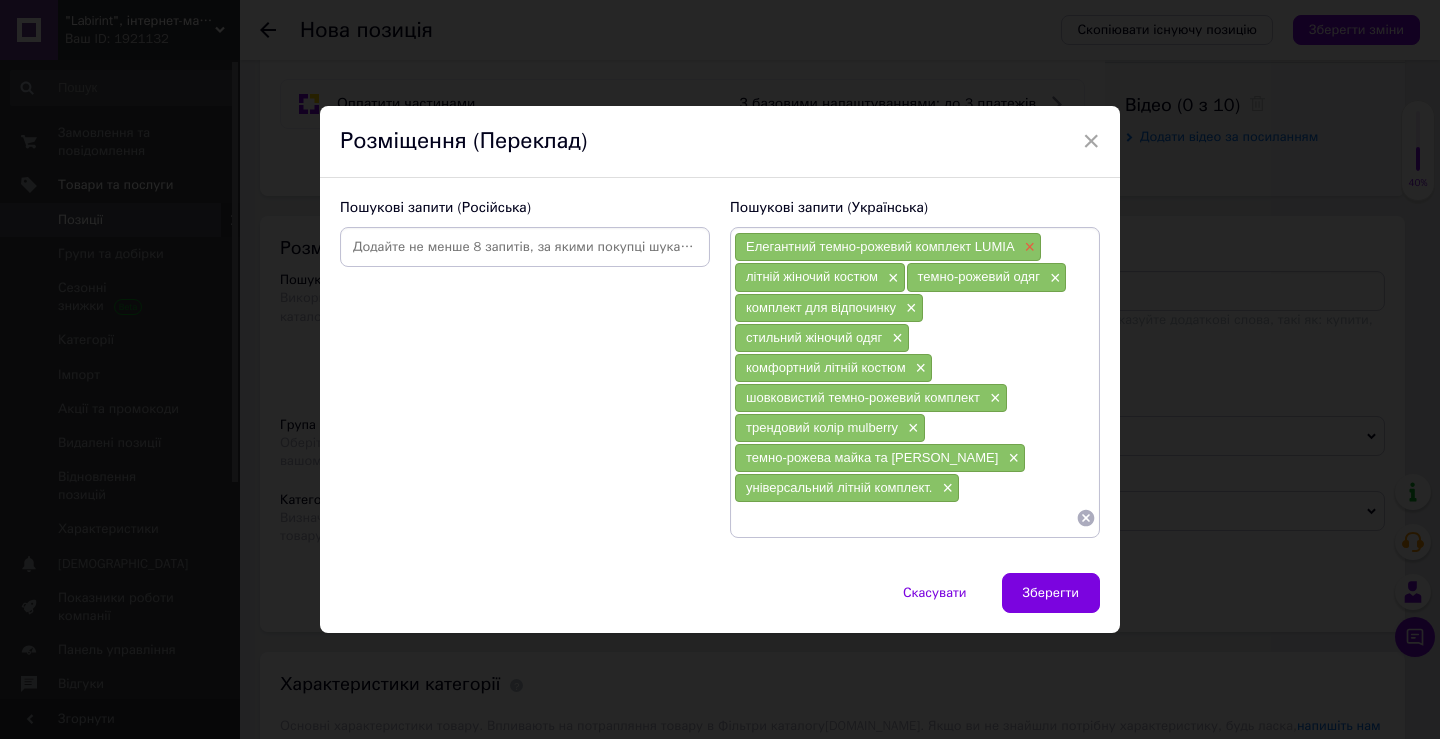 click on "×" at bounding box center (1028, 247) 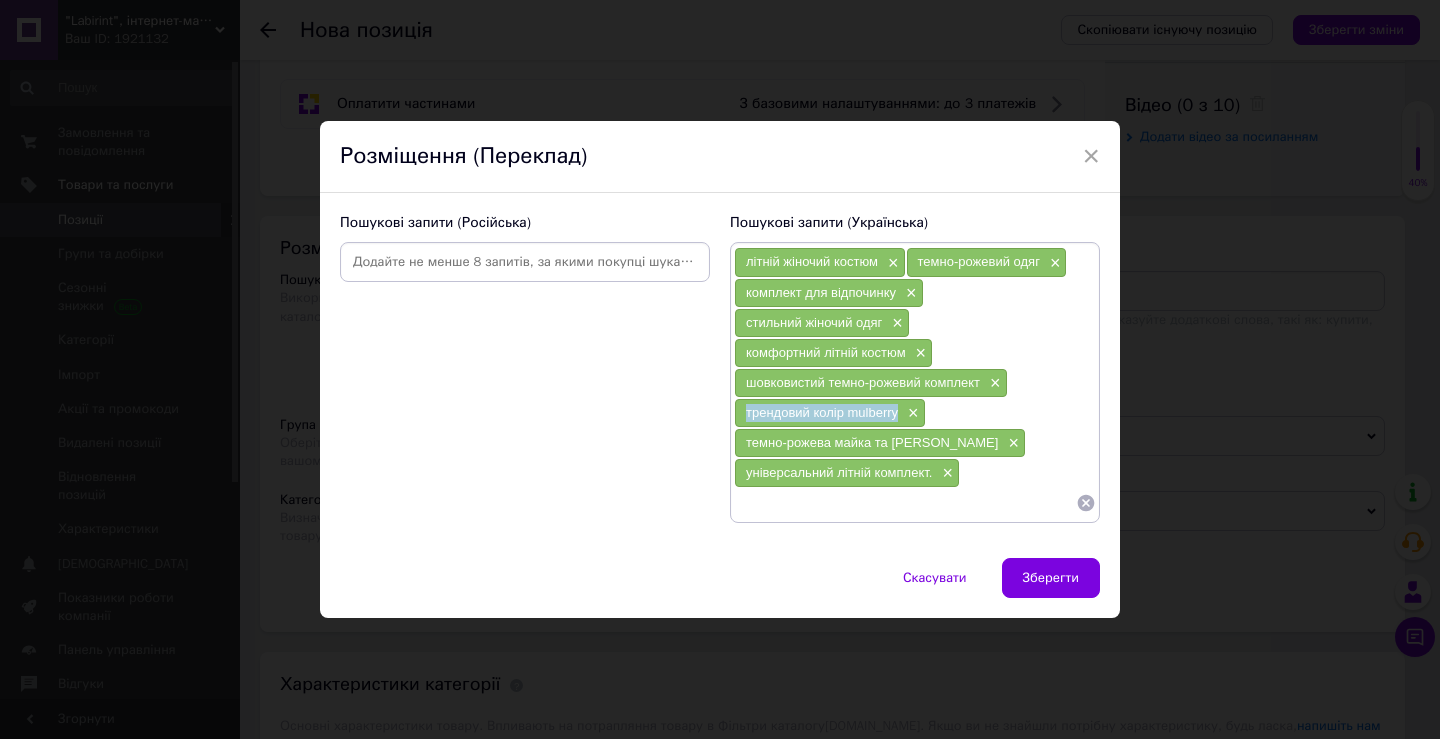drag, startPoint x: 895, startPoint y: 414, endPoint x: 744, endPoint y: 419, distance: 151.08276 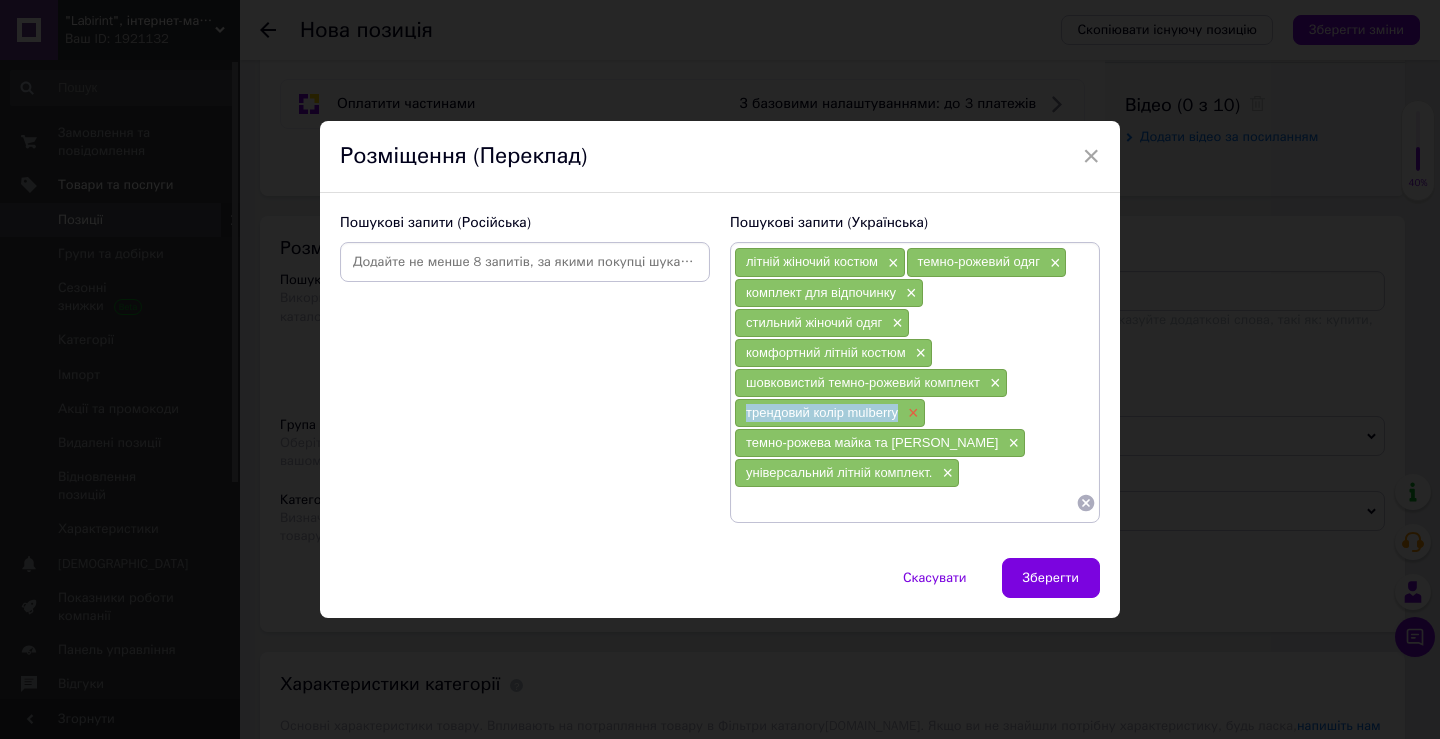 copy on "трендовий колір mulberry" 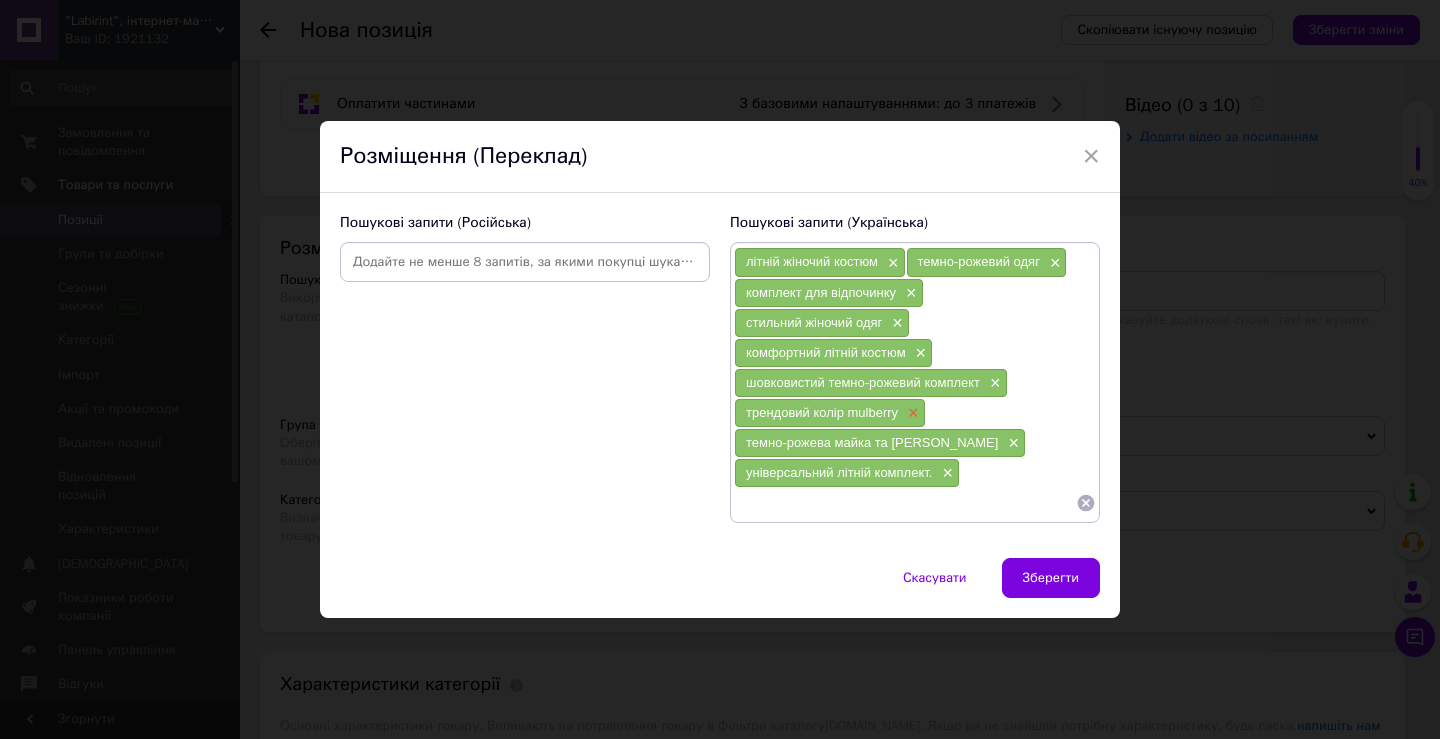 click on "×" at bounding box center (911, 413) 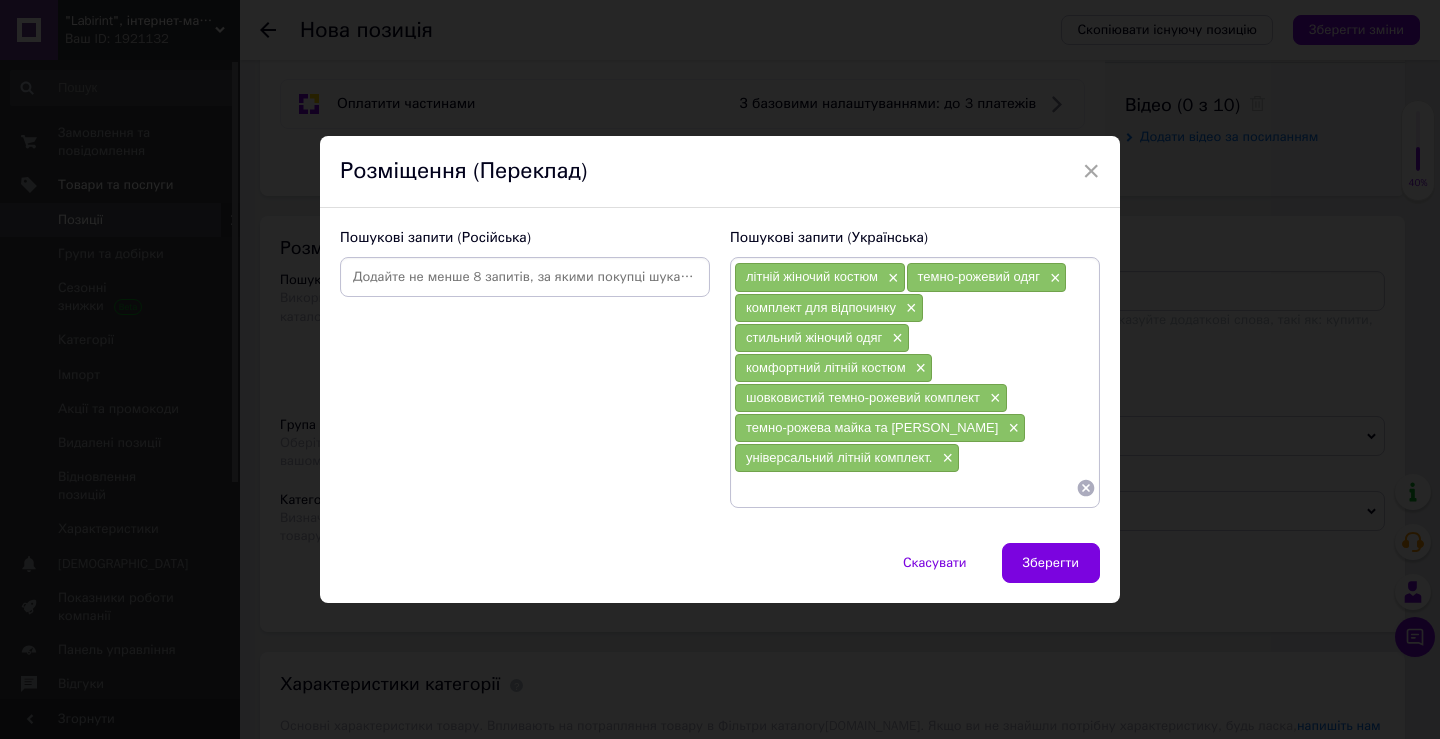 click at bounding box center [905, 488] 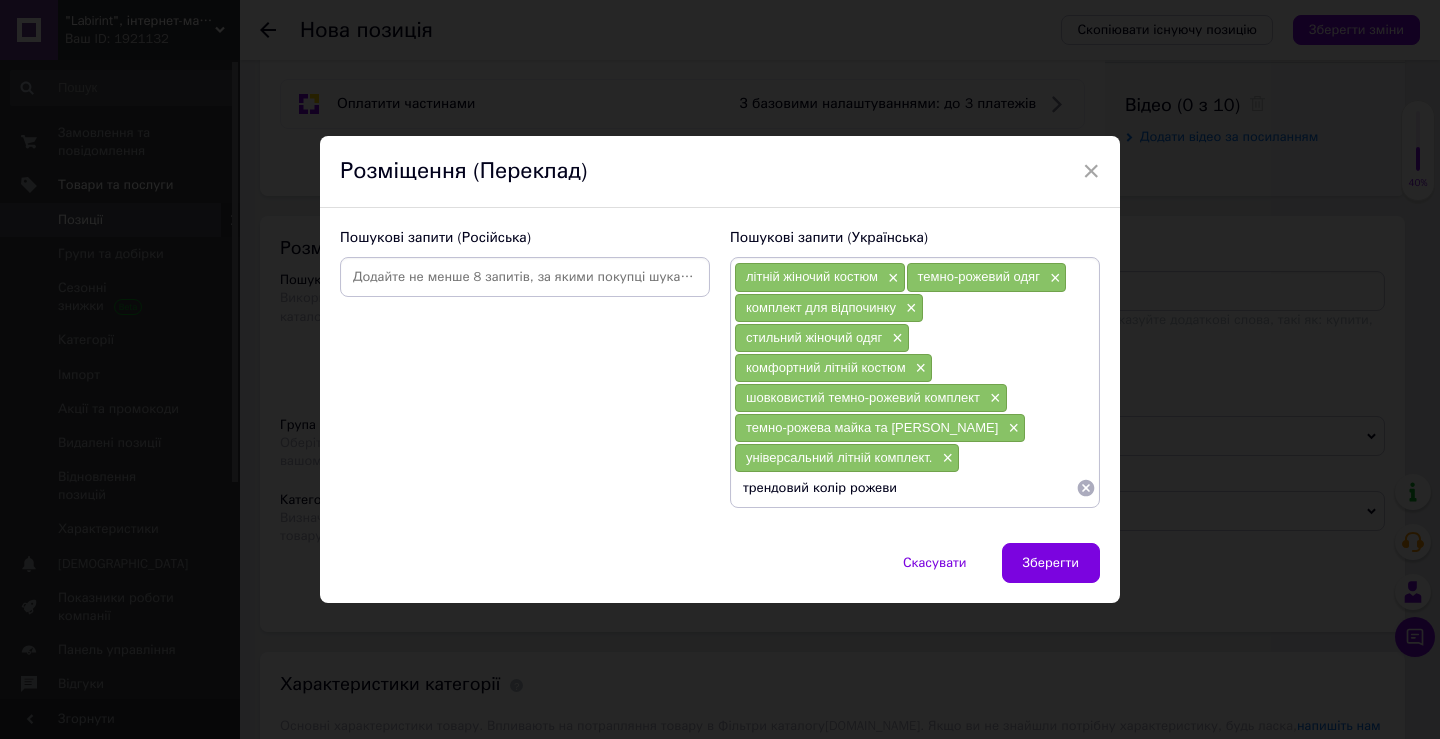 type on "трендовий колір рожевий" 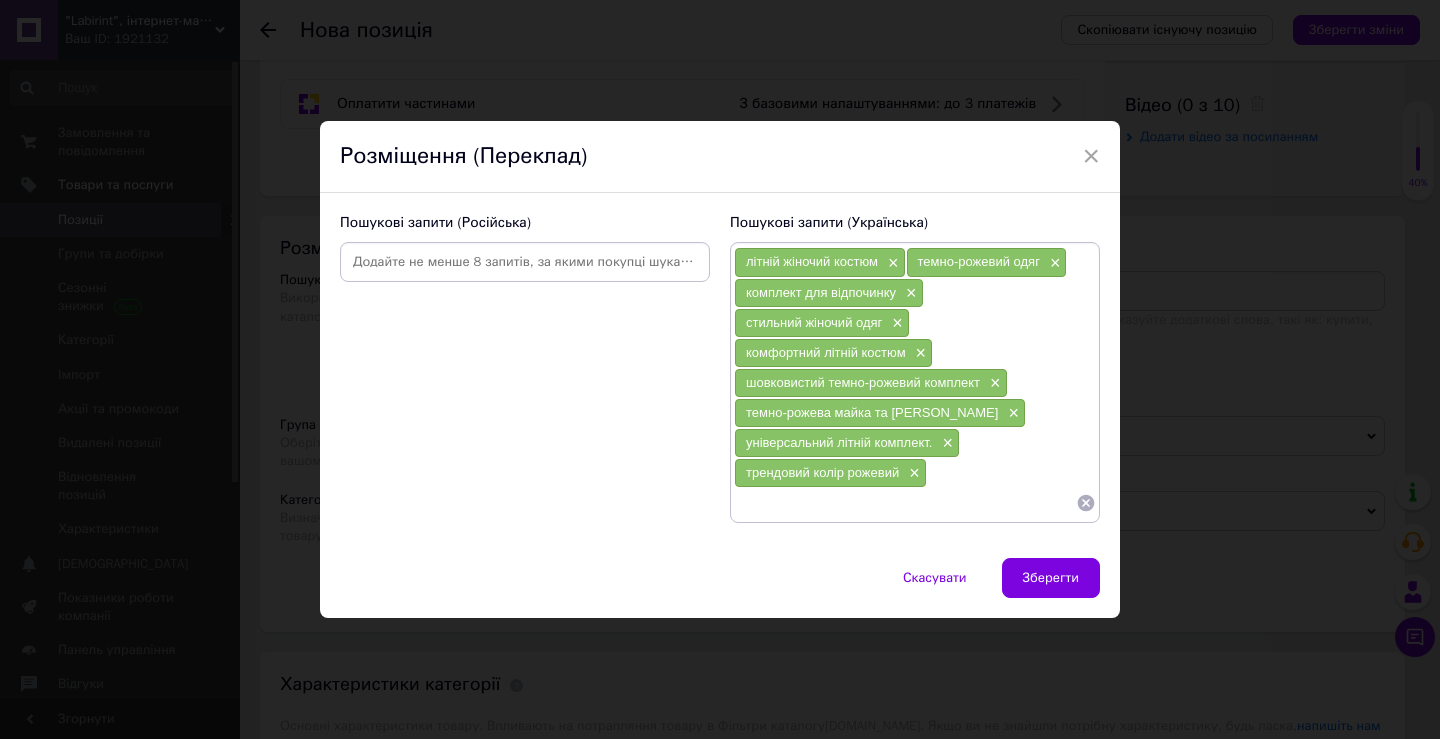 click on "універсальний літній комплект. ×" at bounding box center [847, 443] 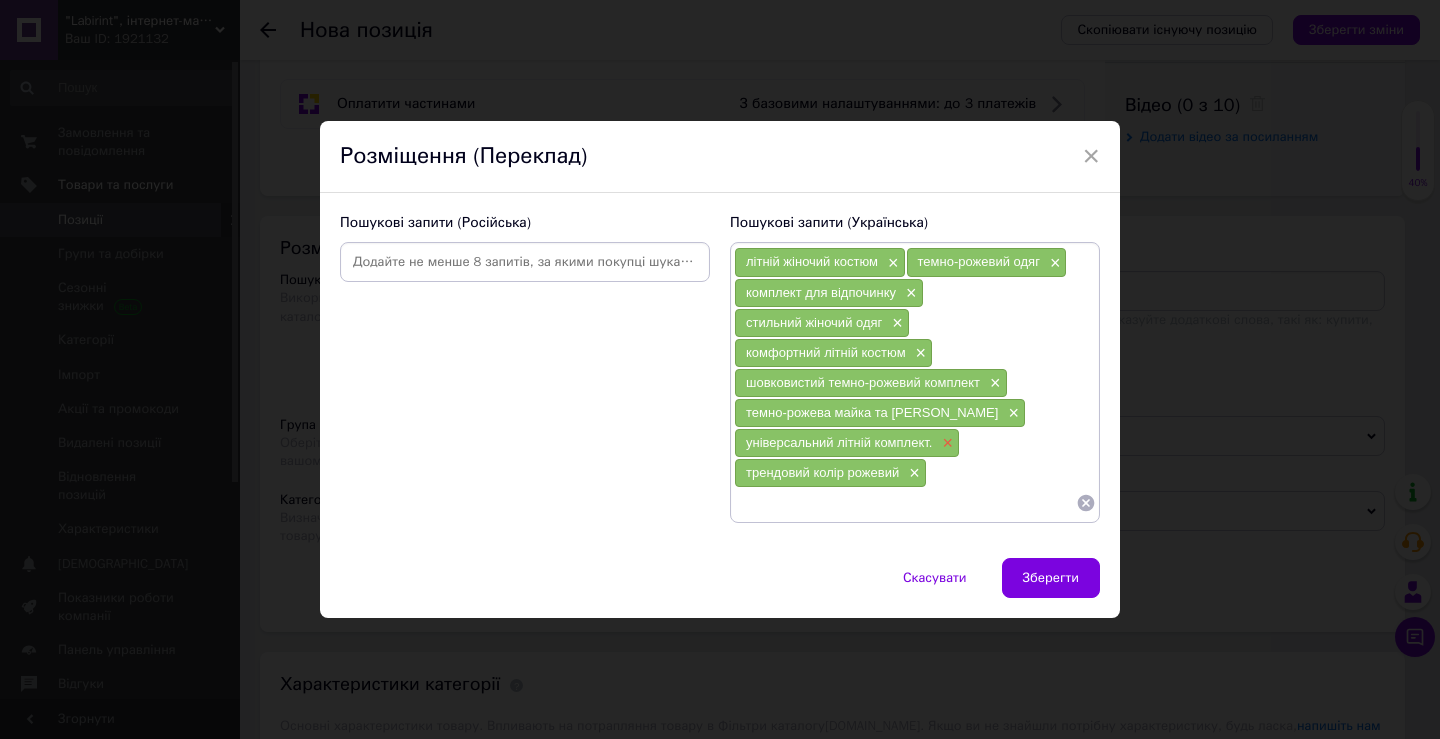 click on "×" at bounding box center (945, 443) 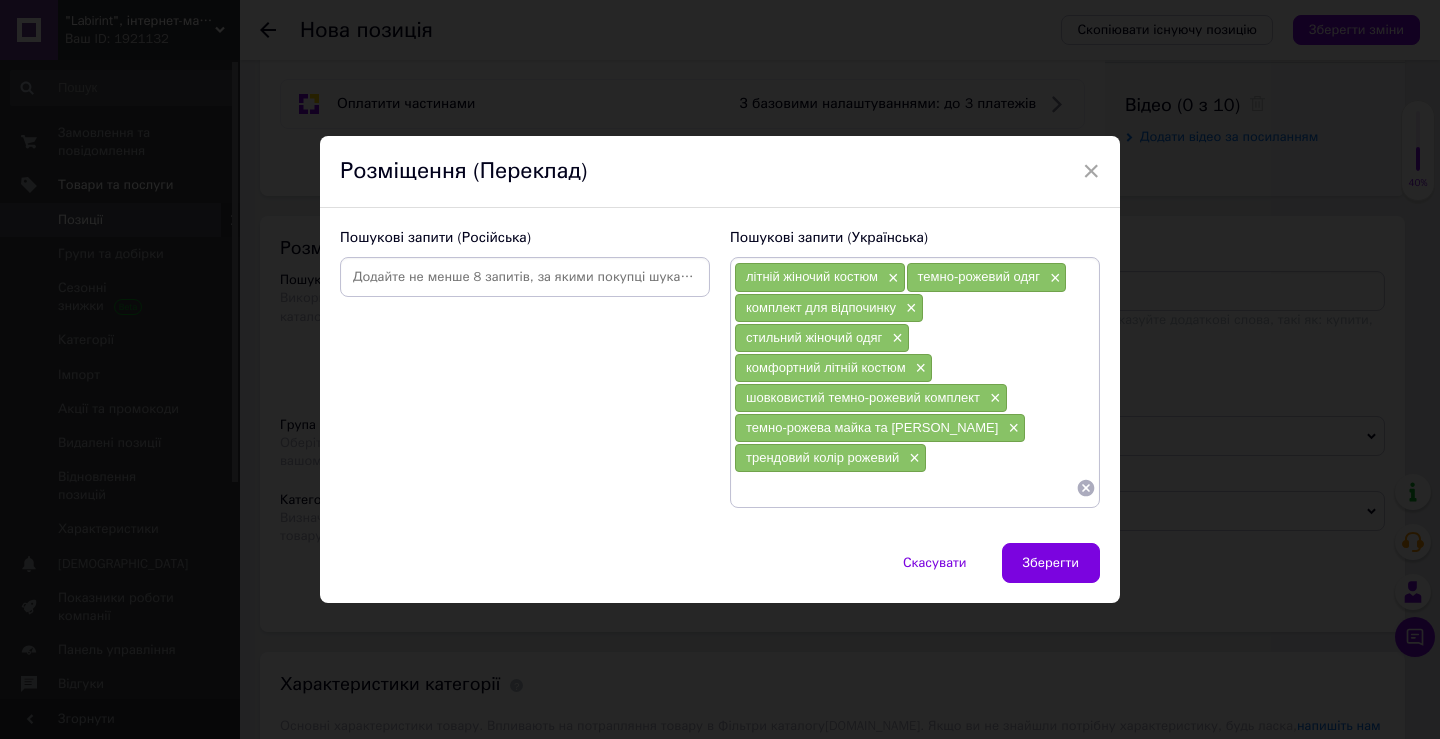 click at bounding box center [905, 488] 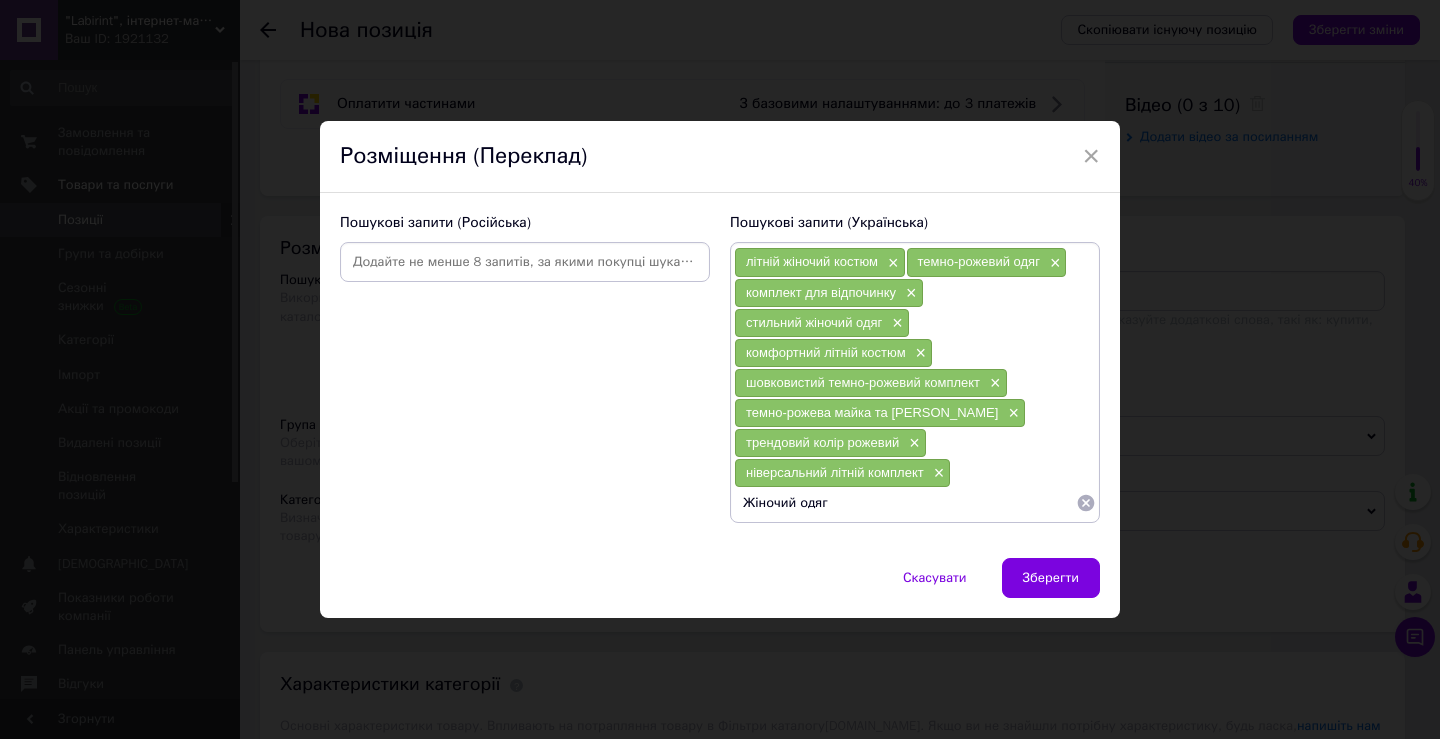 type on "Жіночий одяг" 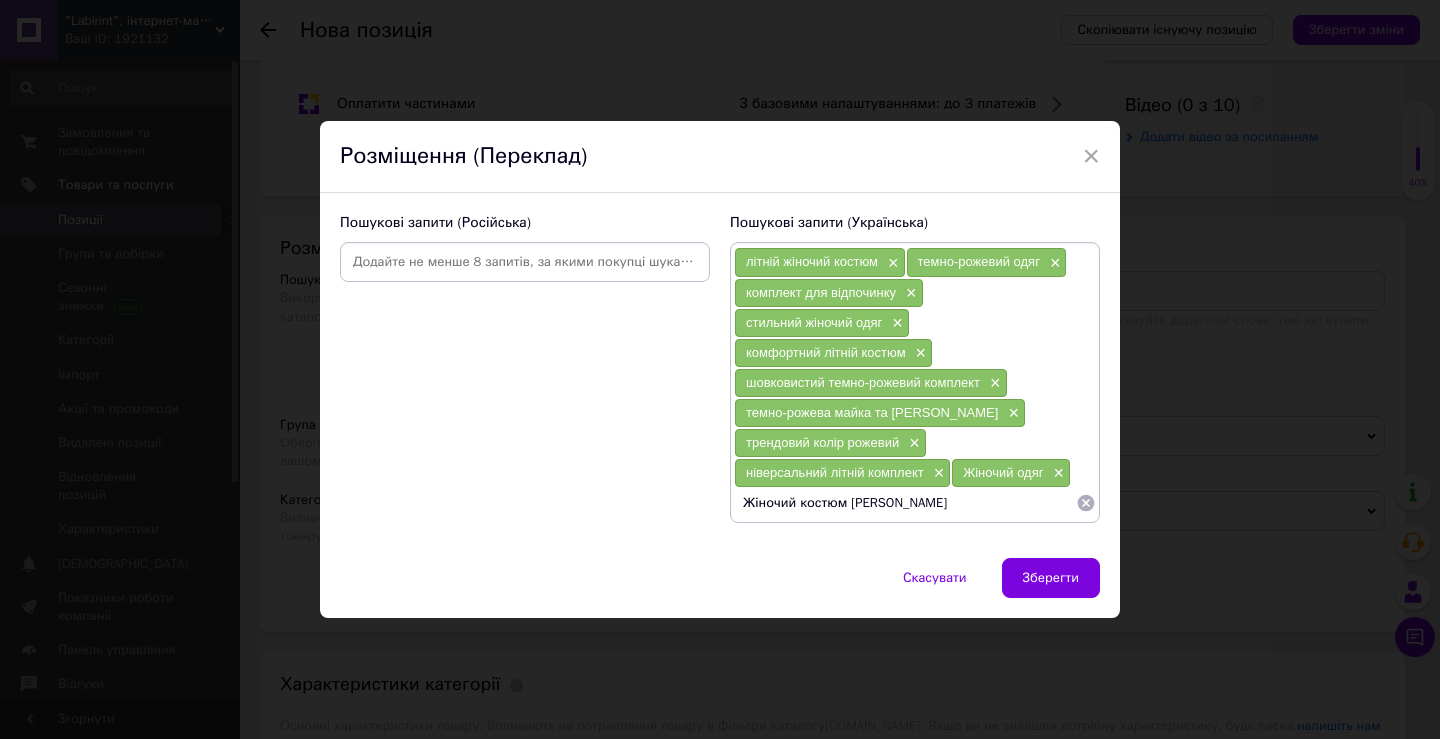 type on "Жіночий костюм [PERSON_NAME]" 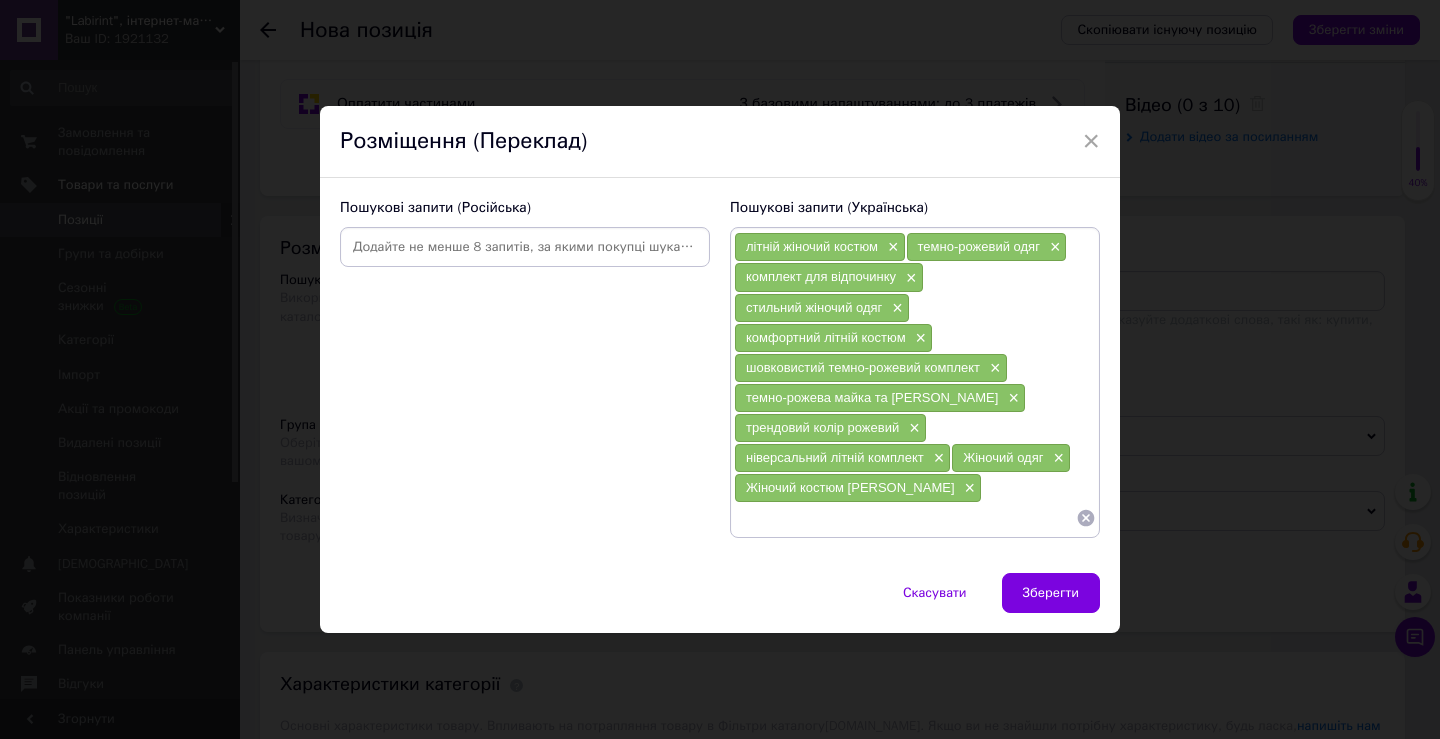 click at bounding box center (525, 247) 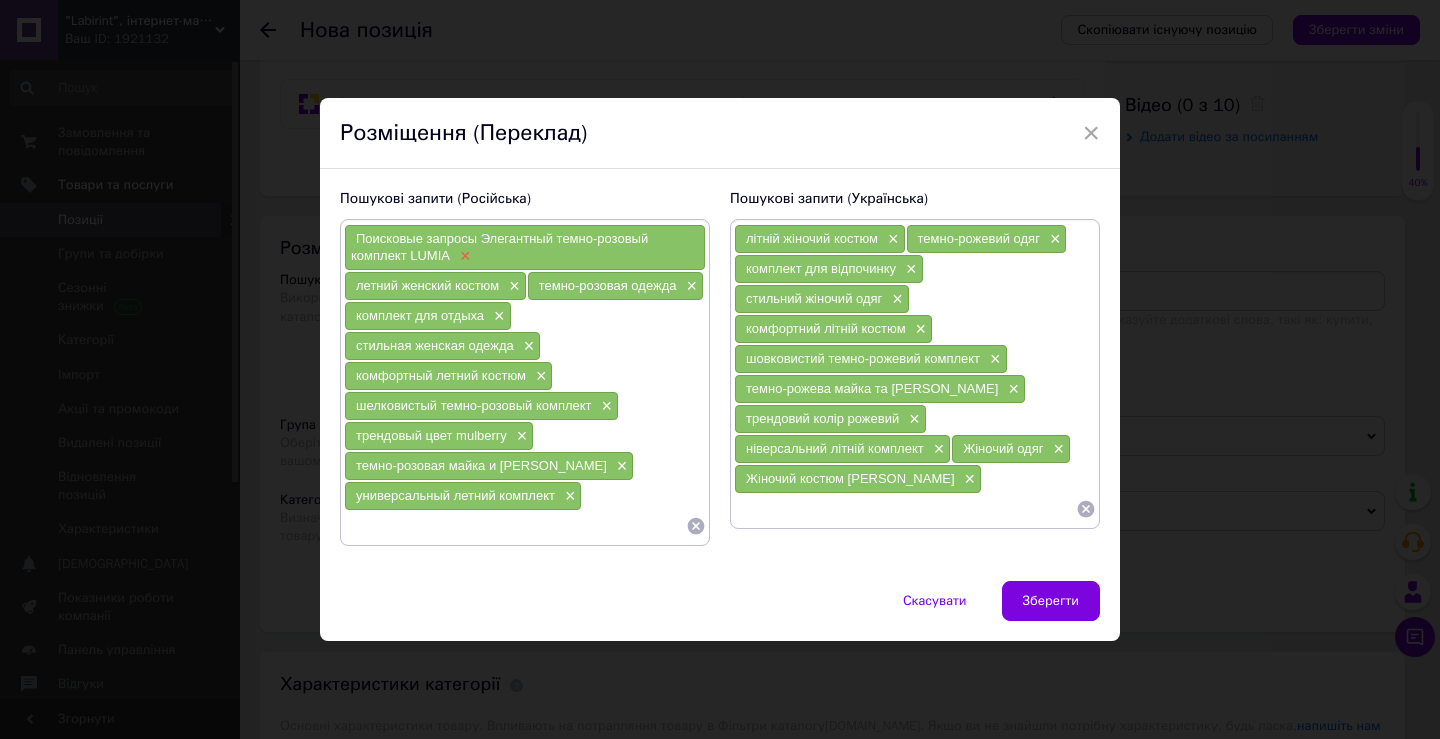 click on "×" at bounding box center (463, 256) 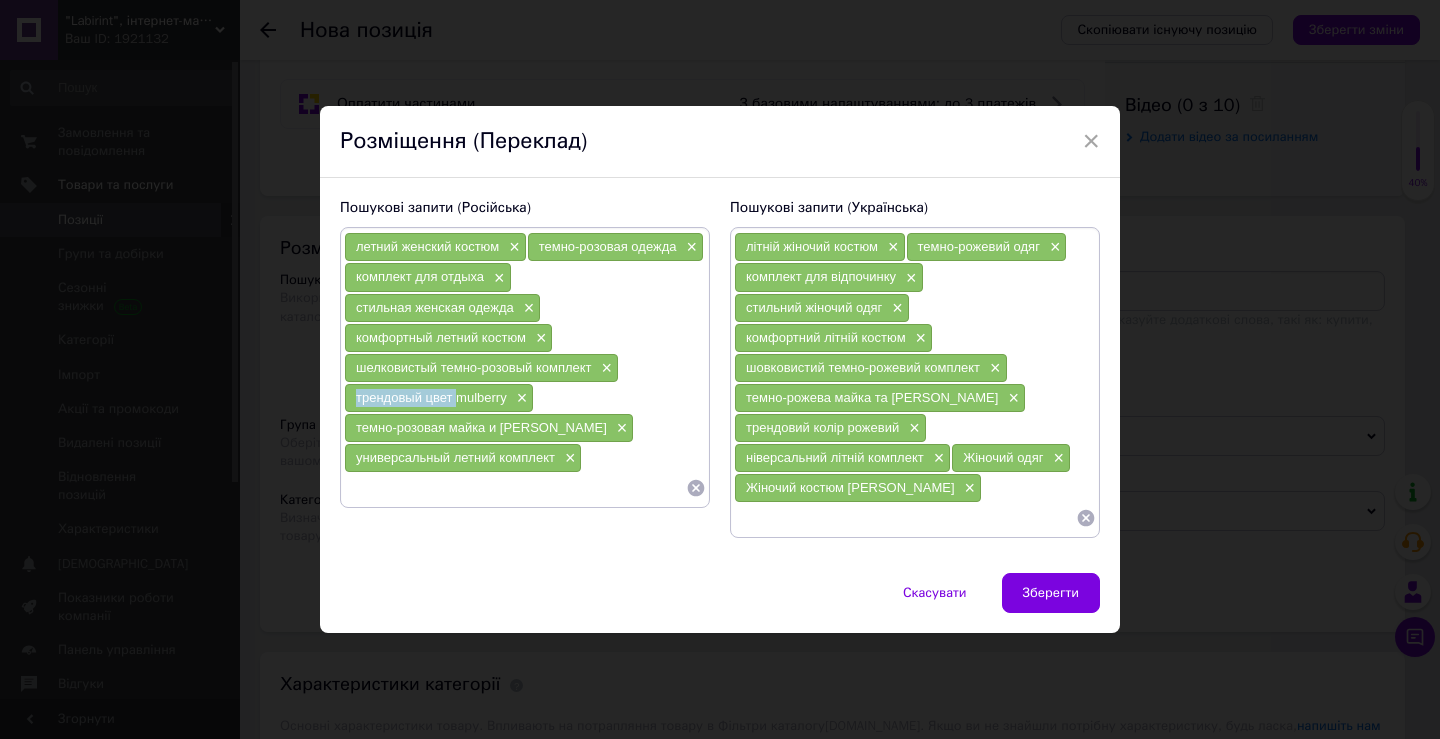drag, startPoint x: 342, startPoint y: 395, endPoint x: 453, endPoint y: 400, distance: 111.11256 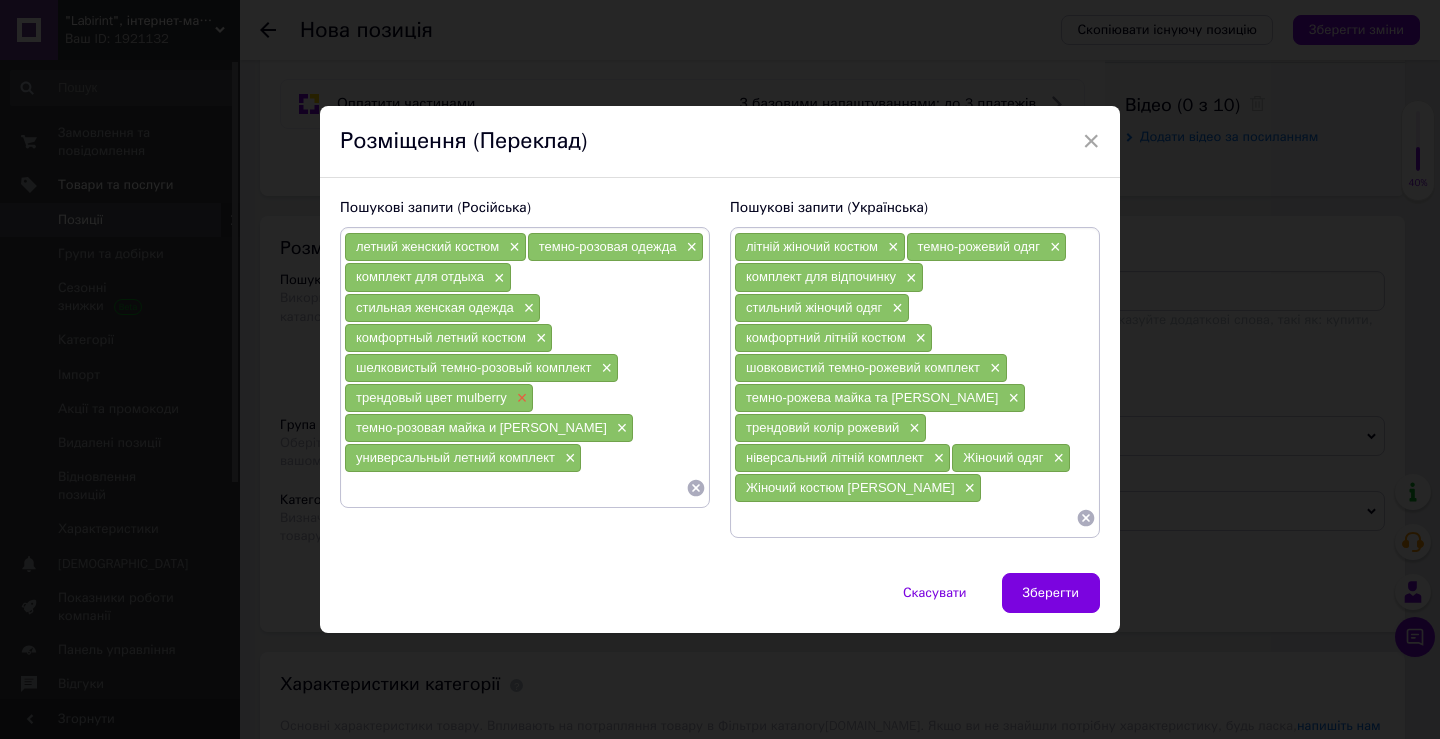 click on "×" at bounding box center (520, 398) 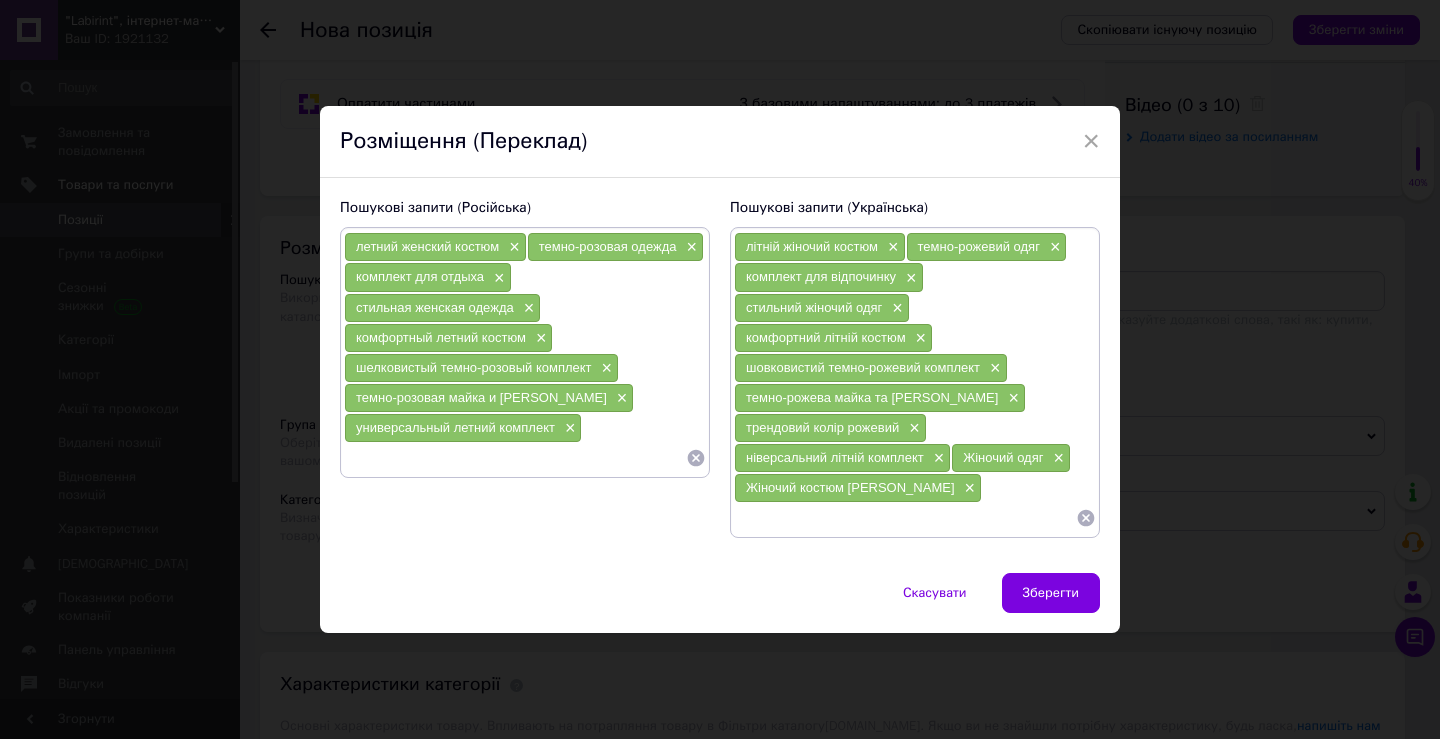 click at bounding box center [515, 458] 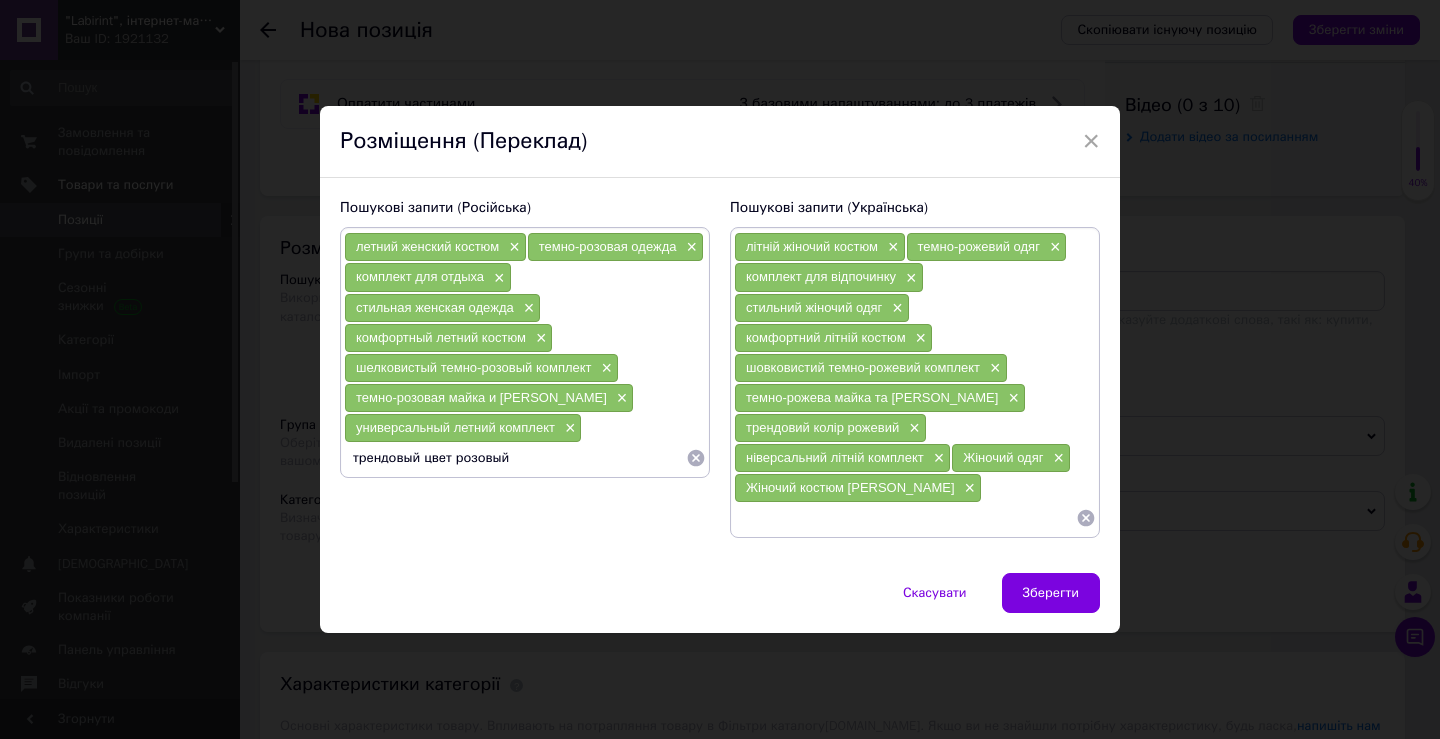 type on "трендовый цвет розовый" 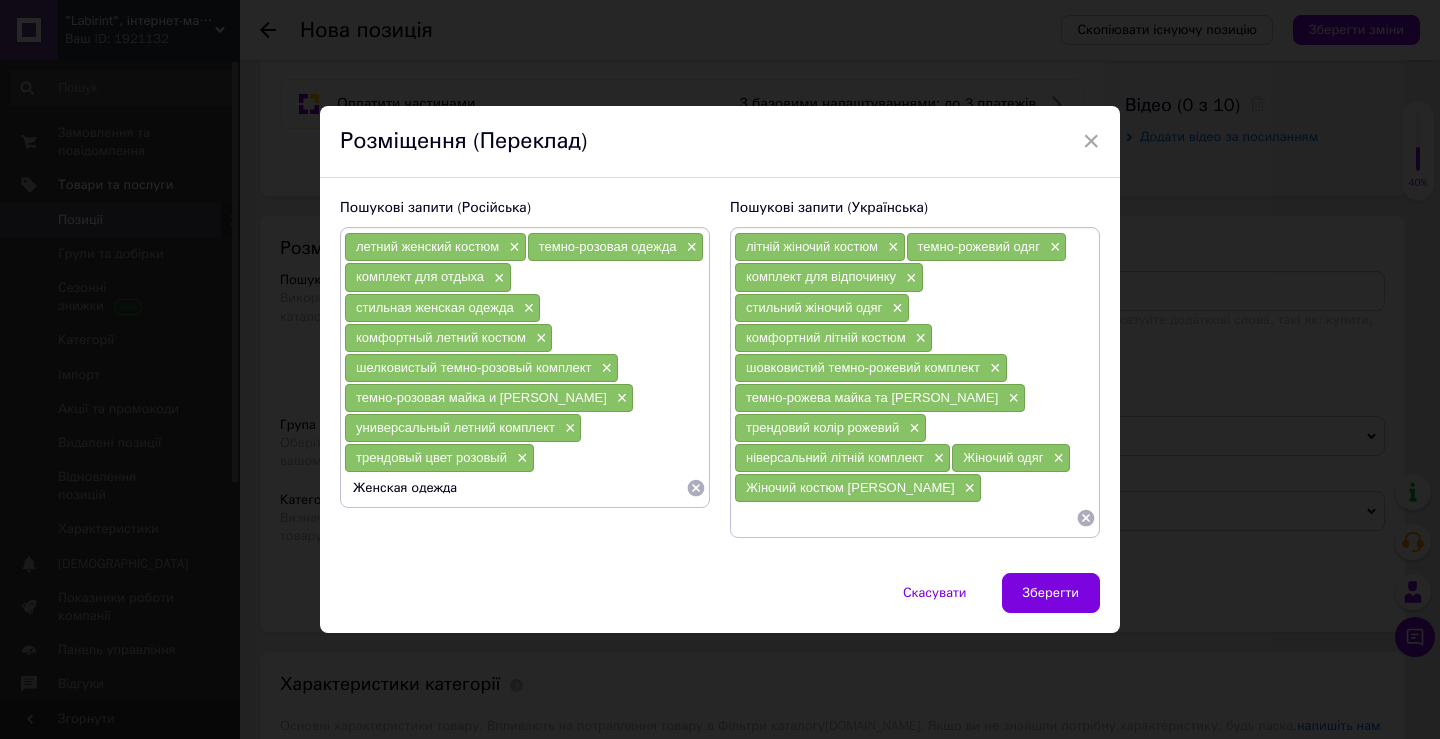 type on "Женская одежда" 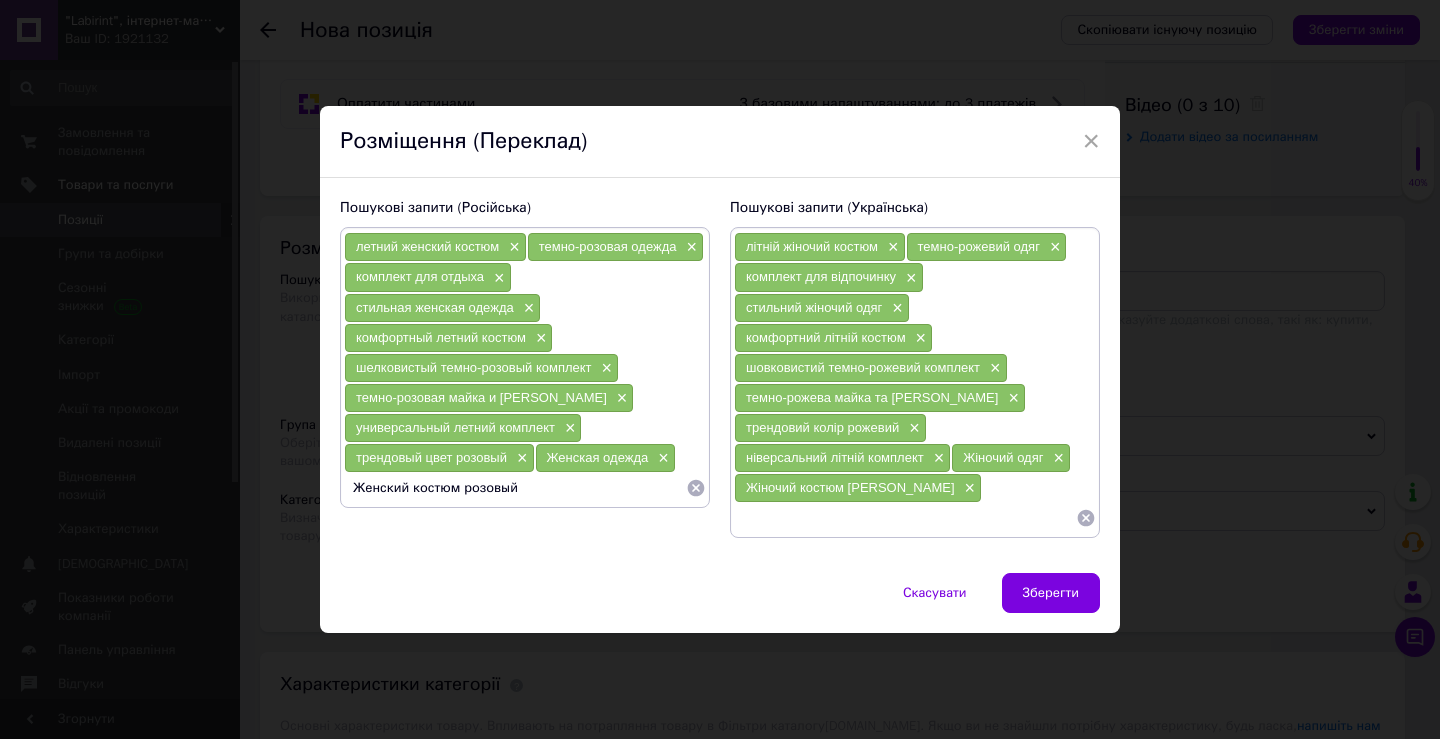 type on "Женский костюм розовый" 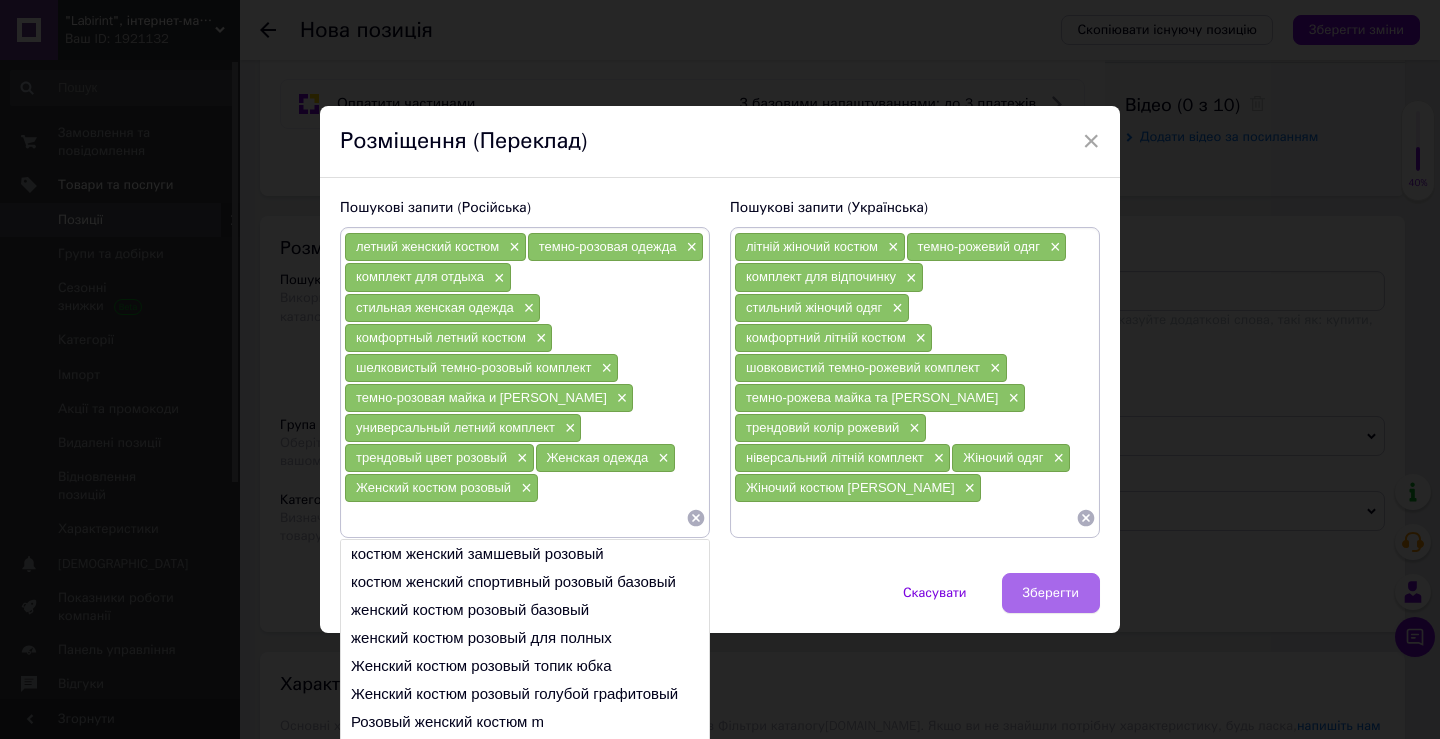 click on "Зберегти" at bounding box center (1051, 593) 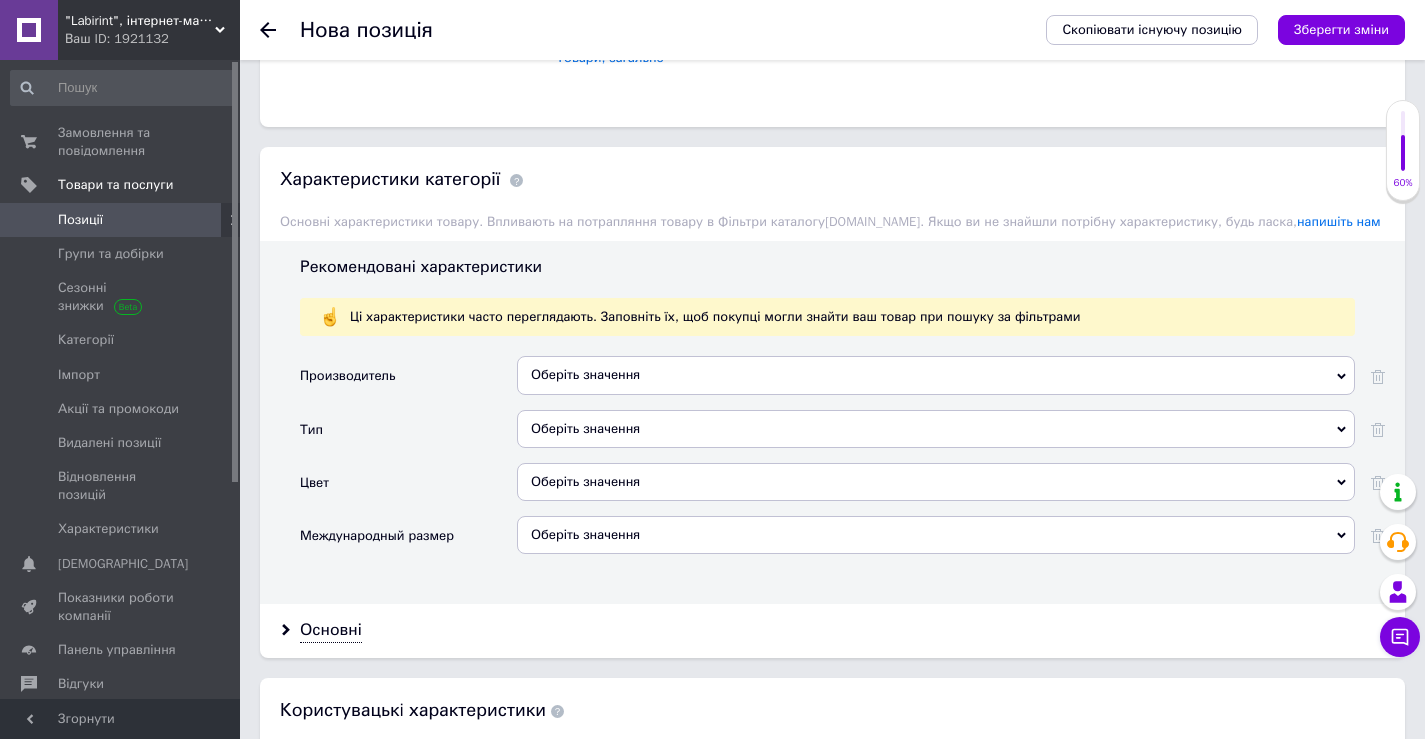 scroll, scrollTop: 1600, scrollLeft: 0, axis: vertical 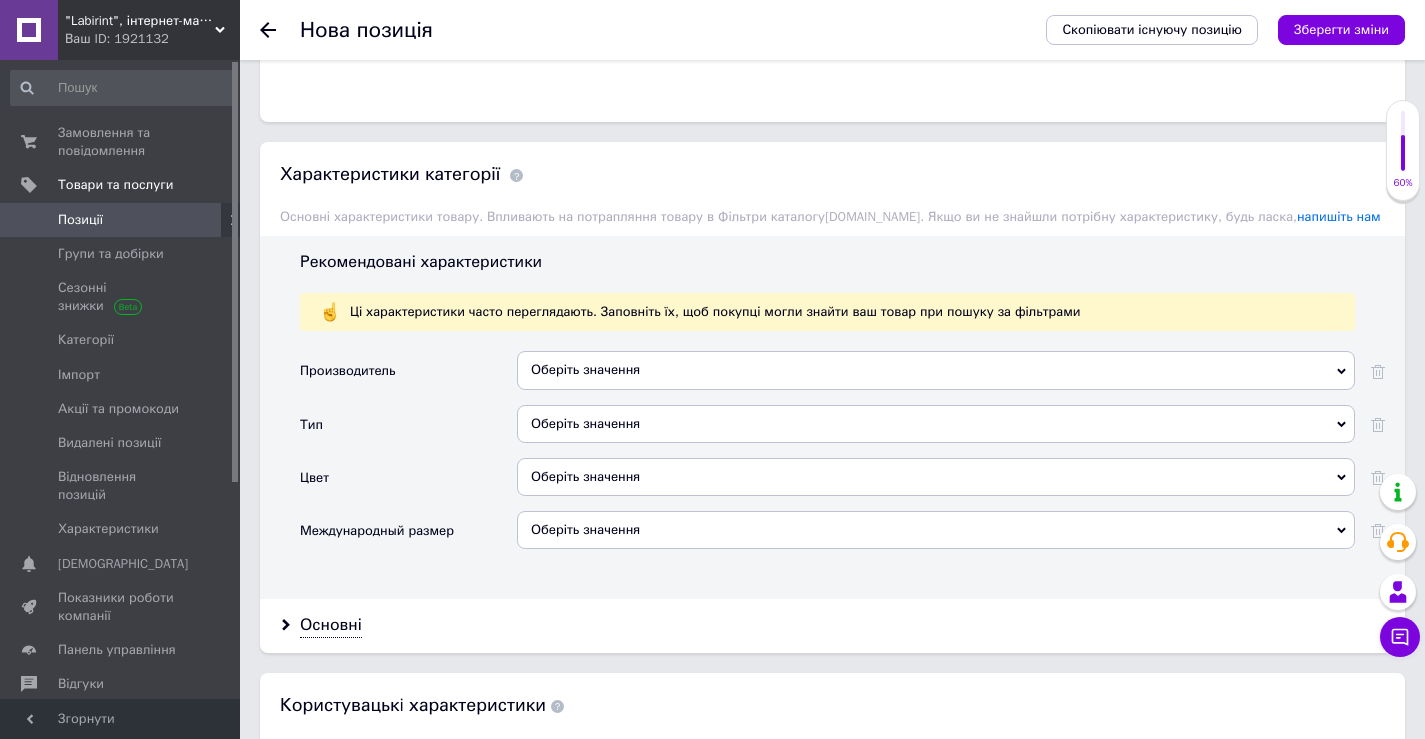 click on "Оберіть значення" at bounding box center [936, 370] 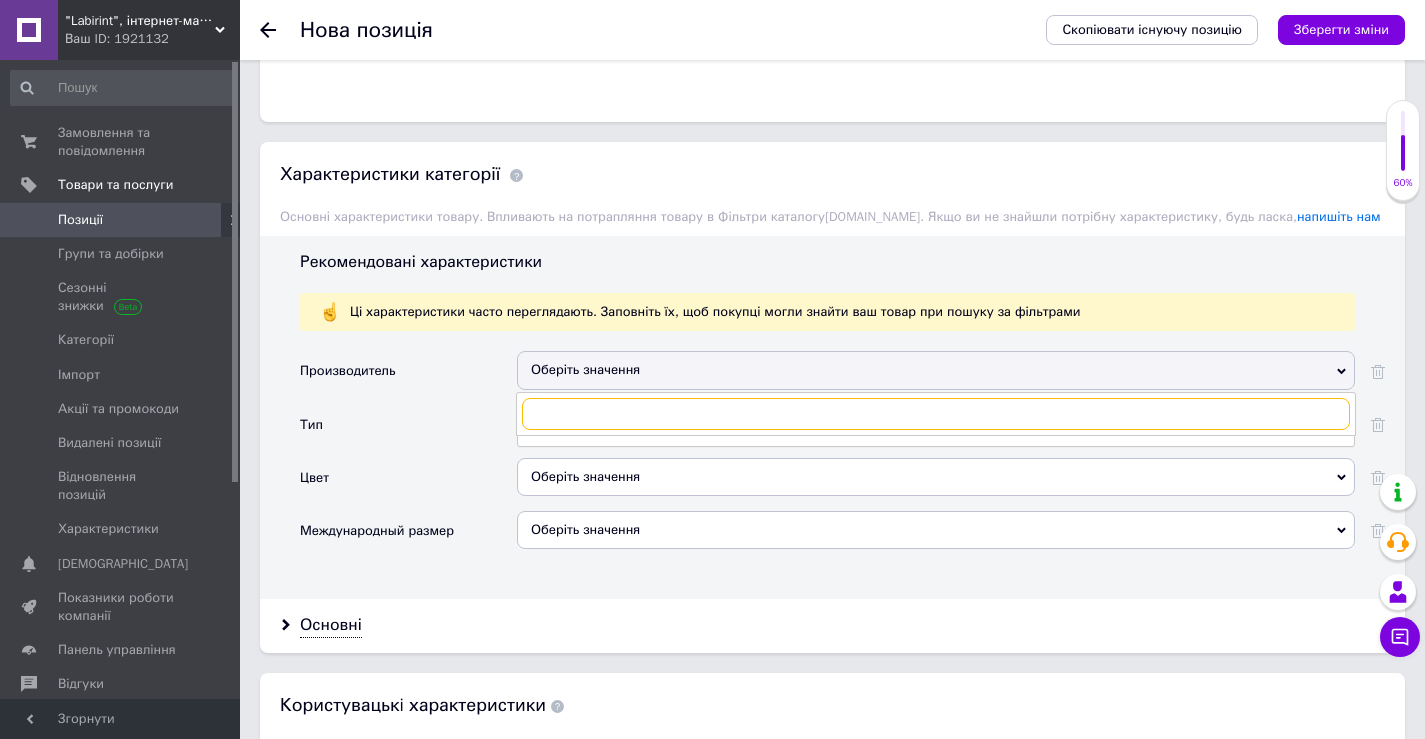 type on "с" 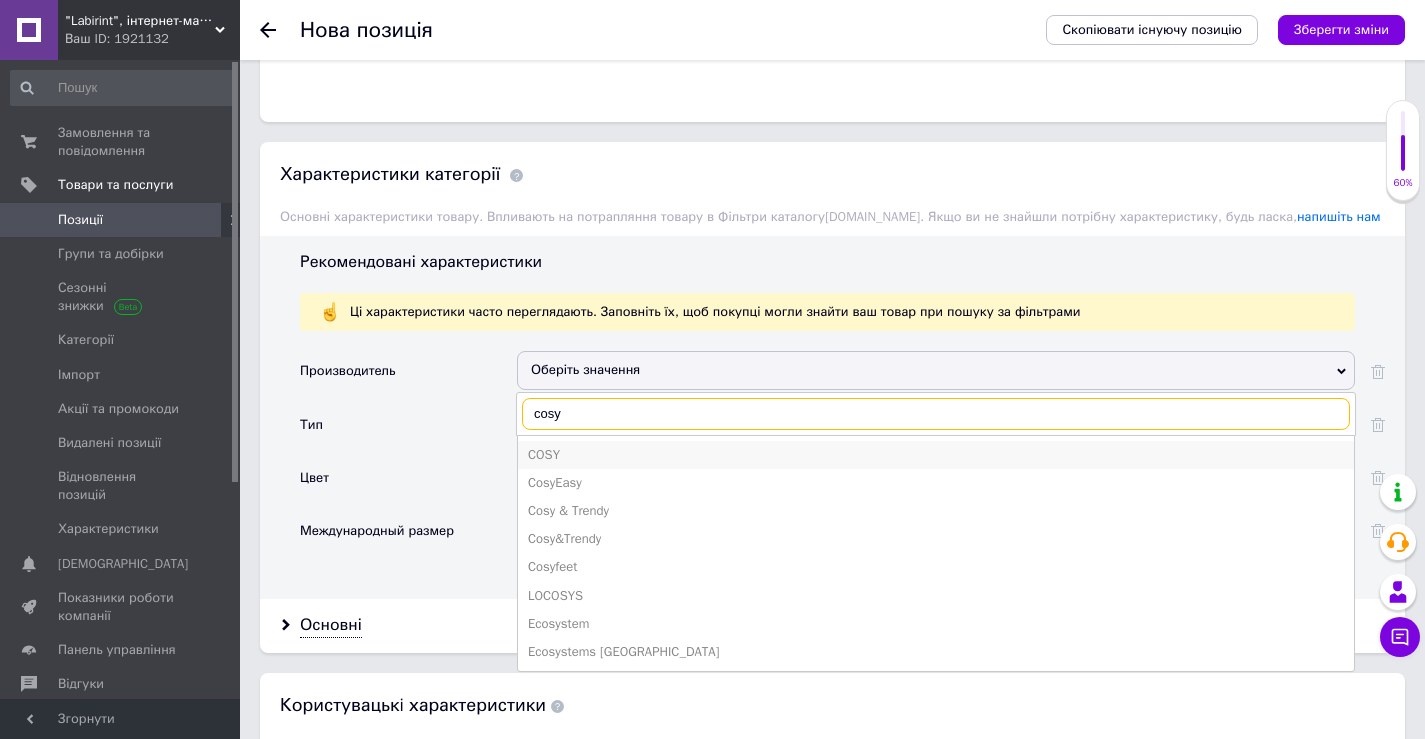 type on "cosy" 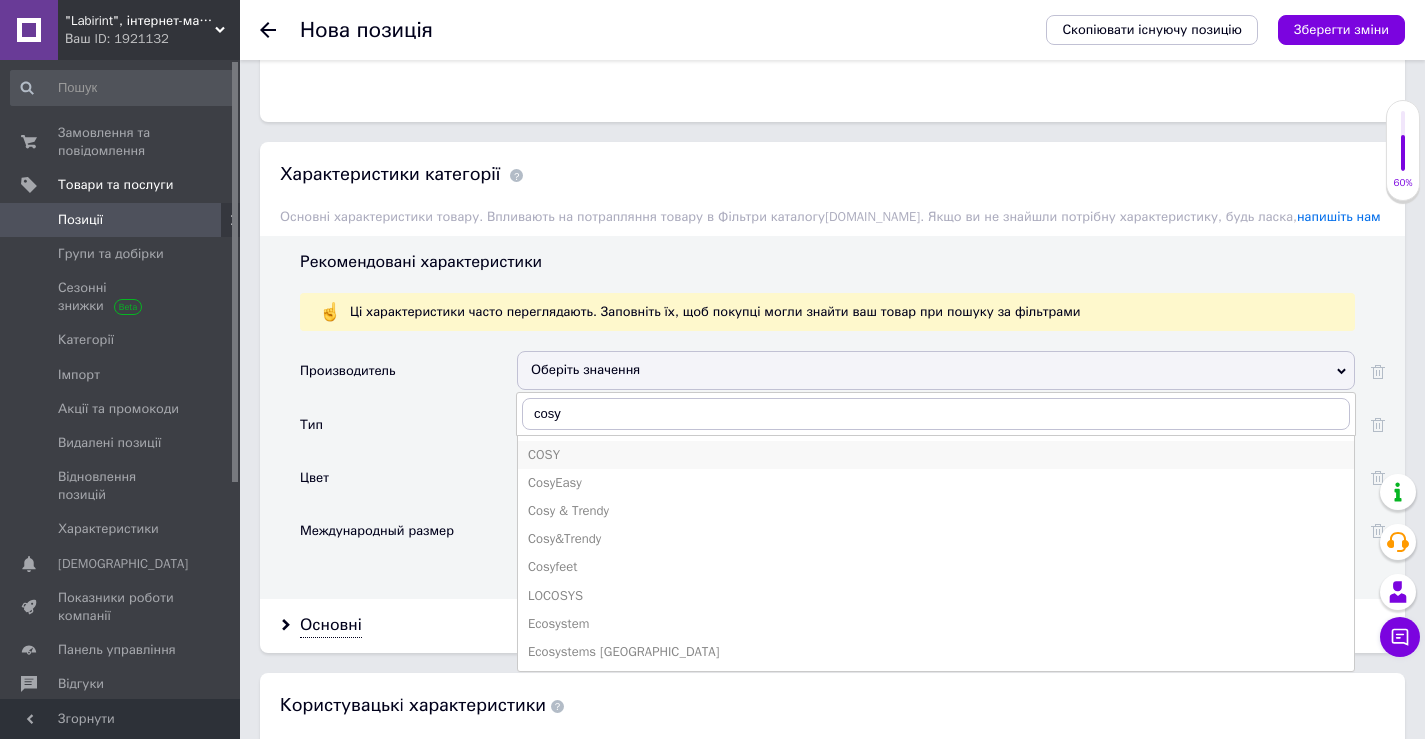 click on "COSY" at bounding box center [936, 455] 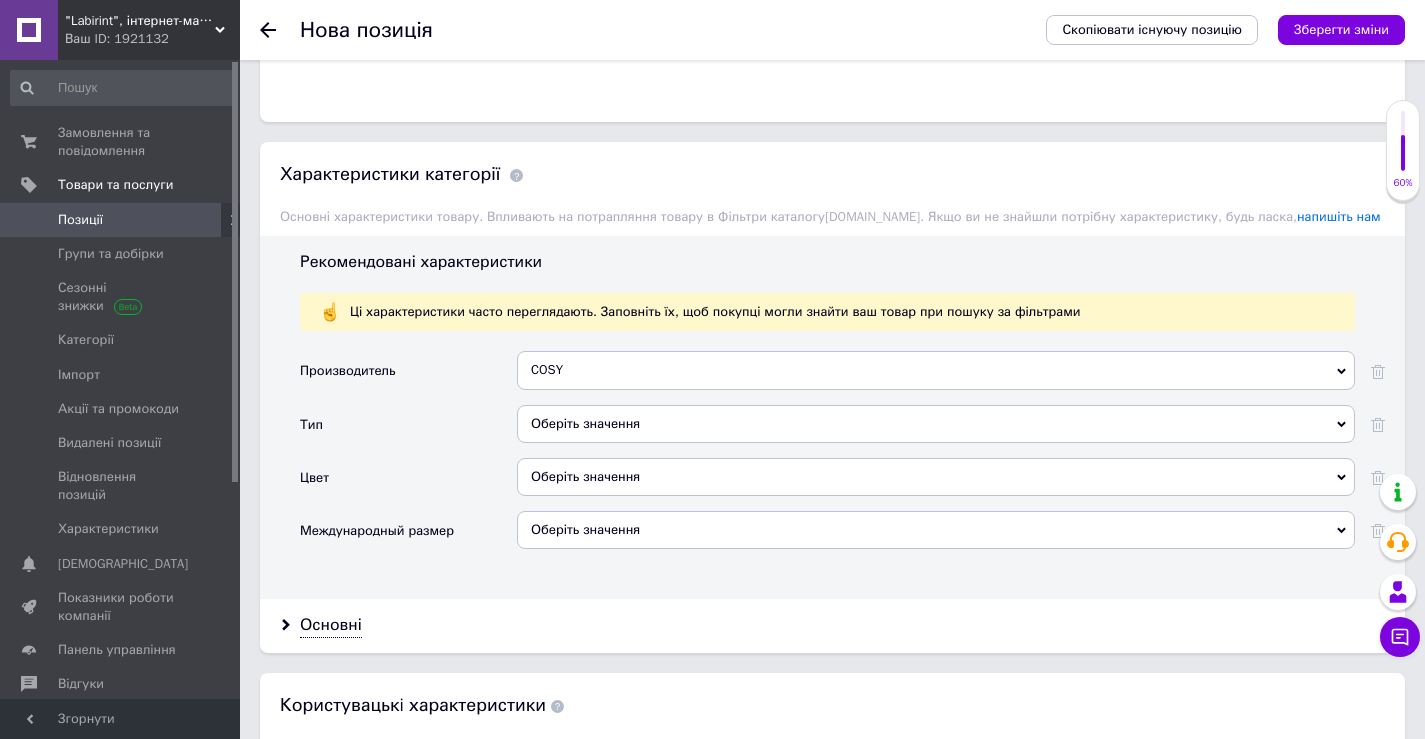 click on "Оберіть значення" at bounding box center [936, 424] 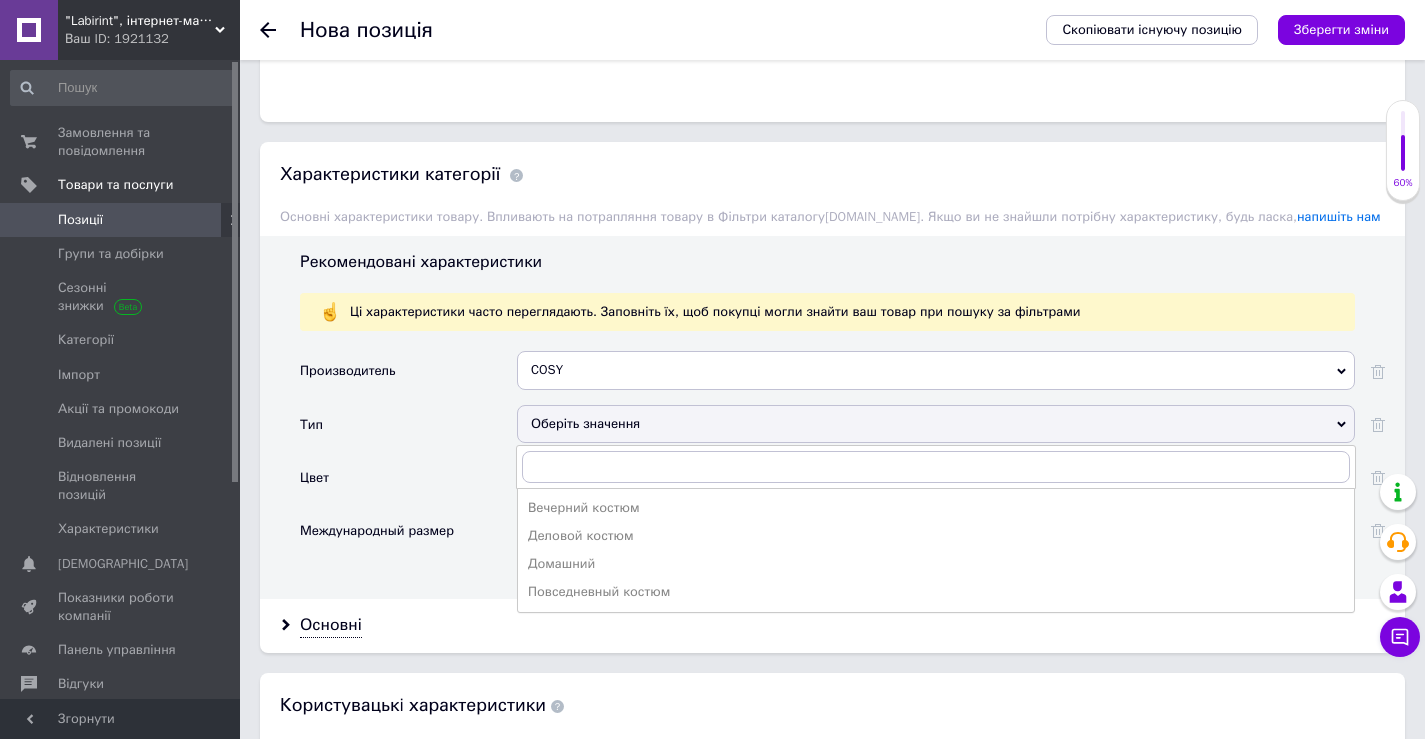 click on "Повседневный костюм" at bounding box center [936, 592] 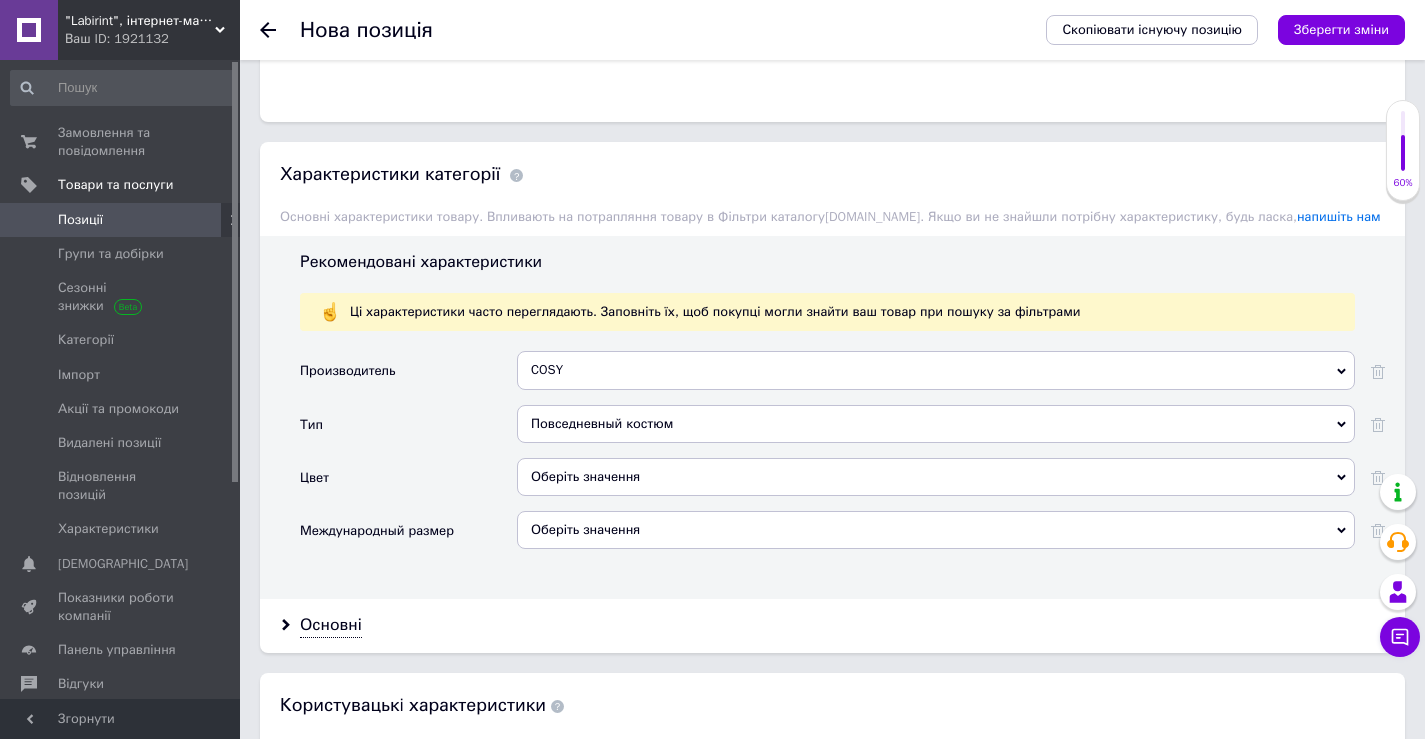click on "Оберіть значення" at bounding box center (936, 477) 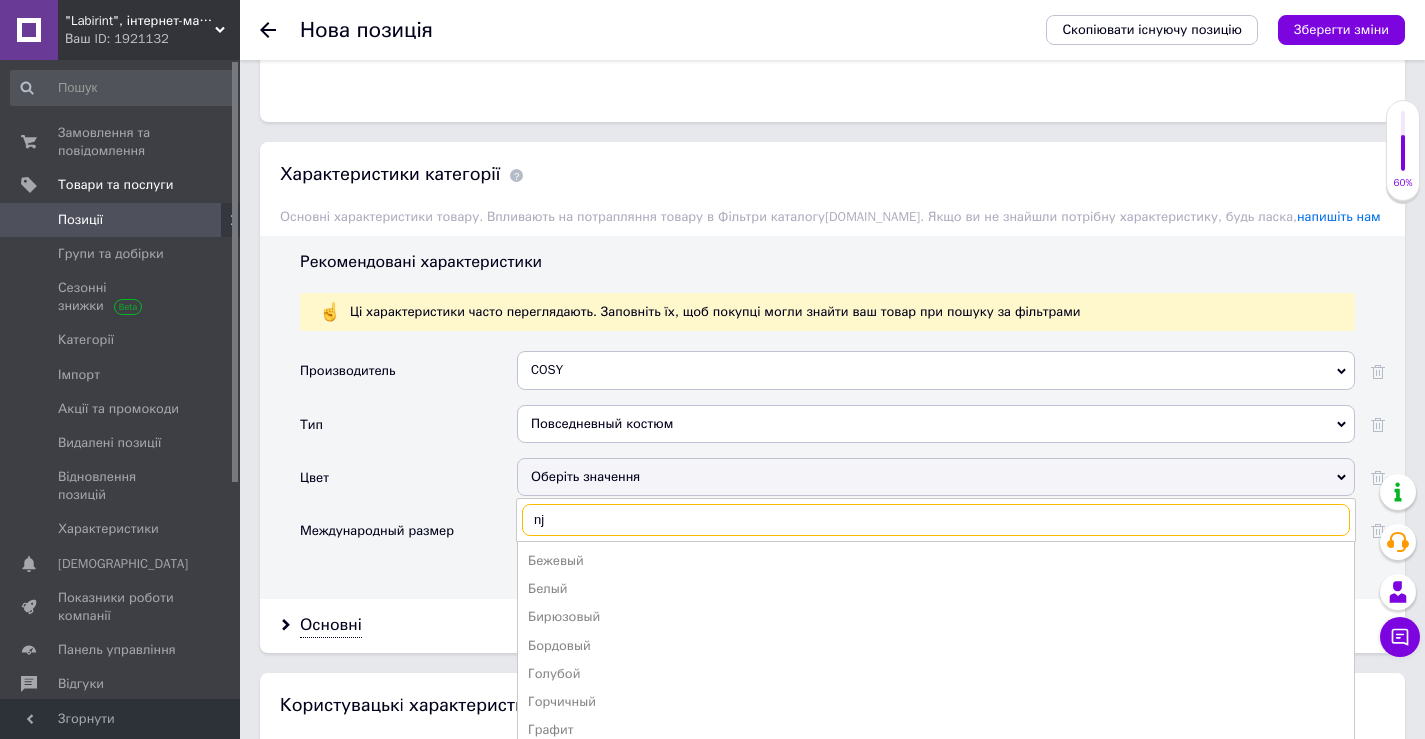 type on "n" 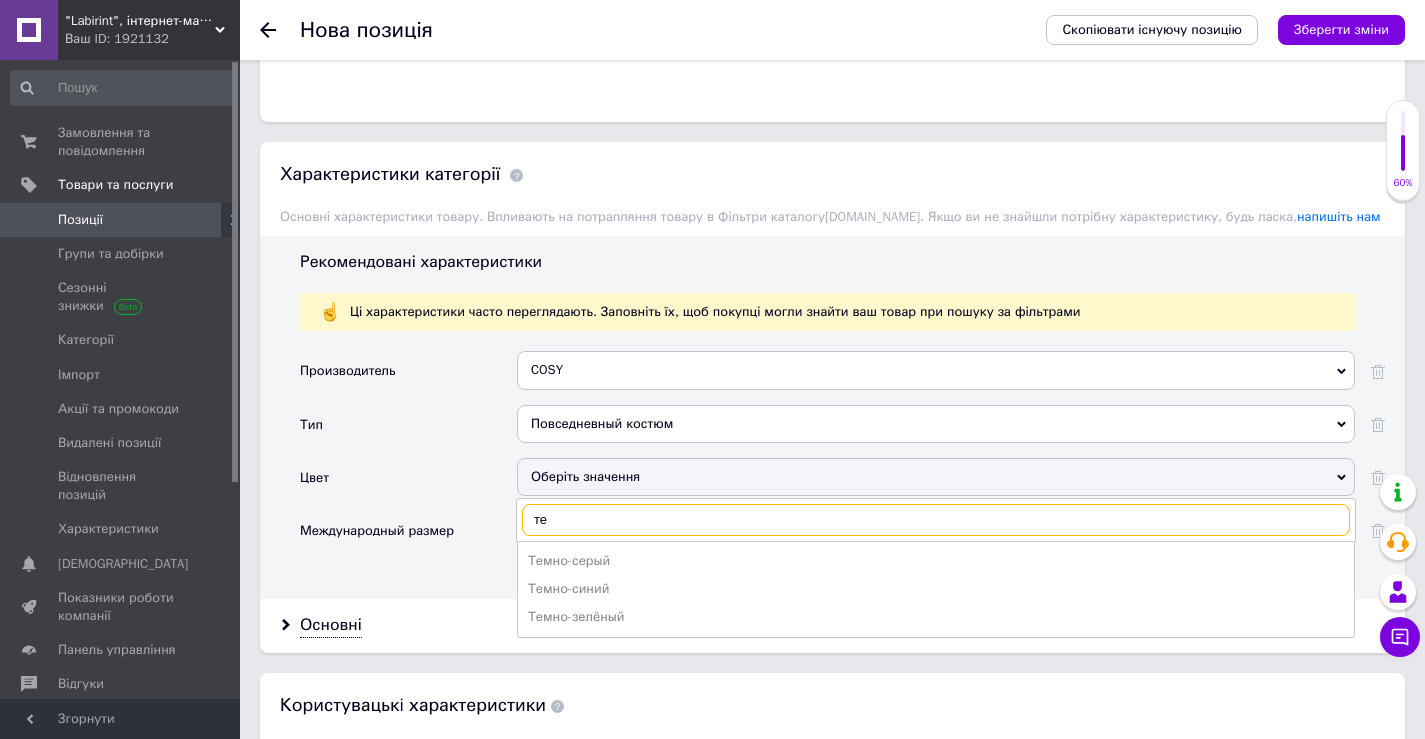 type on "т" 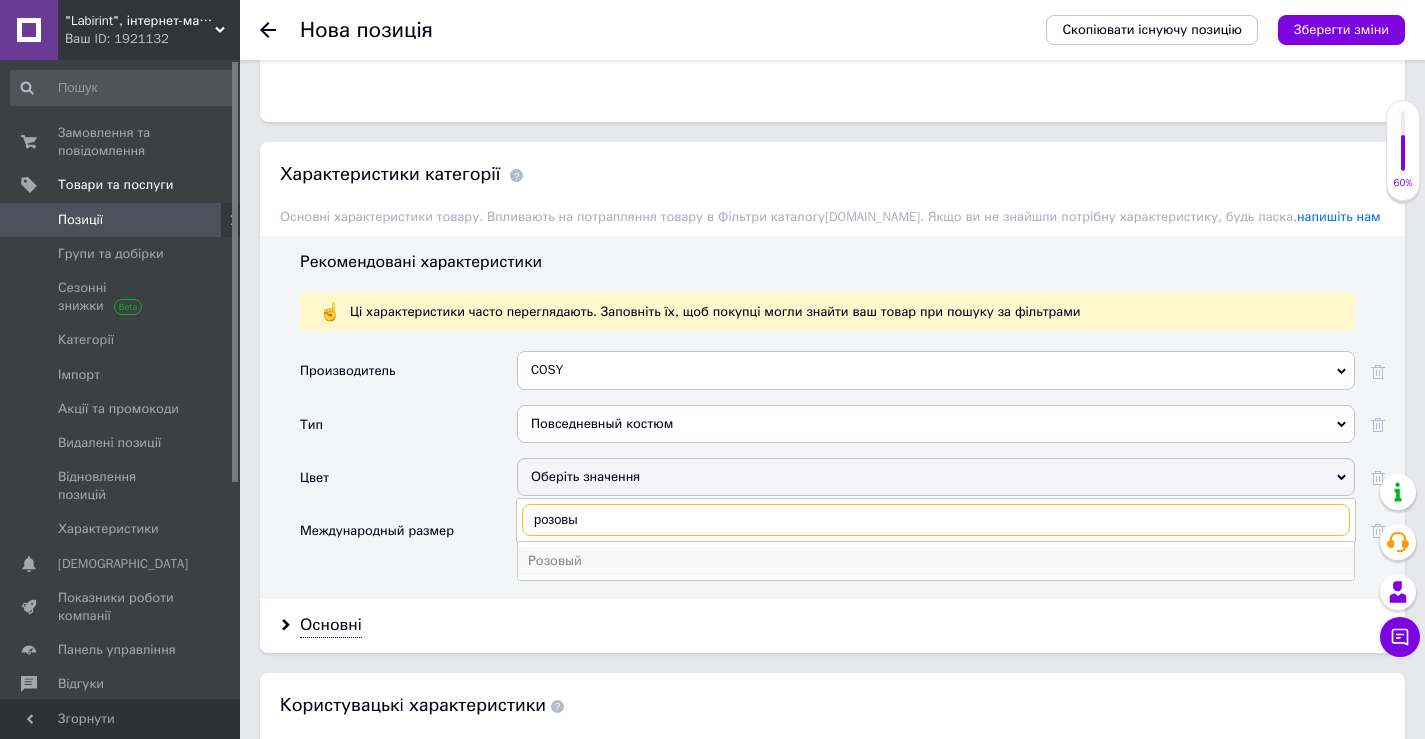 type on "розовы" 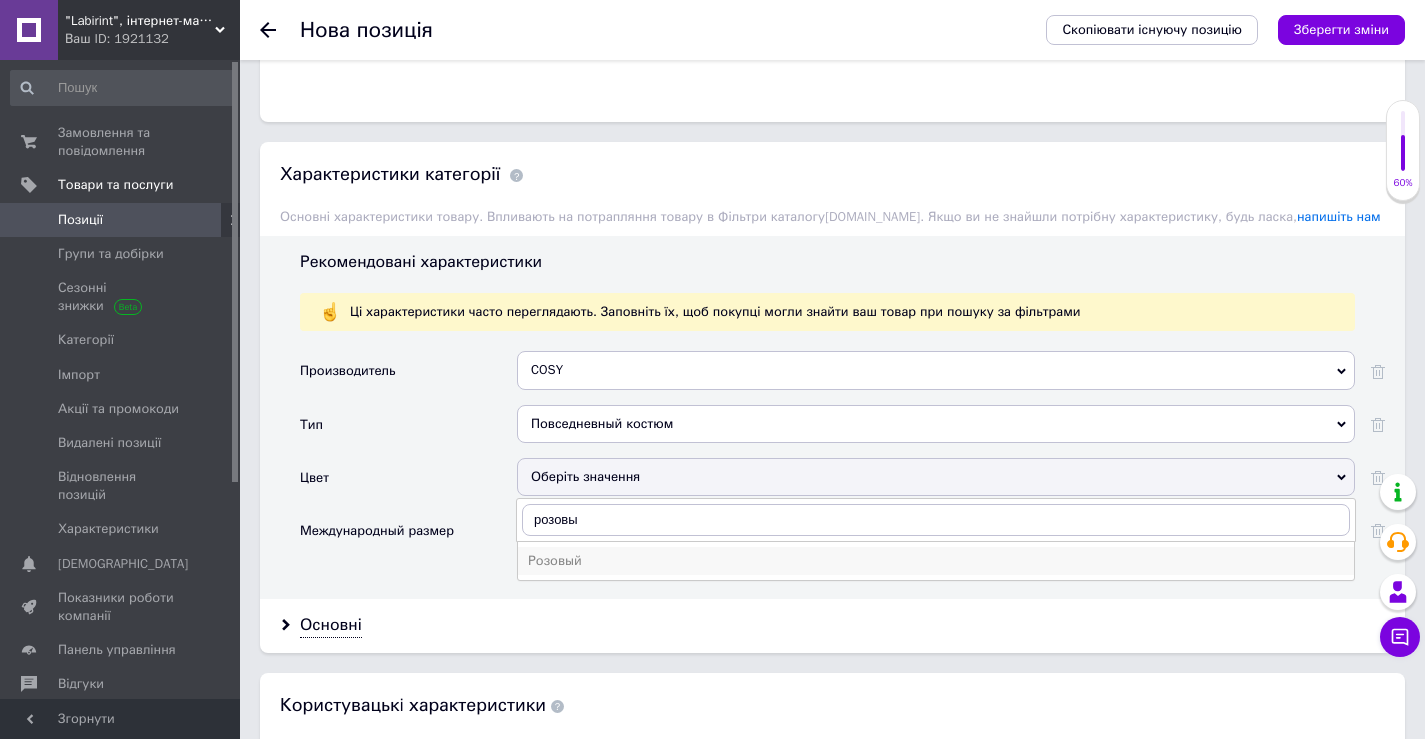 click on "Розовый" at bounding box center [936, 561] 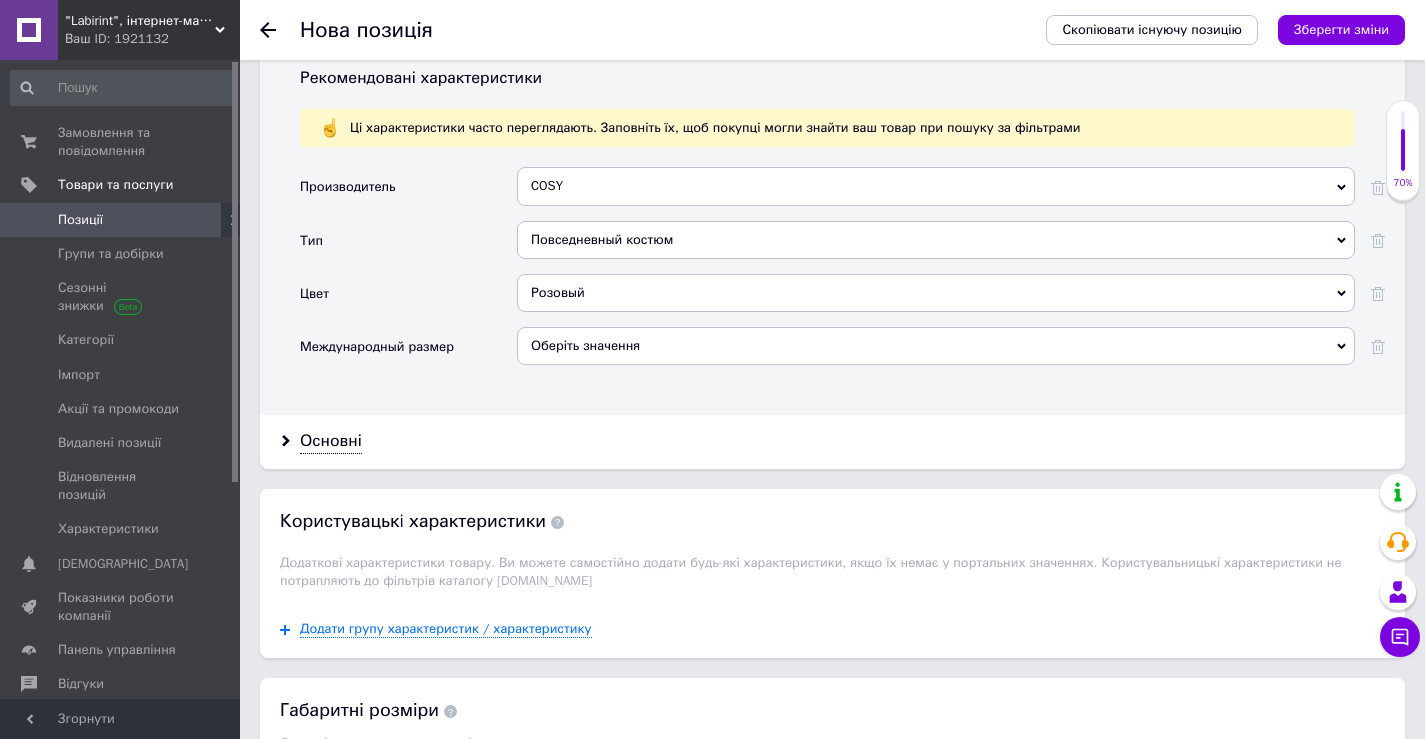 scroll, scrollTop: 1800, scrollLeft: 0, axis: vertical 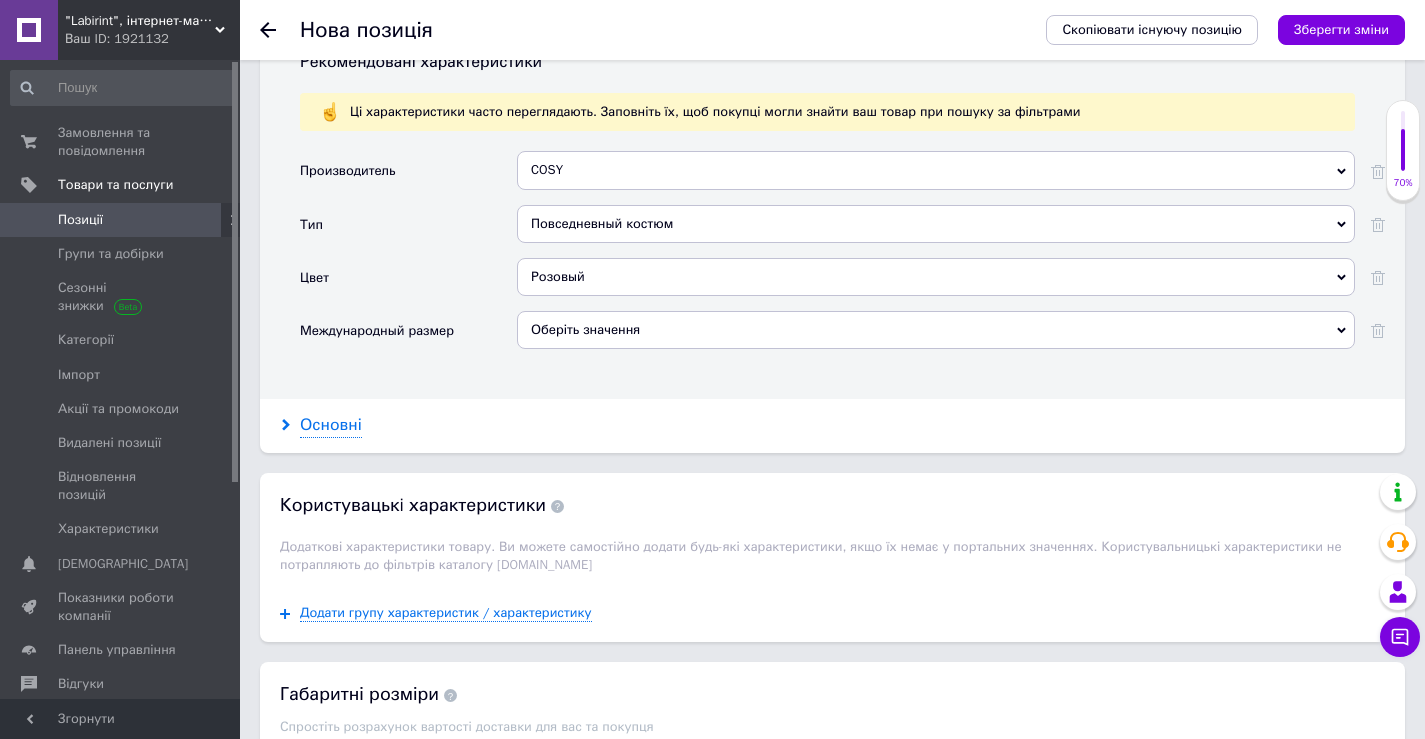 click on "Основні" at bounding box center (331, 425) 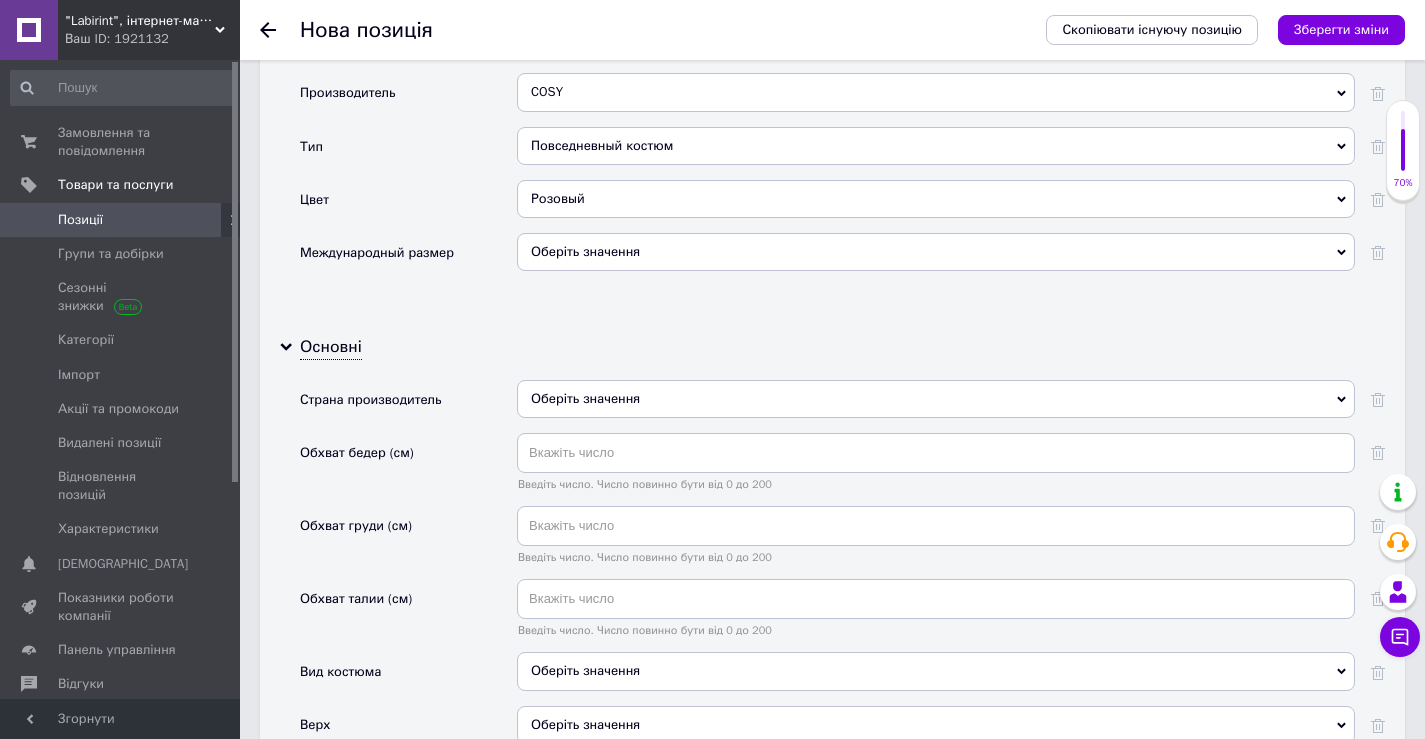 scroll, scrollTop: 2000, scrollLeft: 0, axis: vertical 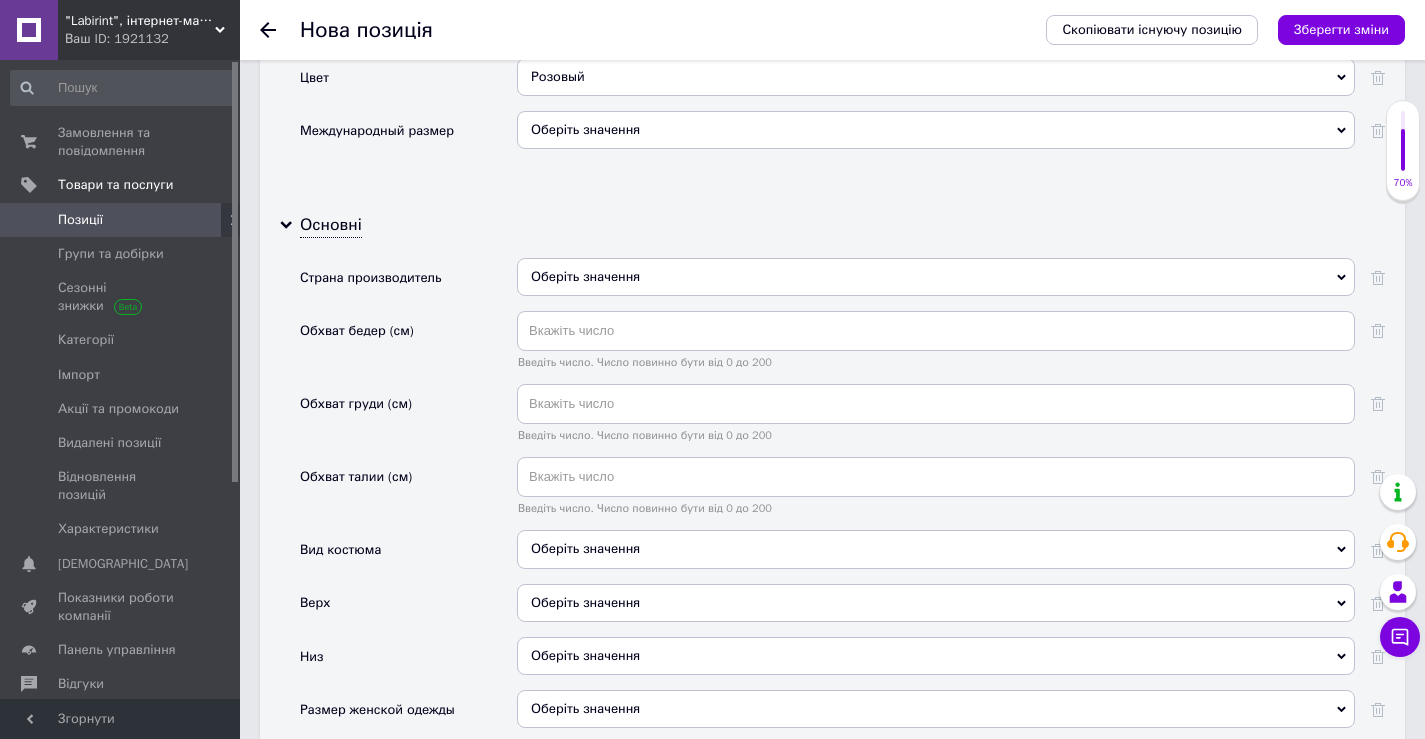 click on "Оберіть значення" at bounding box center [936, 277] 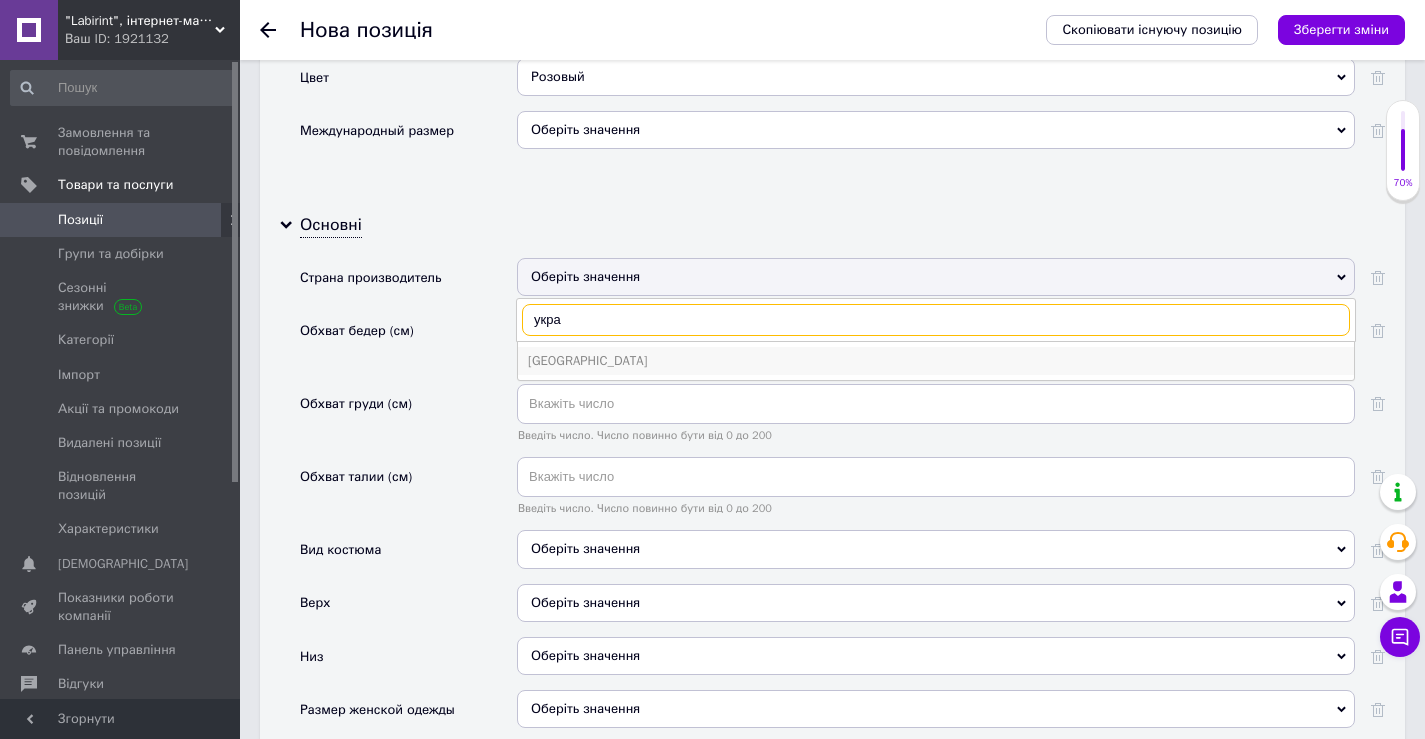 type on "укра" 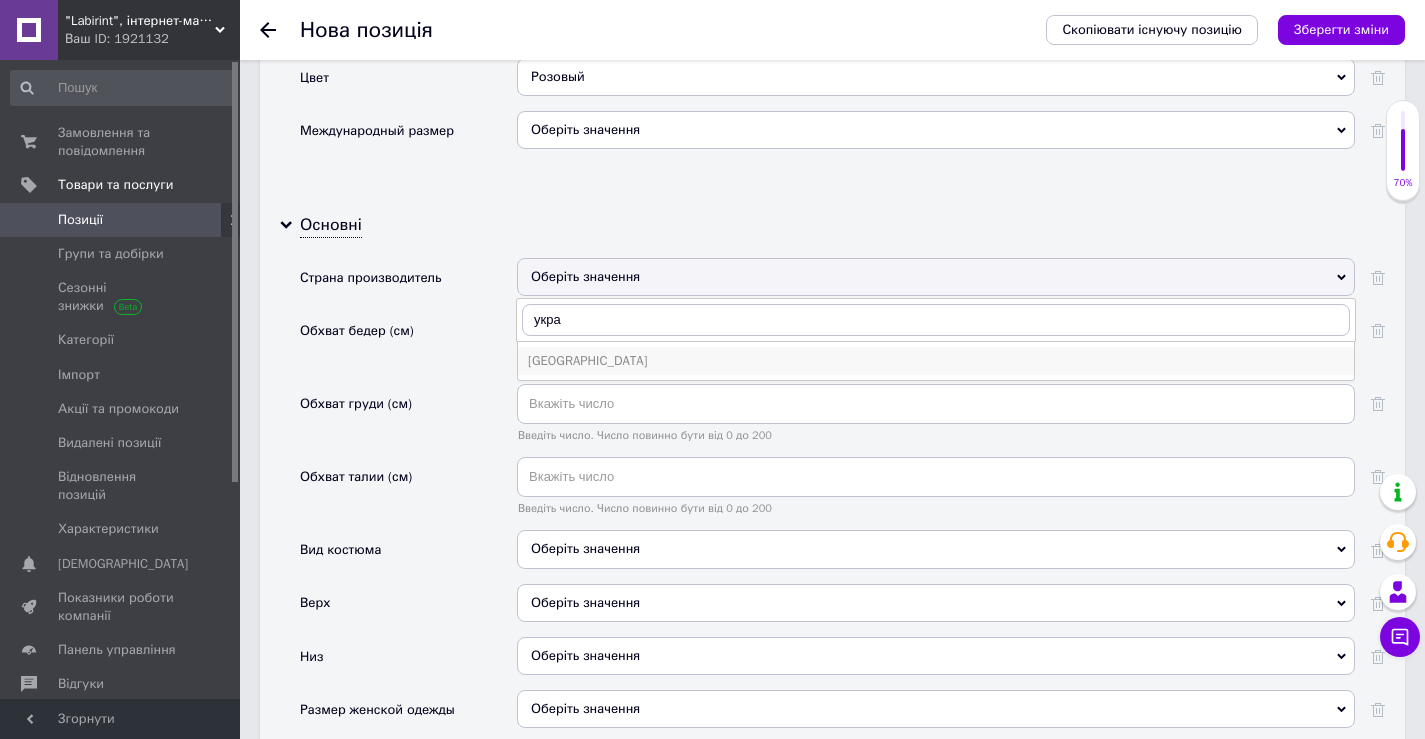 click on "[GEOGRAPHIC_DATA]" at bounding box center [936, 361] 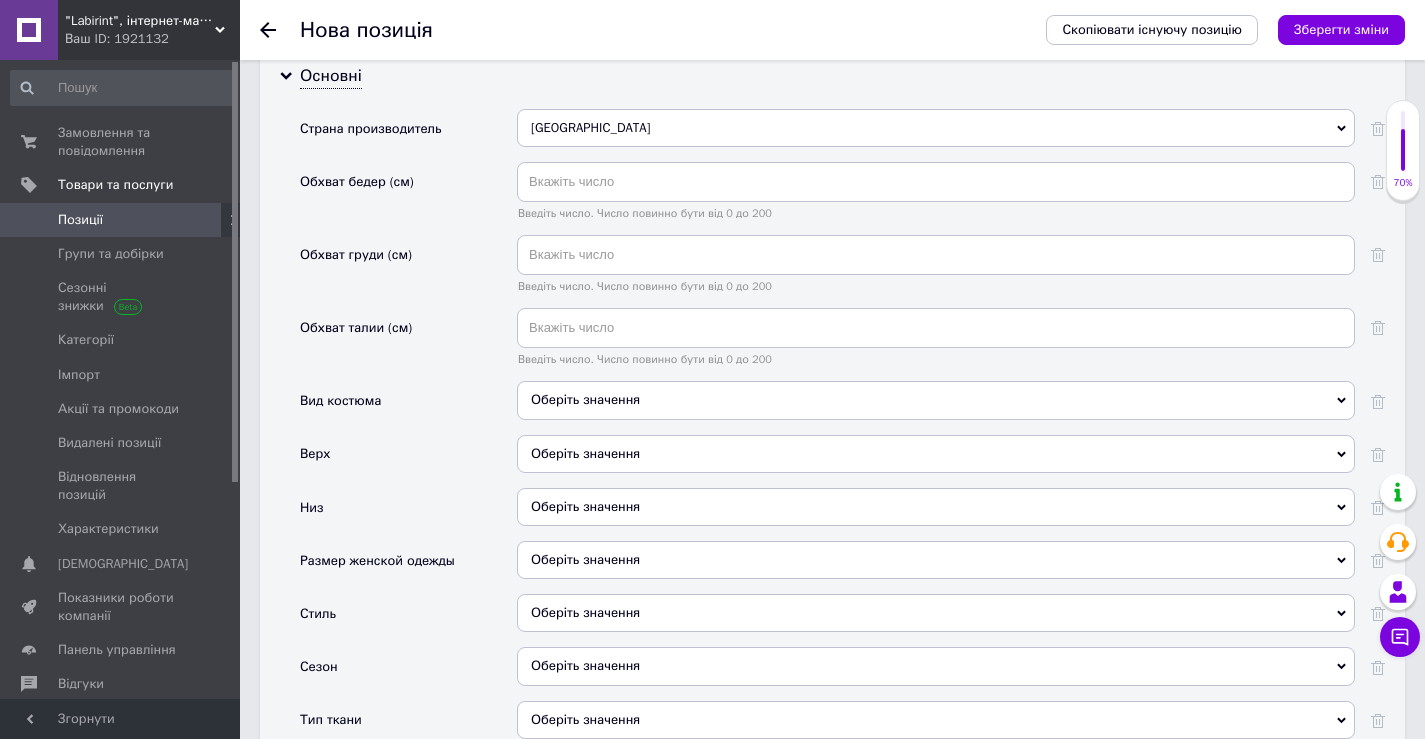 scroll, scrollTop: 2200, scrollLeft: 0, axis: vertical 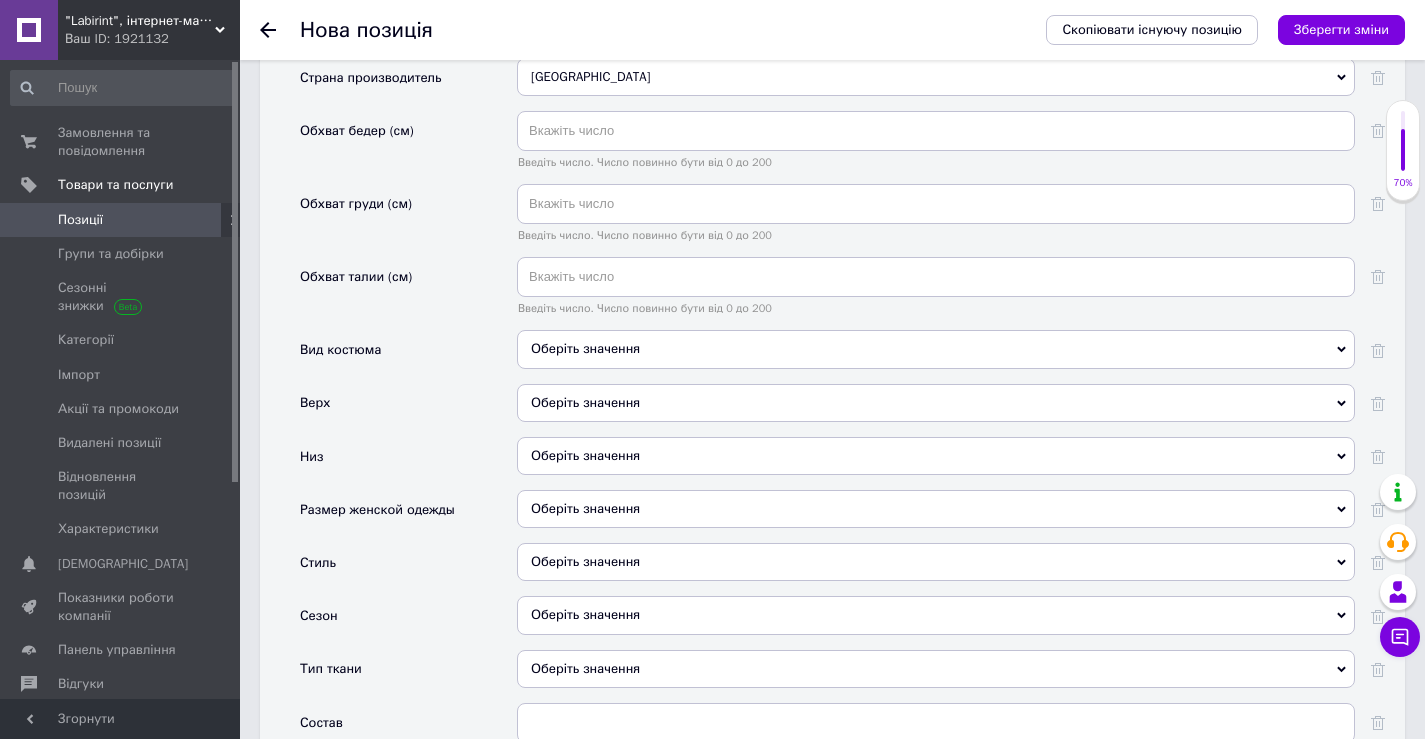 click on "Оберіть значення" at bounding box center (936, 349) 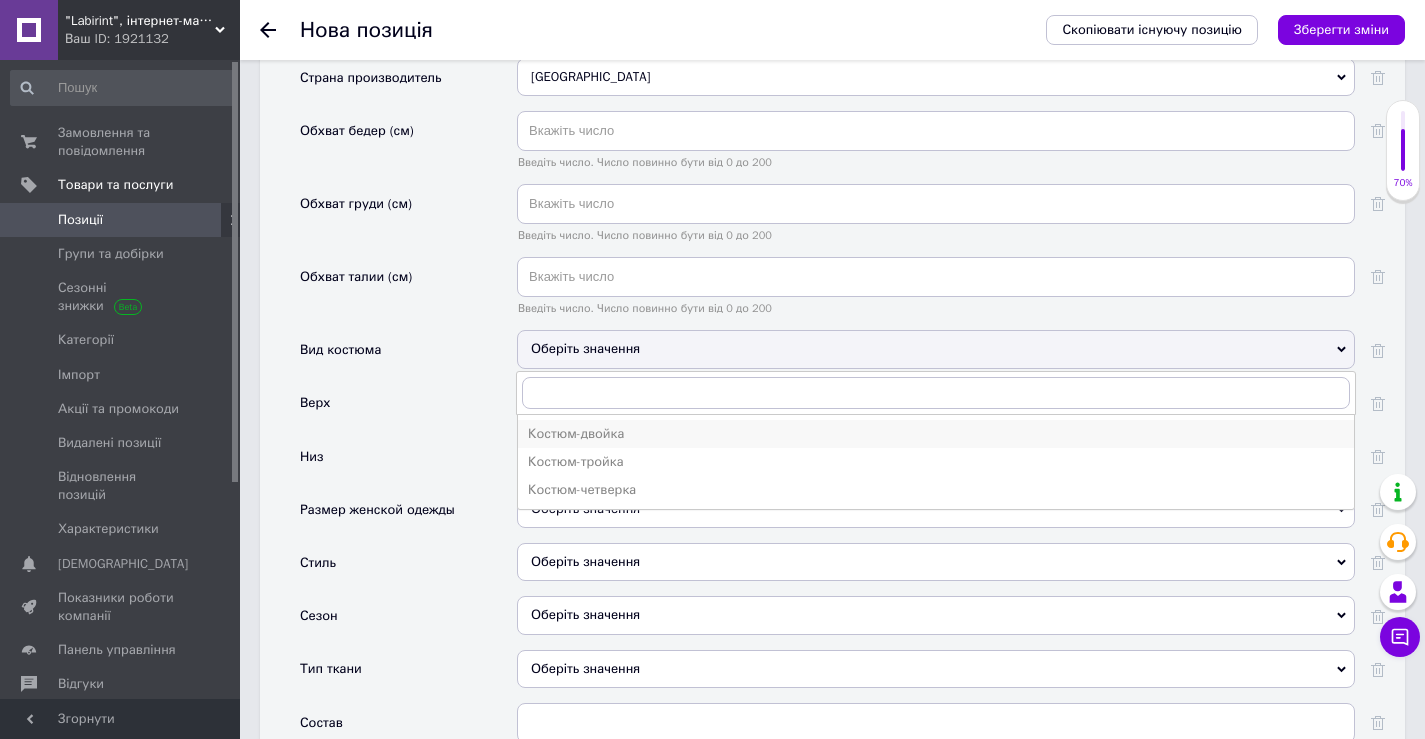click on "Костюм-двойка" at bounding box center [936, 434] 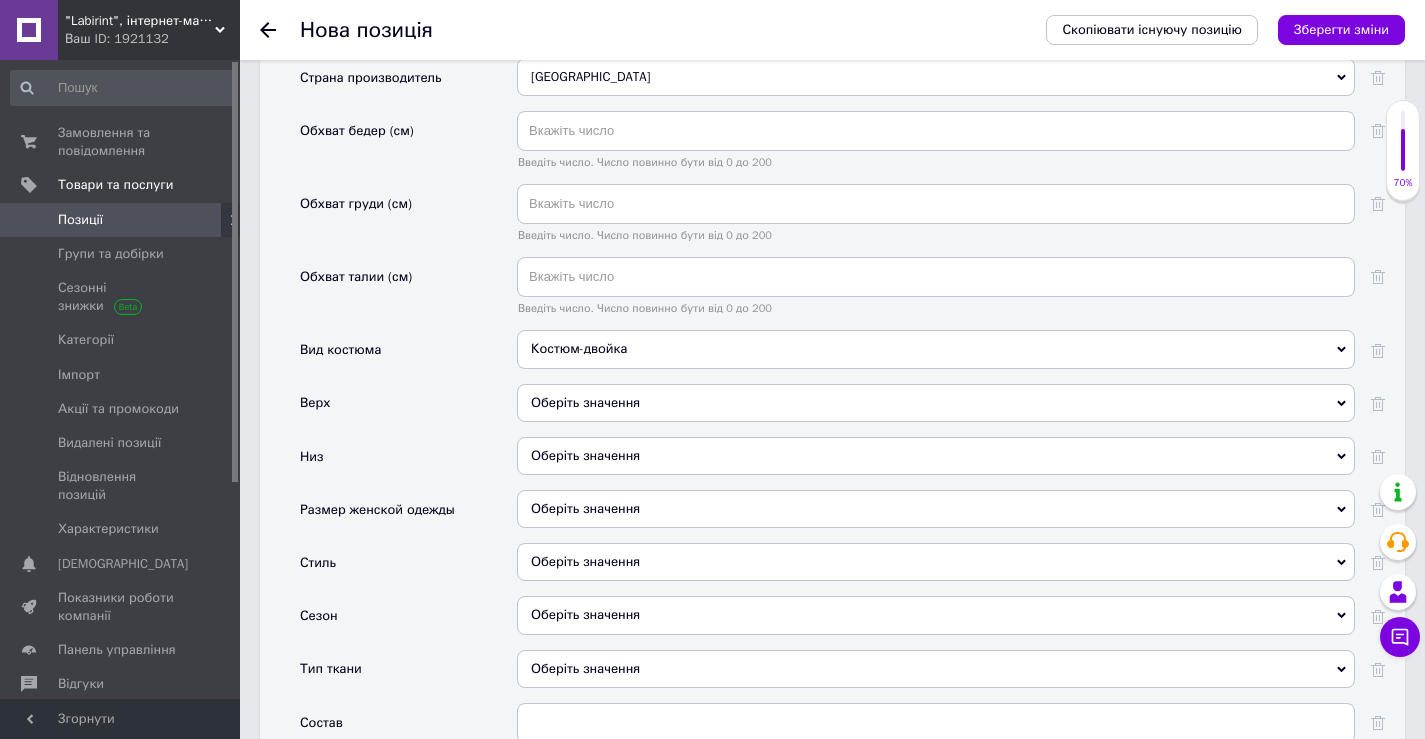 click on "Оберіть значення" at bounding box center [936, 403] 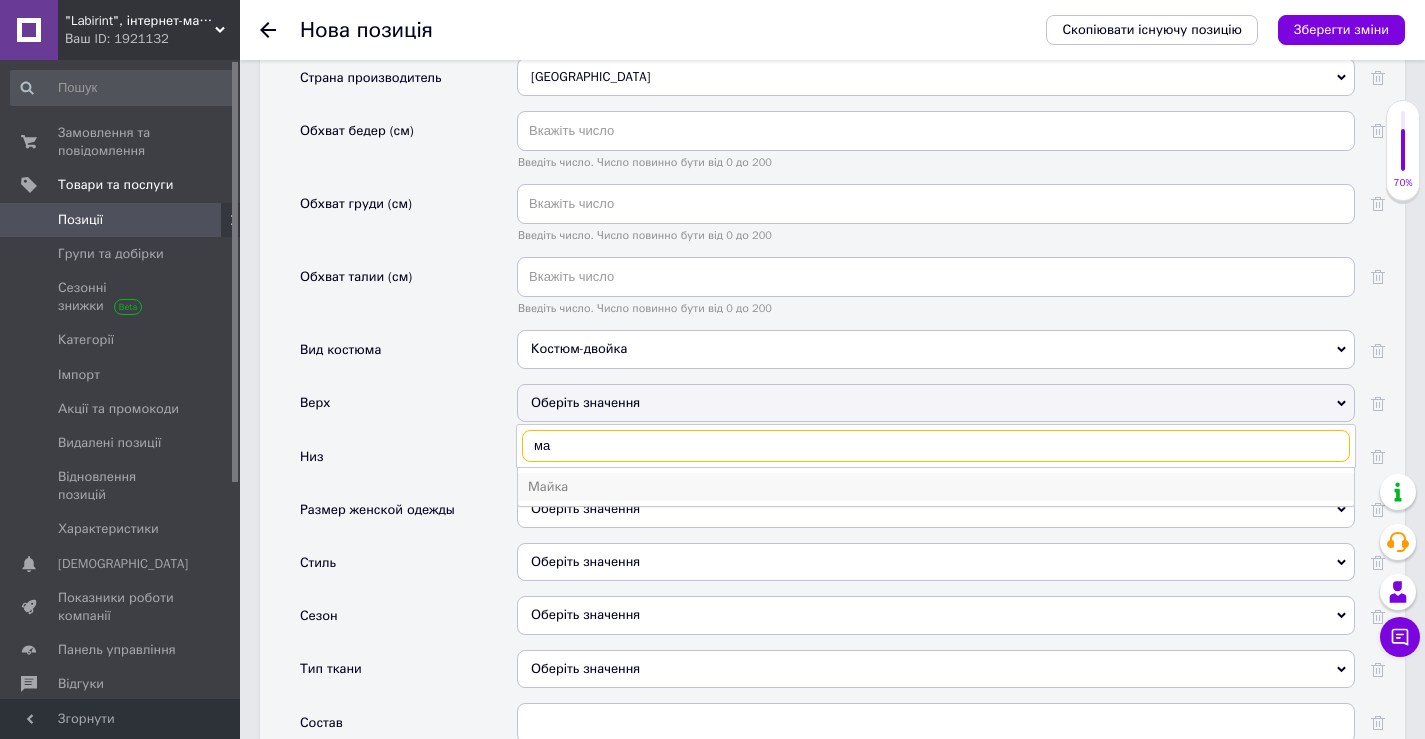 type on "ма" 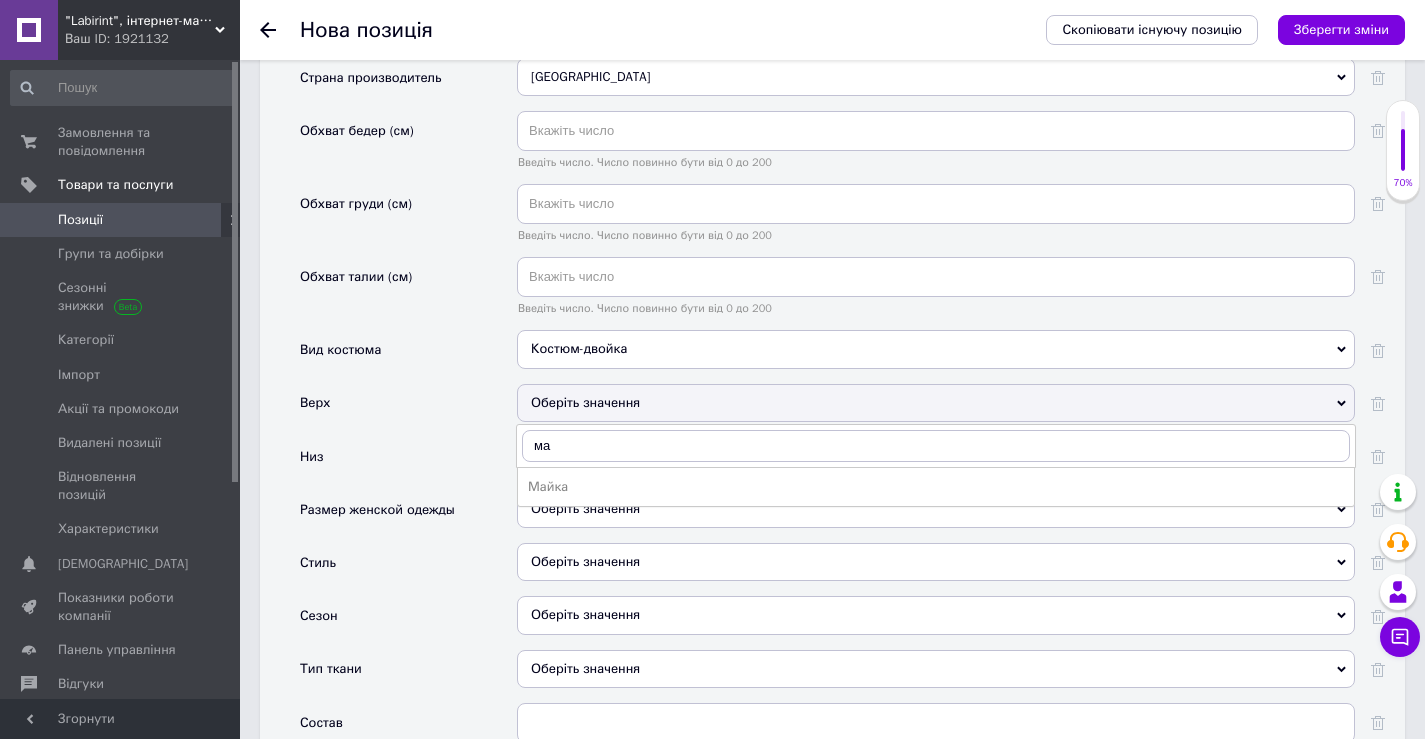click on "Майка" at bounding box center [936, 487] 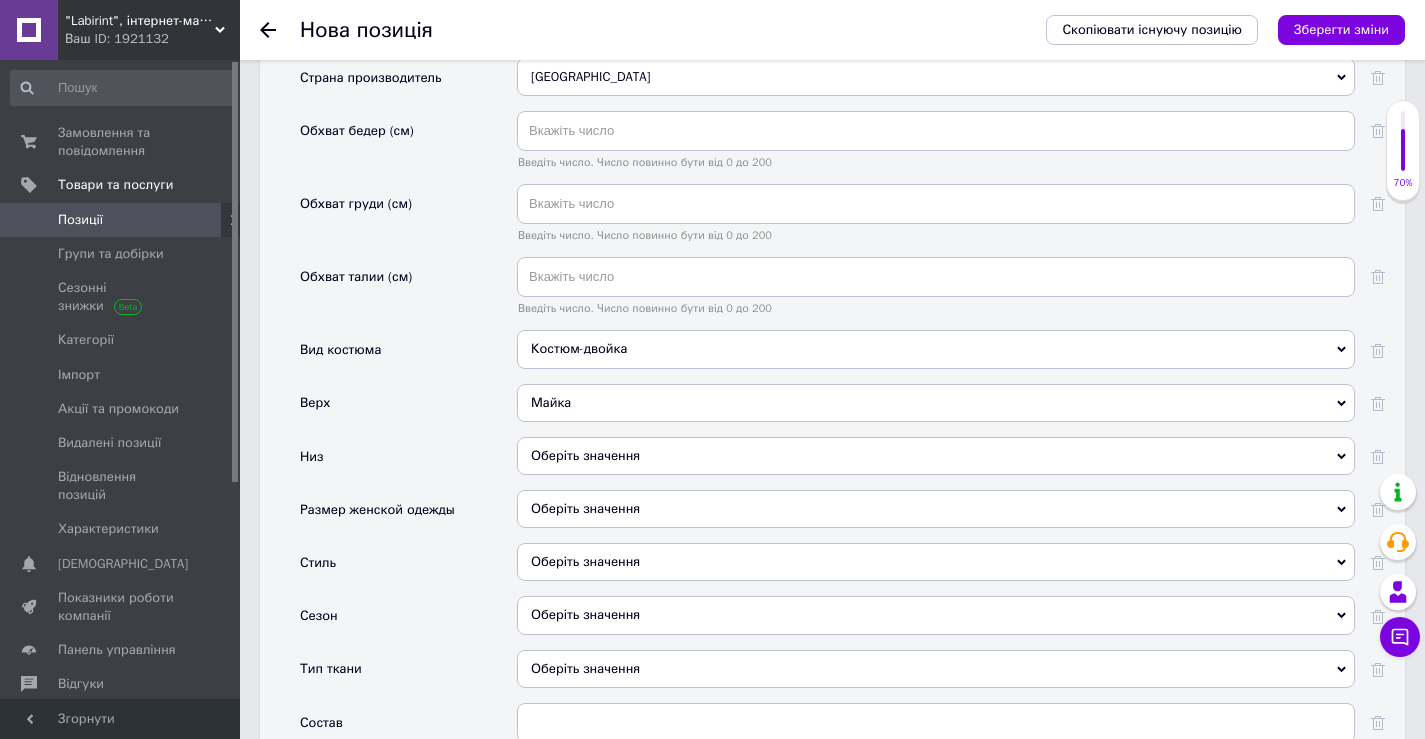 click on "Оберіть значення" at bounding box center [936, 456] 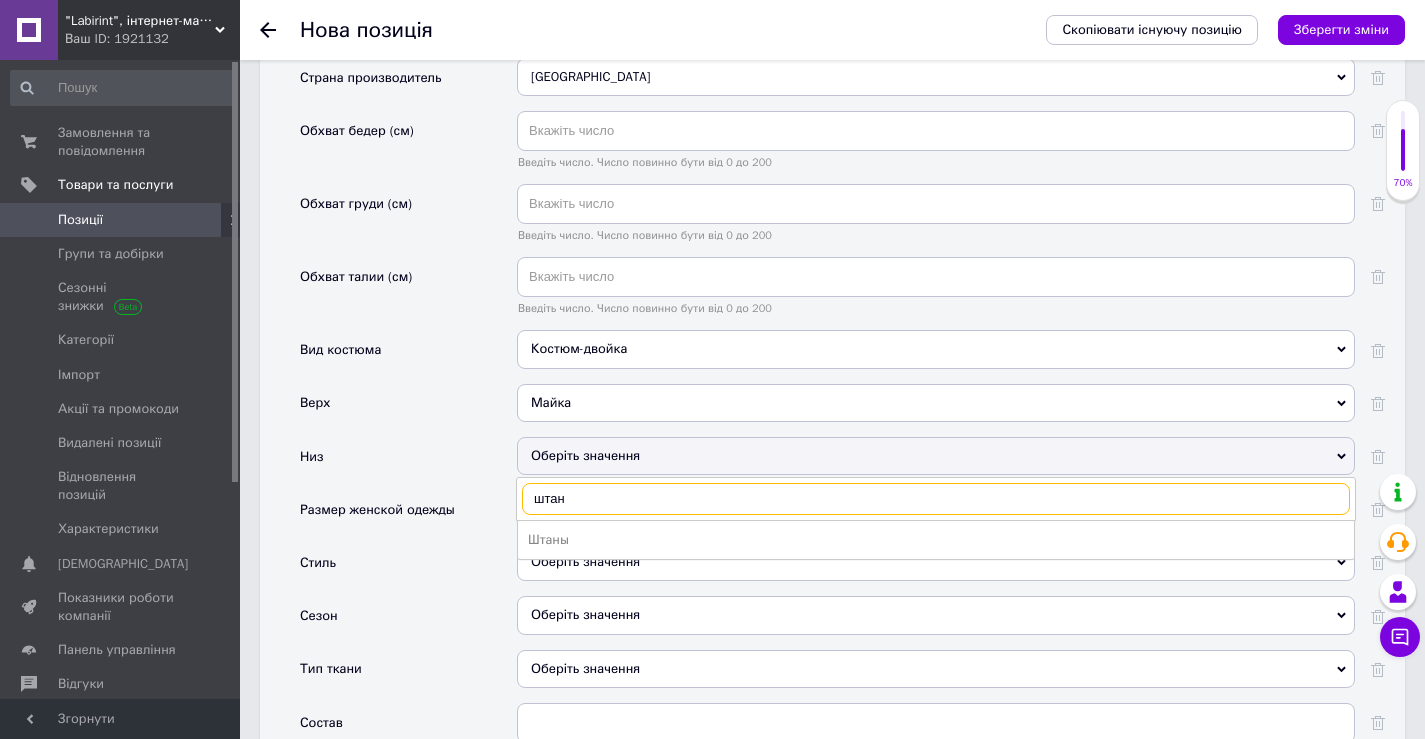 type on "штан" 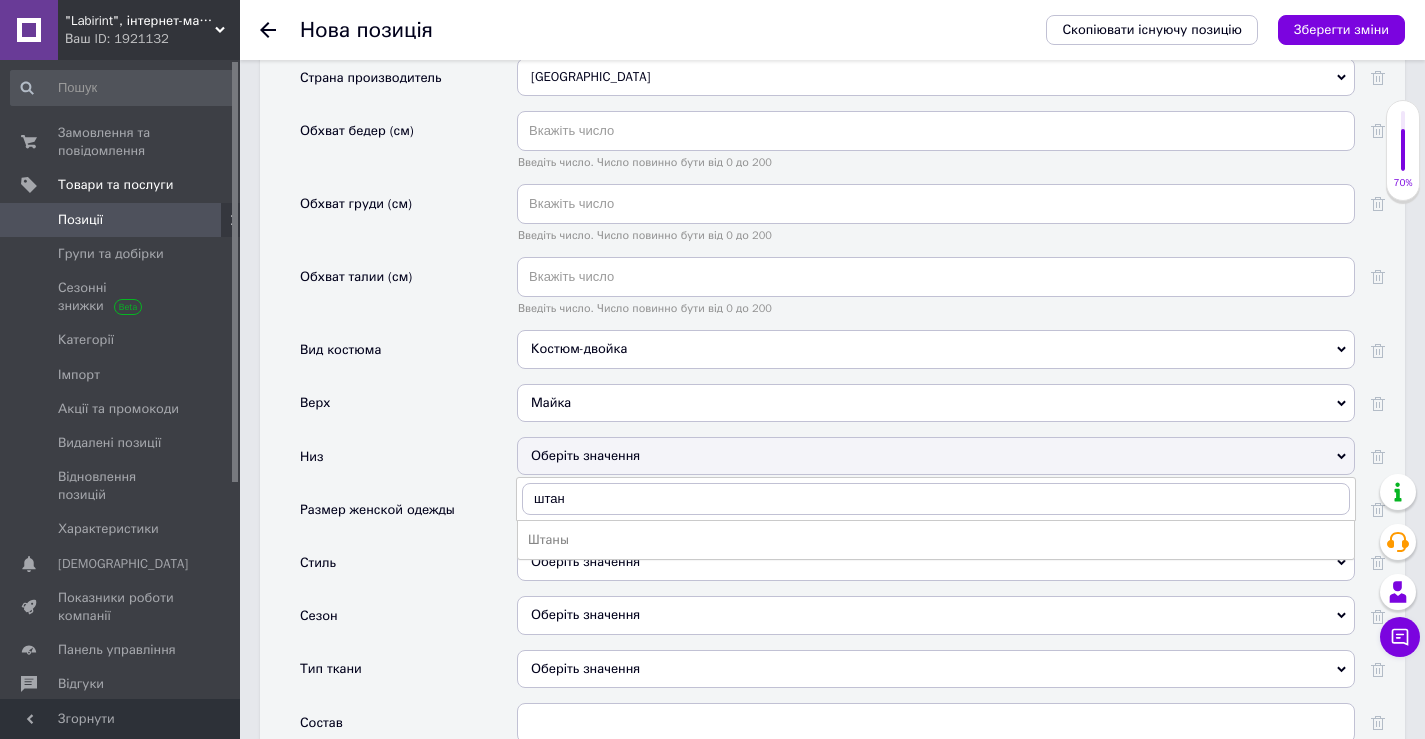 click on "Штаны" at bounding box center [936, 540] 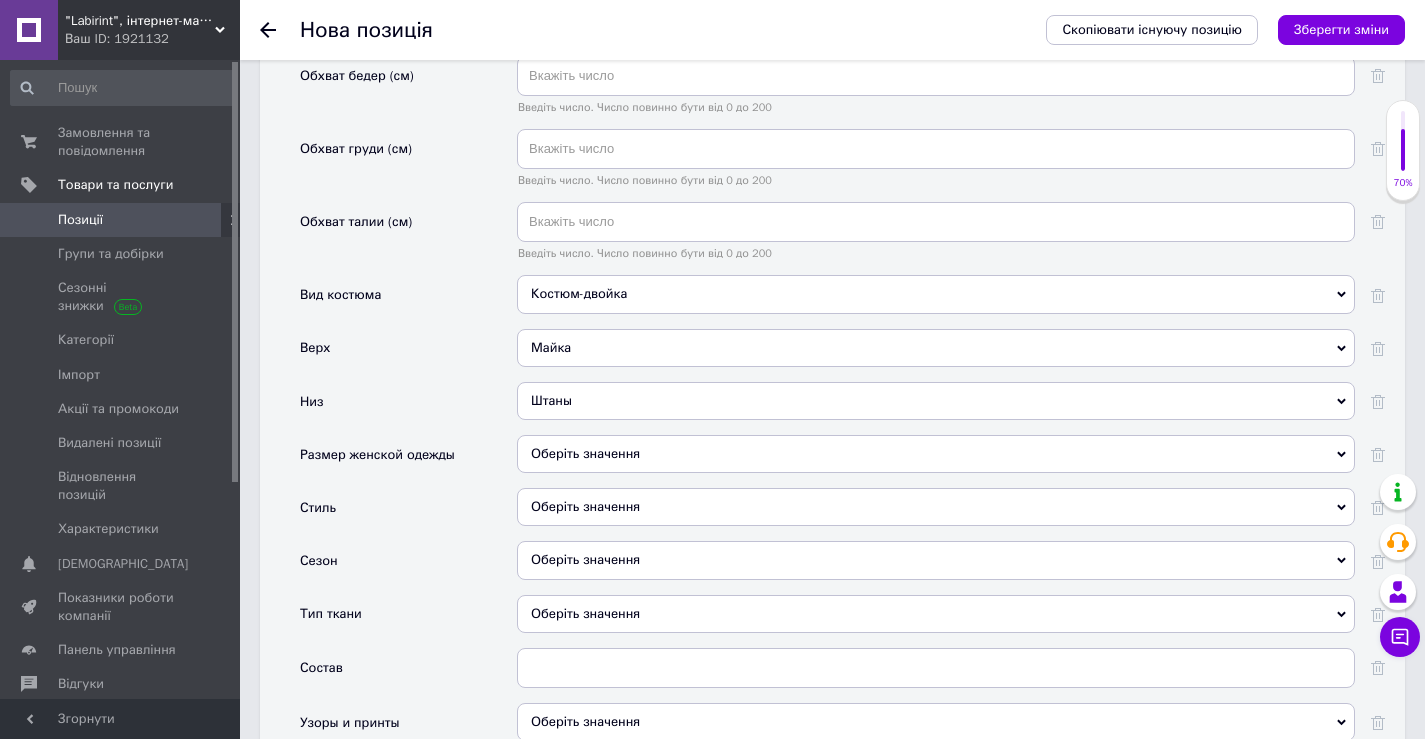 scroll, scrollTop: 2300, scrollLeft: 0, axis: vertical 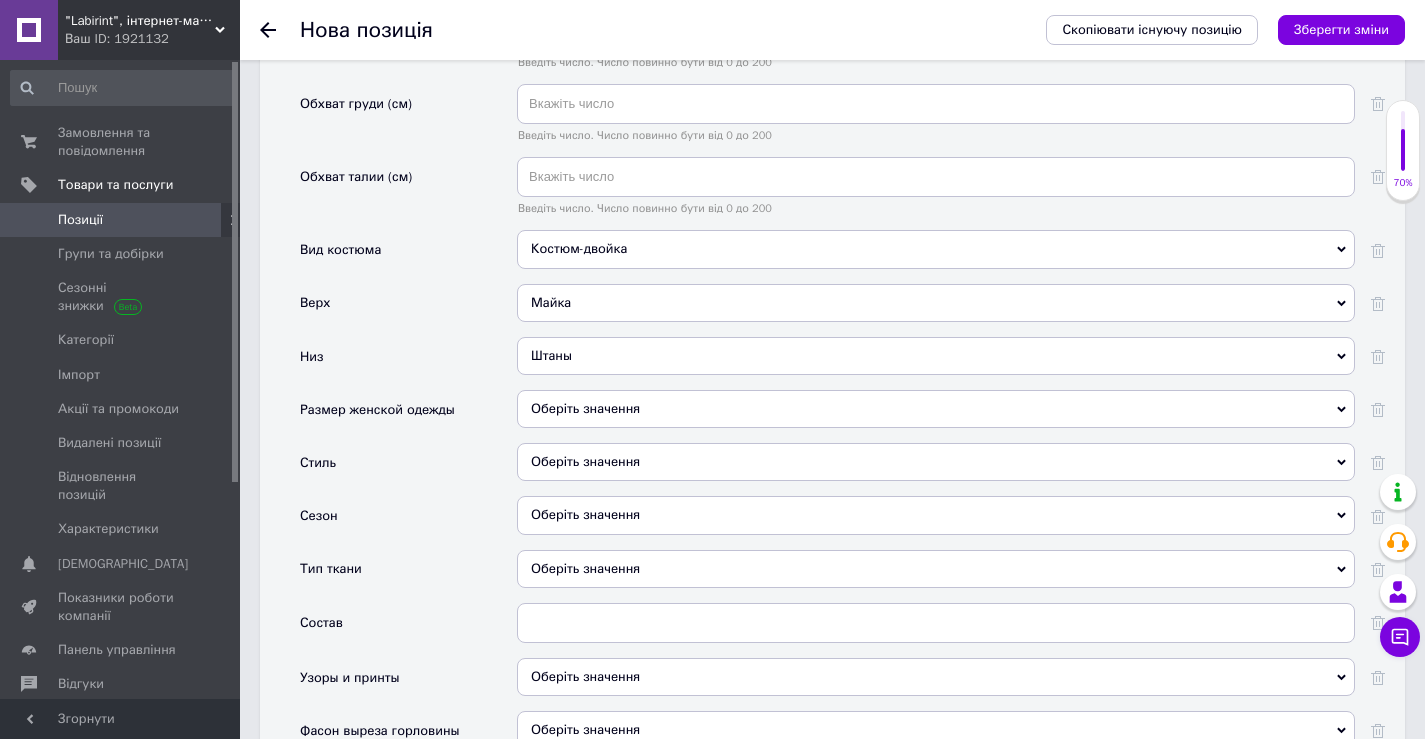 click on "Оберіть значення" at bounding box center (936, 462) 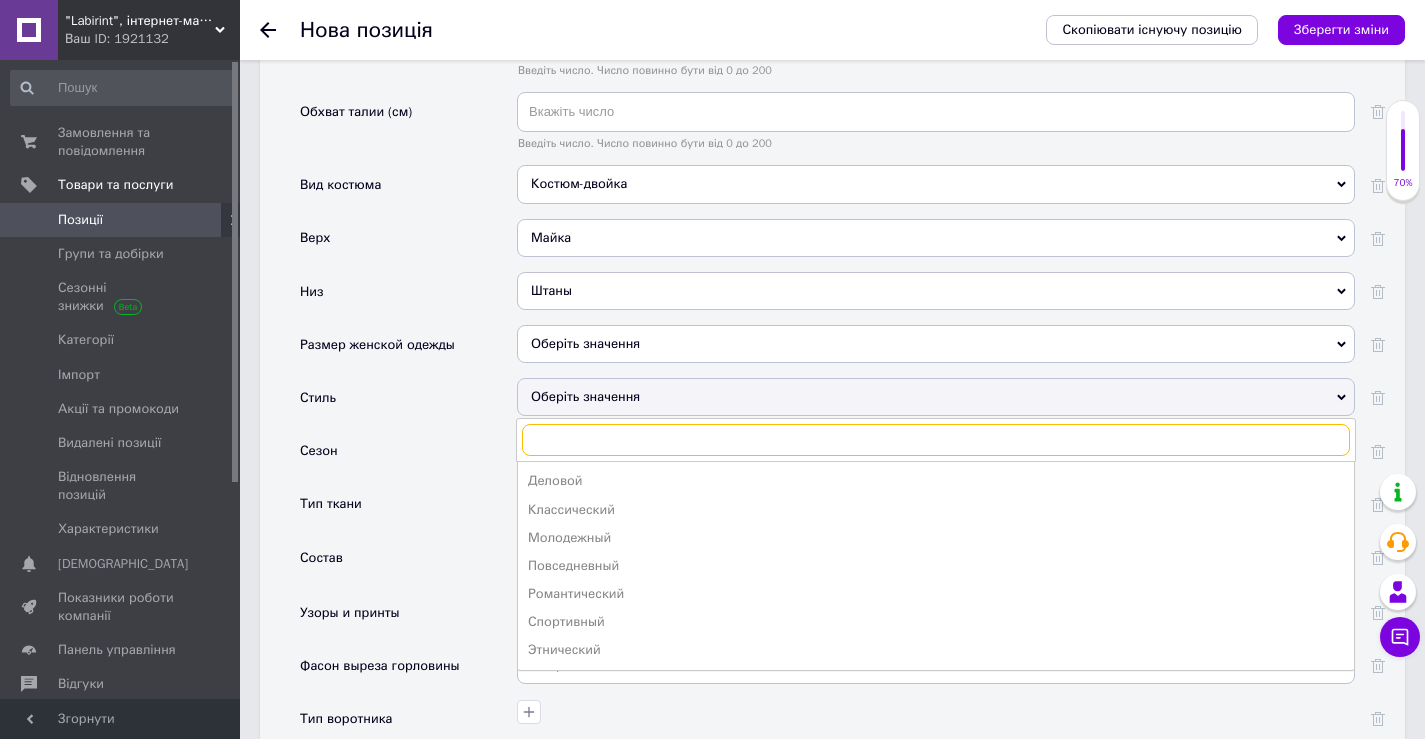 scroll, scrollTop: 2400, scrollLeft: 0, axis: vertical 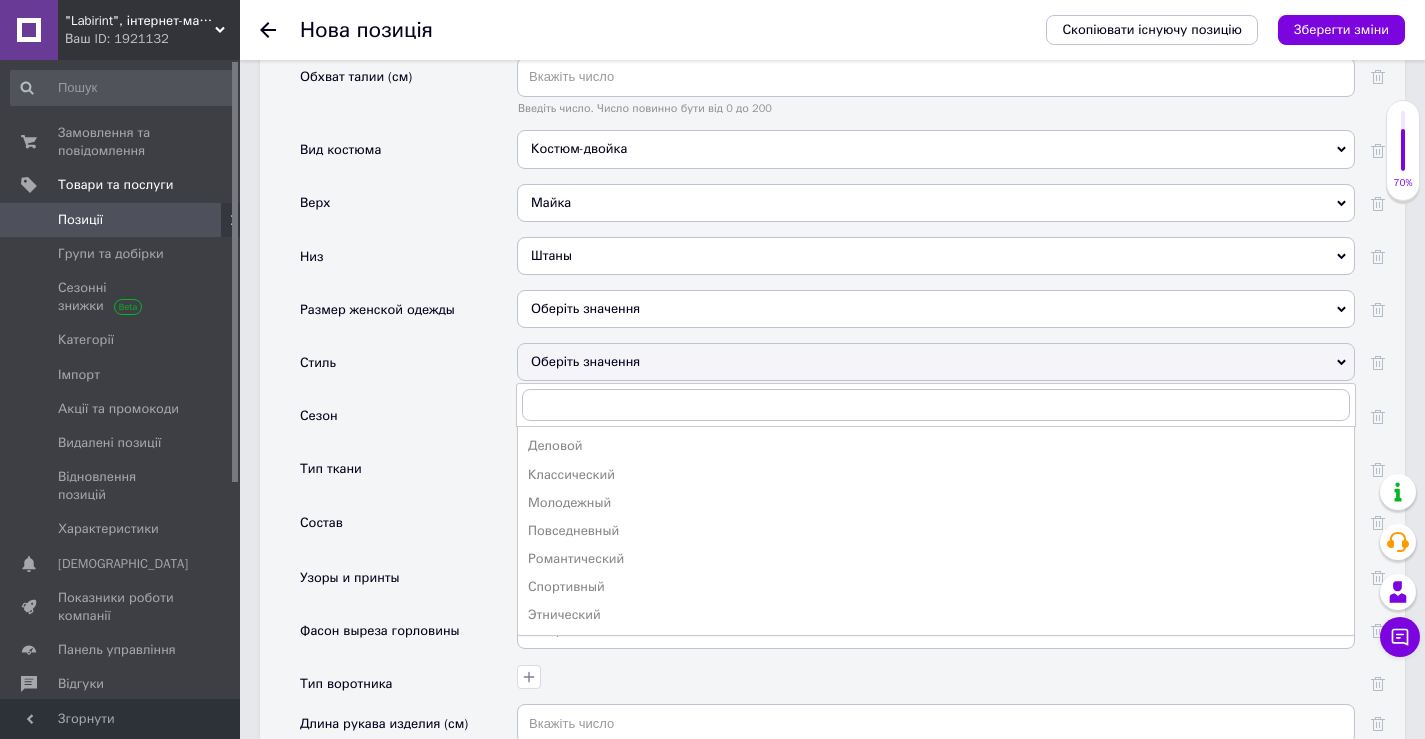 click on "Повседневный" at bounding box center (936, 531) 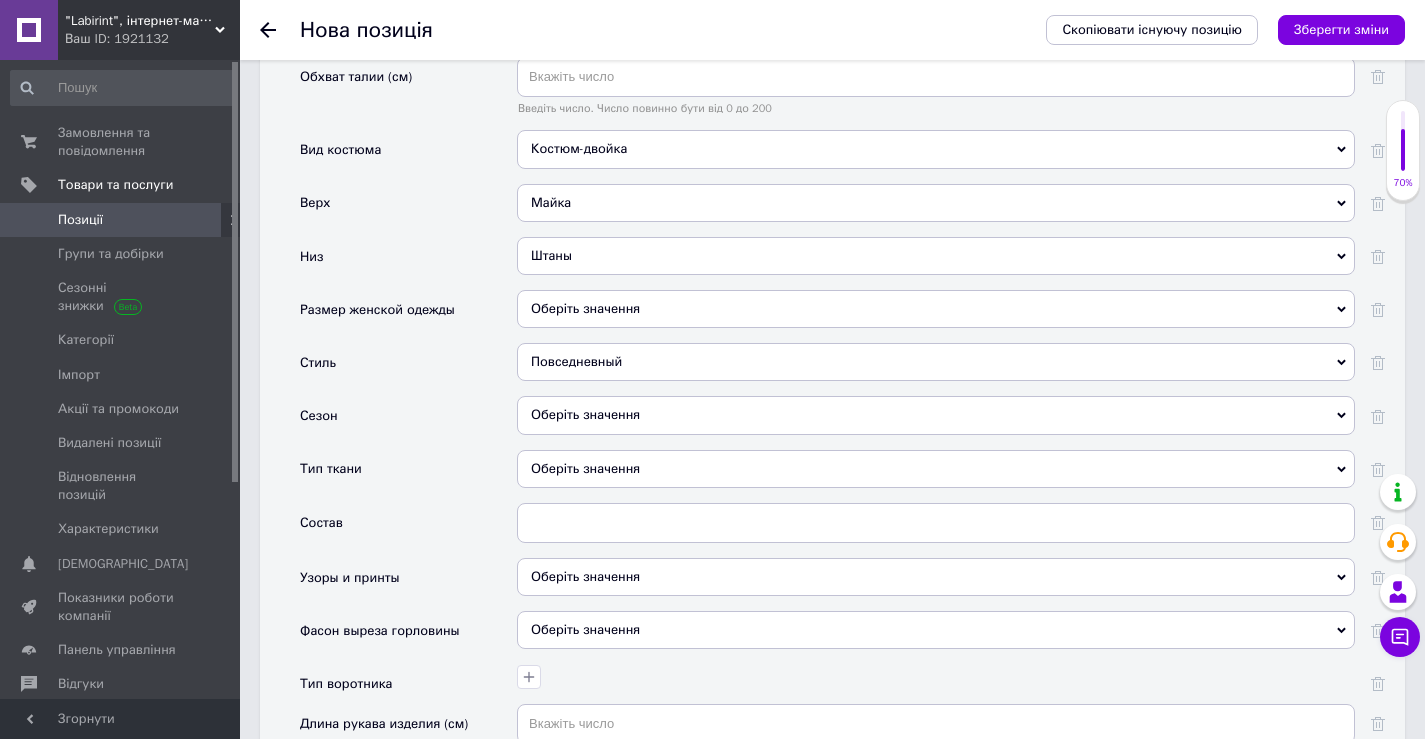 click on "Оберіть значення" at bounding box center (936, 415) 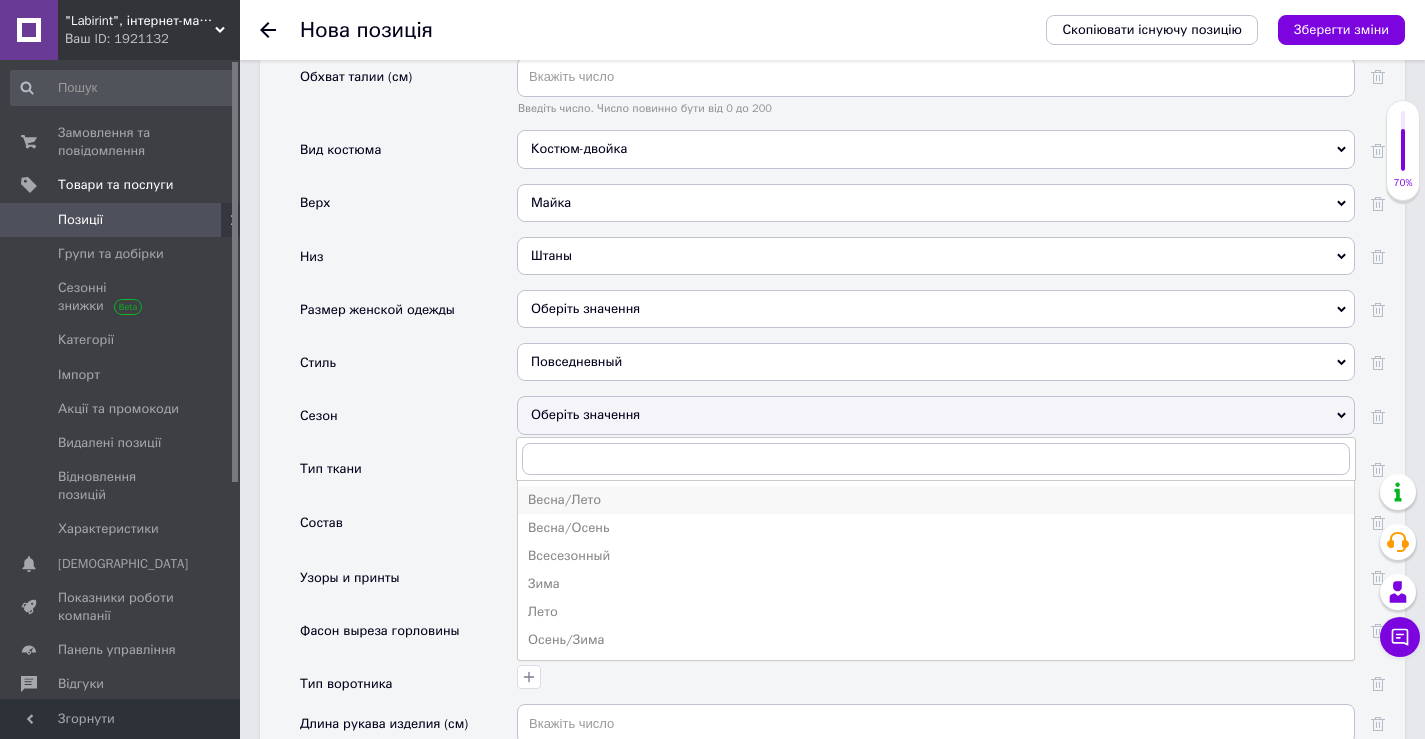 click on "Весна/Лето" at bounding box center [936, 500] 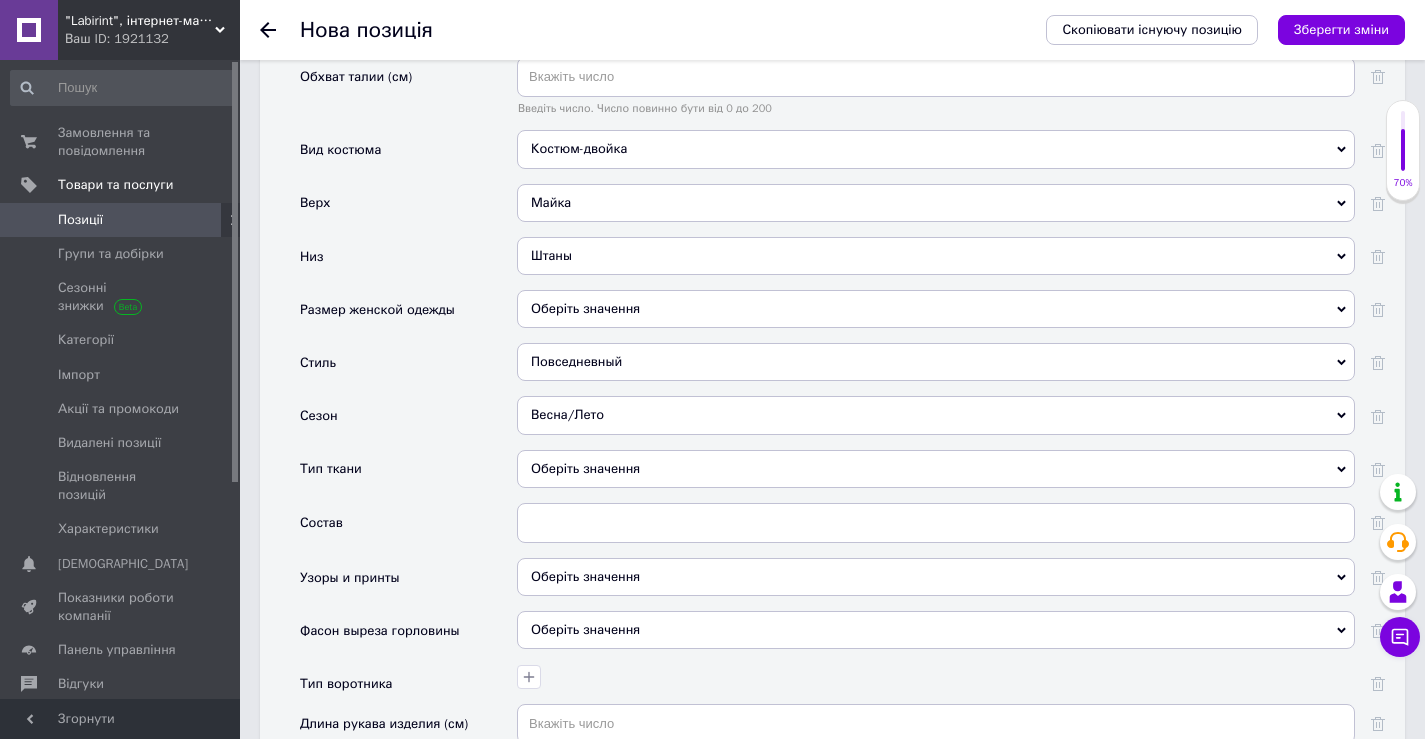 click on "Оберіть значення" at bounding box center (936, 469) 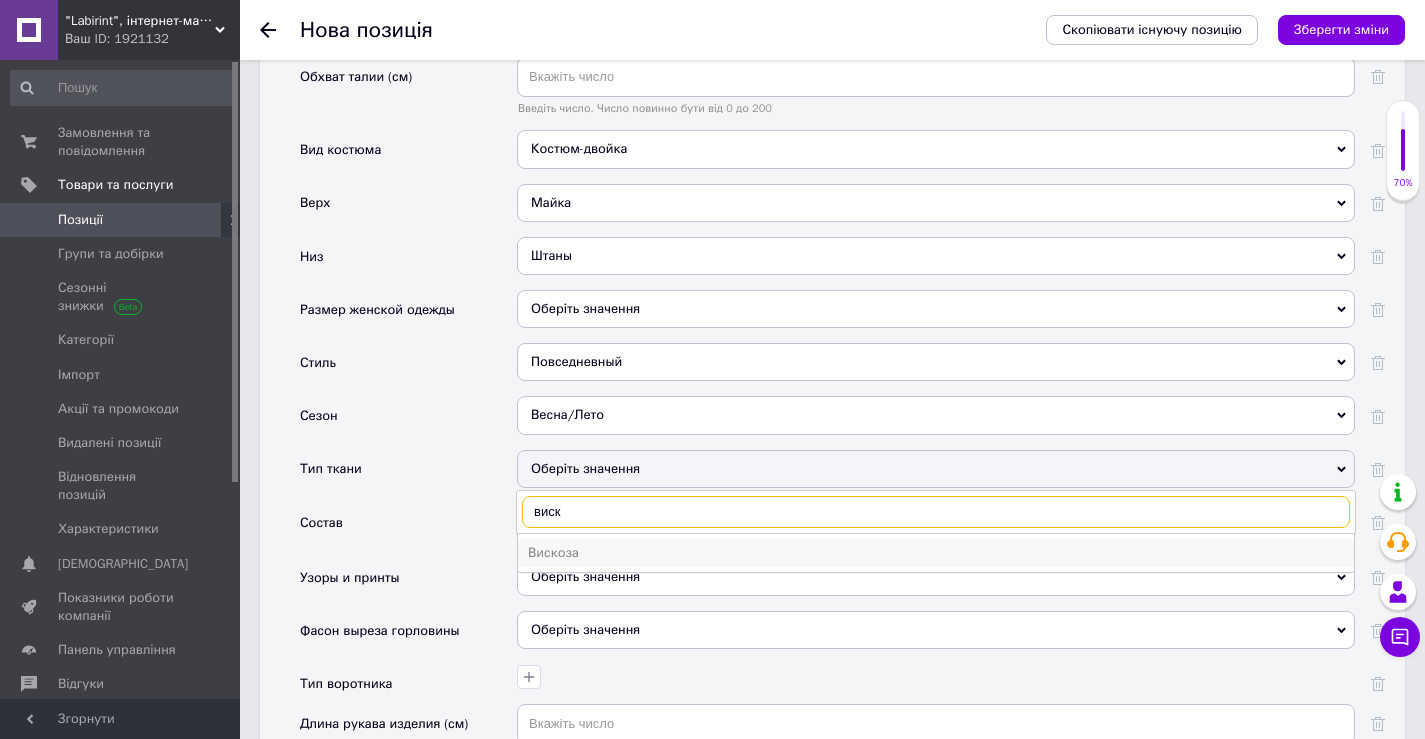 type on "виск" 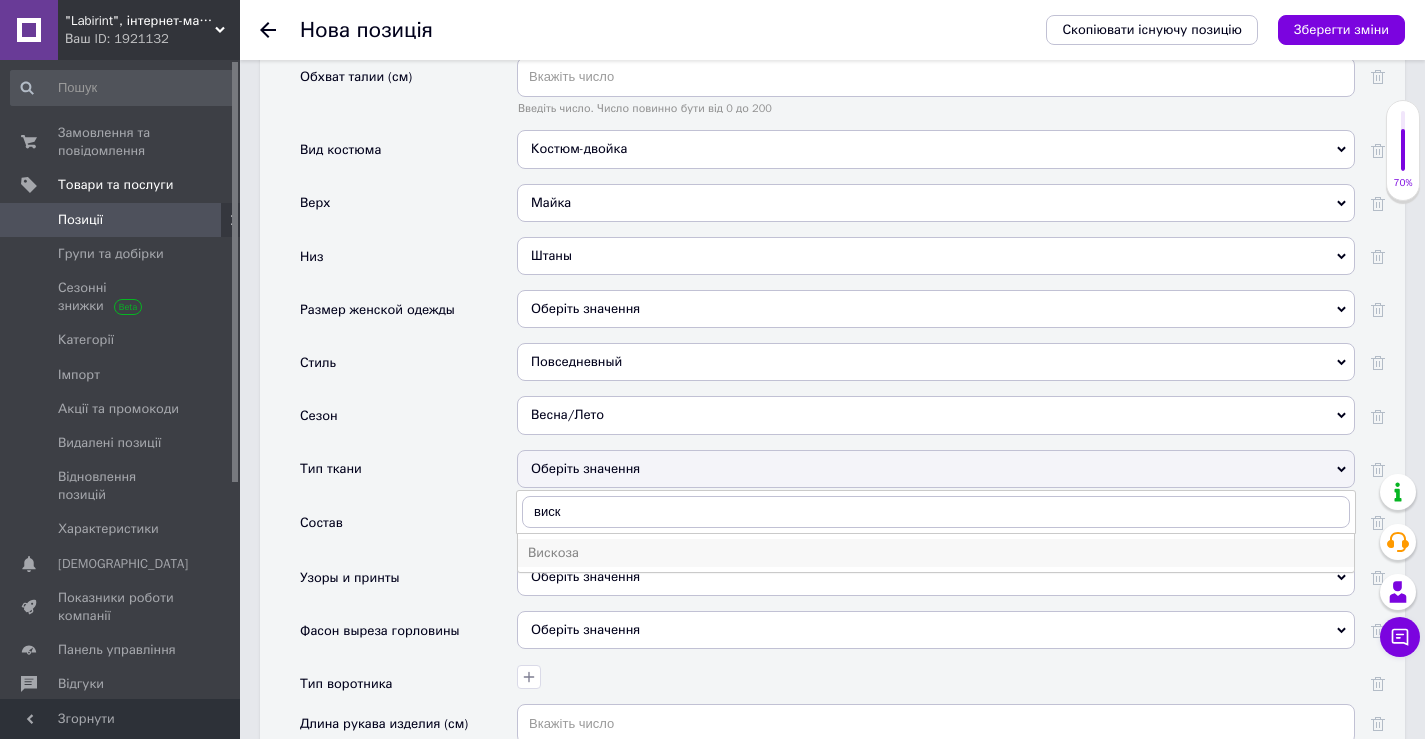 click on "Вискоза" at bounding box center (936, 553) 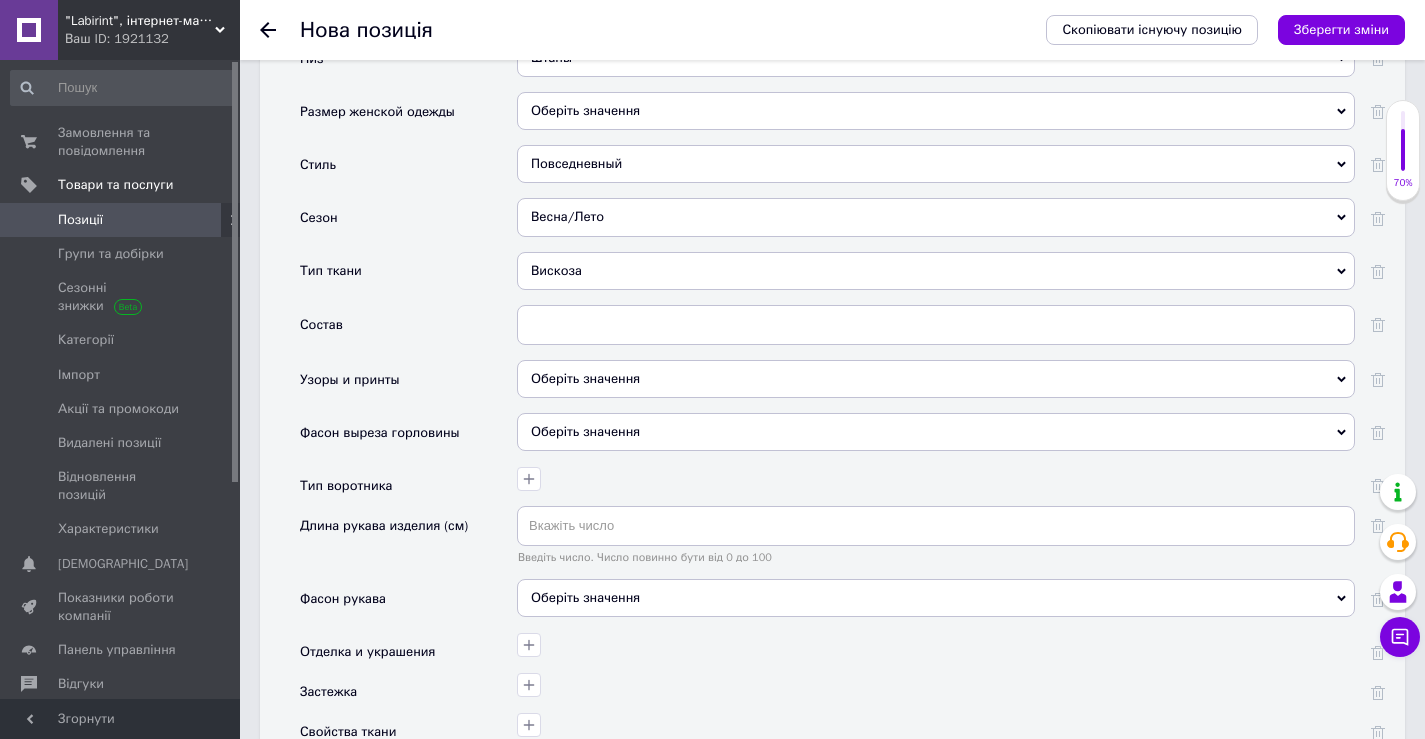 scroll, scrollTop: 2600, scrollLeft: 0, axis: vertical 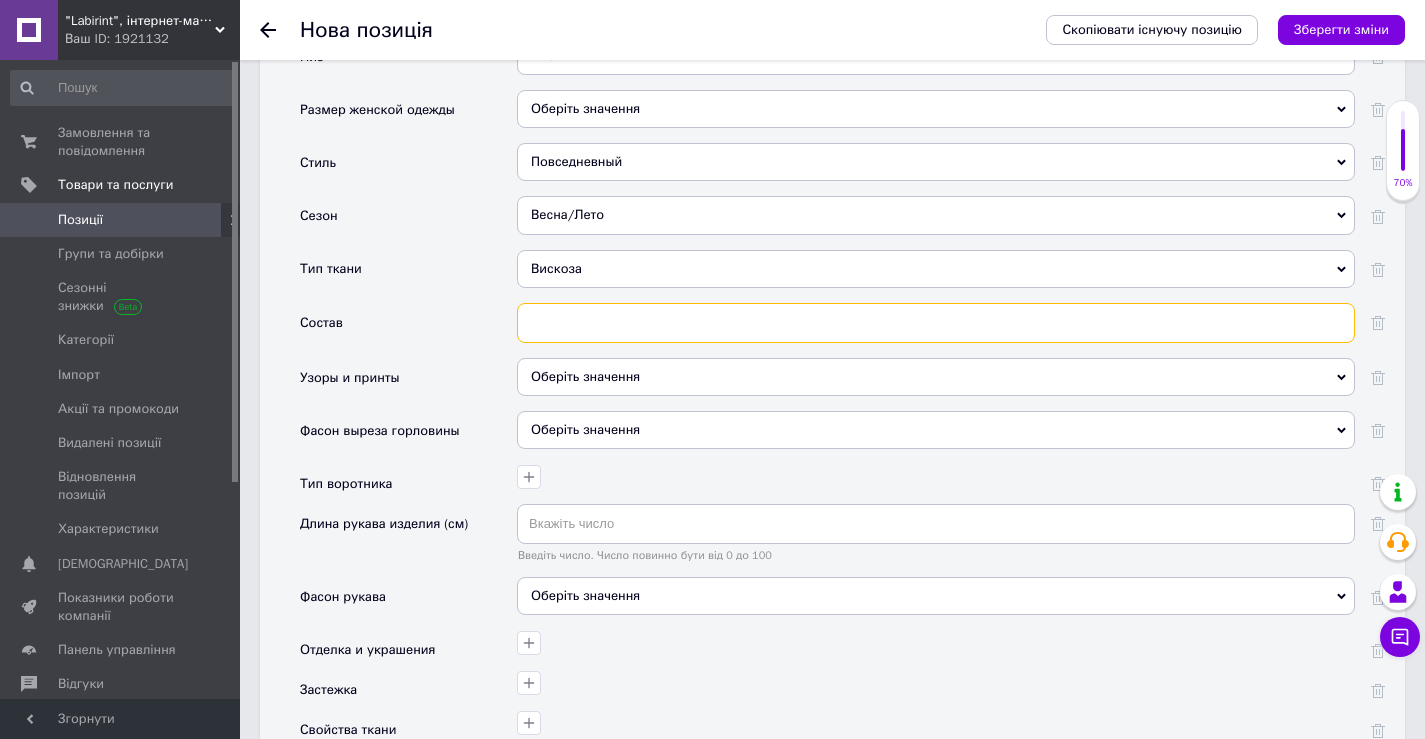click at bounding box center [936, 323] 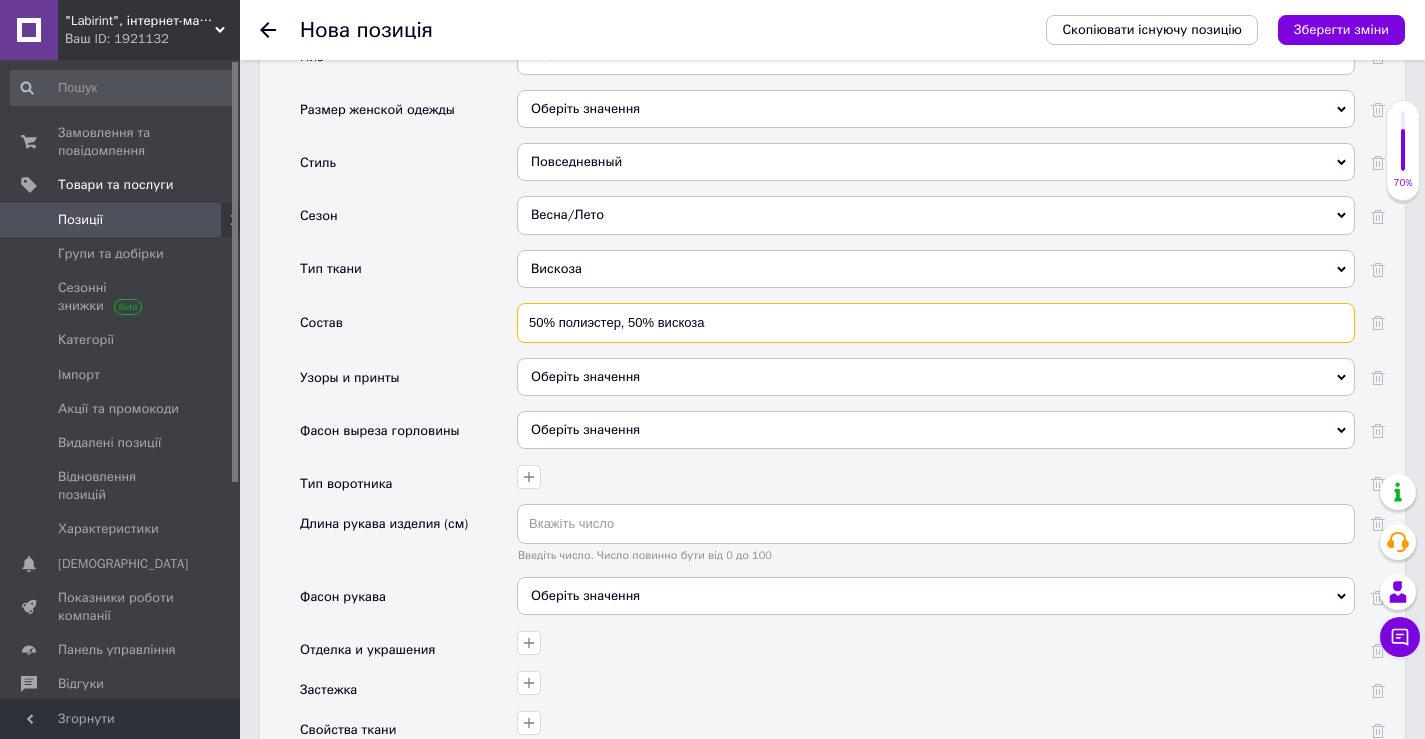 type on "50% полиэстер, 50% вискоза" 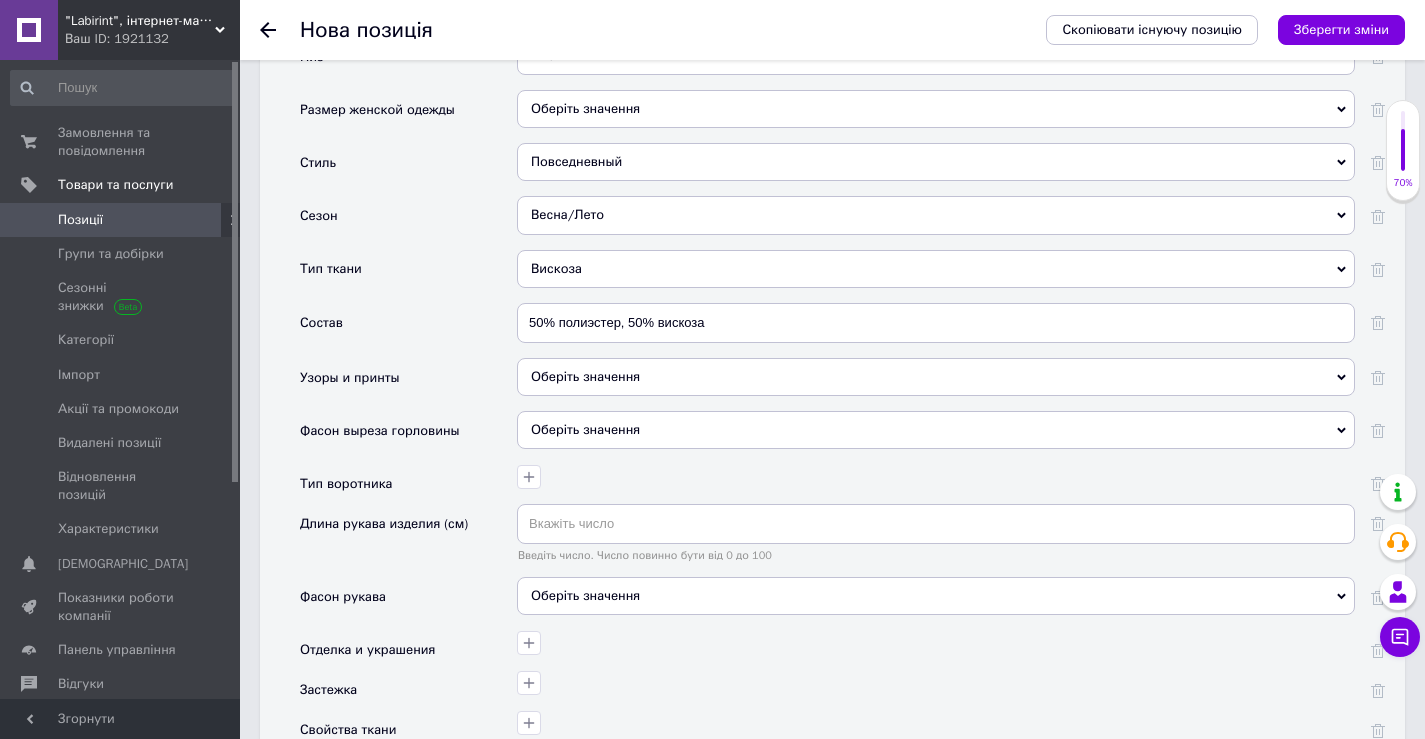click on "Оберіть значення" at bounding box center (936, 377) 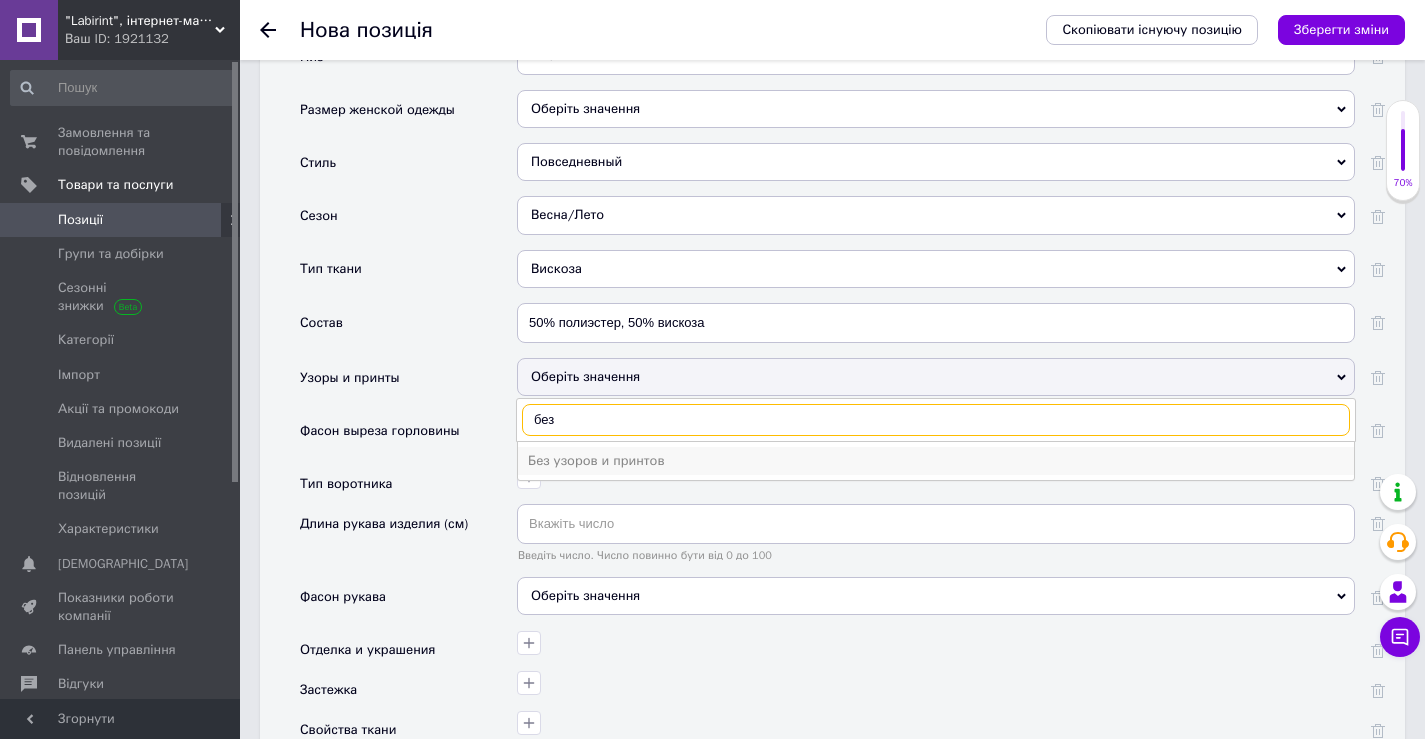 type on "без" 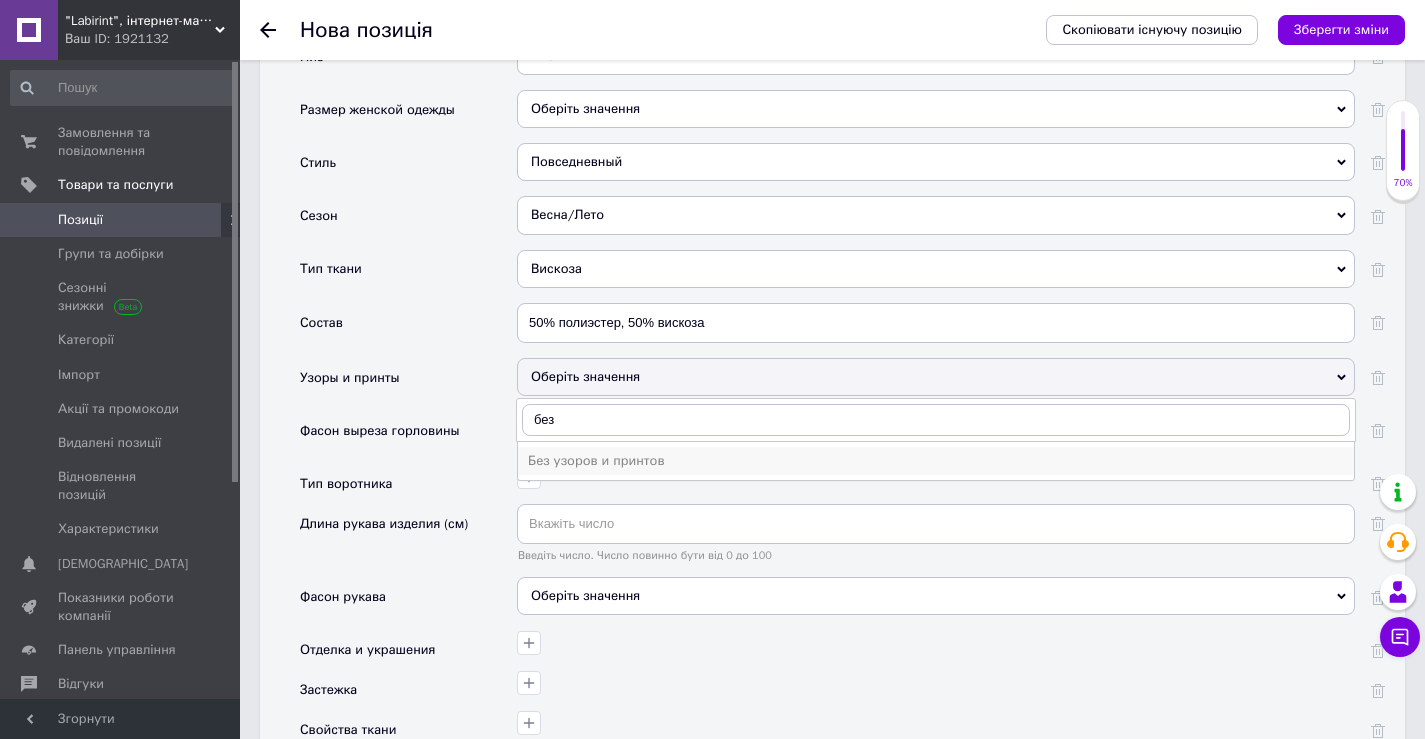 click on "Без узоров и принтов" at bounding box center [936, 461] 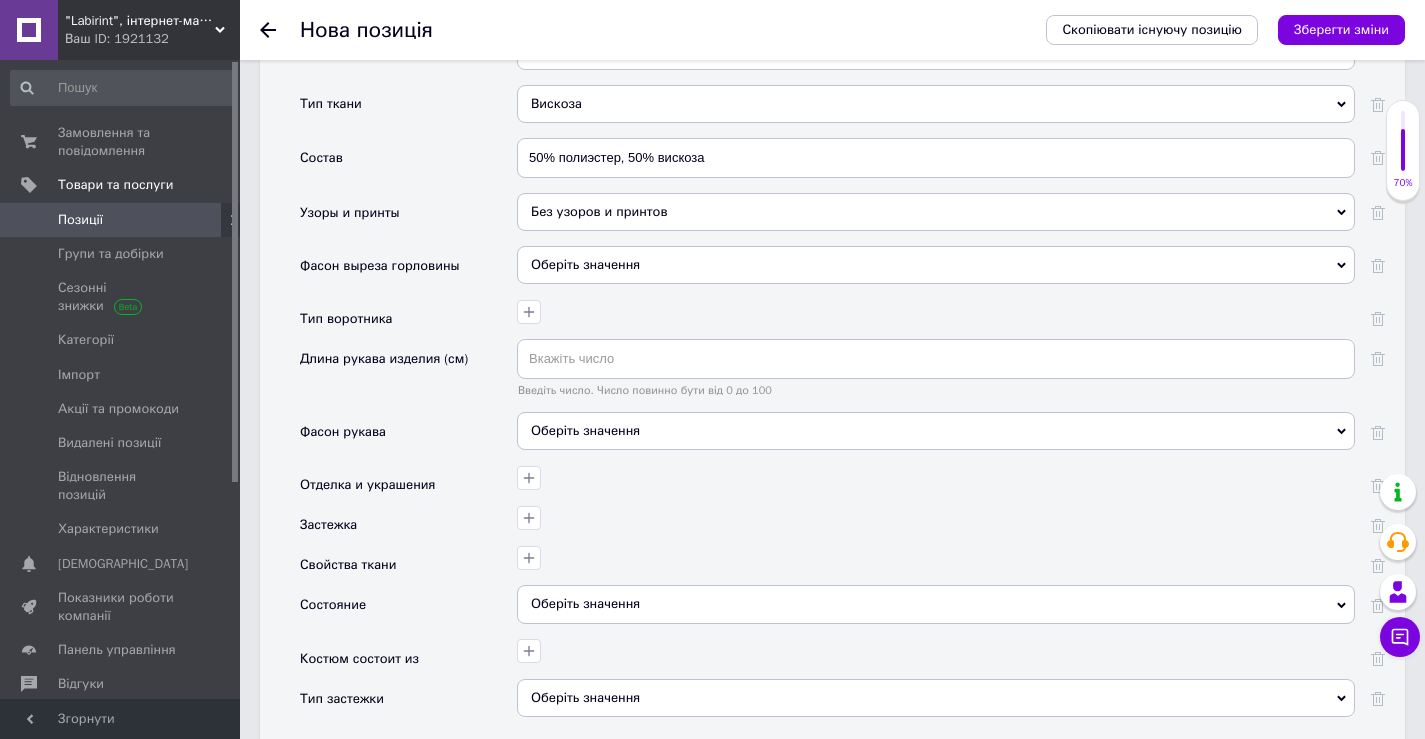 scroll, scrollTop: 2800, scrollLeft: 0, axis: vertical 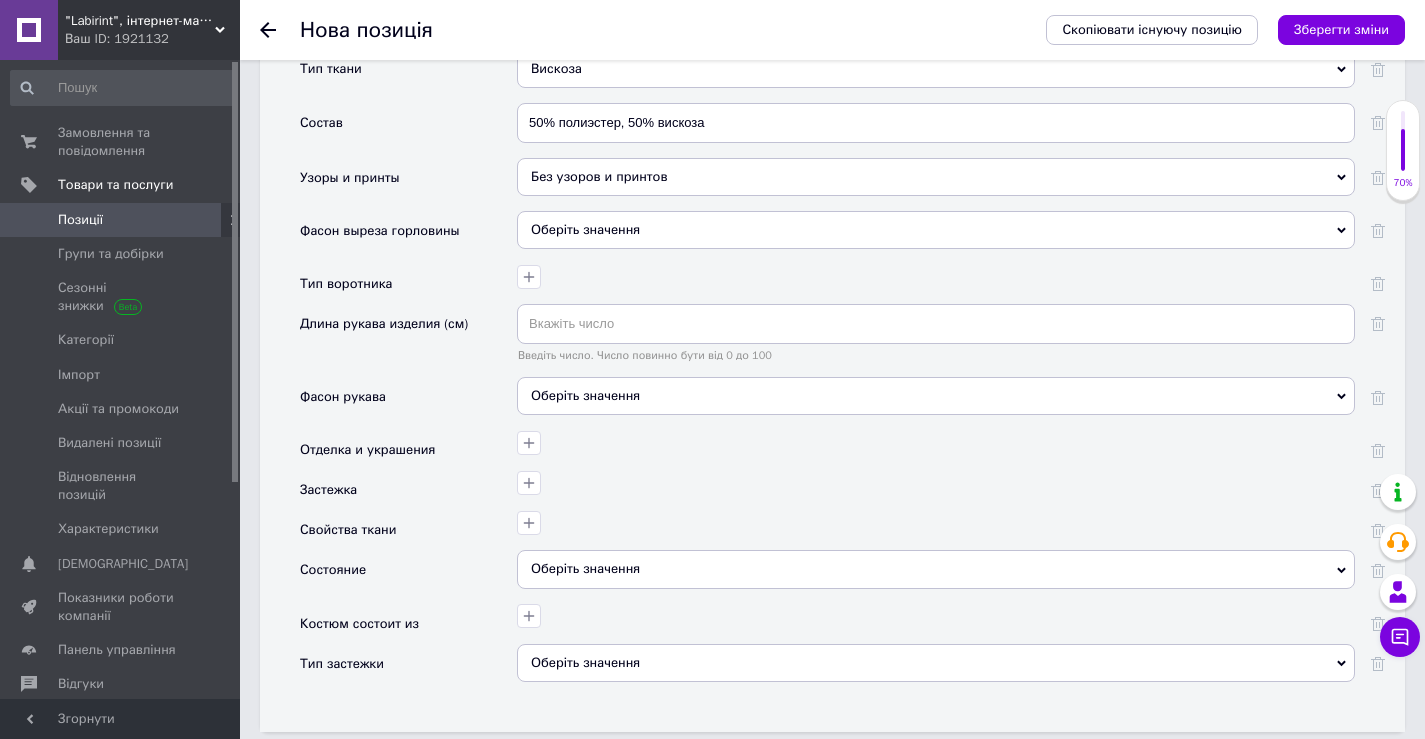 click on "Оберіть значення" at bounding box center [936, 396] 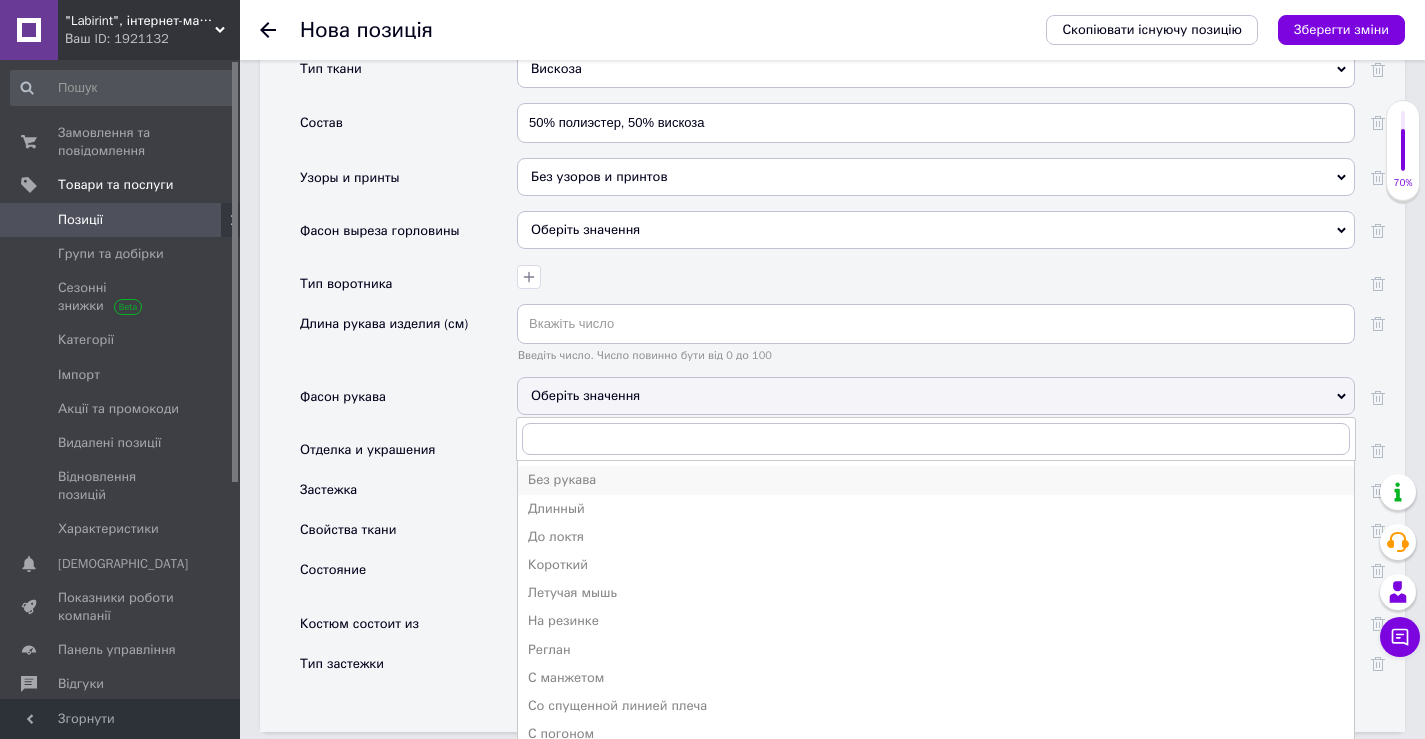 click on "Без рукава" at bounding box center (936, 480) 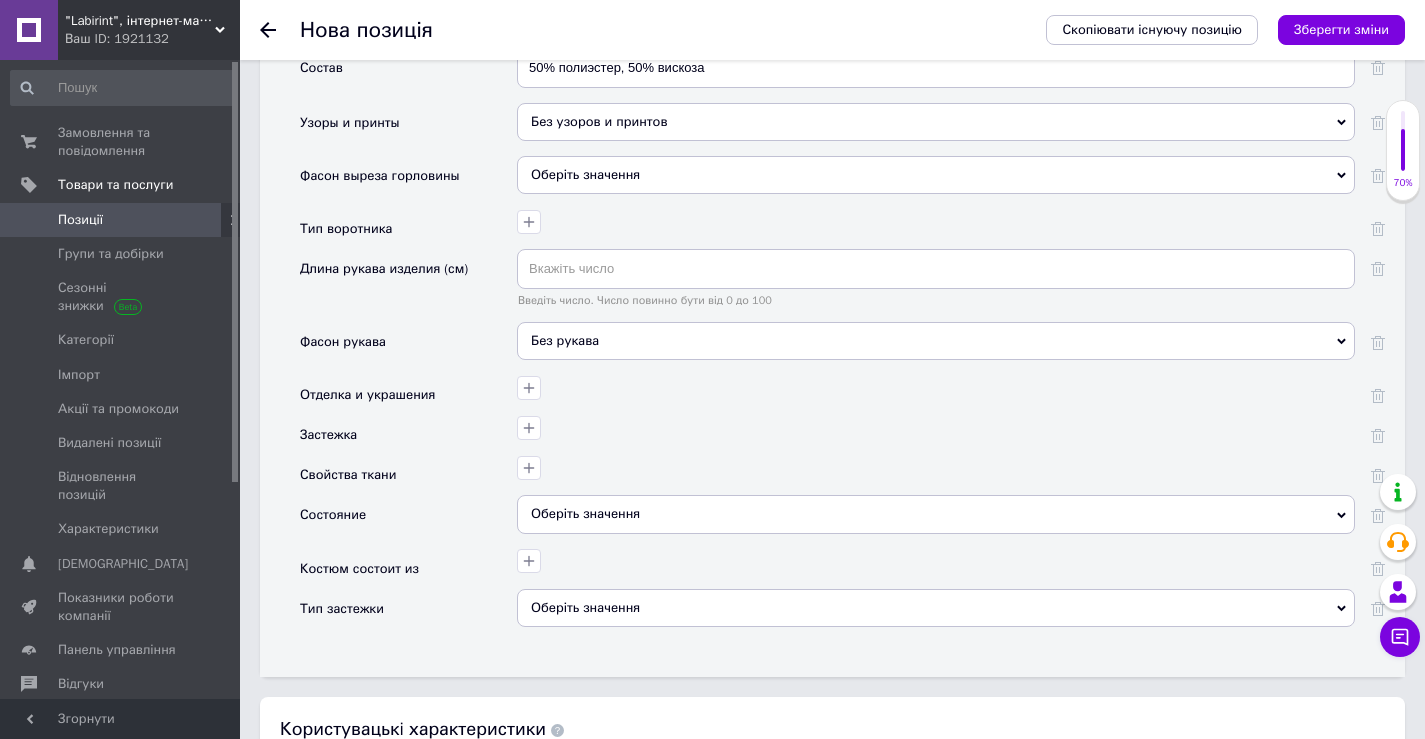 scroll, scrollTop: 2900, scrollLeft: 0, axis: vertical 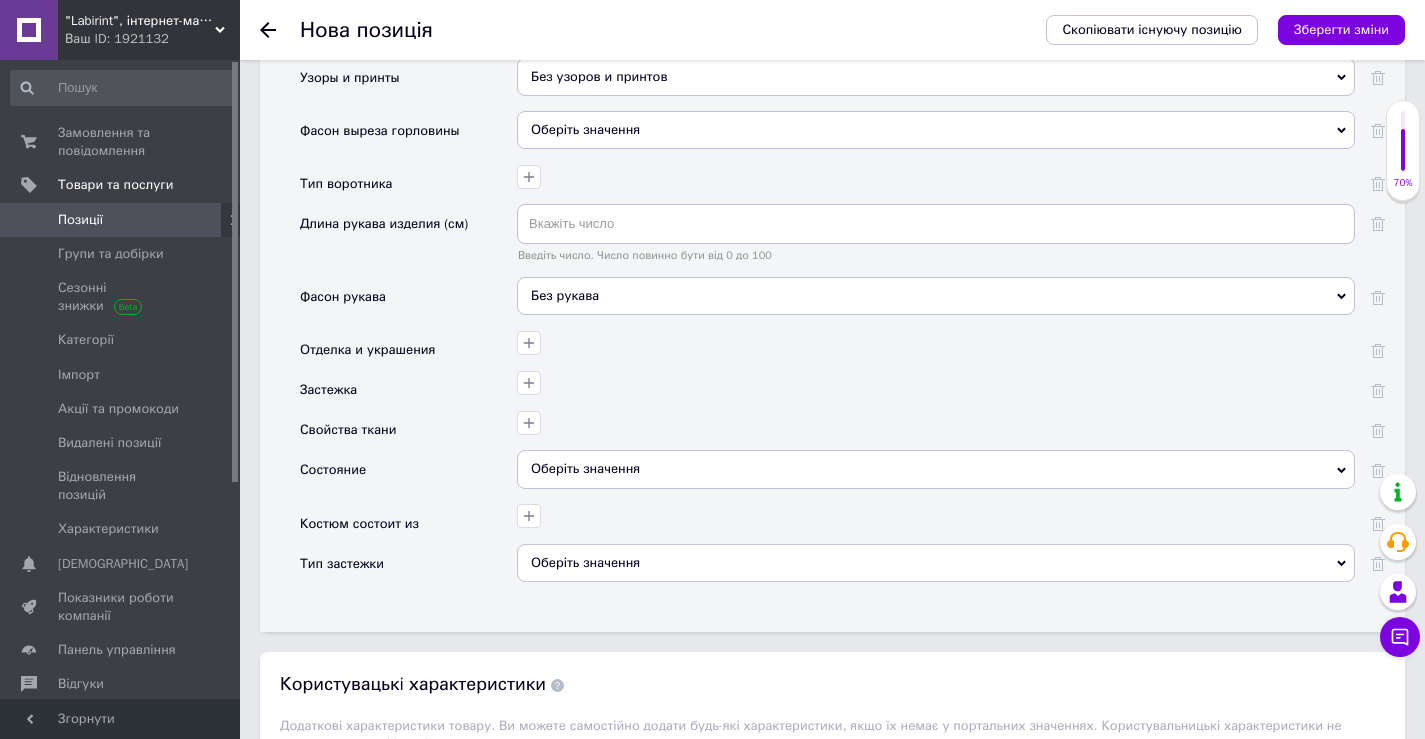 click on "Оберіть значення" at bounding box center (936, 469) 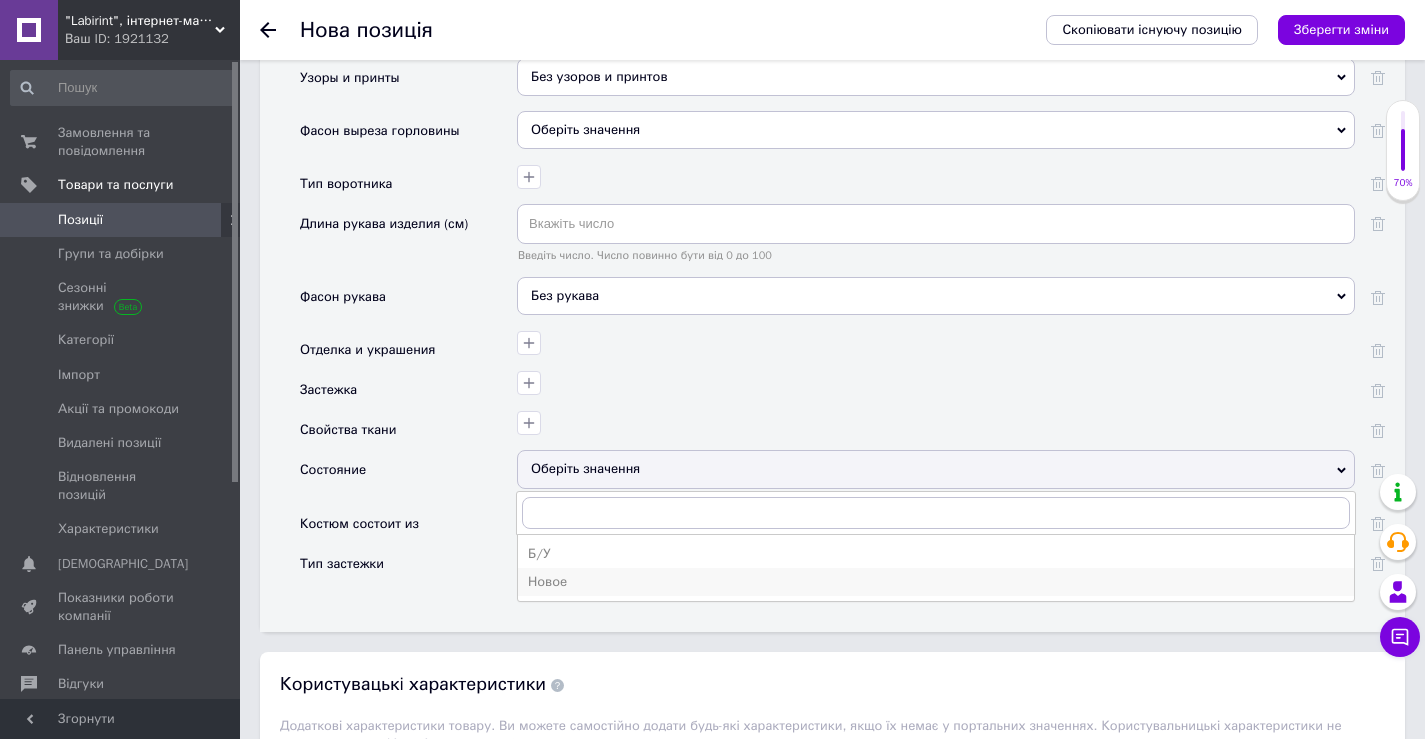 click on "Новое" at bounding box center (936, 582) 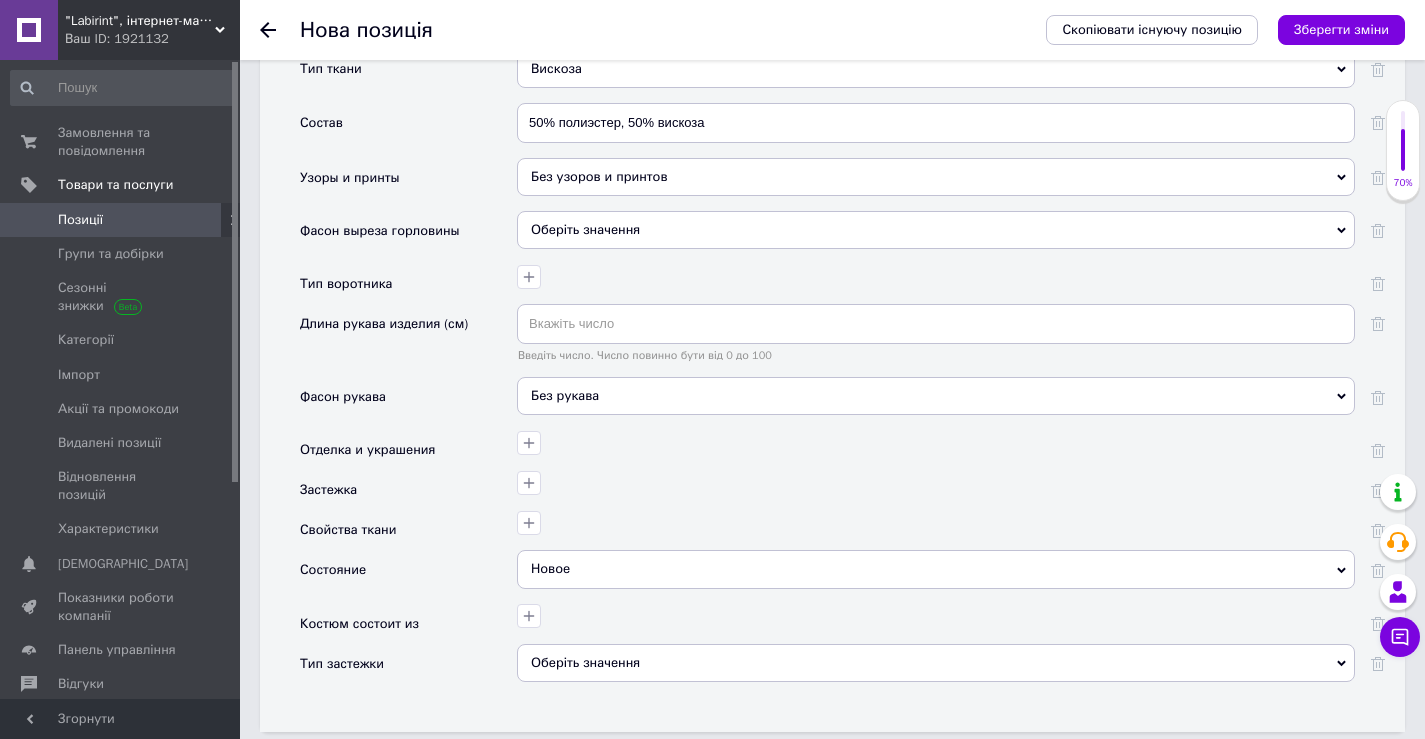 scroll, scrollTop: 3300, scrollLeft: 0, axis: vertical 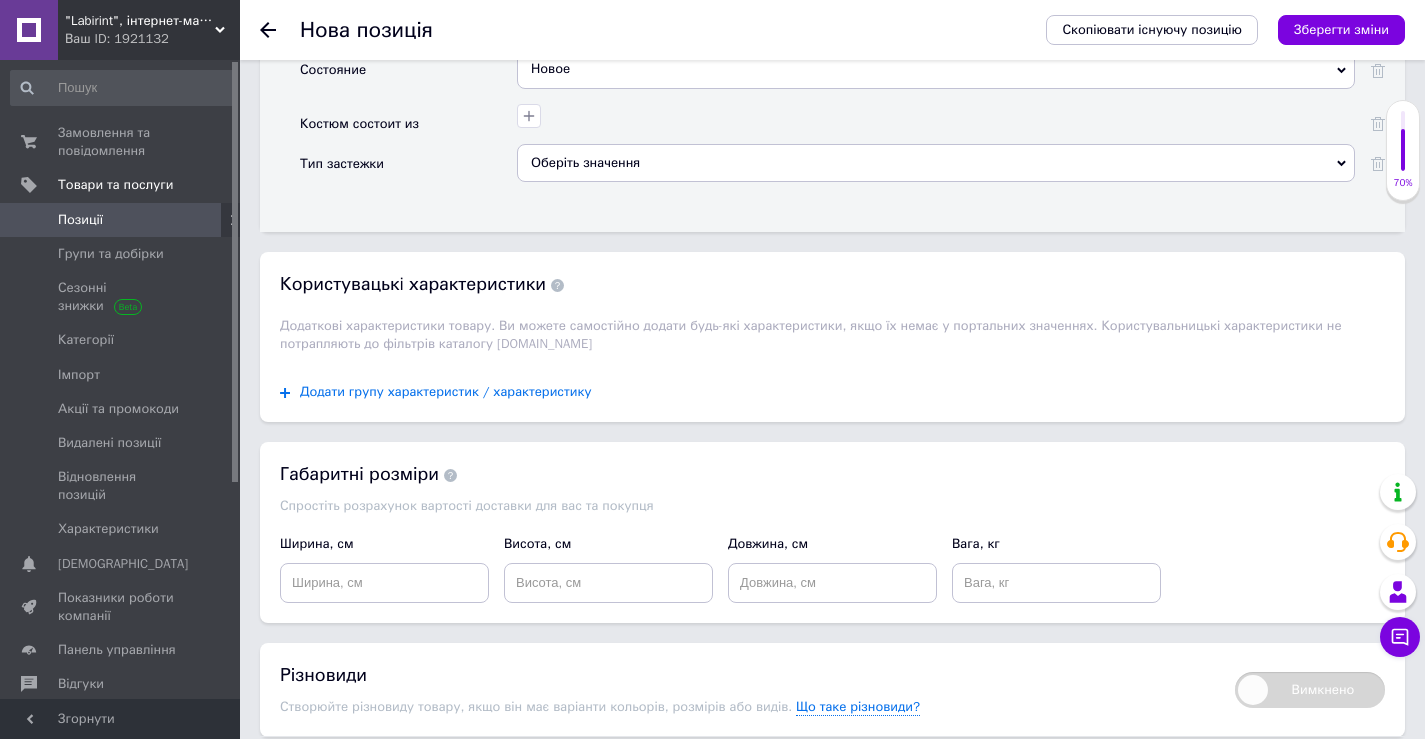 click on "Додати групу характеристик / характеристику" at bounding box center [446, 392] 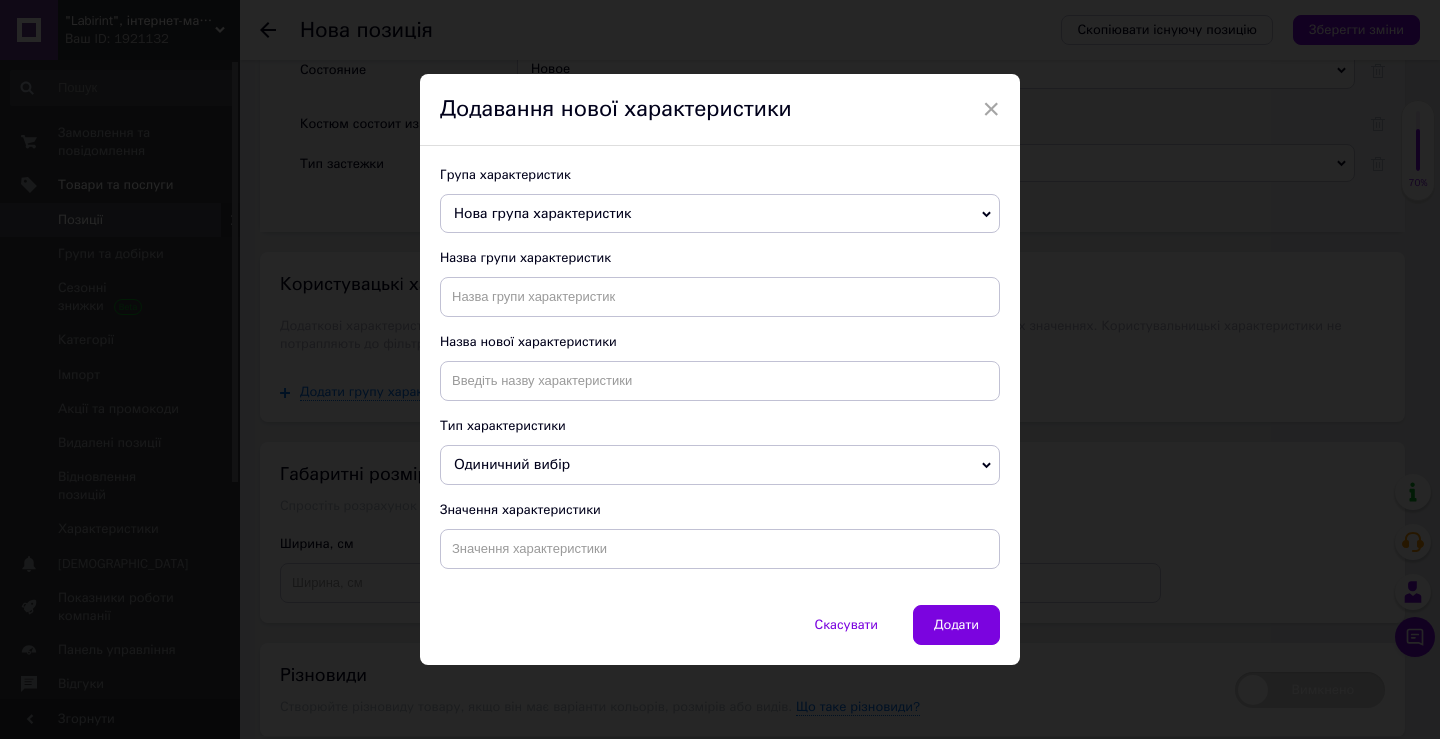click on "Нова група характеристик" at bounding box center (542, 213) 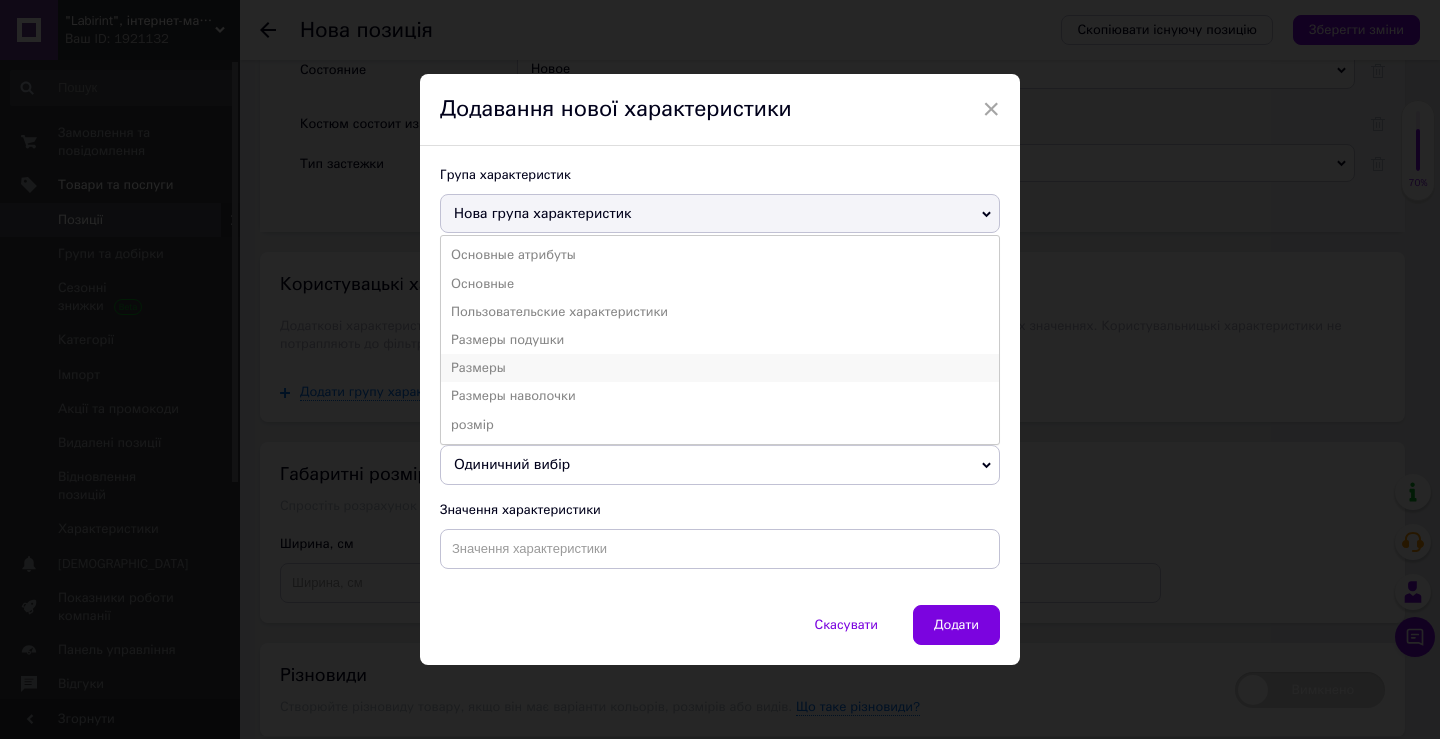 click on "Размеры" at bounding box center (720, 368) 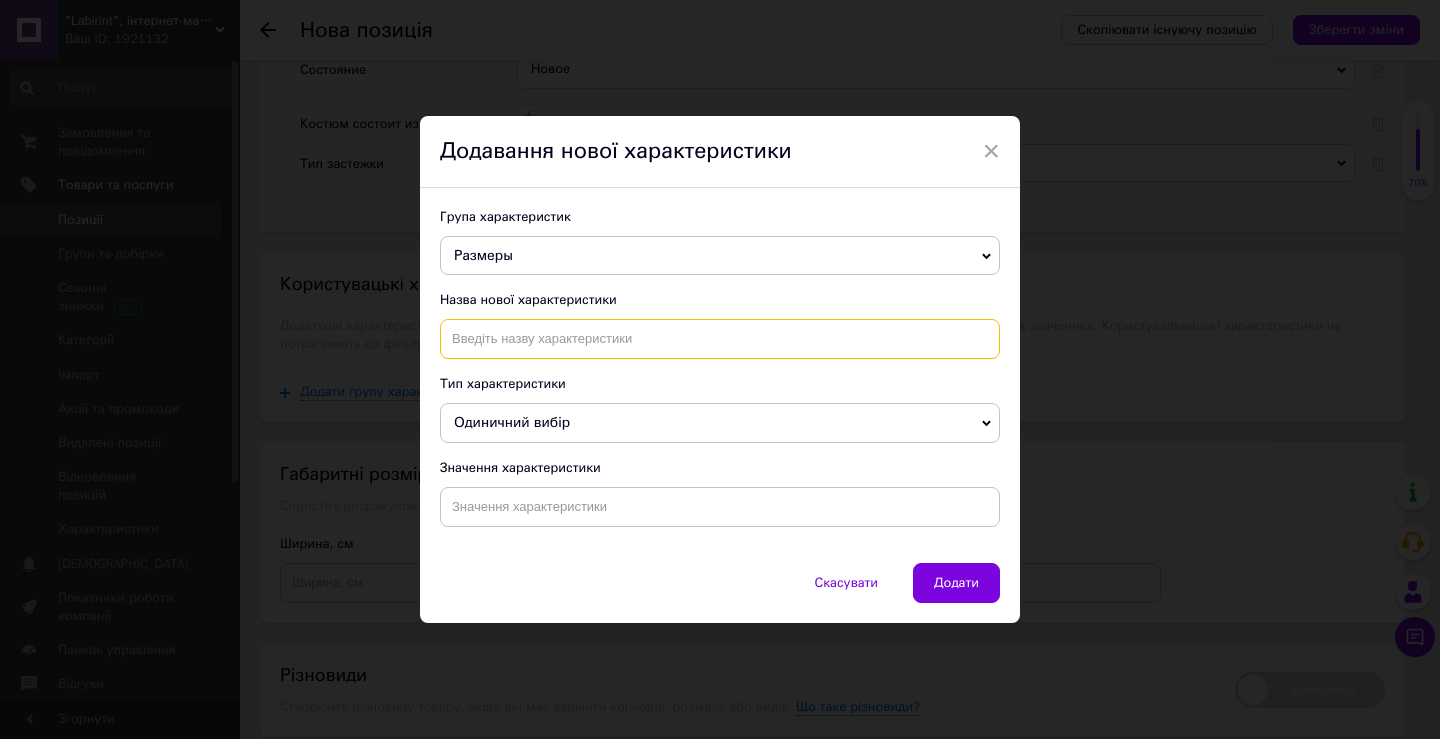 click at bounding box center [720, 339] 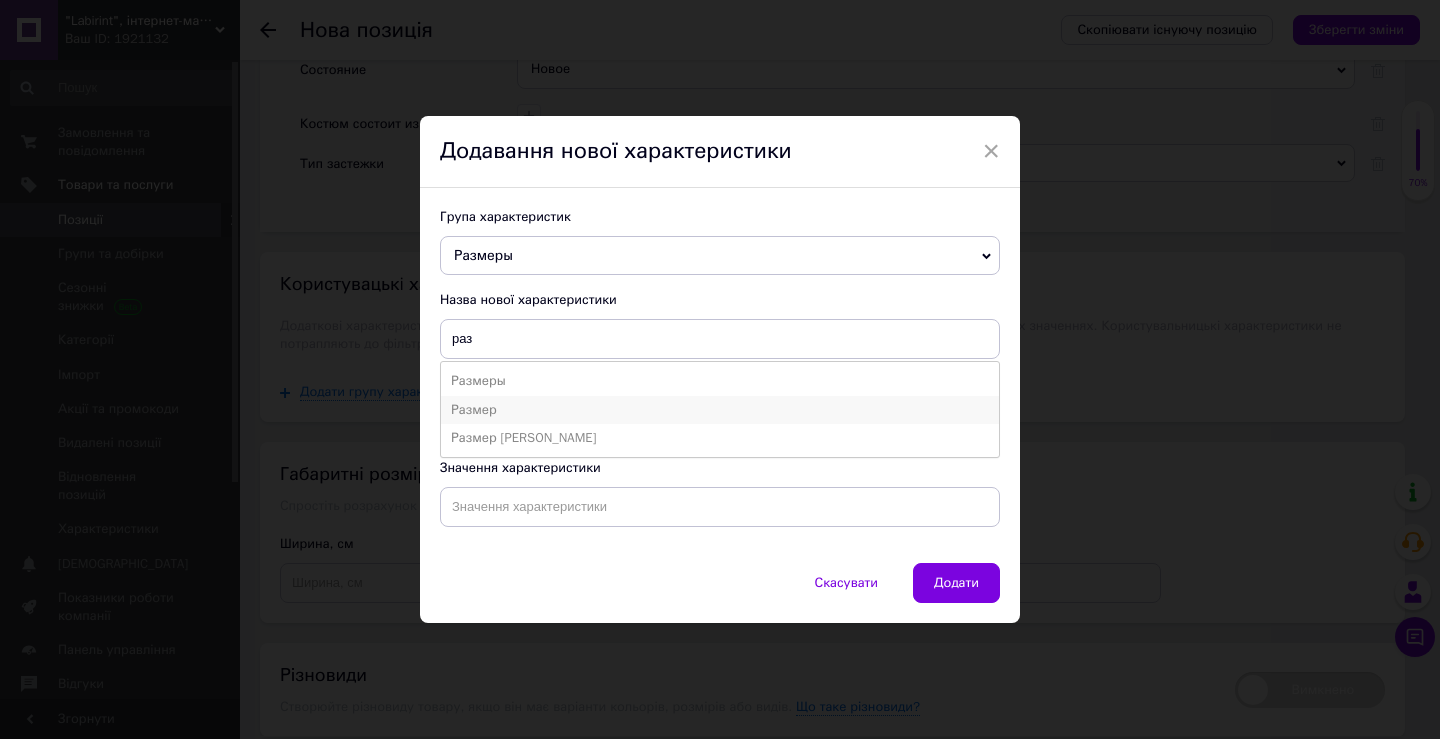 click on "Размер" at bounding box center [720, 410] 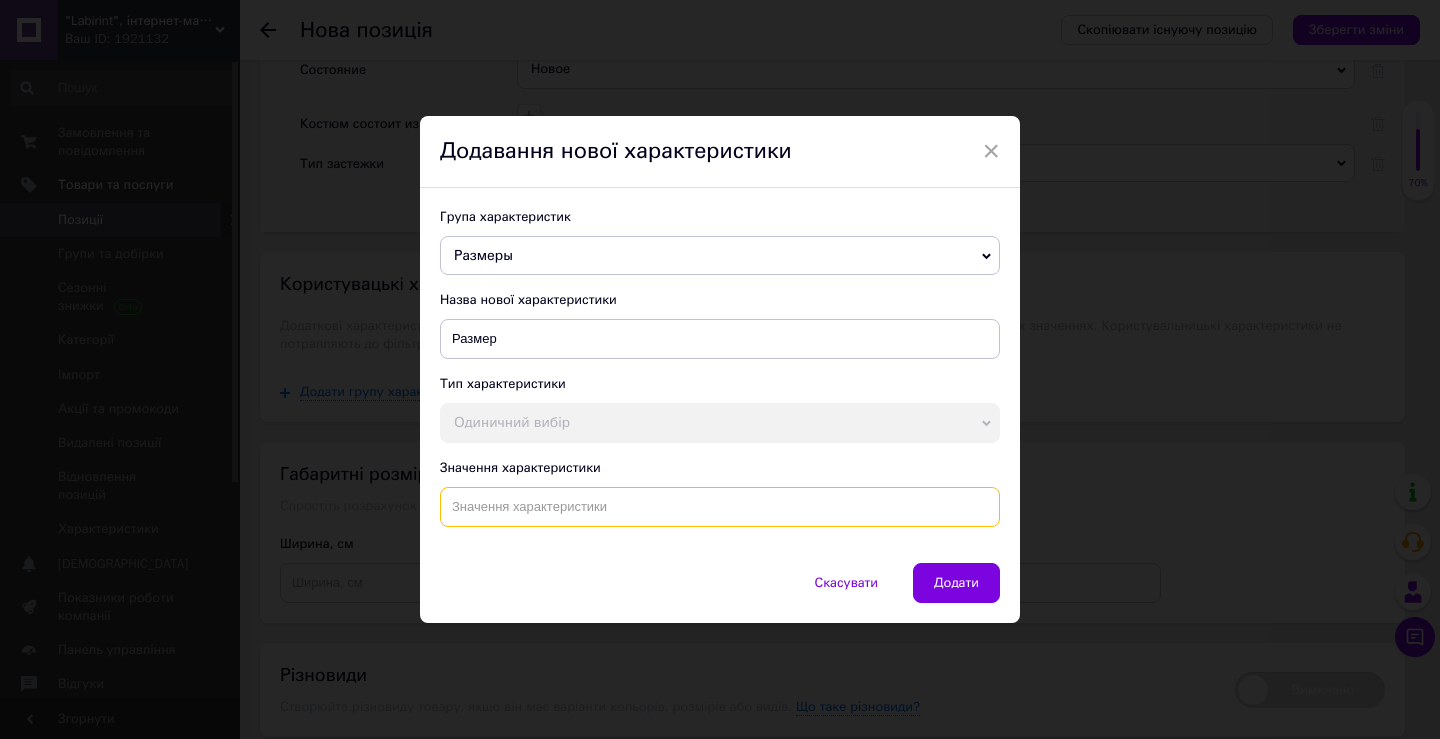 click at bounding box center [720, 507] 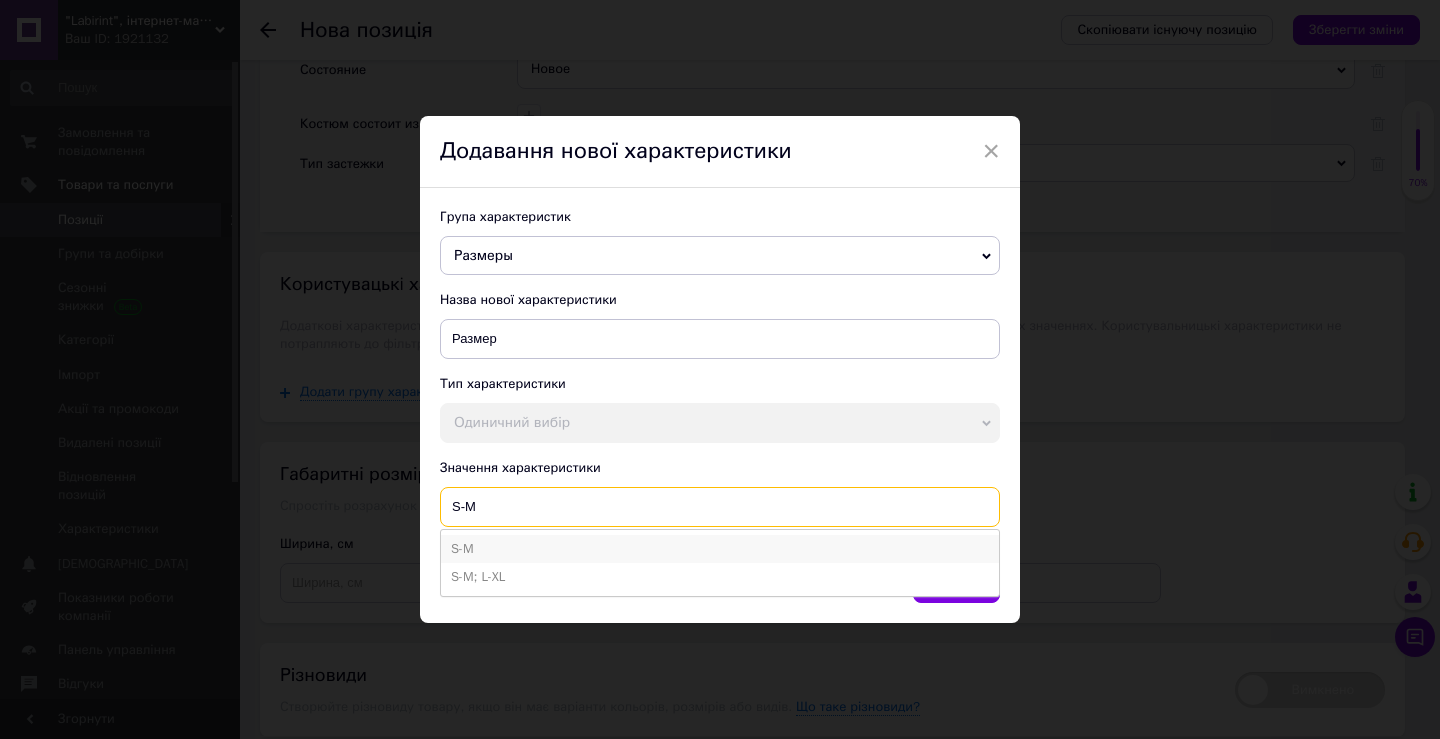 type on "S-M" 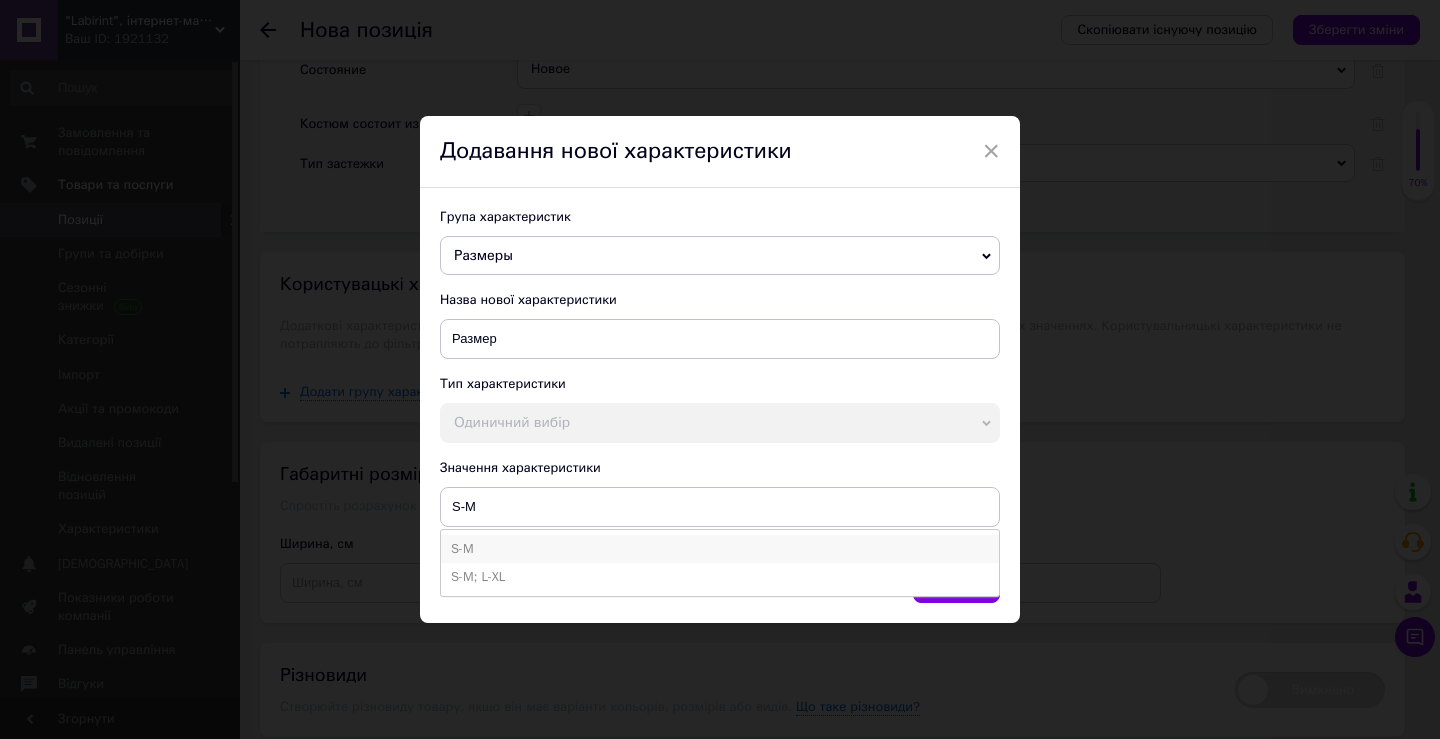 click on "S-M" at bounding box center (720, 549) 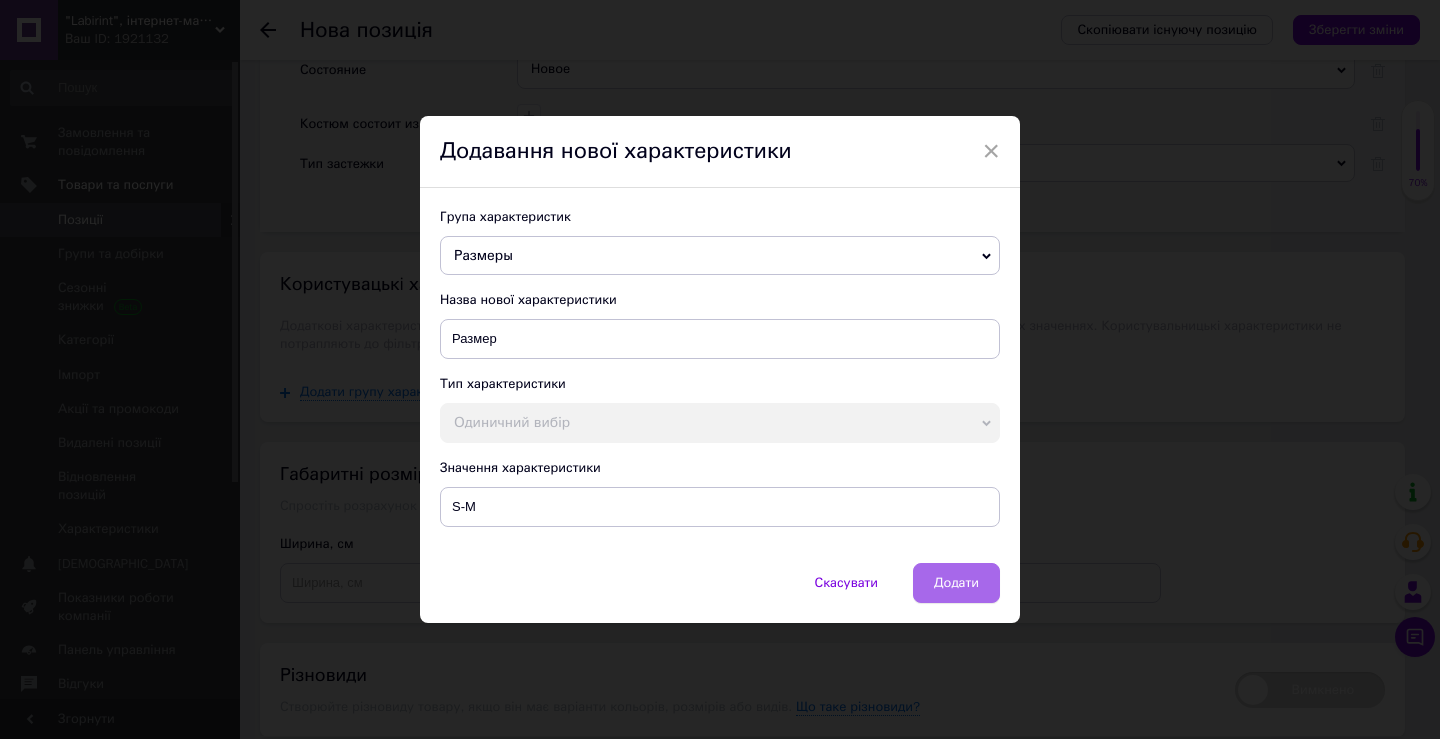 click on "Додати" at bounding box center (956, 583) 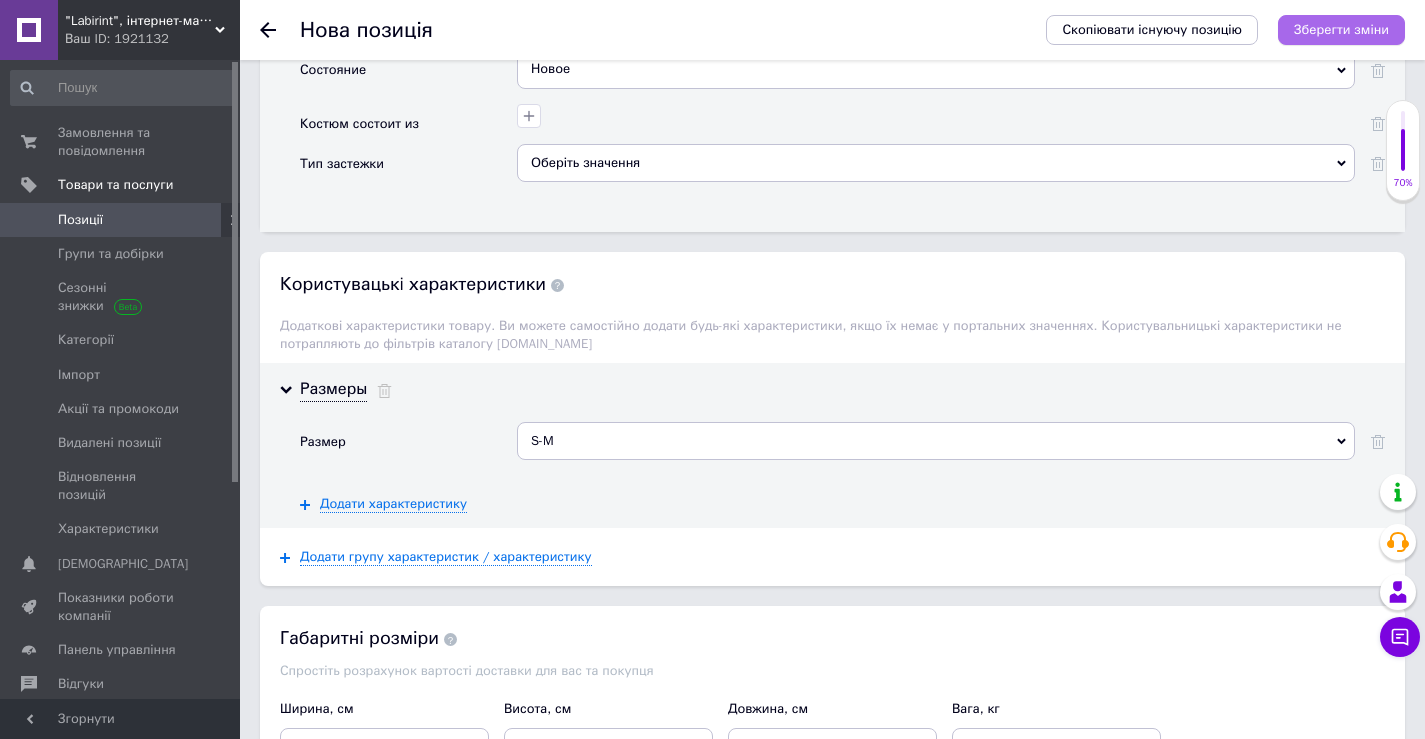 click on "Зберегти зміни" at bounding box center (1341, 29) 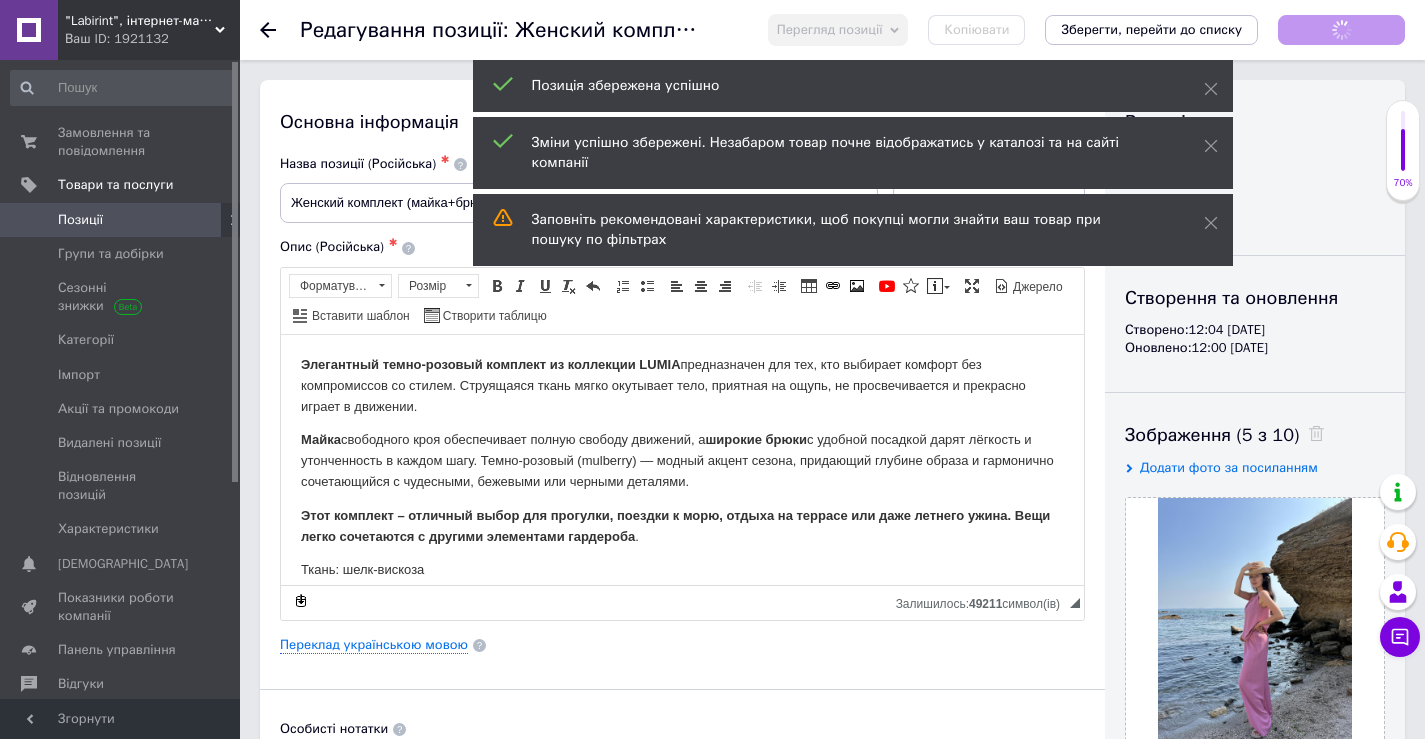 scroll, scrollTop: 0, scrollLeft: 0, axis: both 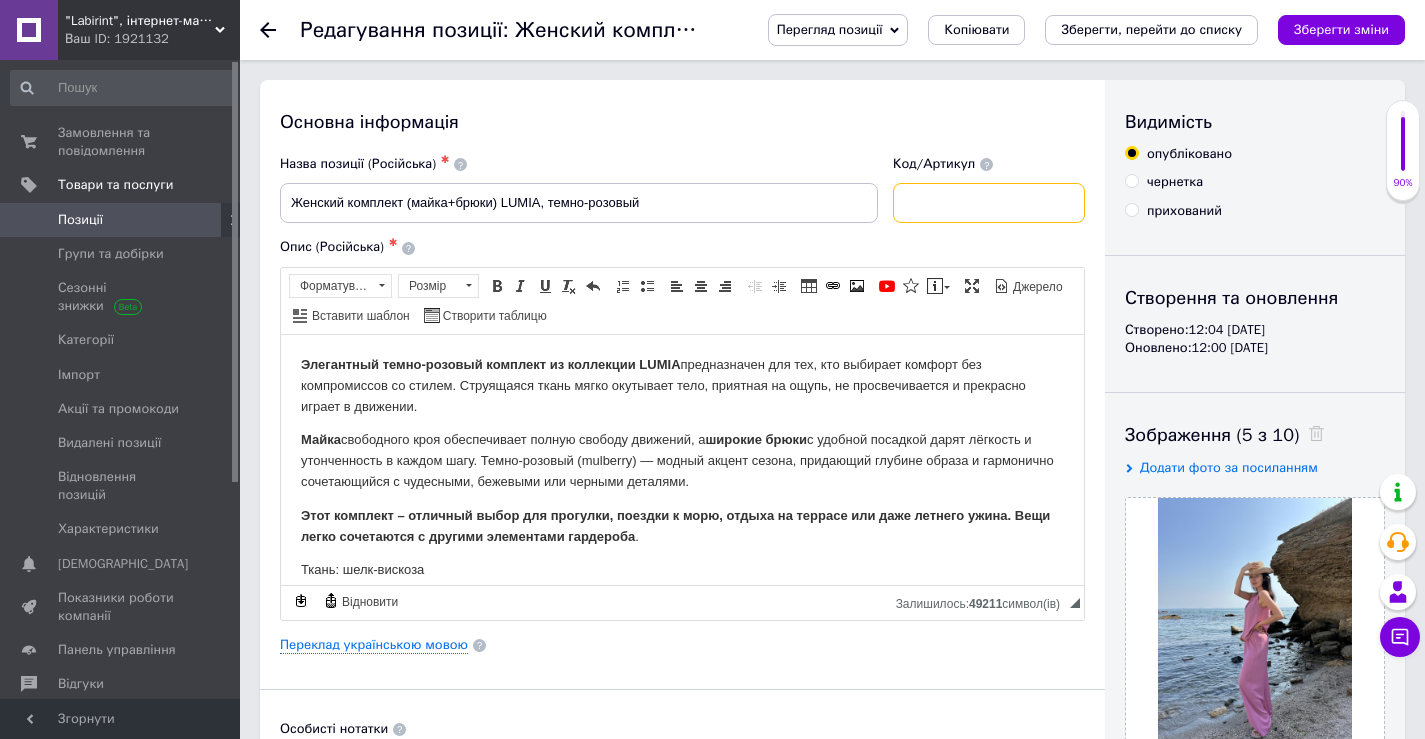 click at bounding box center (989, 203) 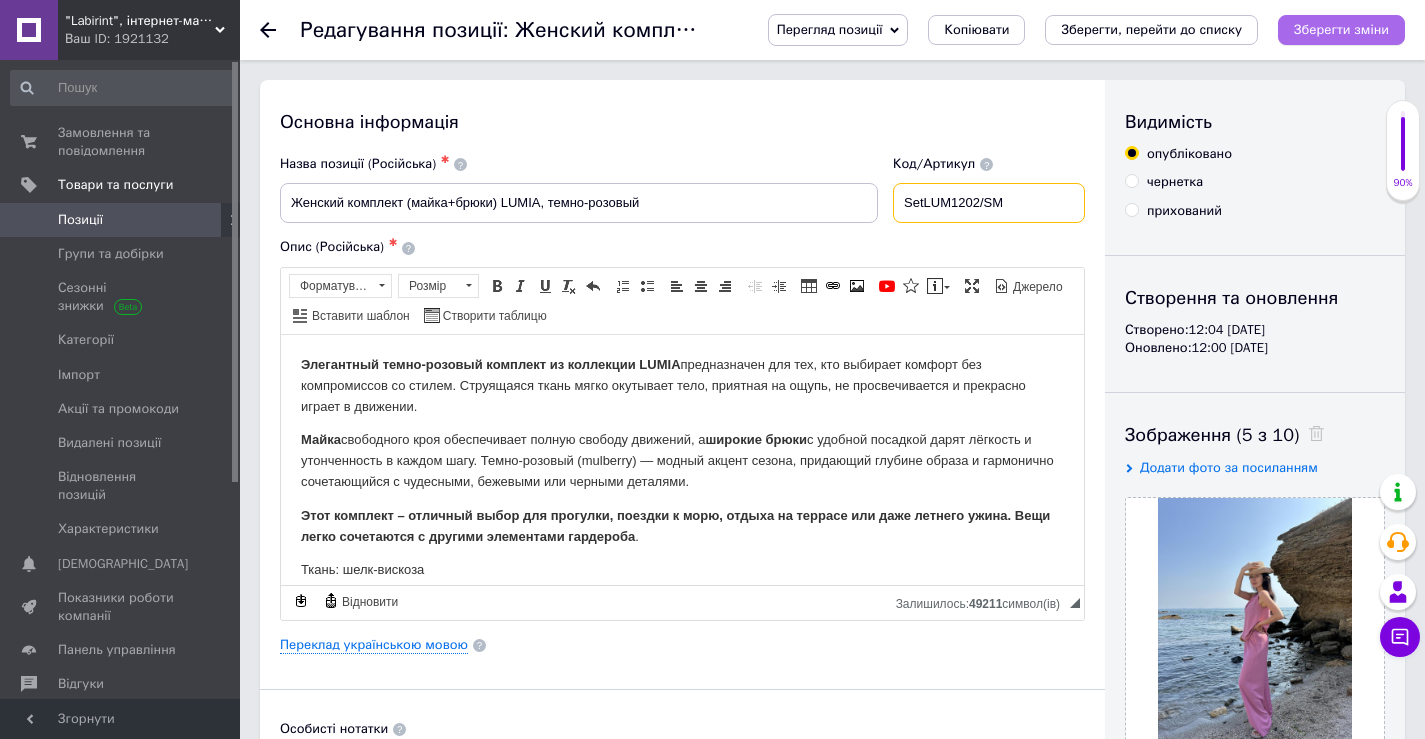 type on "SetLUM1202/SM" 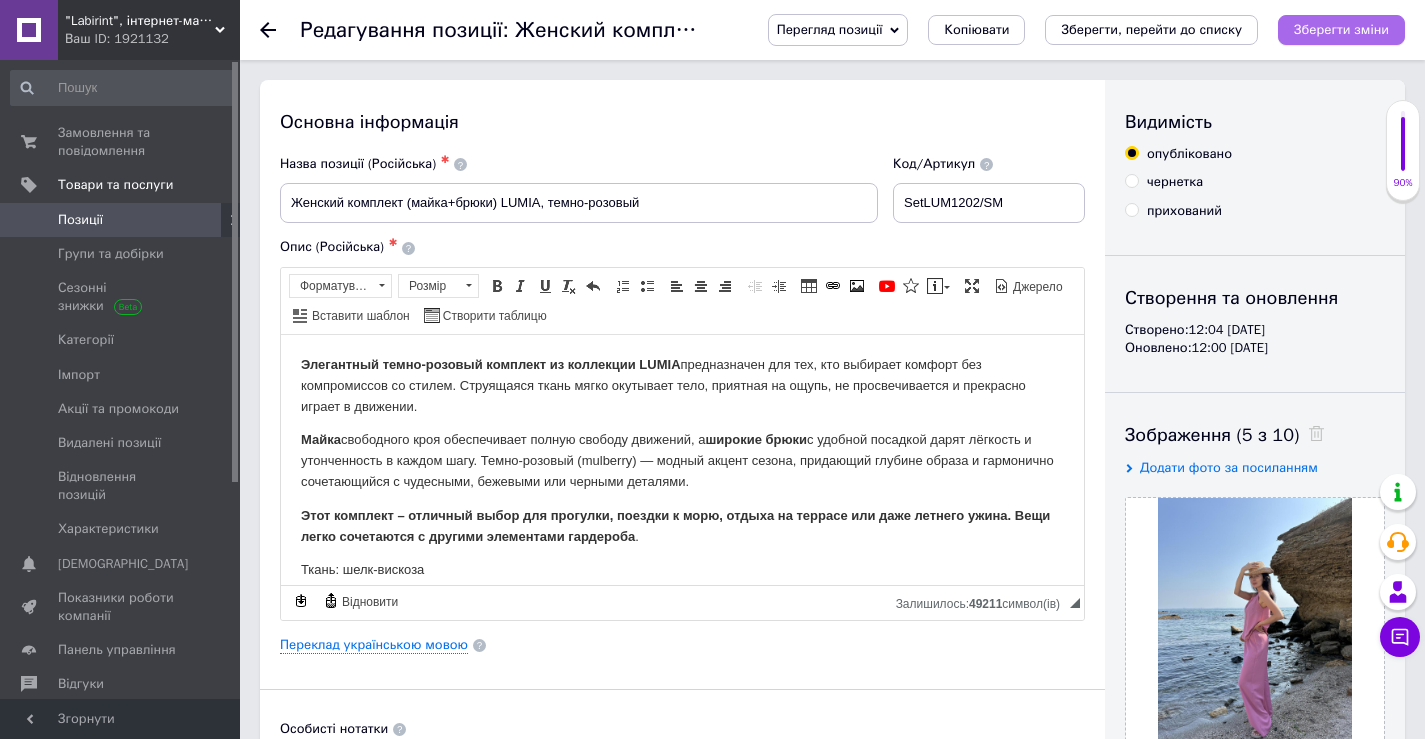 click on "Зберегти зміни" at bounding box center [1341, 30] 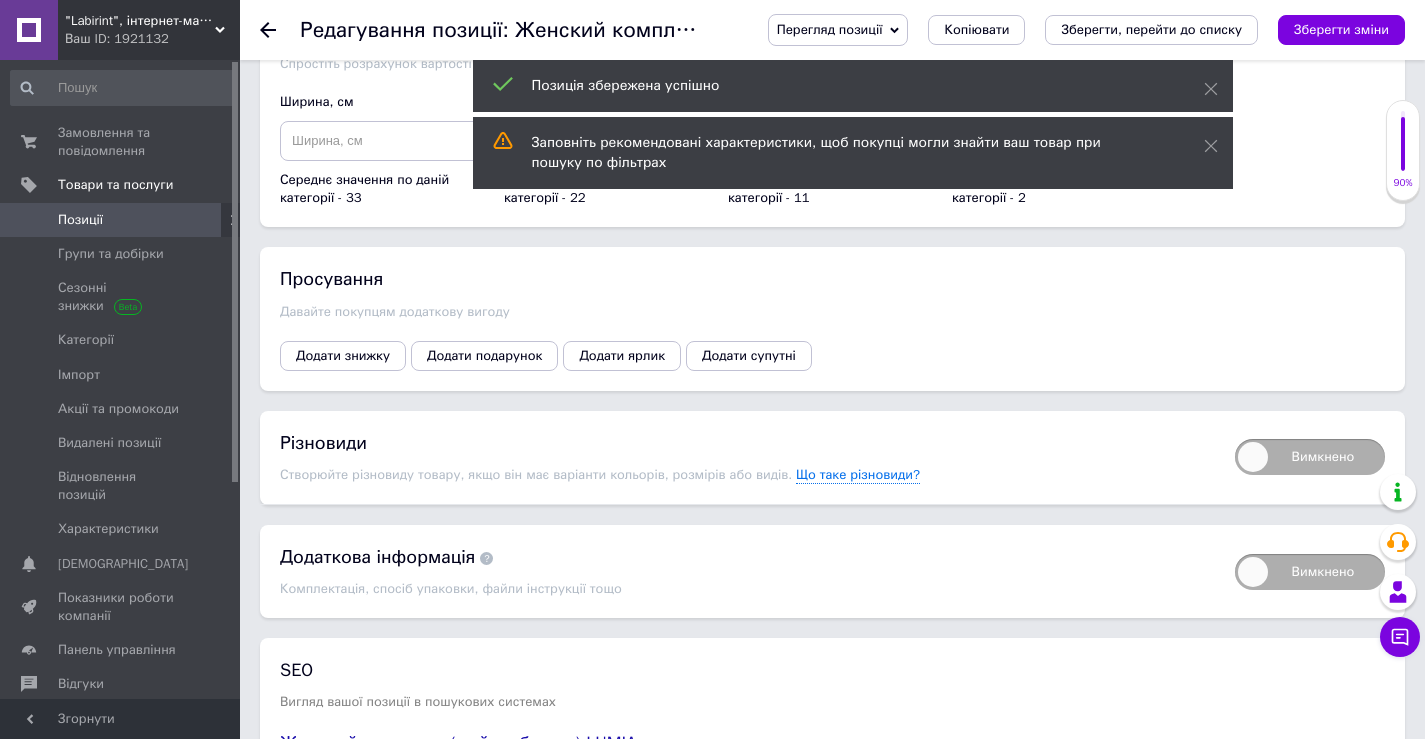 scroll, scrollTop: 2300, scrollLeft: 0, axis: vertical 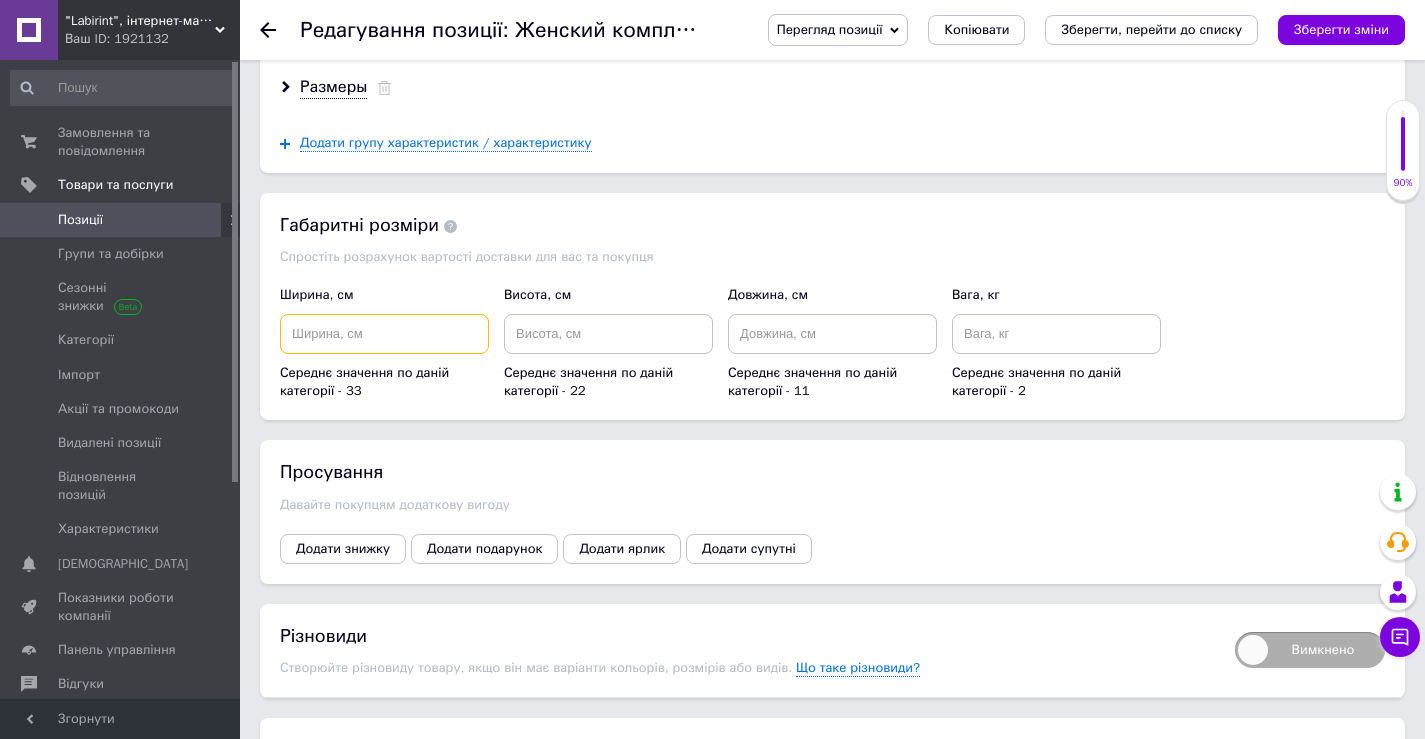 click at bounding box center [384, 334] 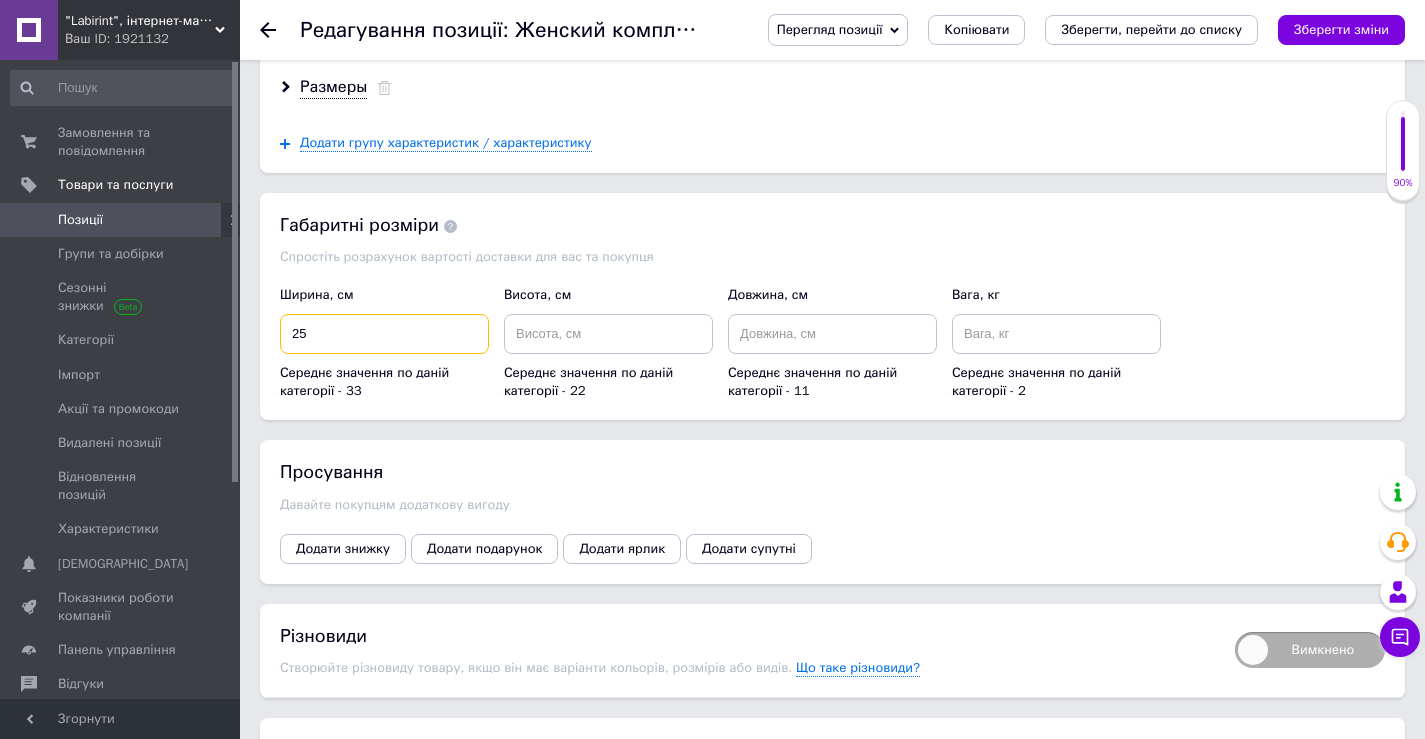 type on "25" 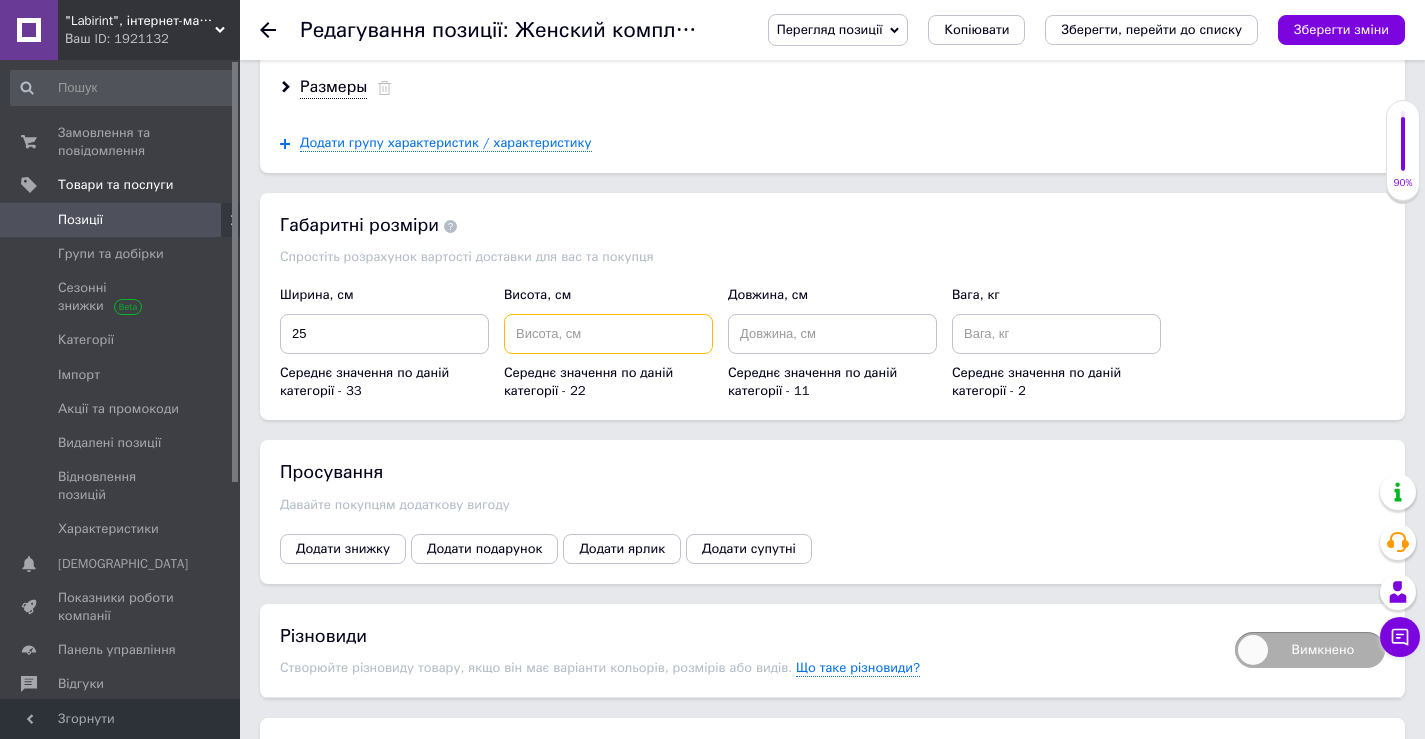 click at bounding box center [608, 334] 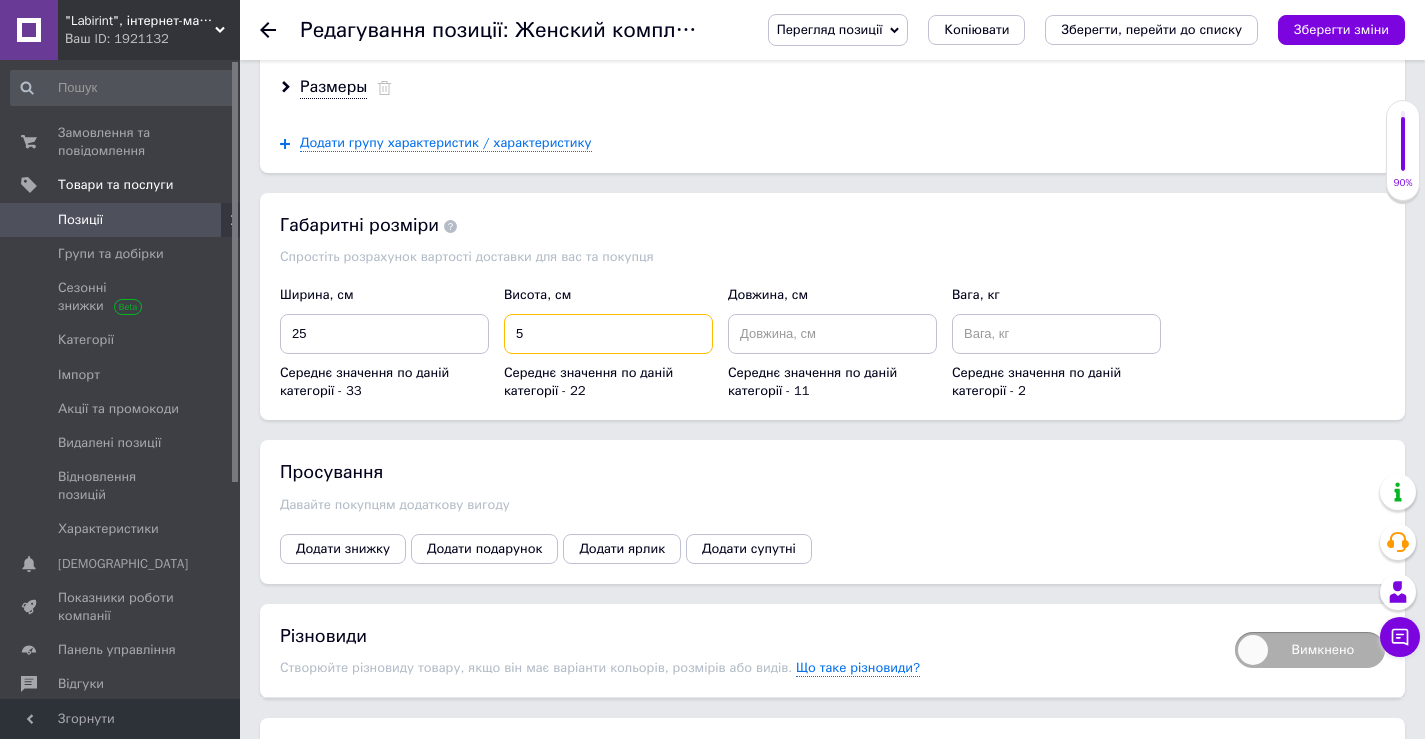 type on "5" 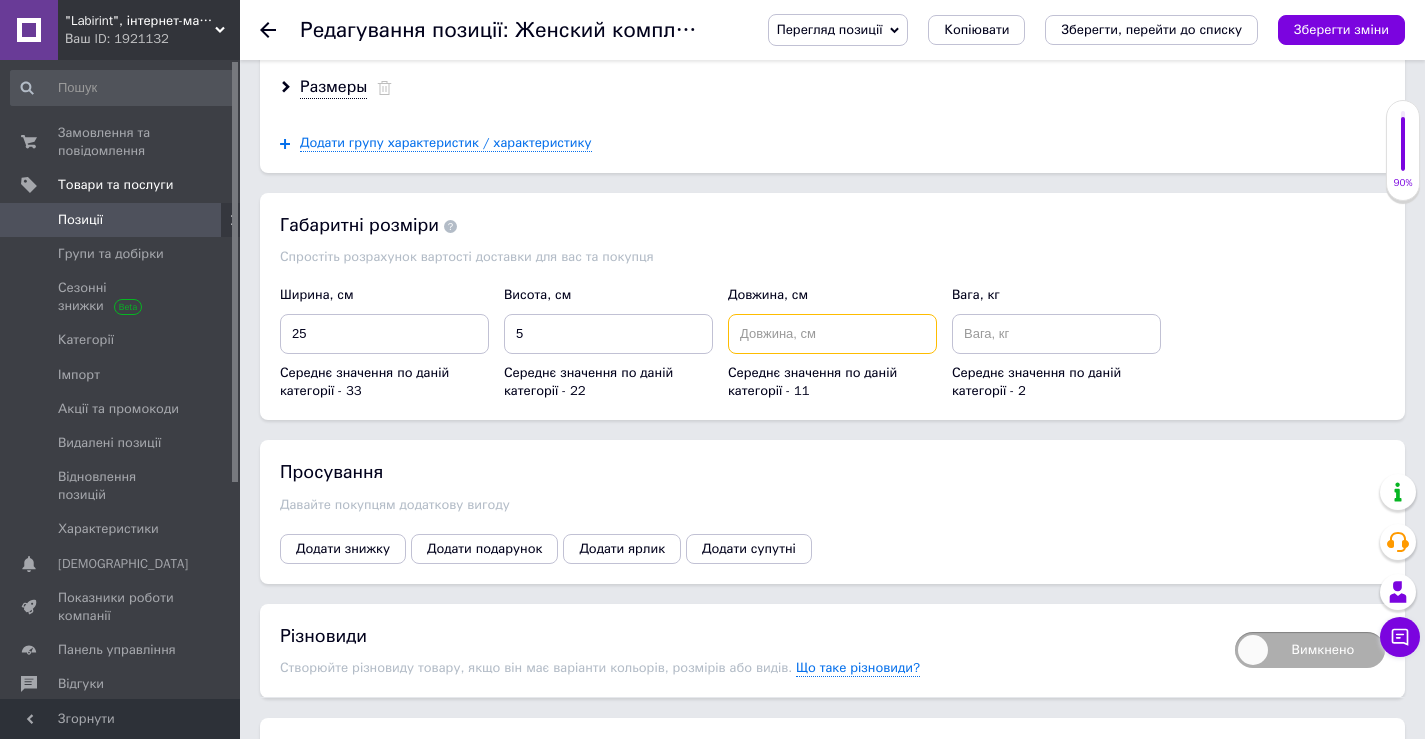 click at bounding box center [832, 334] 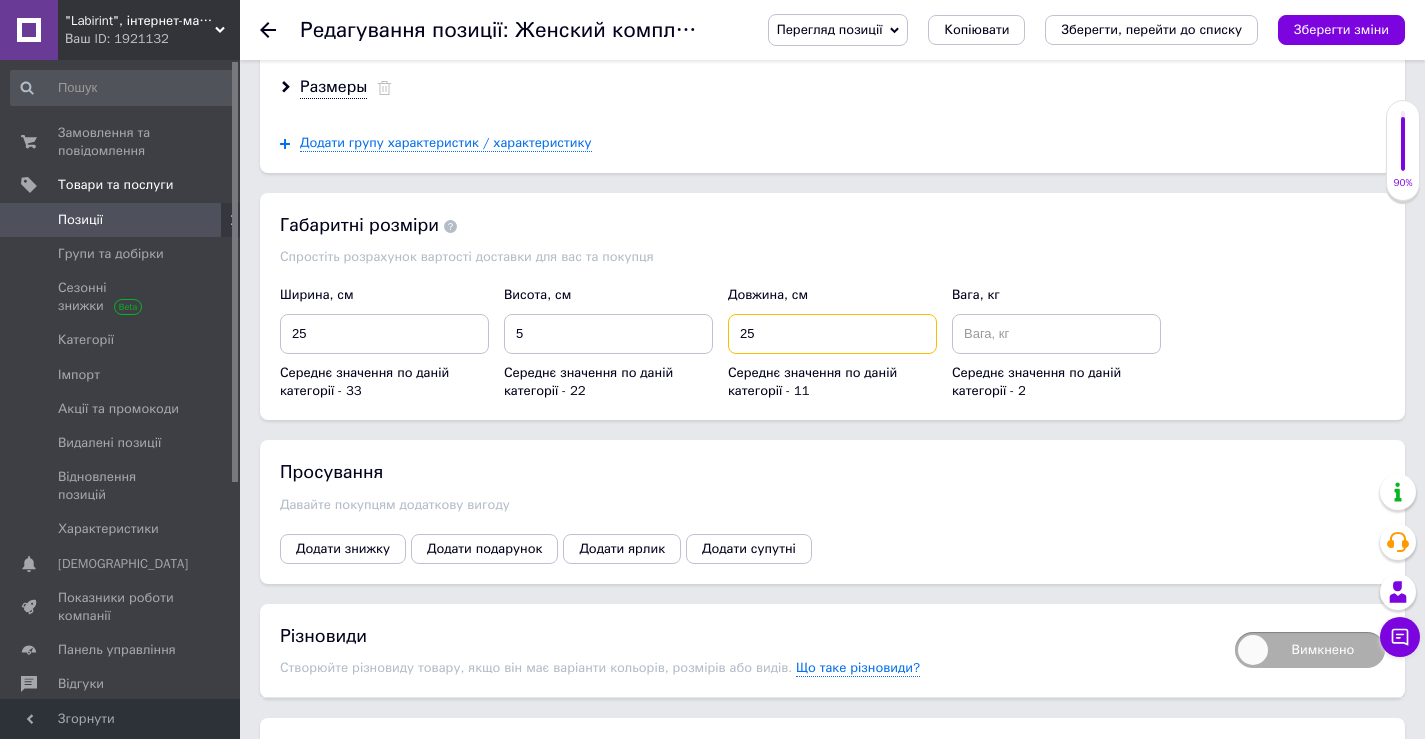 type on "25" 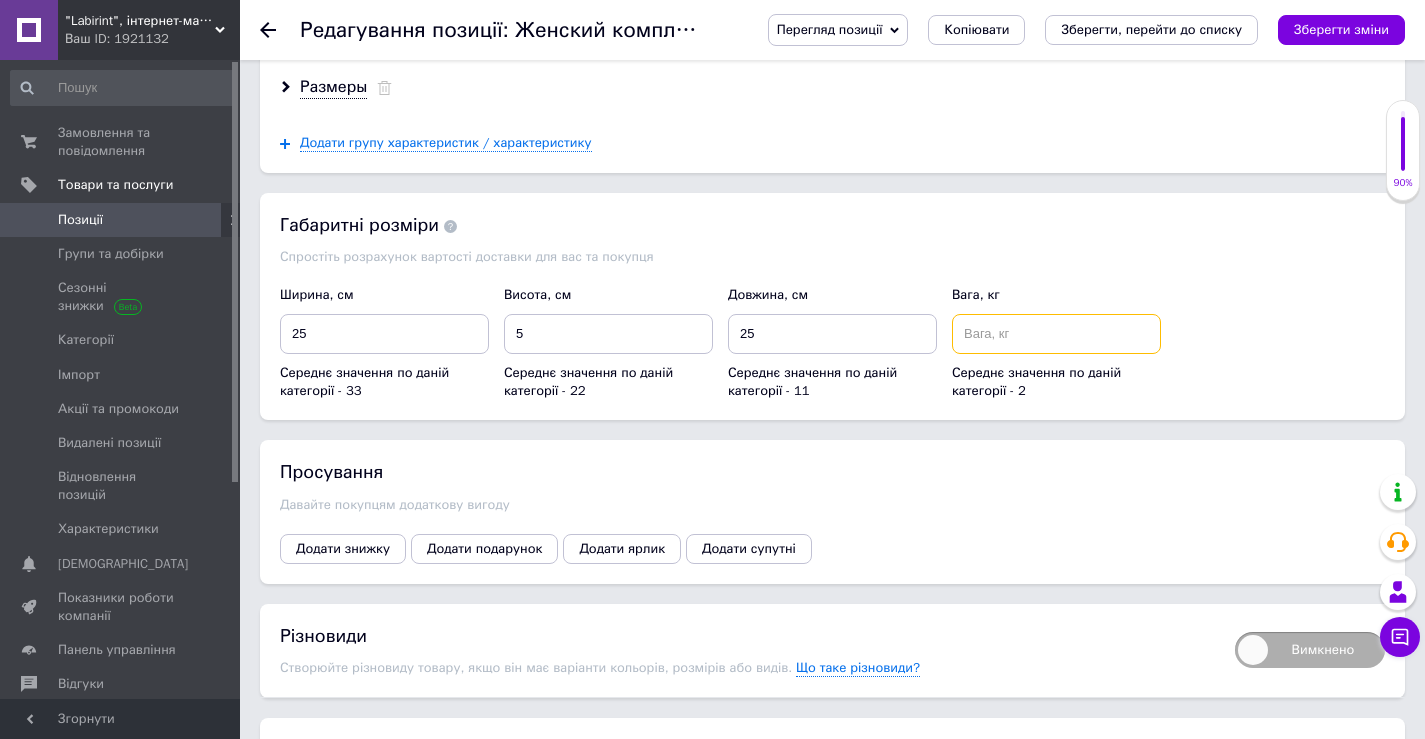 click at bounding box center [1056, 334] 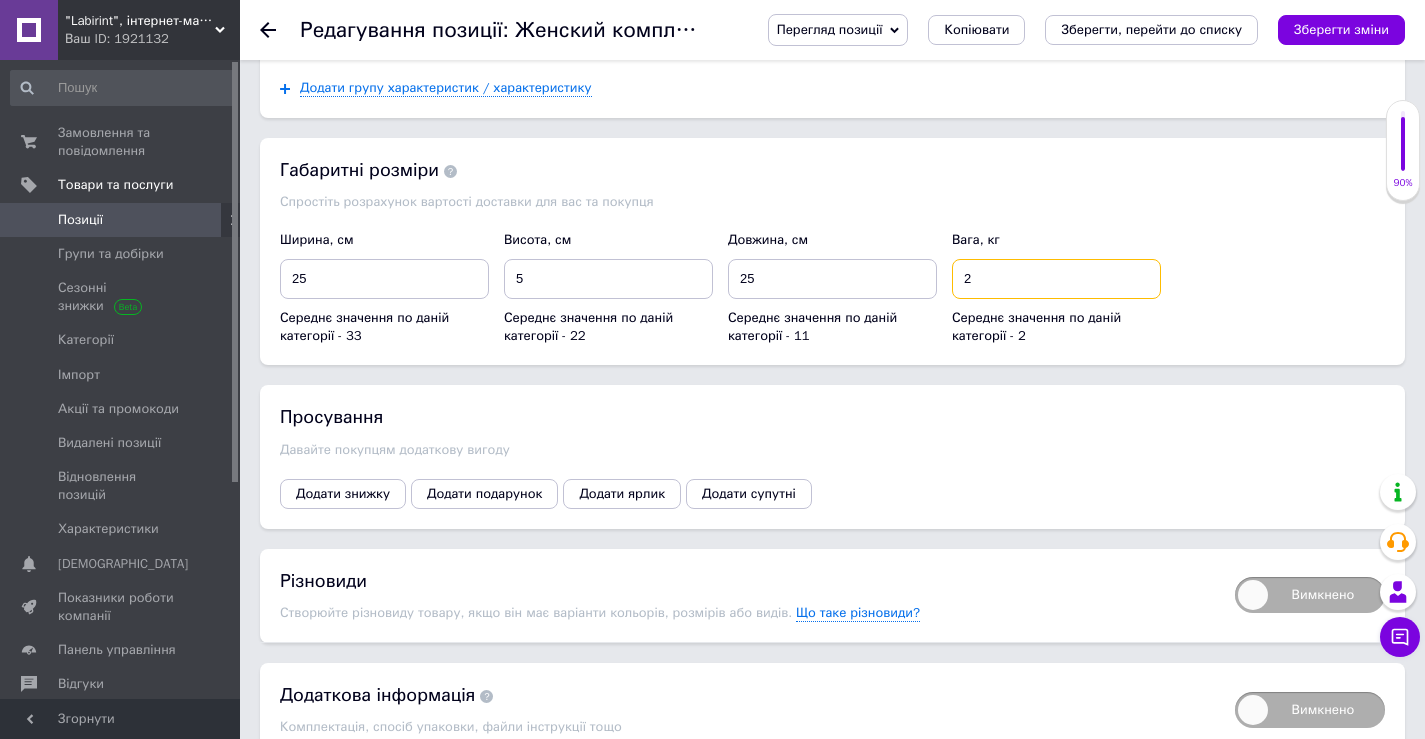 scroll, scrollTop: 2500, scrollLeft: 0, axis: vertical 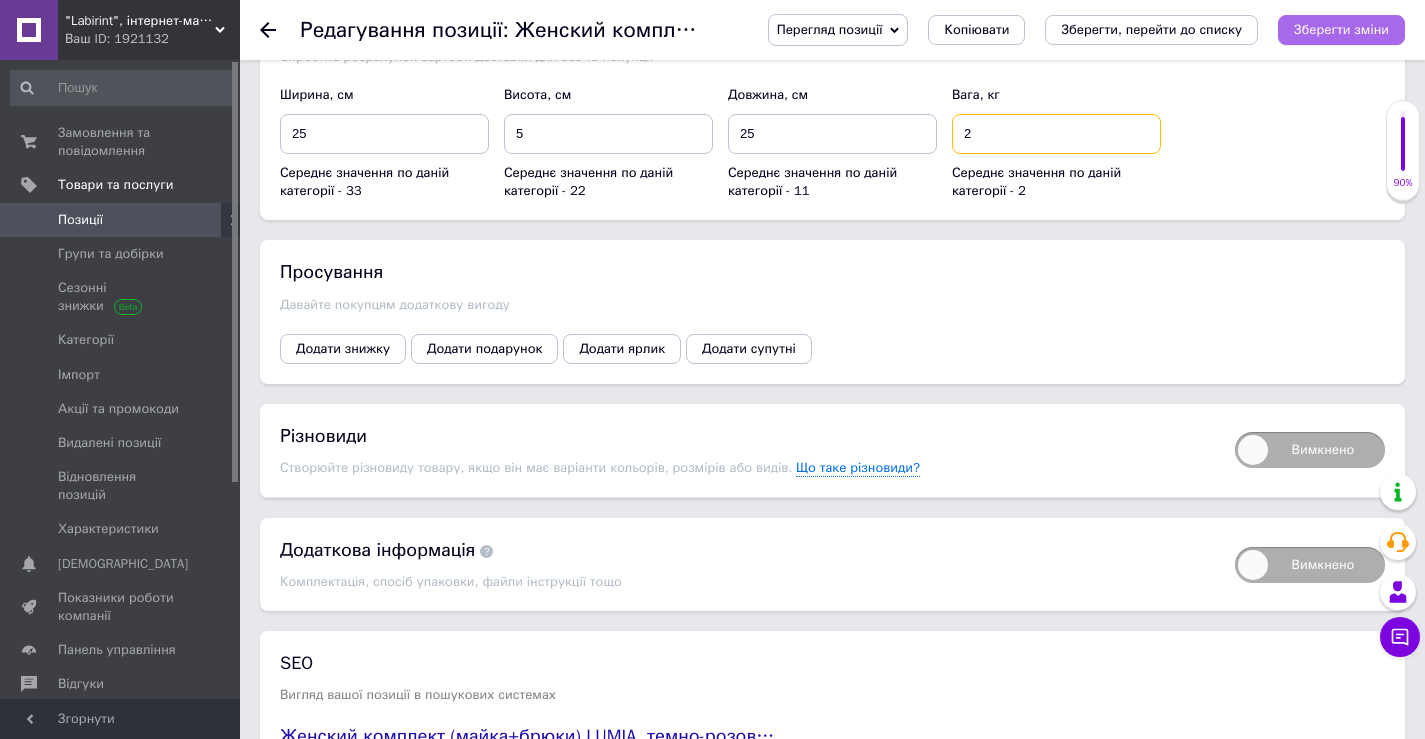 type on "2" 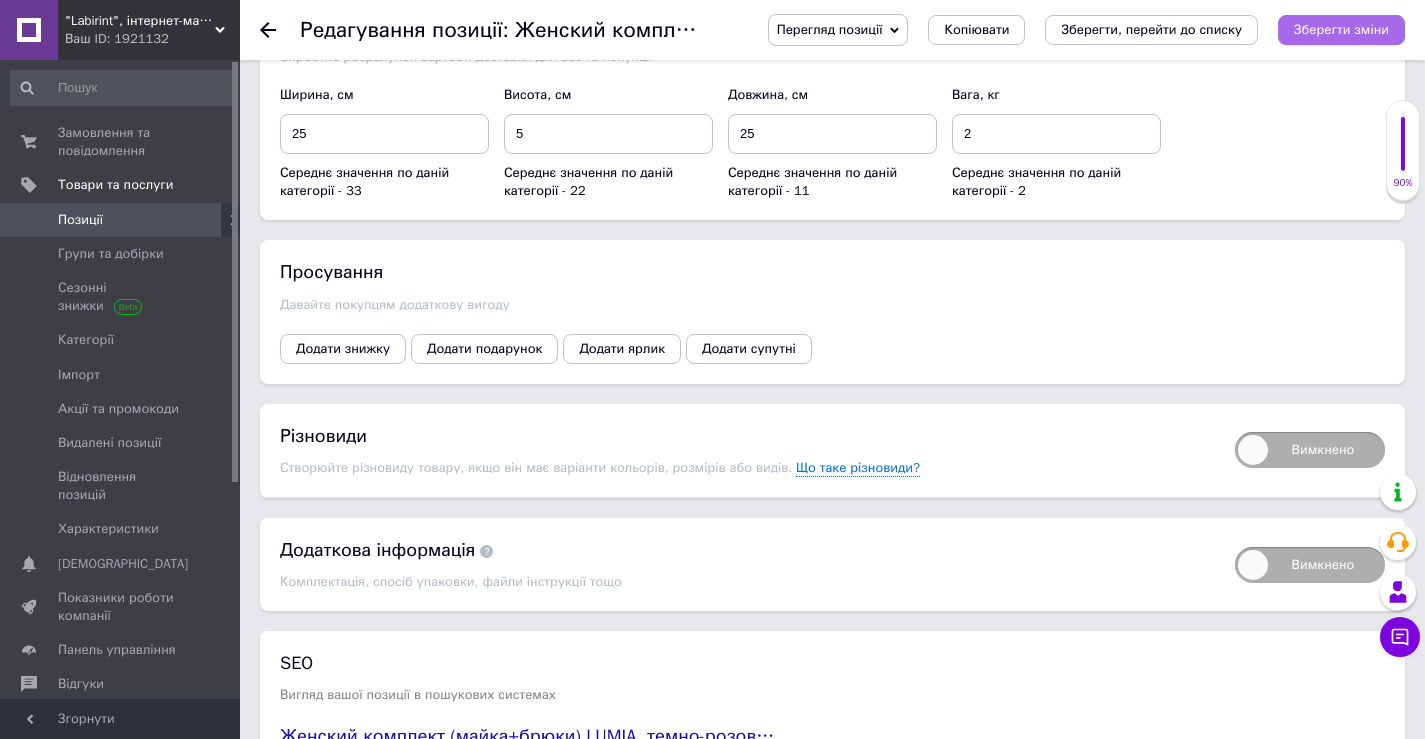 click on "Зберегти зміни" at bounding box center (1341, 29) 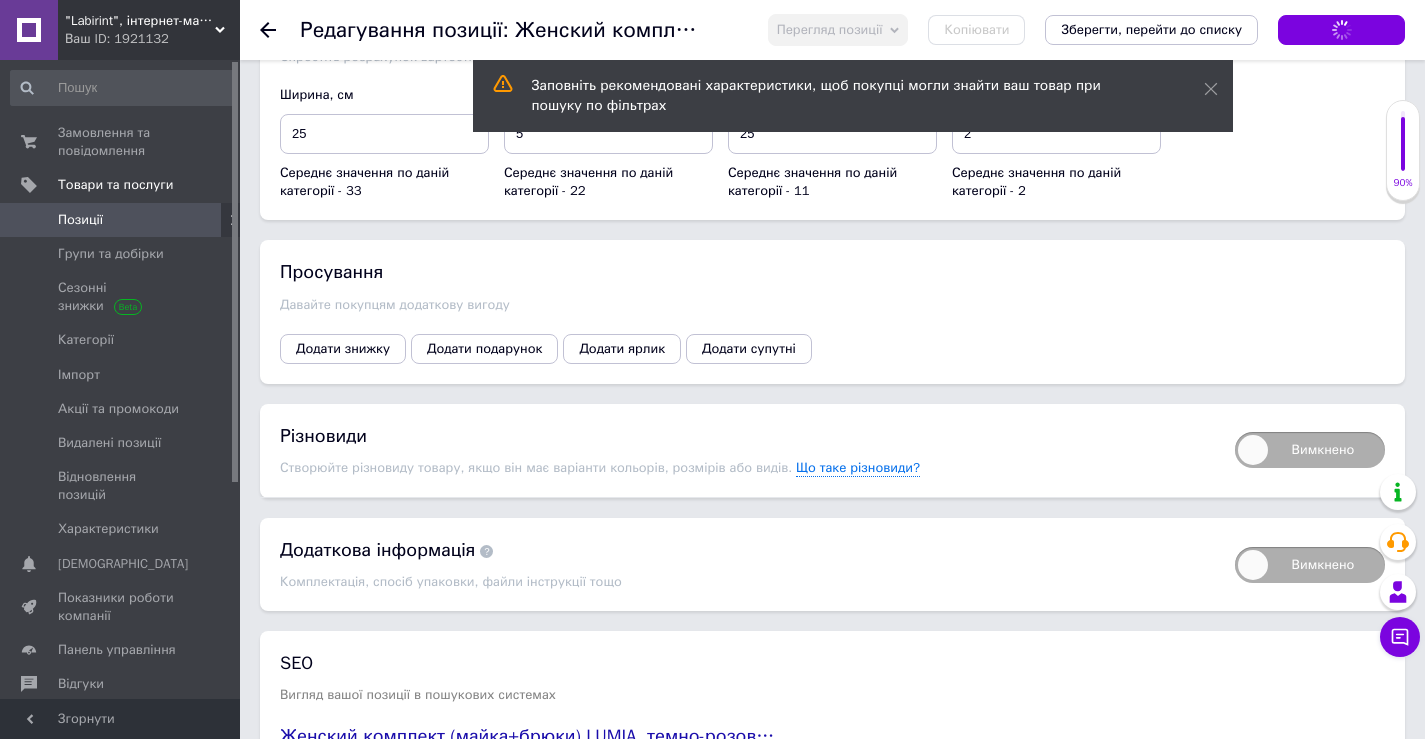 scroll, scrollTop: 2600, scrollLeft: 0, axis: vertical 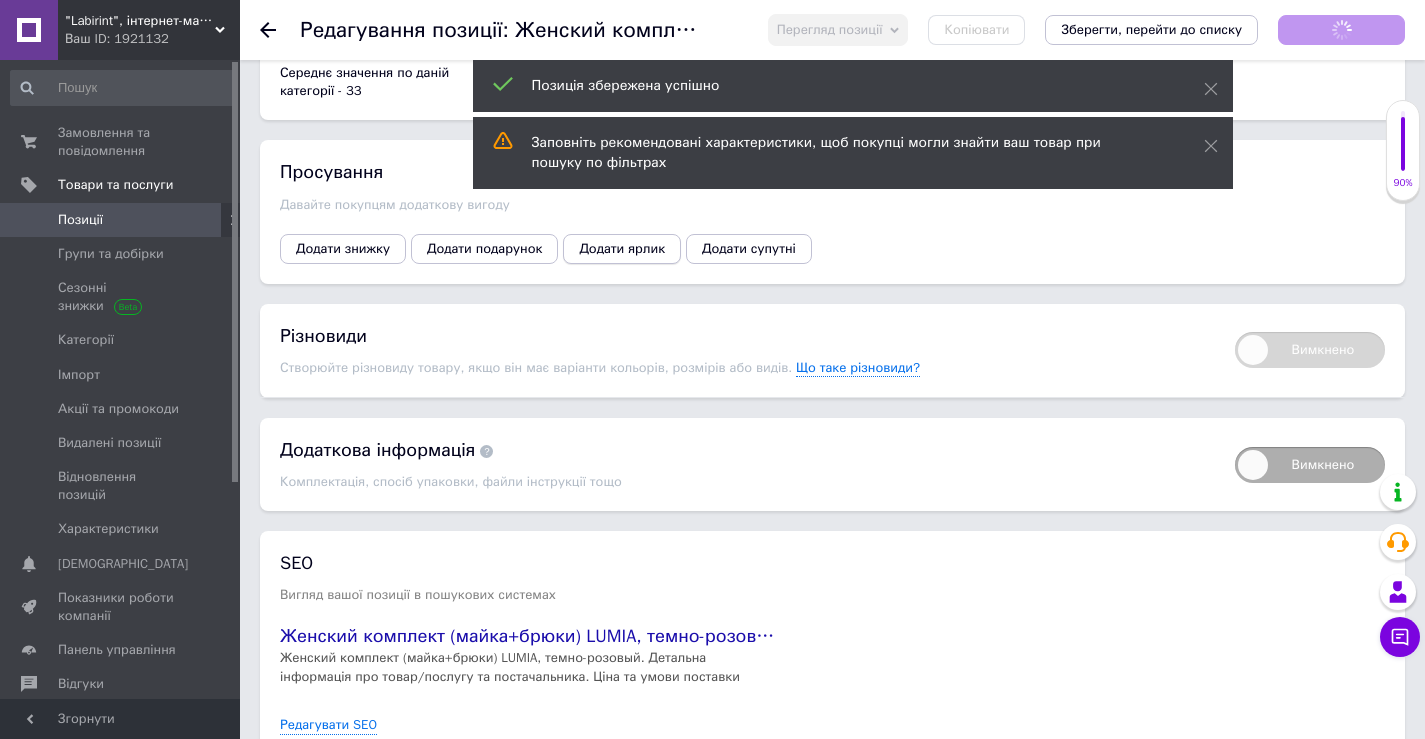 click on "Додати ярлик" at bounding box center [622, 249] 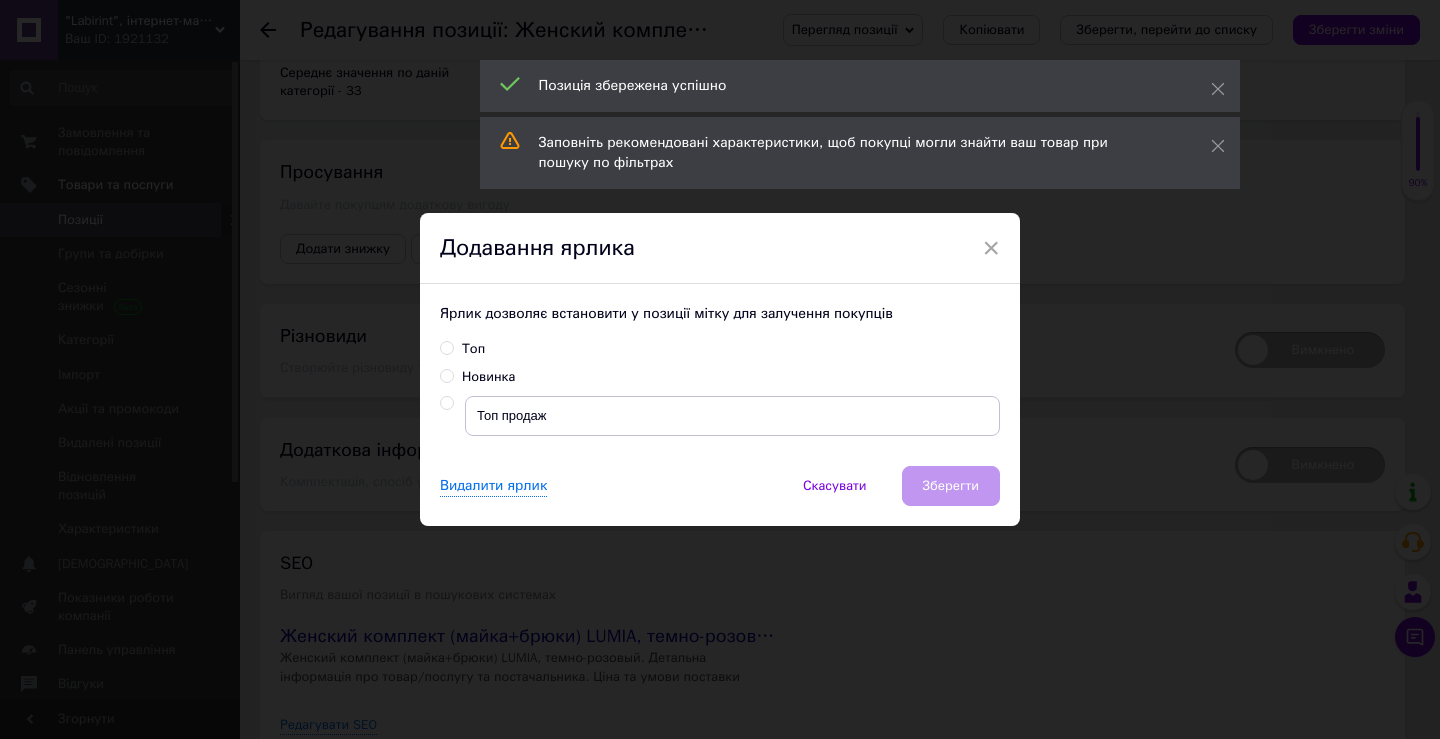 click on "Новинка" at bounding box center (488, 377) 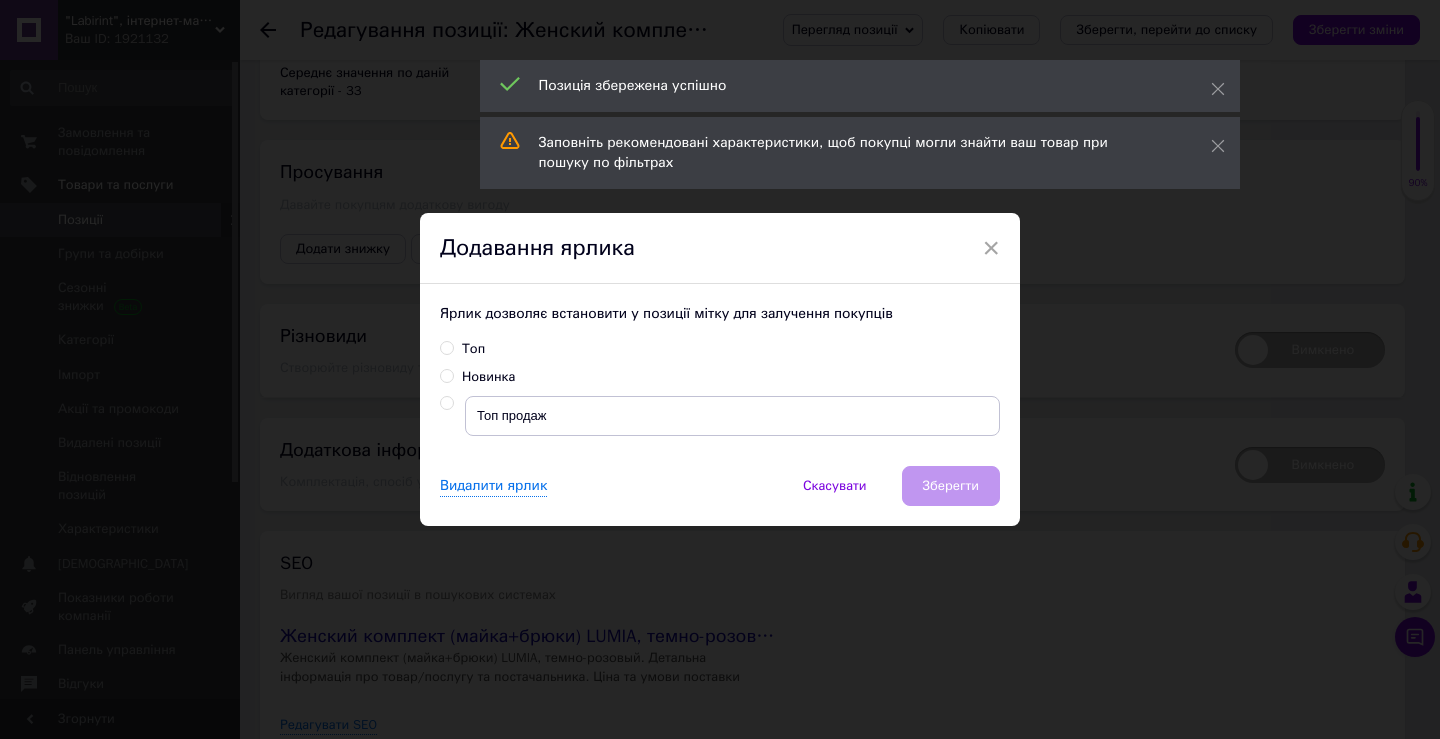 radio on "true" 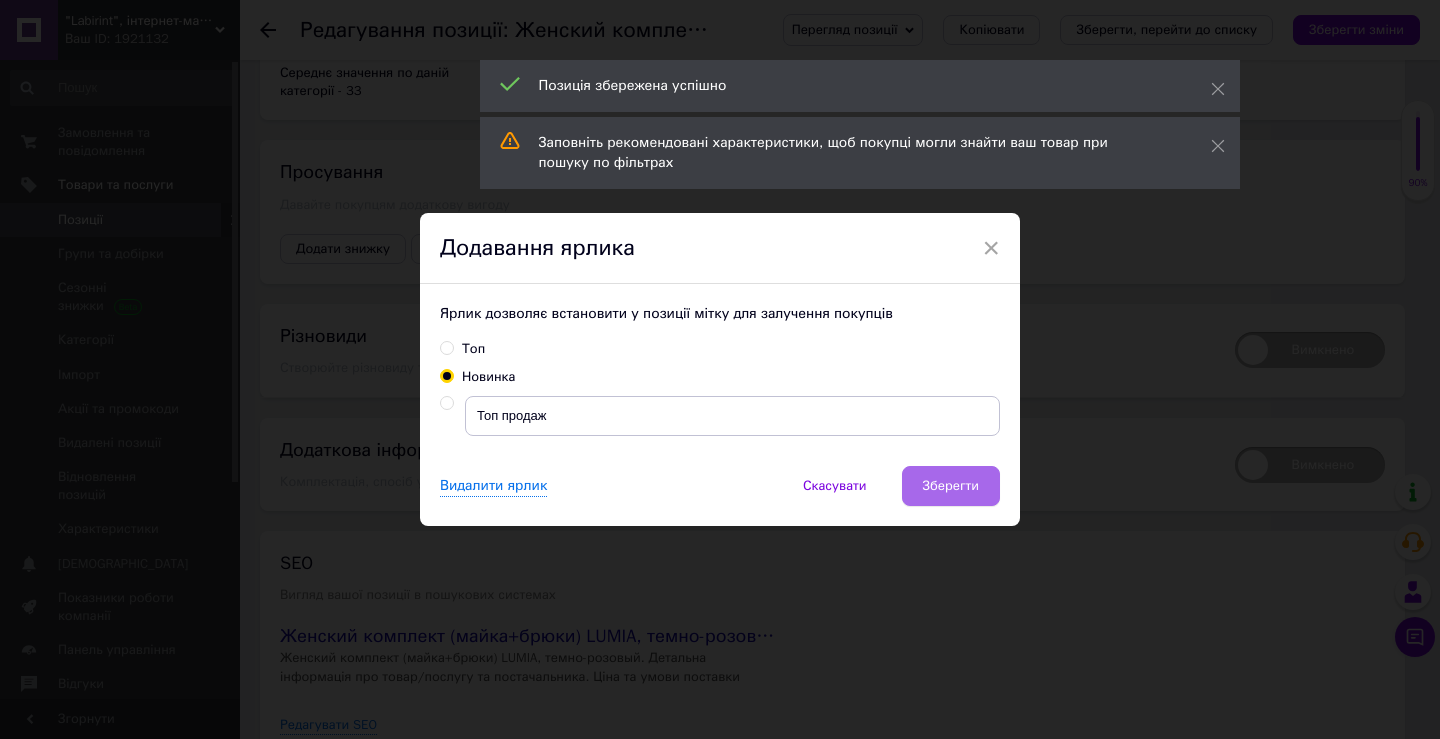click on "Зберегти" at bounding box center [951, 486] 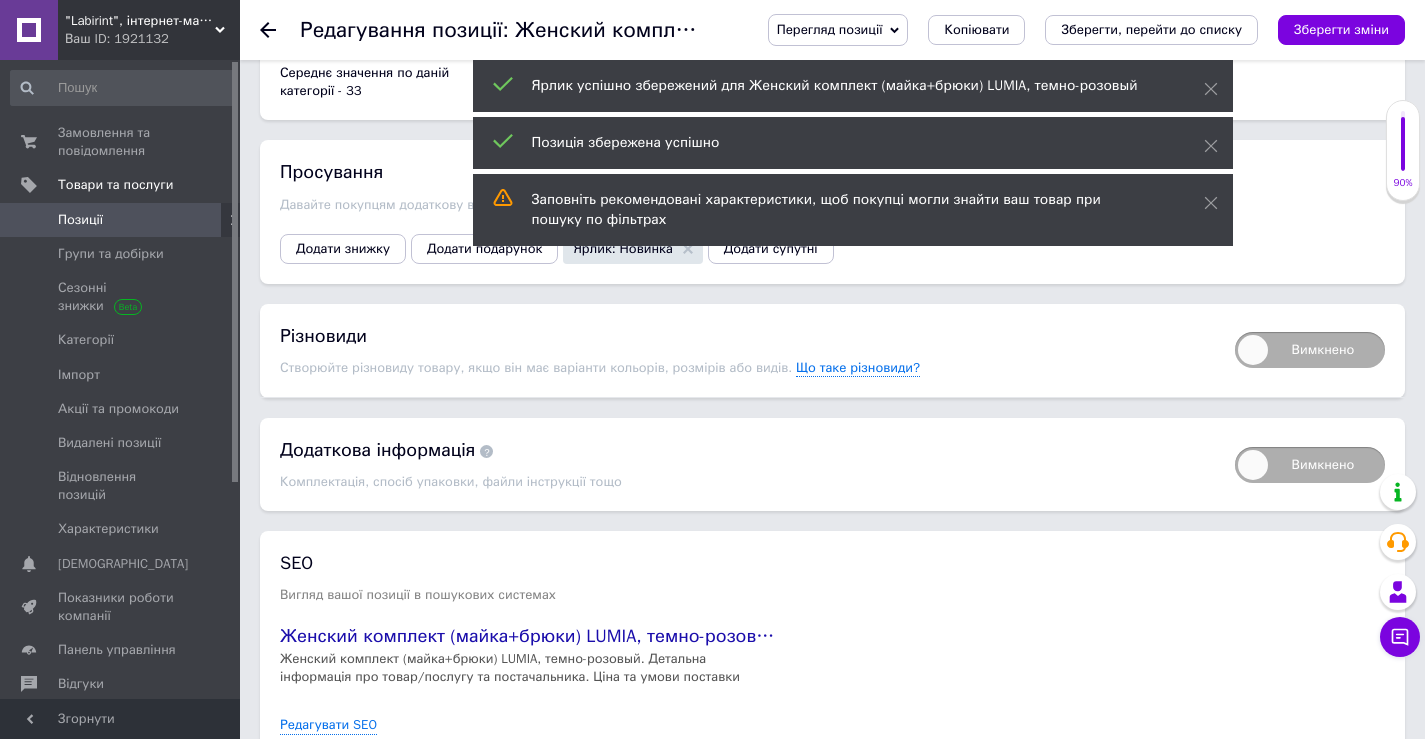 click on "Вимкнено" at bounding box center [1310, 350] 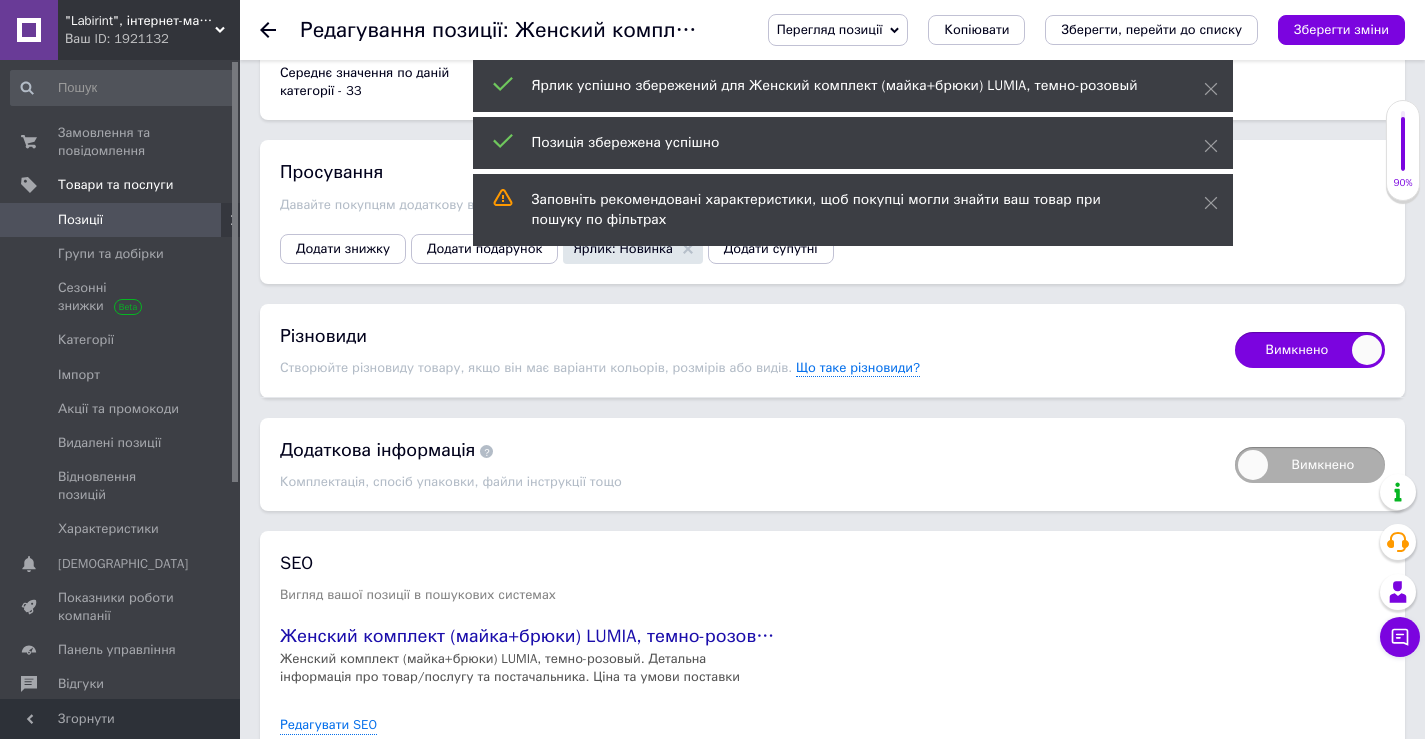 checkbox on "true" 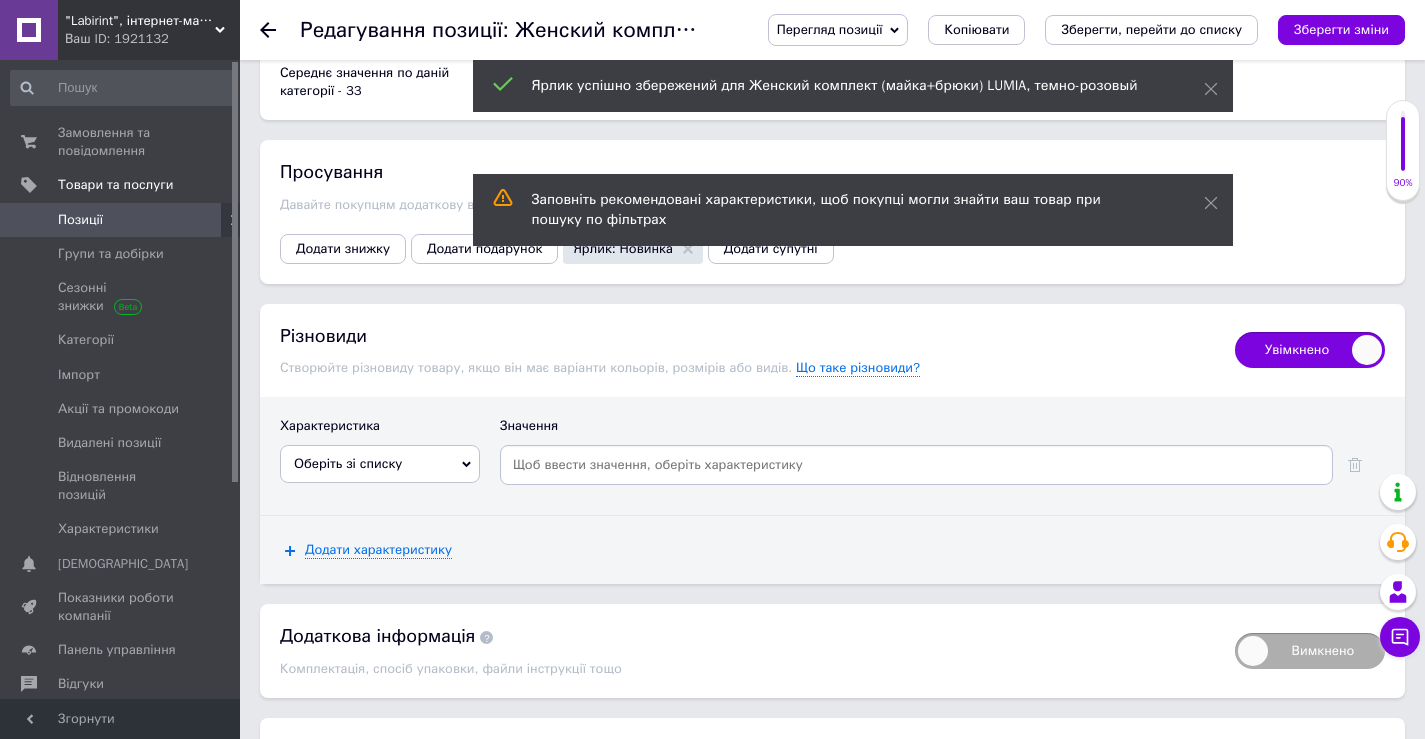 click on "Оберіть зі списку" at bounding box center [380, 464] 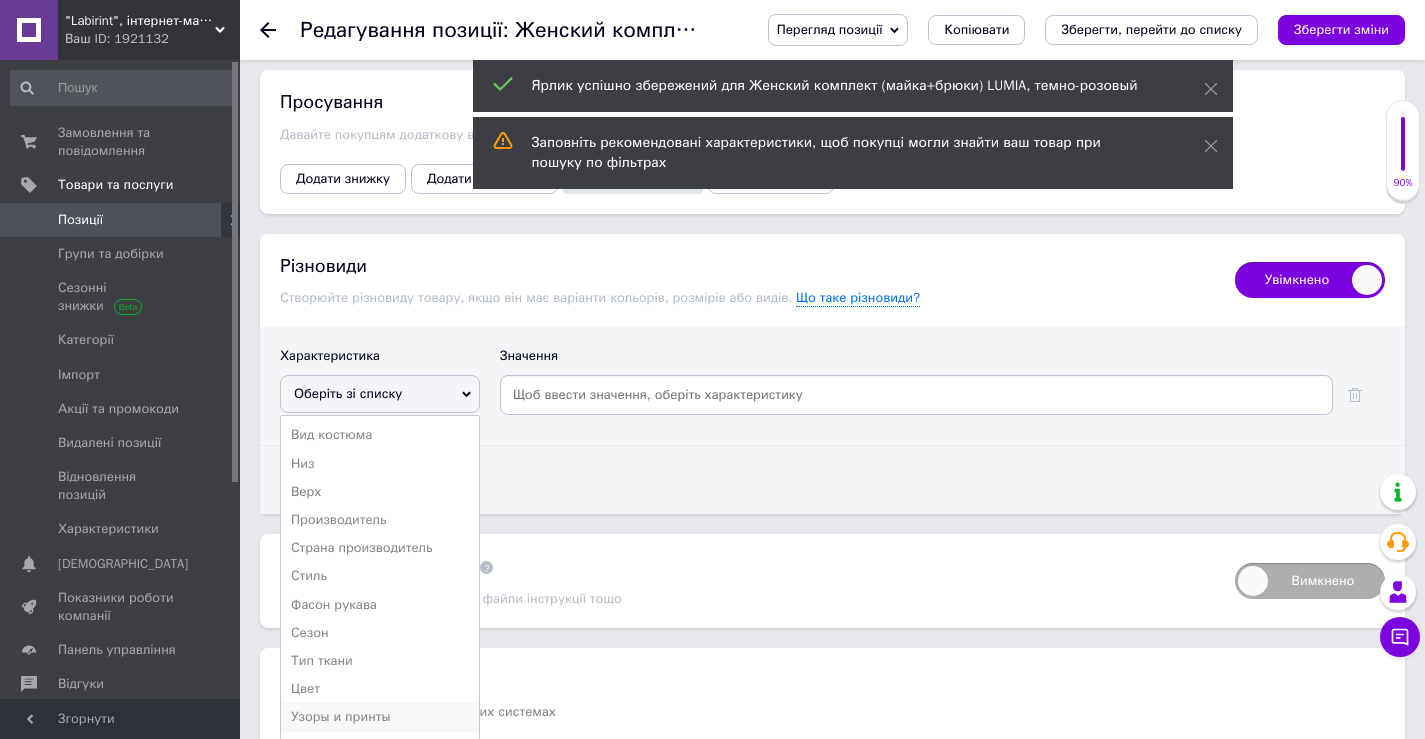 scroll, scrollTop: 2700, scrollLeft: 0, axis: vertical 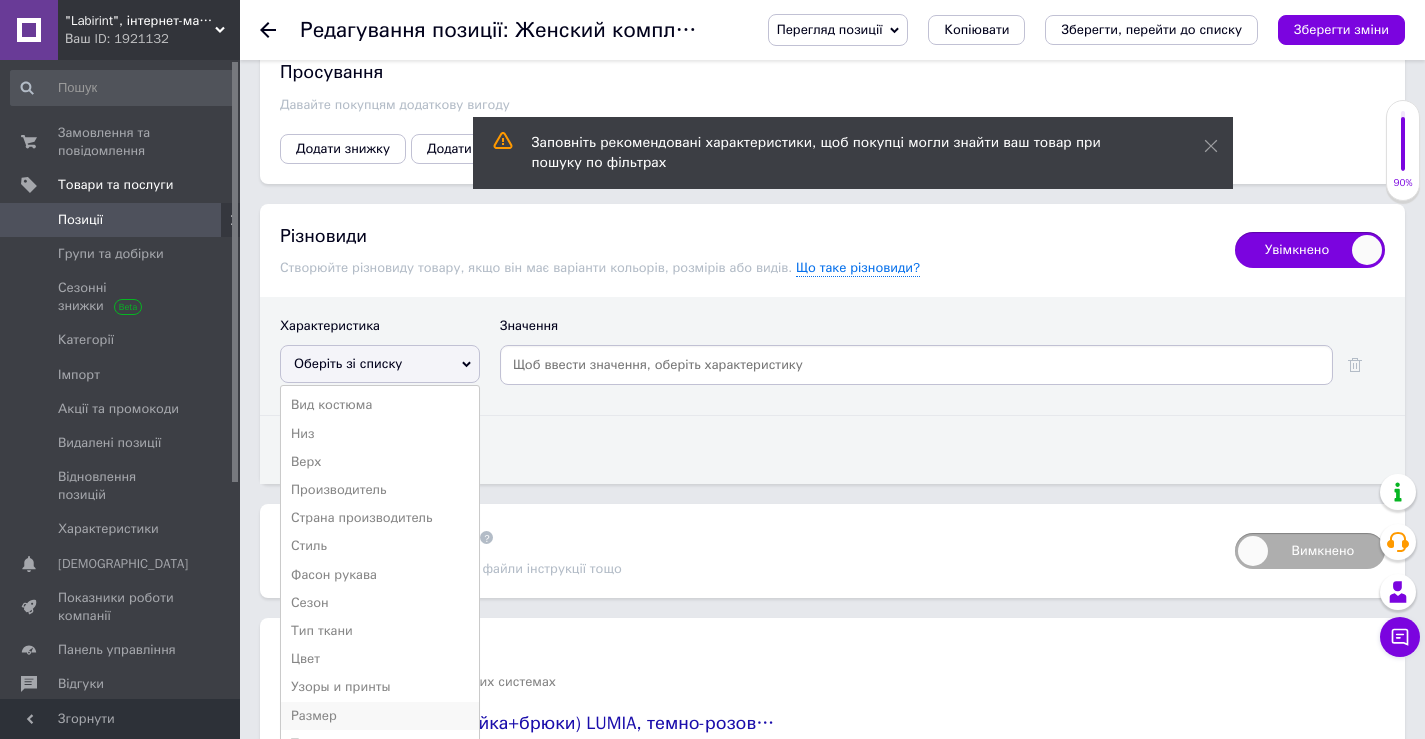 click on "Размер" at bounding box center [380, 716] 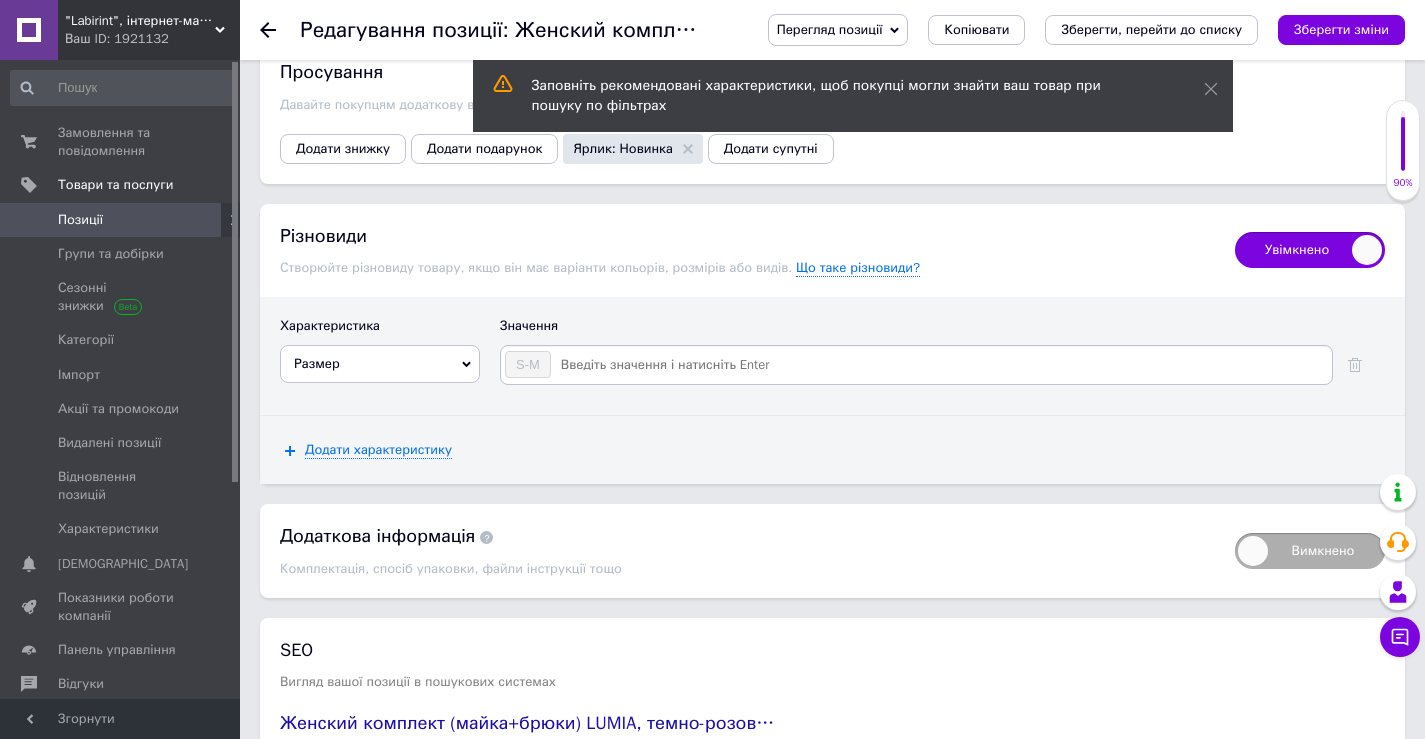 click at bounding box center [940, 365] 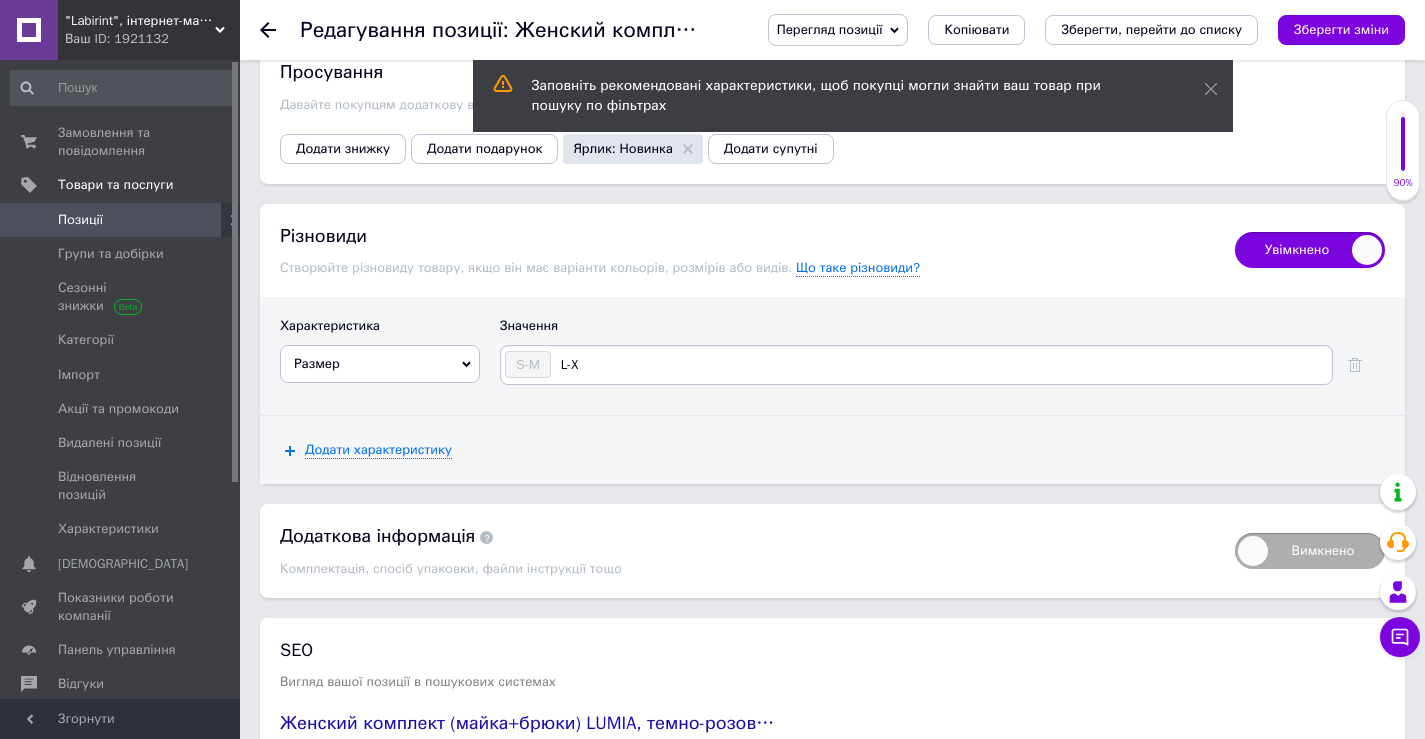 type on "L-XL" 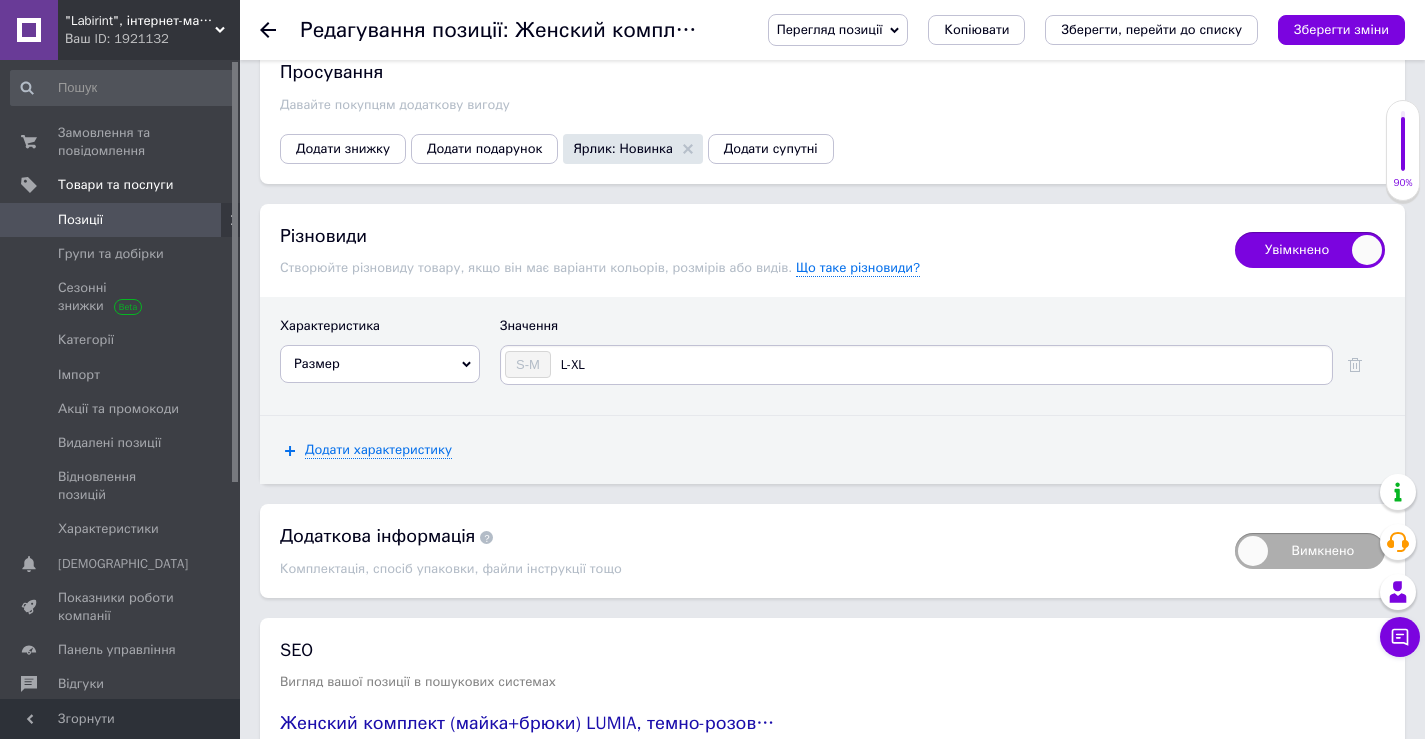 type 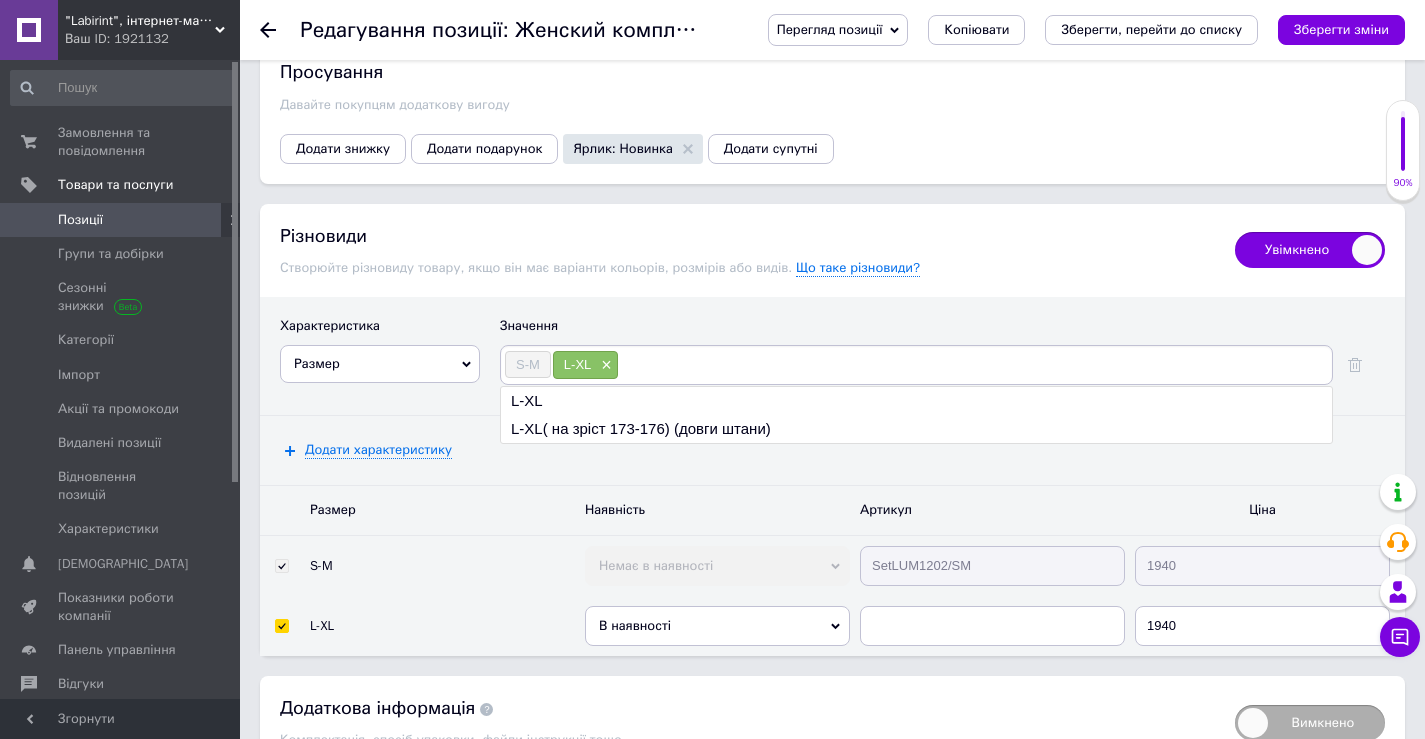click on "В наявності" at bounding box center (717, 626) 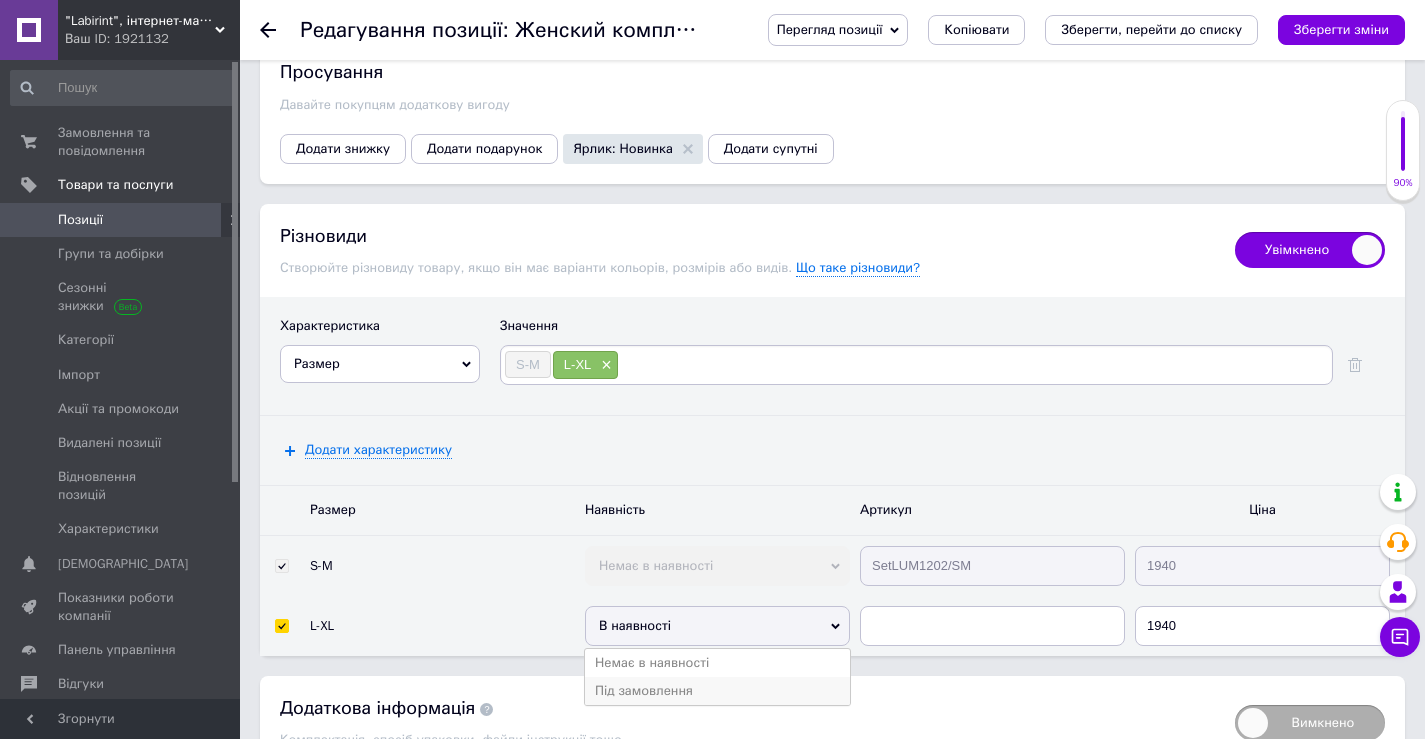 click on "Під замовлення" at bounding box center [717, 691] 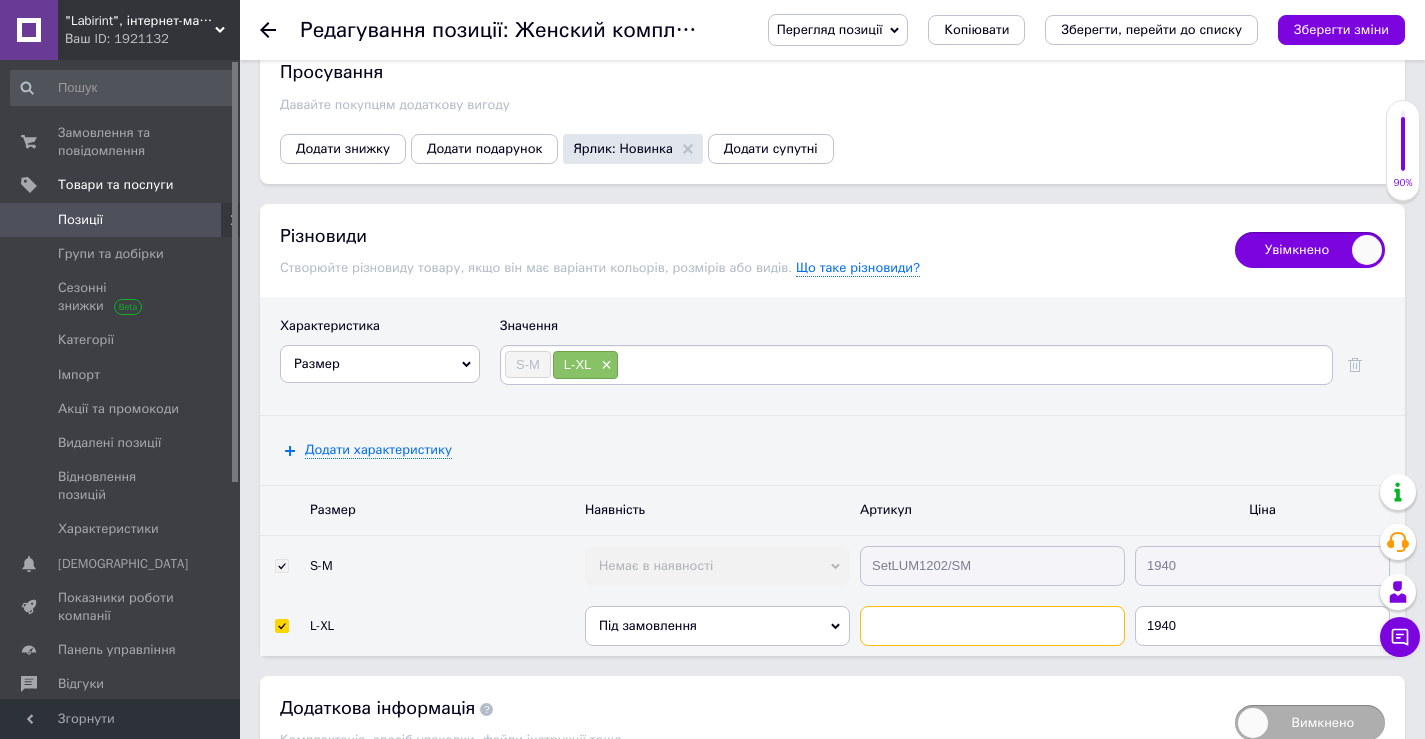 click at bounding box center [992, 626] 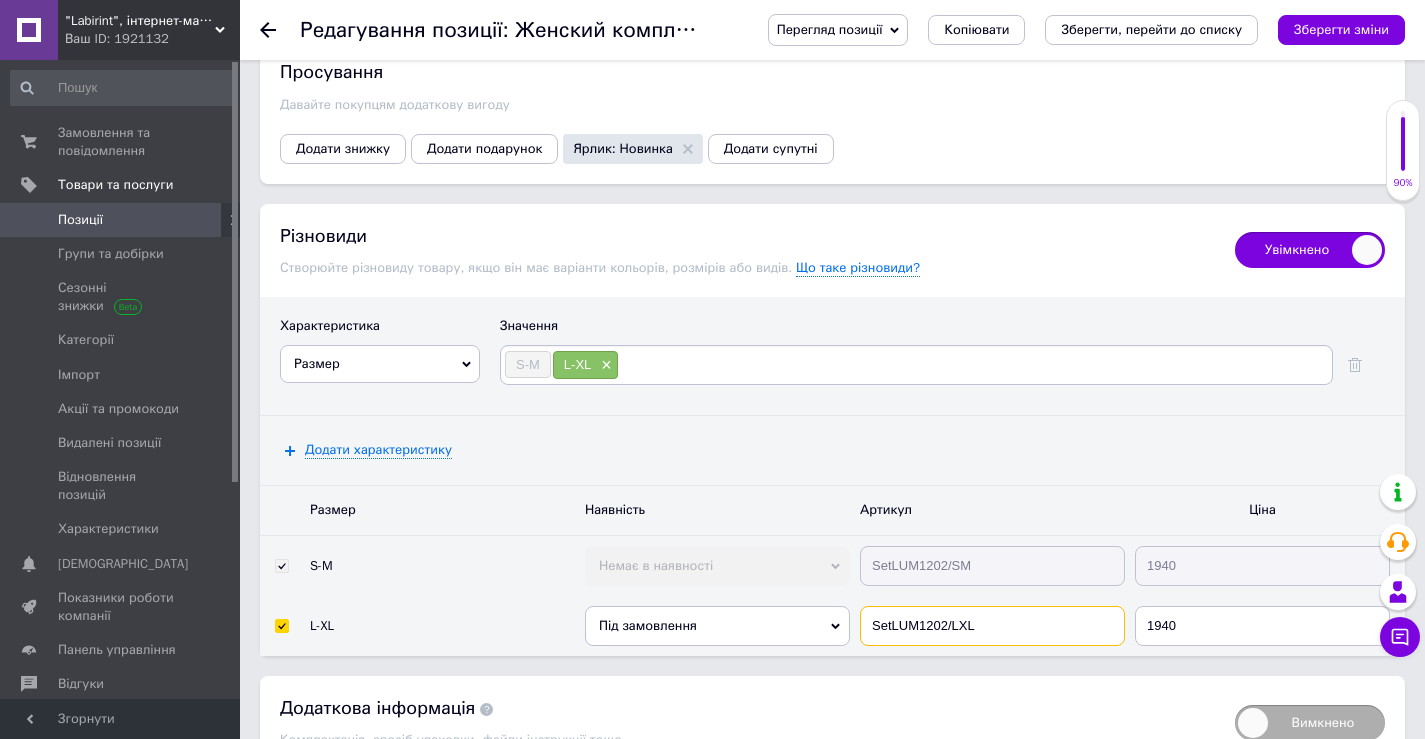 type on "SetLUM1202/LXL" 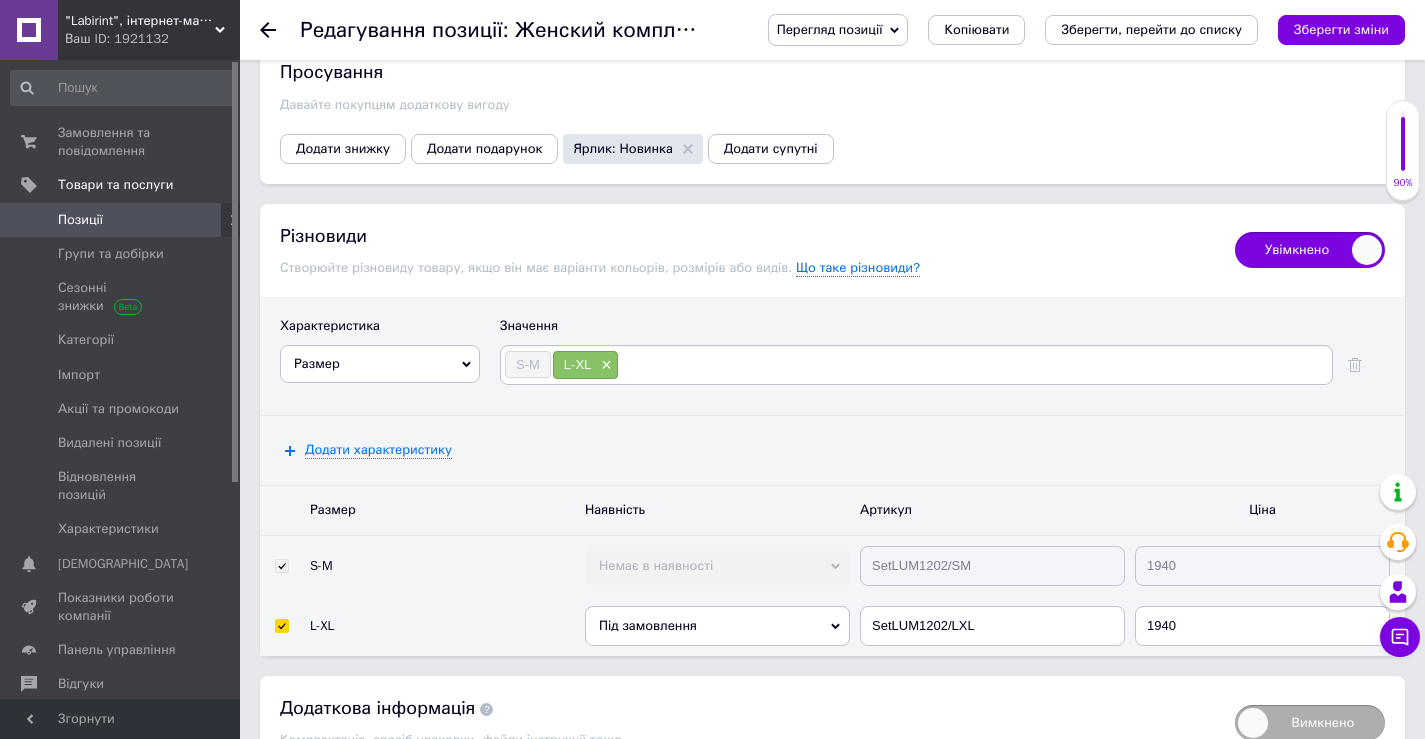 click on "Під замовлення" at bounding box center (717, 626) 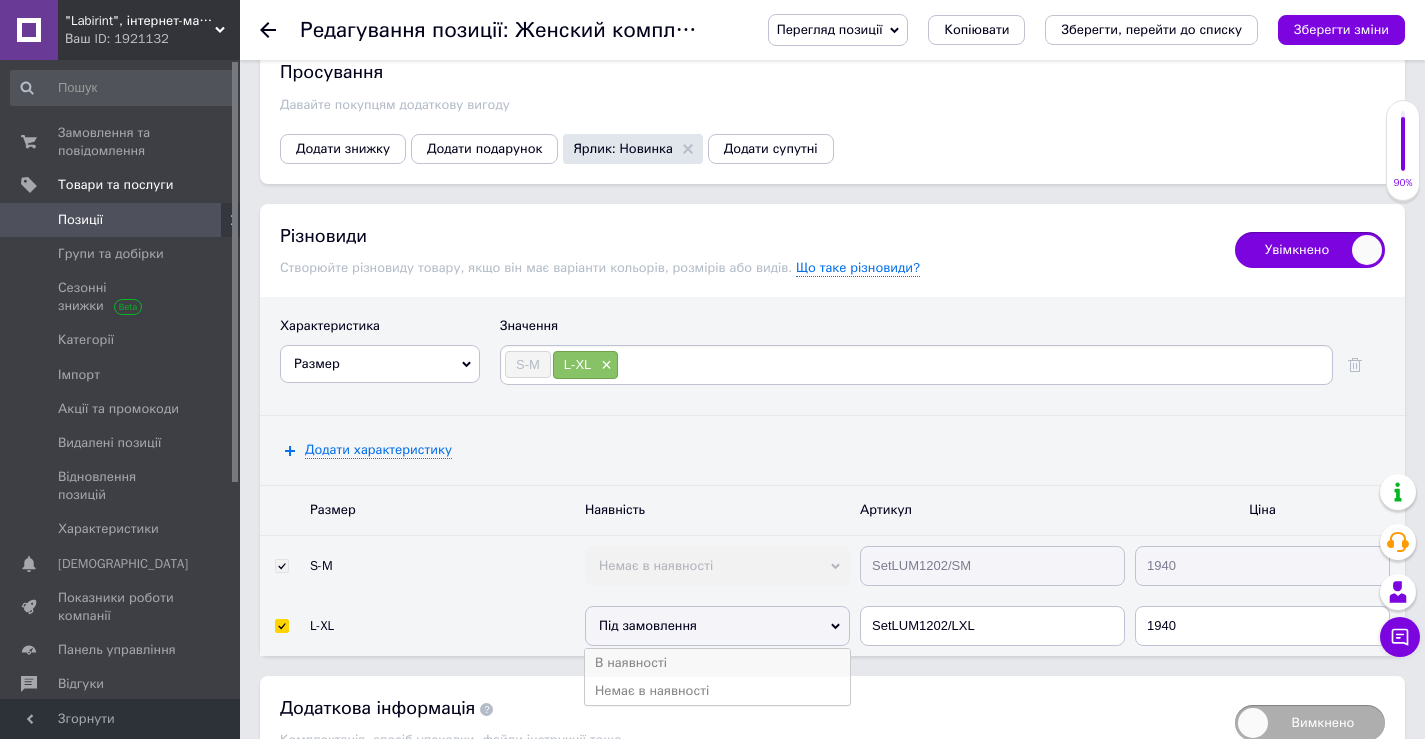 click on "В наявності" at bounding box center [717, 663] 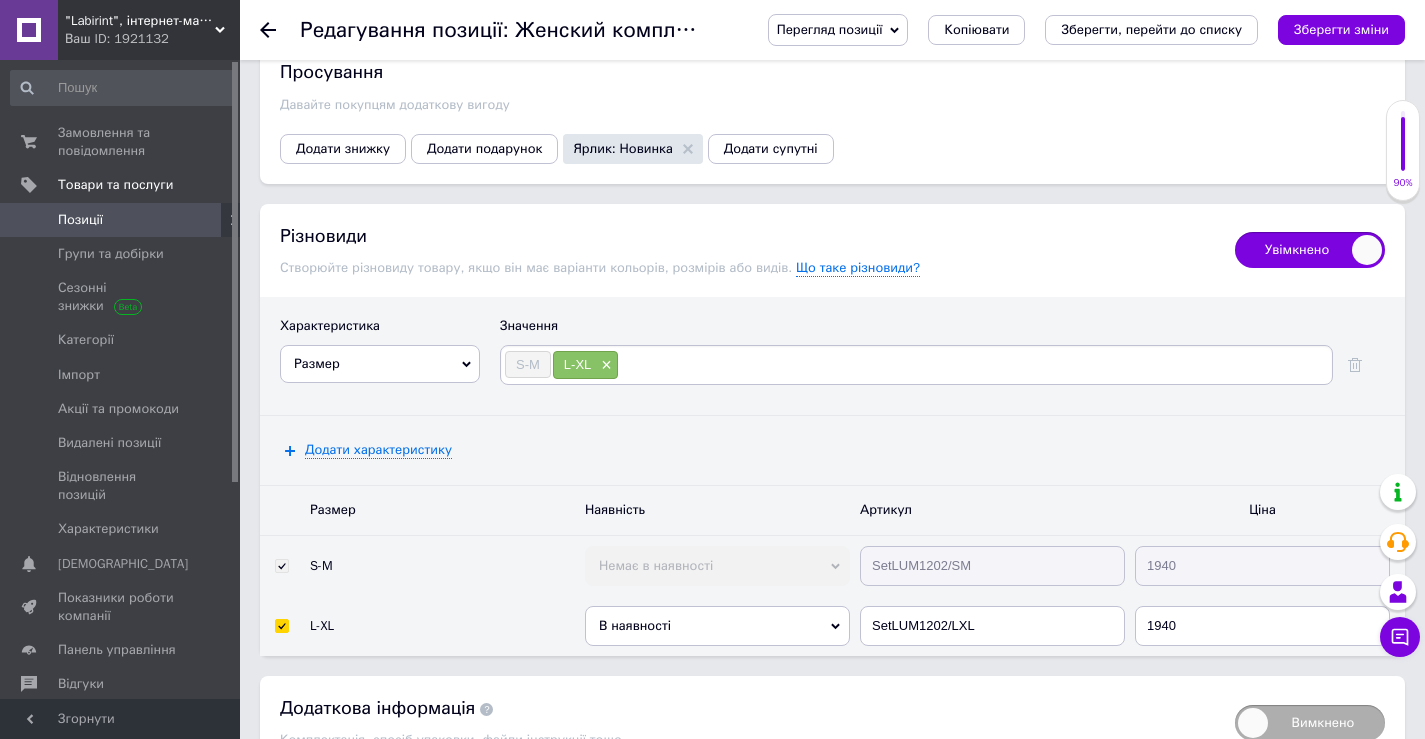 click on "В наявності" at bounding box center (717, 626) 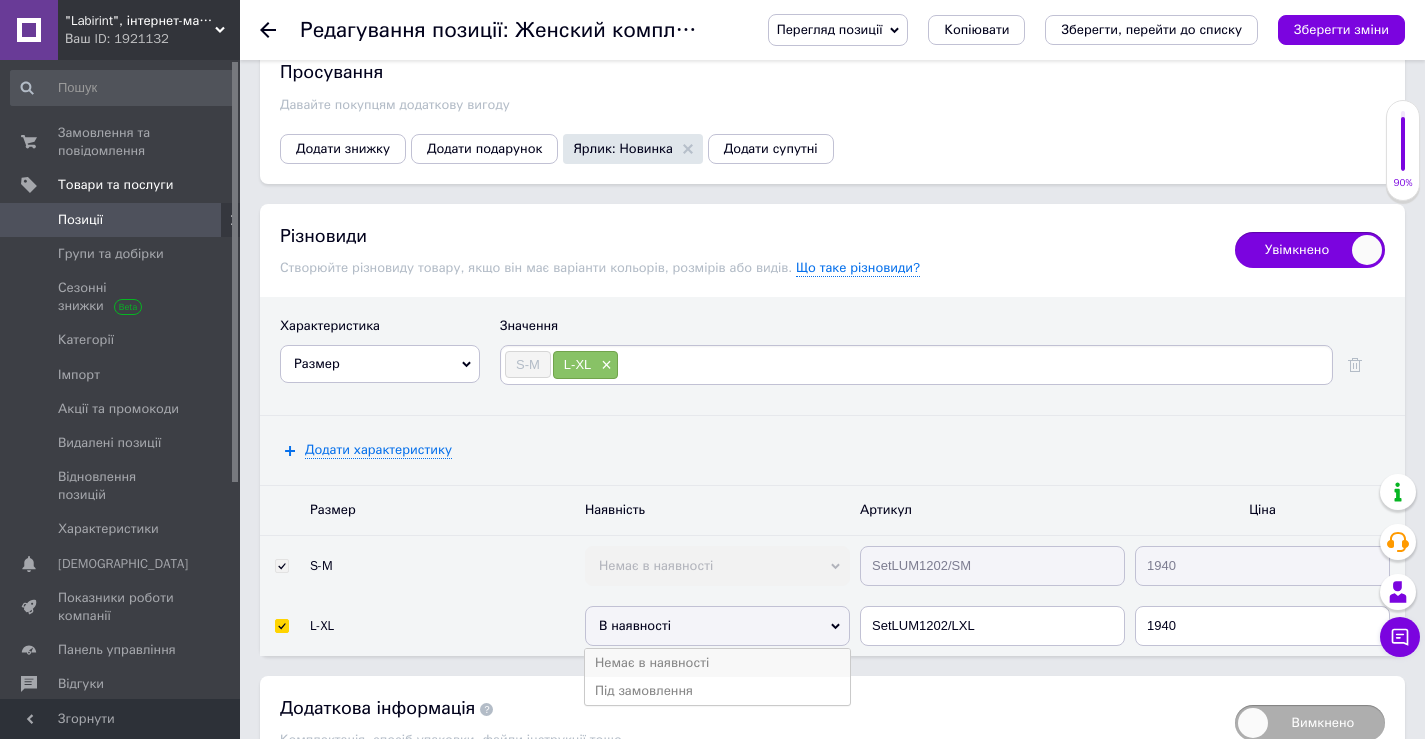 click on "Немає в наявності" at bounding box center [717, 663] 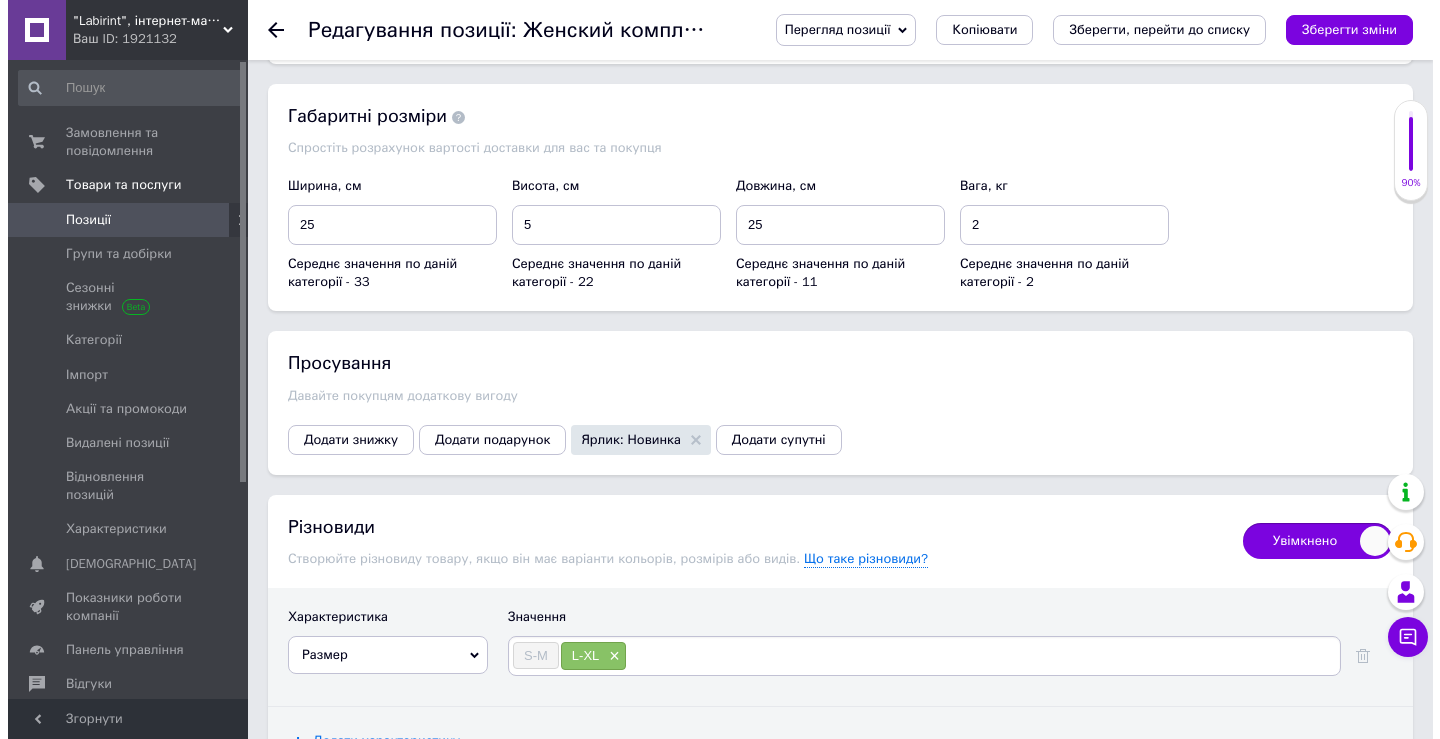 scroll, scrollTop: 2400, scrollLeft: 0, axis: vertical 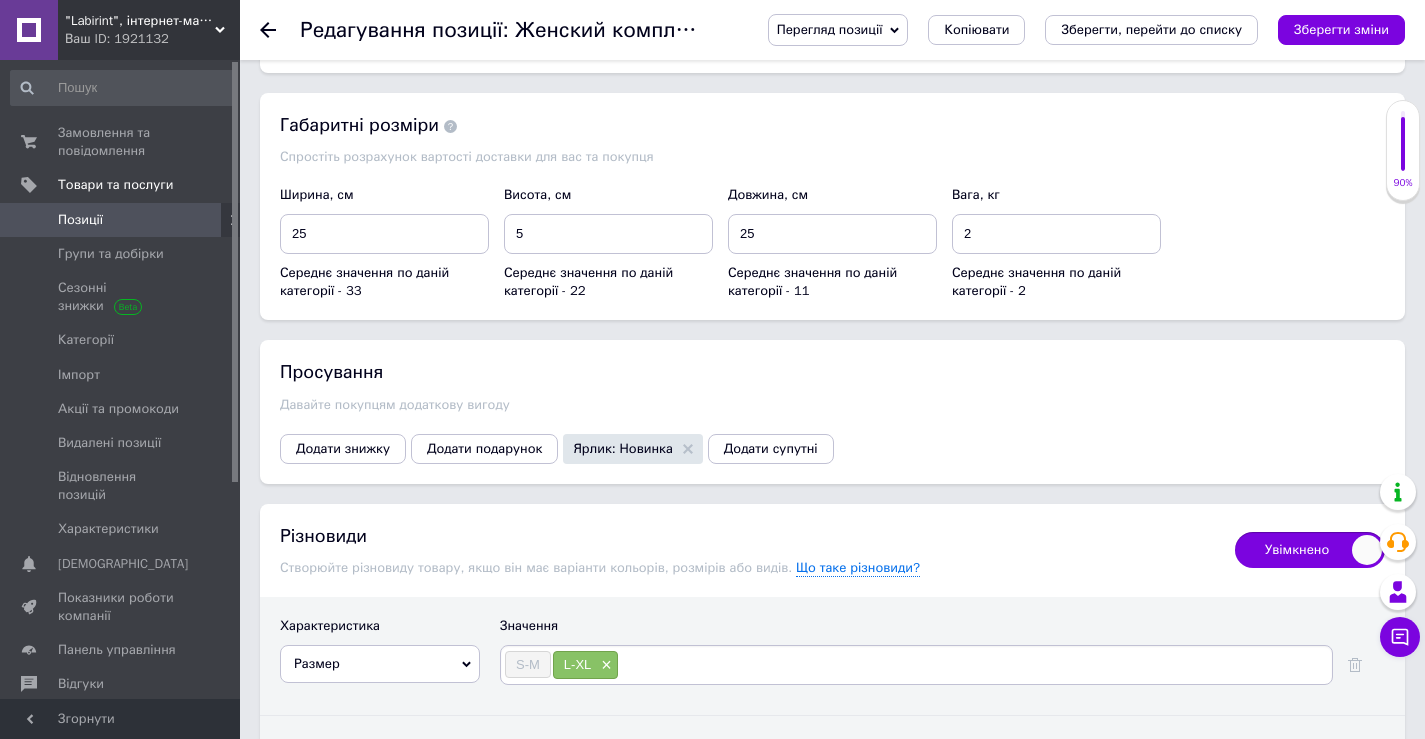 click on "Перегляд позиції Зберегти та переглянути на сайті Зберегти та переглянути на маркетплейсі Копіювати Зберегти, перейти до списку Зберегти зміни" at bounding box center [1066, 30] 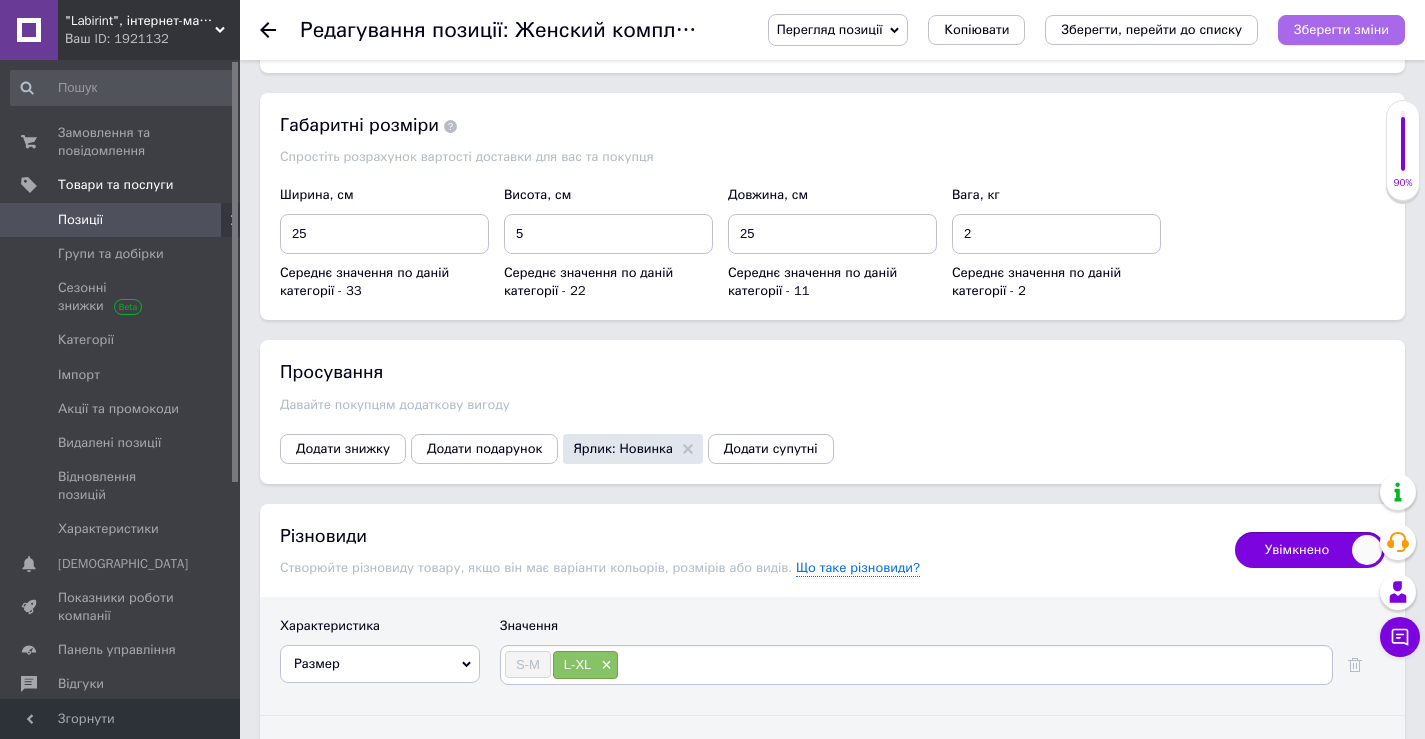 click on "Зберегти зміни" at bounding box center [1341, 29] 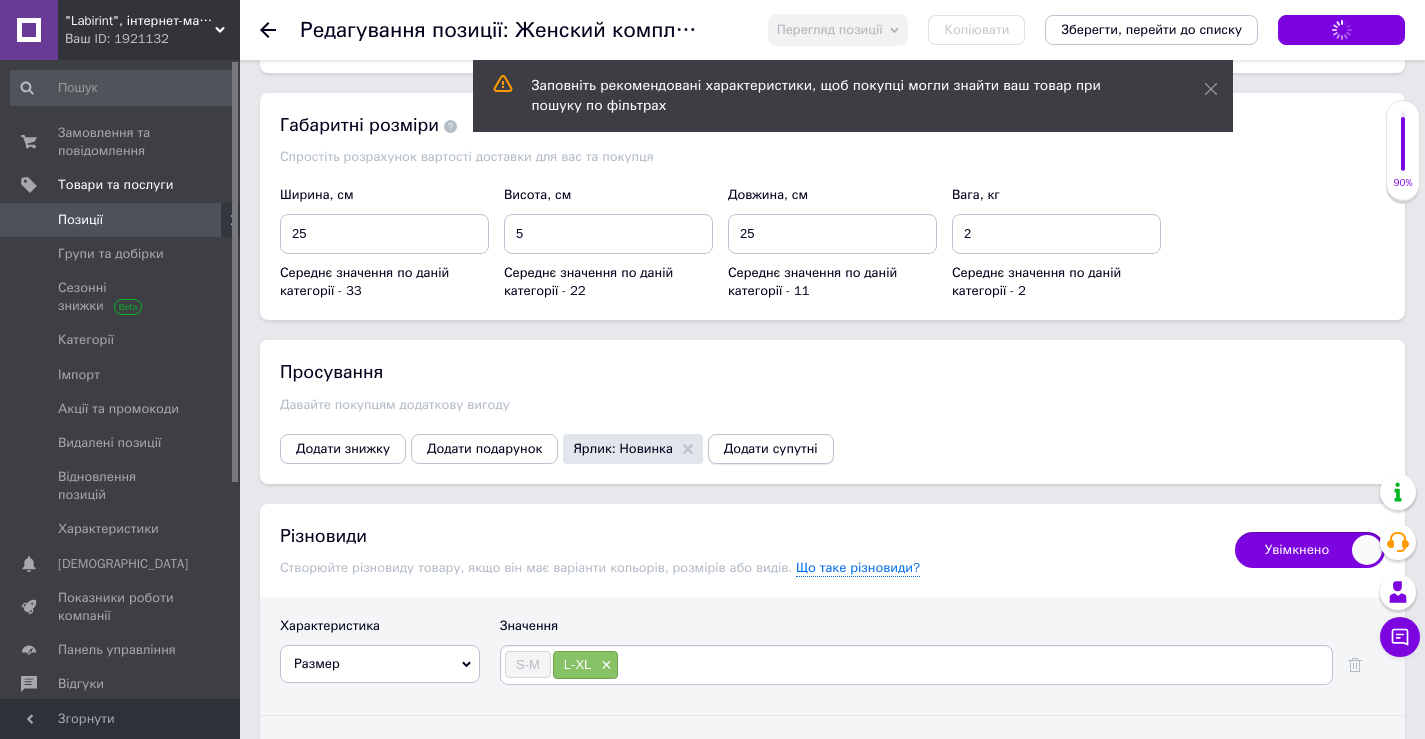 click on "Додати супутні" at bounding box center (771, 449) 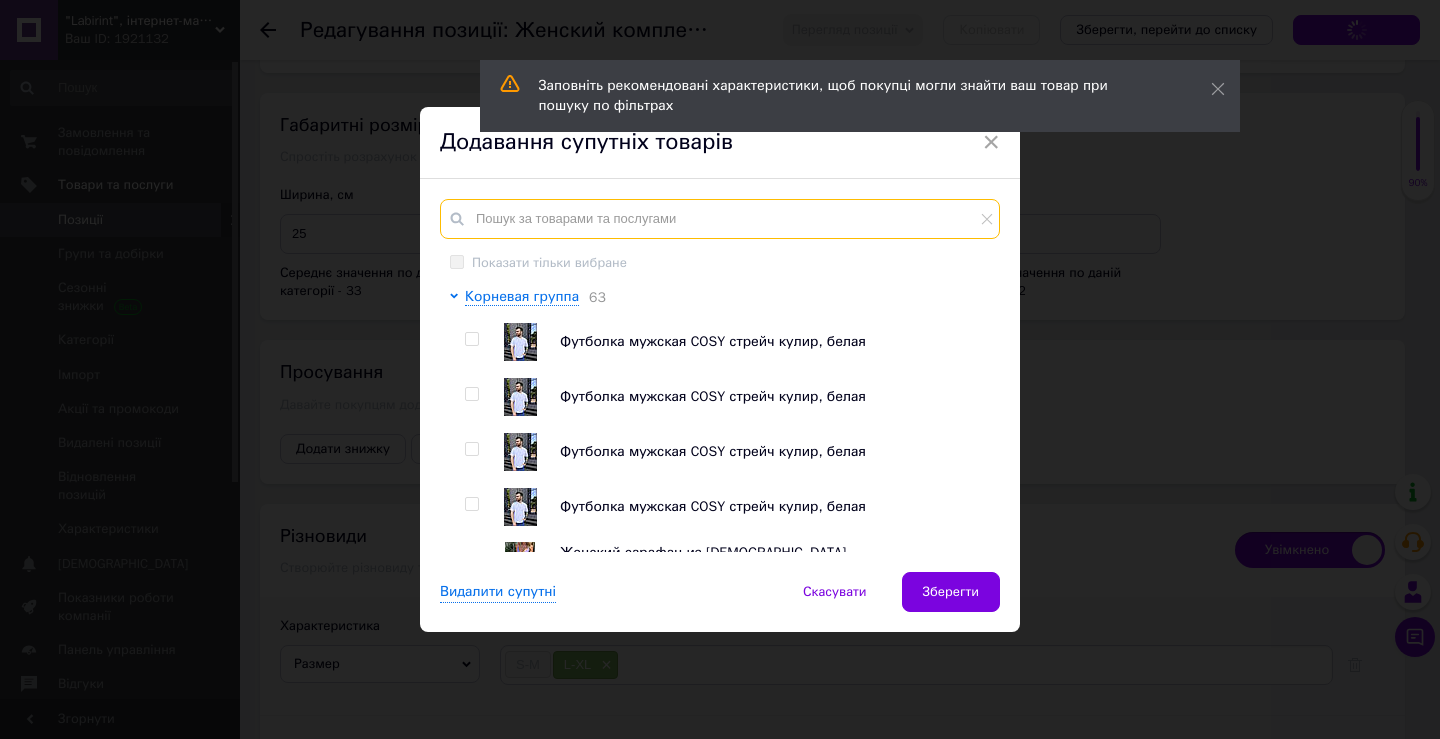 click at bounding box center (720, 219) 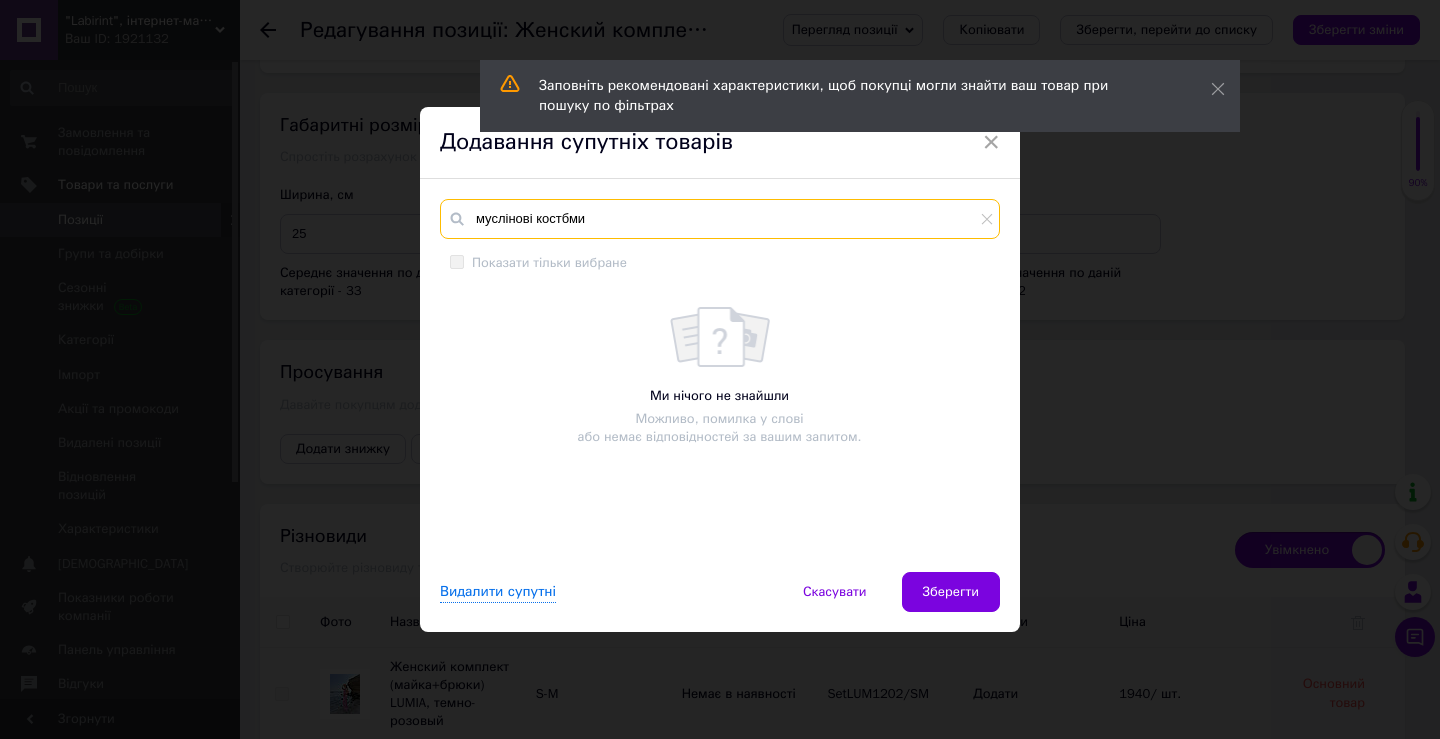 click on "муслінові костбми" at bounding box center [720, 219] 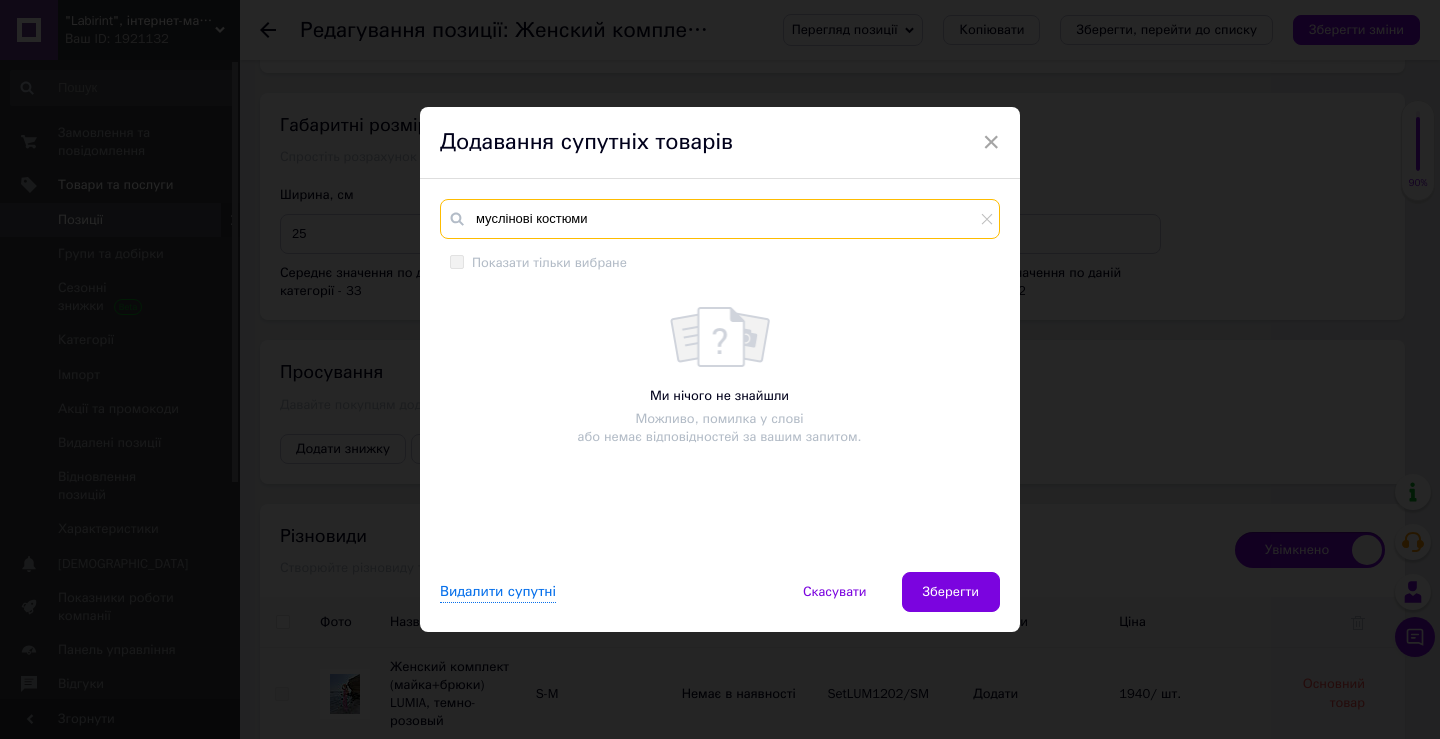 type on "муслінові костюми" 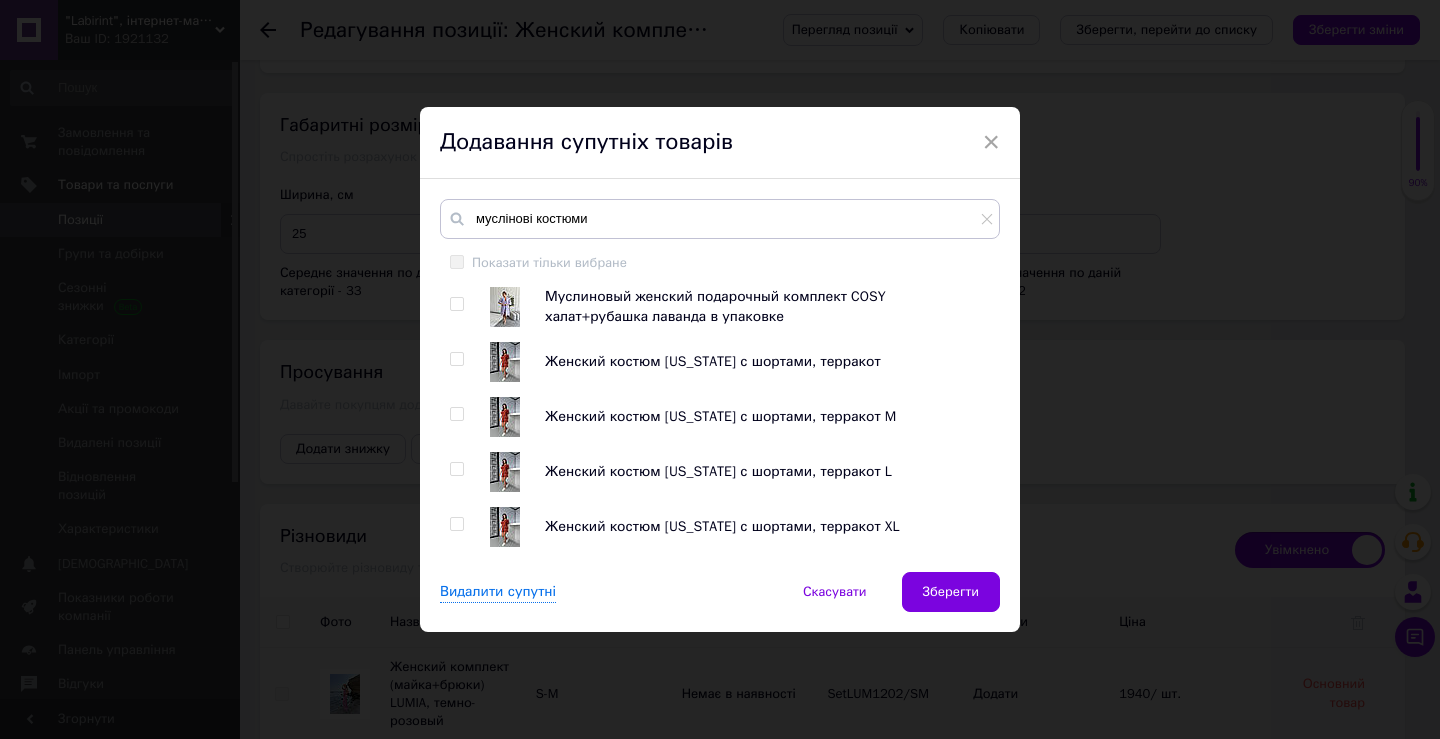 click at bounding box center (456, 359) 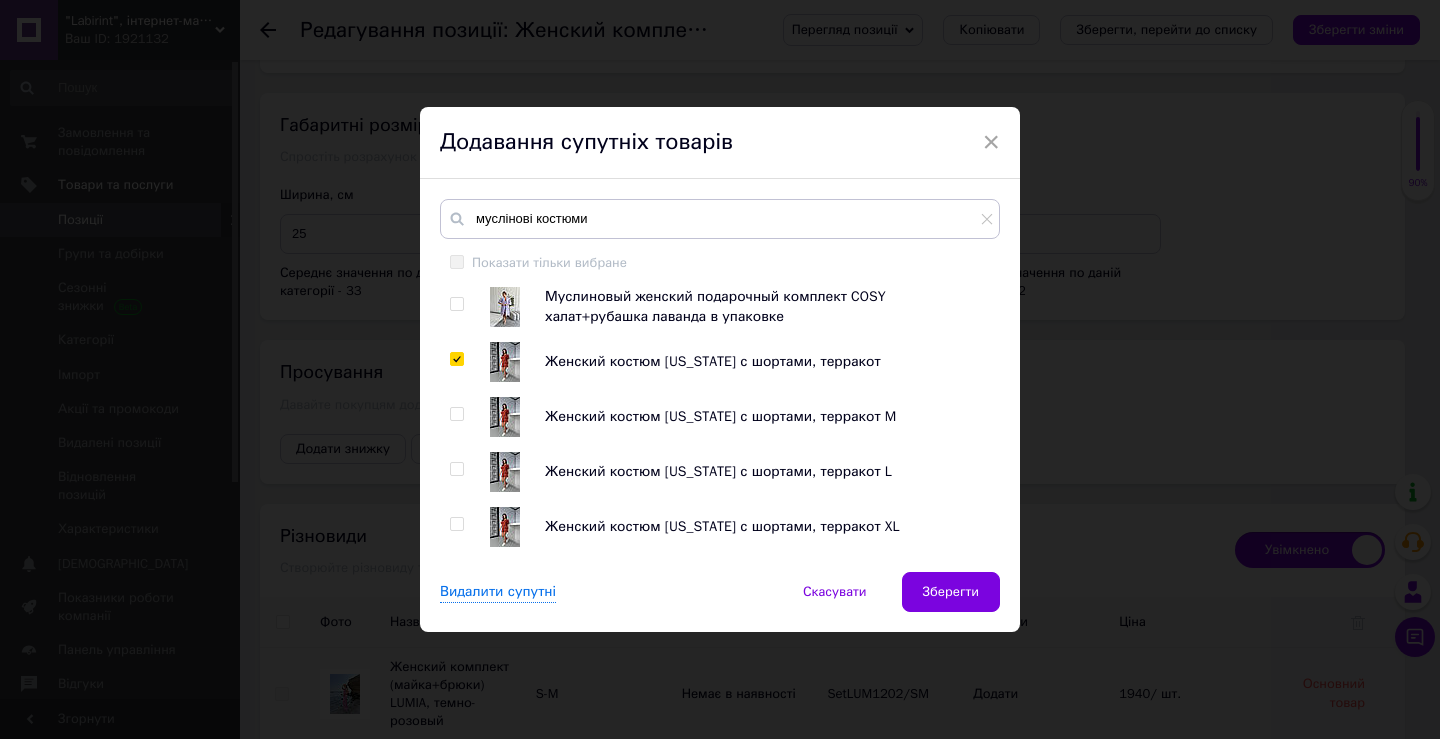 checkbox on "true" 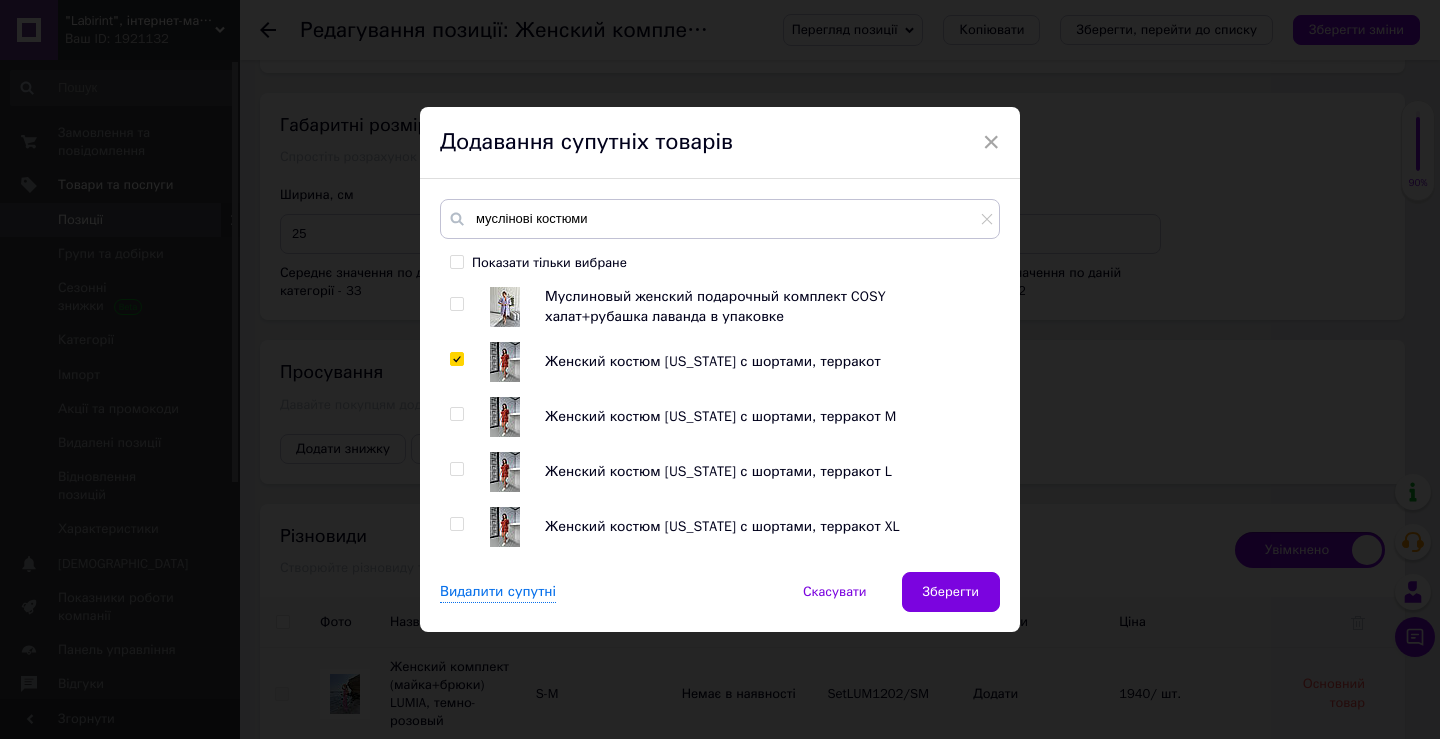 click at bounding box center [457, 414] 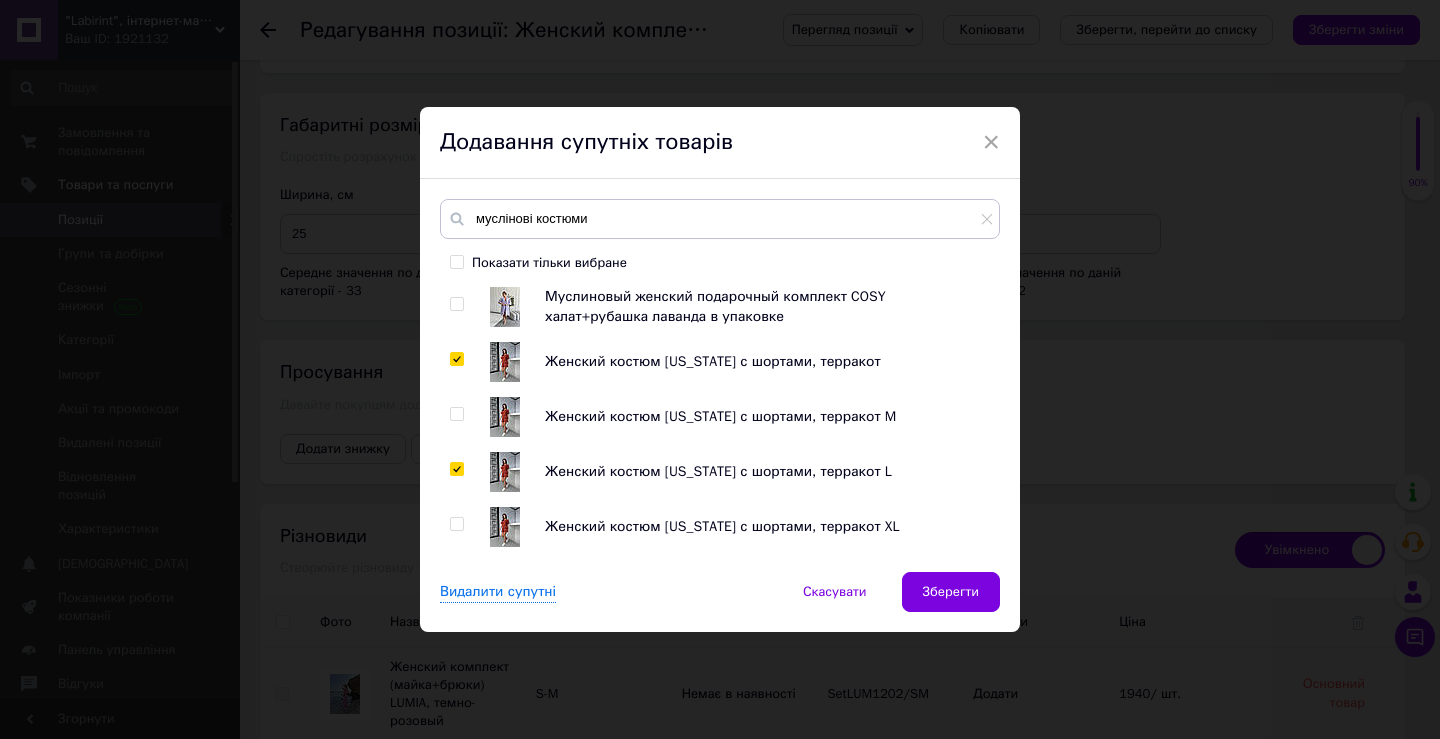 checkbox on "true" 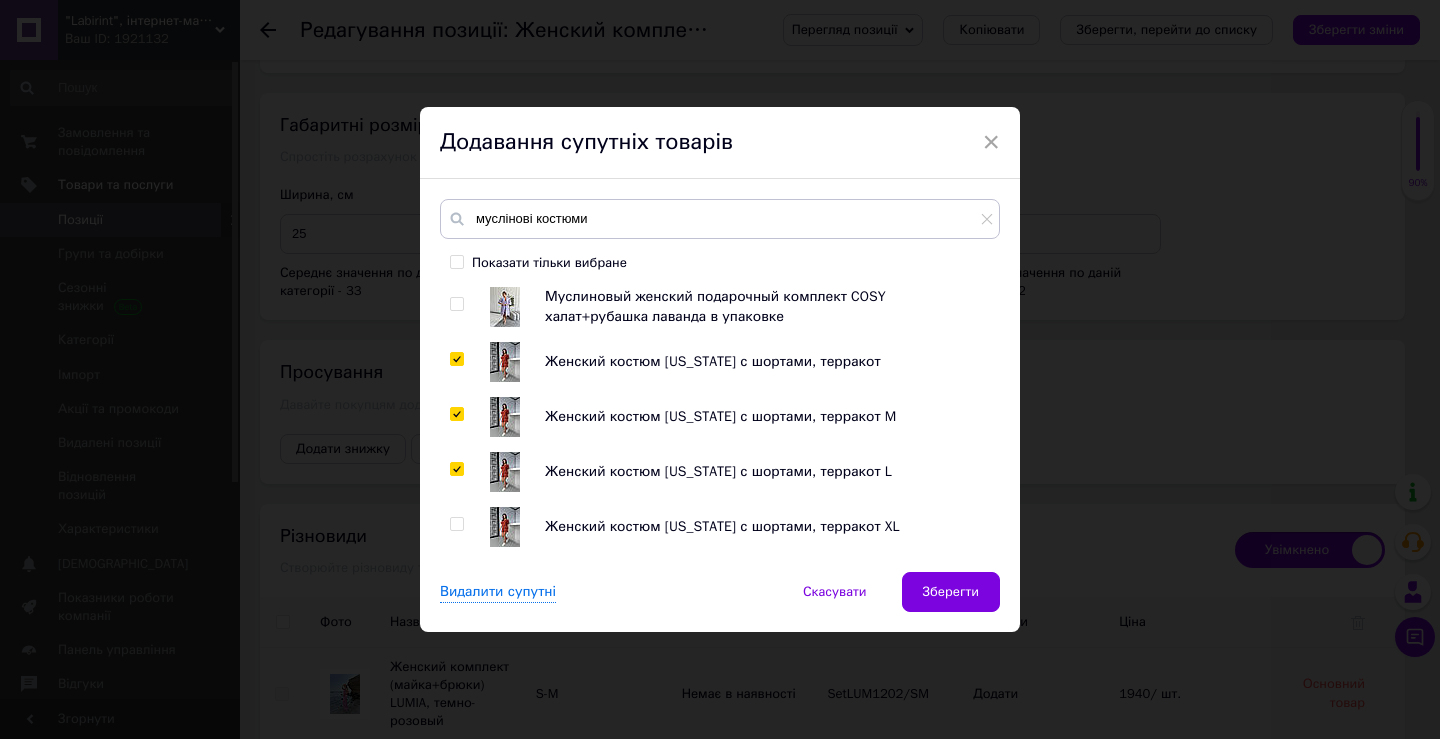 checkbox on "true" 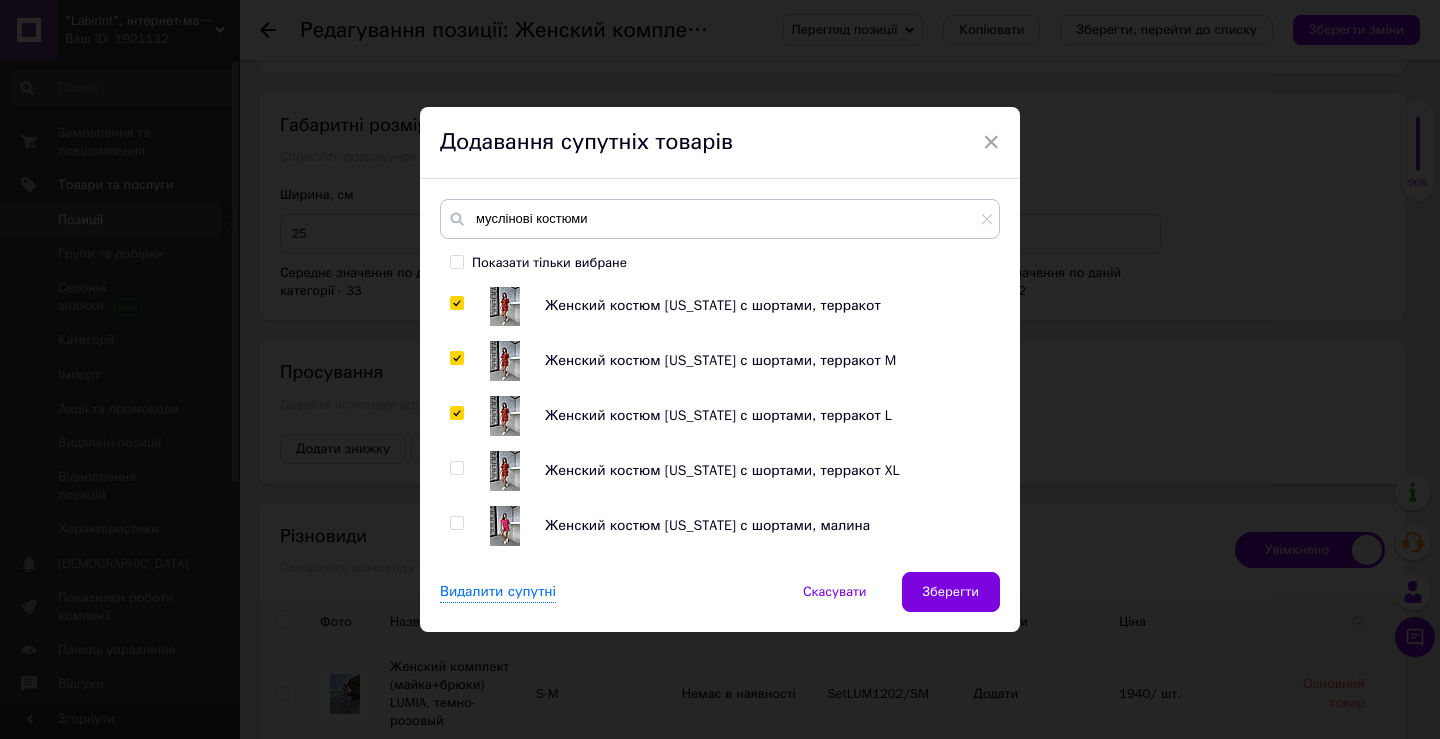 scroll, scrollTop: 100, scrollLeft: 0, axis: vertical 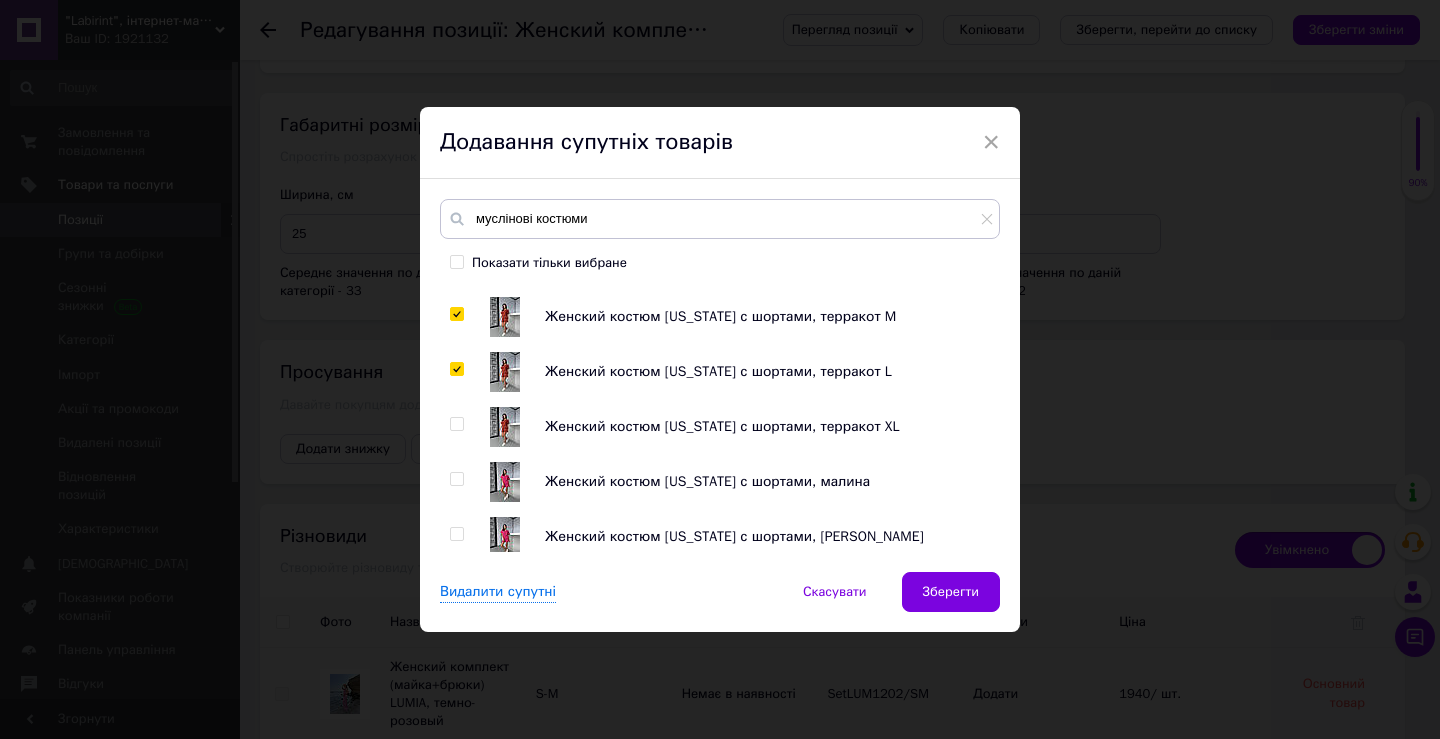 click at bounding box center (456, 424) 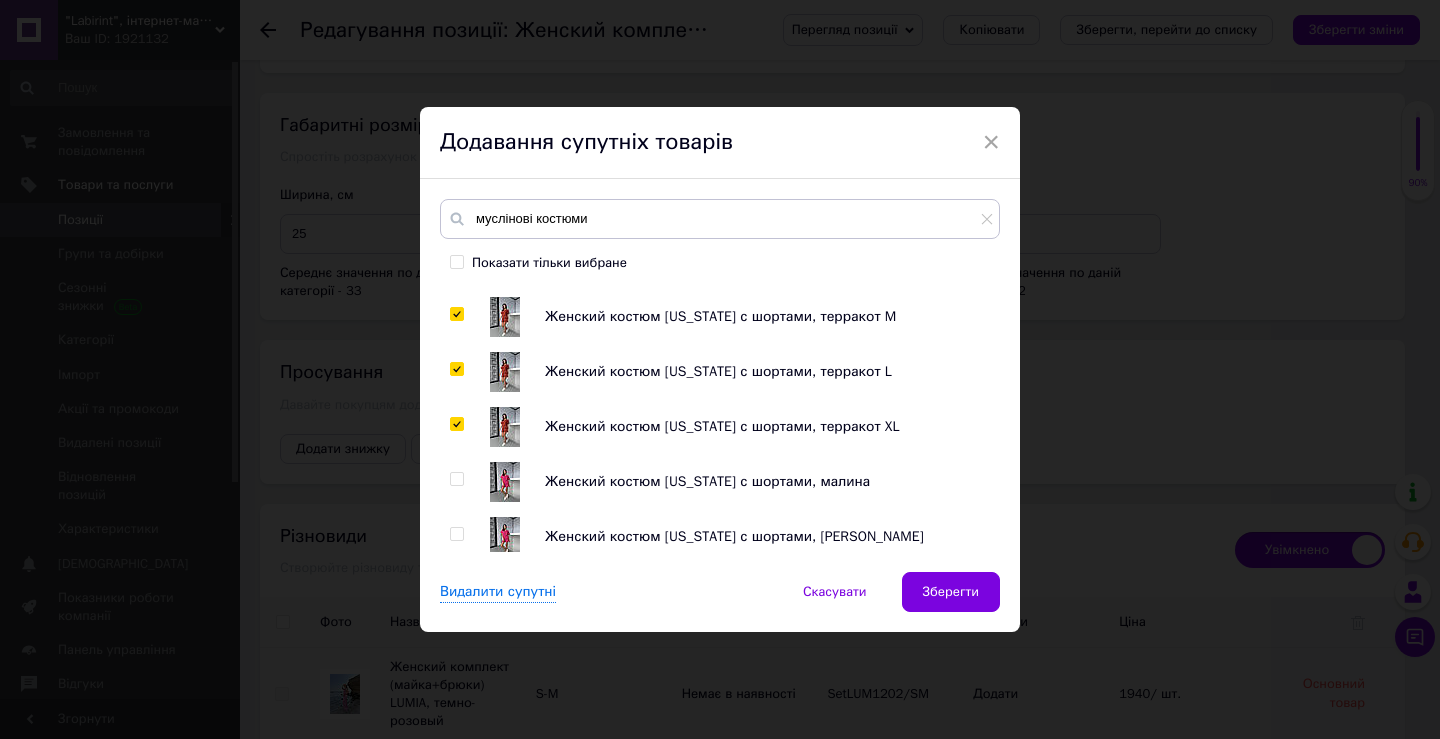checkbox on "true" 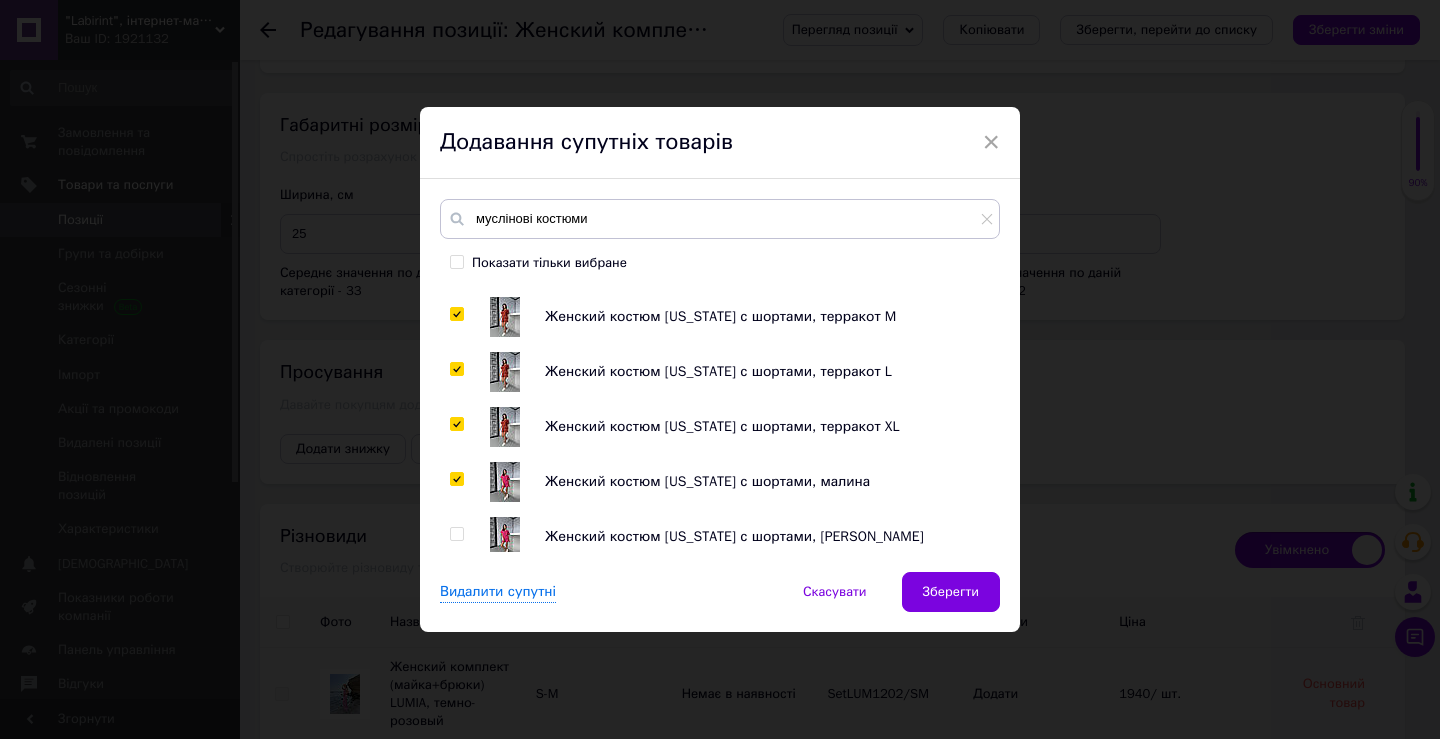 checkbox on "true" 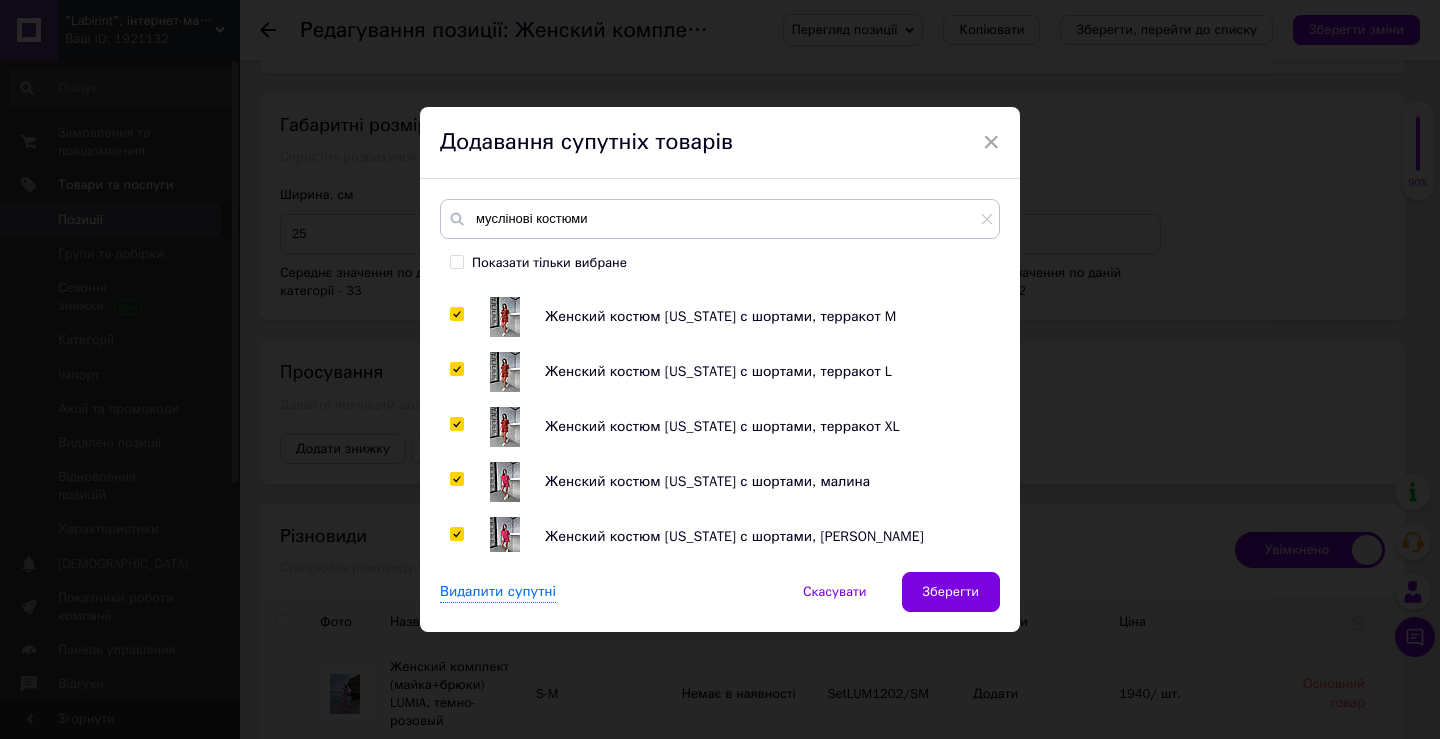 checkbox on "true" 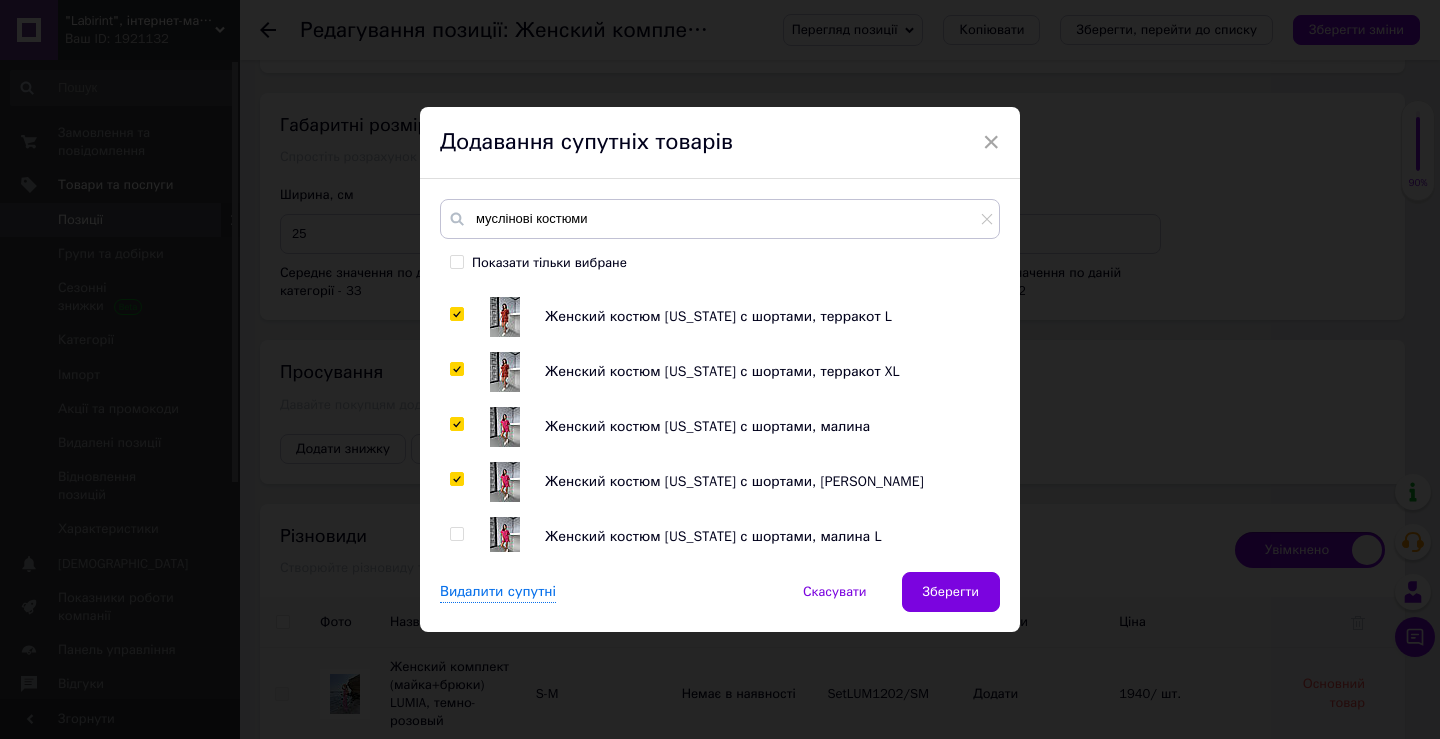 scroll, scrollTop: 200, scrollLeft: 0, axis: vertical 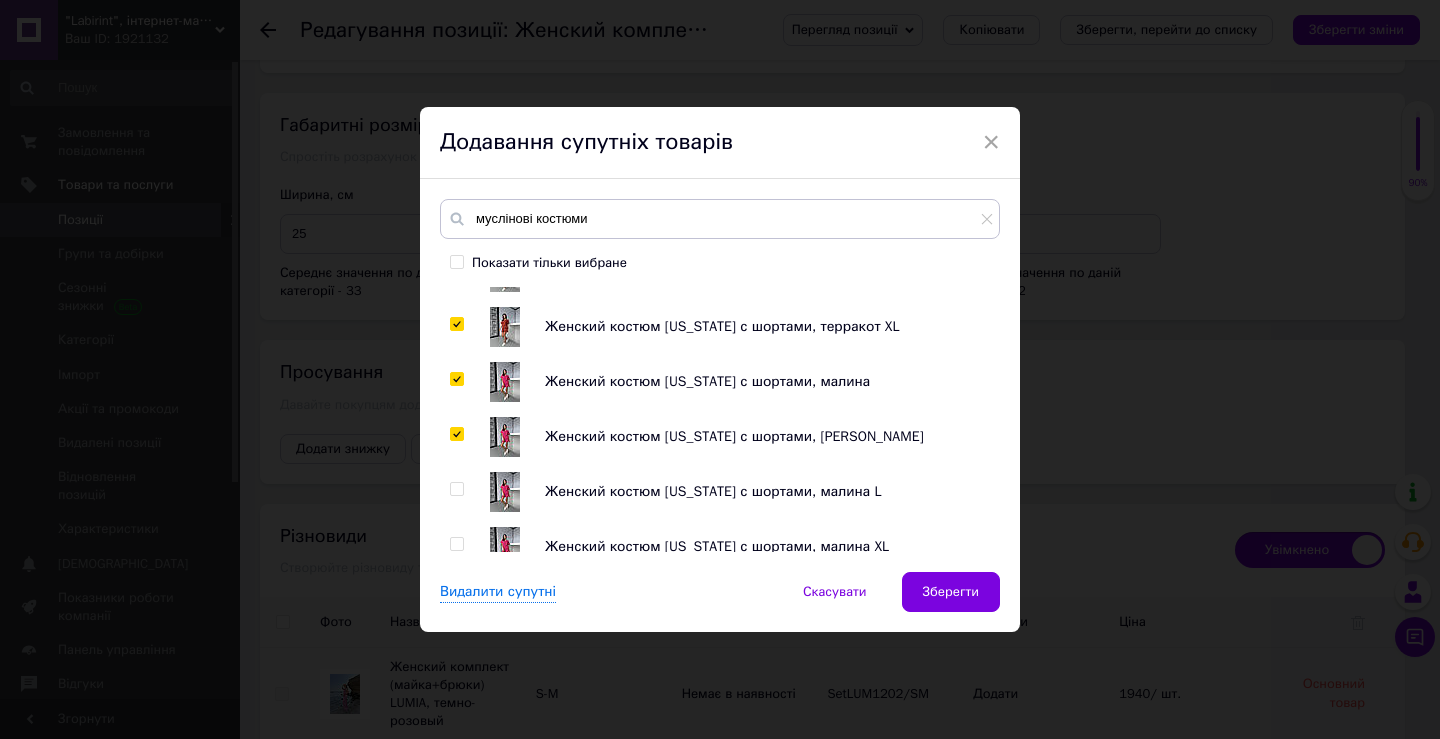 click at bounding box center (456, 489) 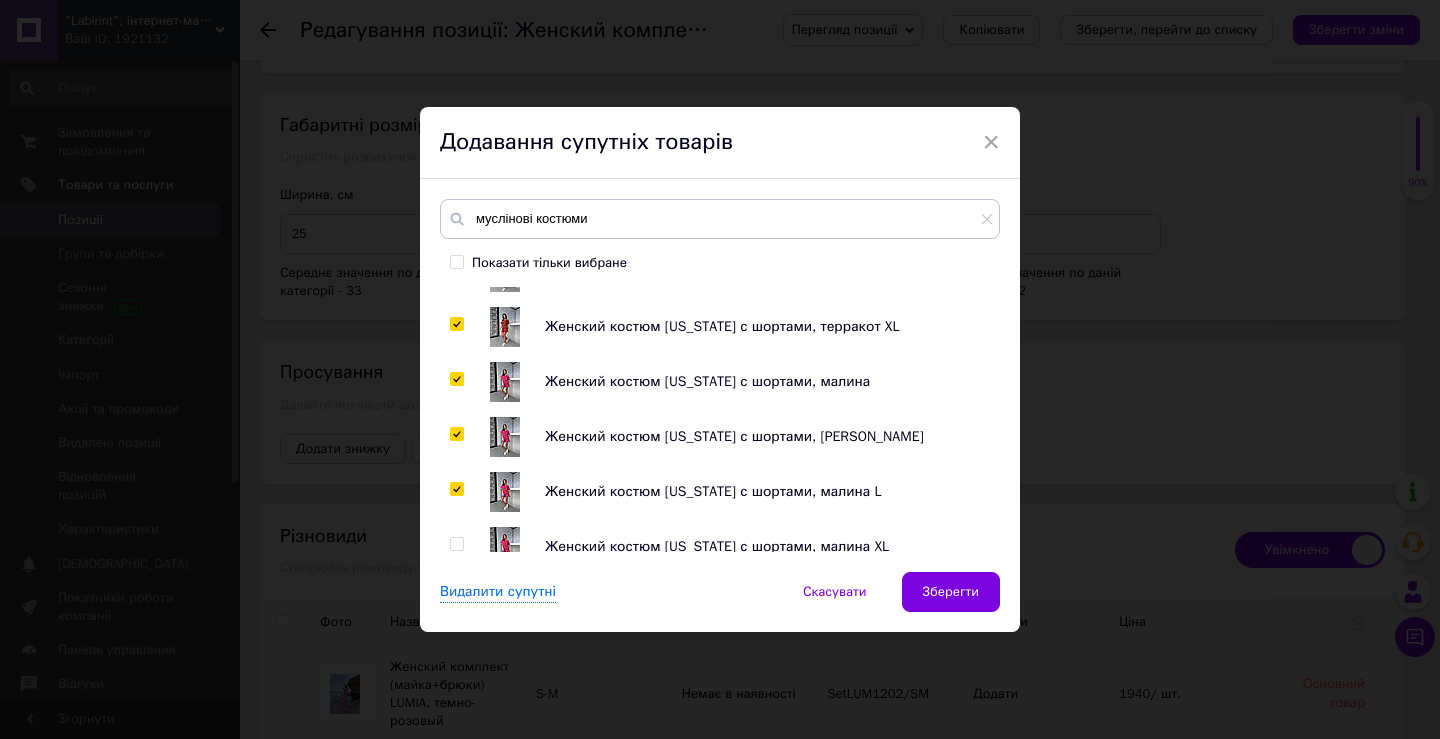 checkbox on "true" 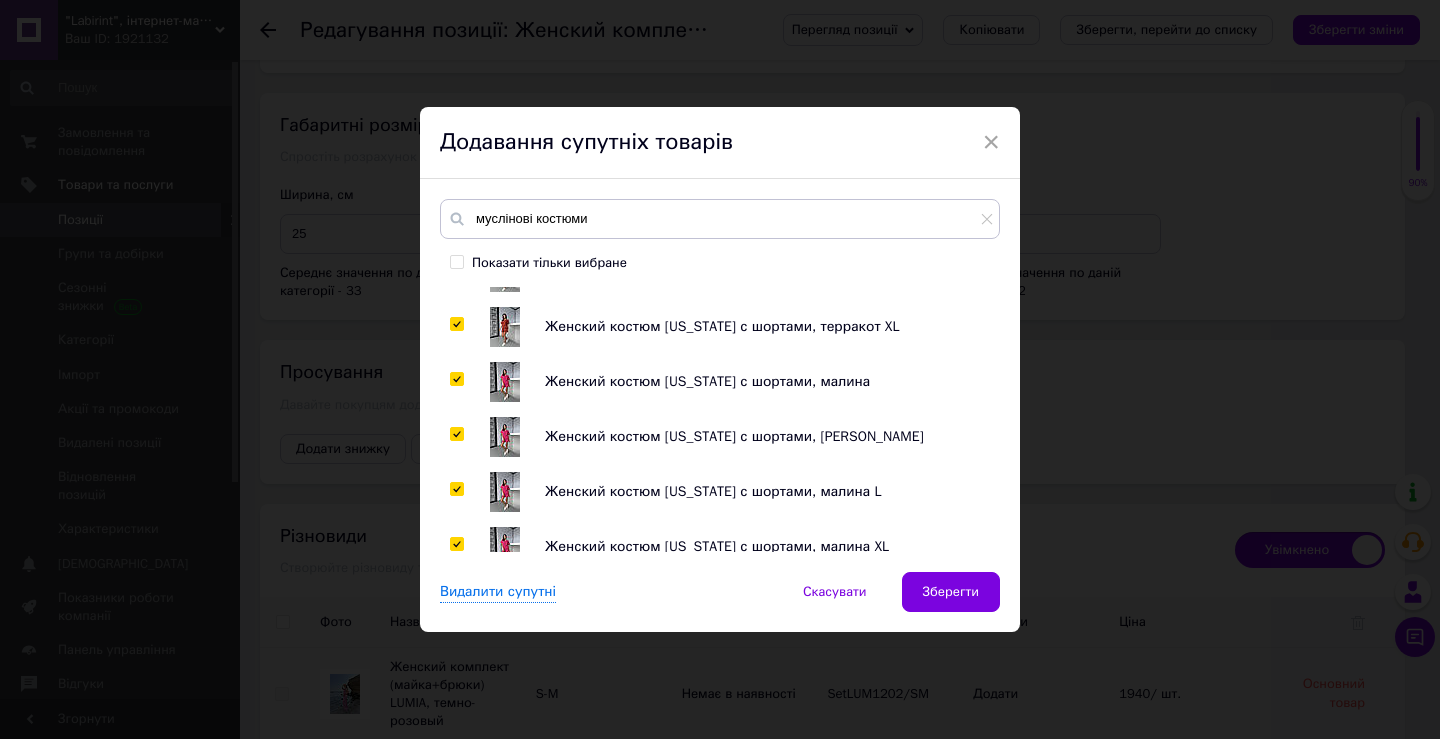 checkbox on "true" 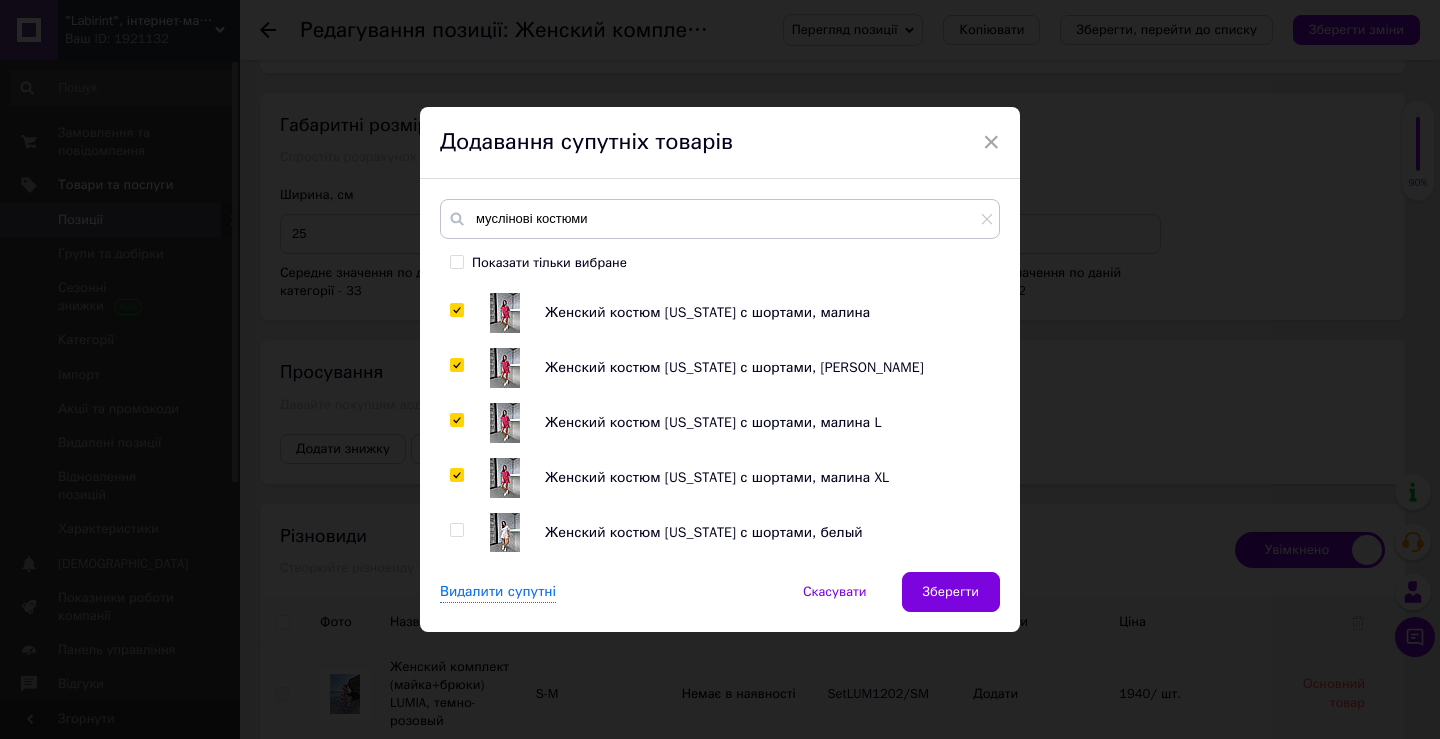 scroll, scrollTop: 300, scrollLeft: 0, axis: vertical 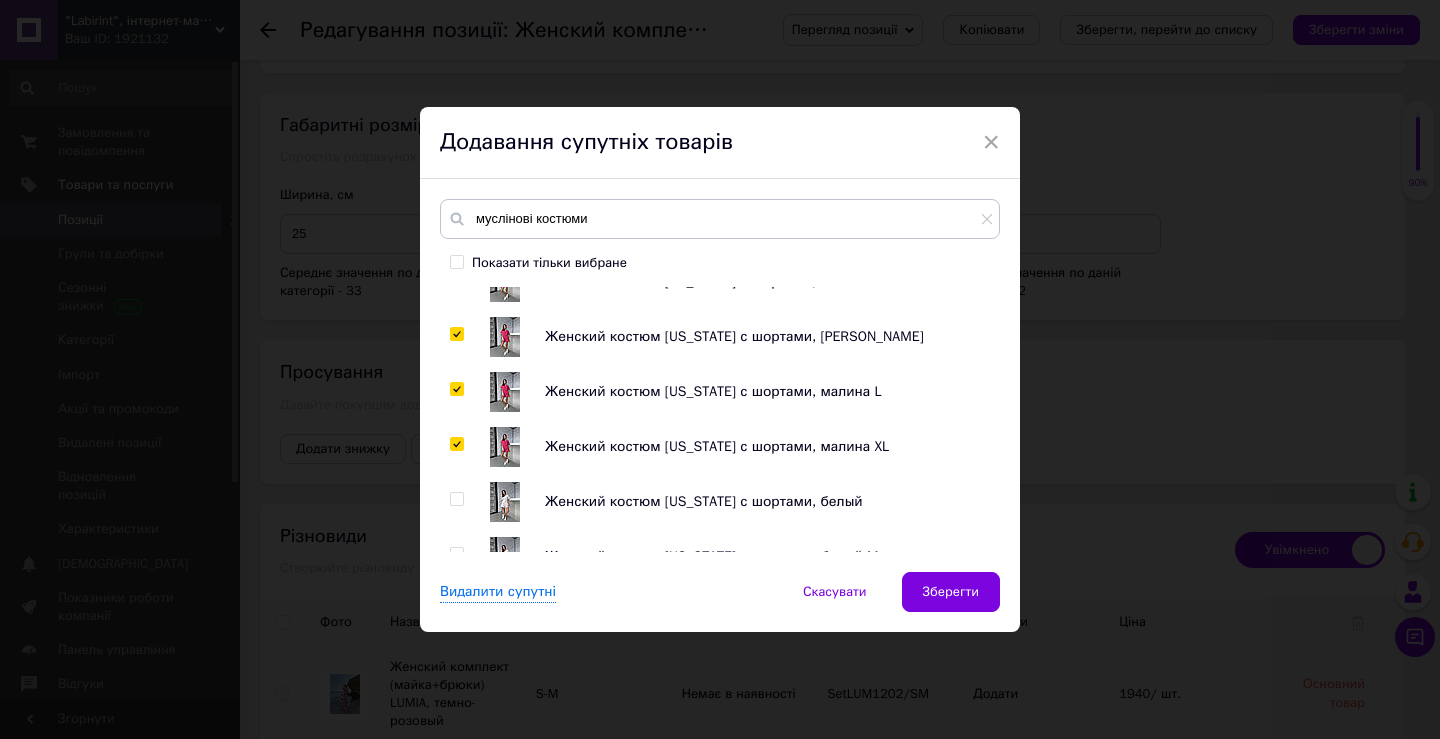 click at bounding box center [456, 499] 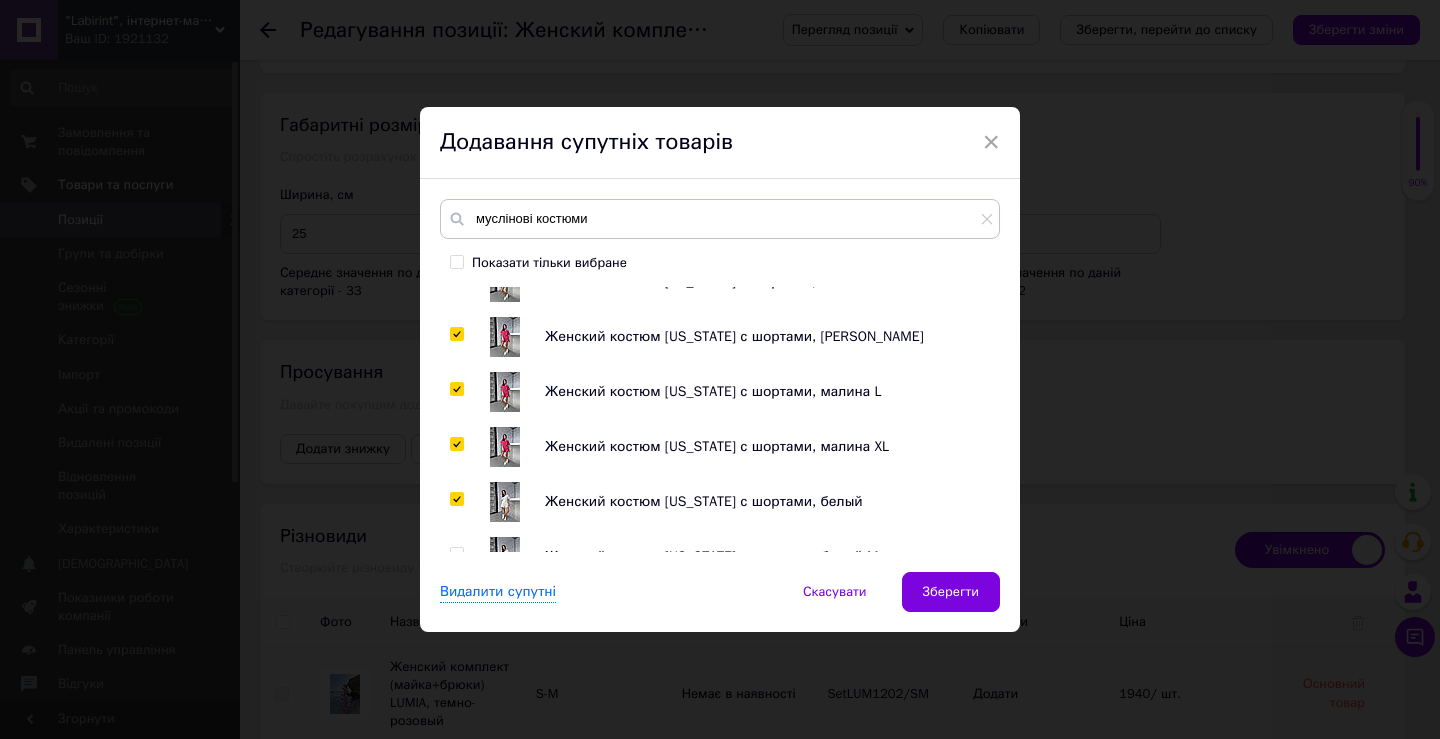 checkbox on "true" 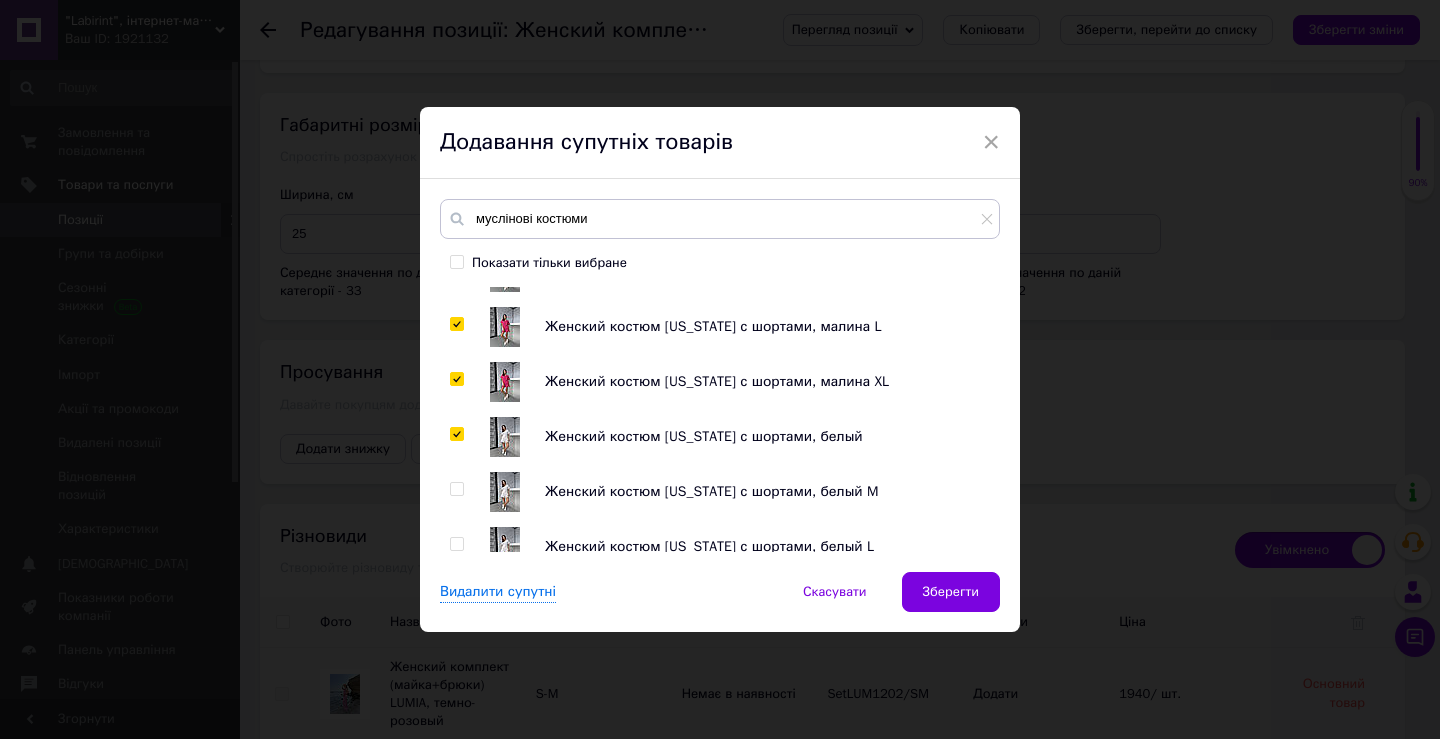 scroll, scrollTop: 400, scrollLeft: 0, axis: vertical 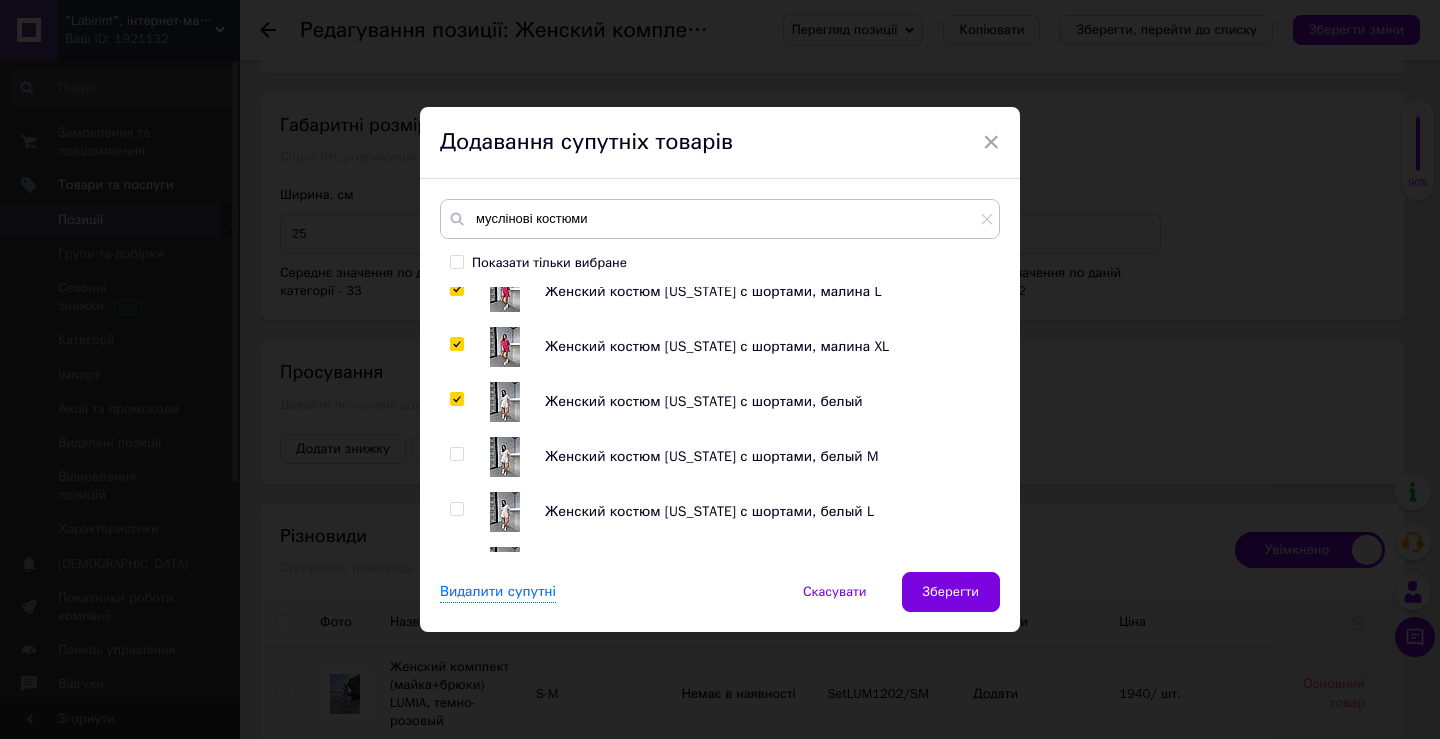 click at bounding box center [456, 454] 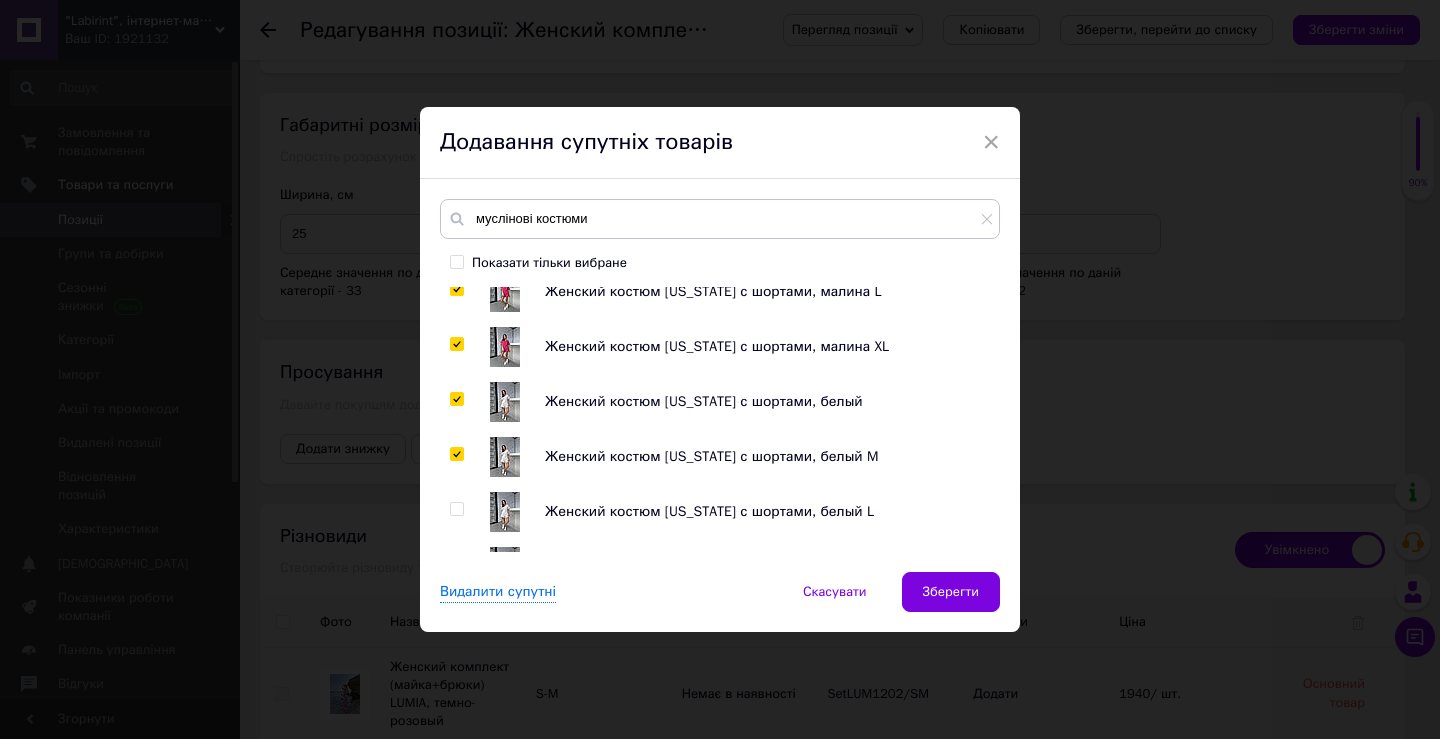 checkbox on "true" 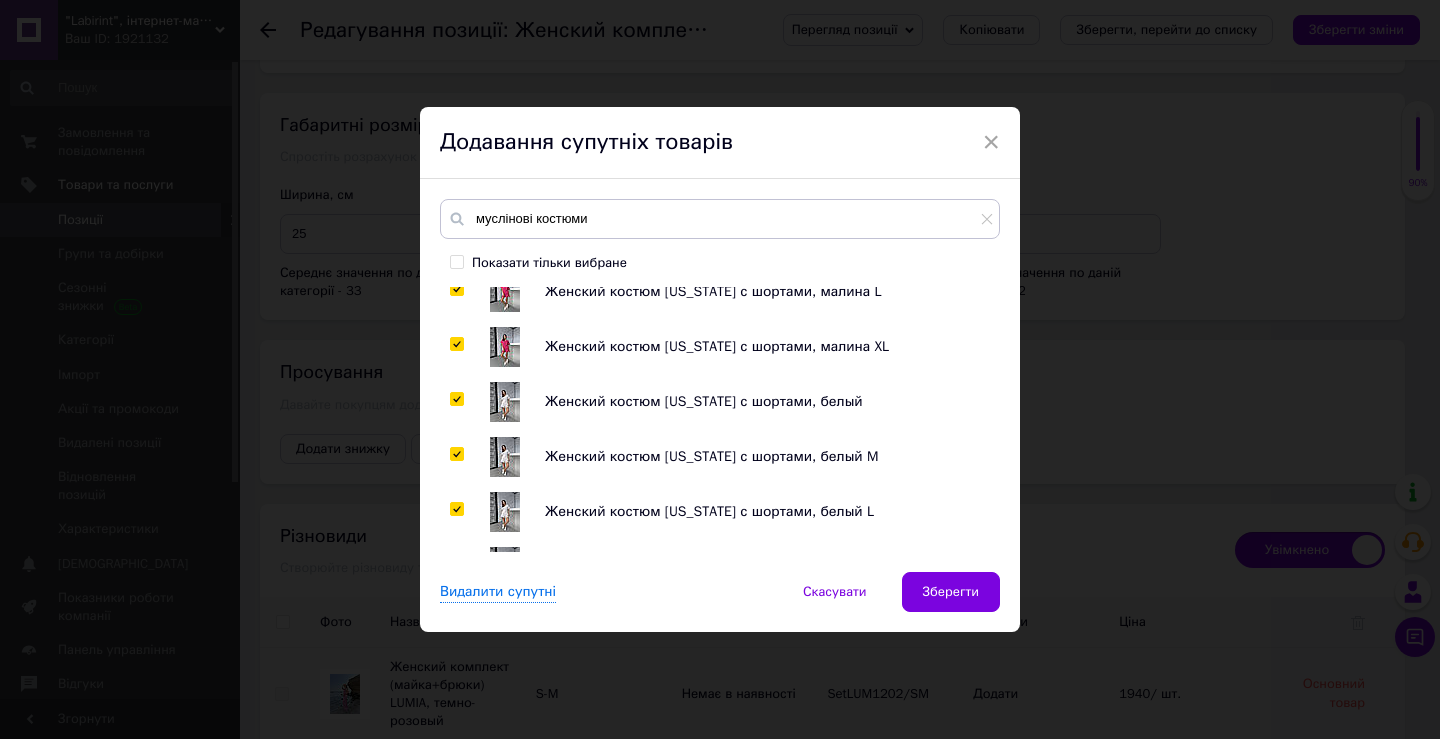 checkbox on "true" 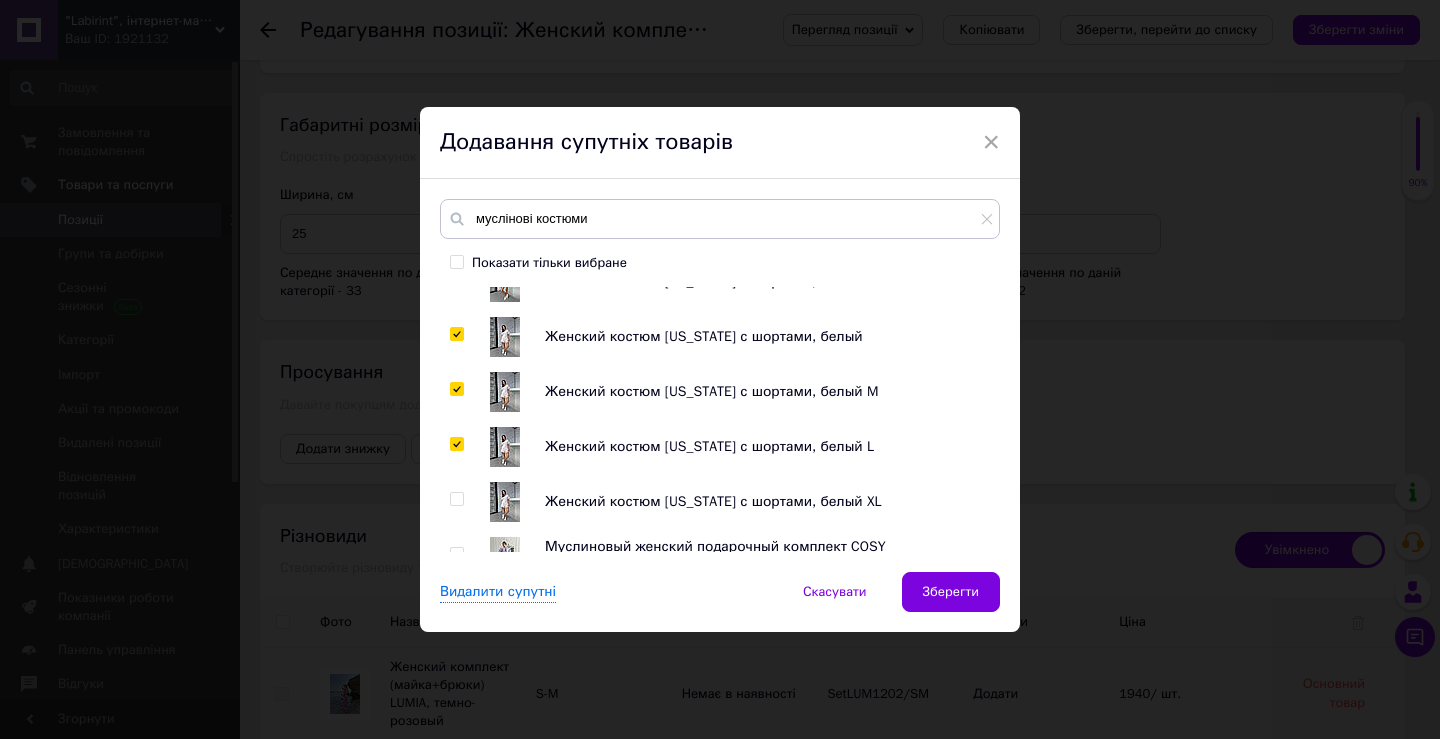 scroll, scrollTop: 500, scrollLeft: 0, axis: vertical 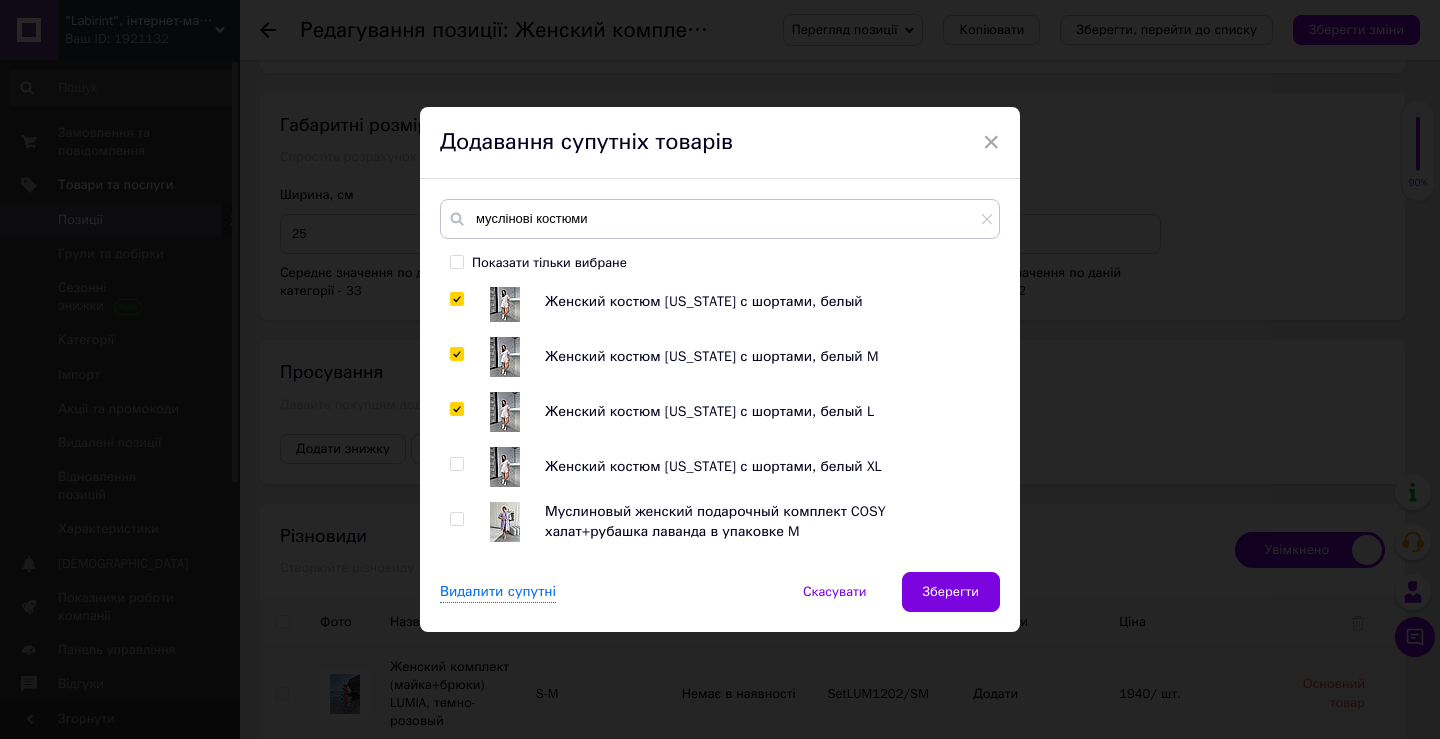 click at bounding box center (456, 464) 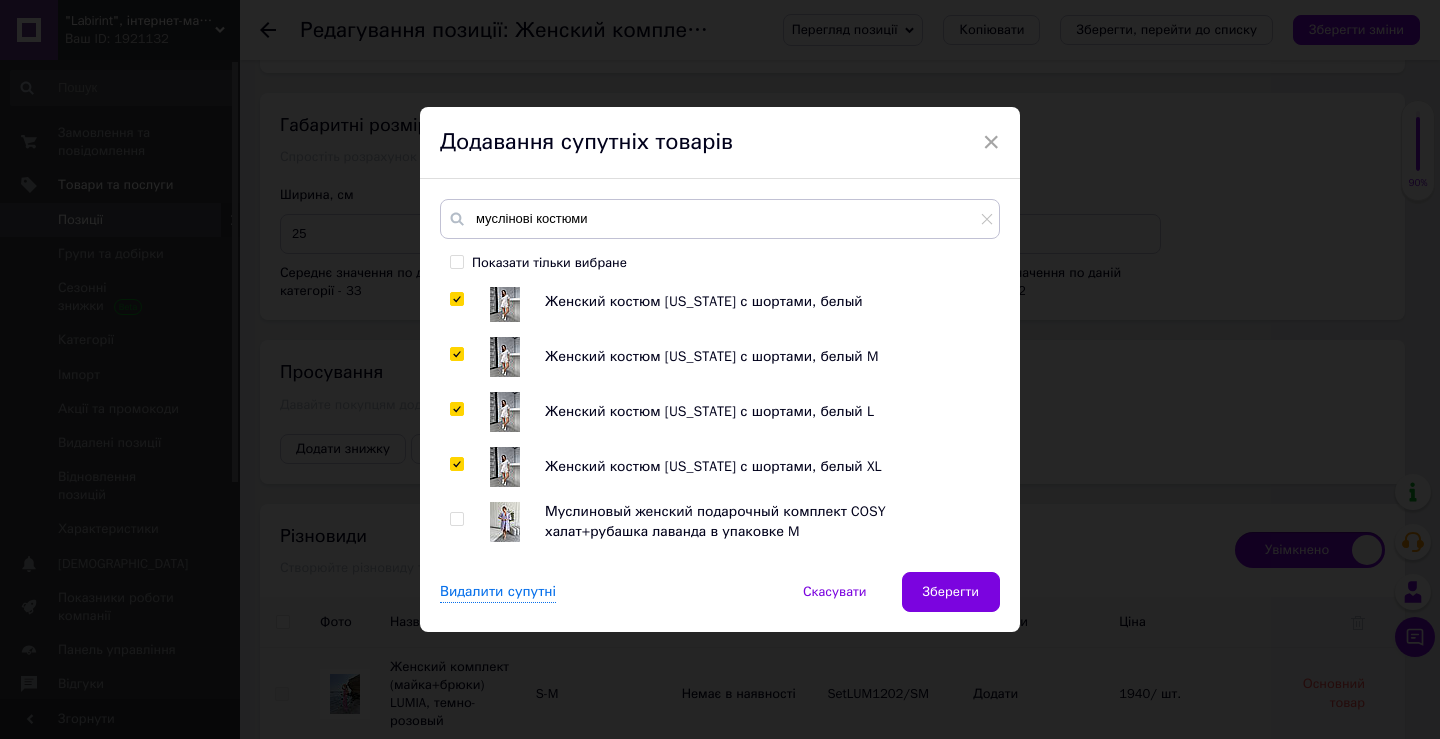 checkbox on "true" 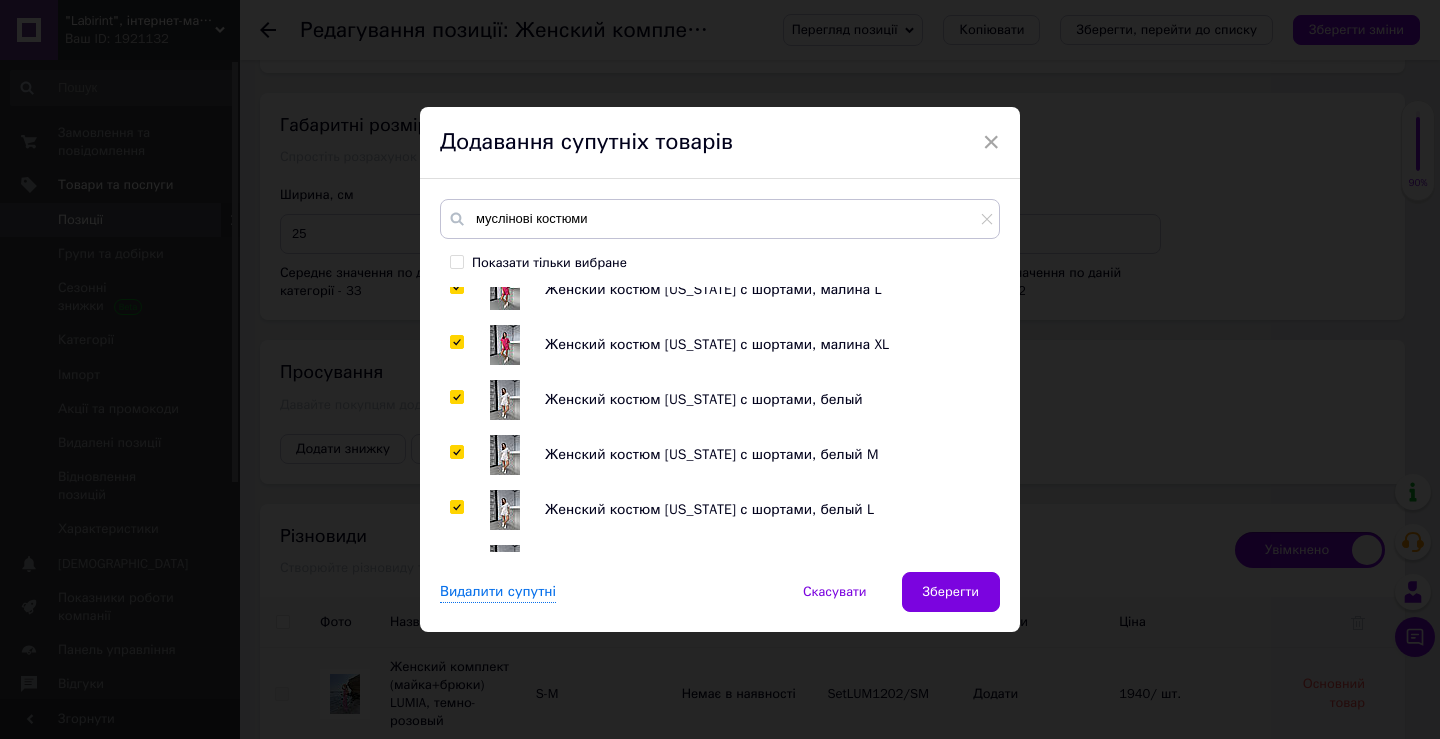 scroll, scrollTop: 400, scrollLeft: 0, axis: vertical 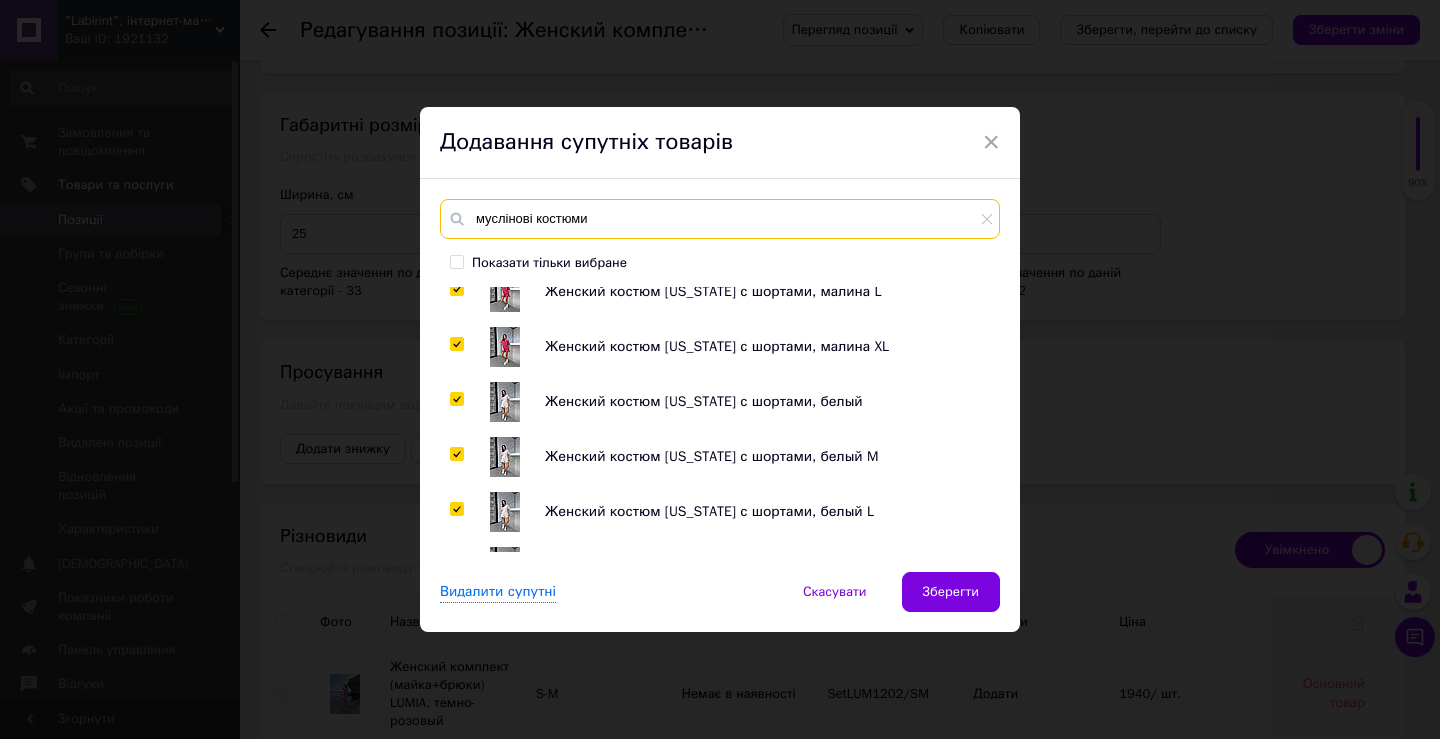 drag, startPoint x: 596, startPoint y: 216, endPoint x: 470, endPoint y: 241, distance: 128.45622 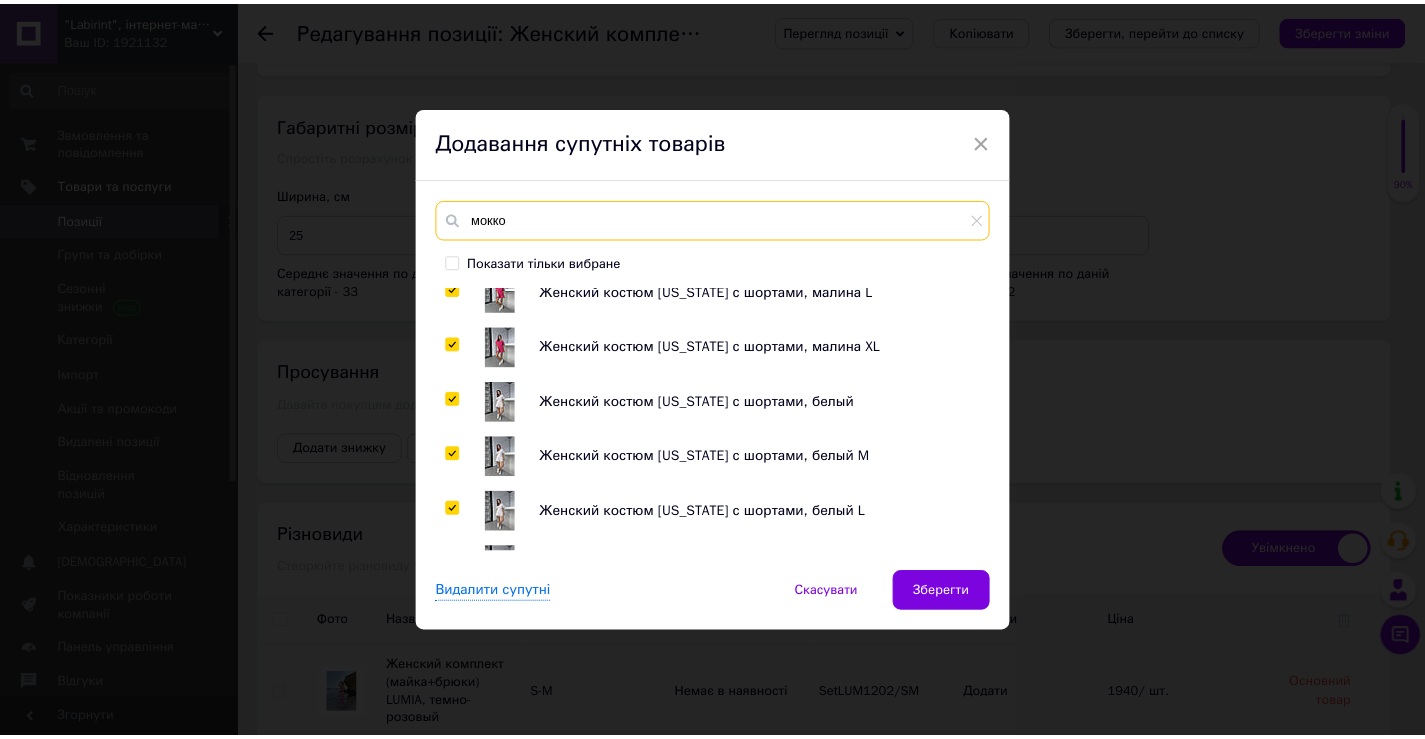 scroll, scrollTop: 215, scrollLeft: 0, axis: vertical 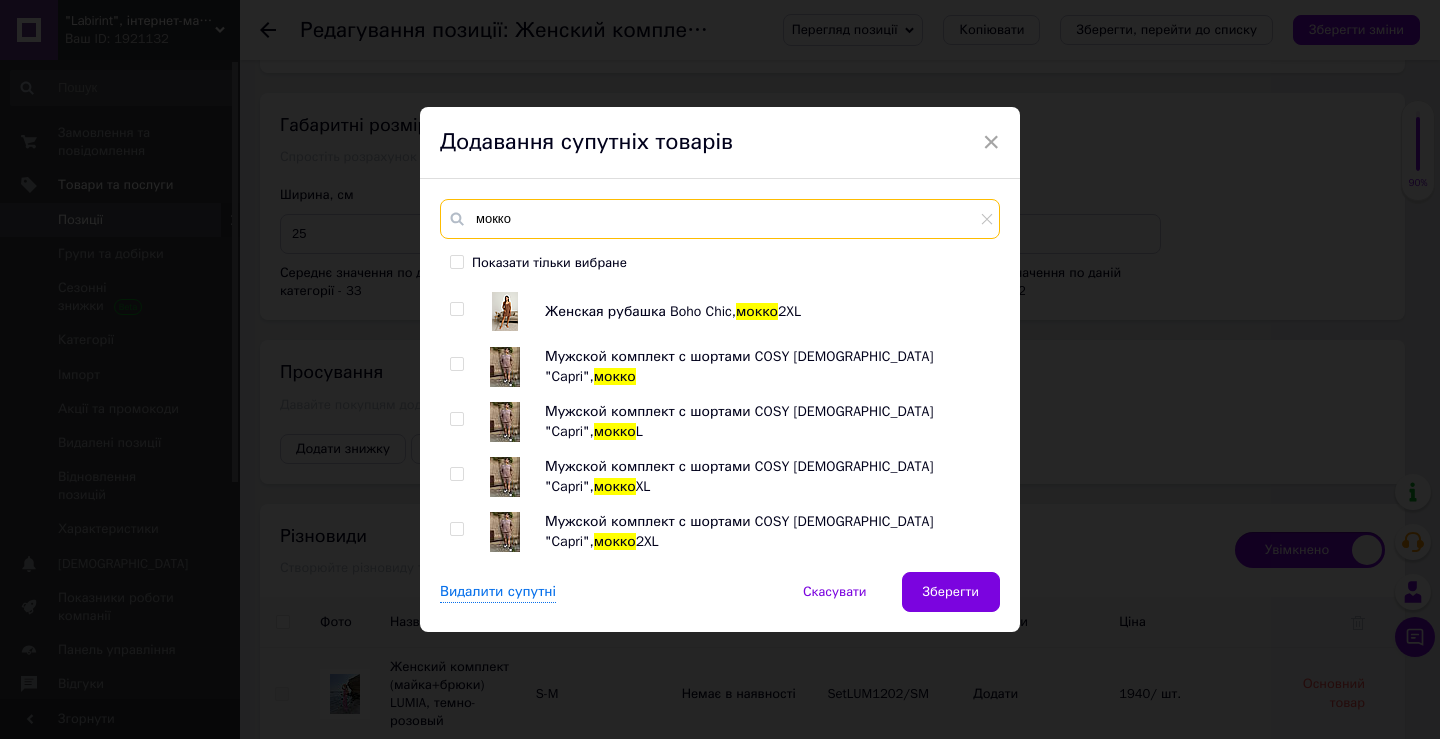 type on "мокко" 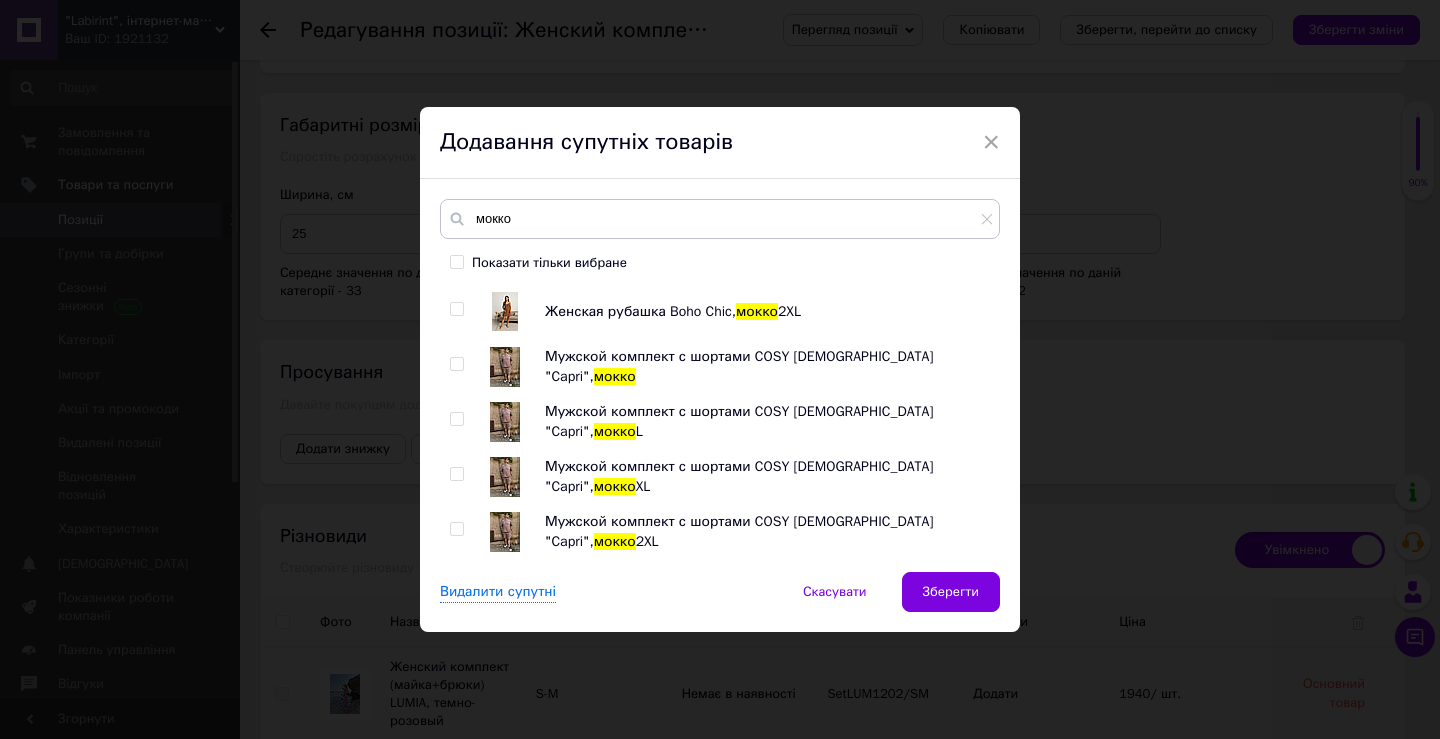 click at bounding box center (456, 364) 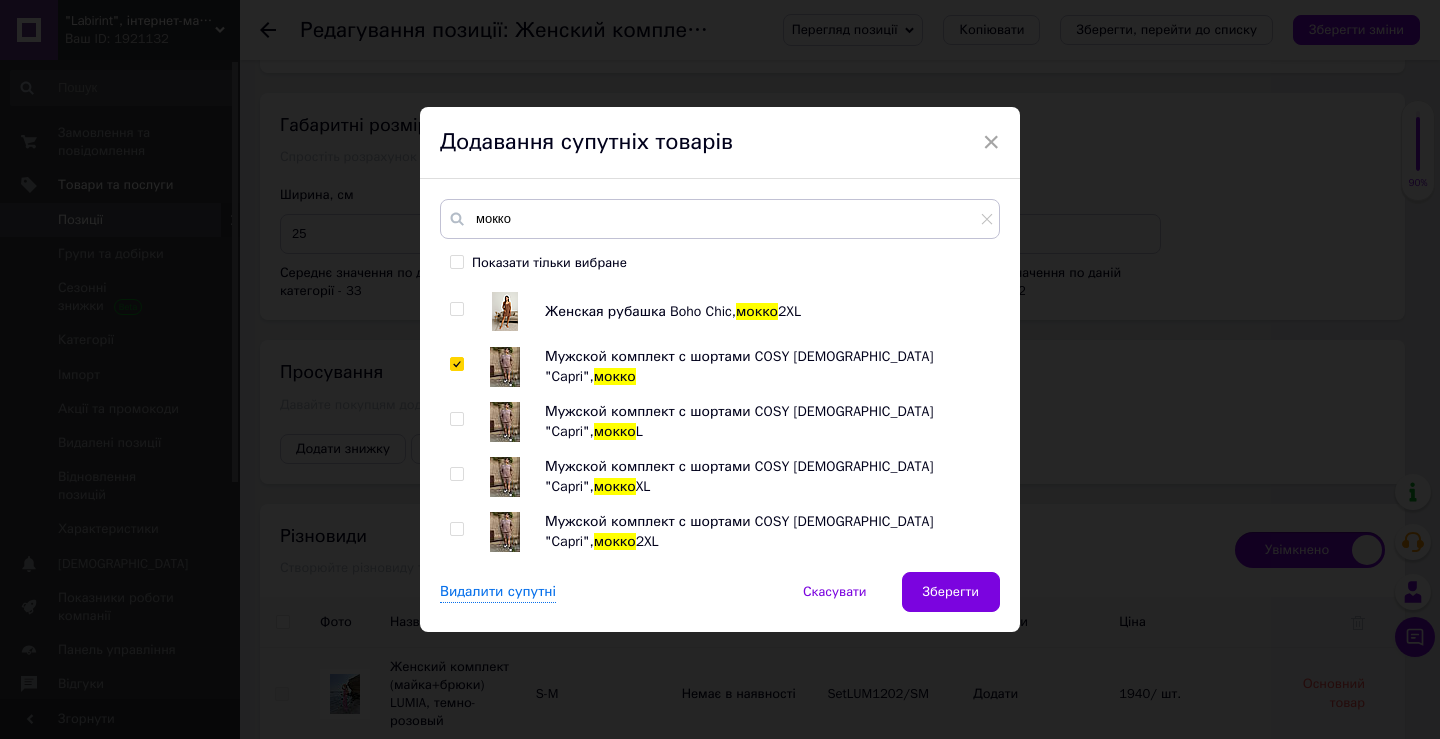 checkbox on "true" 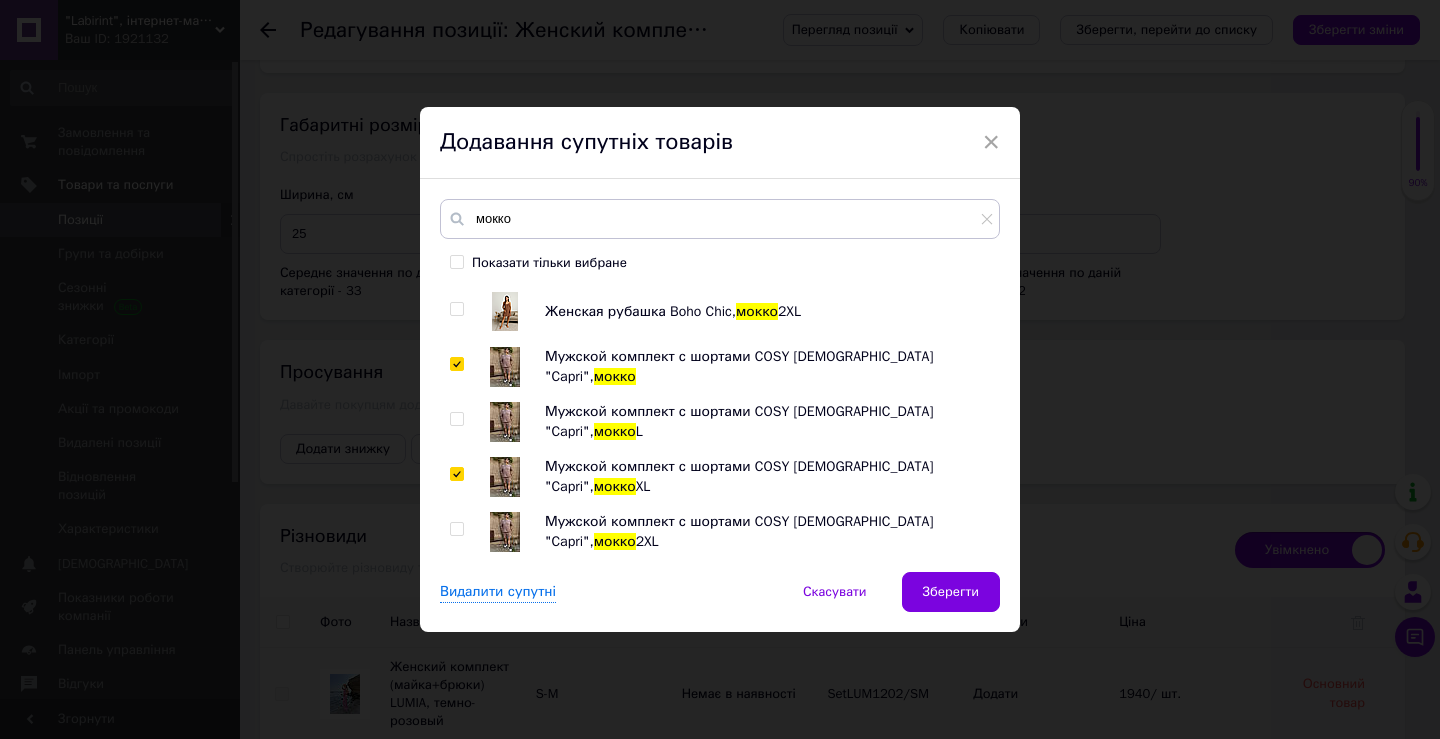 checkbox on "true" 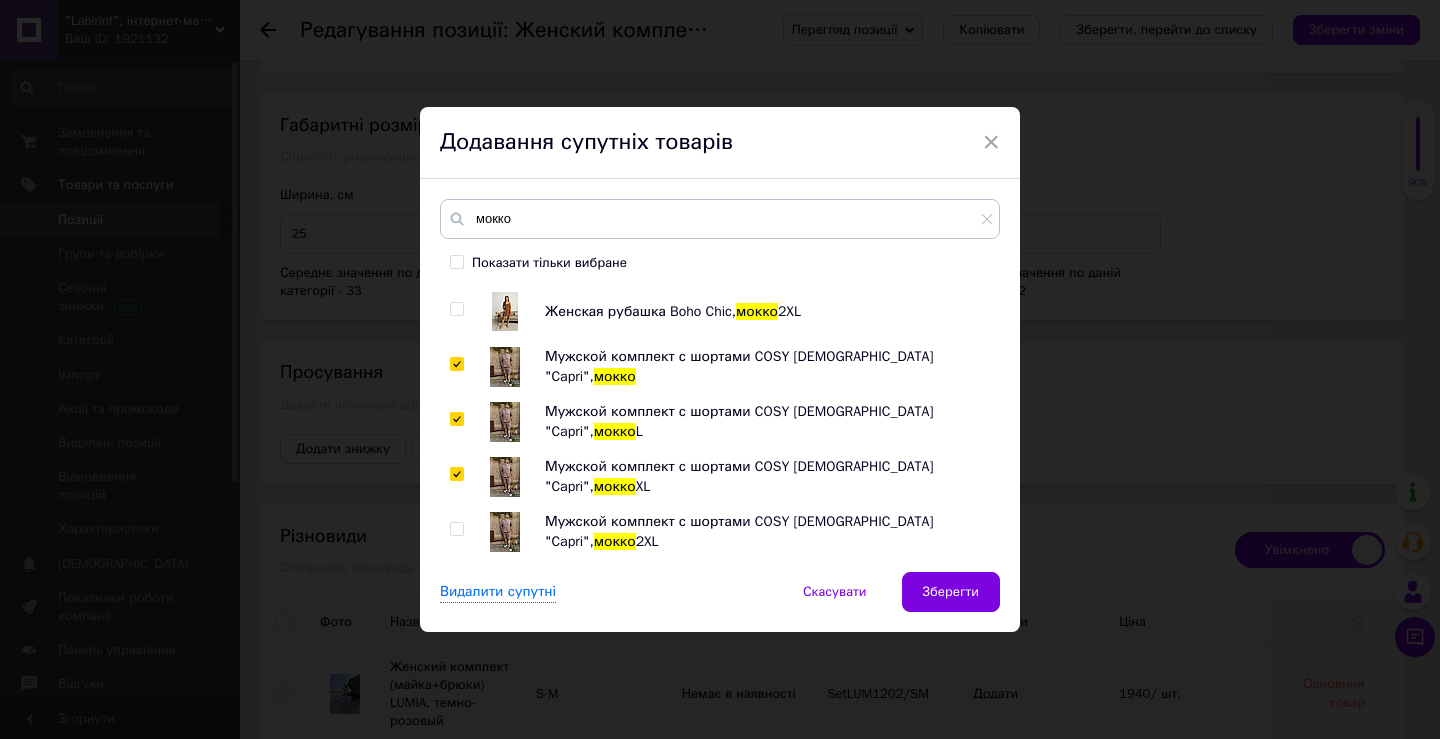 checkbox on "true" 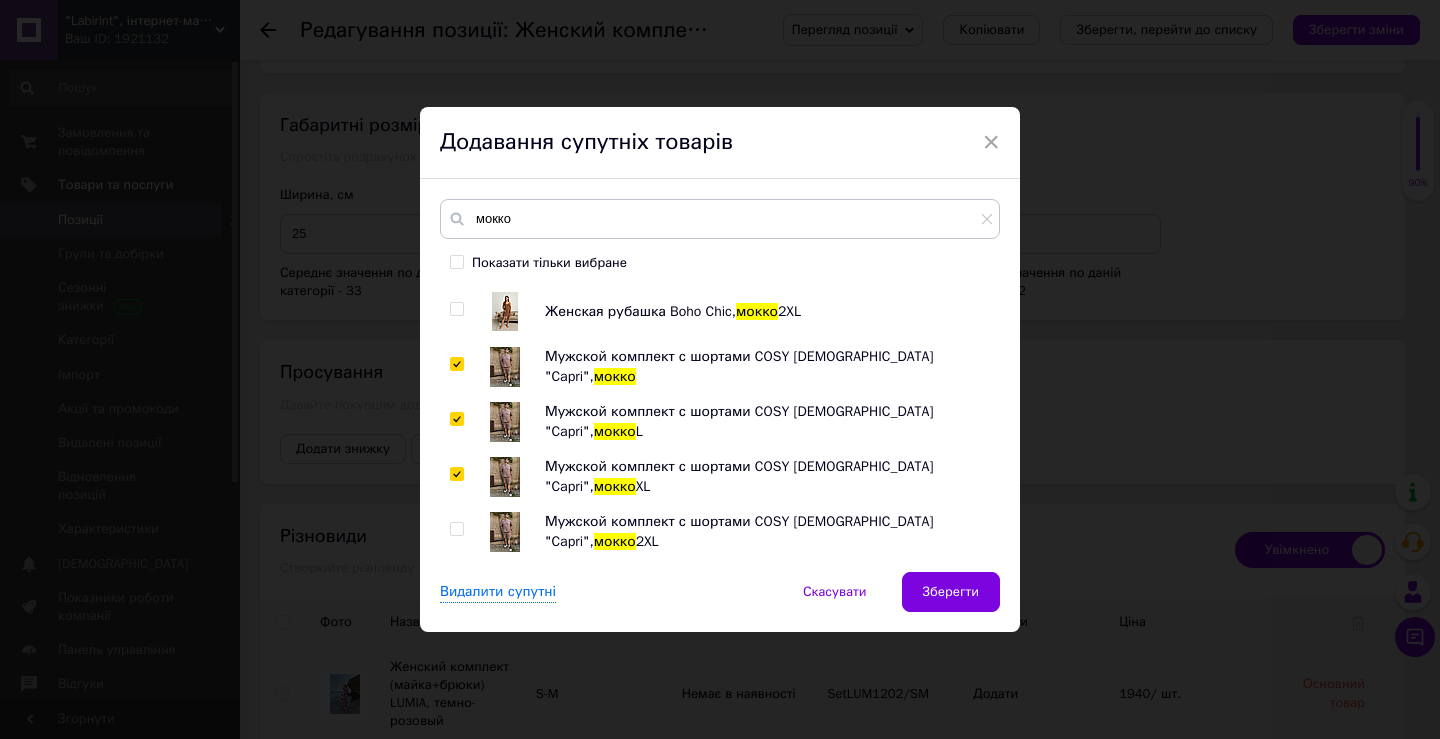click at bounding box center (456, 529) 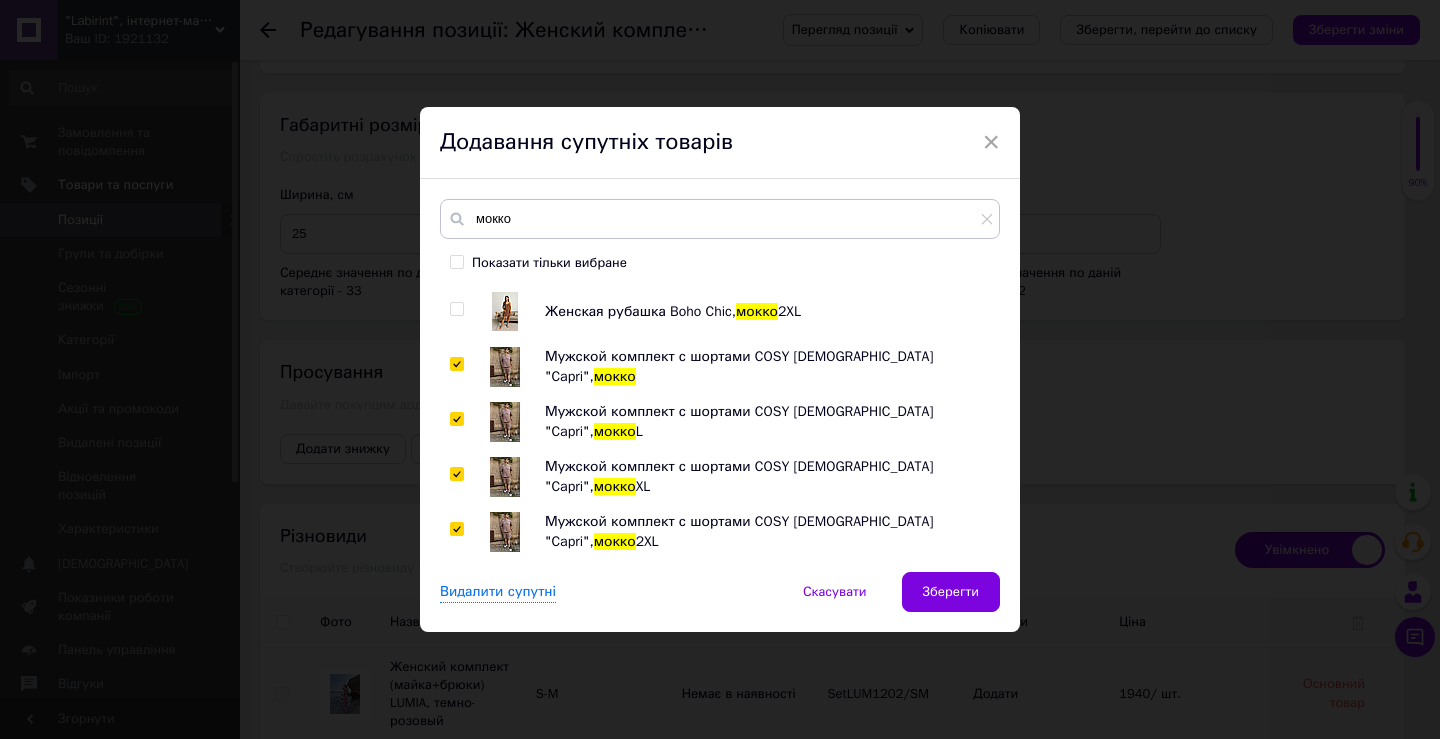 checkbox on "true" 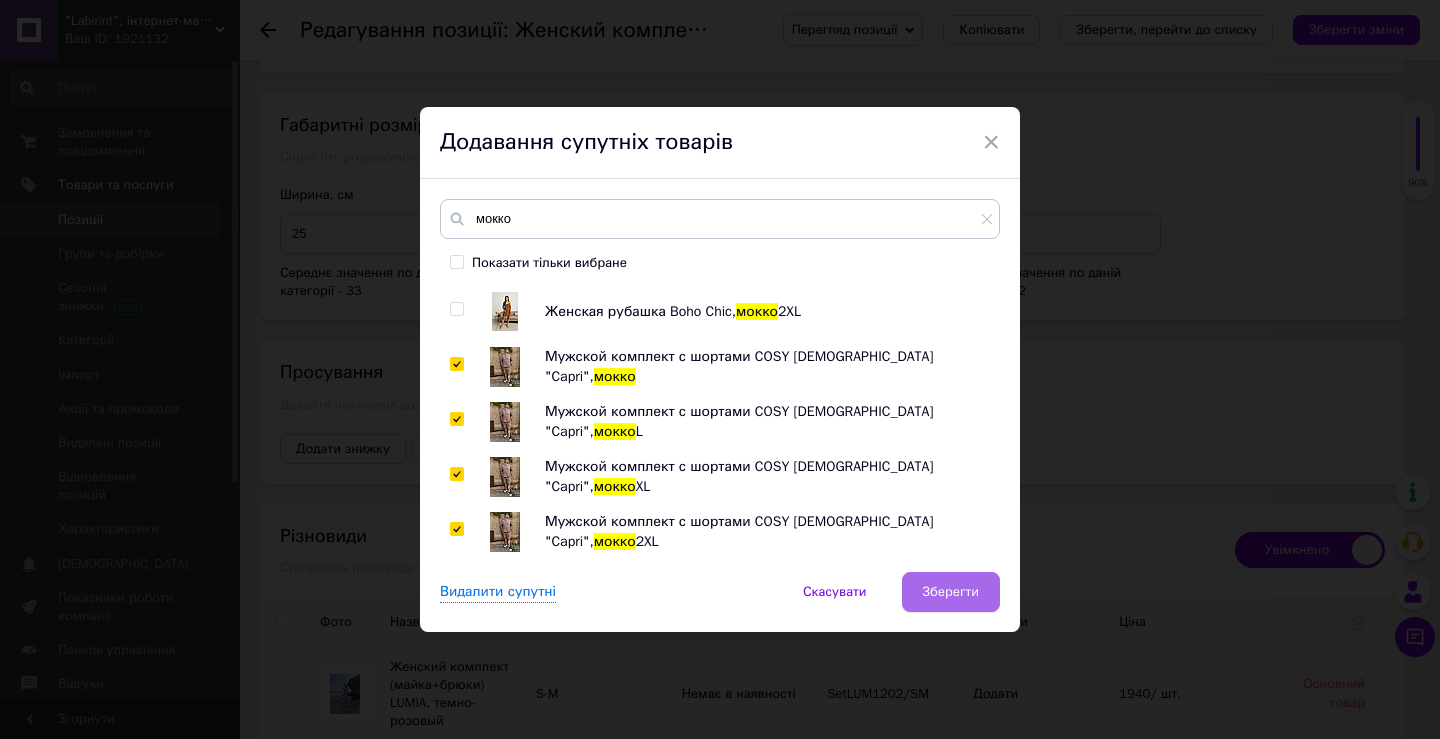 click on "Зберегти" at bounding box center (951, 592) 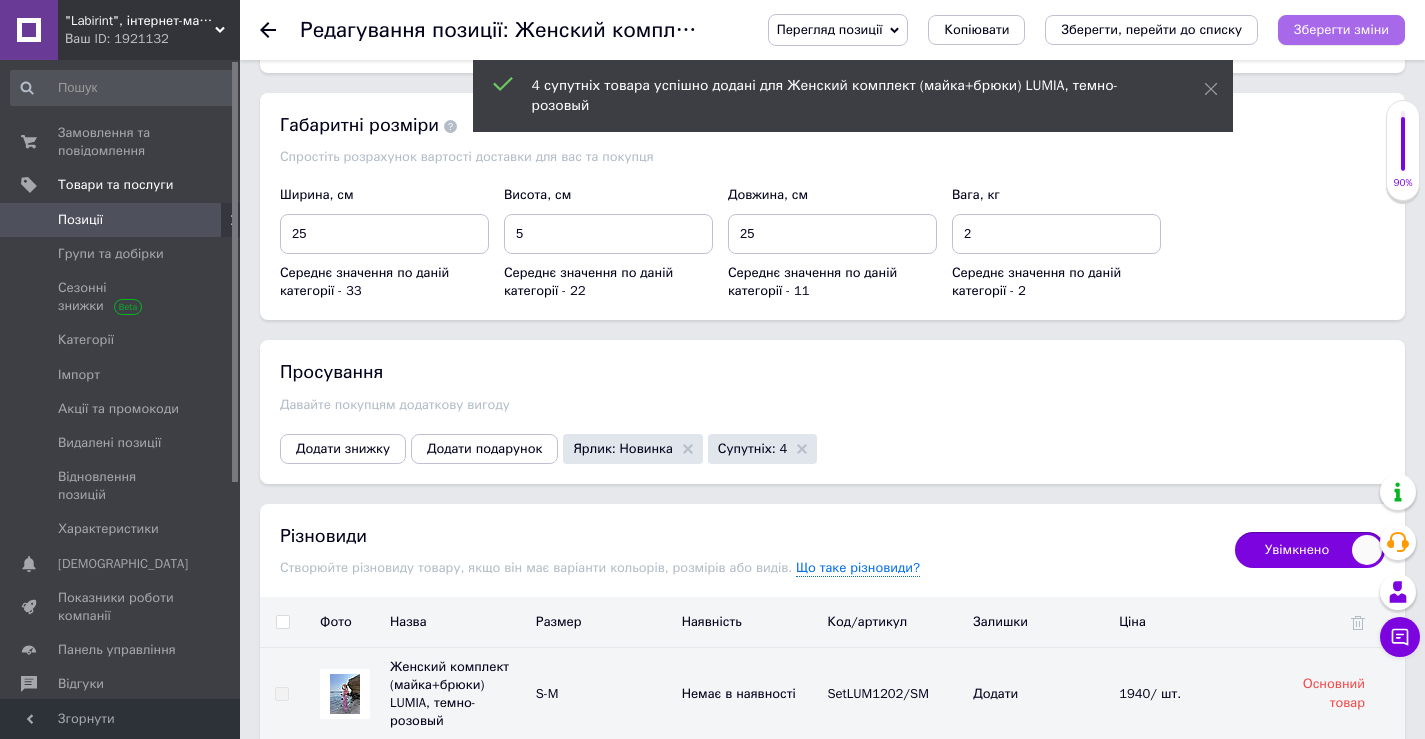 click on "Зберегти зміни" at bounding box center (1341, 29) 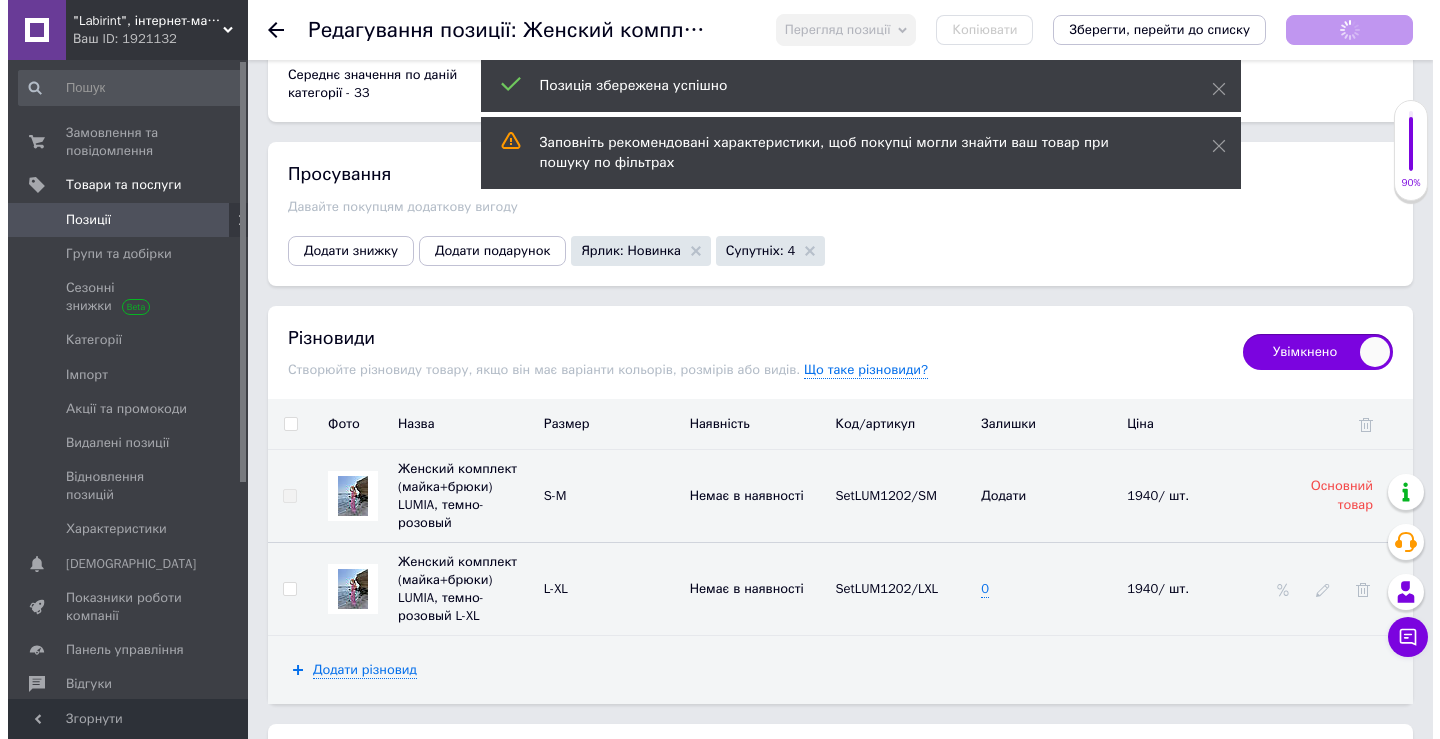scroll, scrollTop: 2500, scrollLeft: 0, axis: vertical 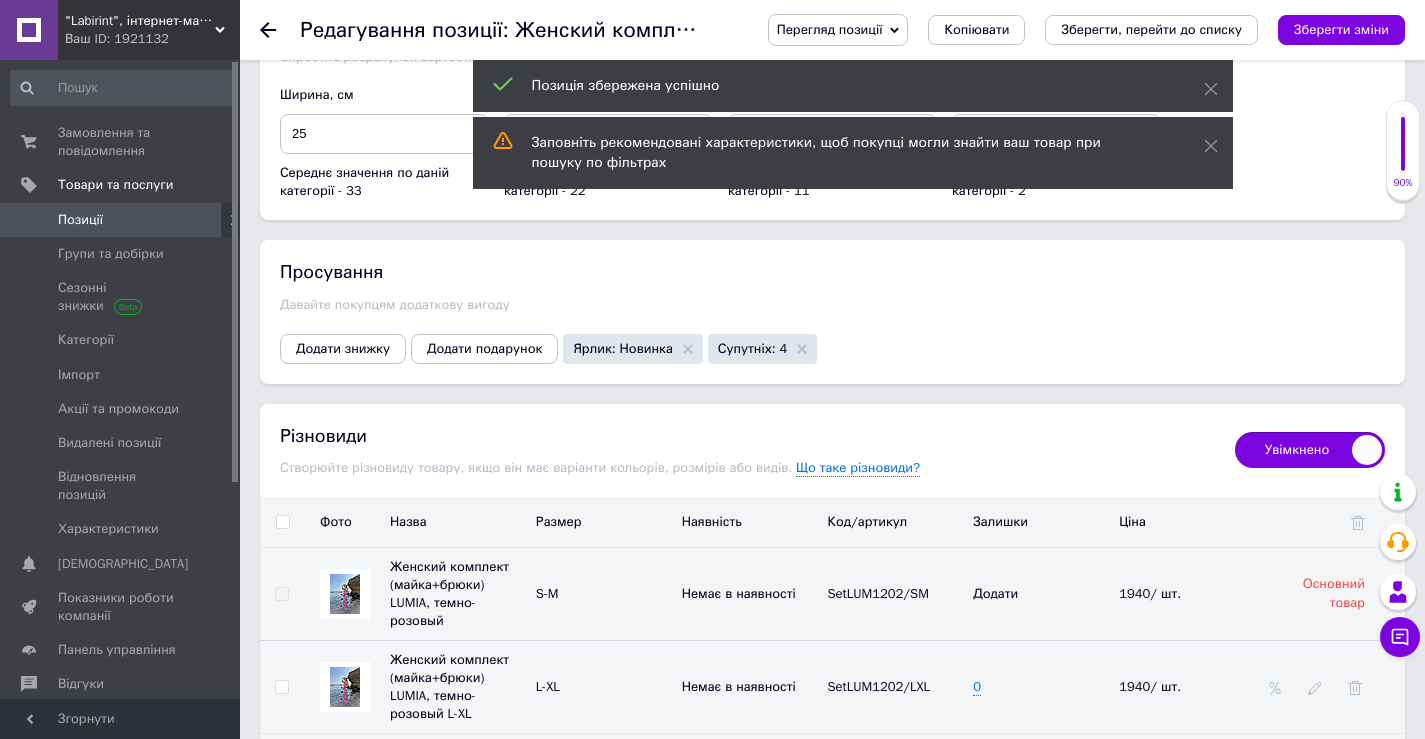 click at bounding box center (1315, 686) 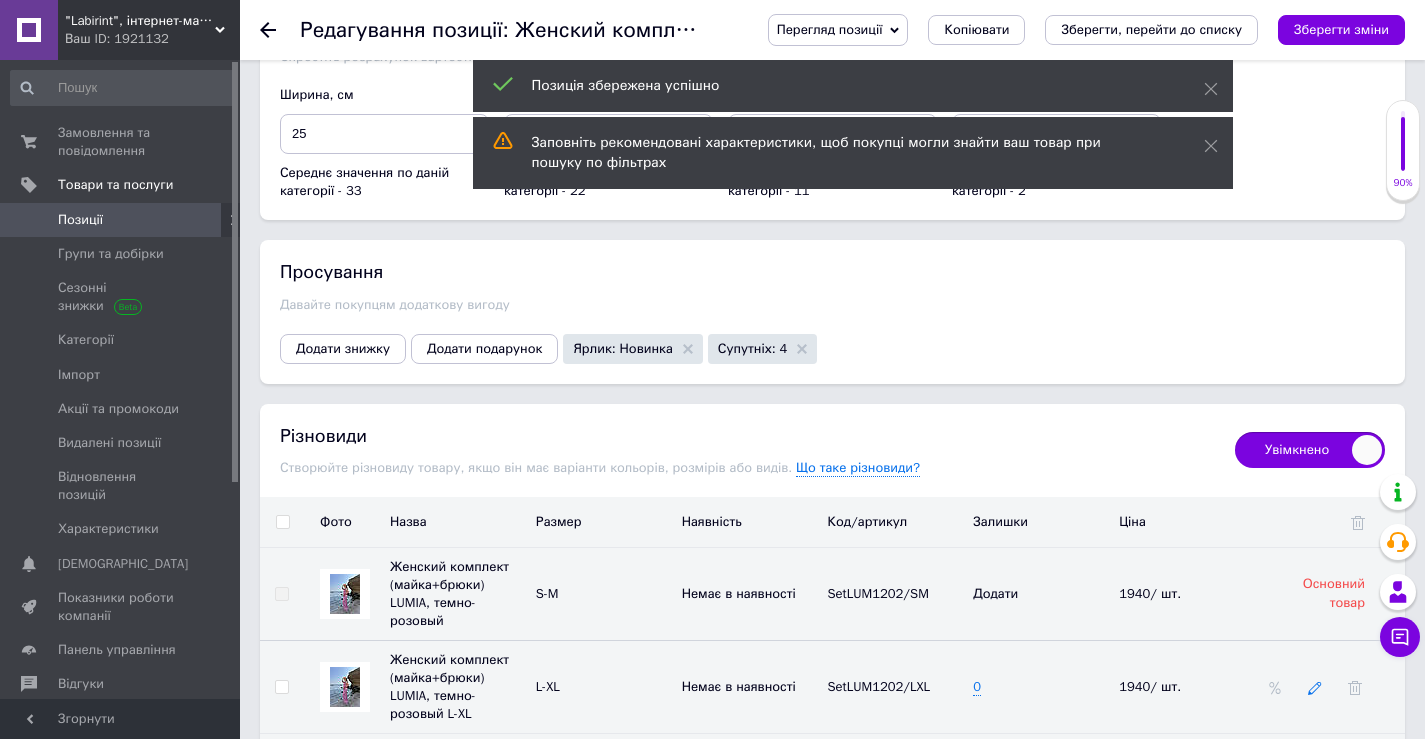 click 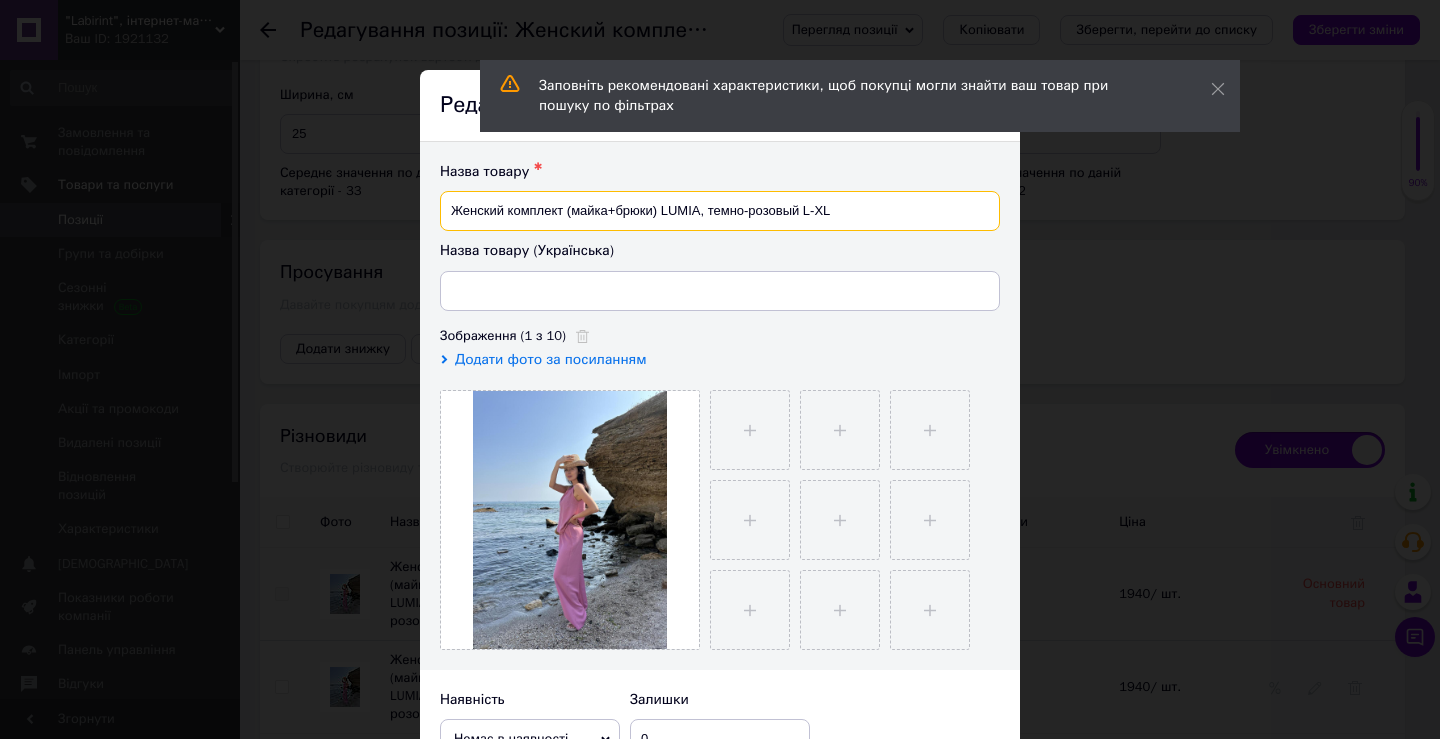 drag, startPoint x: 449, startPoint y: 213, endPoint x: 794, endPoint y: 217, distance: 345.0232 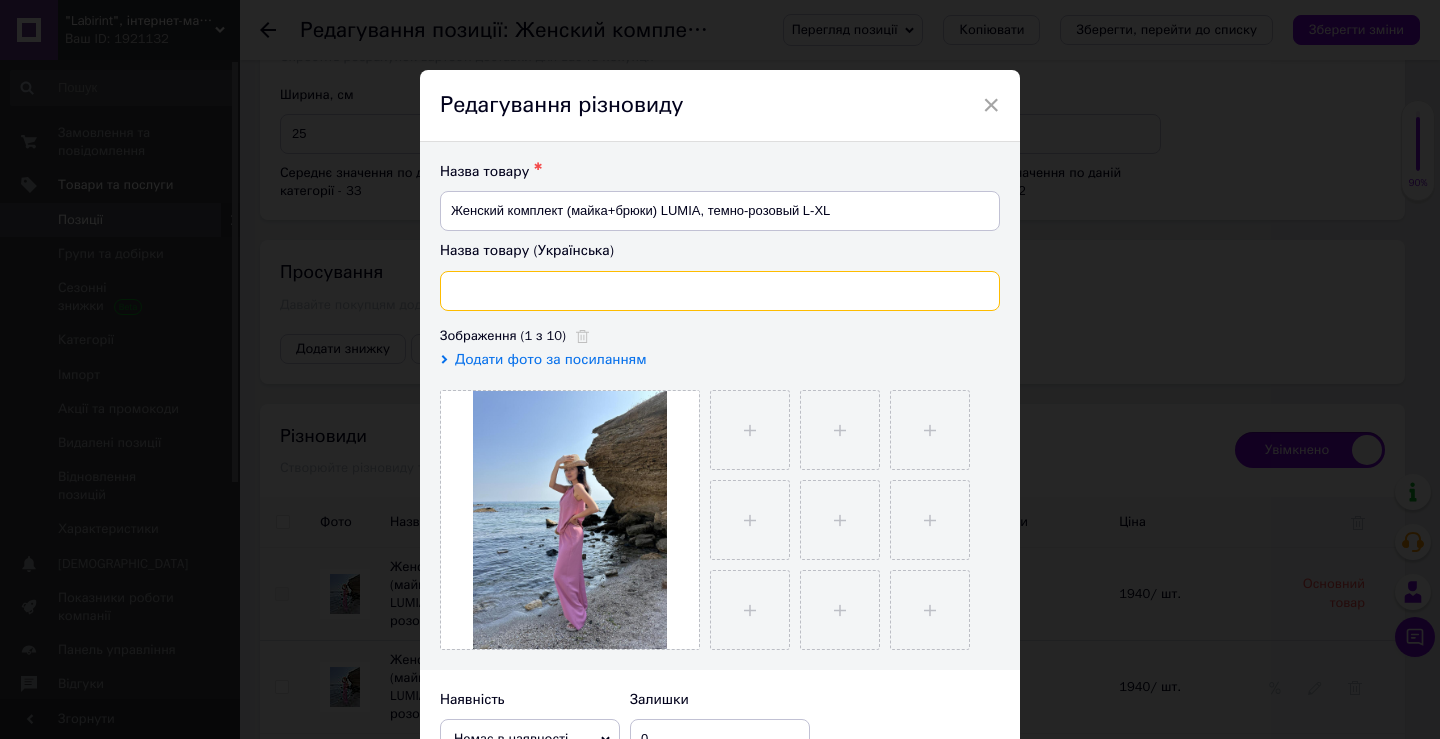 click at bounding box center [720, 291] 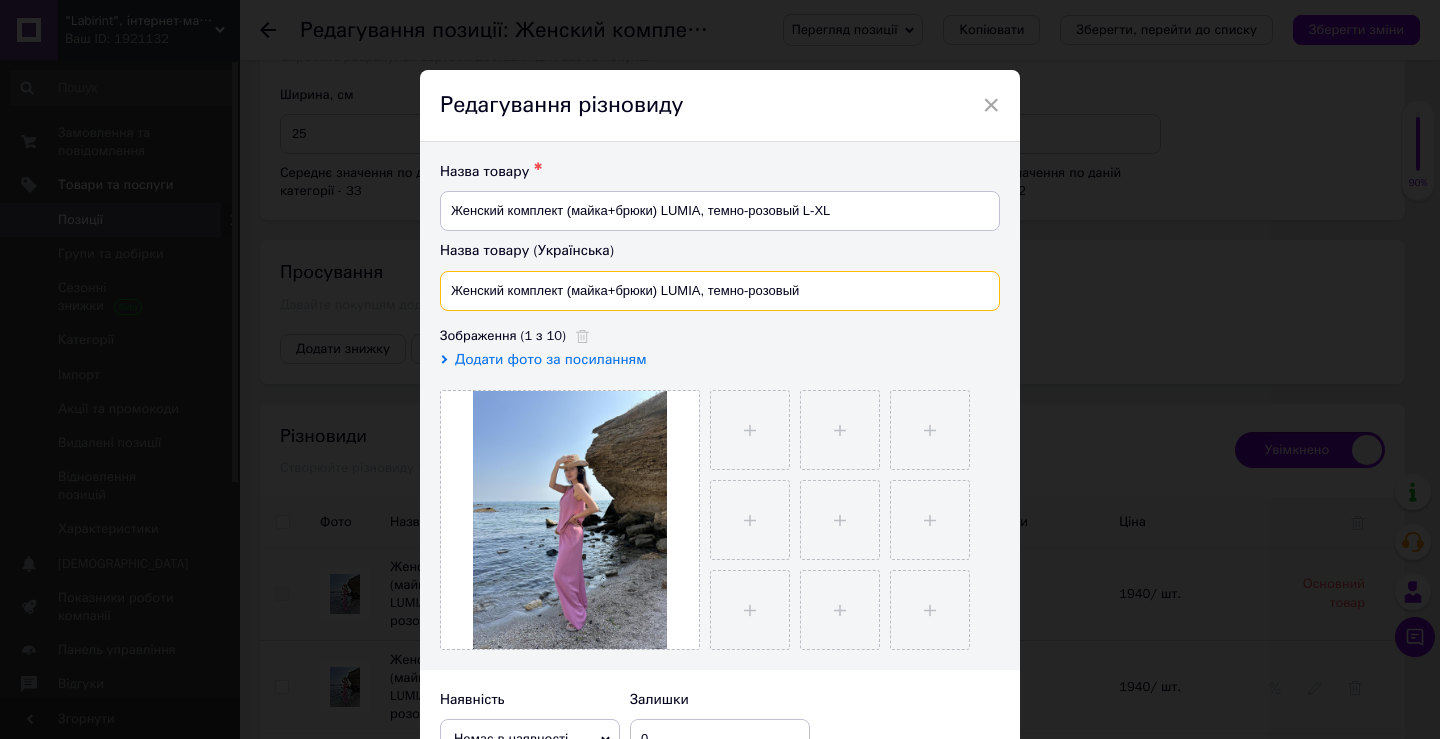 type on "Женский комплект (майка+брюки) LUMIA, темно-розовый" 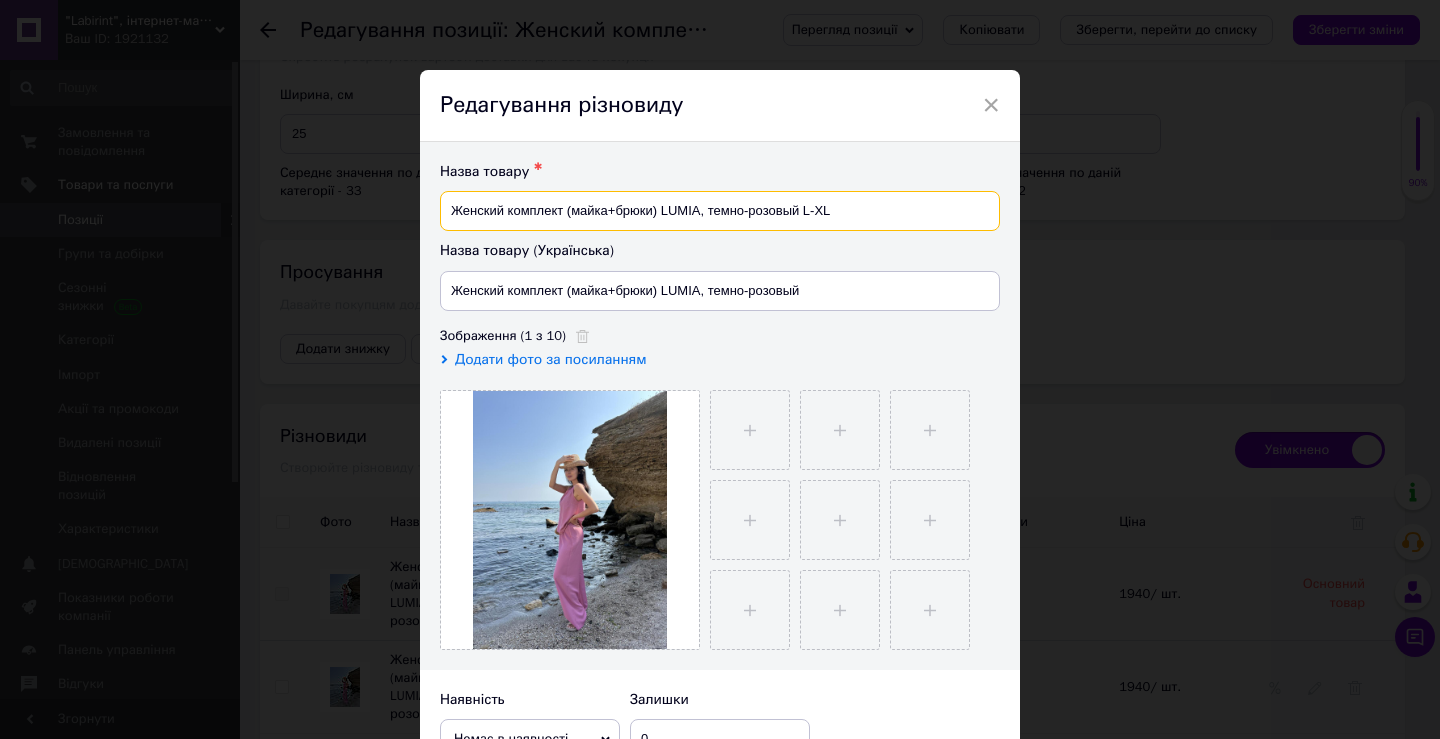 drag, startPoint x: 831, startPoint y: 210, endPoint x: 795, endPoint y: 213, distance: 36.124783 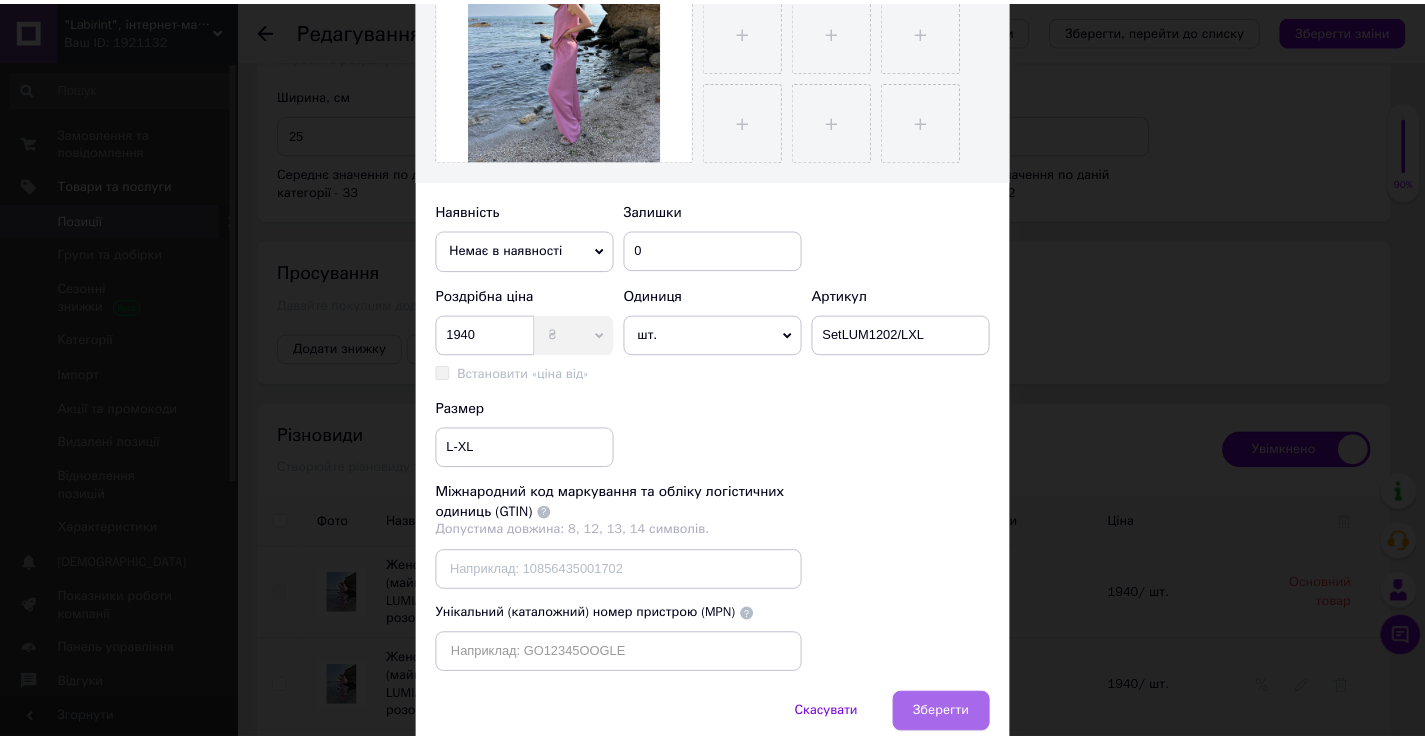 scroll, scrollTop: 574, scrollLeft: 0, axis: vertical 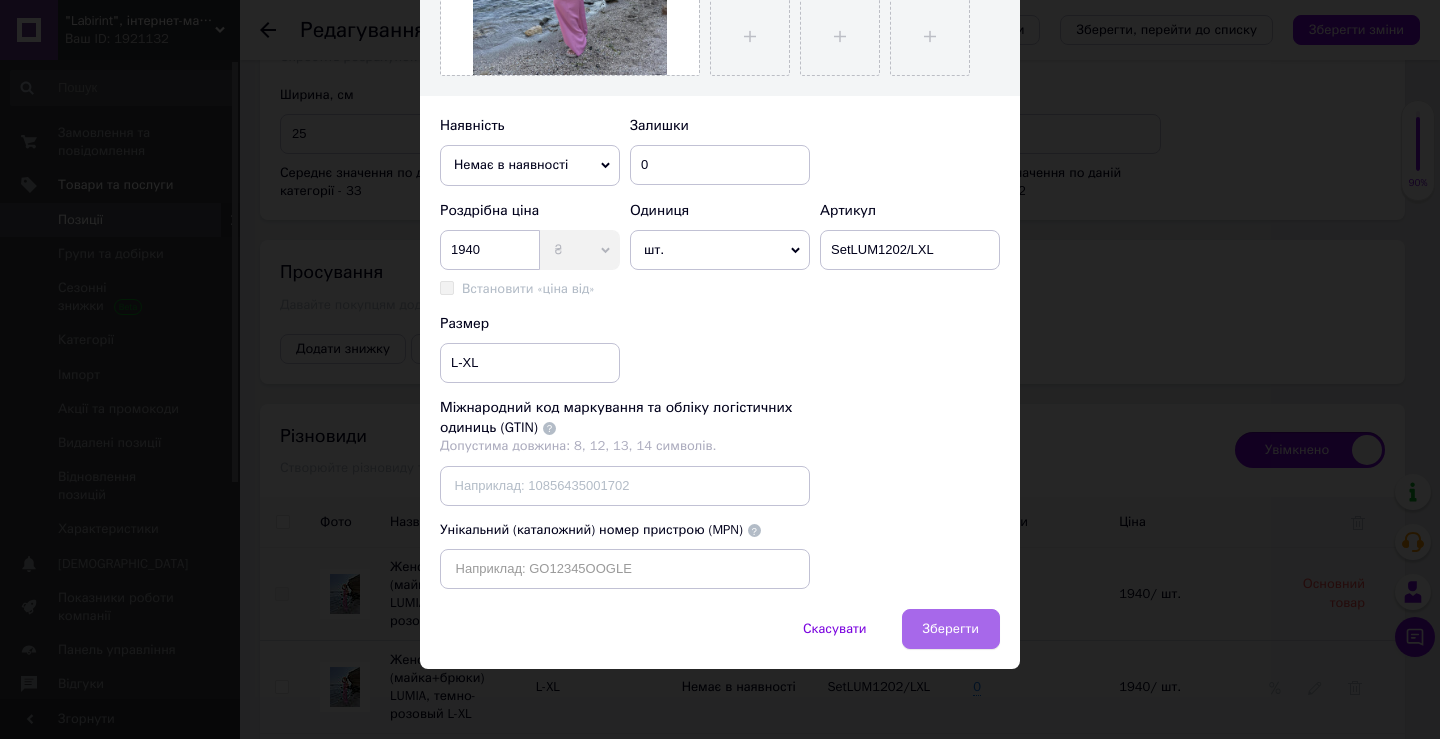 type on "Женский комплект (майка+брюки) LUMIA, темно-розовый" 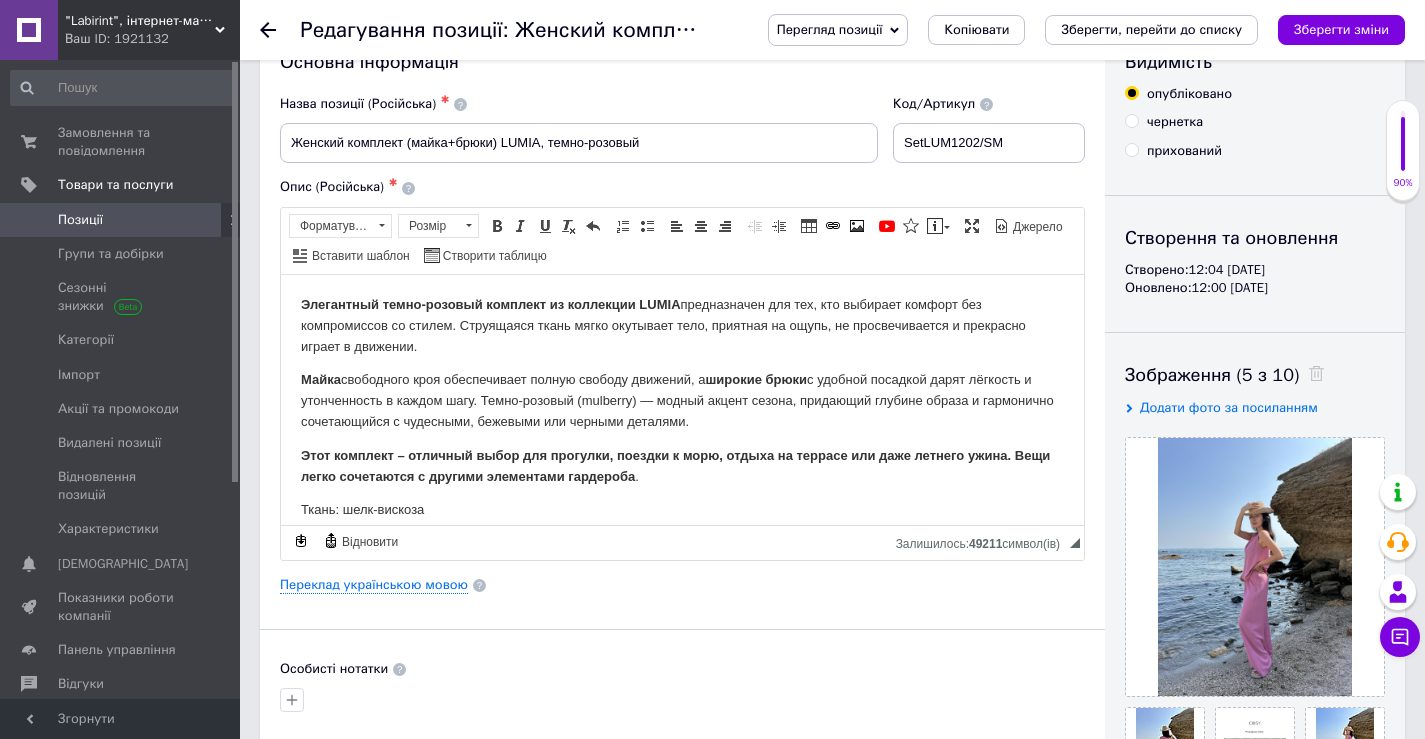 scroll, scrollTop: 0, scrollLeft: 0, axis: both 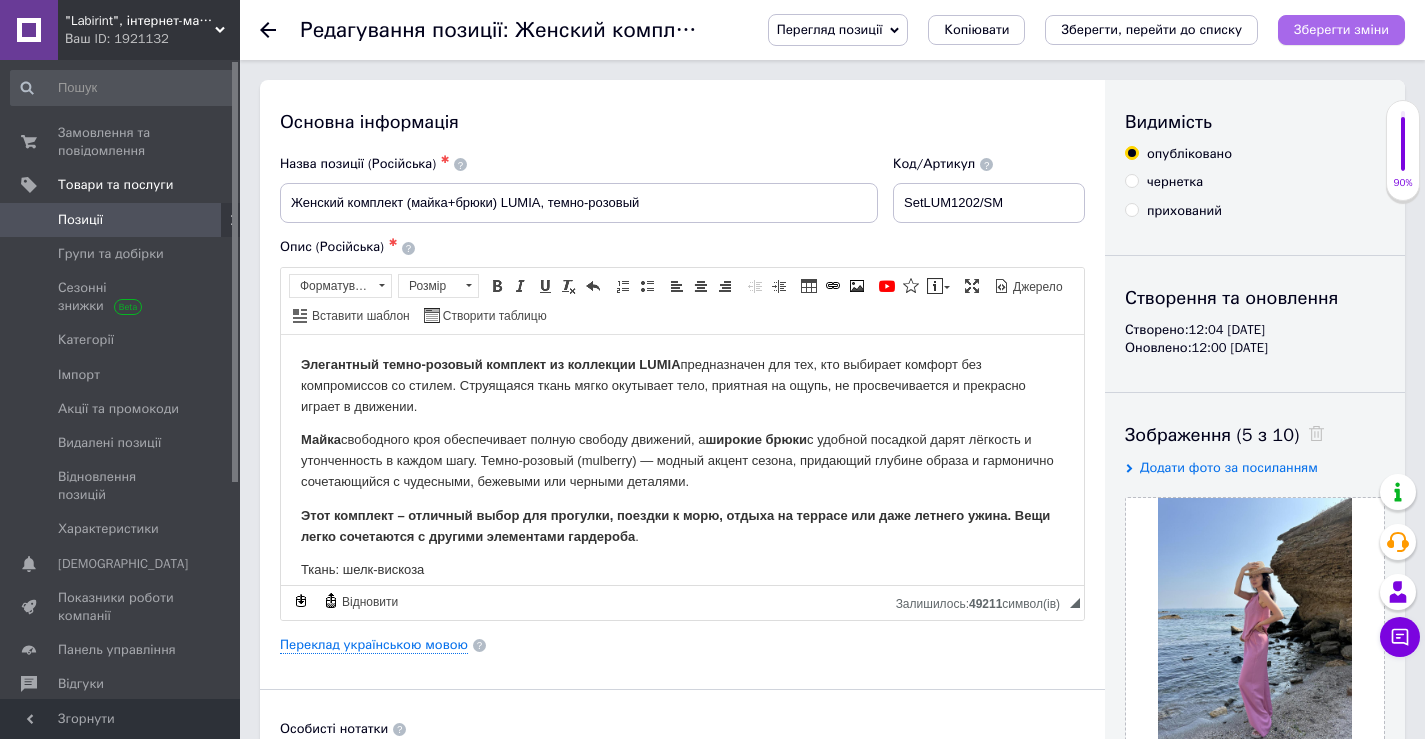 click on "Зберегти зміни" at bounding box center [1341, 30] 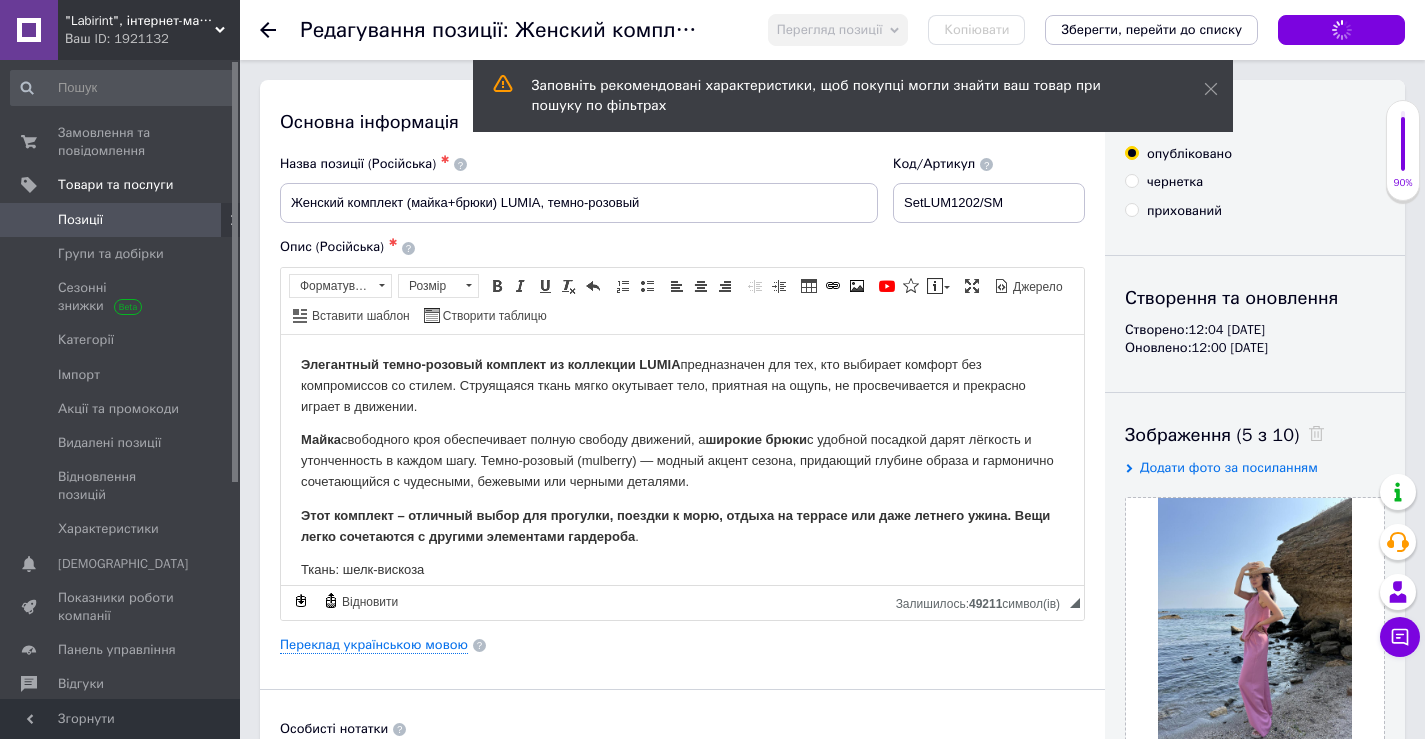 click on "Позиції" at bounding box center (121, 220) 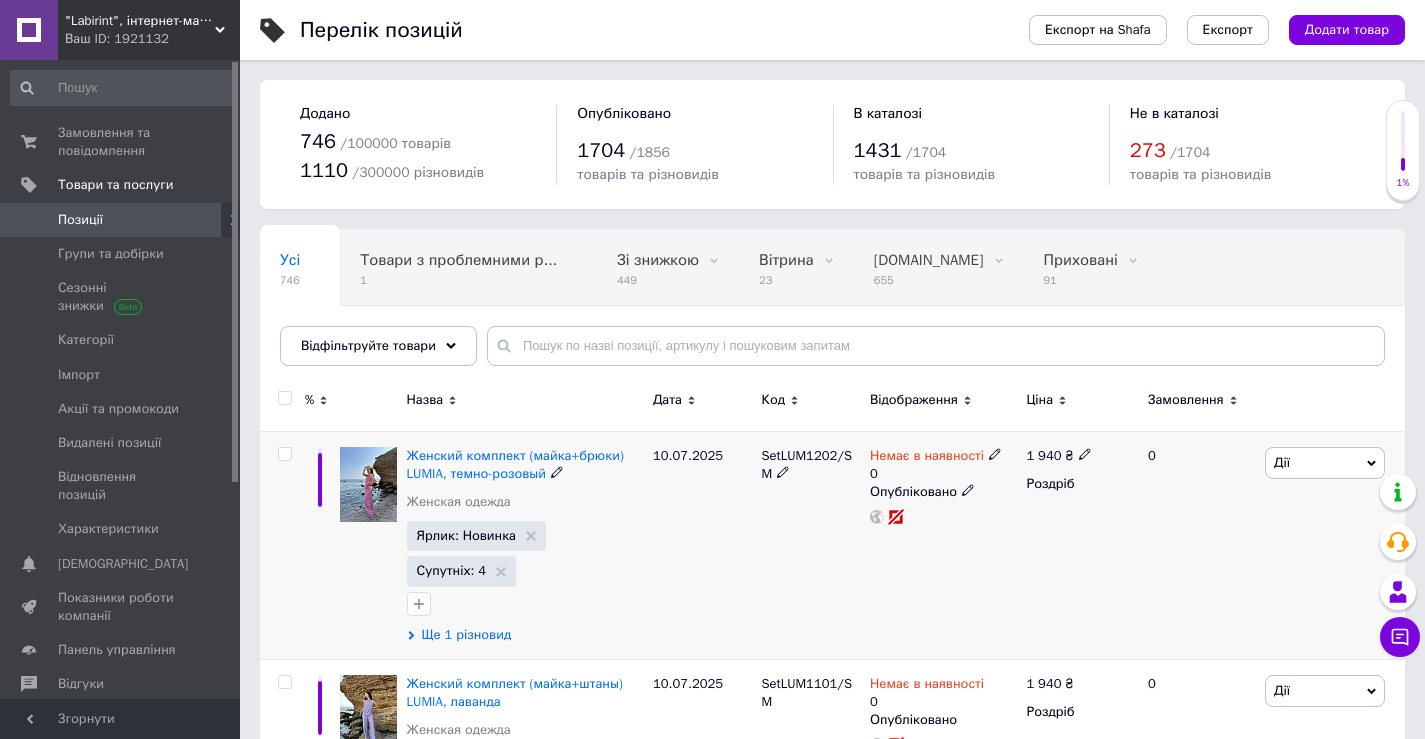 click on "Ще 1 різновид" at bounding box center [467, 635] 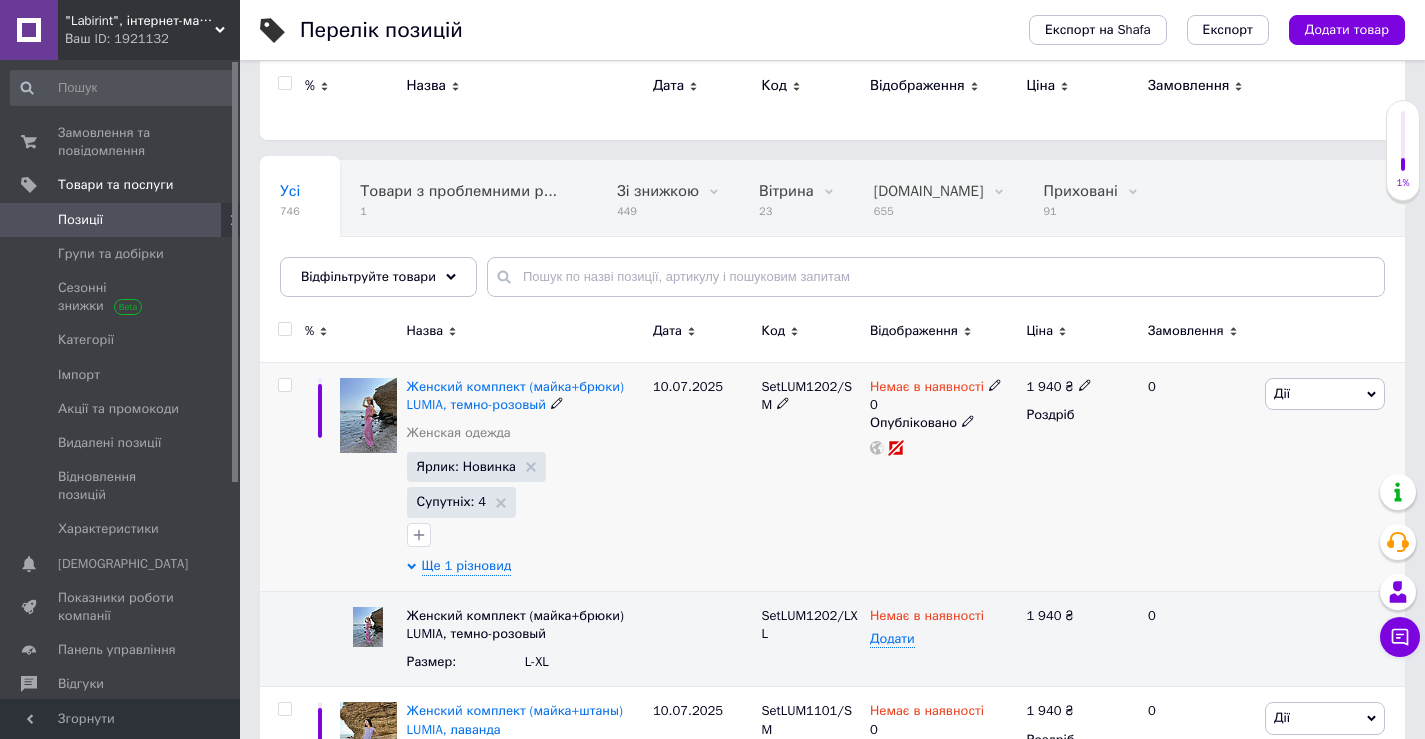 scroll, scrollTop: 0, scrollLeft: 0, axis: both 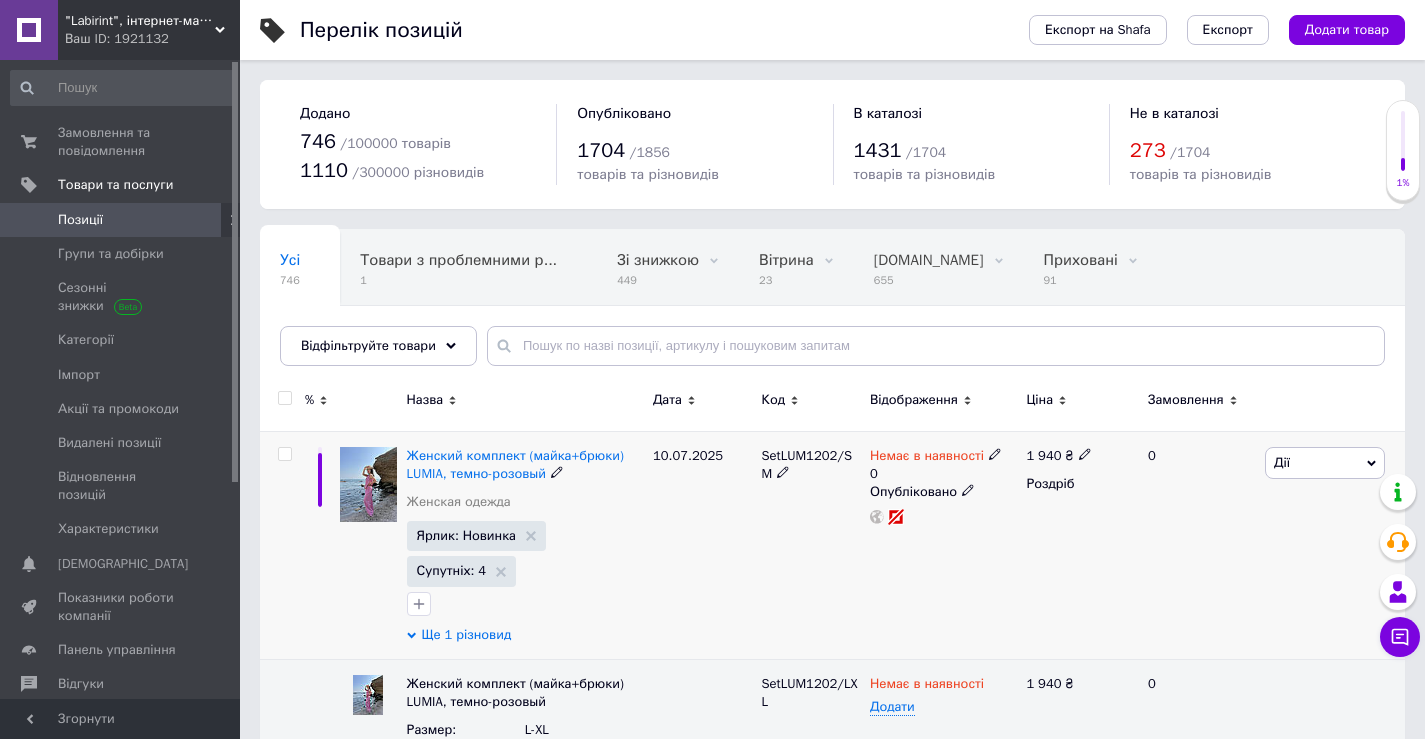 click on "Ще 1 різновид" at bounding box center (467, 635) 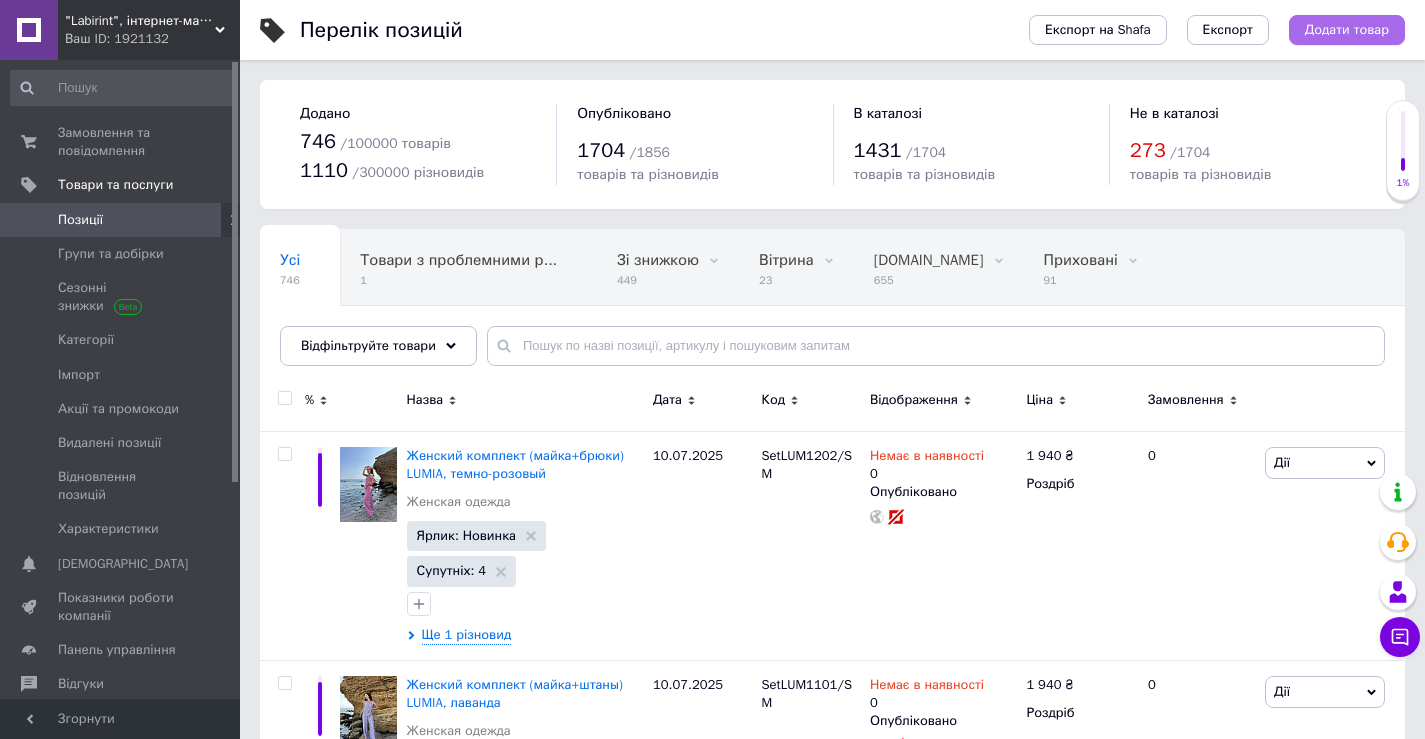 click on "Додати товар" at bounding box center (1347, 30) 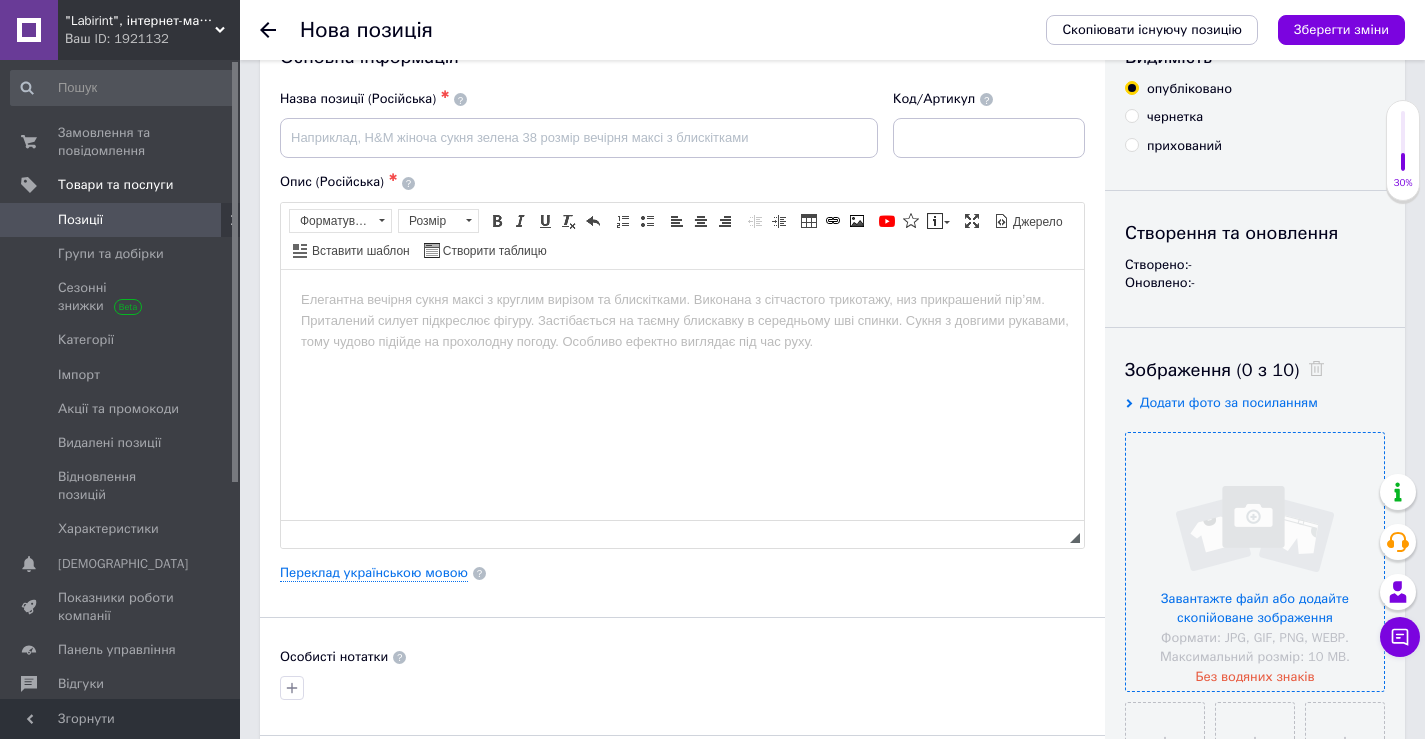 scroll, scrollTop: 100, scrollLeft: 0, axis: vertical 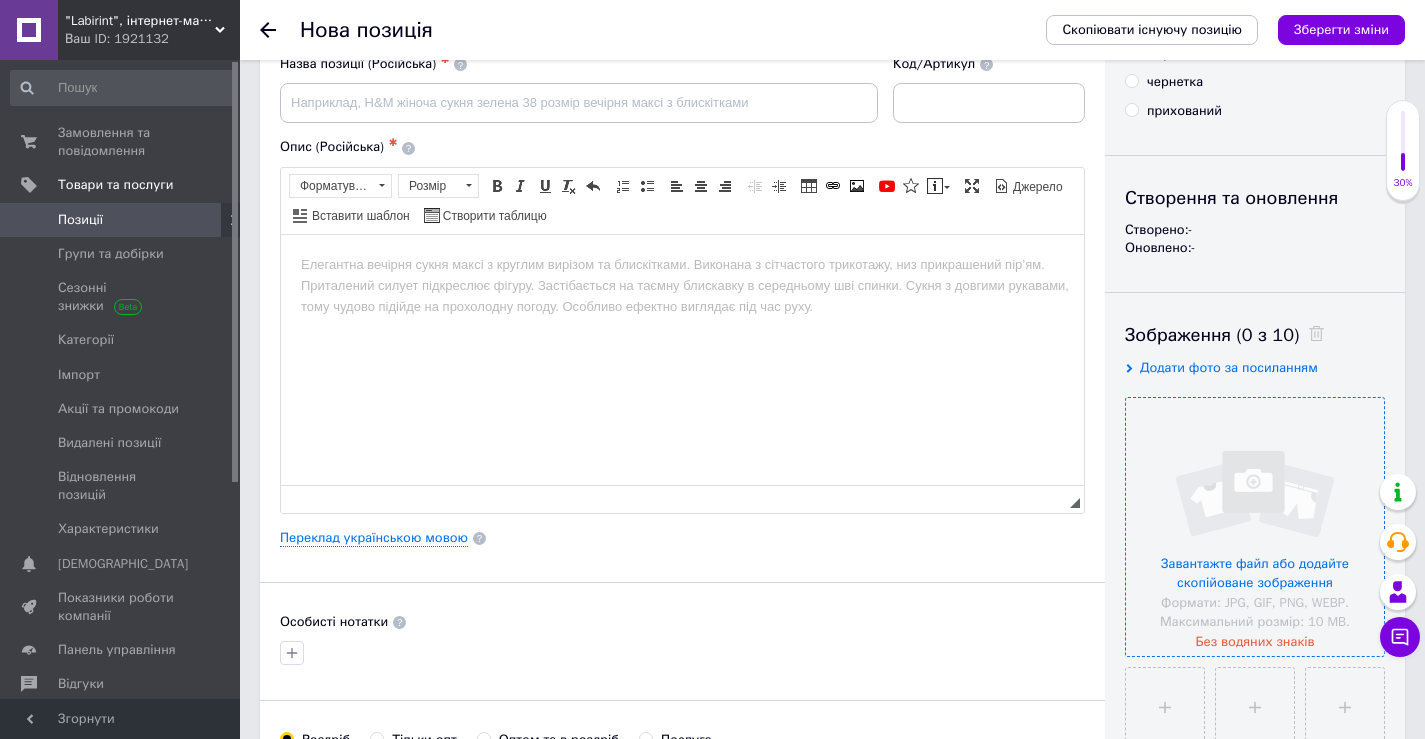 click at bounding box center (1255, 527) 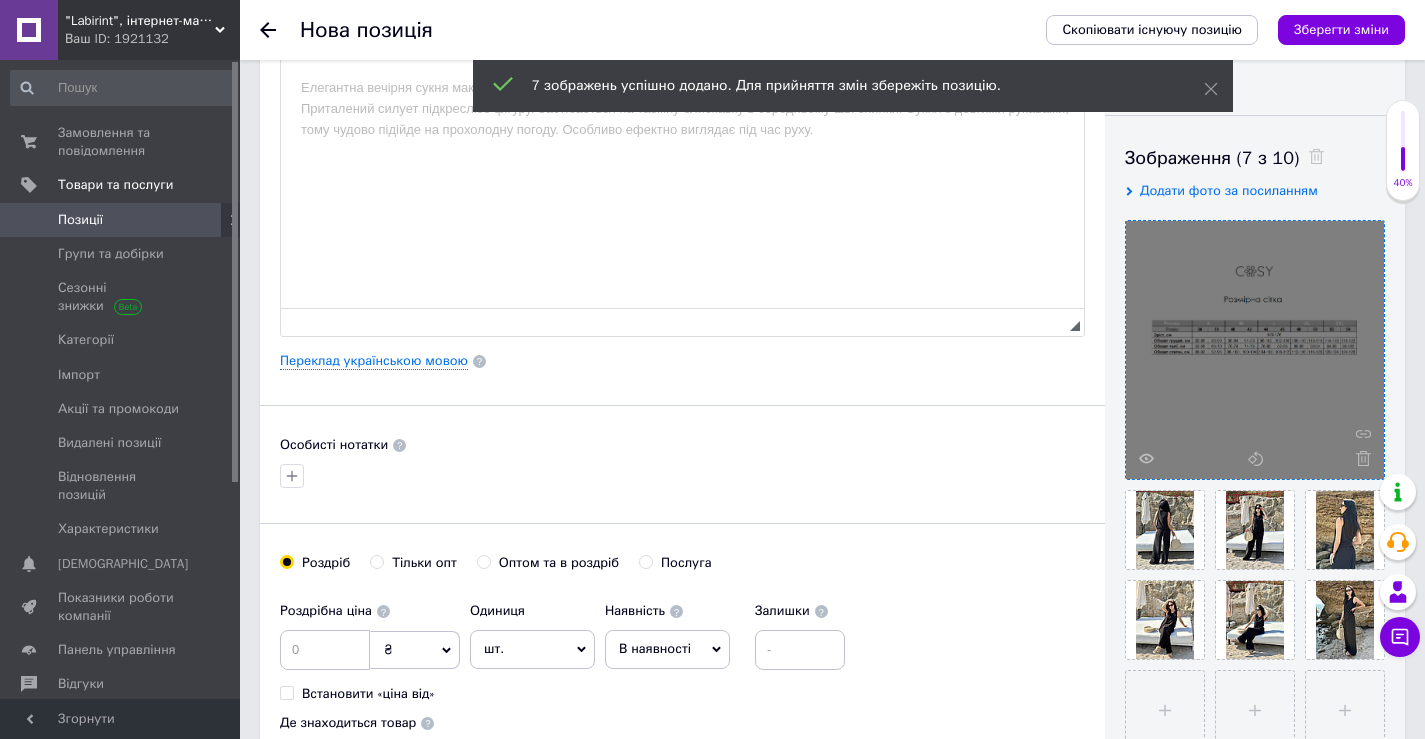scroll, scrollTop: 300, scrollLeft: 0, axis: vertical 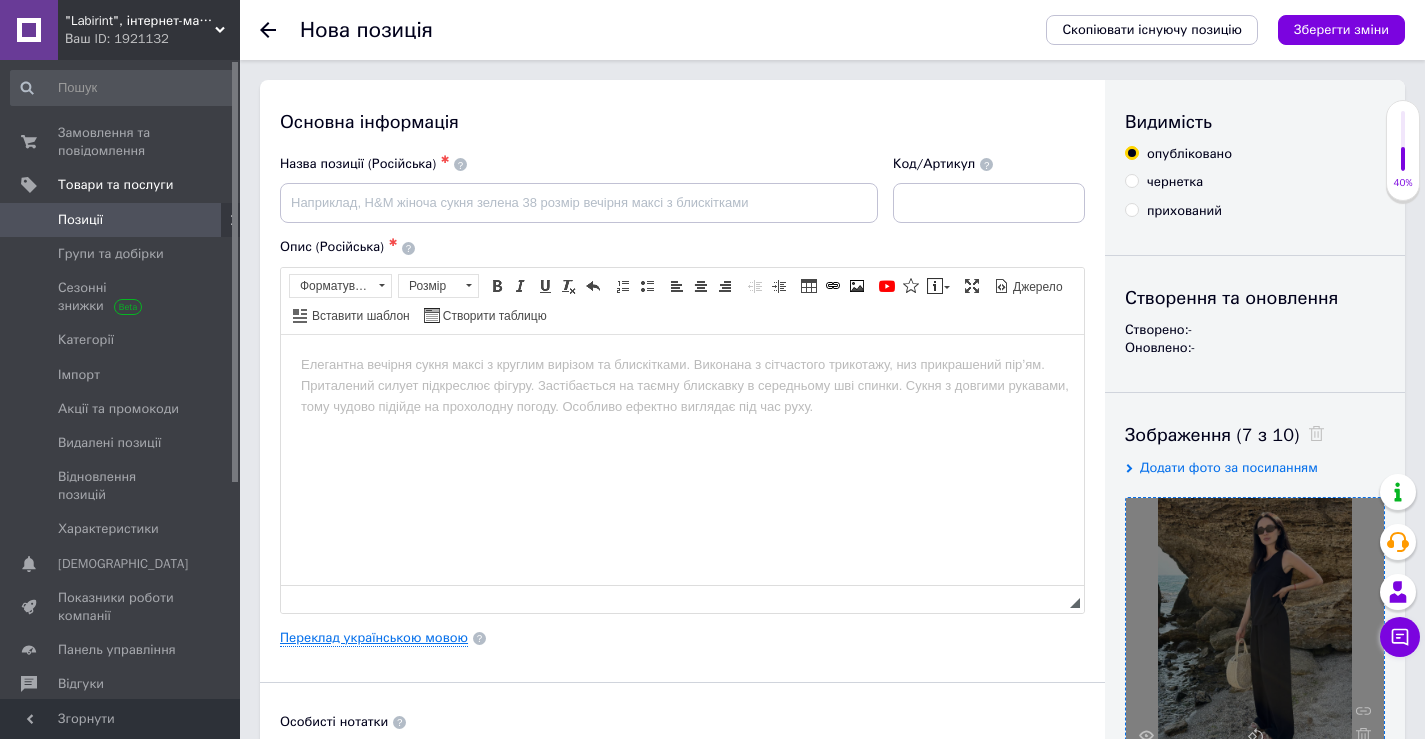 click on "Переклад українською мовою" at bounding box center (374, 638) 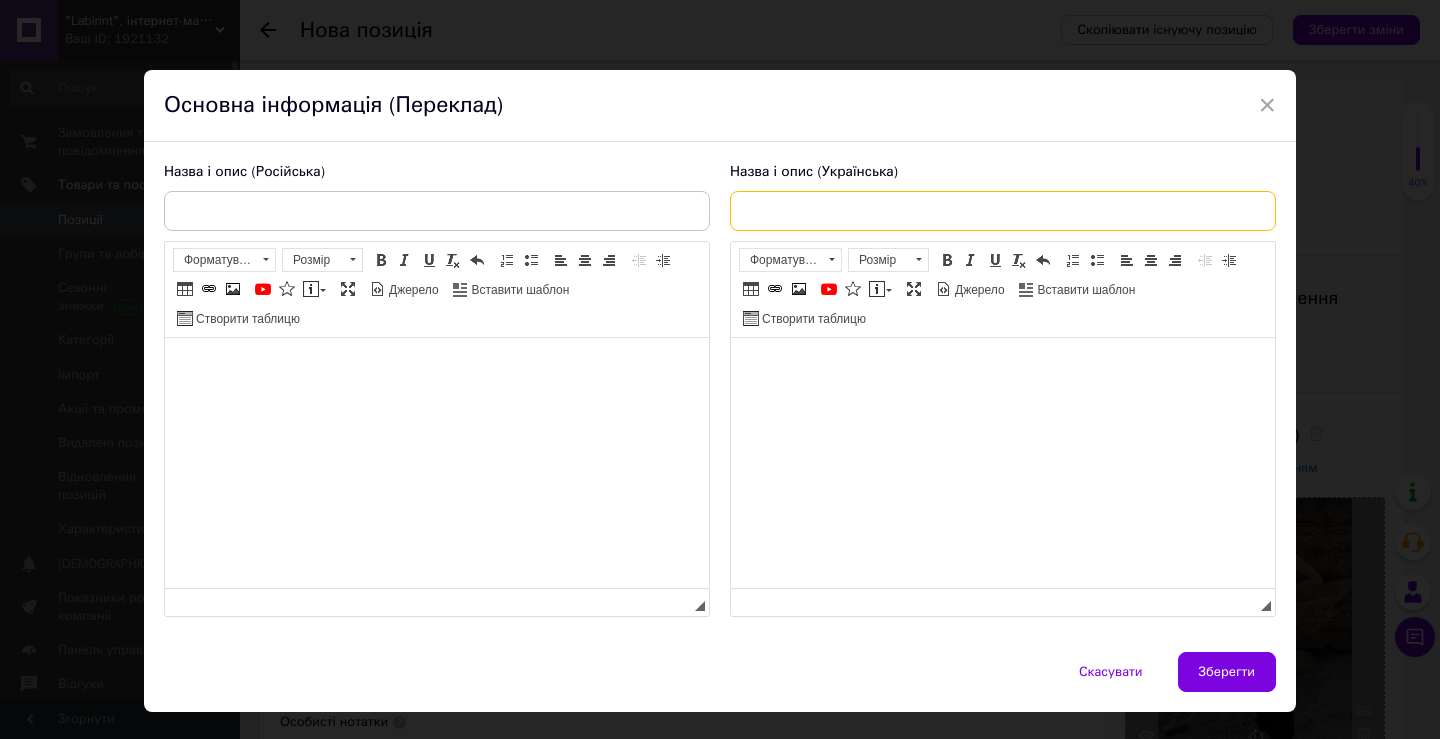 click at bounding box center (1003, 211) 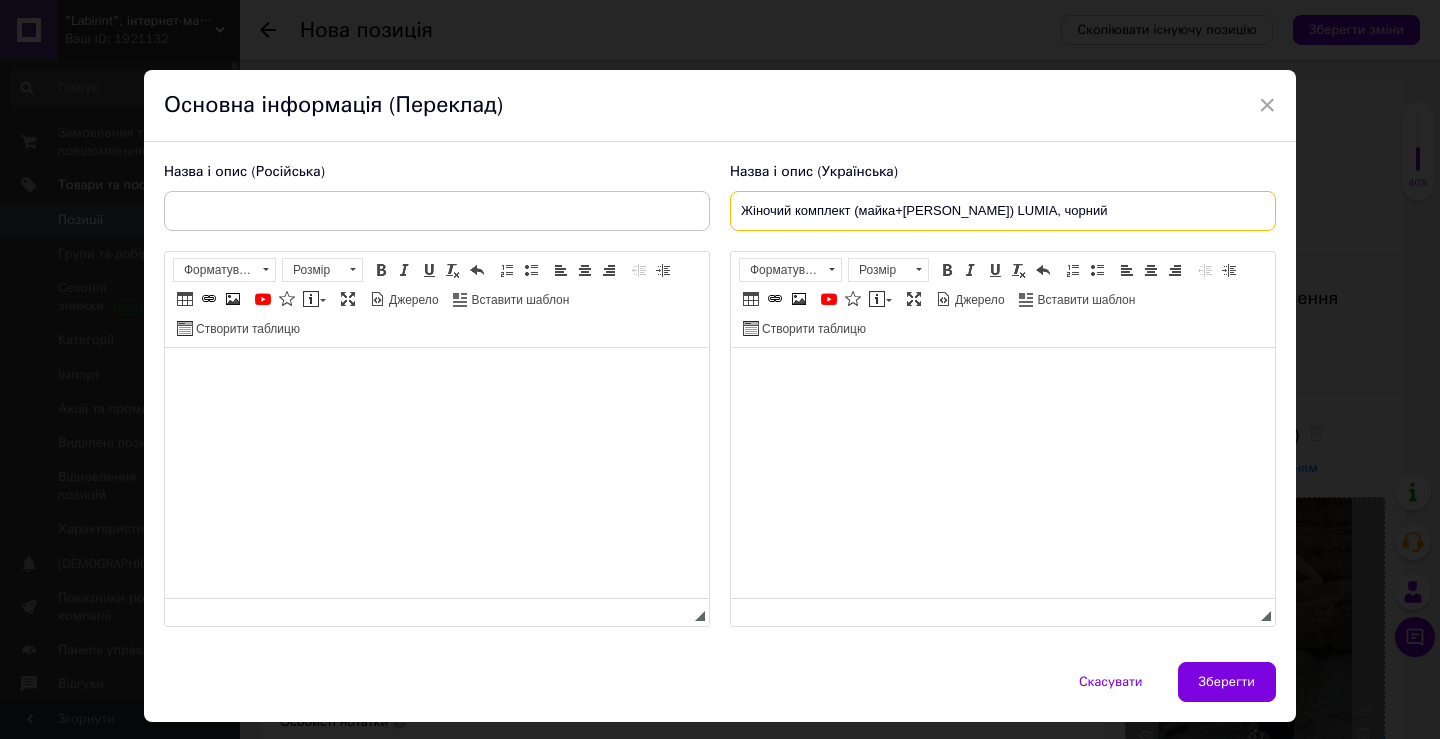 type on "Жіночий комплект (майка+[PERSON_NAME]) LUMIA, чорний" 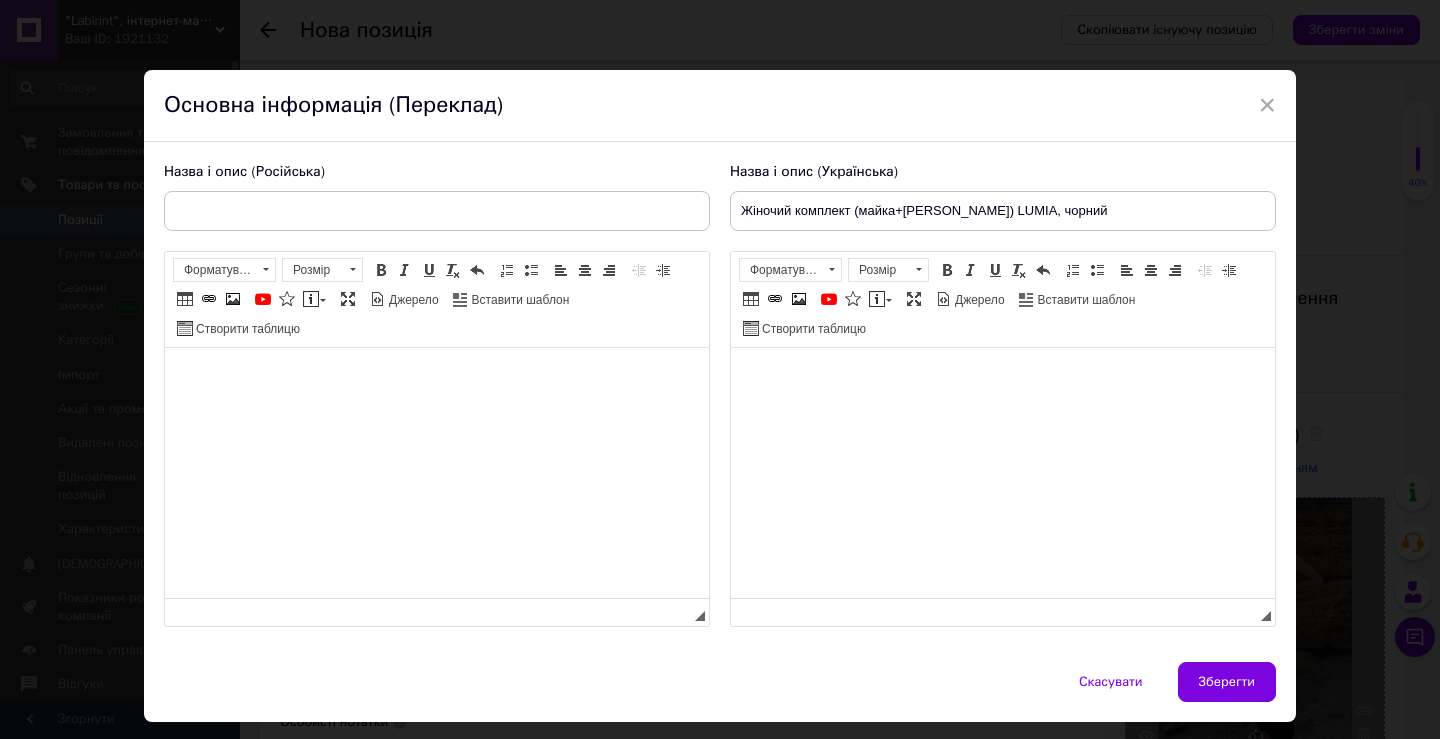 click on "Назва і опис (Російська) Розширений текстовий редактор, F7EE2A97-A0F1-4376-B089-B1E862C4E615 Панель інструментів редактора Форматування Форматування Розмір Розмір   Жирний  Сполучення клавіш Ctrl+B   Курсив  Сполучення клавіш Ctrl+I   Підкреслений  Сполучення клавіш Ctrl+U   Видалити форматування   Повернути  Сполучення клавіш Ctrl+Z   Вставити/видалити нумерований список   Вставити/видалити маркований список   По лівому краю   По центру   По правому краю   Зменшити відступ   Збільшити відступ   Таблиця   Вставити/Редагувати посилання  Сполучення клавіш Ctrl+L   Зображення" at bounding box center (437, 395) 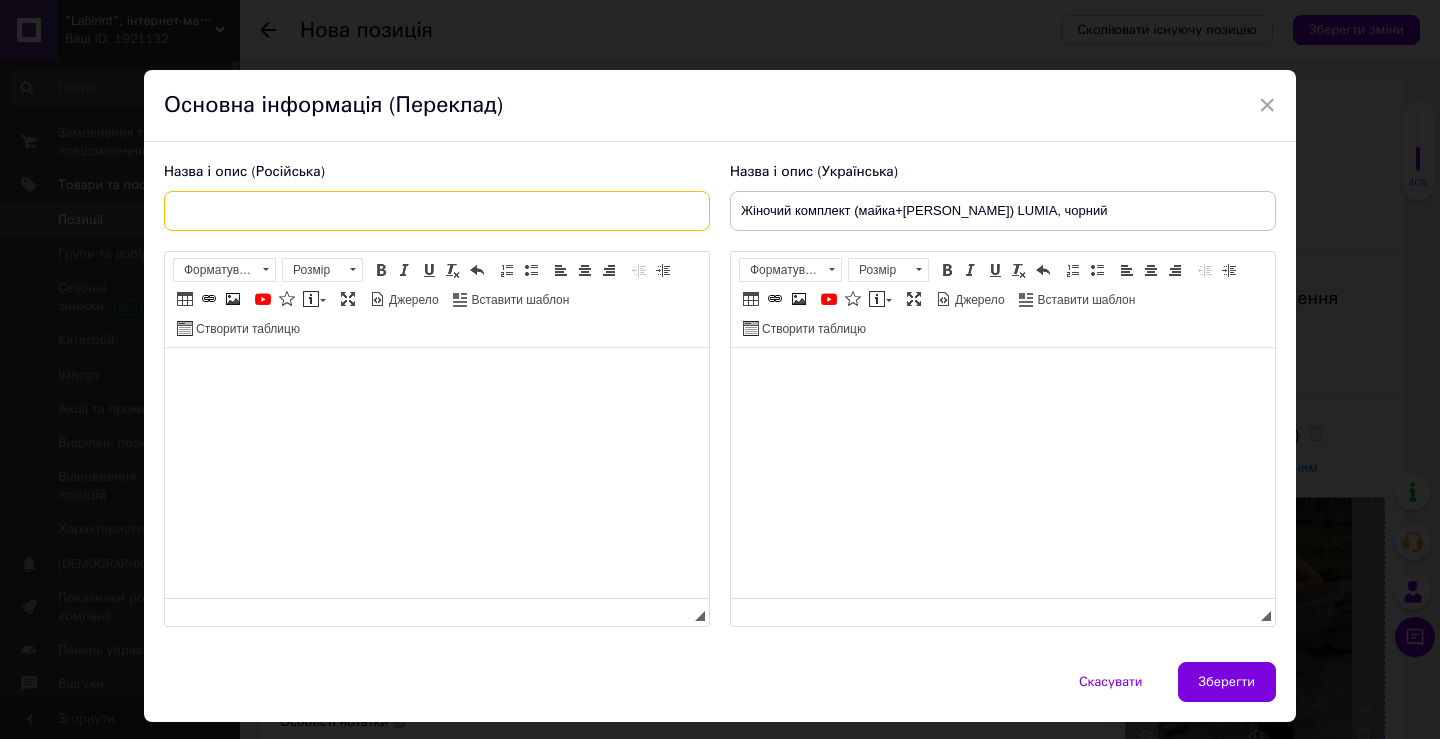 click at bounding box center (437, 211) 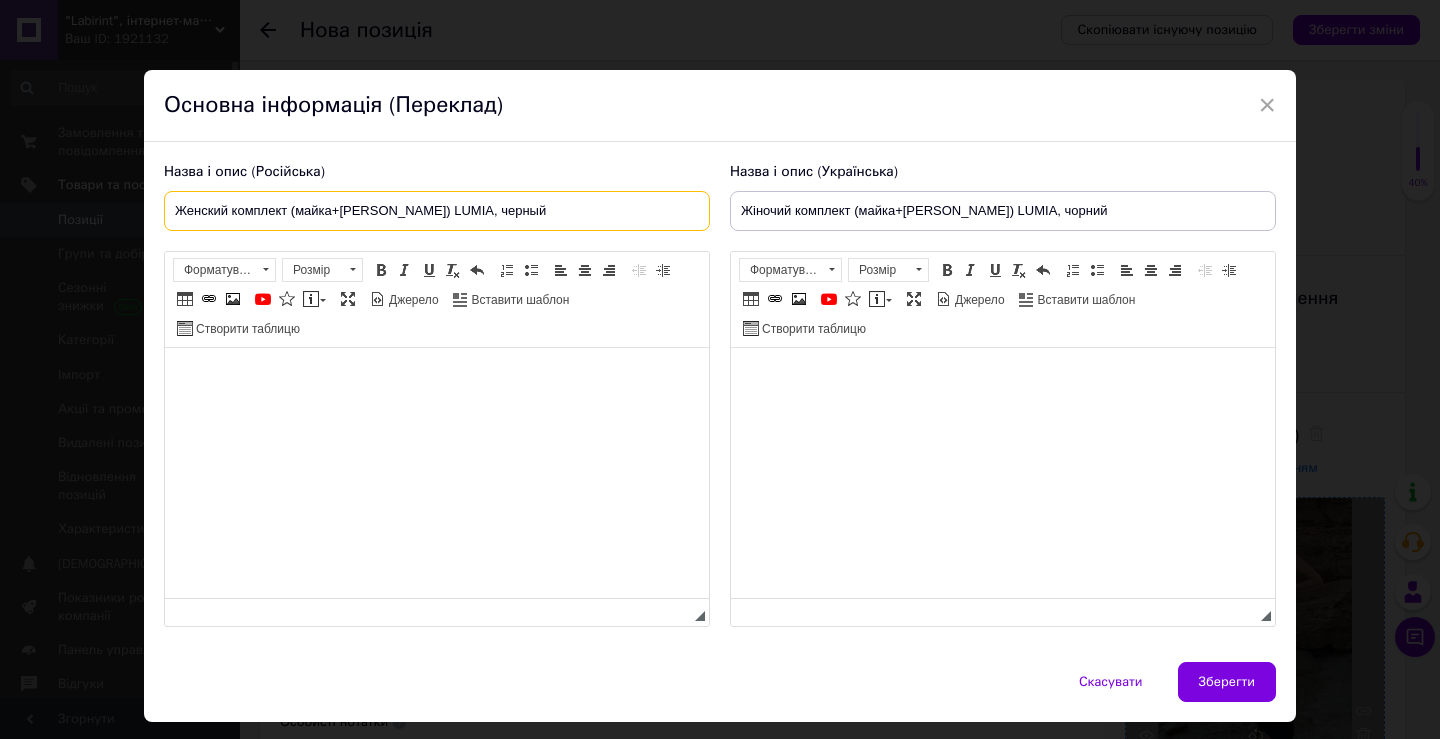 type on "Женский комплект (майка+[PERSON_NAME]) LUMIA, черный" 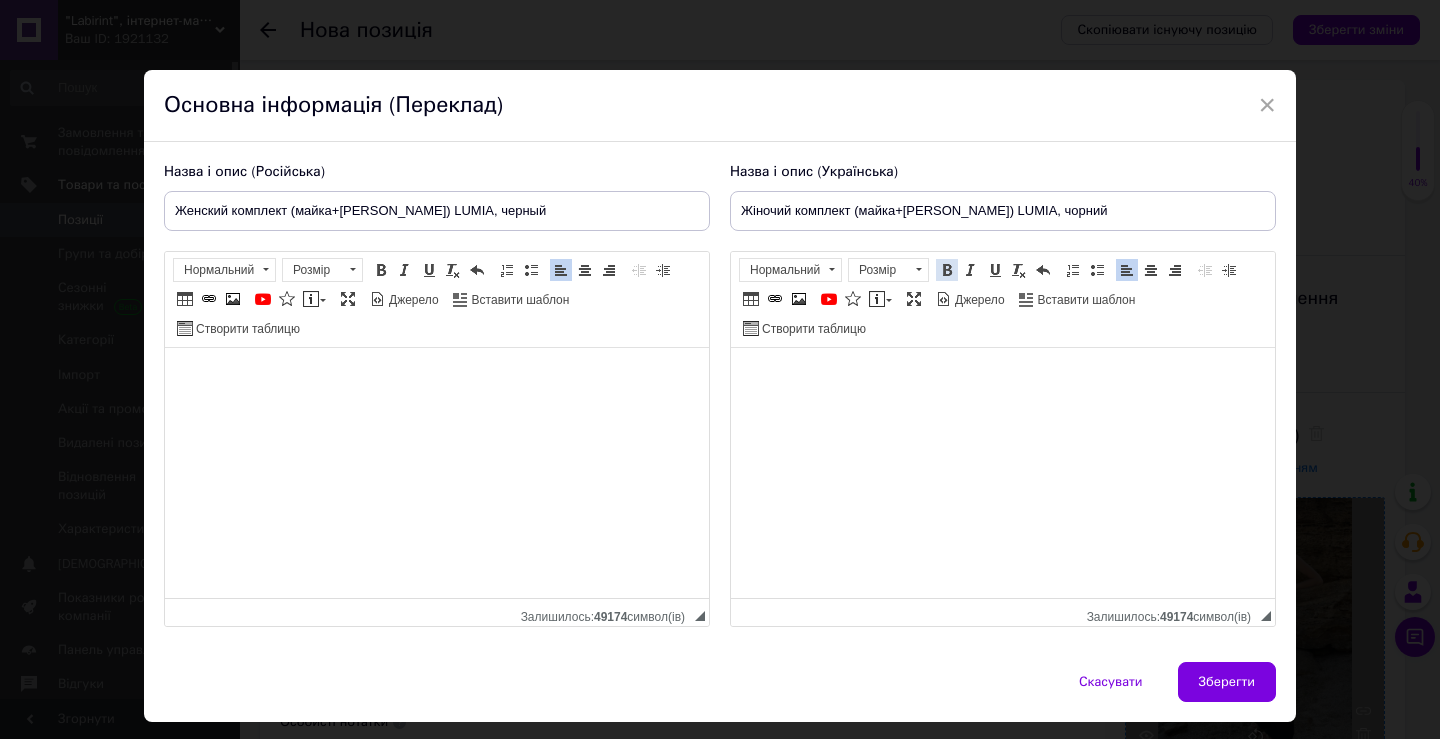 click at bounding box center [947, 270] 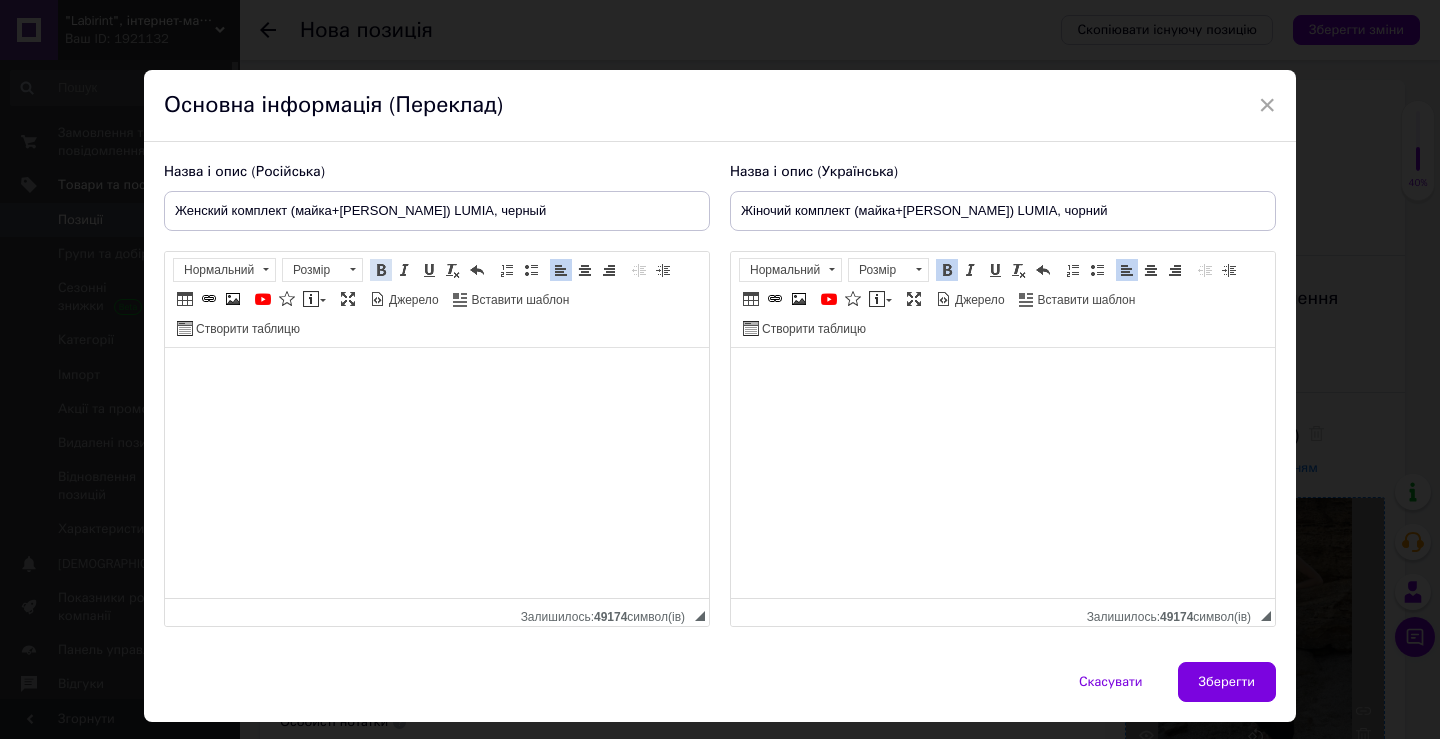 click at bounding box center (381, 270) 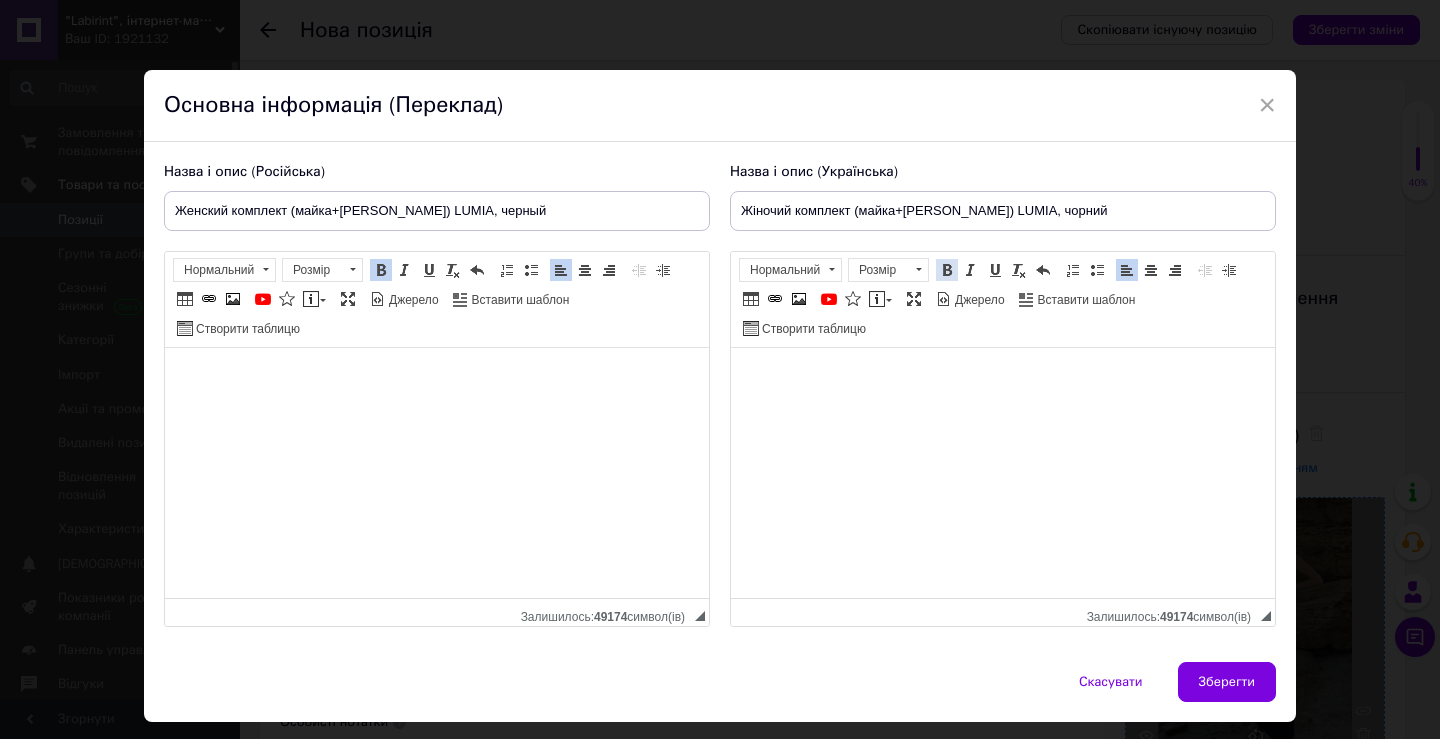 click on "Жирний  Сполучення клавіш Ctrl+B" at bounding box center [947, 270] 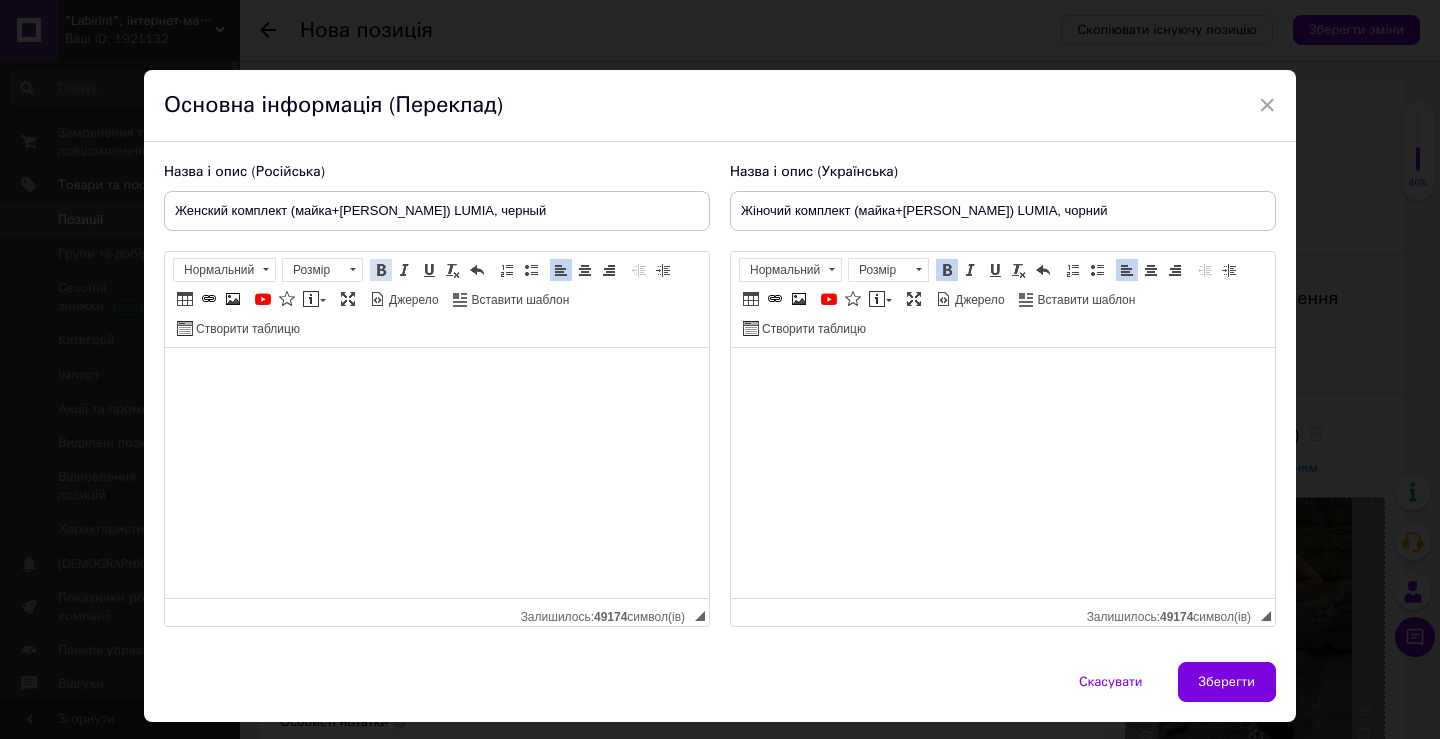 click at bounding box center (381, 270) 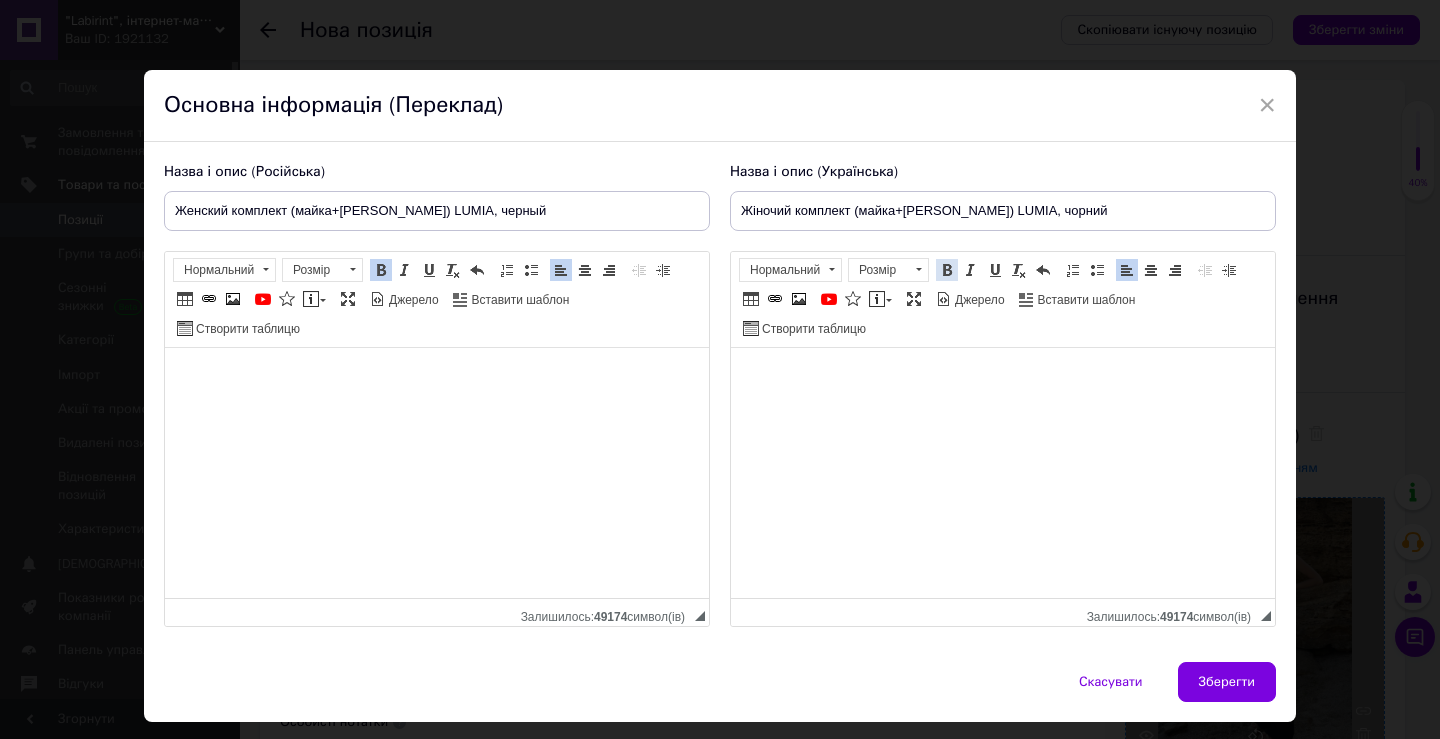 click at bounding box center (947, 270) 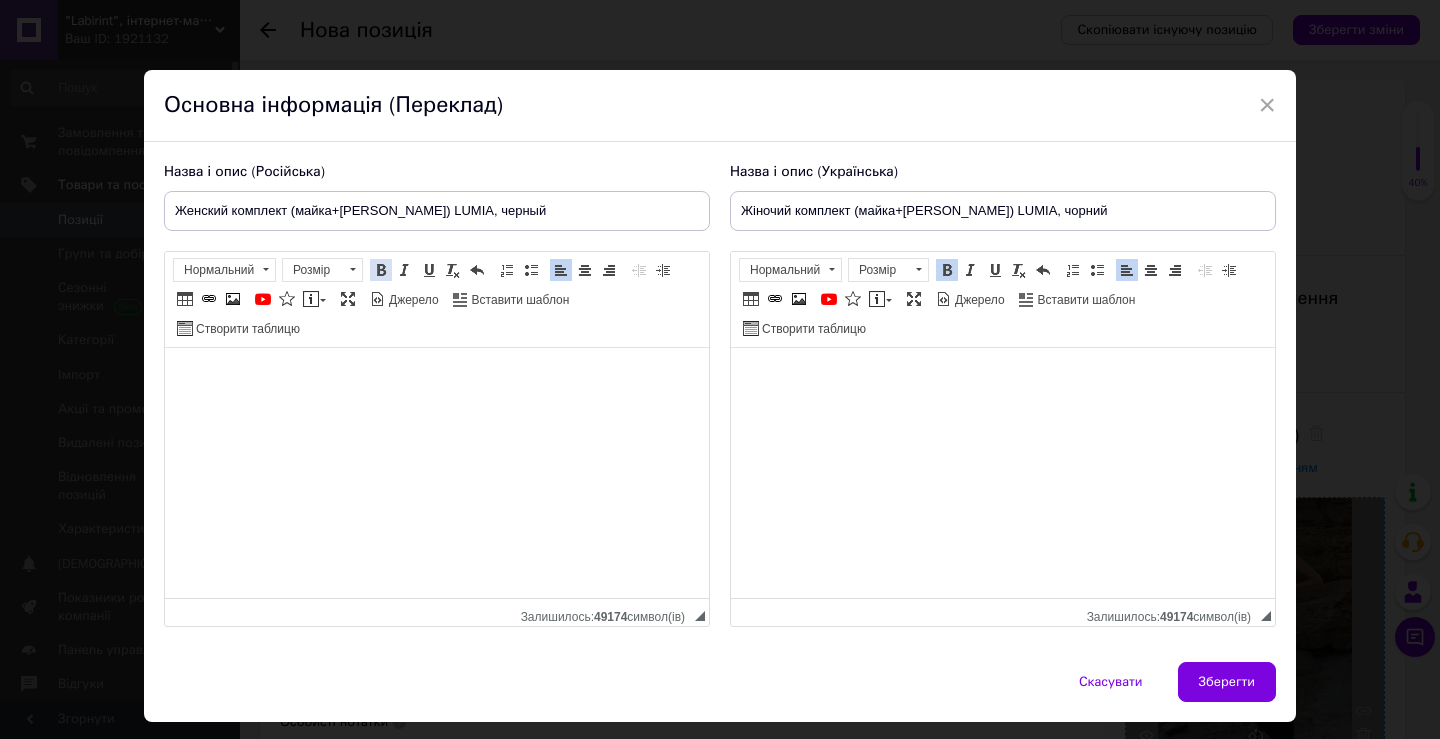 click at bounding box center [381, 270] 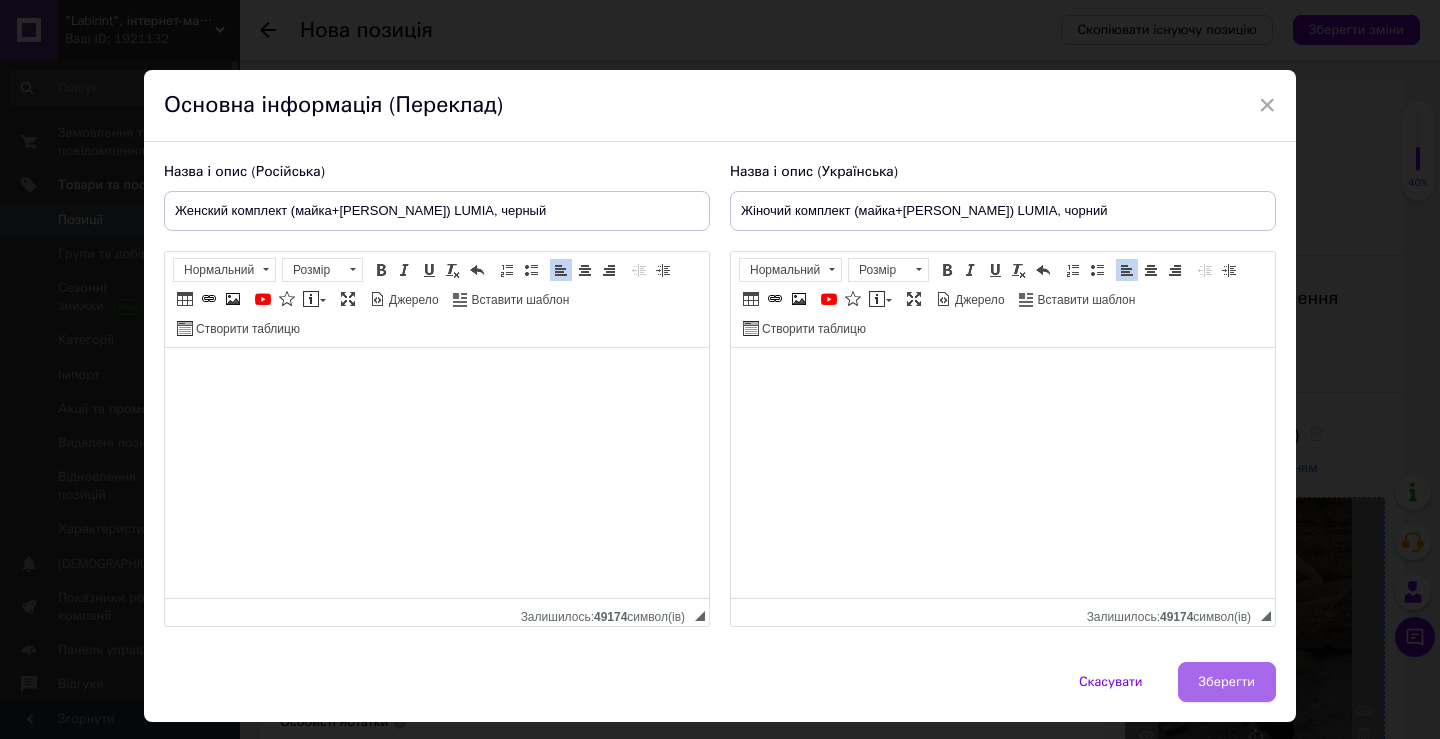 click on "Зберегти" at bounding box center (1227, 682) 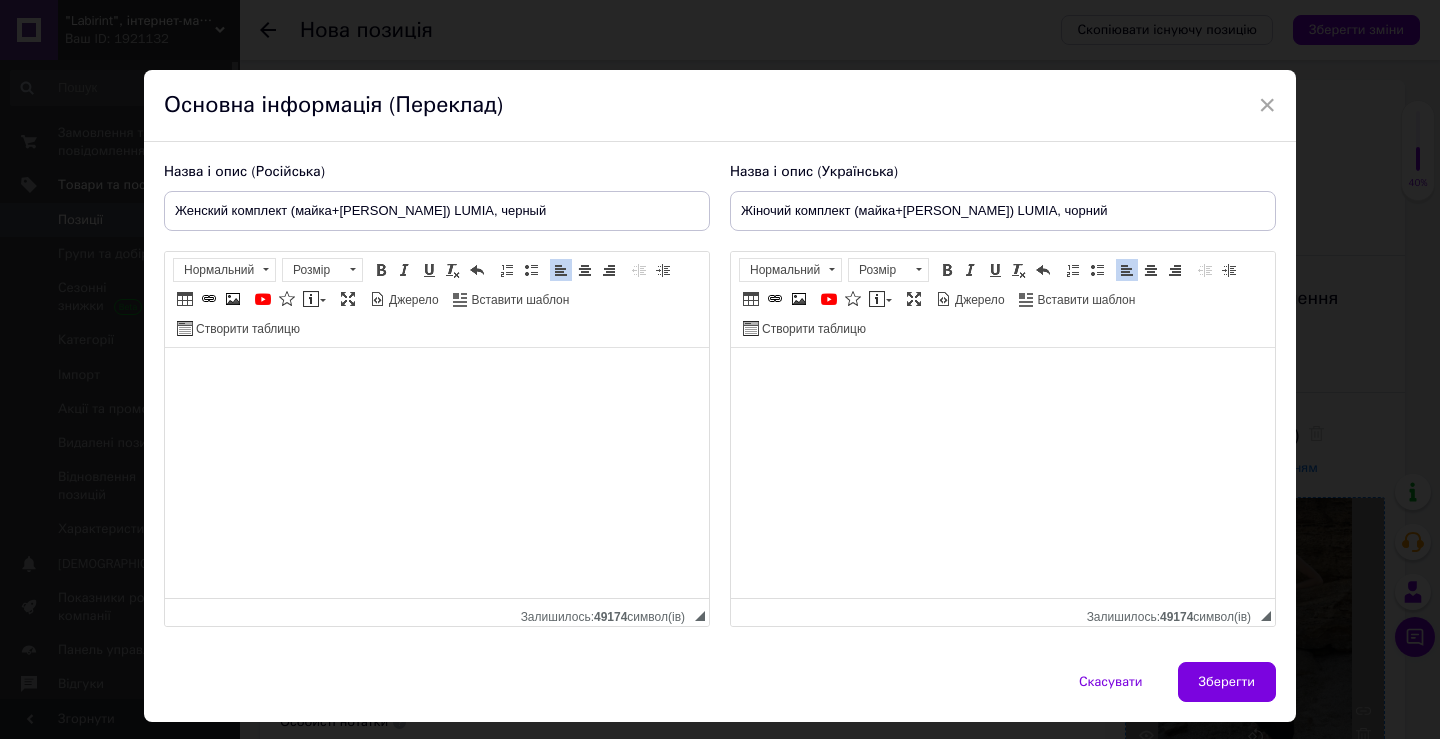 type on "Женский комплект (майка+[PERSON_NAME]) LUMIA, черный" 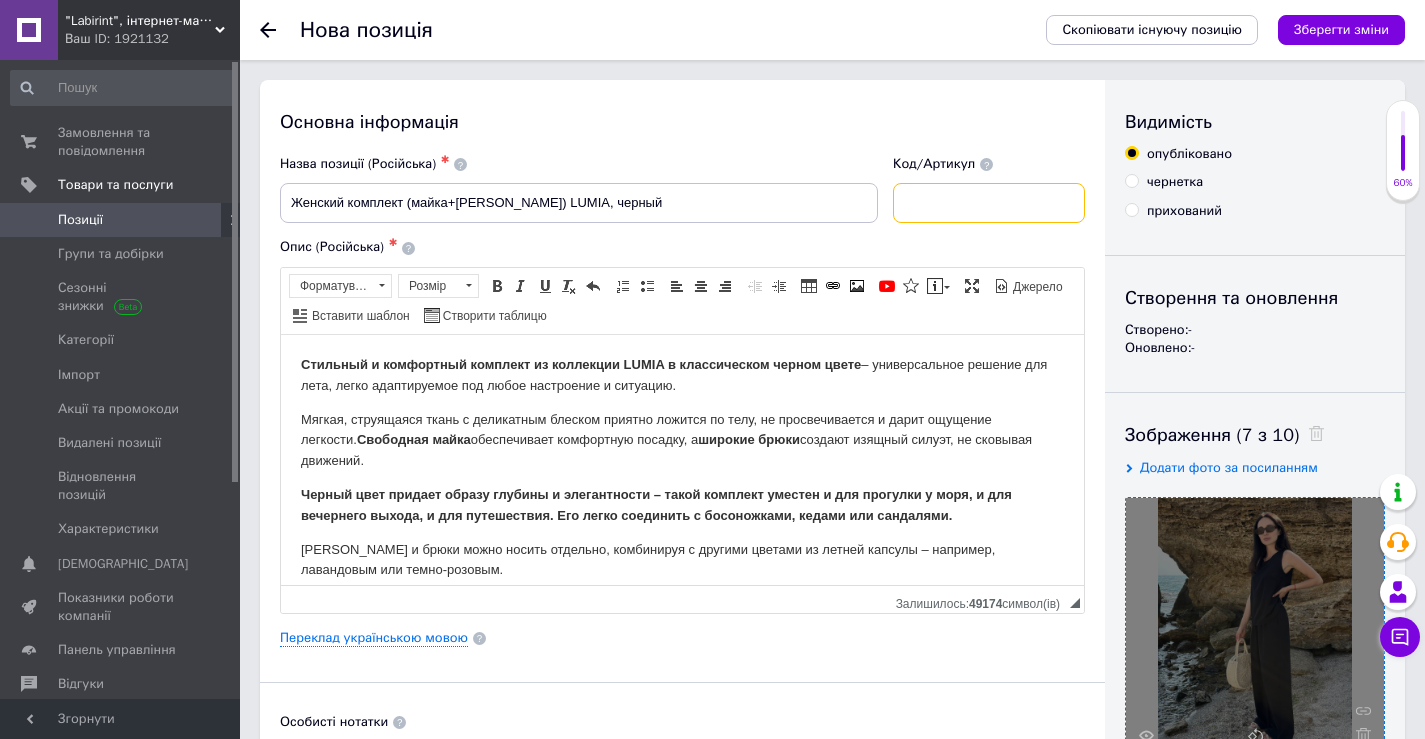 click at bounding box center (989, 203) 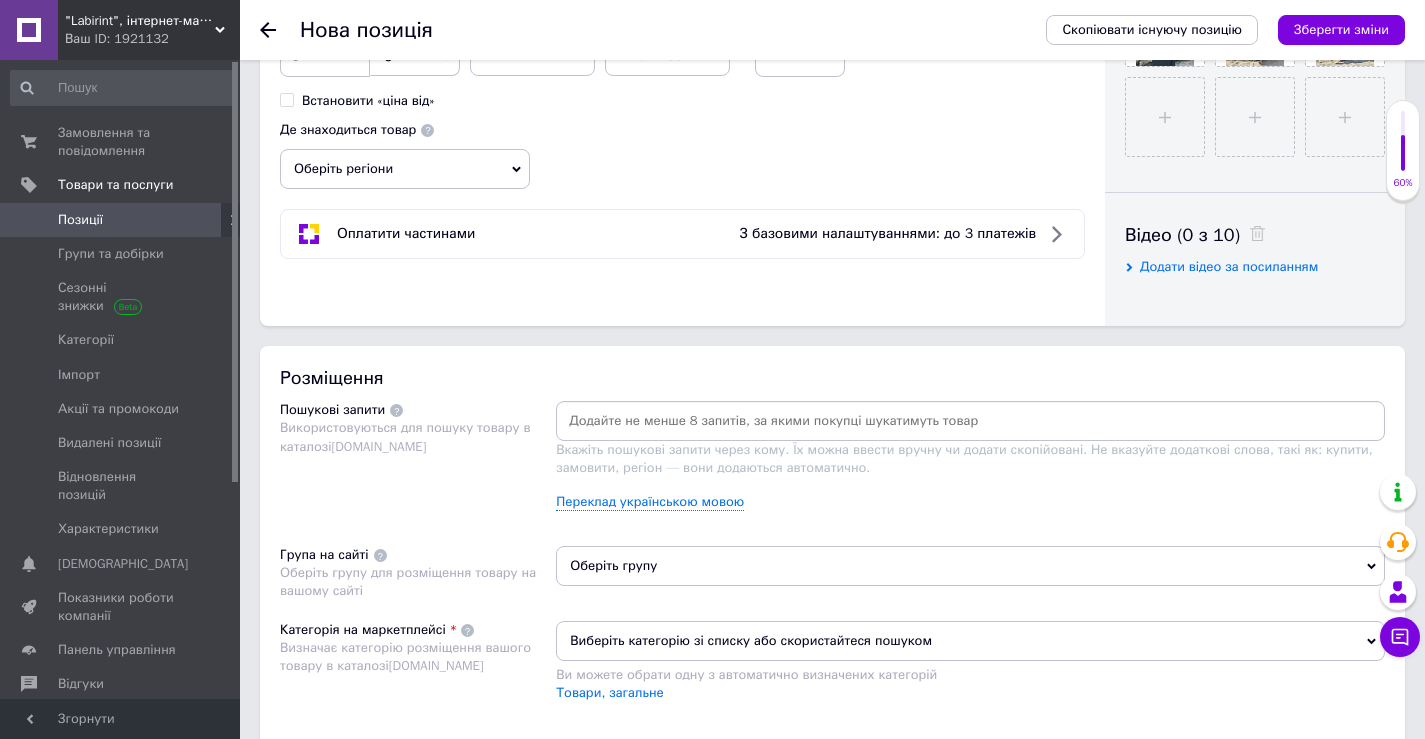 scroll, scrollTop: 900, scrollLeft: 0, axis: vertical 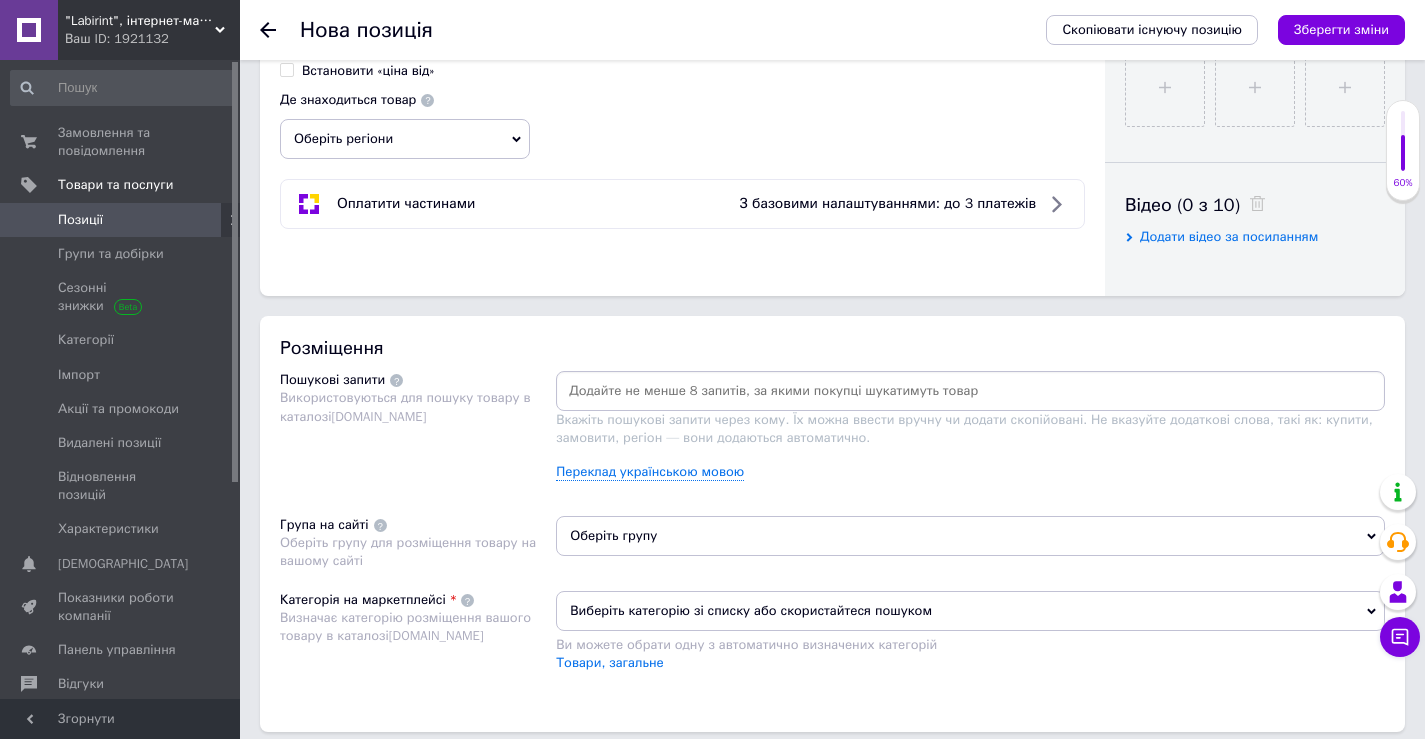 type on "SetLUM1303/SM" 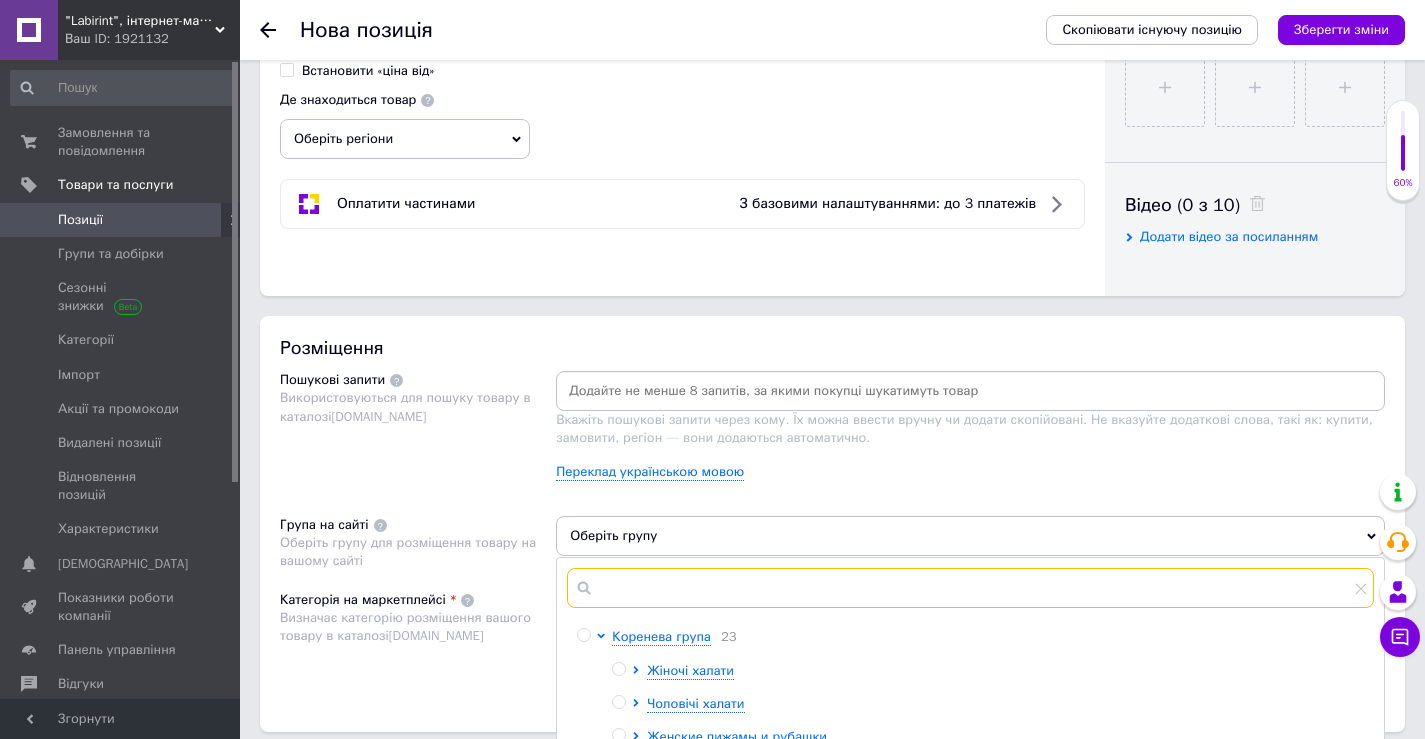 click at bounding box center [970, 588] 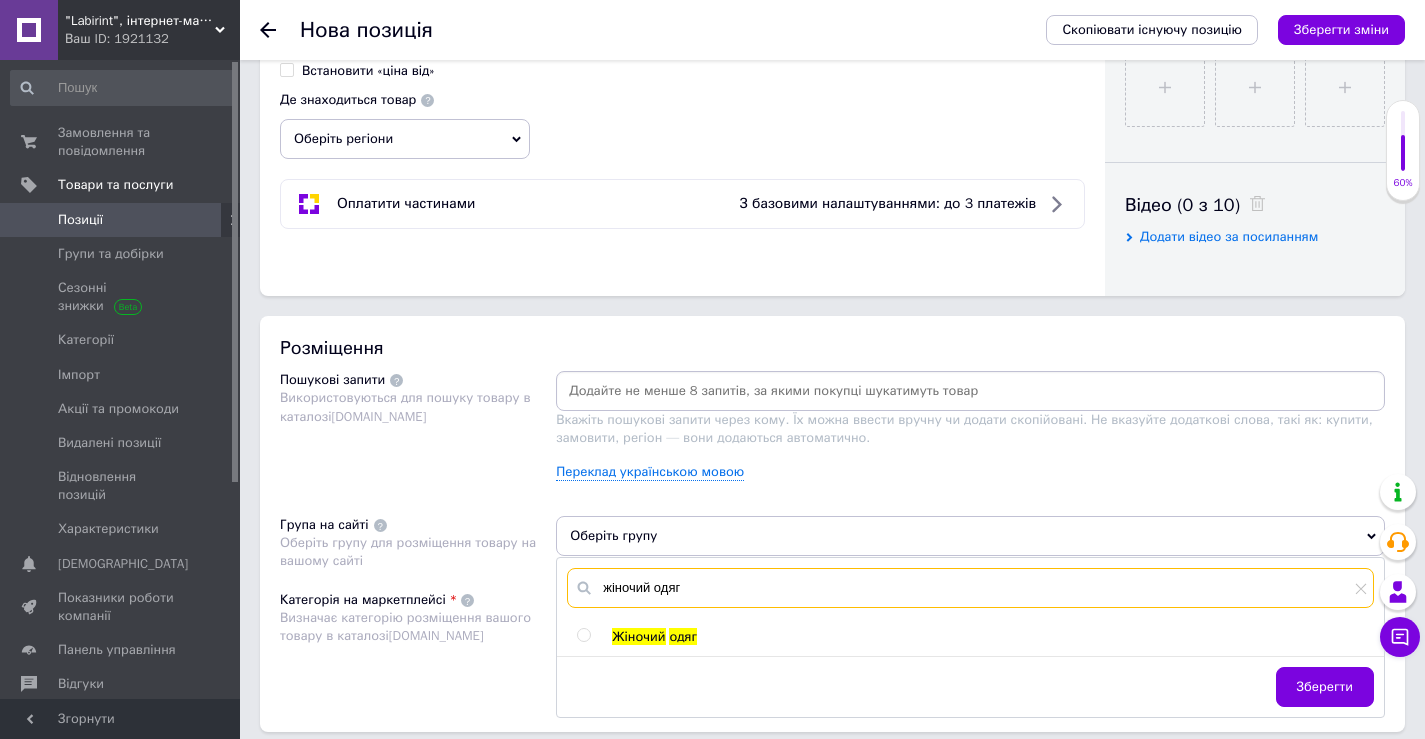 type on "жіночий одяг" 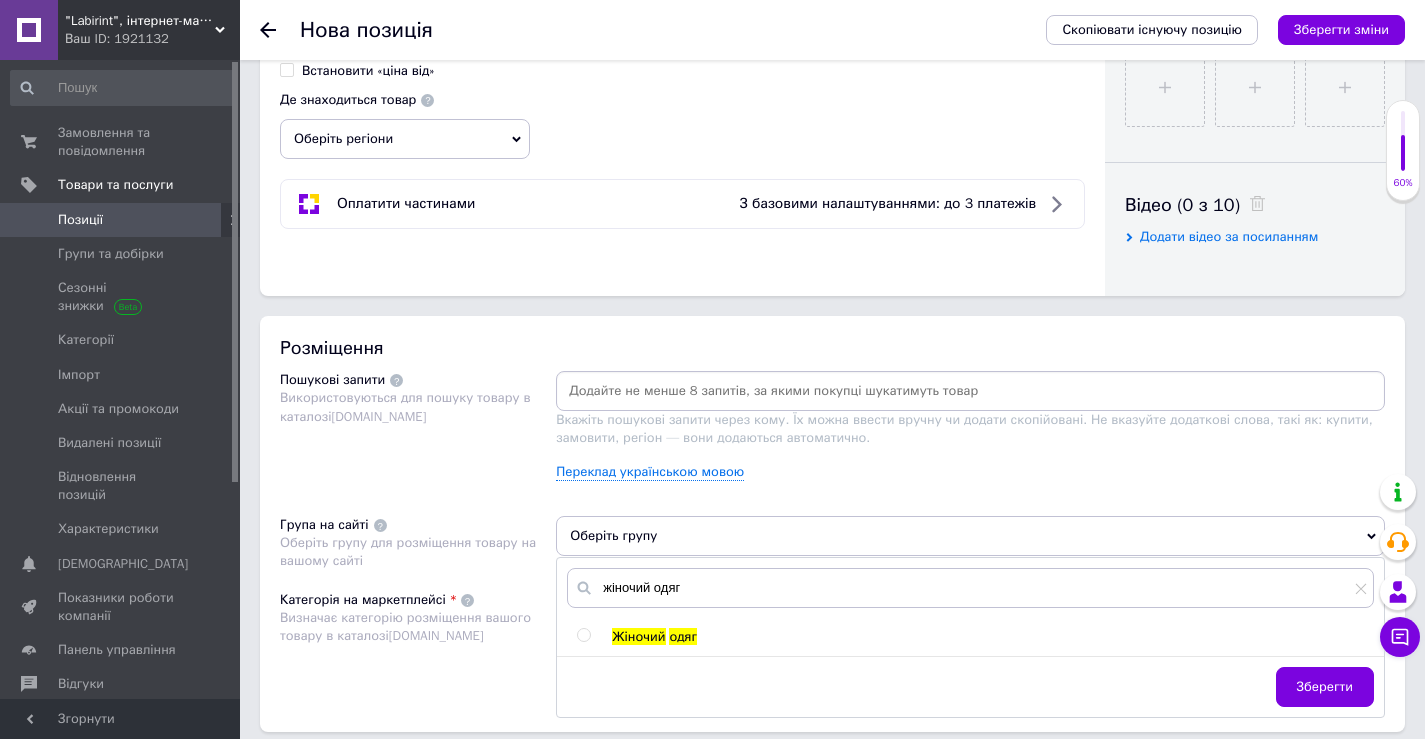 click on "одяг" at bounding box center [683, 636] 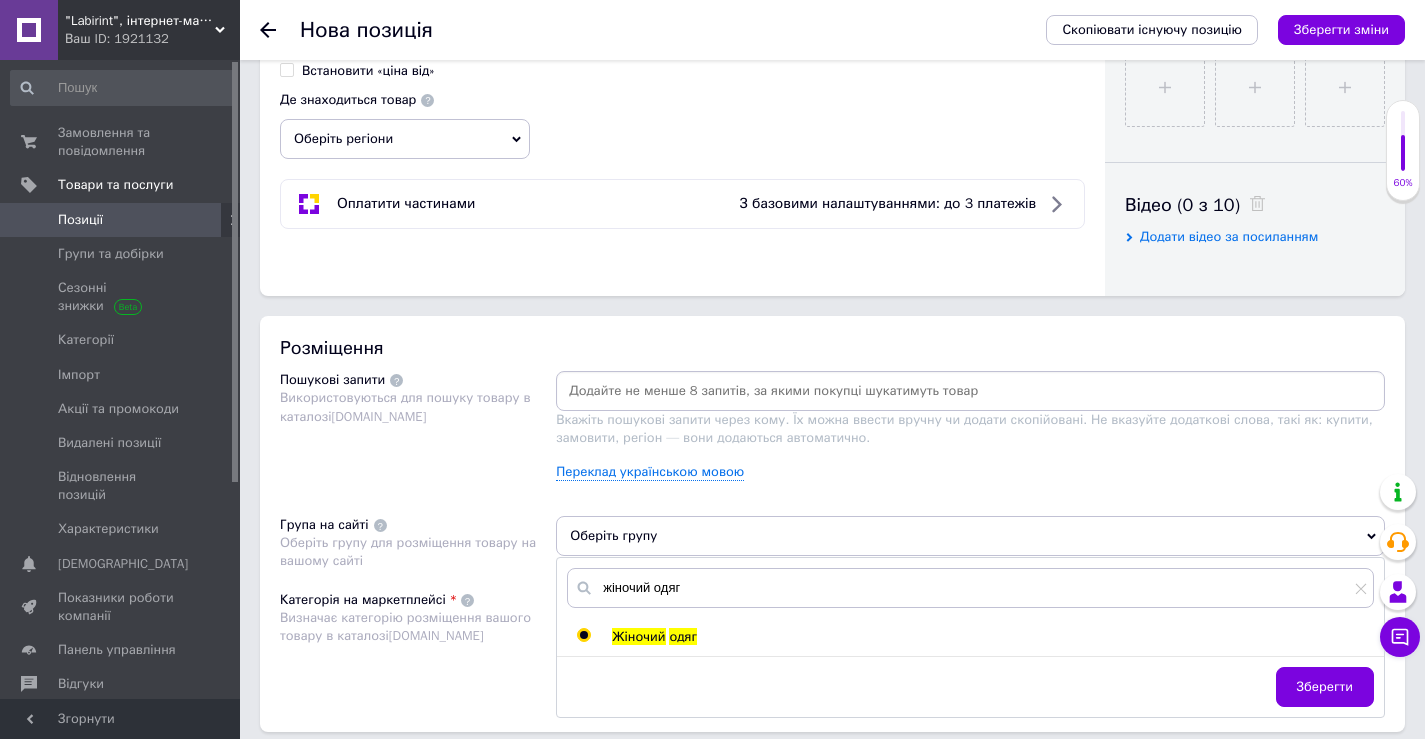 radio on "true" 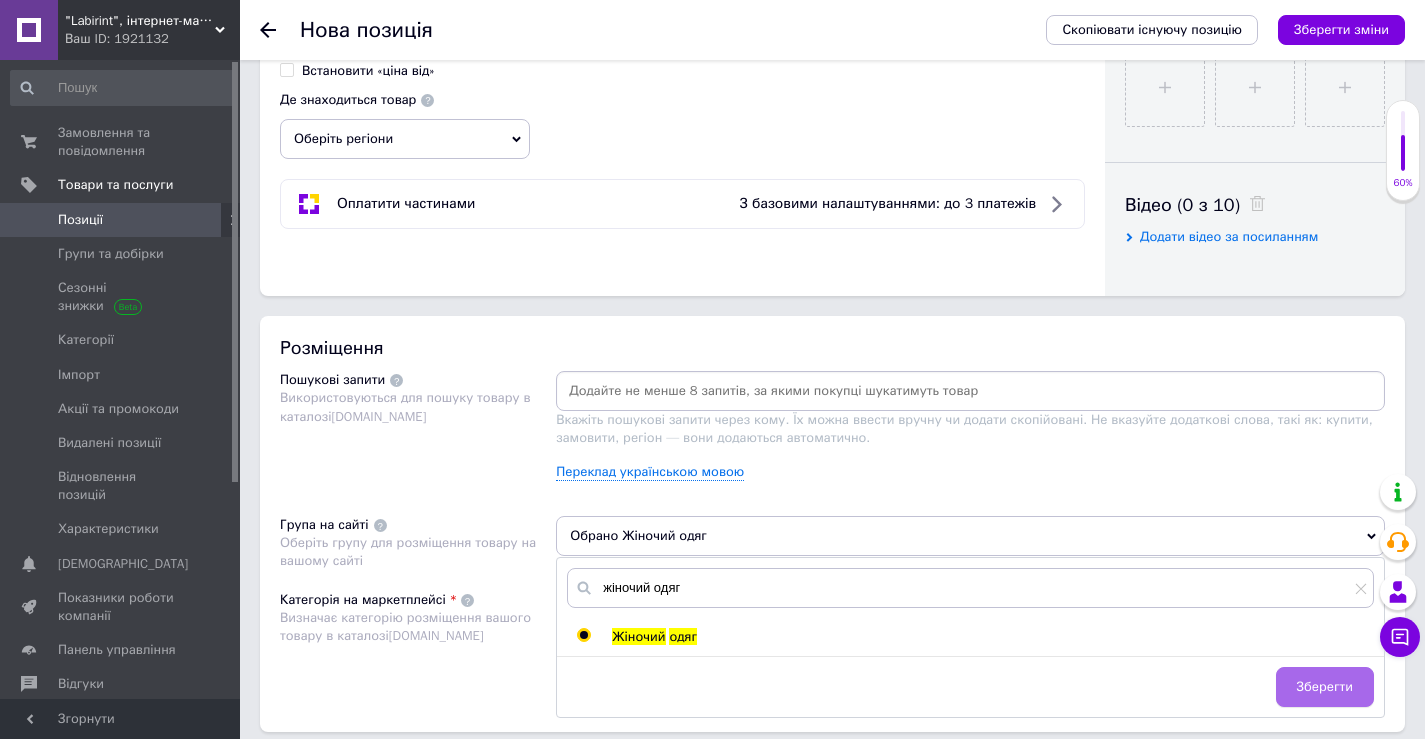 click on "Зберегти" at bounding box center [1325, 687] 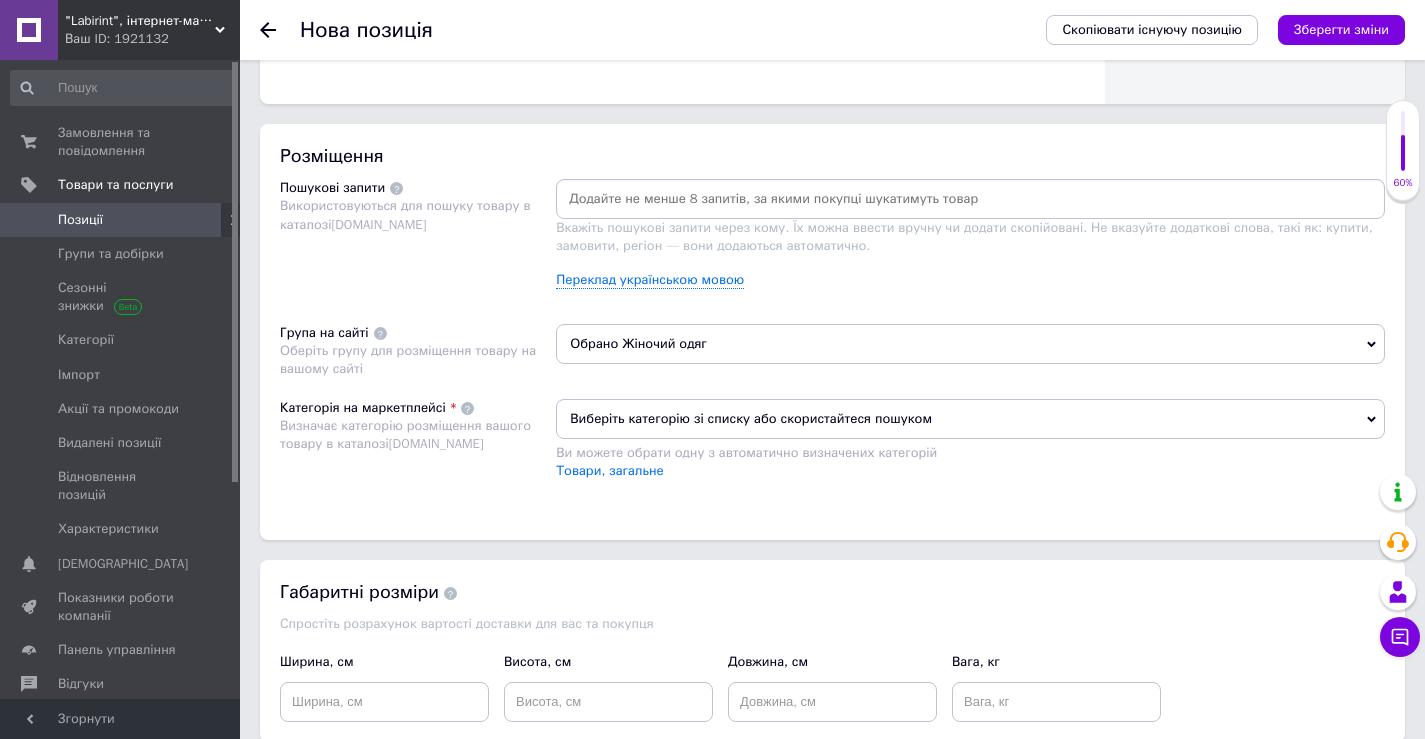 scroll, scrollTop: 1100, scrollLeft: 0, axis: vertical 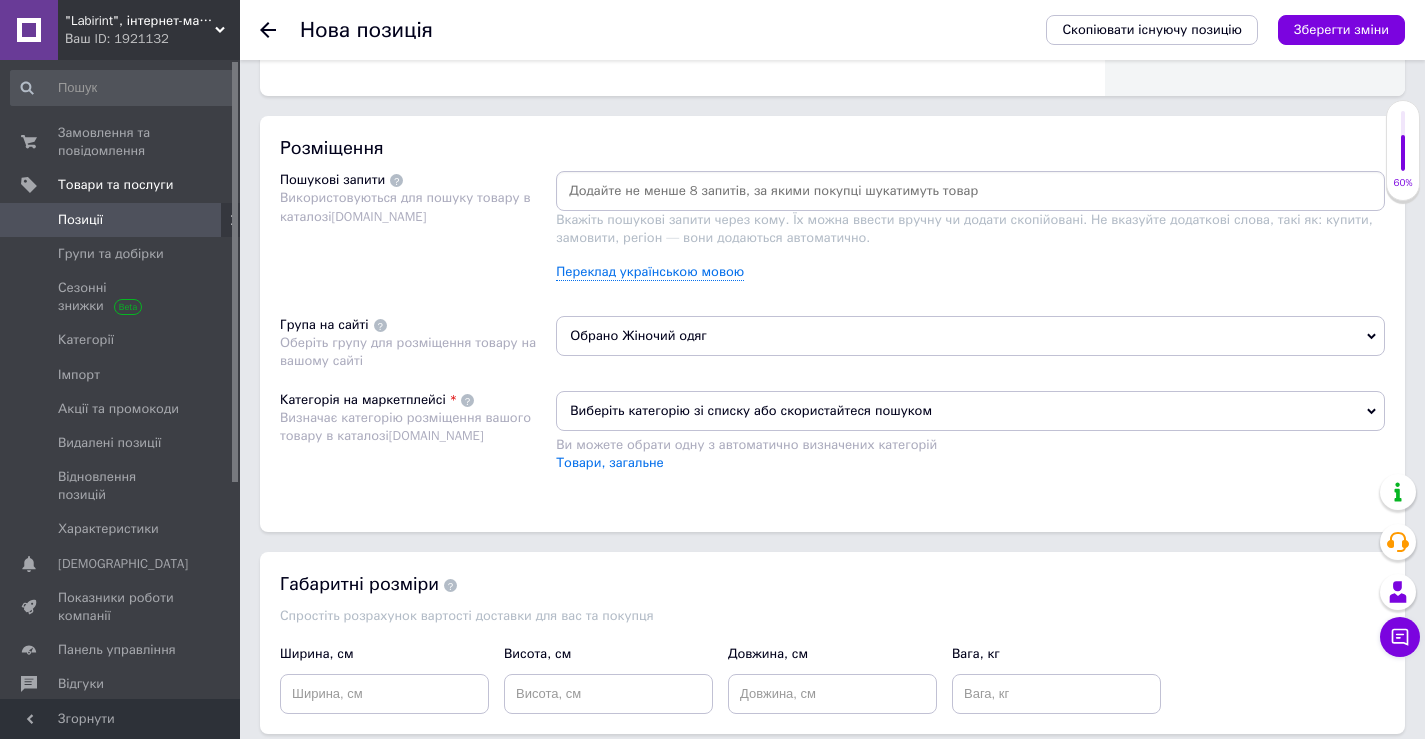 click on "Виберіть категорію зі списку або скористайтеся пошуком" at bounding box center [970, 411] 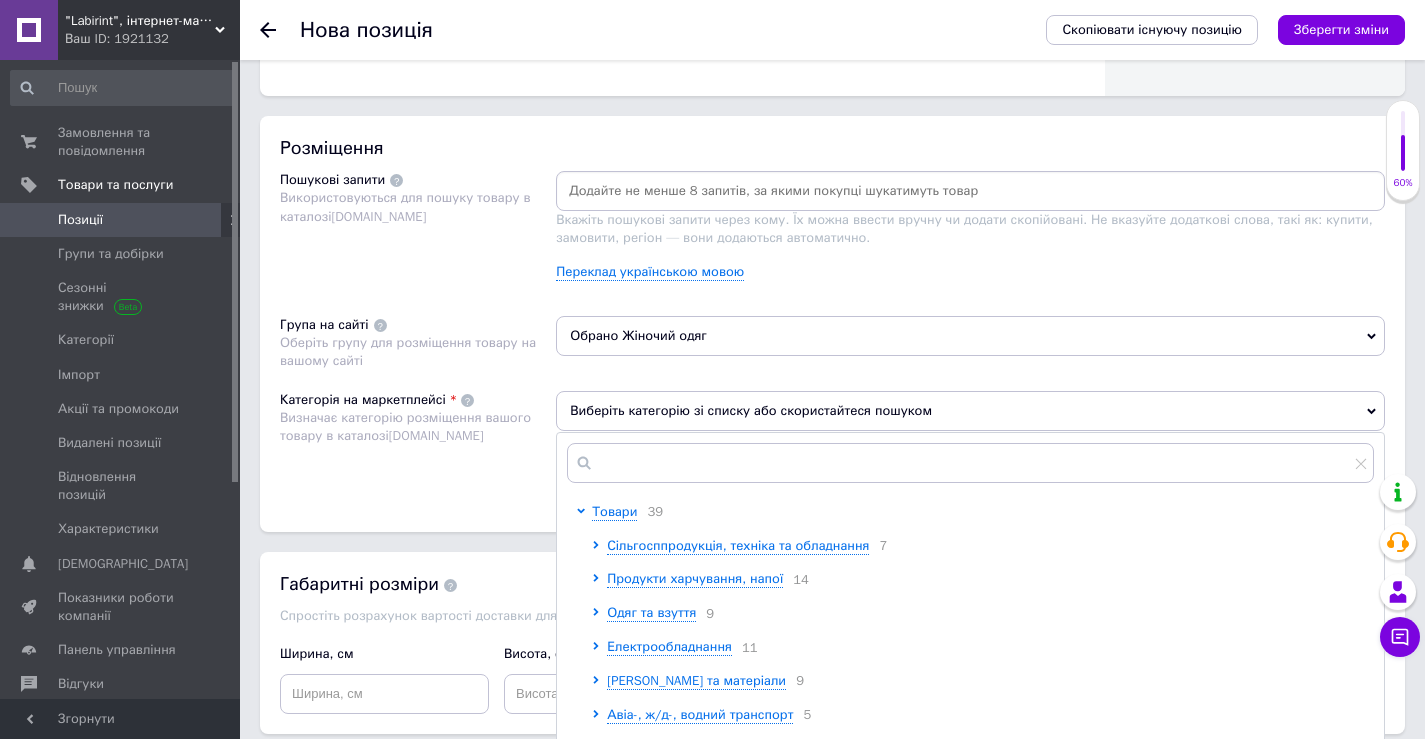 click at bounding box center [970, 463] 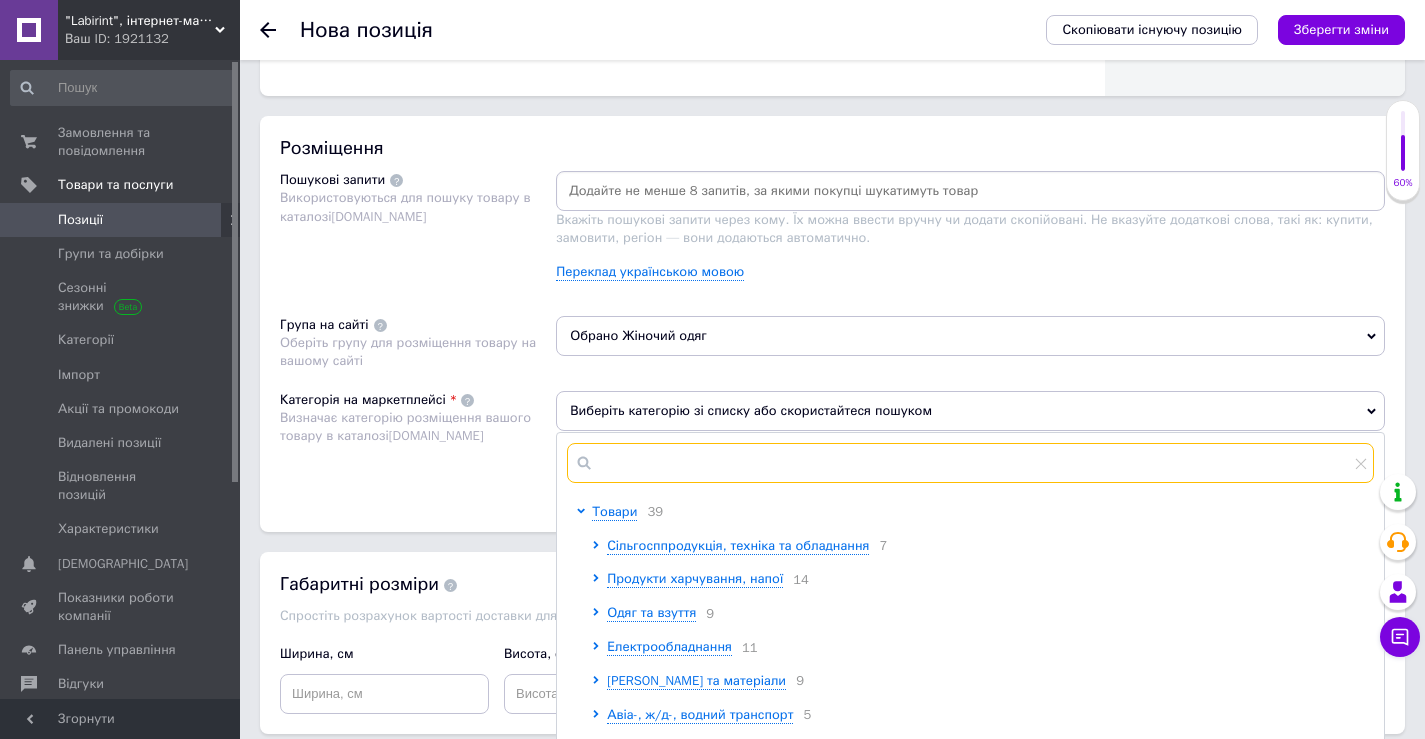 click at bounding box center (970, 463) 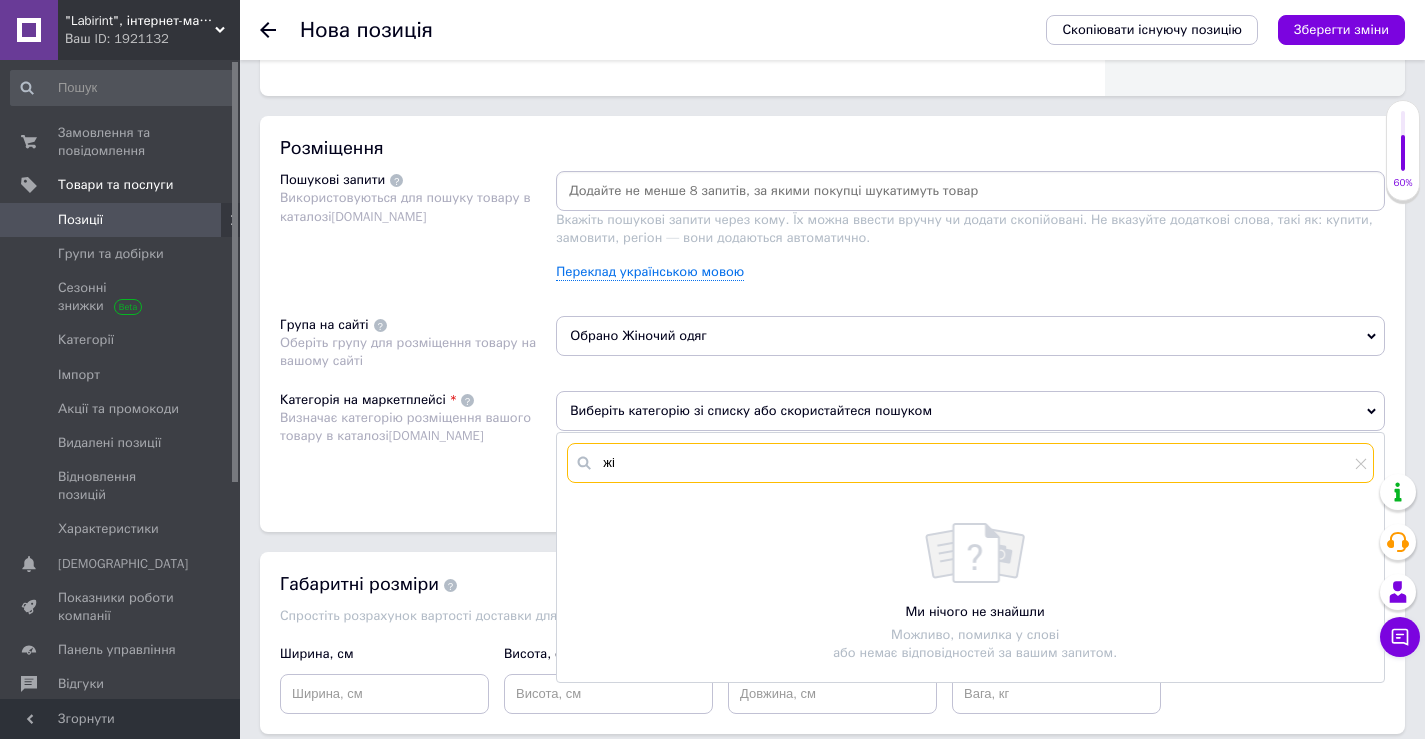 type on "ж" 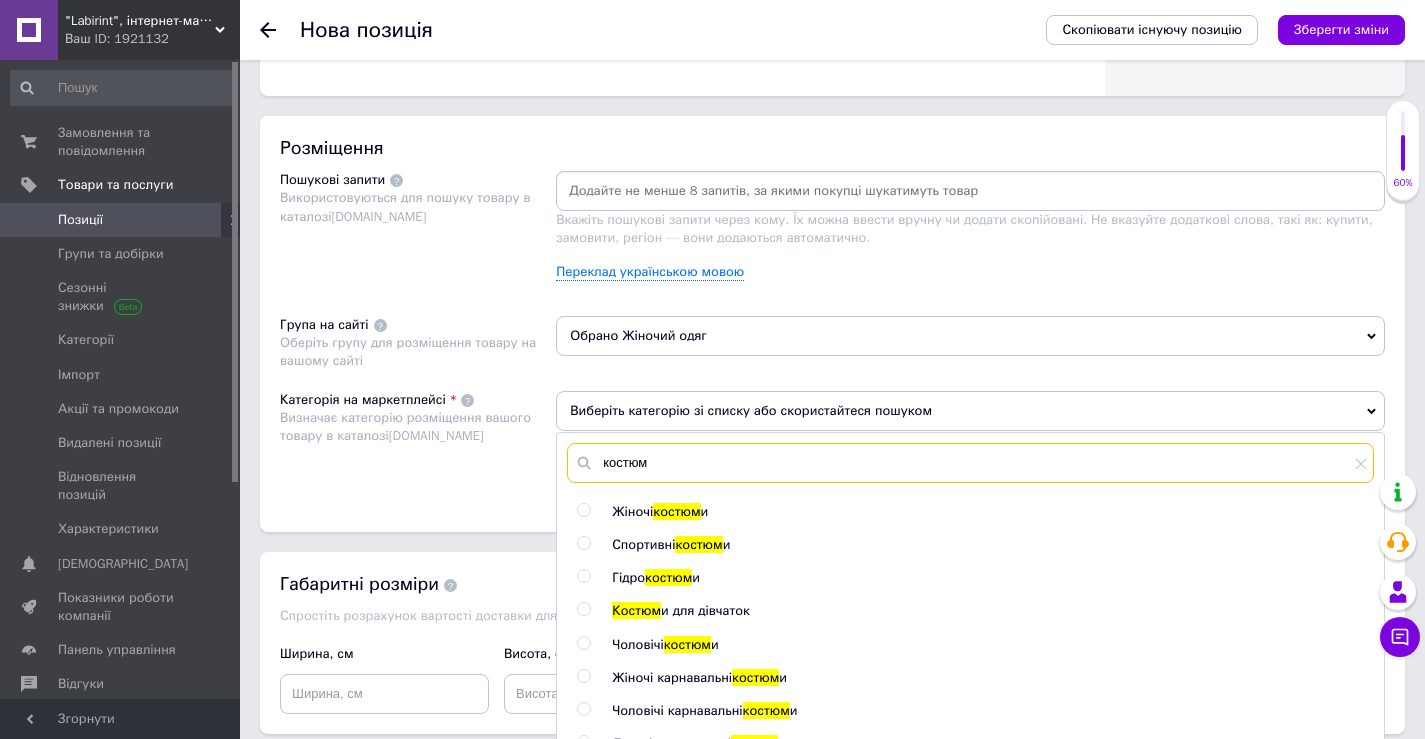 type on "костюм" 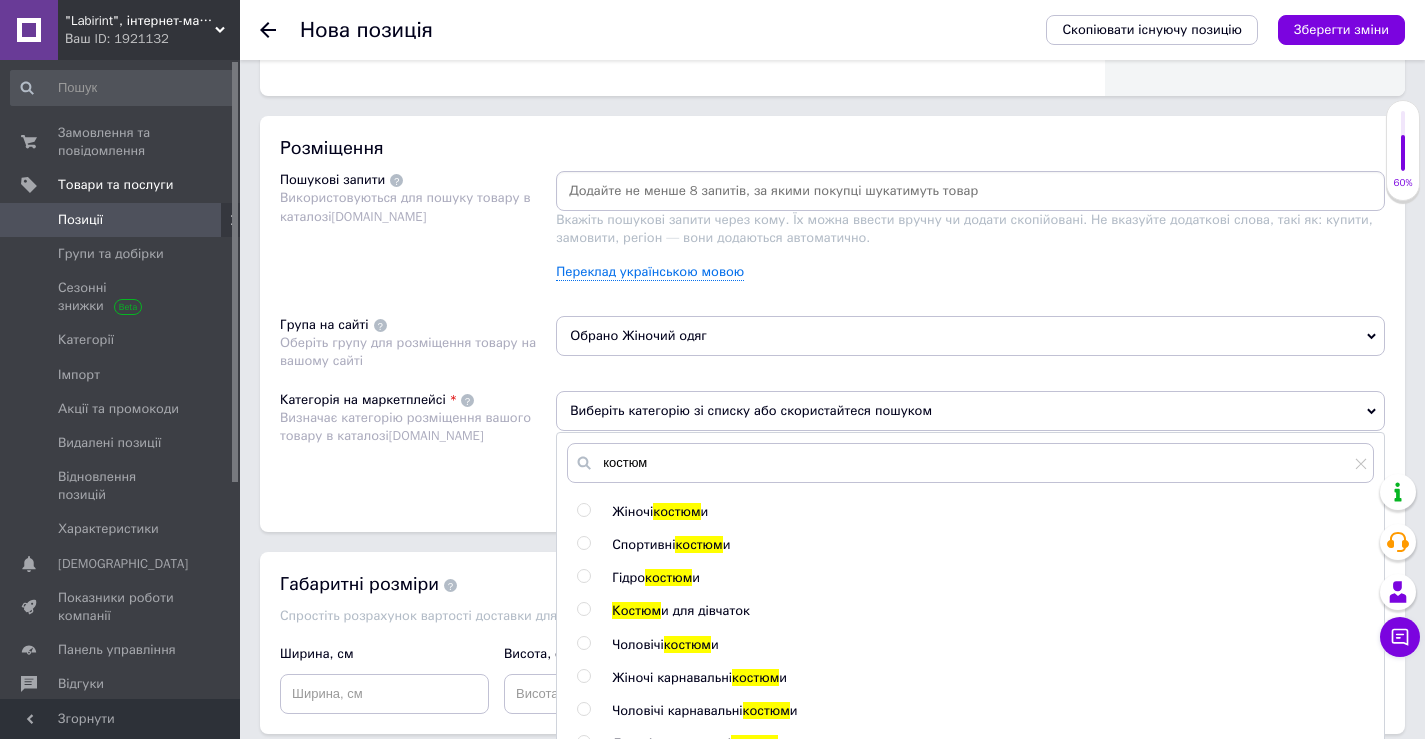 click at bounding box center [604, 512] 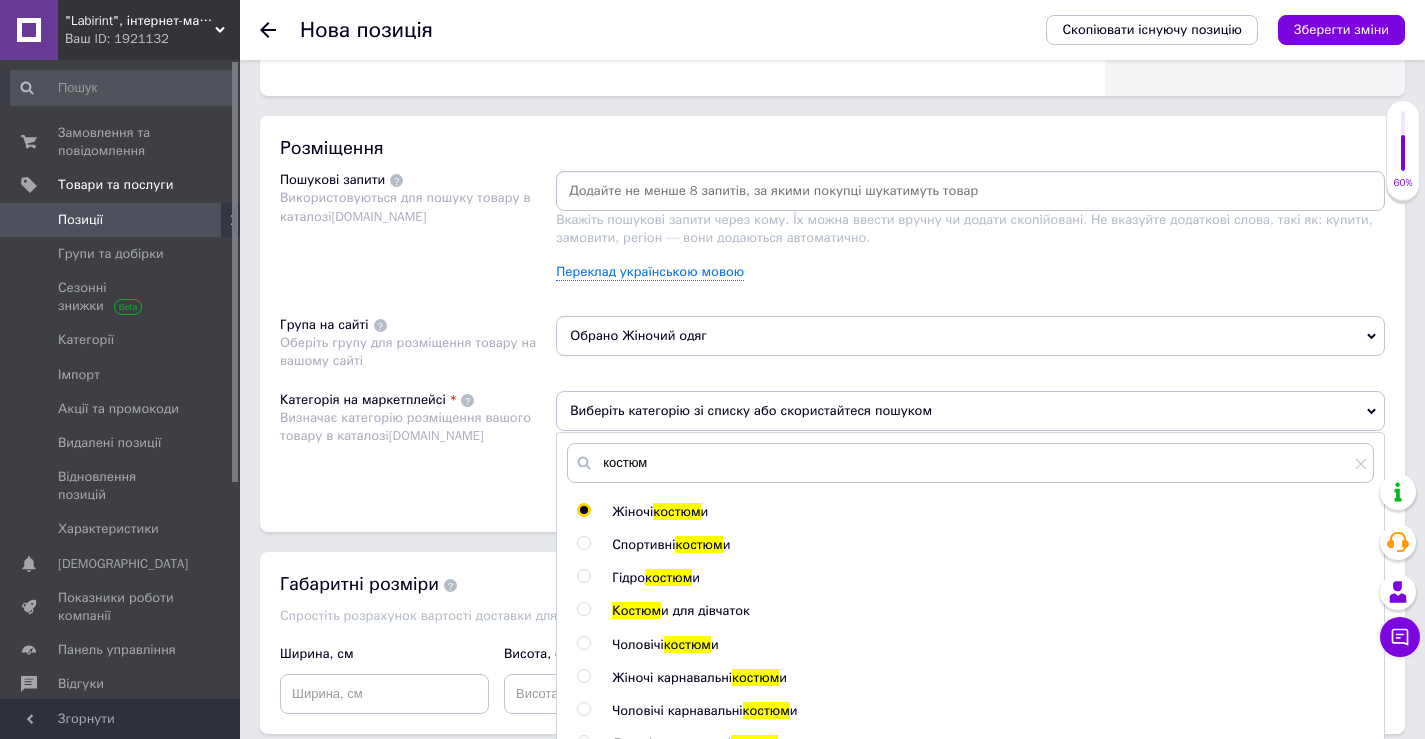 radio on "true" 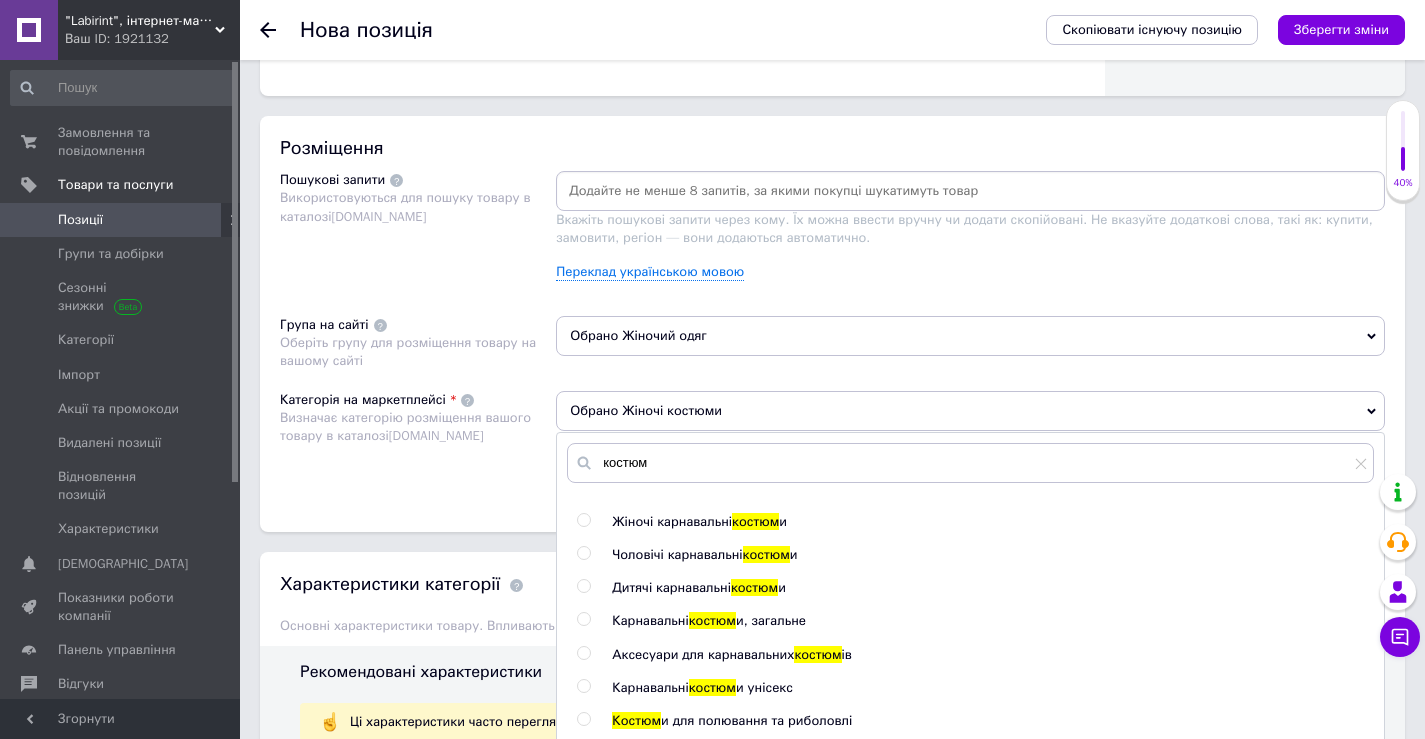 scroll, scrollTop: 179, scrollLeft: 0, axis: vertical 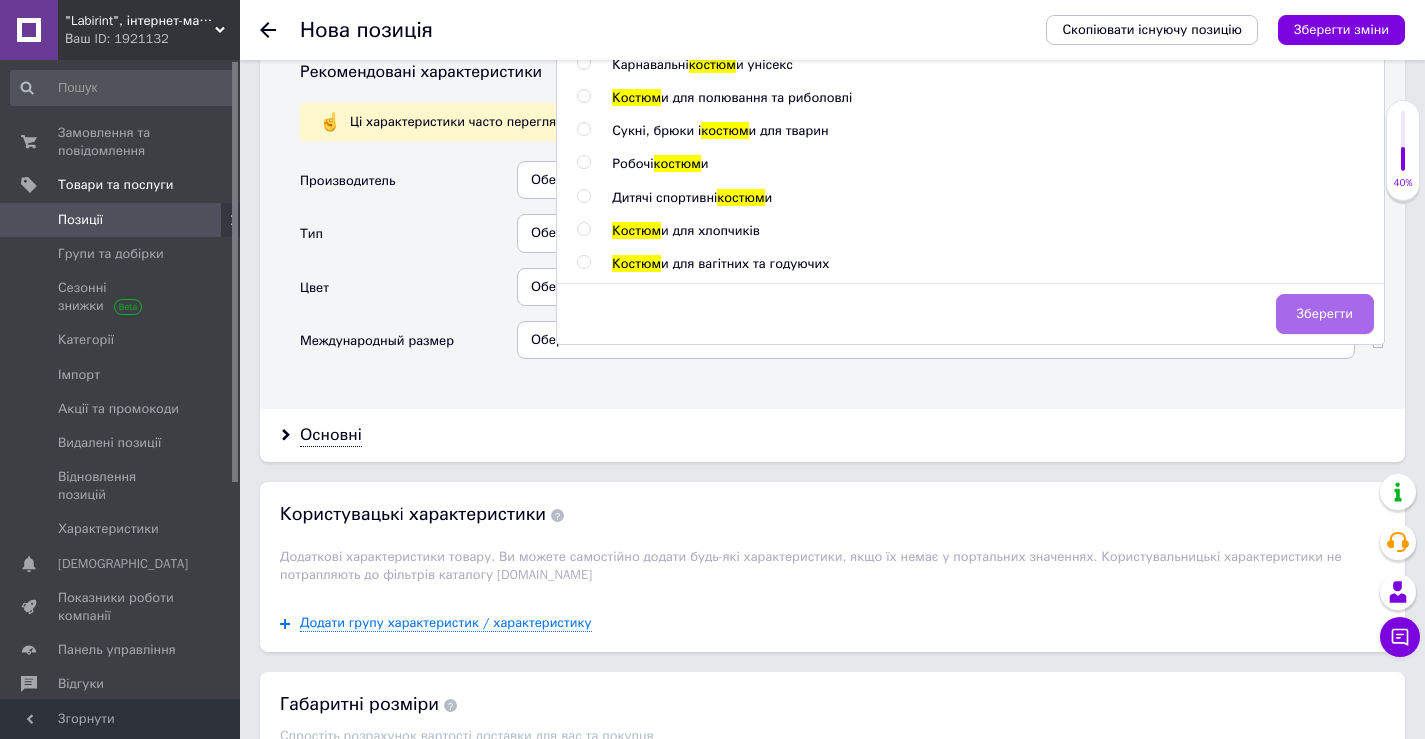 click on "Зберегти" at bounding box center [1325, 314] 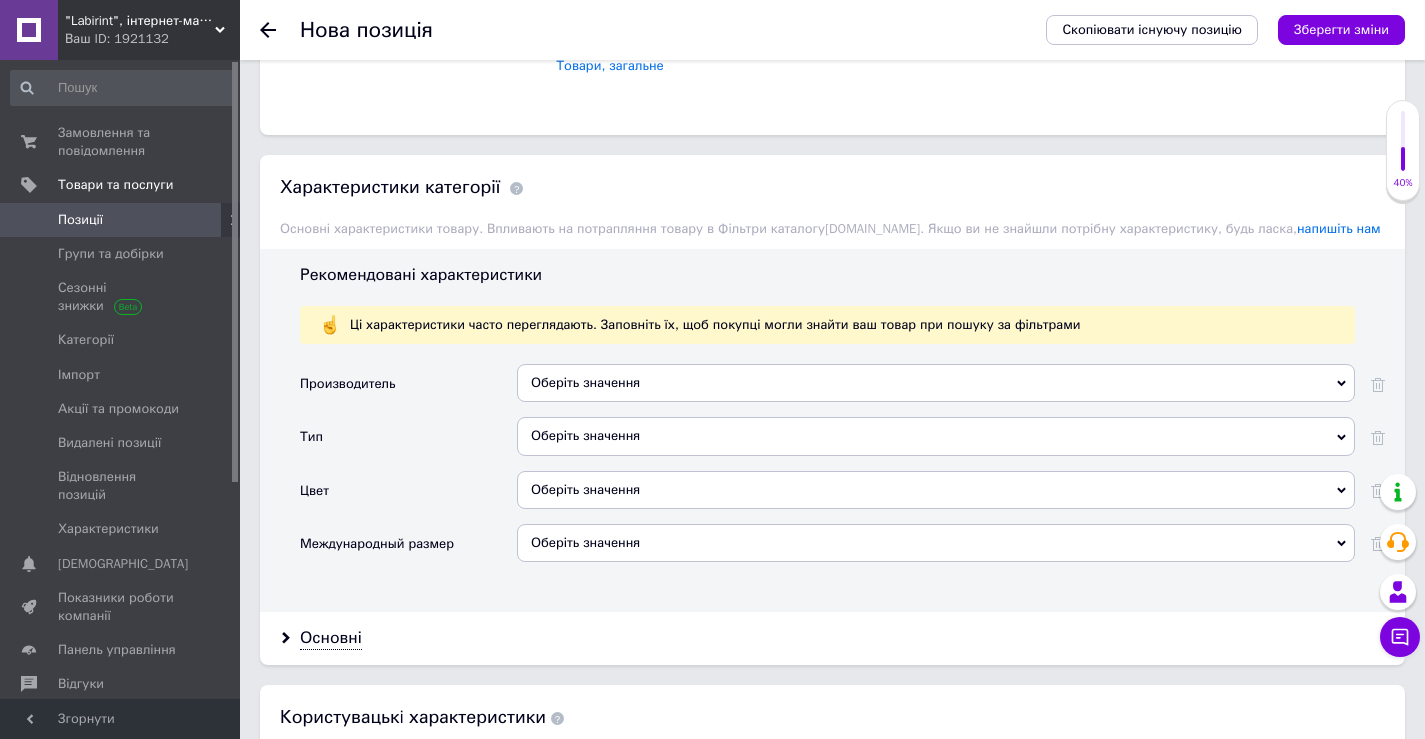 scroll, scrollTop: 1500, scrollLeft: 0, axis: vertical 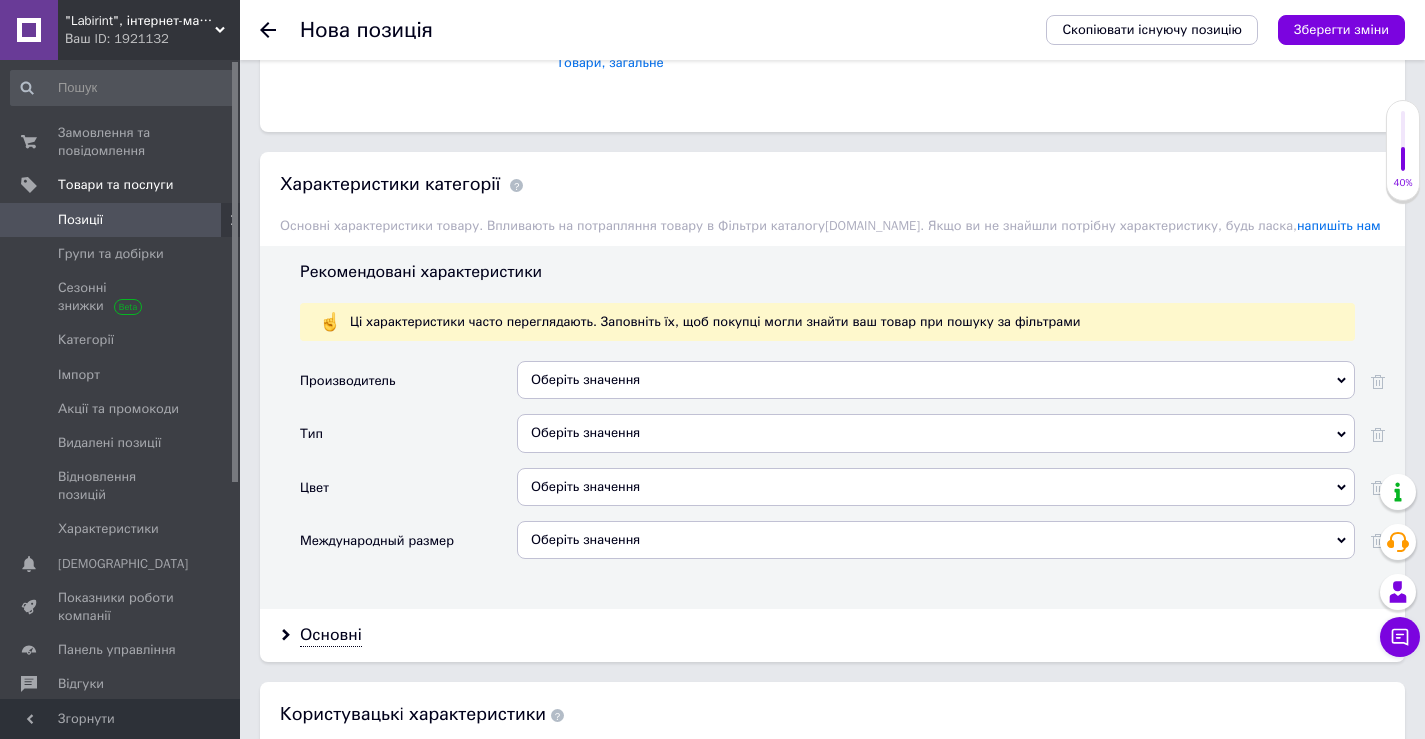 click on "Оберіть значення" at bounding box center (936, 380) 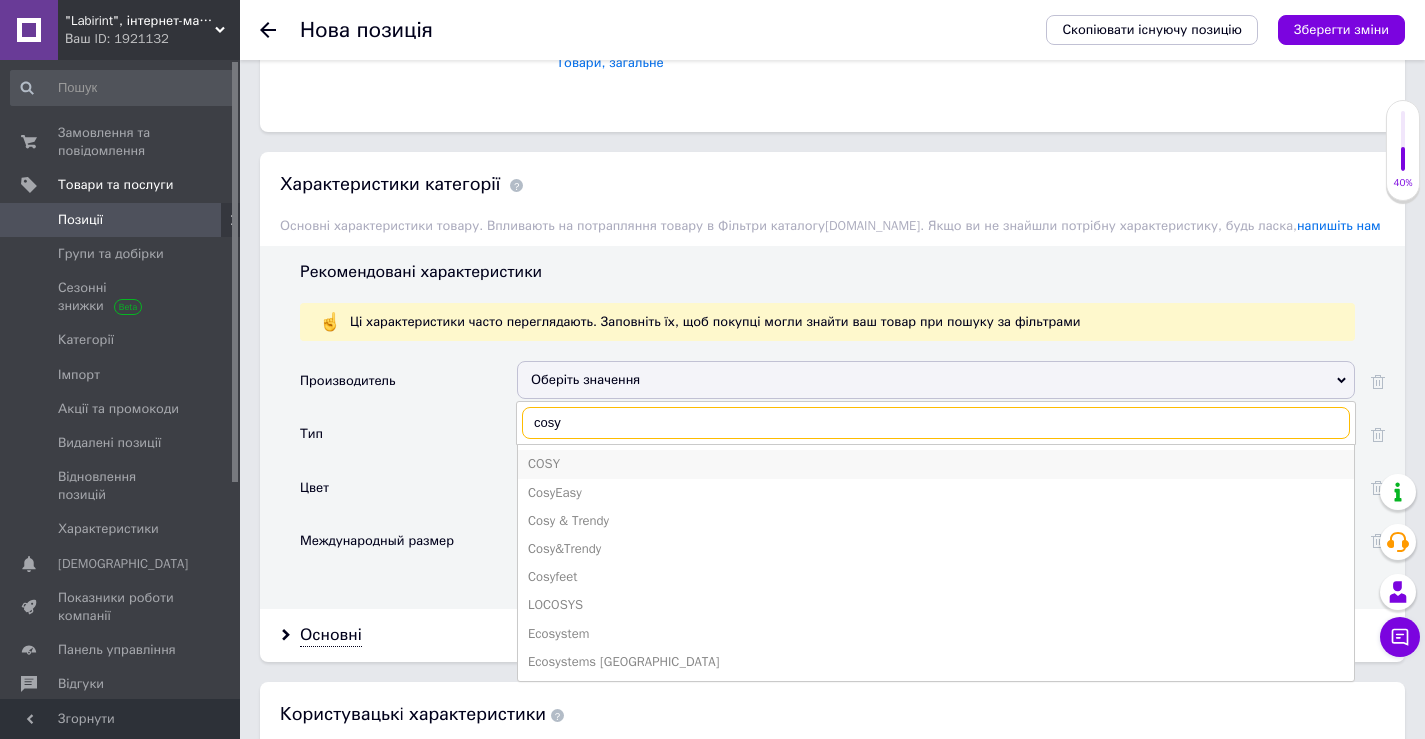 type on "cosy" 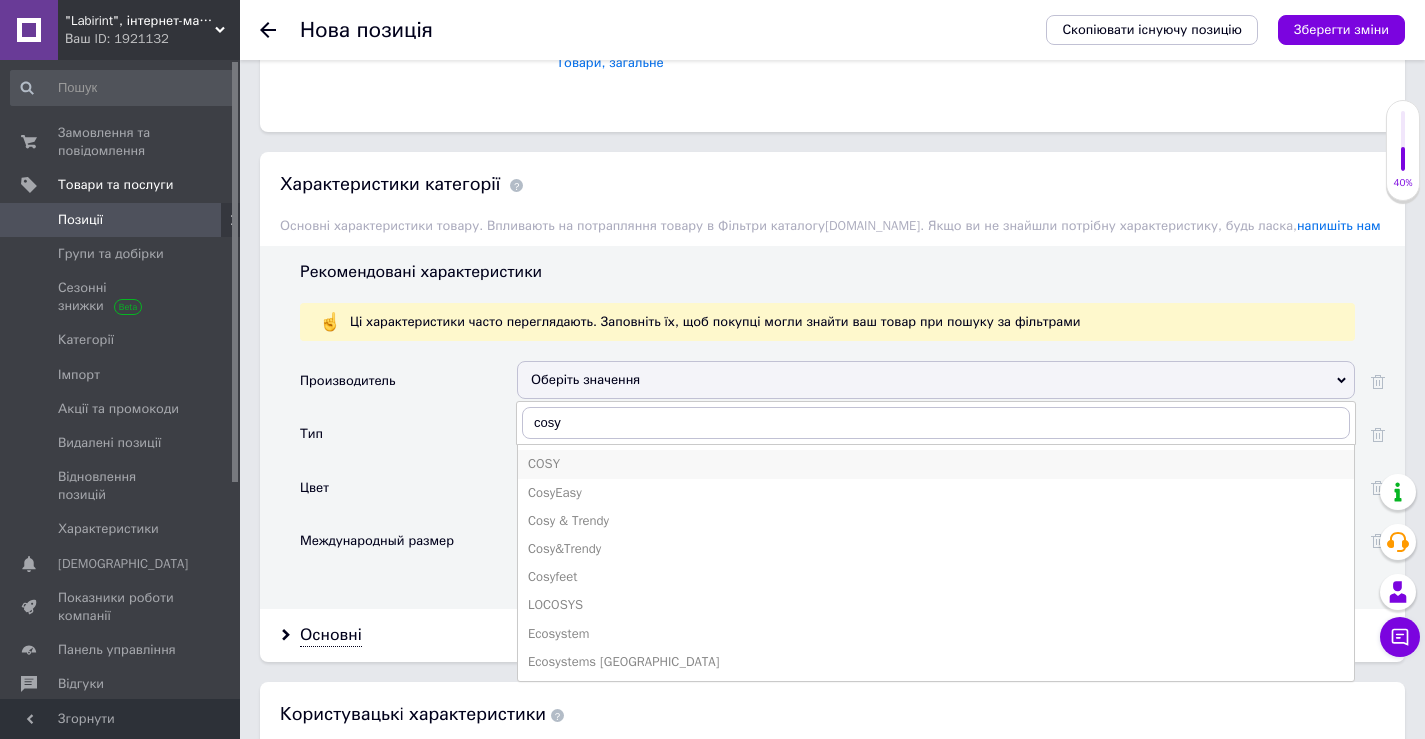 click on "COSY" at bounding box center [936, 464] 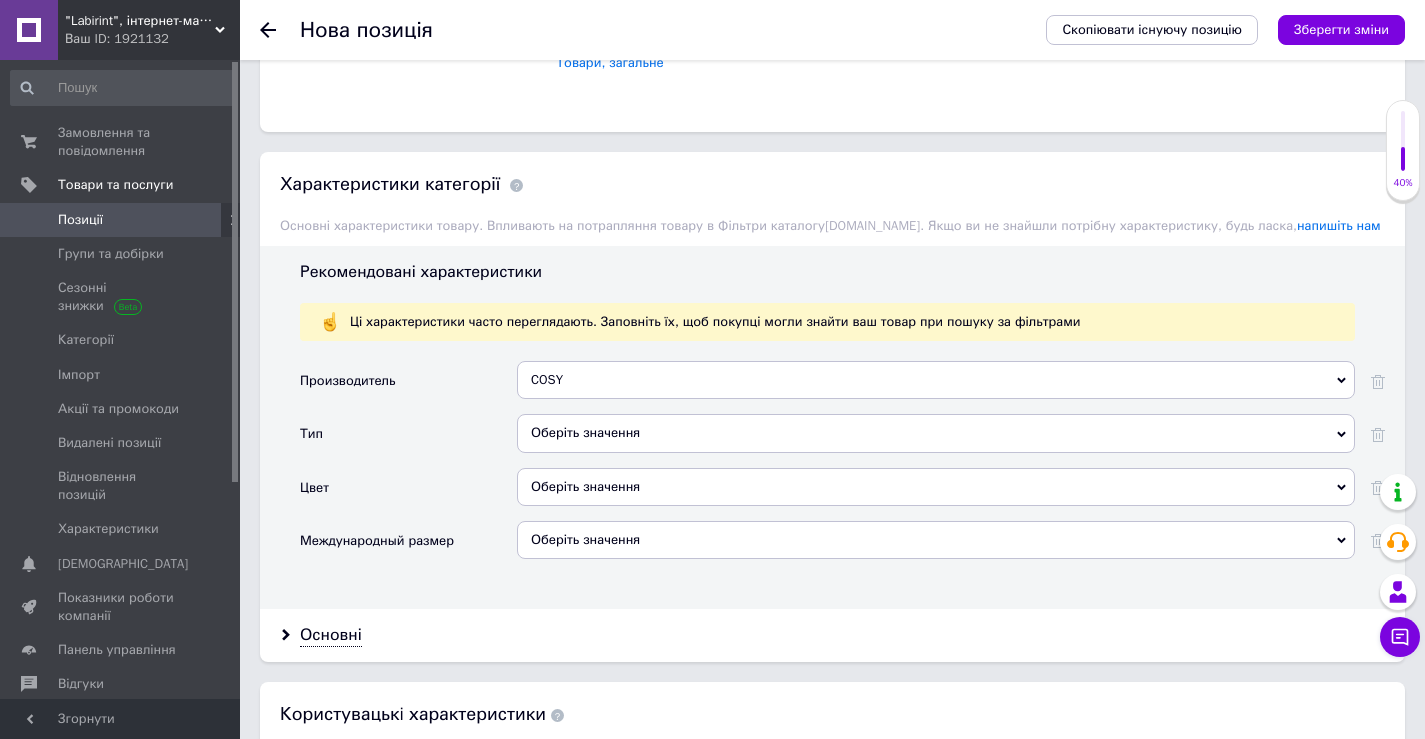 click on "Оберіть значення" at bounding box center (936, 433) 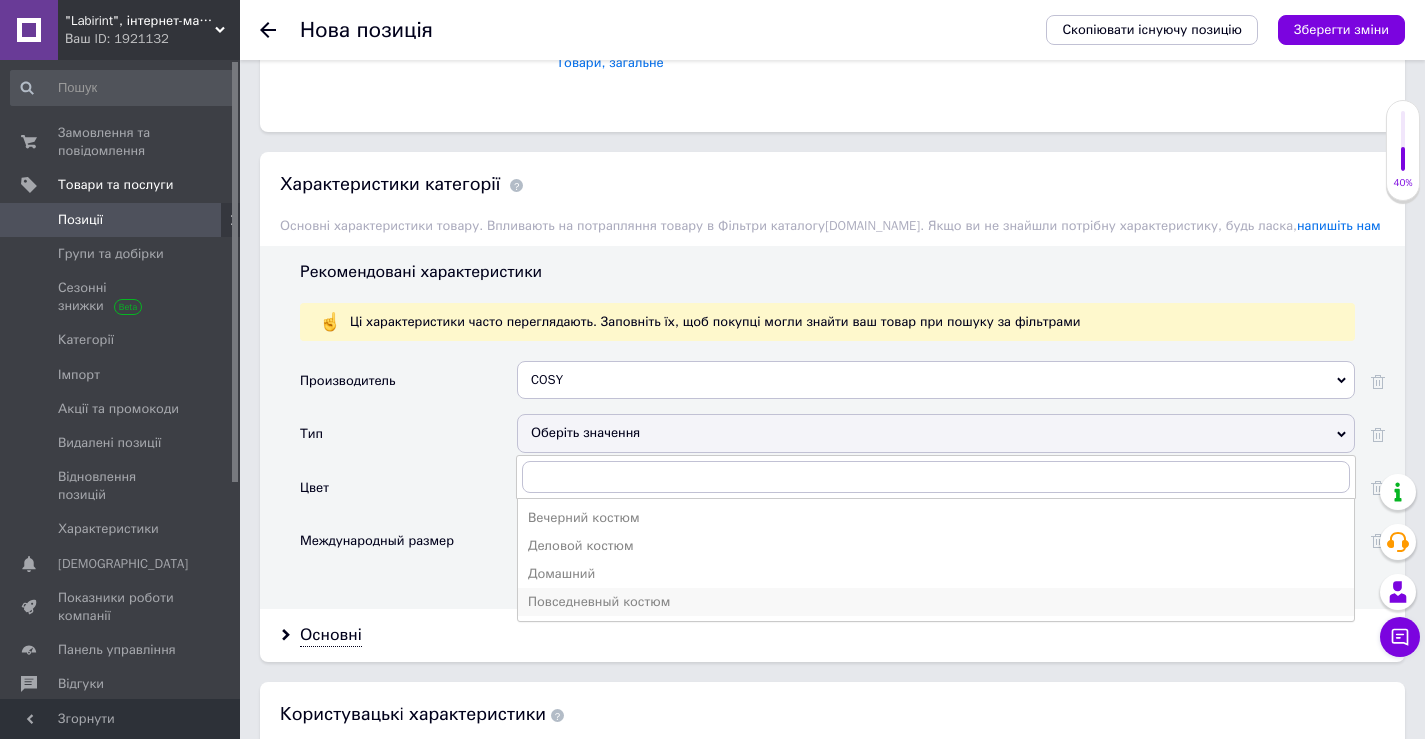 click on "Повседневный костюм" at bounding box center [936, 602] 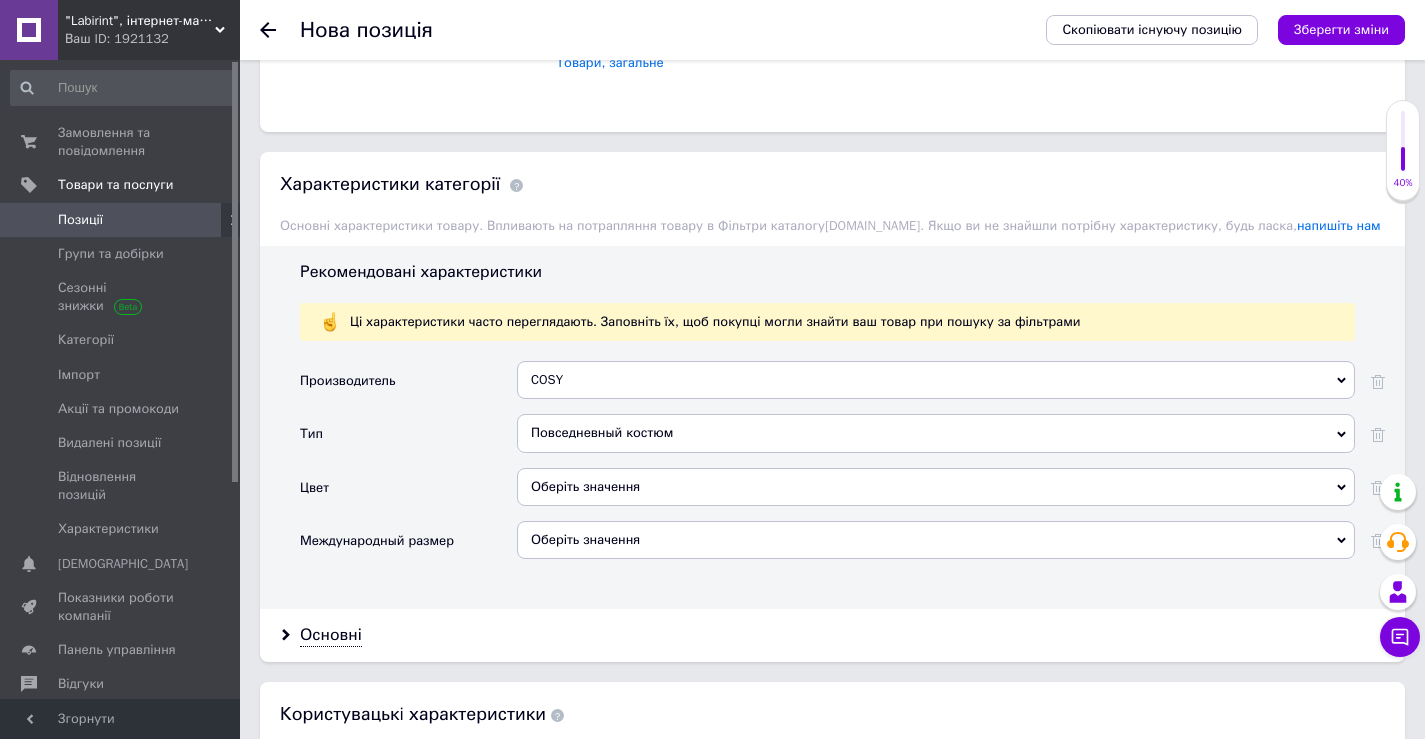 click on "Оберіть значення" at bounding box center [936, 487] 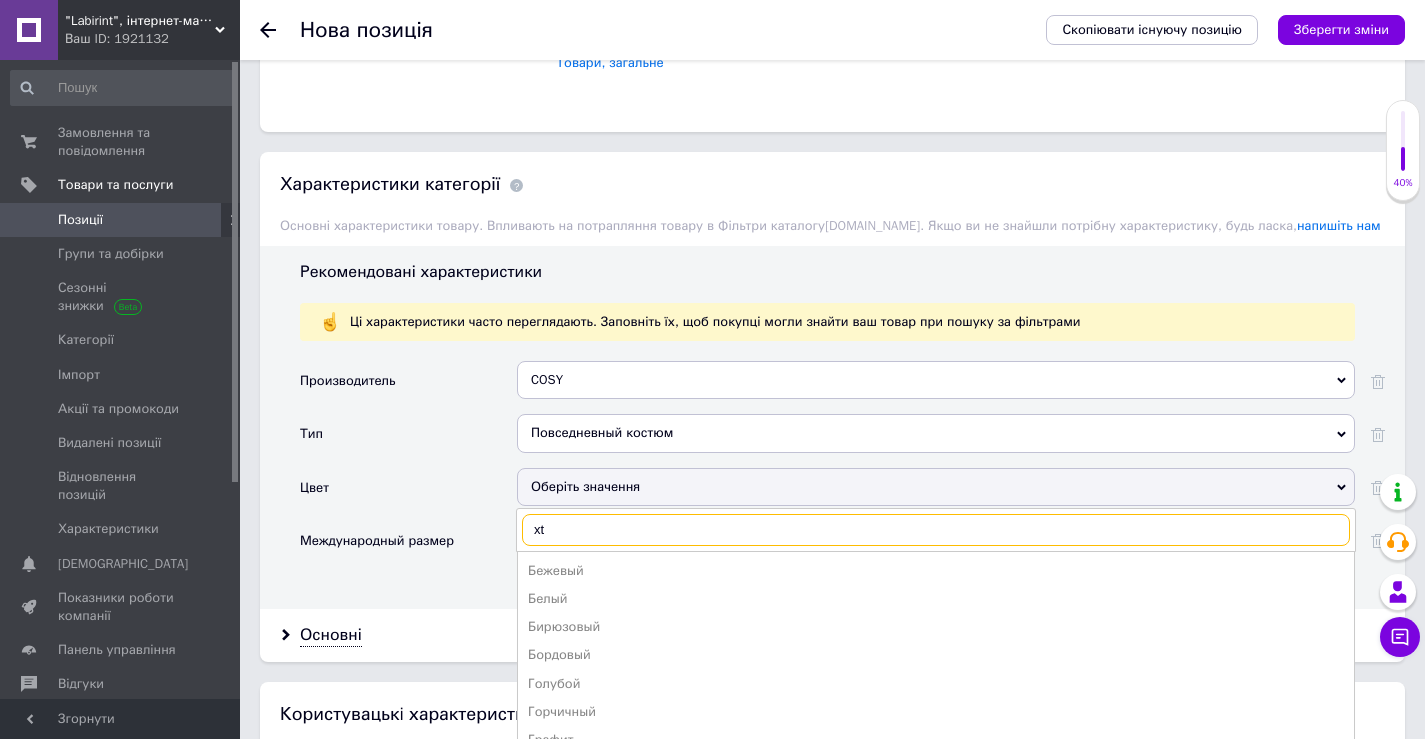 type on "x" 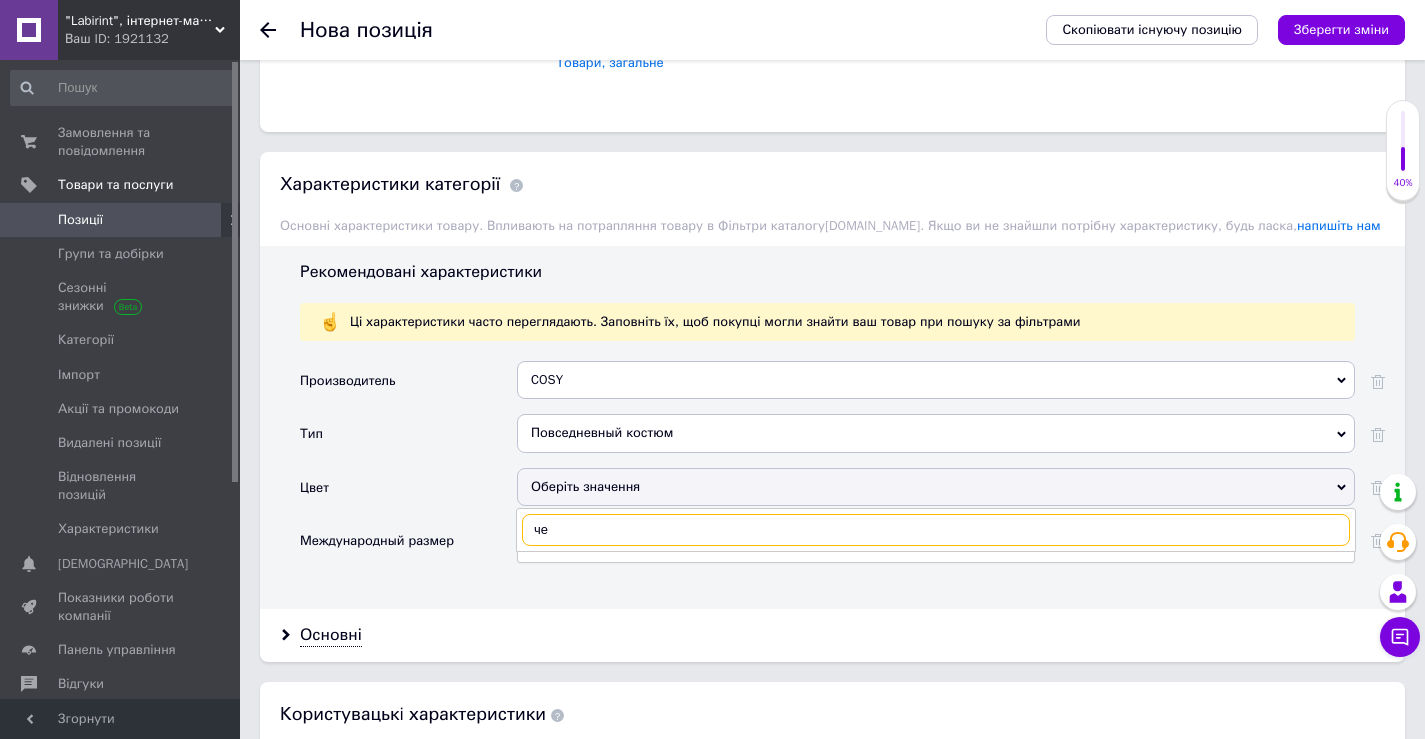 type on "ч" 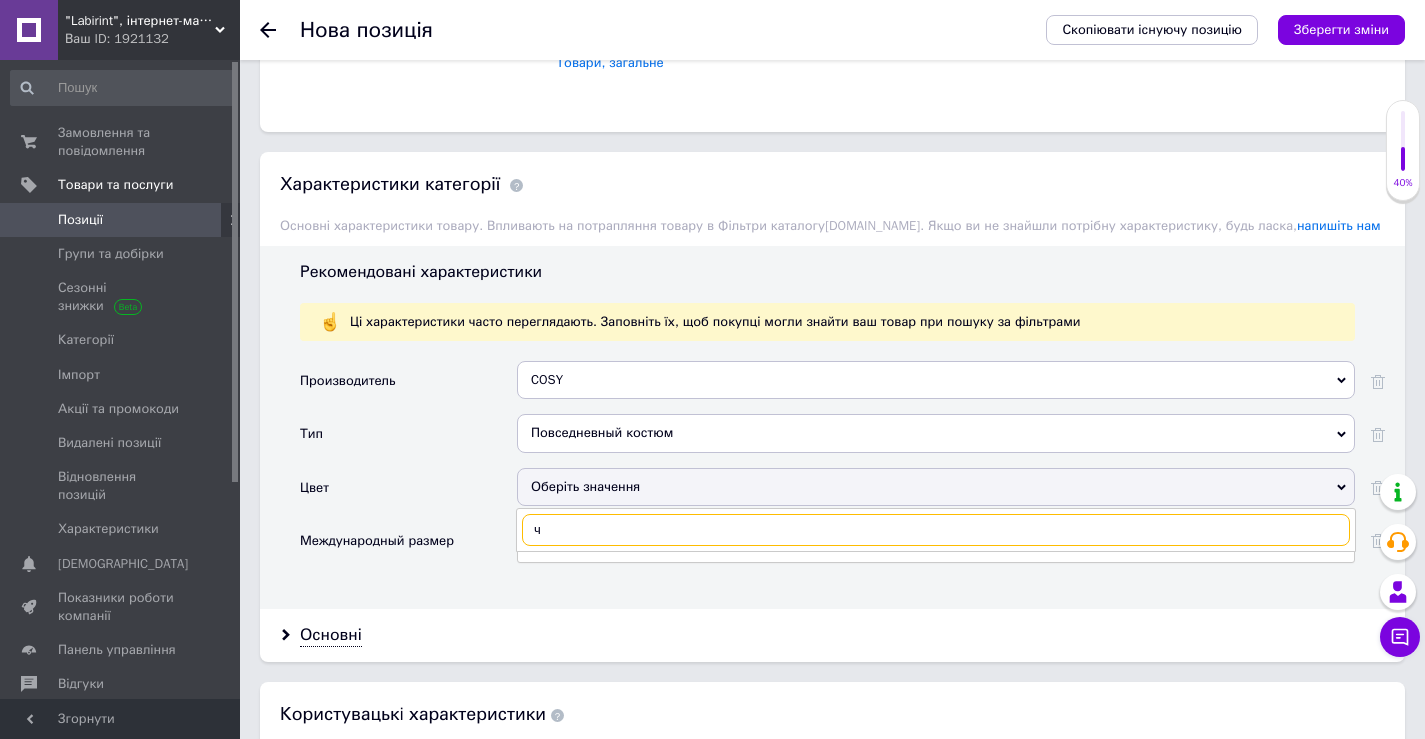 click on "ч" at bounding box center (936, 530) 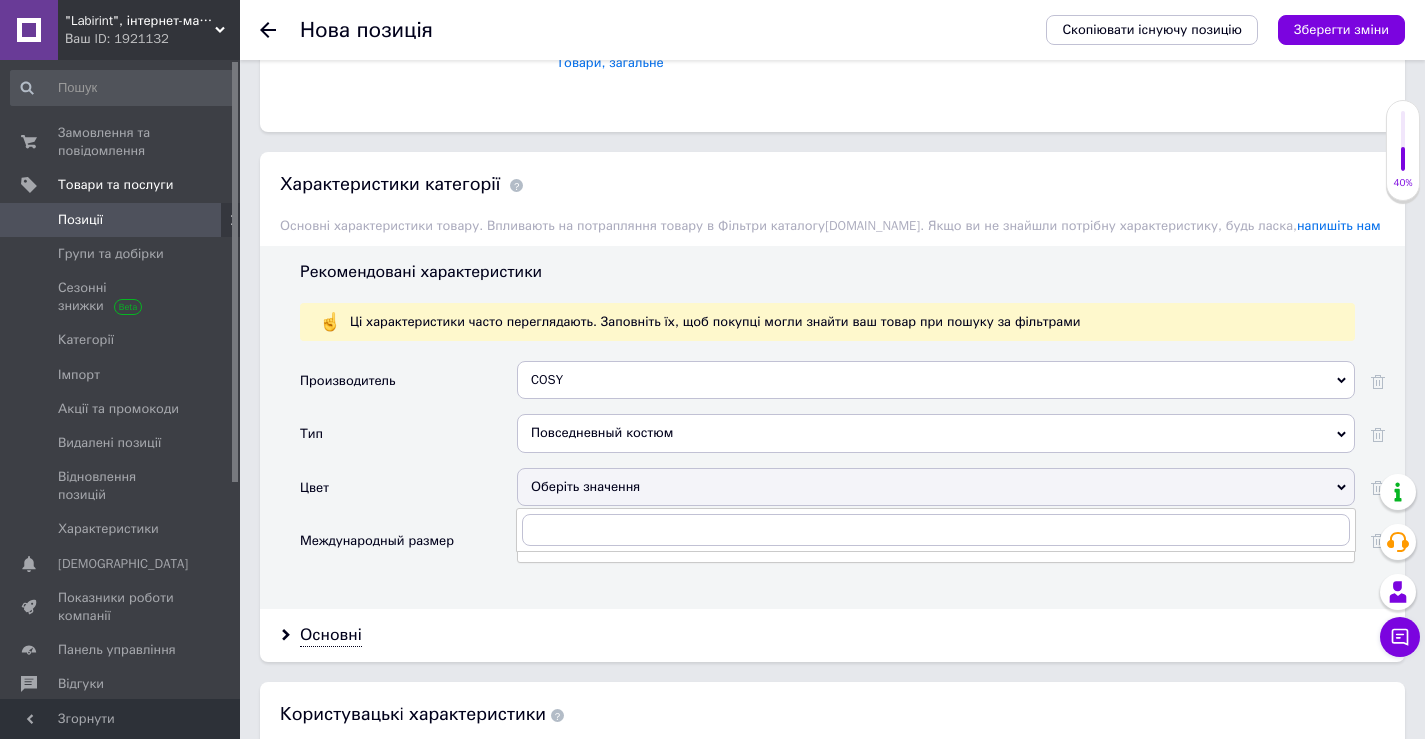 click on "Оберіть значення" at bounding box center [936, 487] 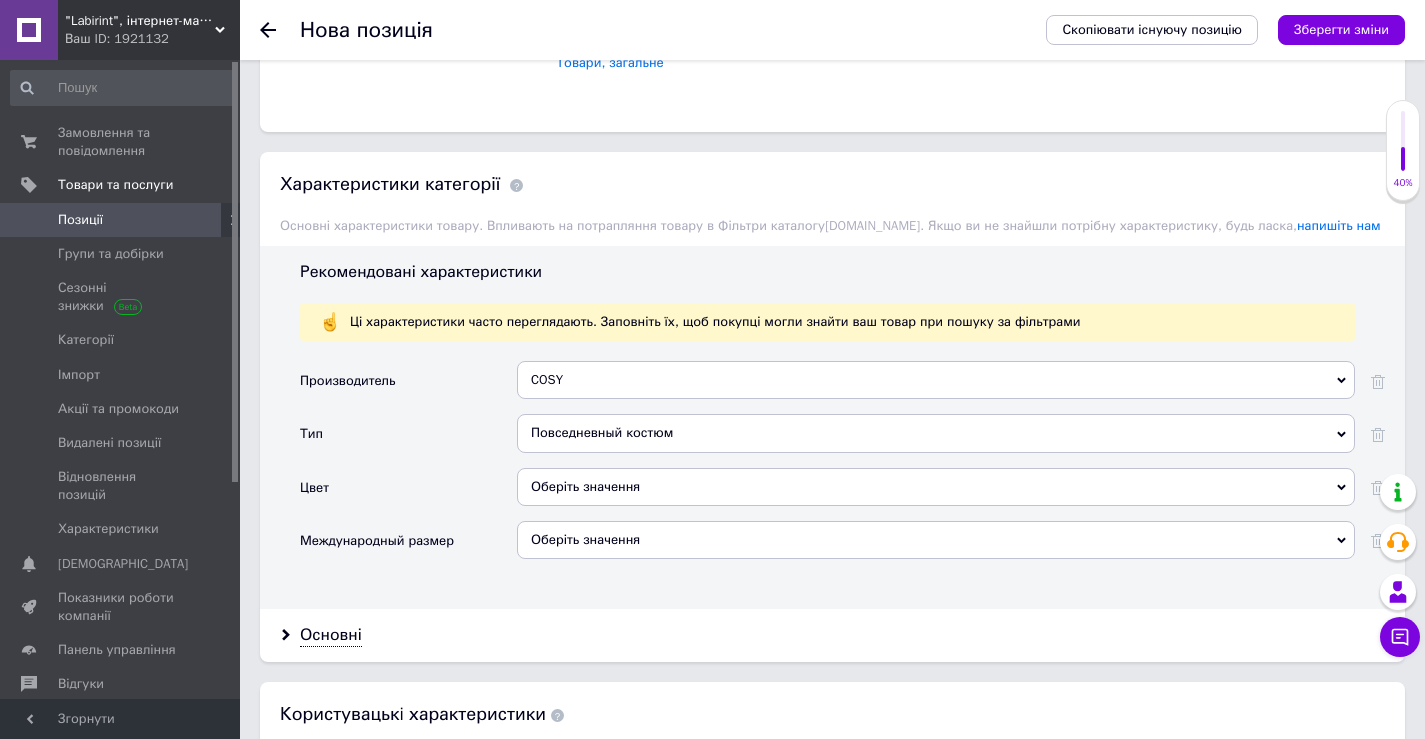 click on "Оберіть значення" at bounding box center [936, 487] 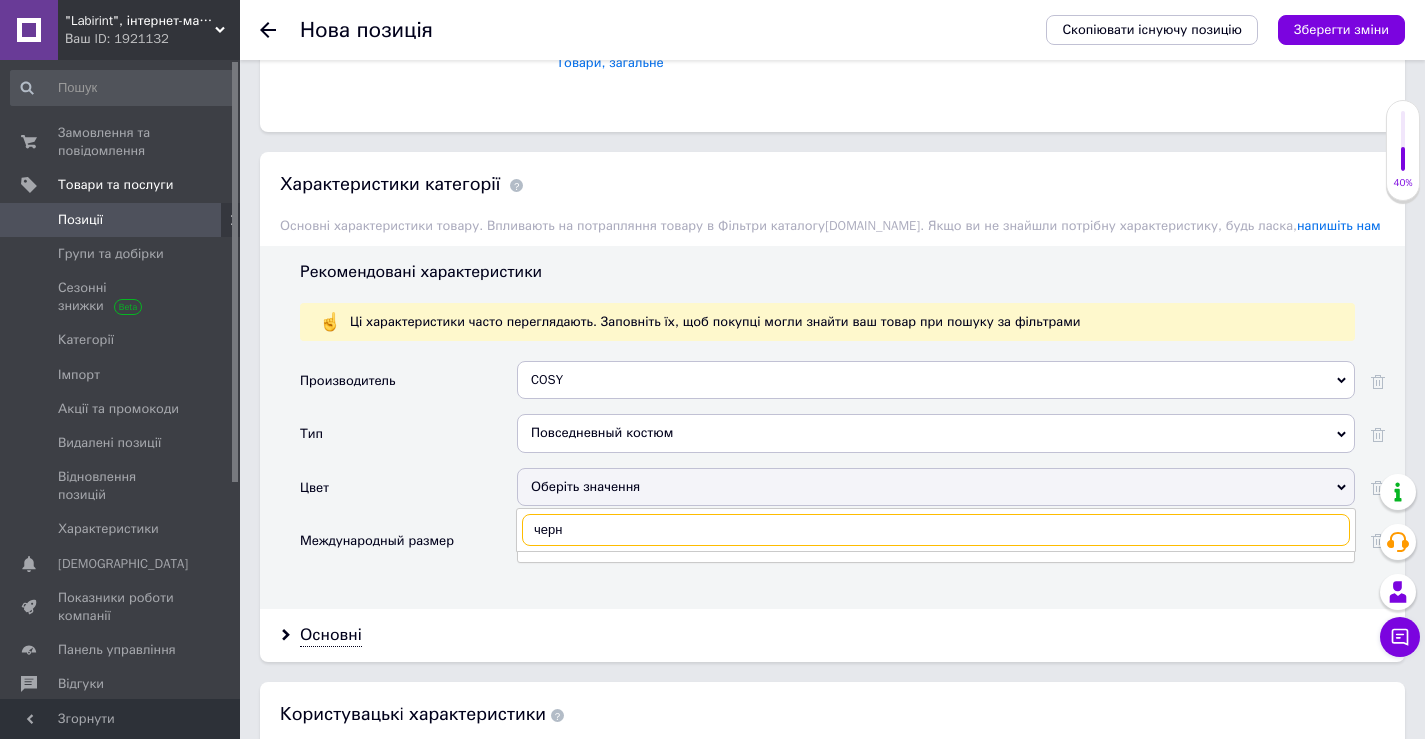 type on "черн" 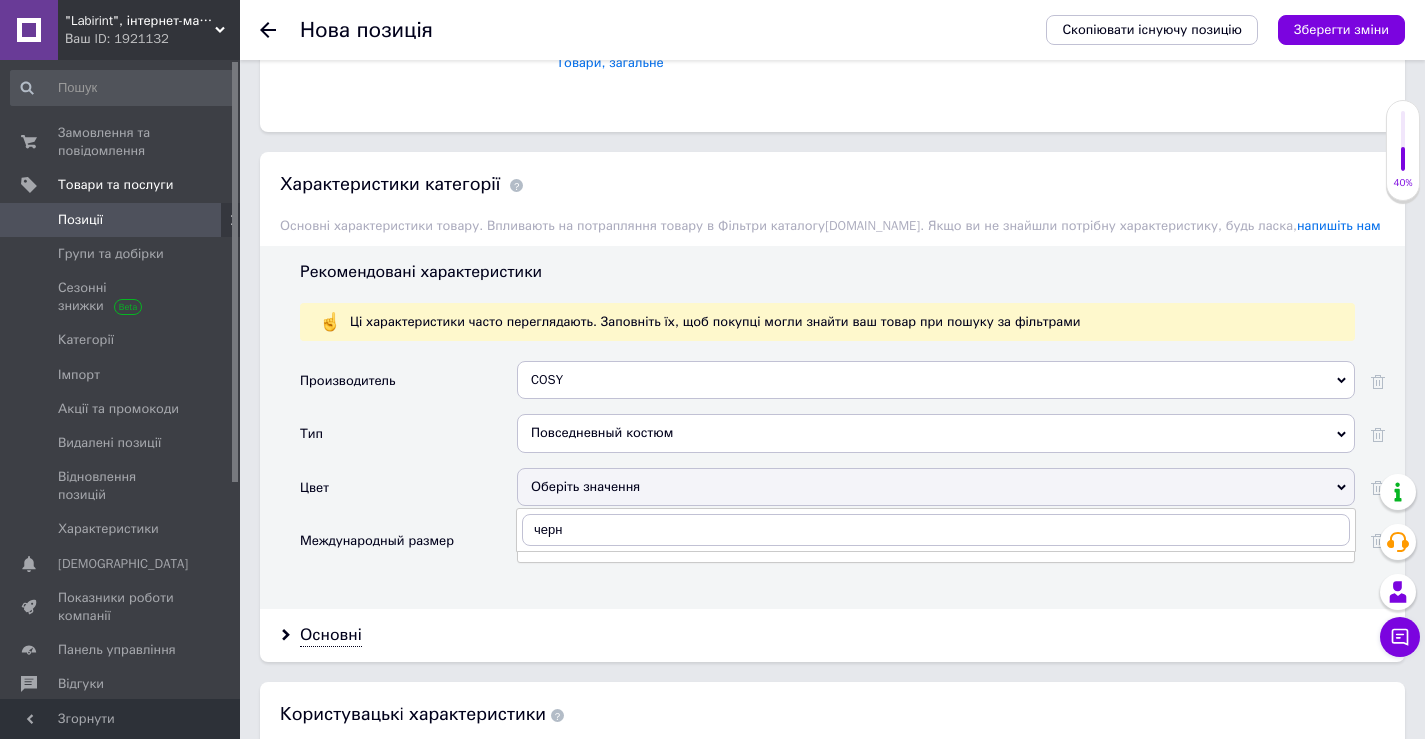 click on "Оберіть значення" at bounding box center [936, 487] 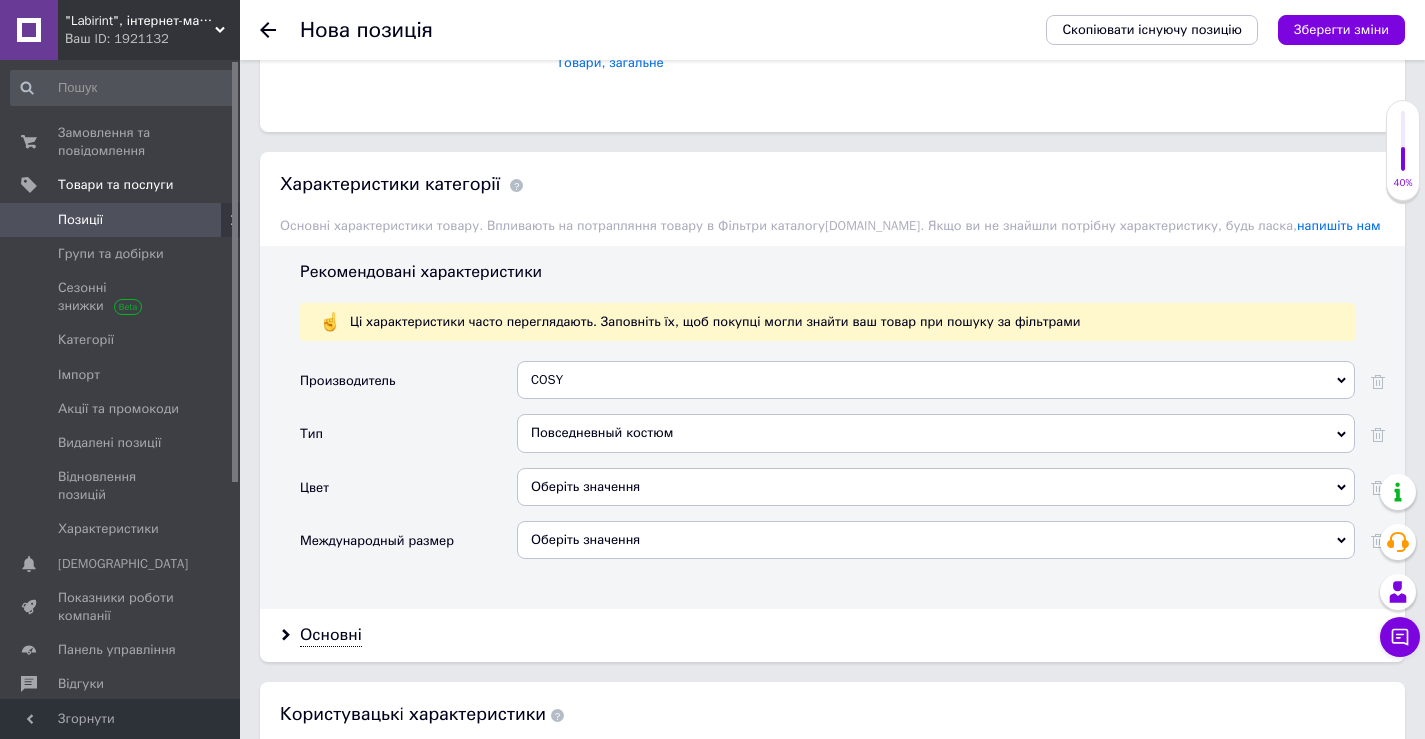 click on "Оберіть значення" at bounding box center [936, 487] 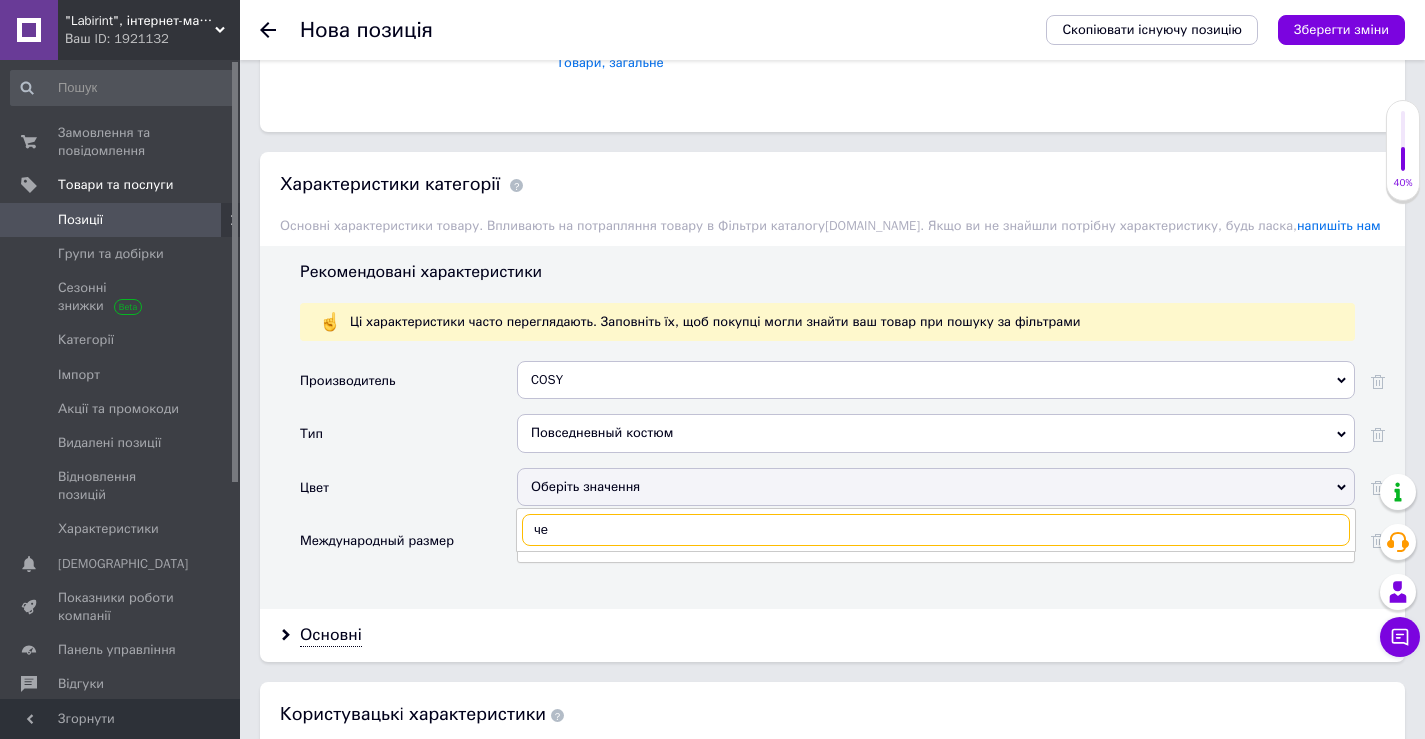 type on "ч" 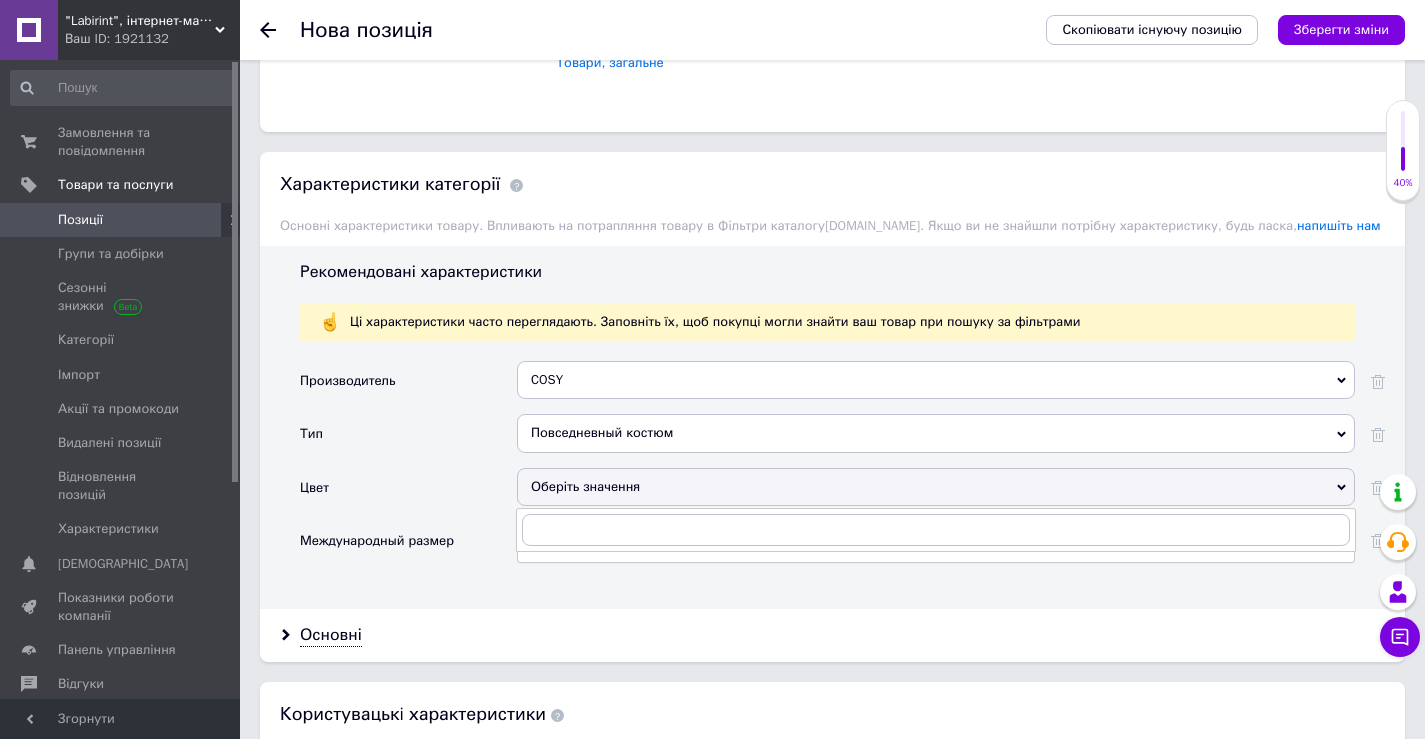 click on "Основні" at bounding box center [832, 635] 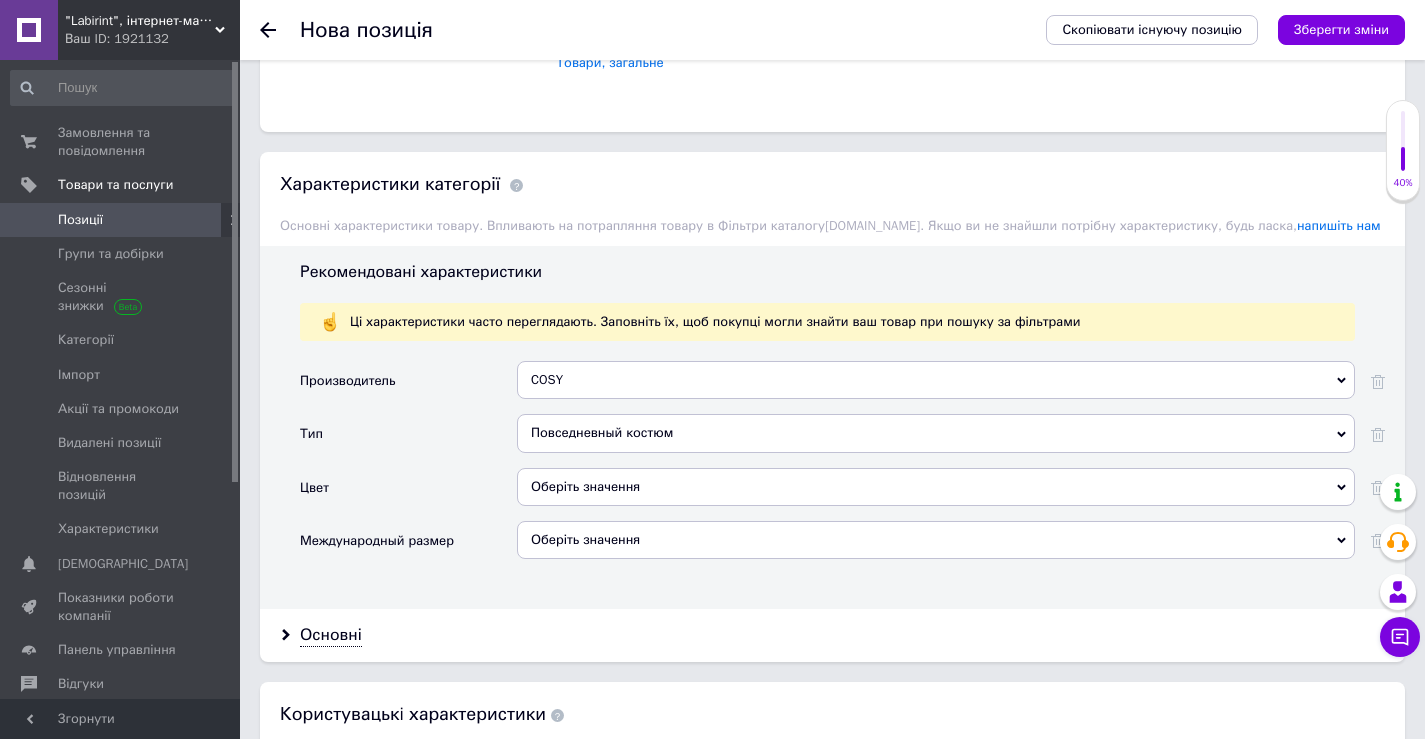 click on "Оберіть значення" at bounding box center [936, 487] 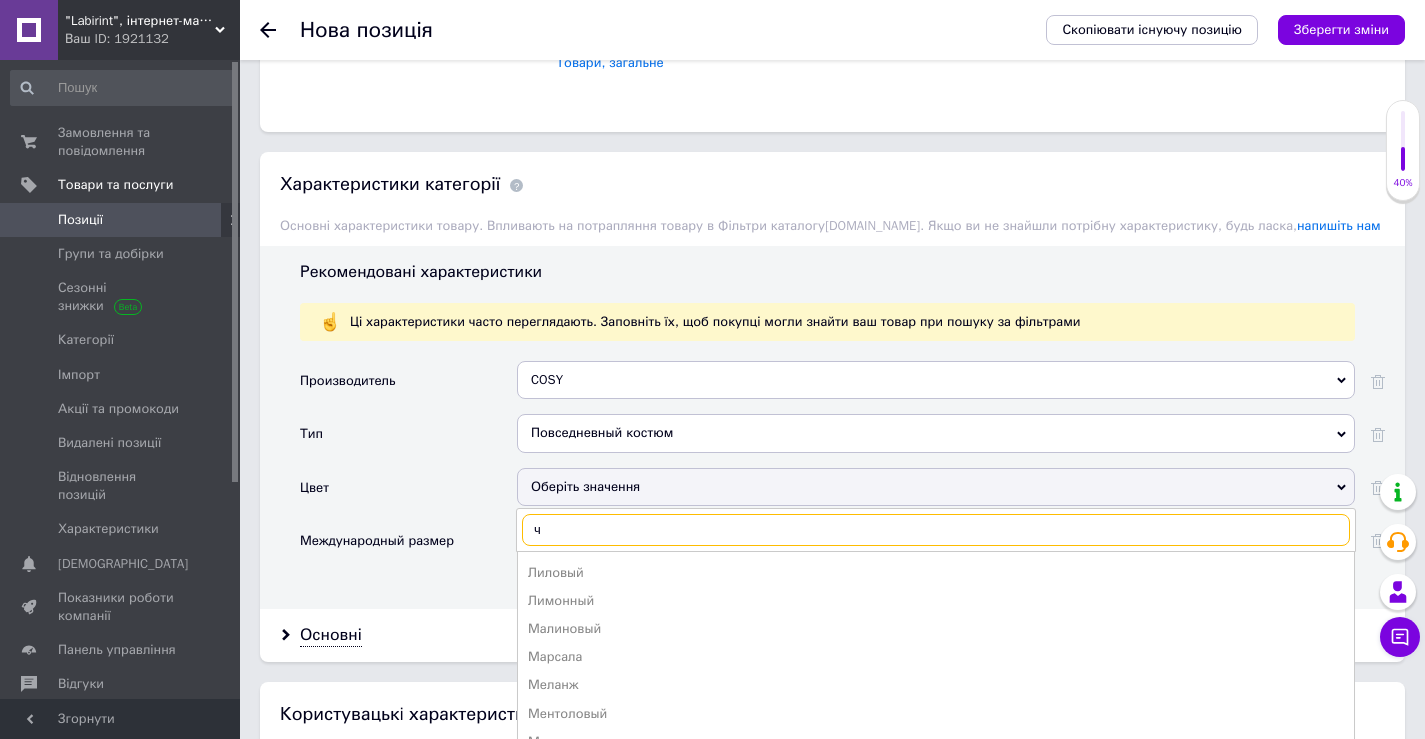 scroll, scrollTop: 0, scrollLeft: 0, axis: both 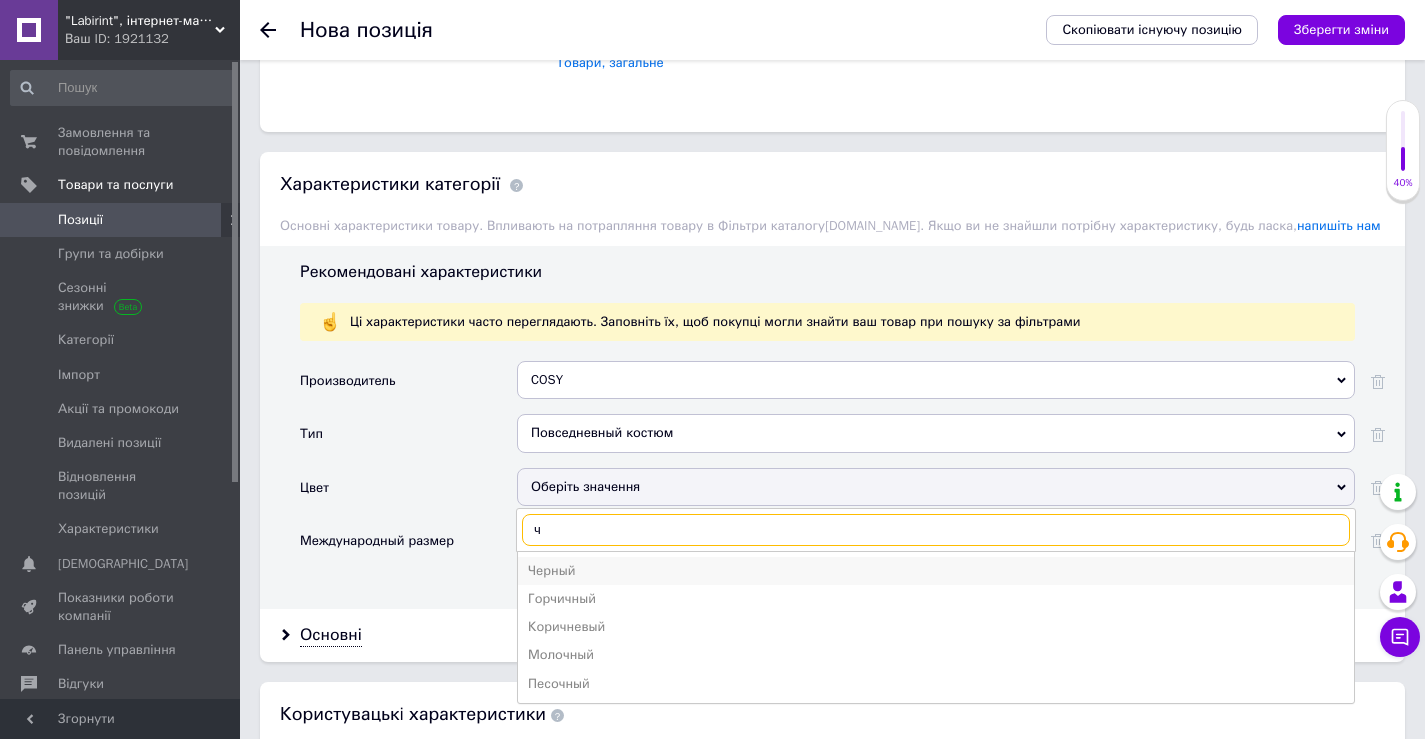 type on "ч" 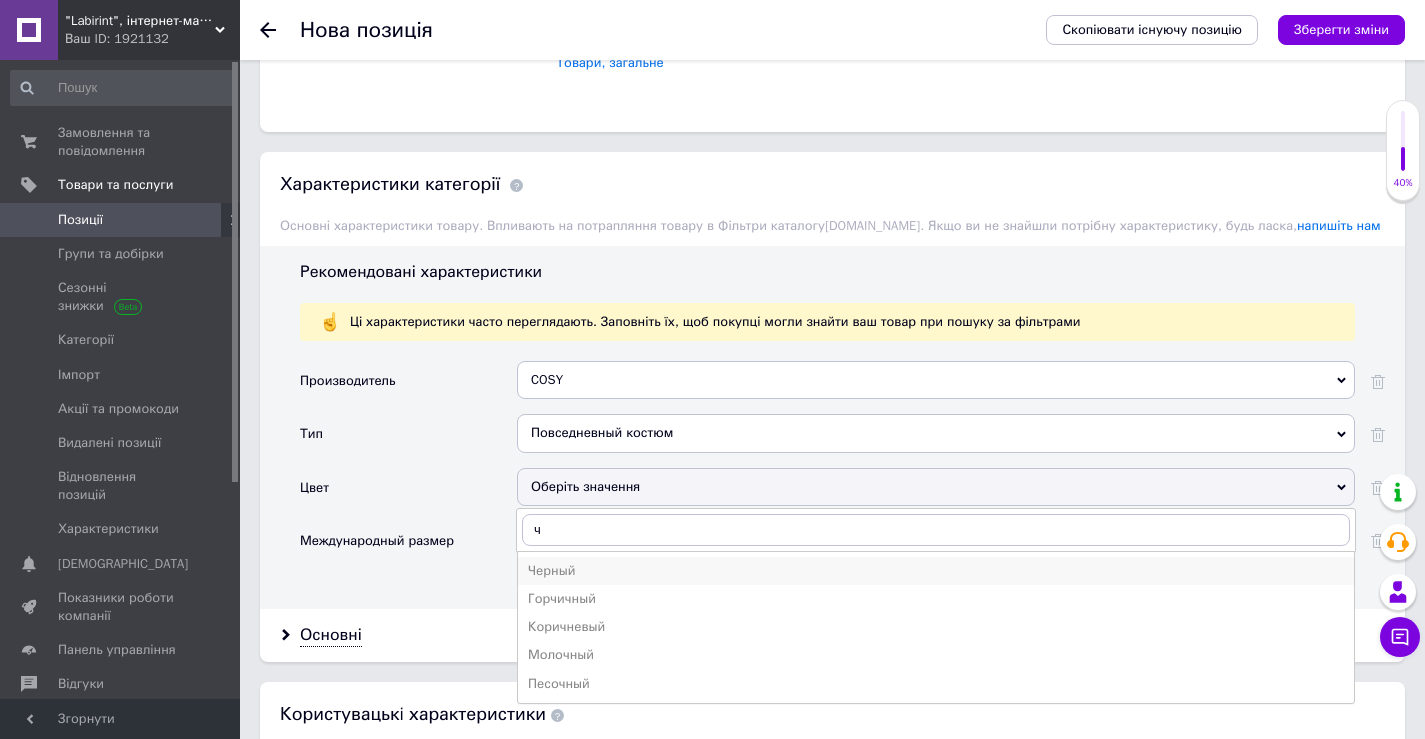 click on "Черный" at bounding box center [936, 571] 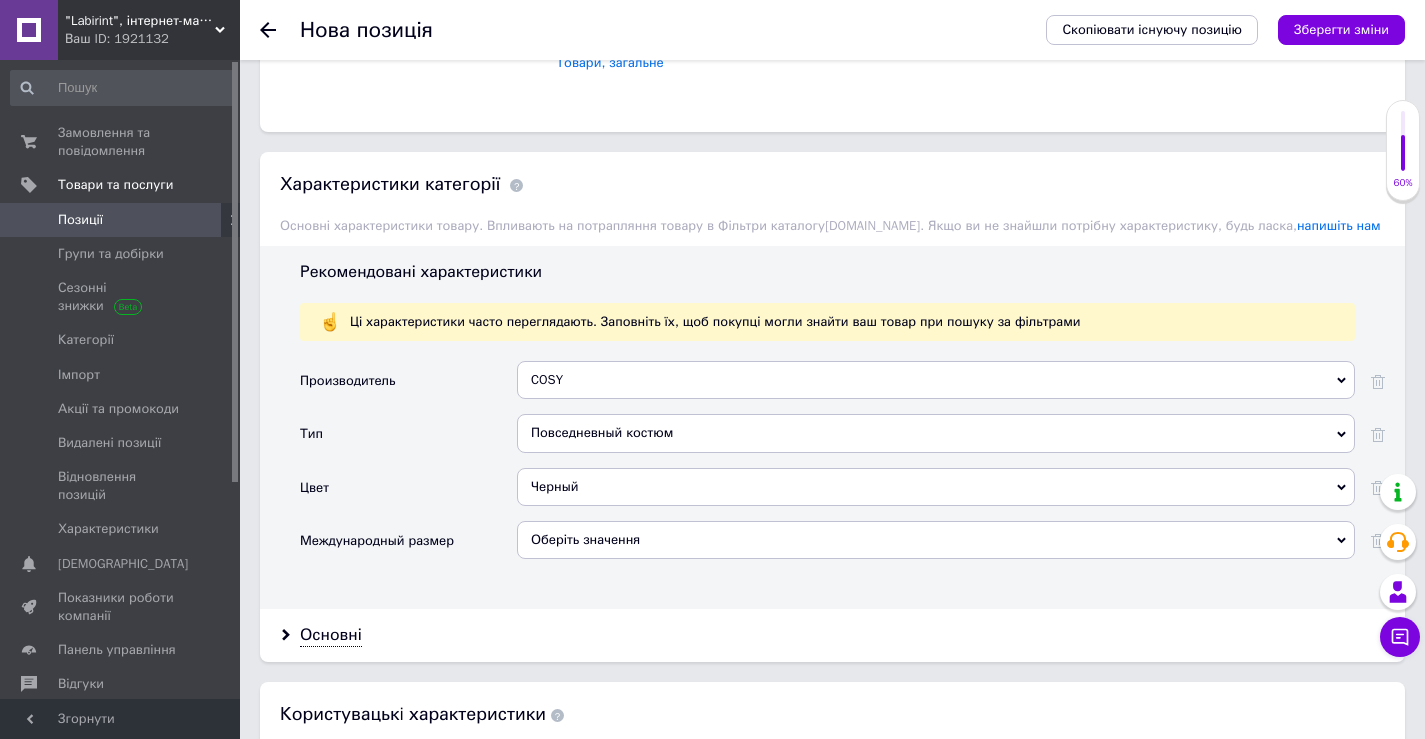 scroll, scrollTop: 1800, scrollLeft: 0, axis: vertical 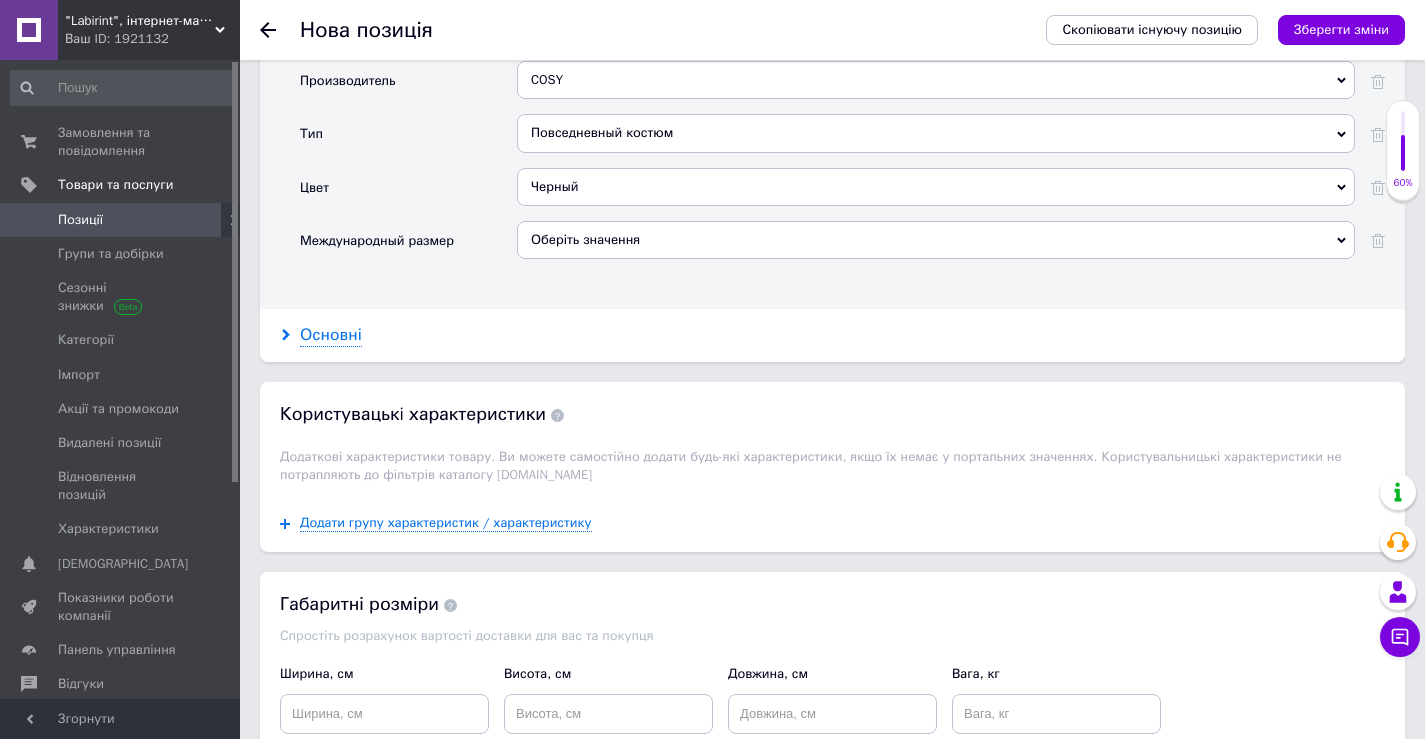 click on "Основні" at bounding box center (331, 335) 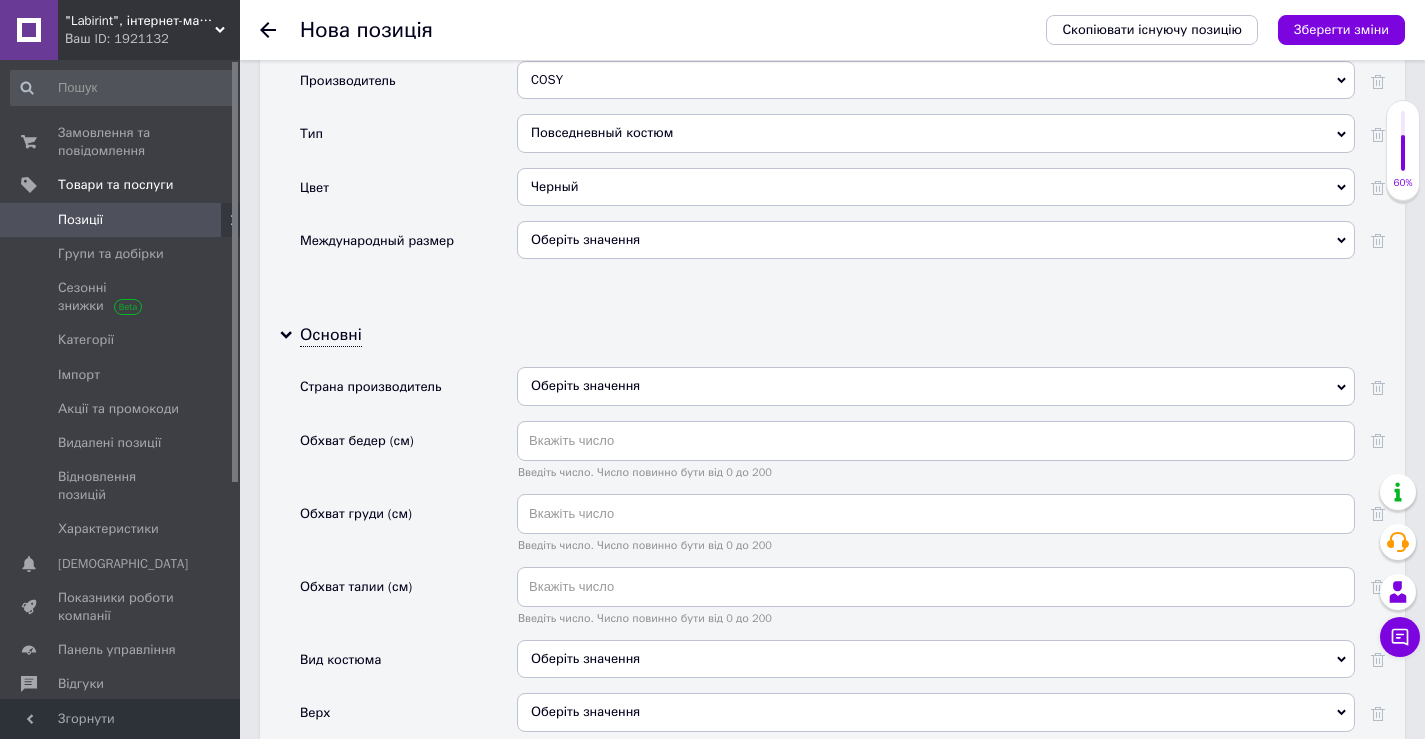 click on "Оберіть значення" at bounding box center (936, 386) 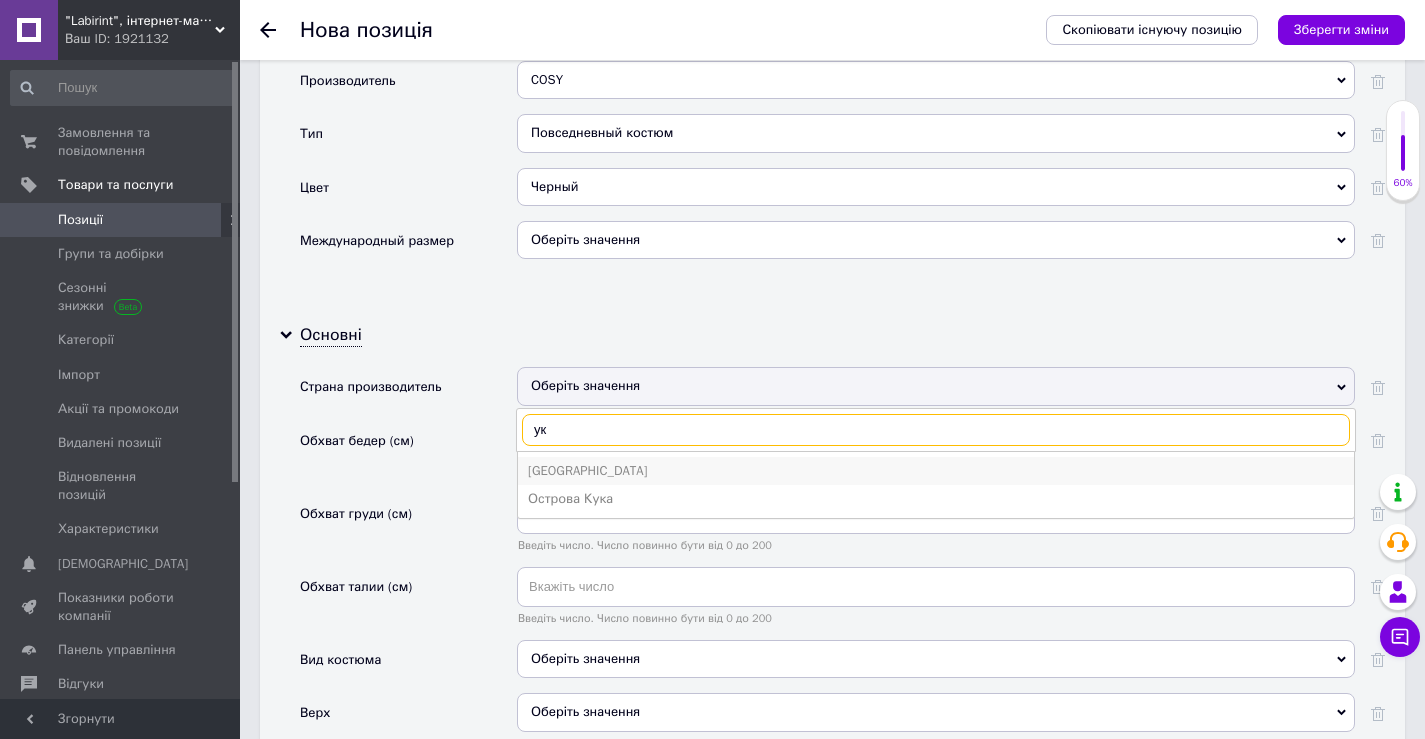 type on "ук" 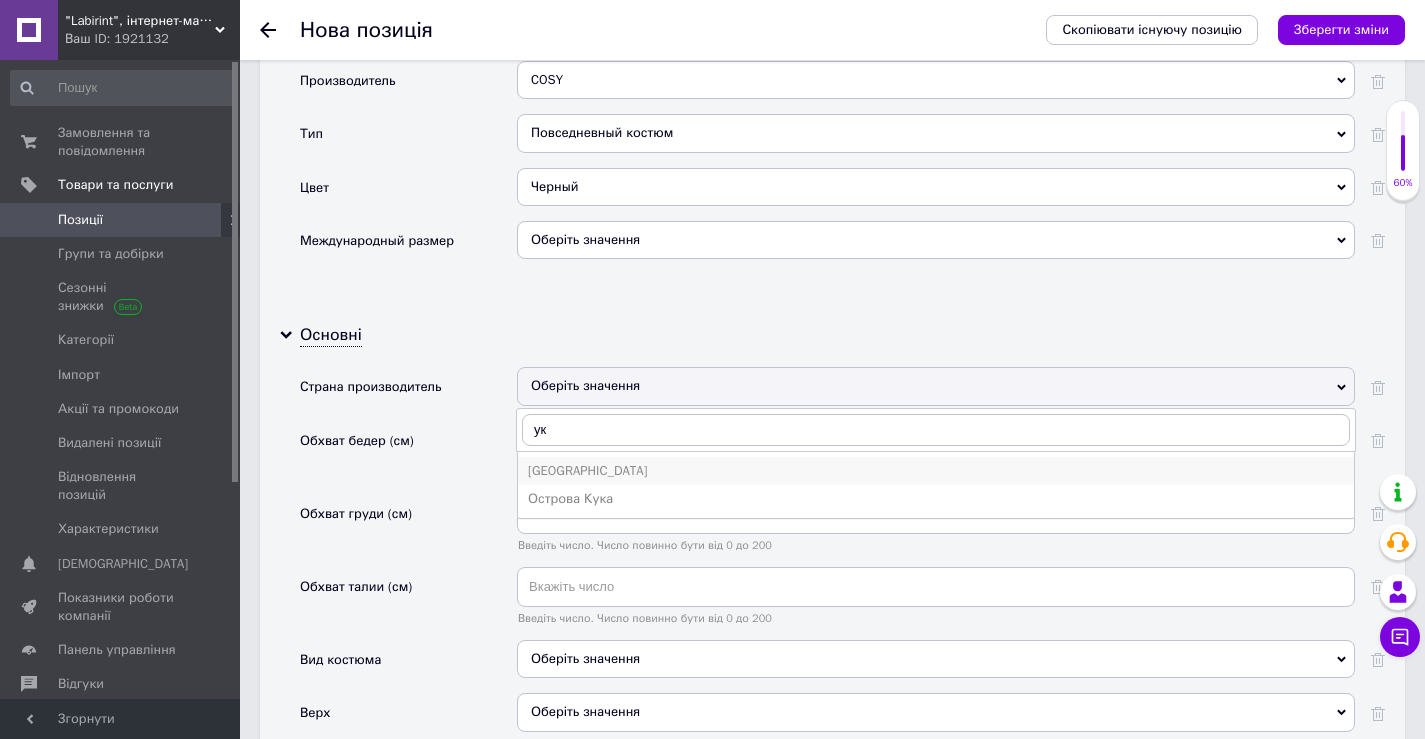 click on "[GEOGRAPHIC_DATA]" at bounding box center [936, 471] 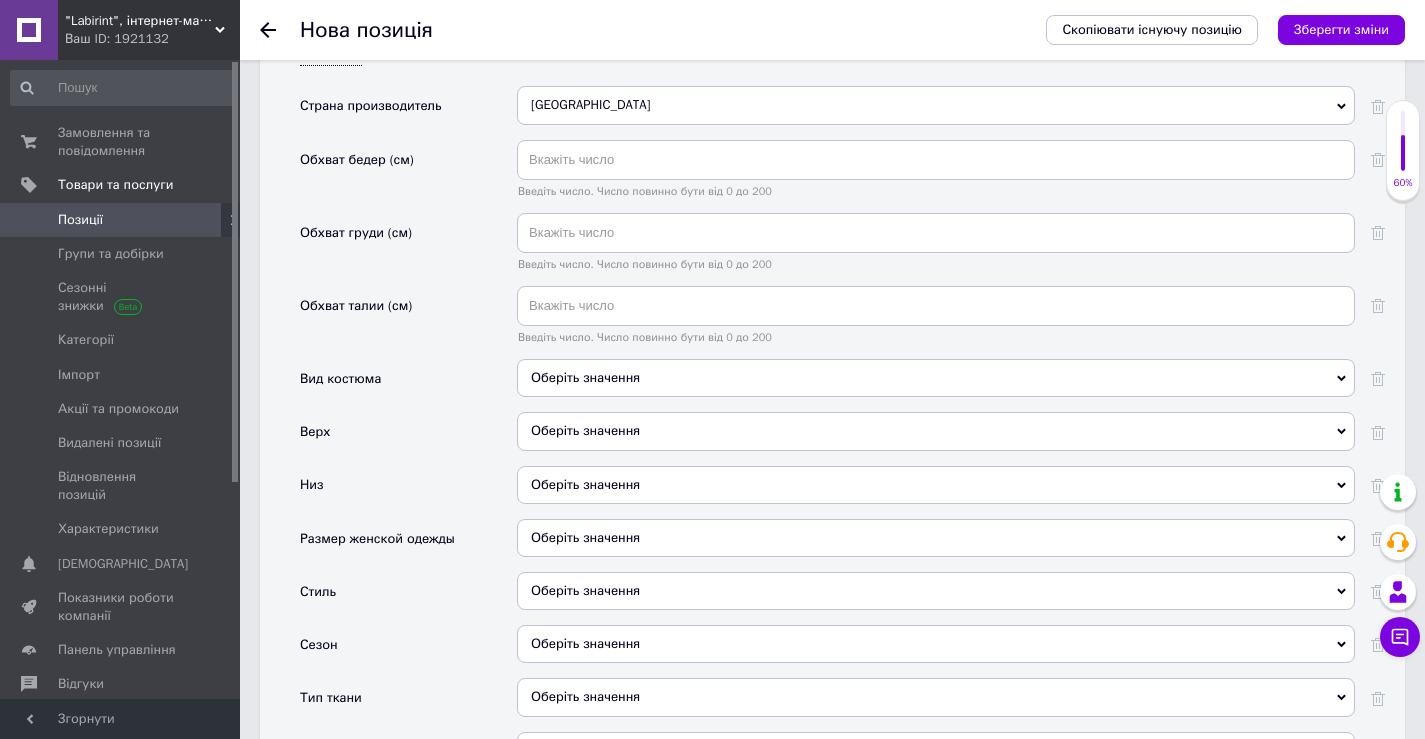 scroll, scrollTop: 2100, scrollLeft: 0, axis: vertical 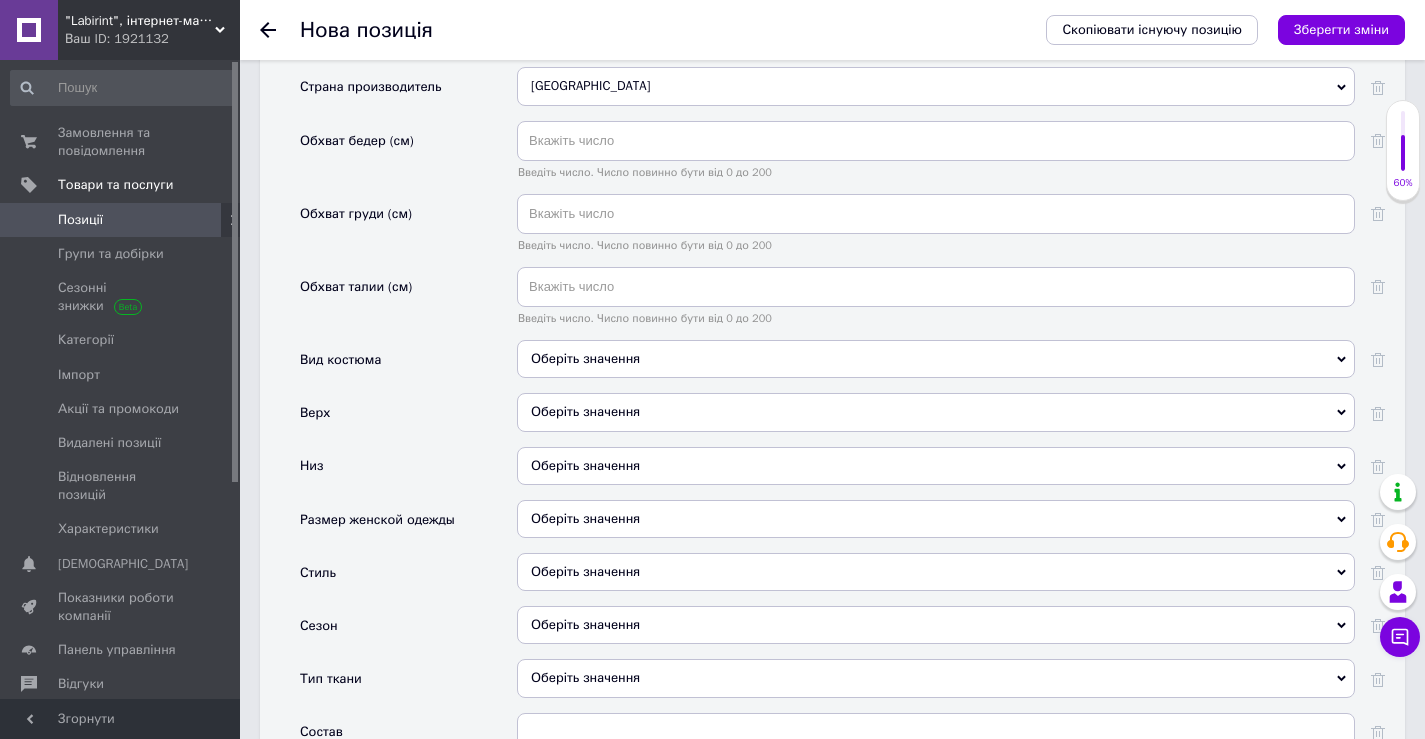click on "Оберіть значення" at bounding box center (936, 359) 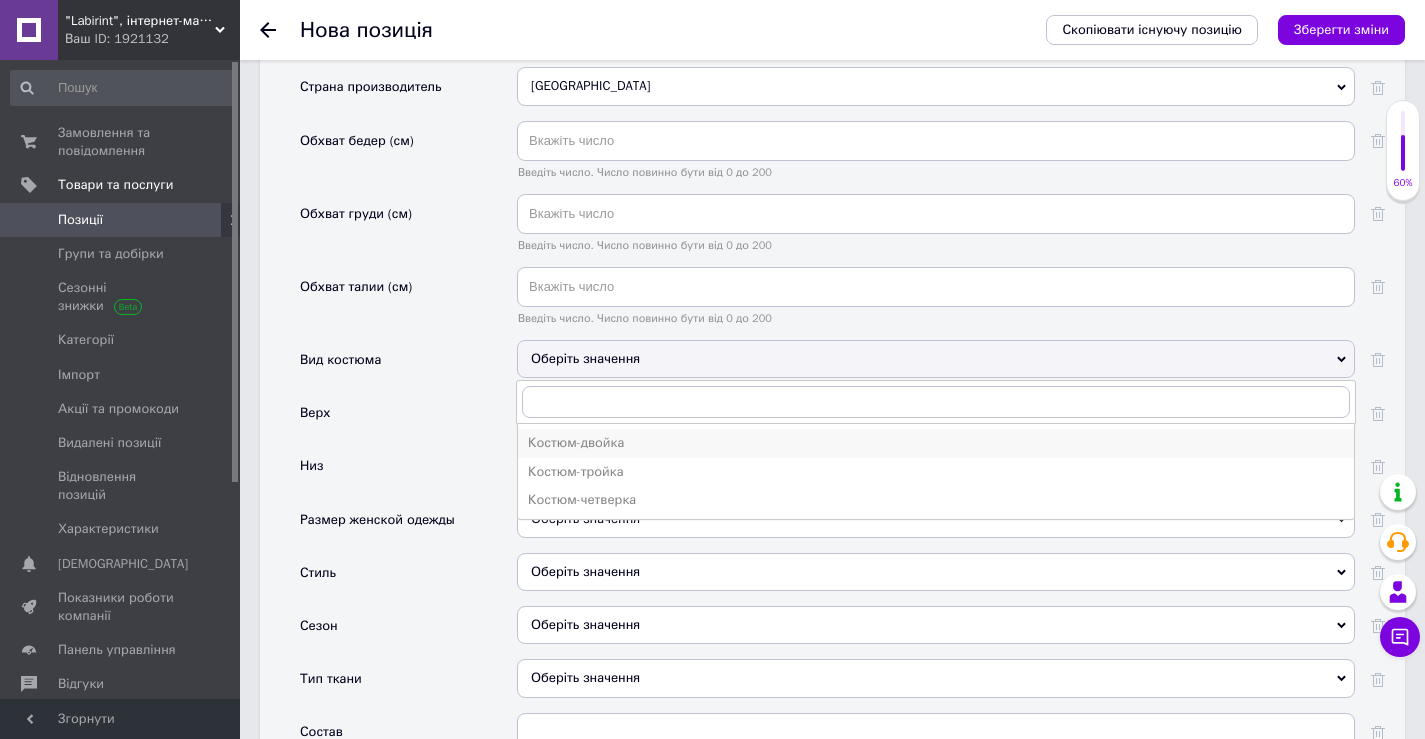 click on "Костюм-двойка" at bounding box center (936, 443) 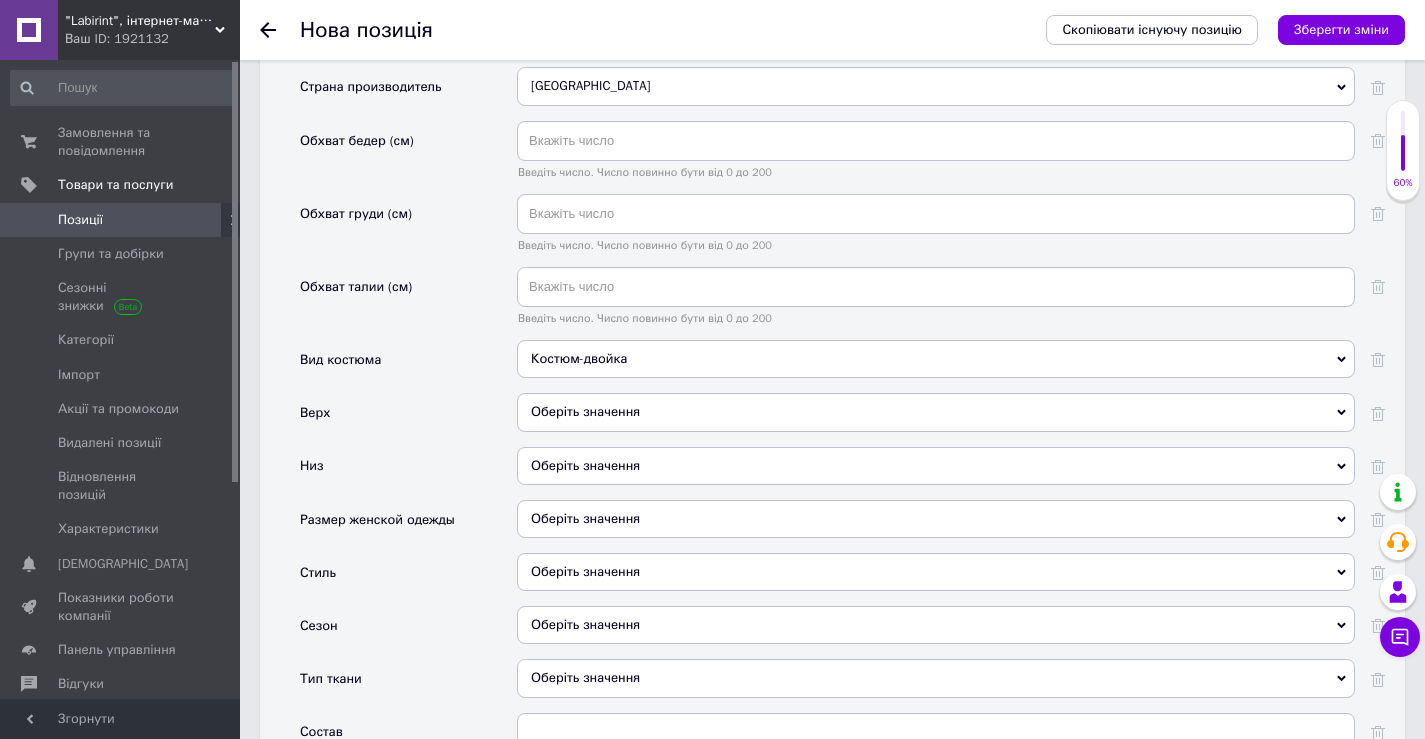 click on "Оберіть значення" at bounding box center [936, 412] 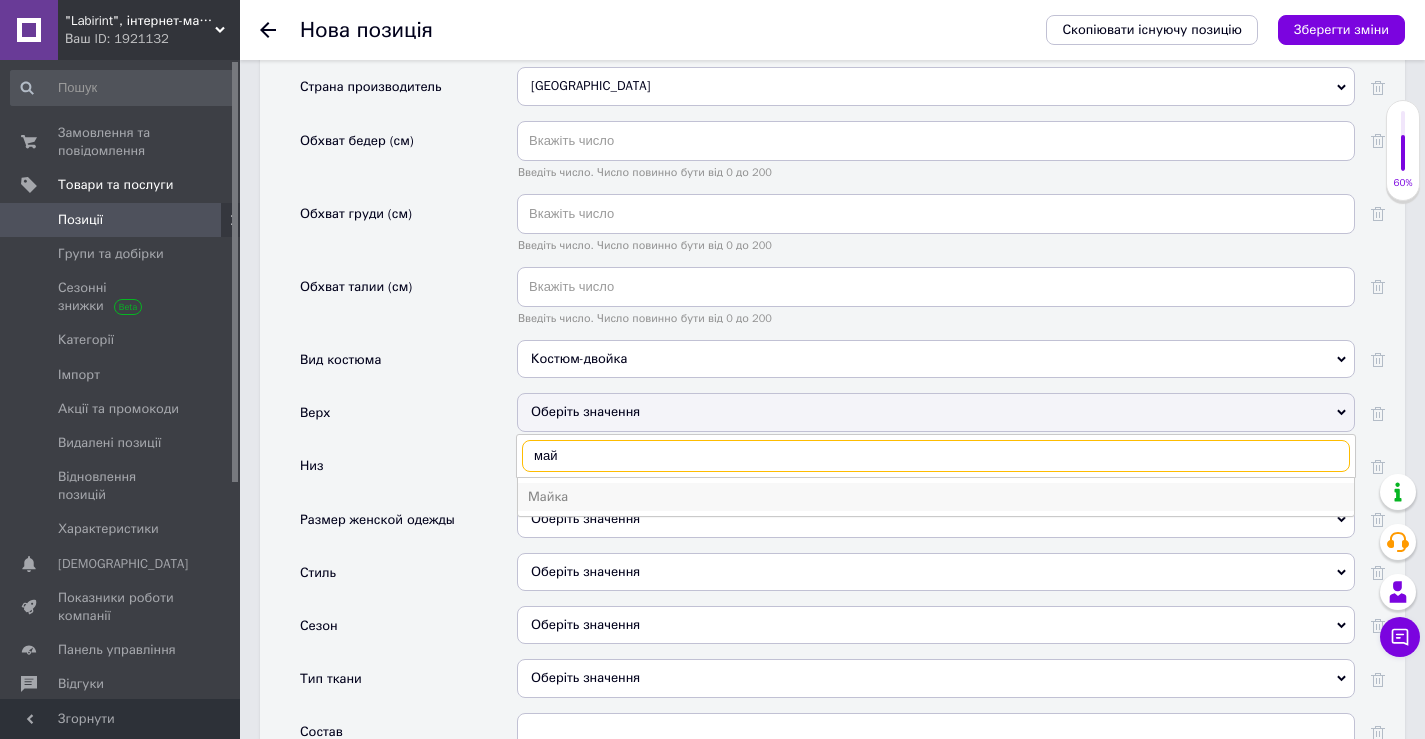 type on "май" 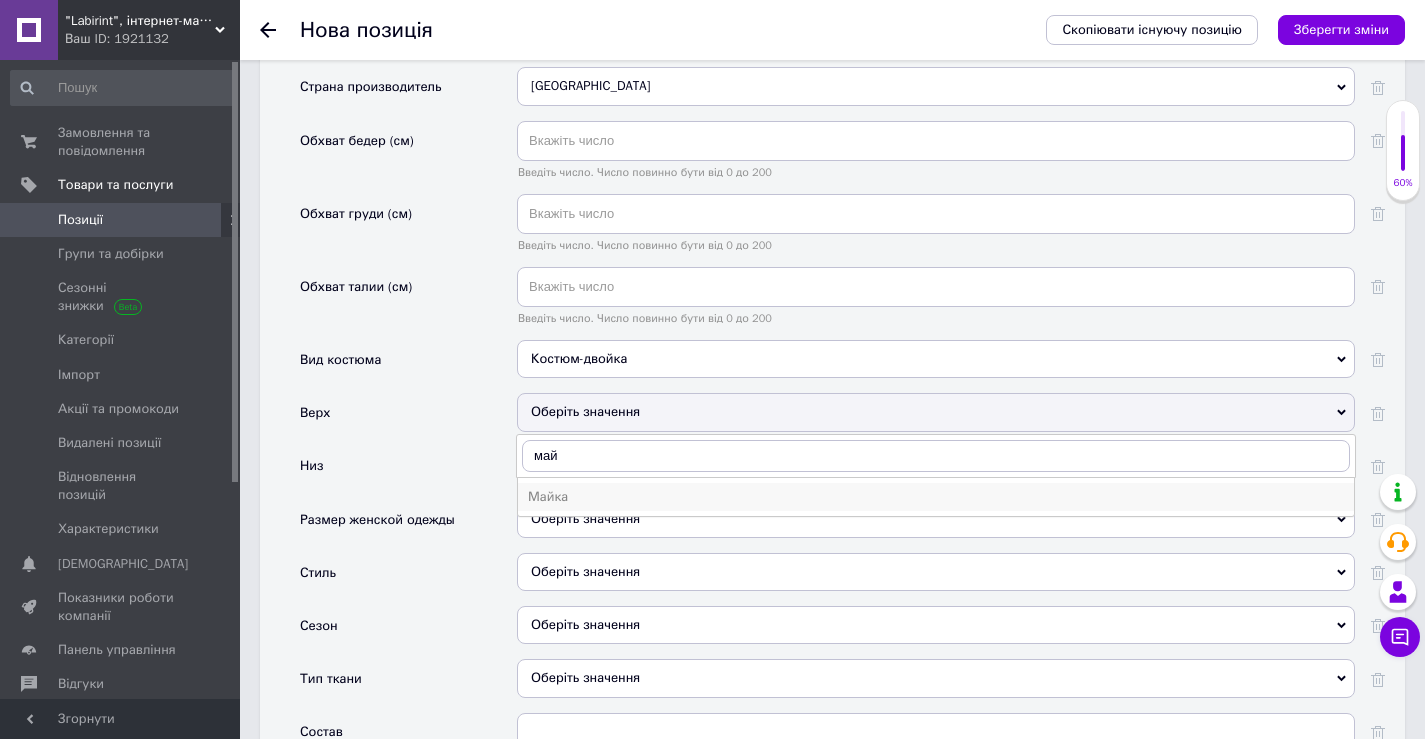 click on "Майка" at bounding box center (936, 497) 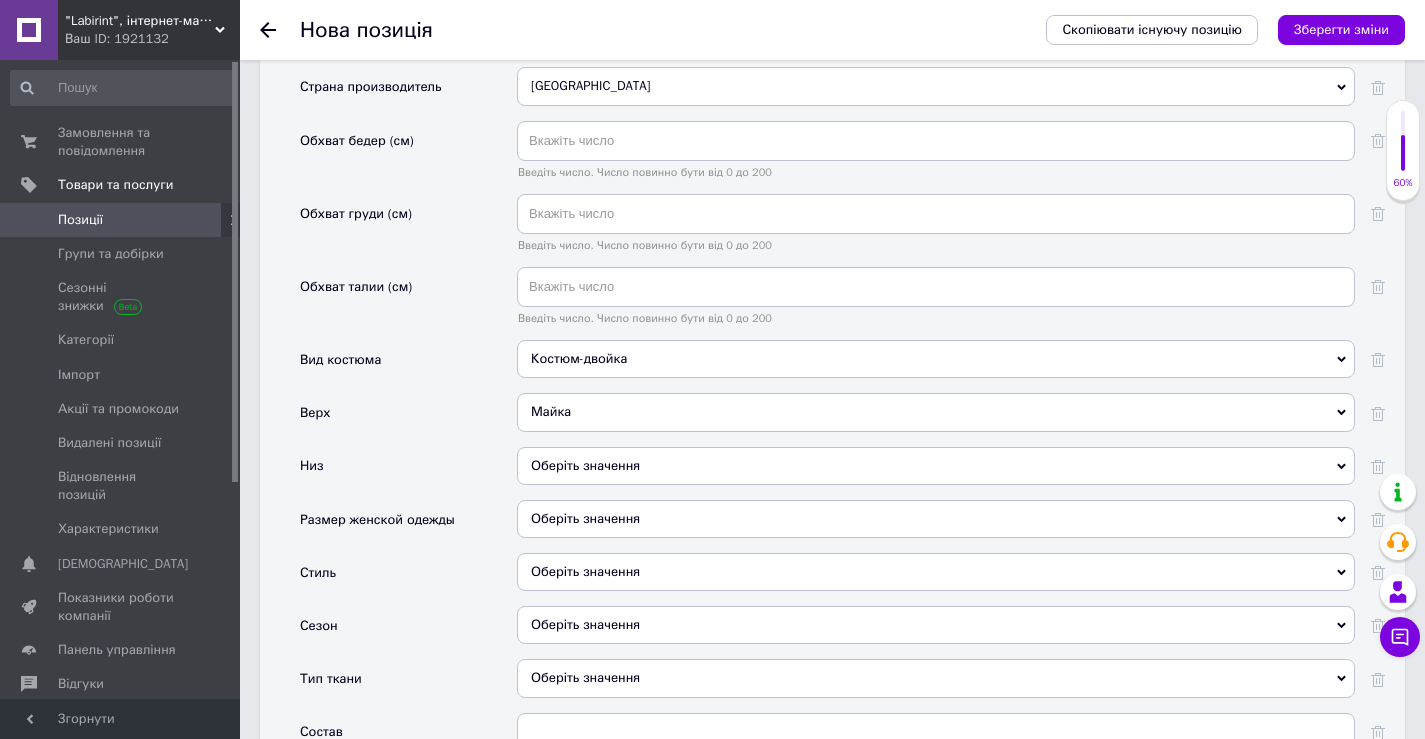 click on "Оберіть значення" at bounding box center (936, 466) 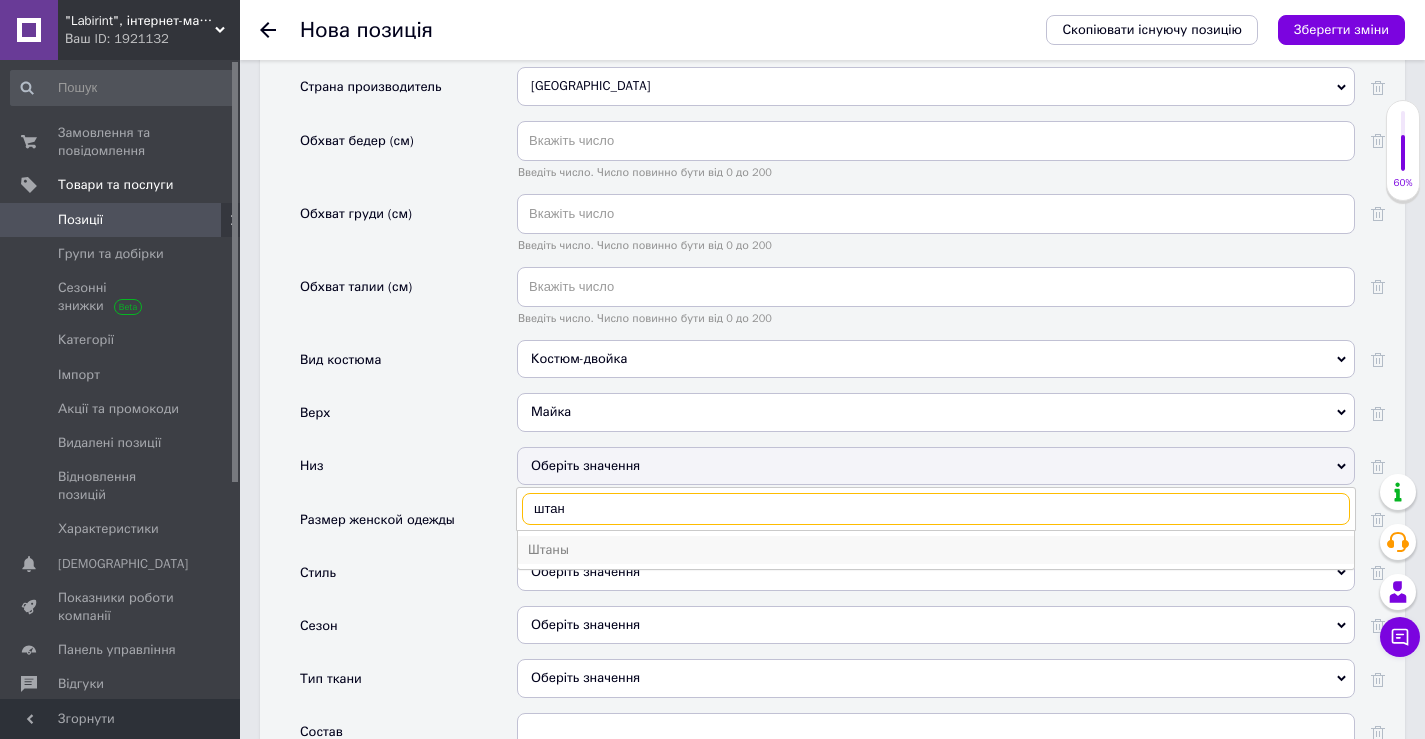 type on "штан" 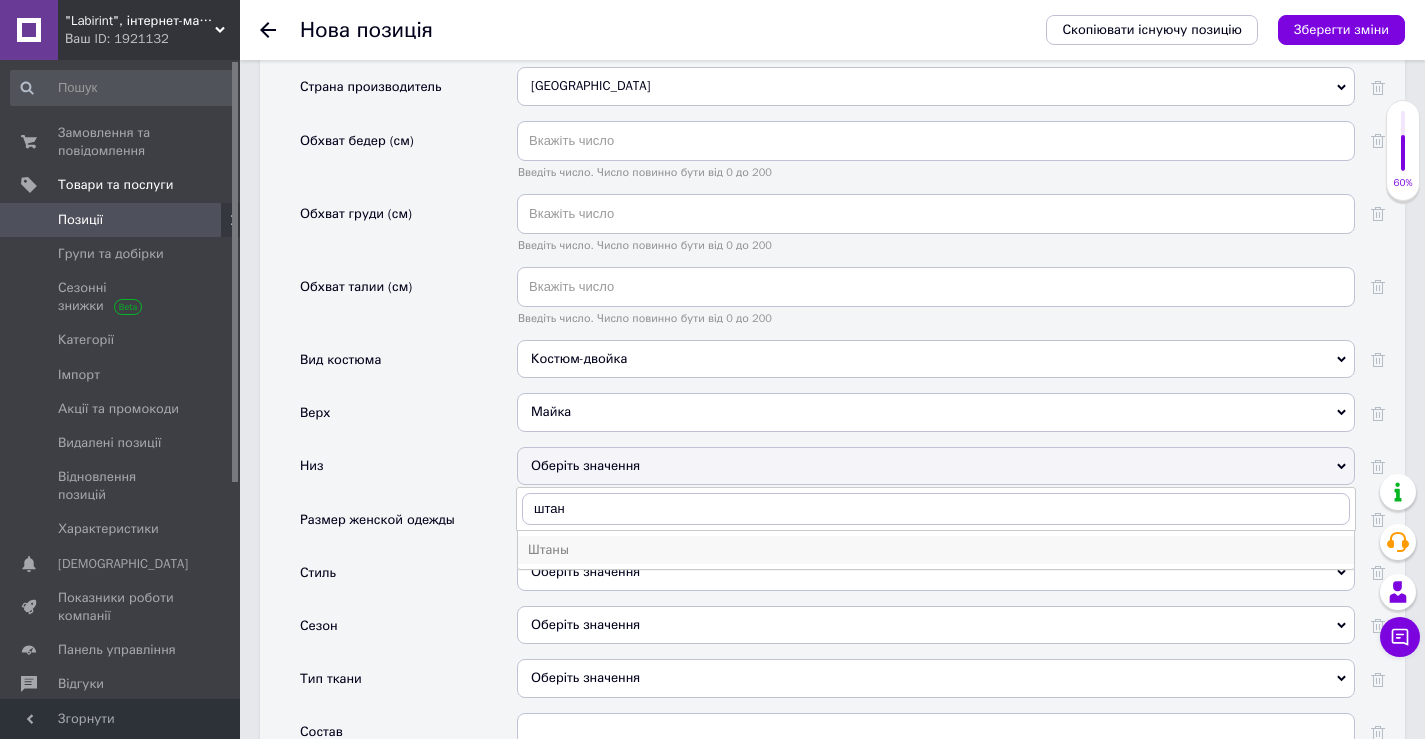click on "Штаны" at bounding box center (936, 550) 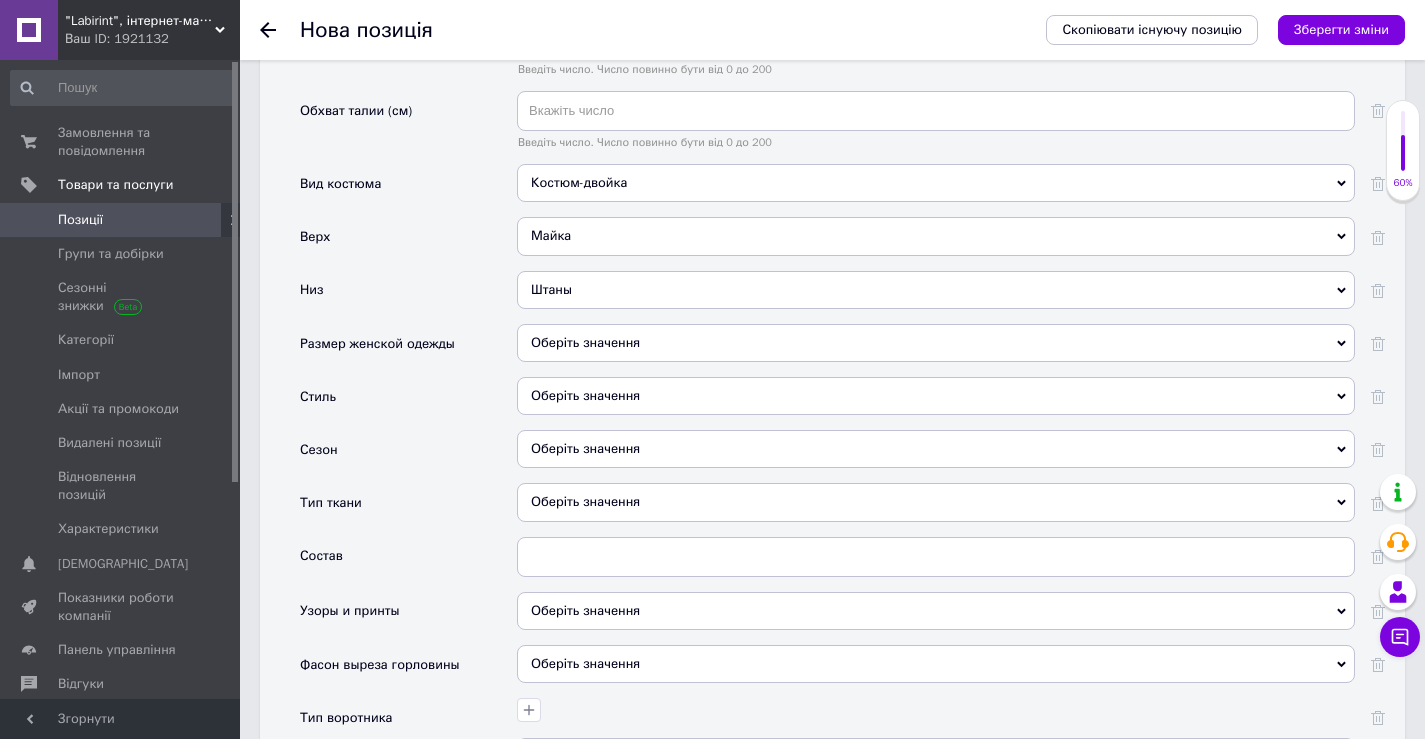 scroll, scrollTop: 2300, scrollLeft: 0, axis: vertical 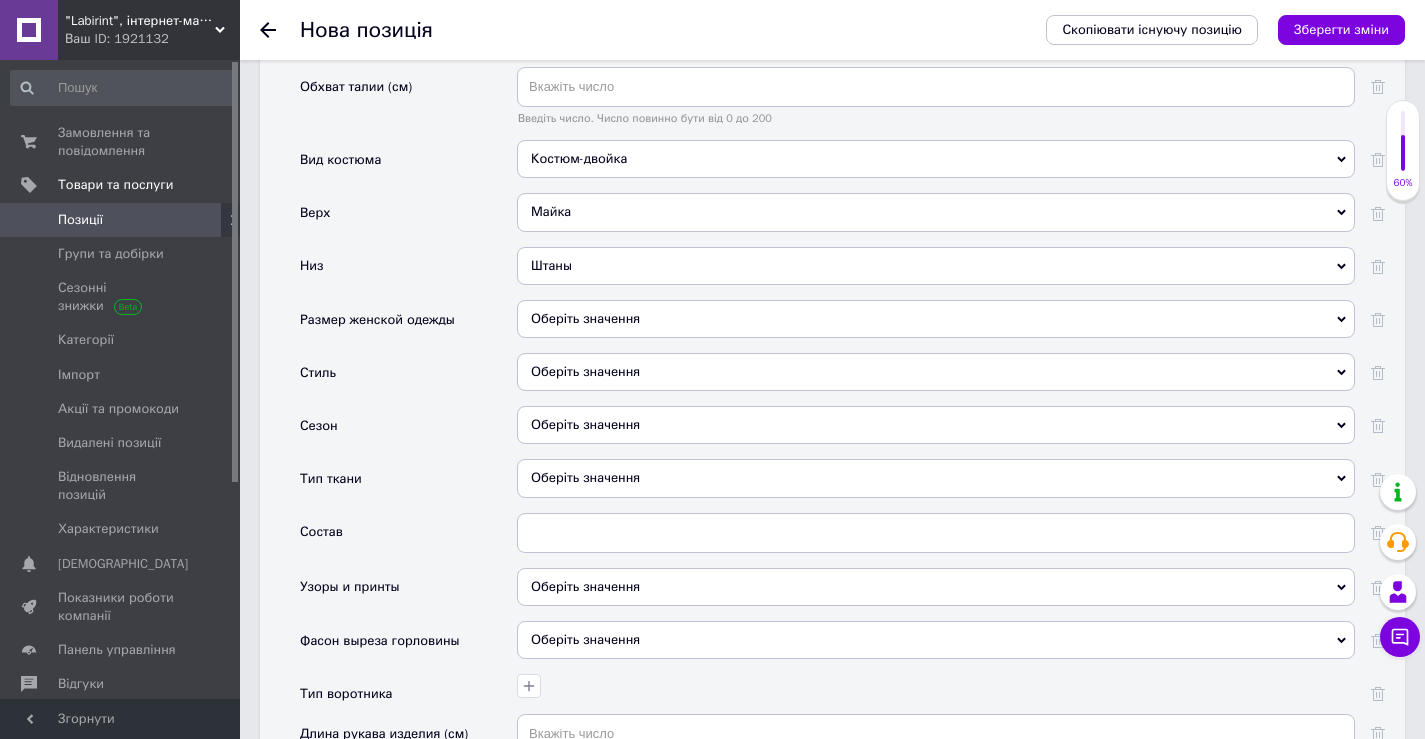 click on "Оберіть значення" at bounding box center [936, 372] 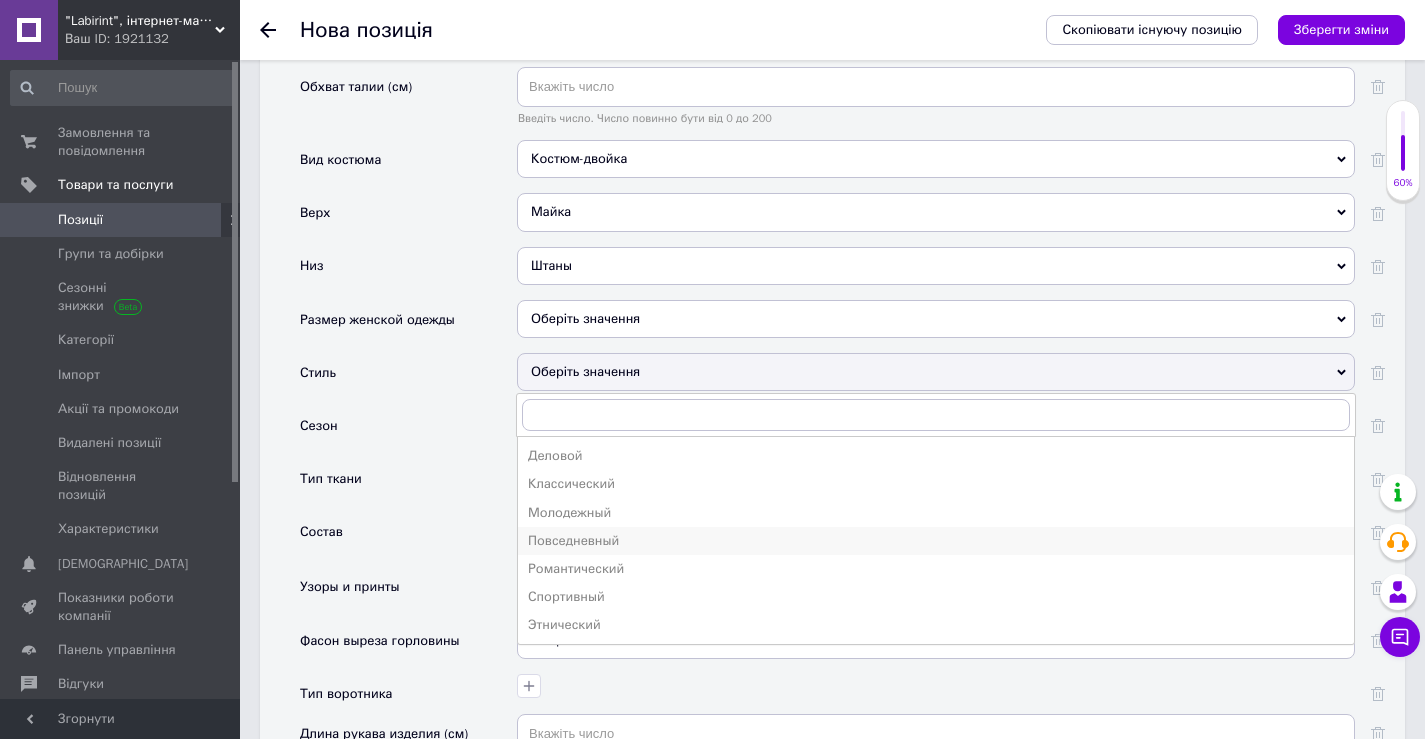 click on "Повседневный" at bounding box center (936, 541) 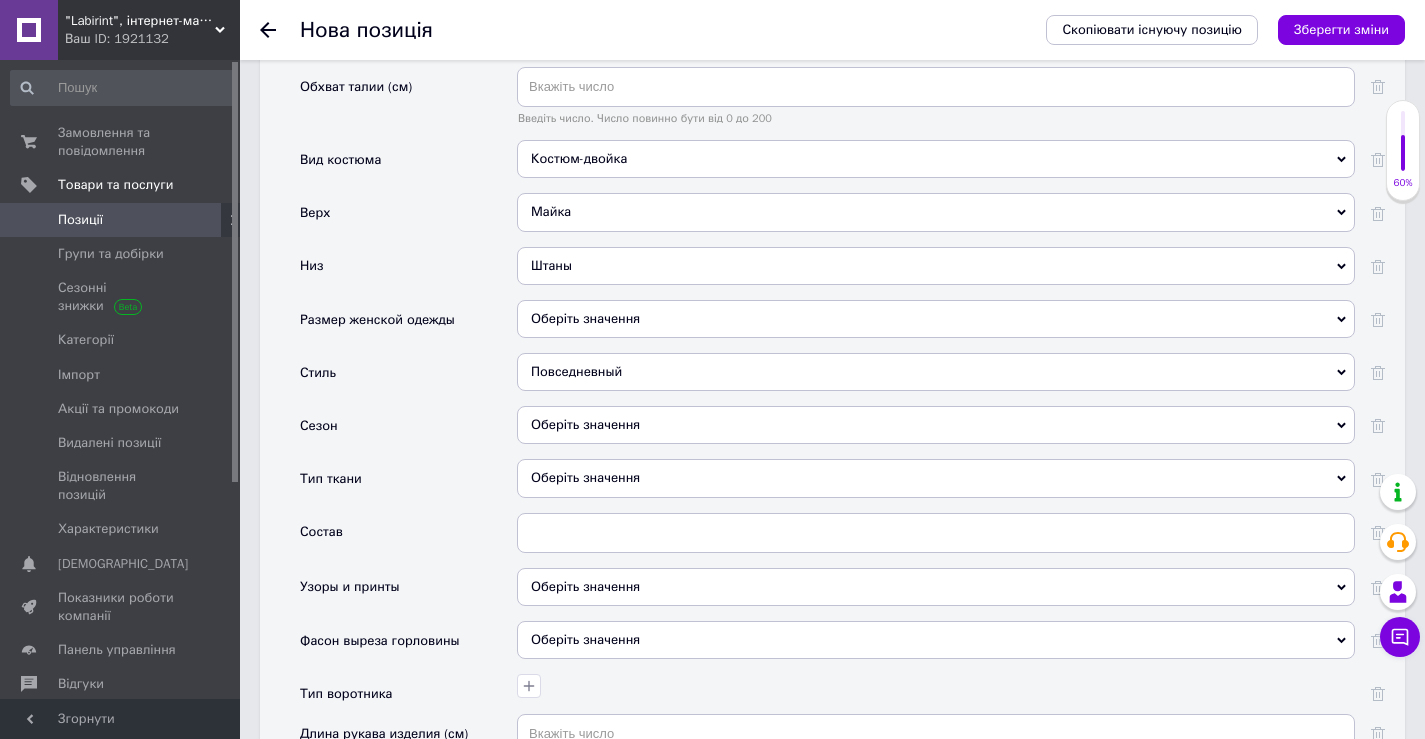 click on "Оберіть значення" at bounding box center [936, 425] 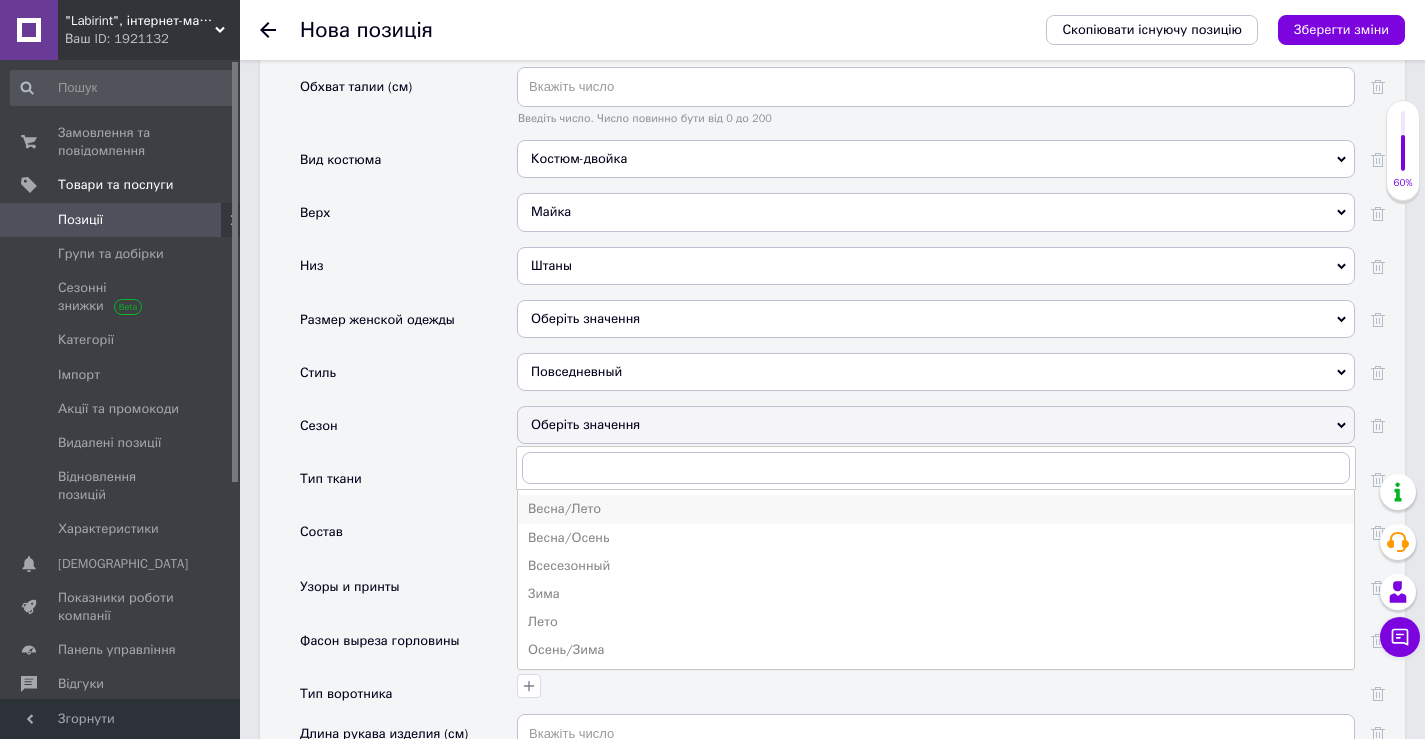 click on "Весна/Лето" at bounding box center (936, 509) 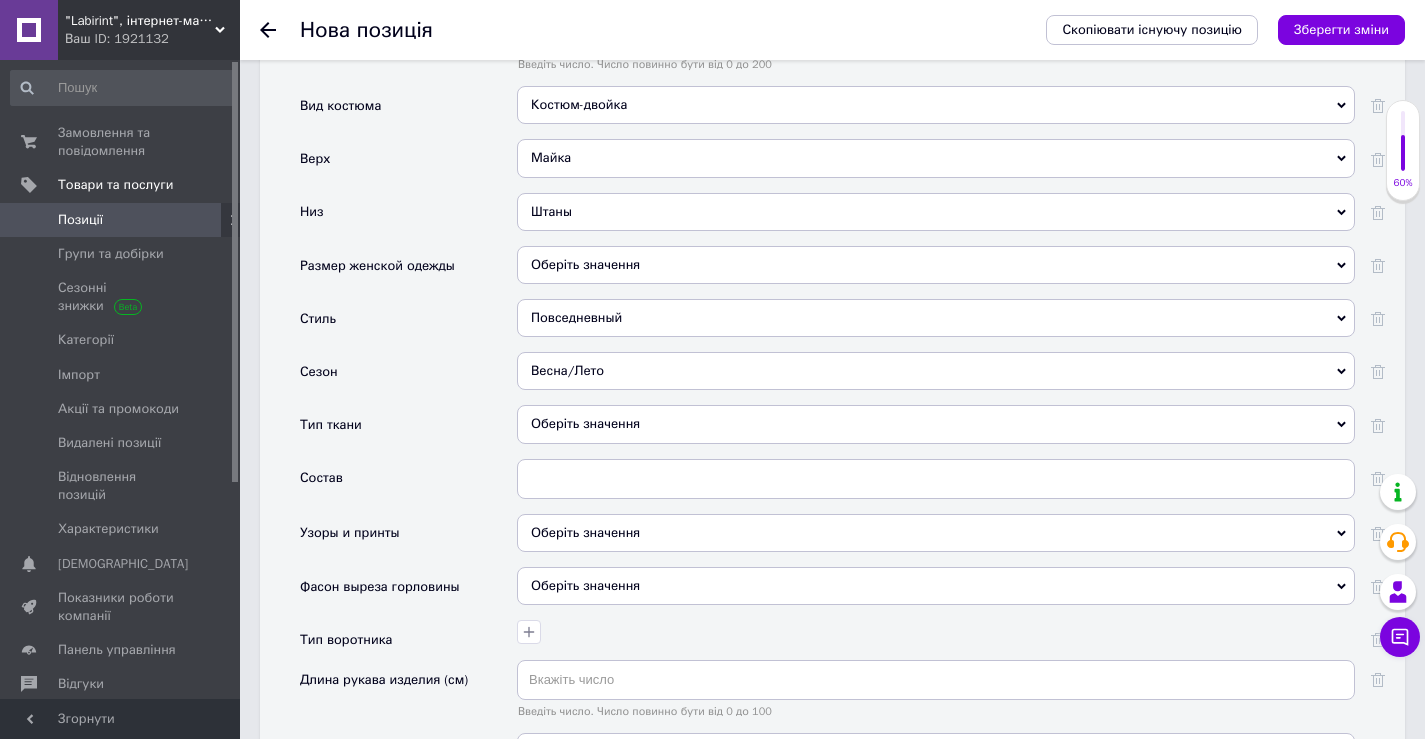 scroll, scrollTop: 2400, scrollLeft: 0, axis: vertical 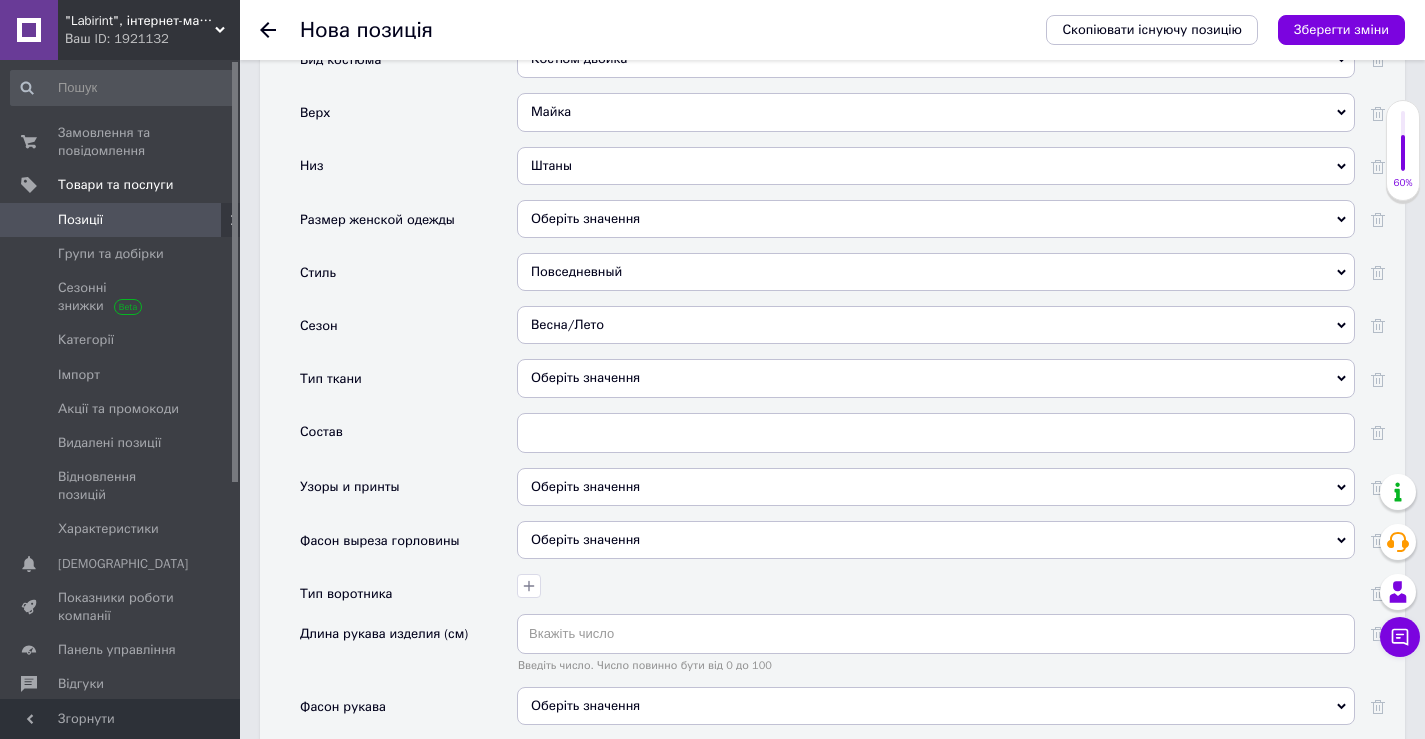 click on "Оберіть значення" at bounding box center (936, 378) 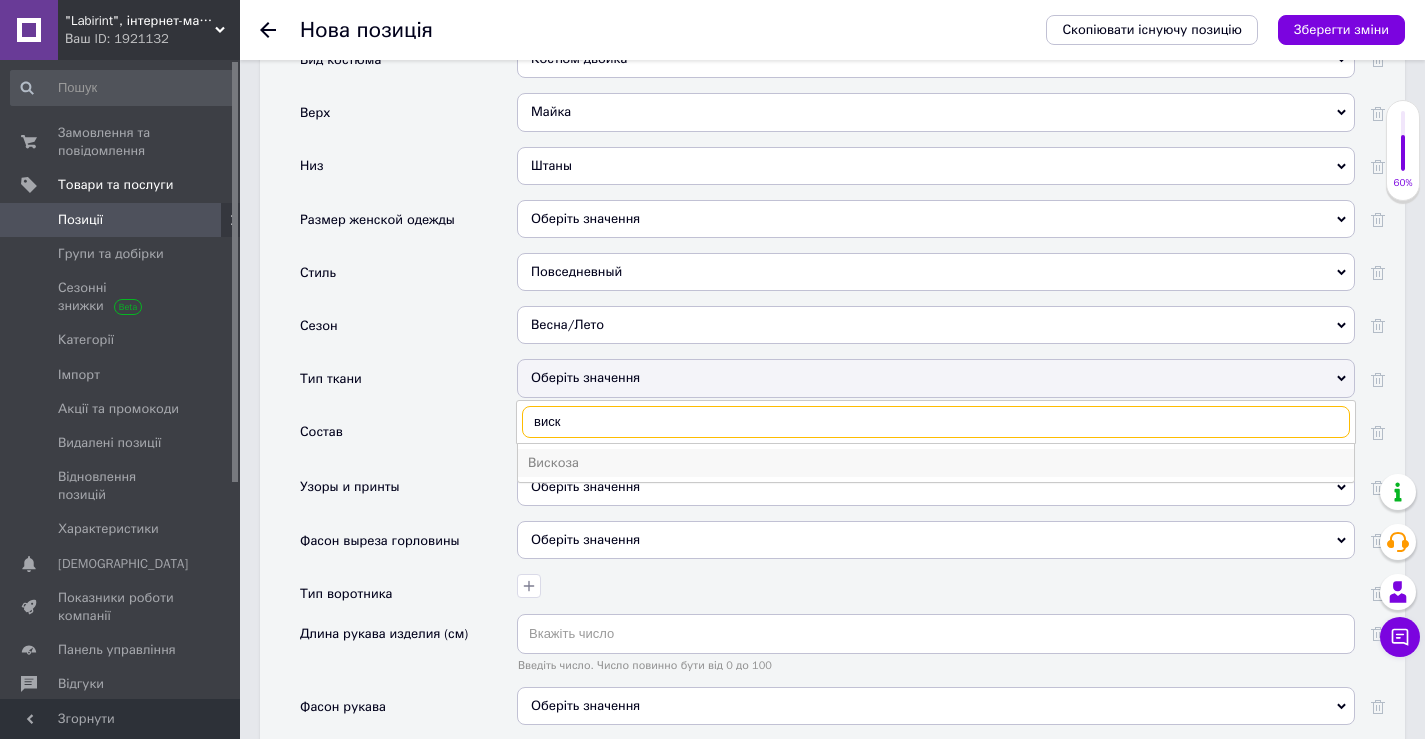 type on "виск" 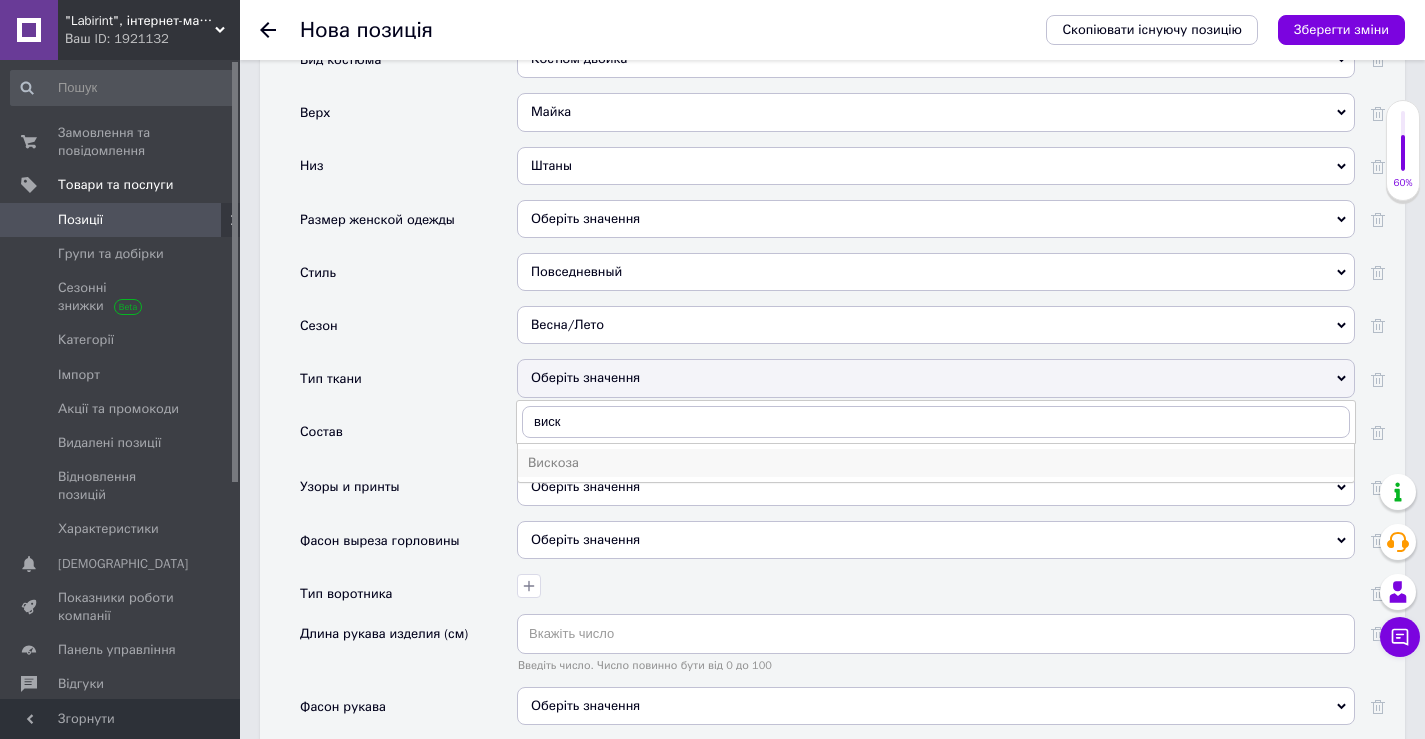click on "Вискоза" at bounding box center (936, 463) 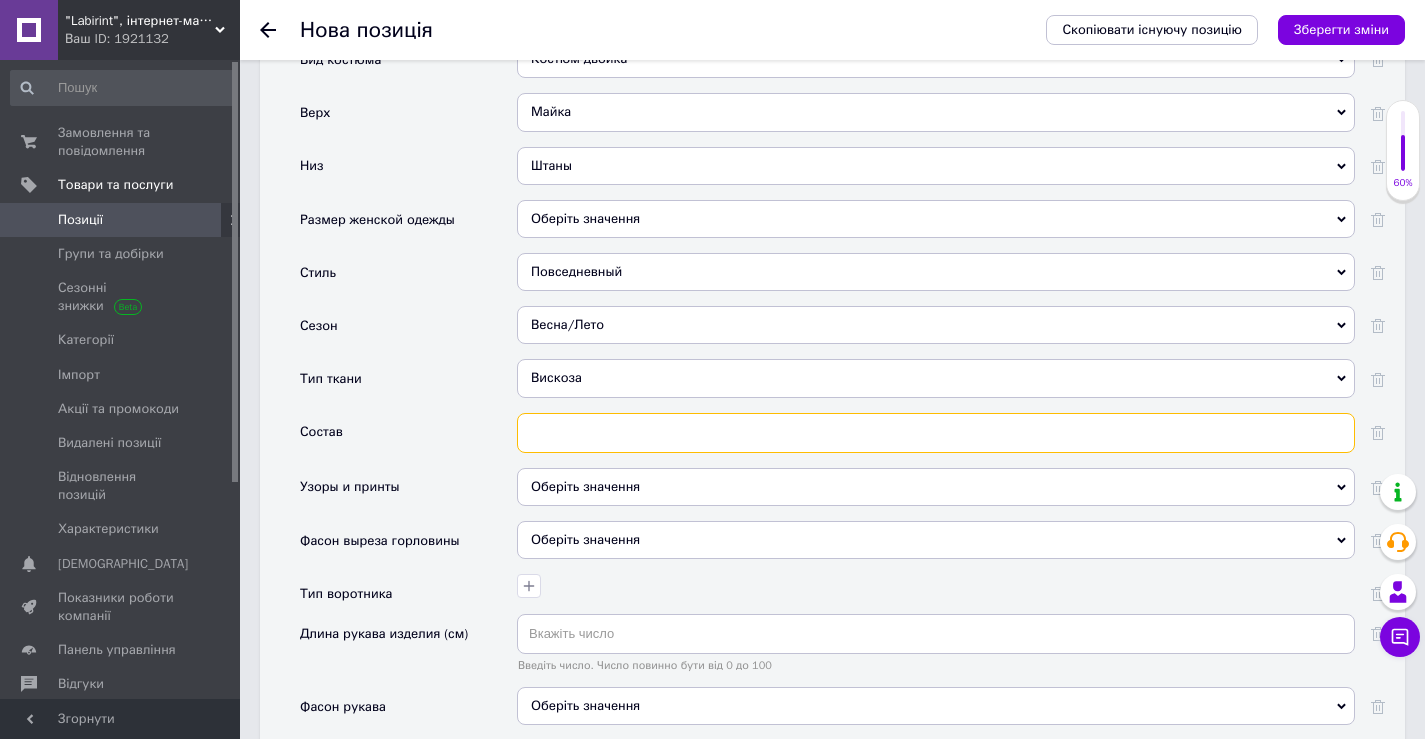 click at bounding box center [936, 433] 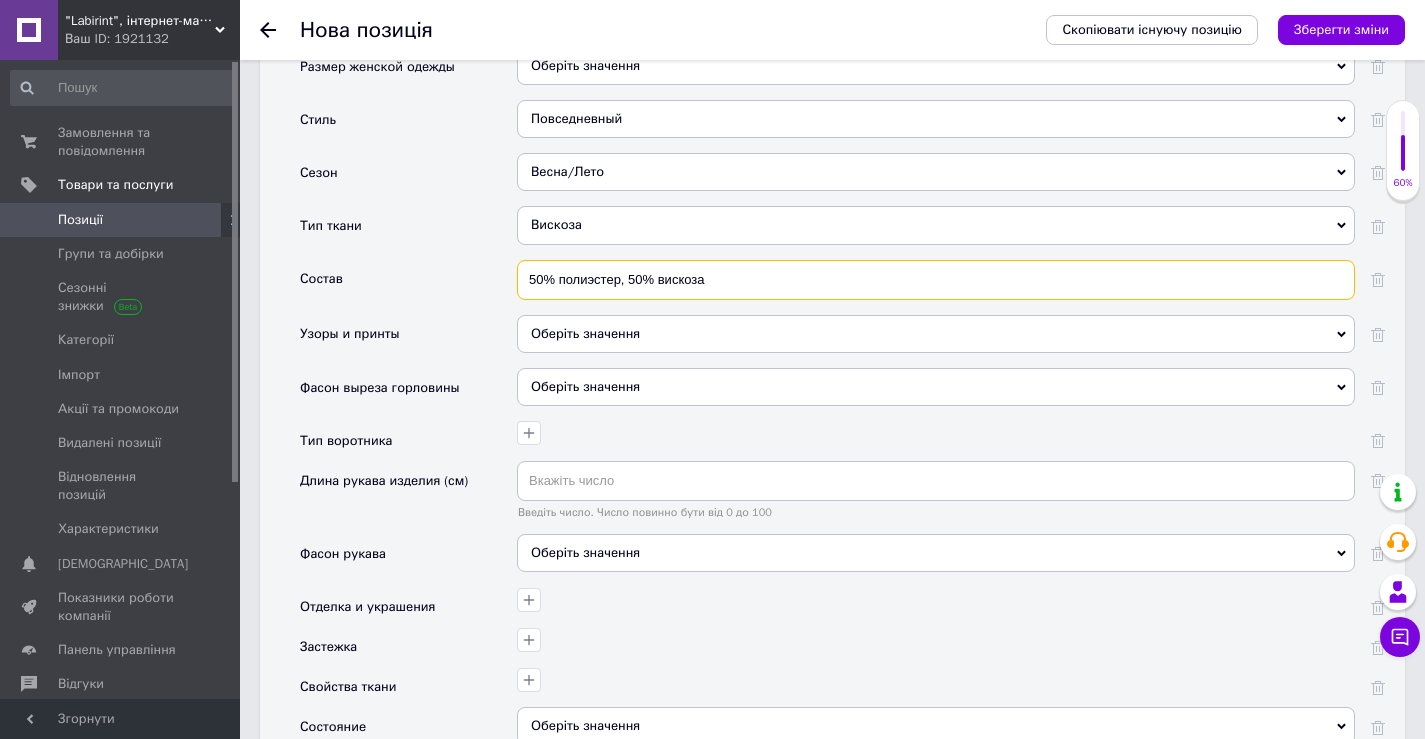 scroll, scrollTop: 2600, scrollLeft: 0, axis: vertical 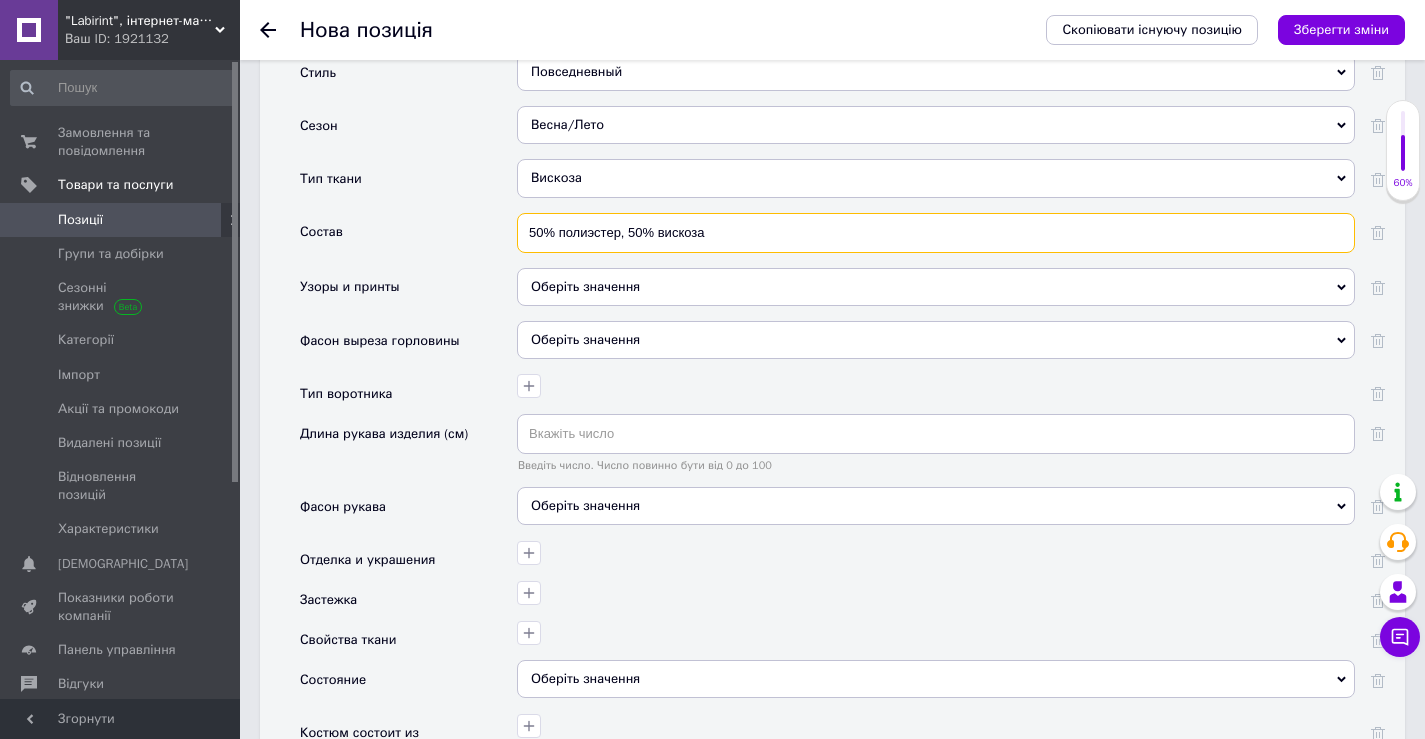 type on "50% полиэстер, 50% вискоза" 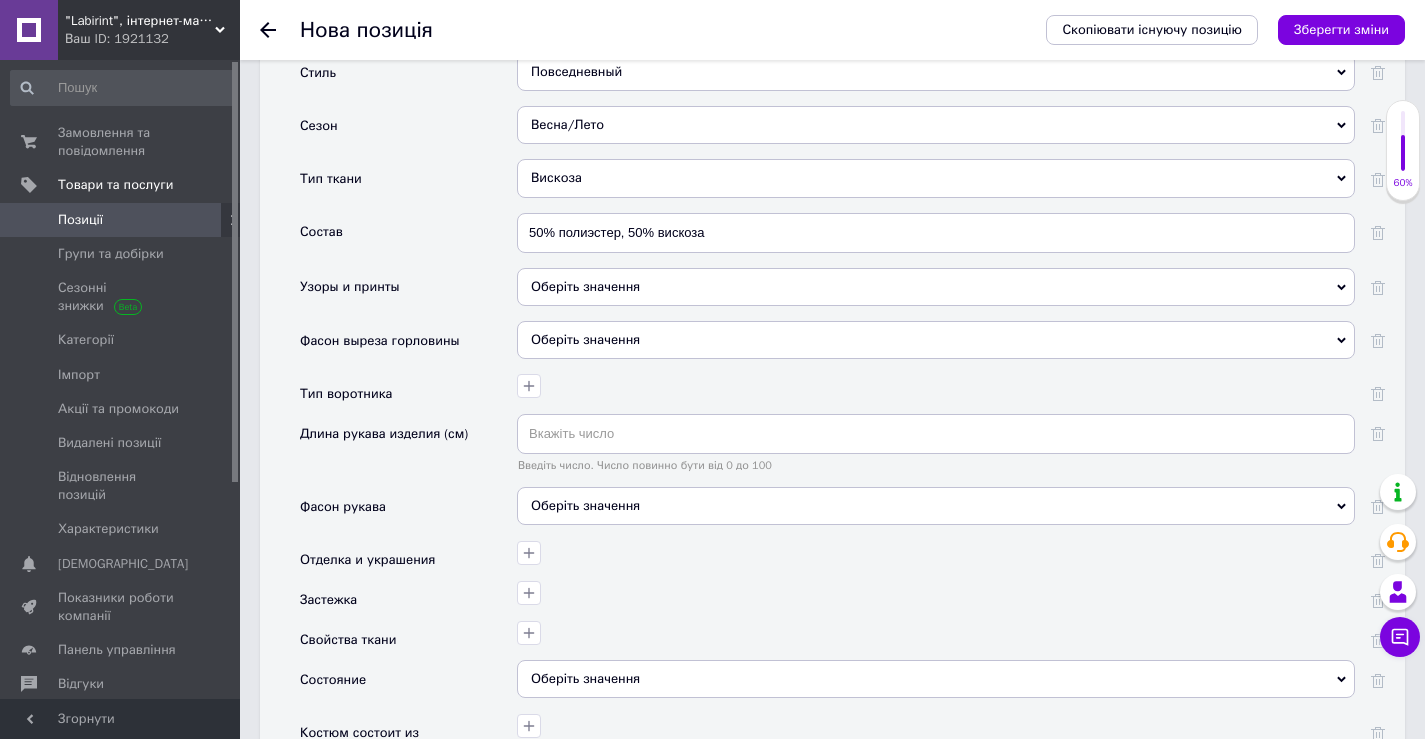 click on "Оберіть значення" at bounding box center [936, 287] 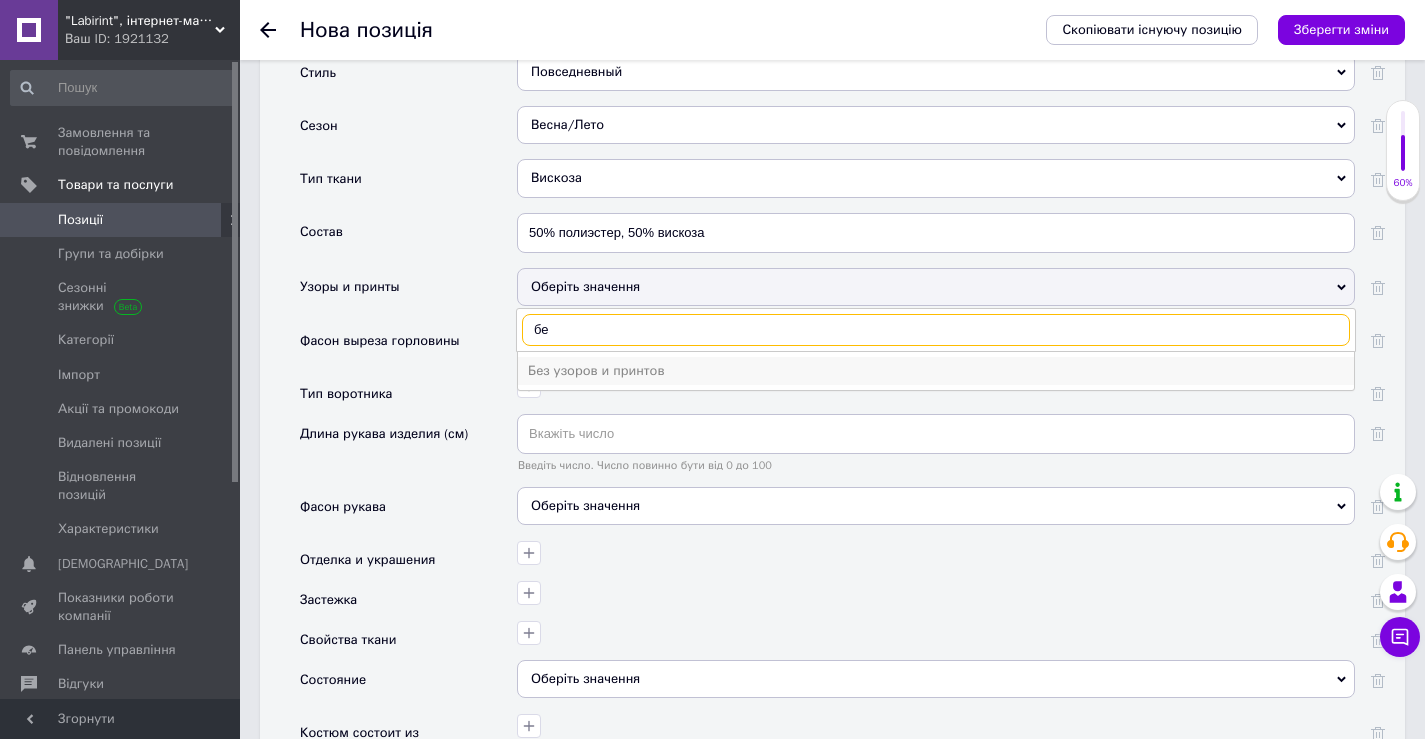 type on "бе" 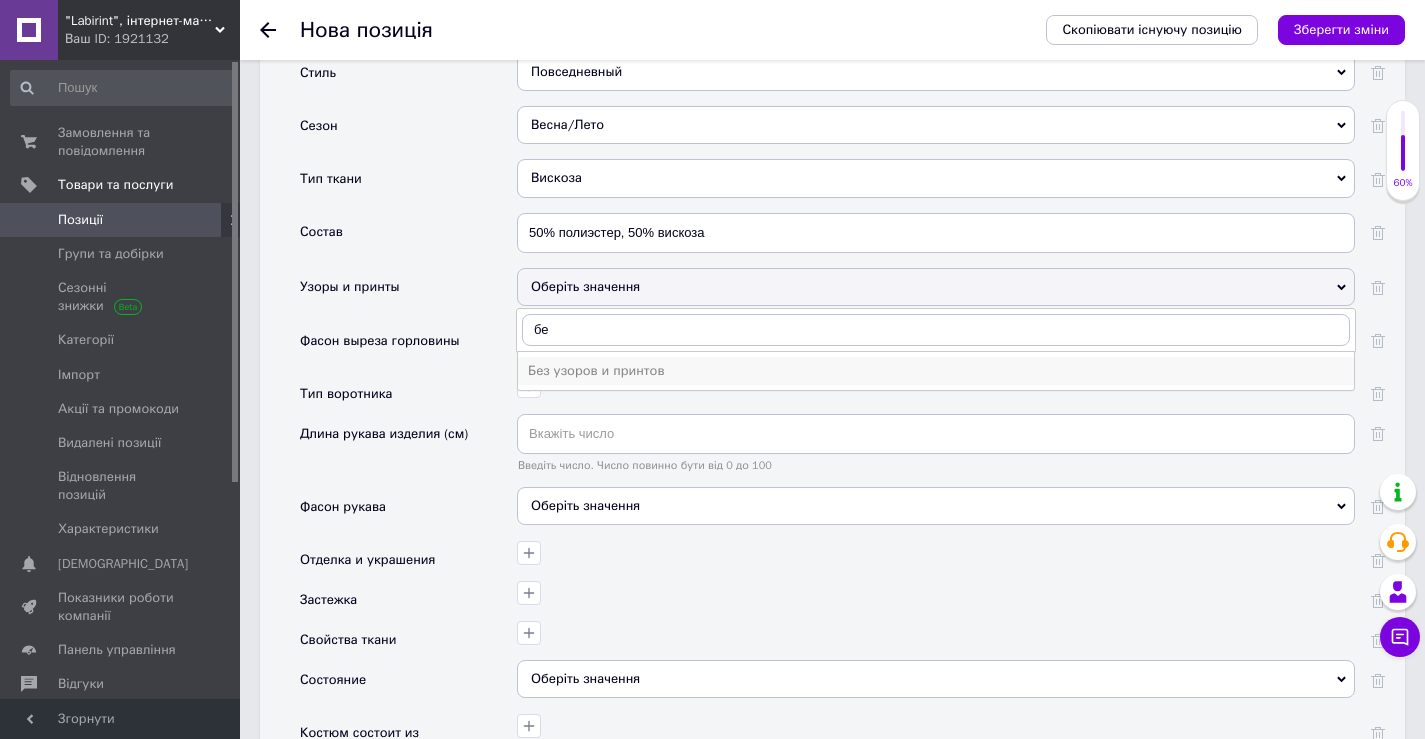 click on "Без узоров и принтов" at bounding box center (936, 371) 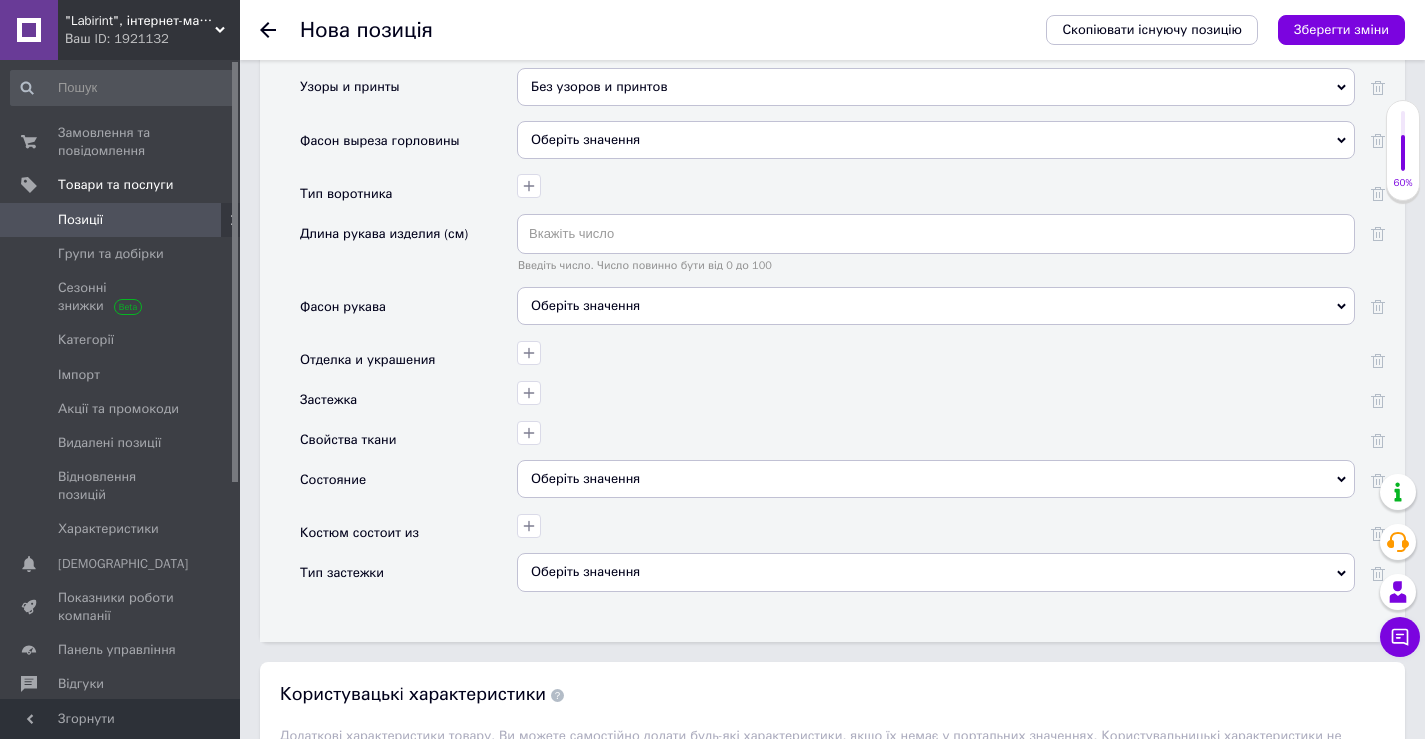 scroll, scrollTop: 2900, scrollLeft: 0, axis: vertical 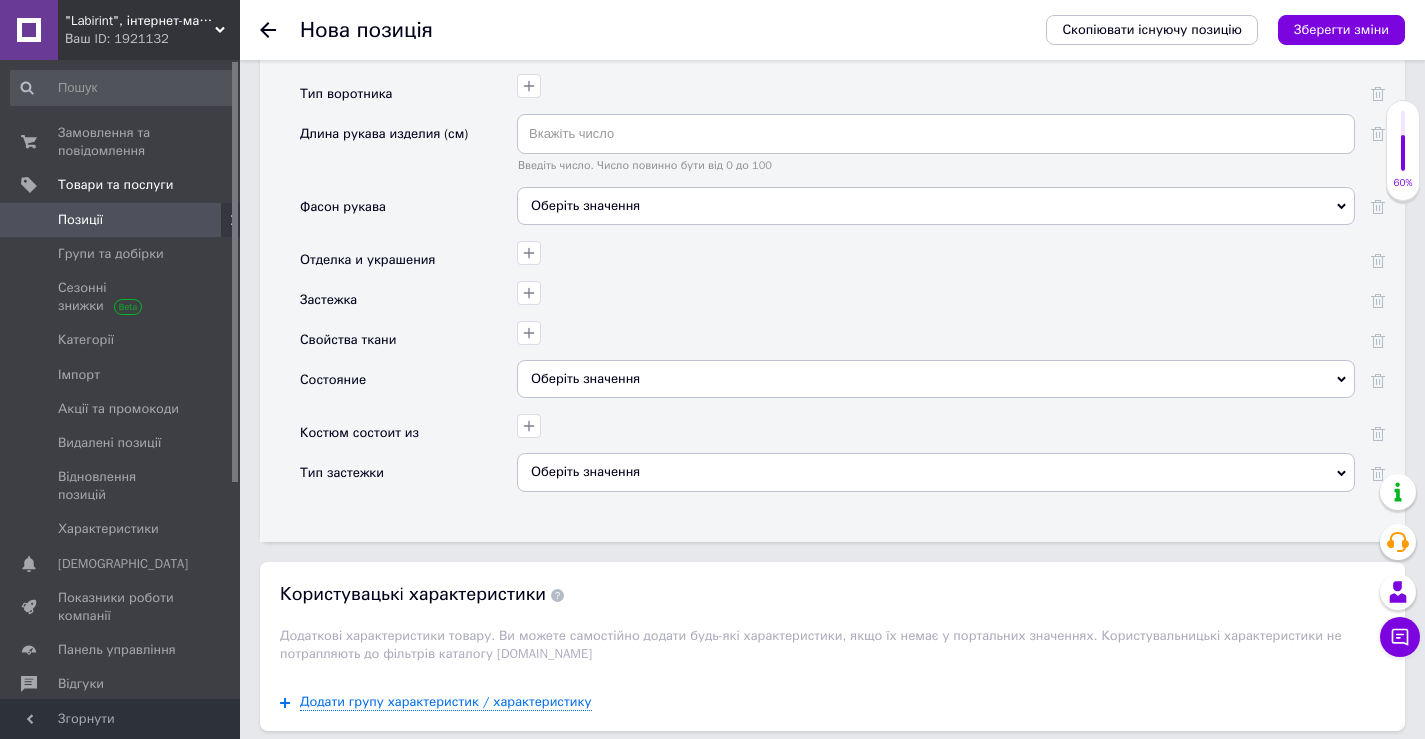 click on "Оберіть значення" at bounding box center [936, 379] 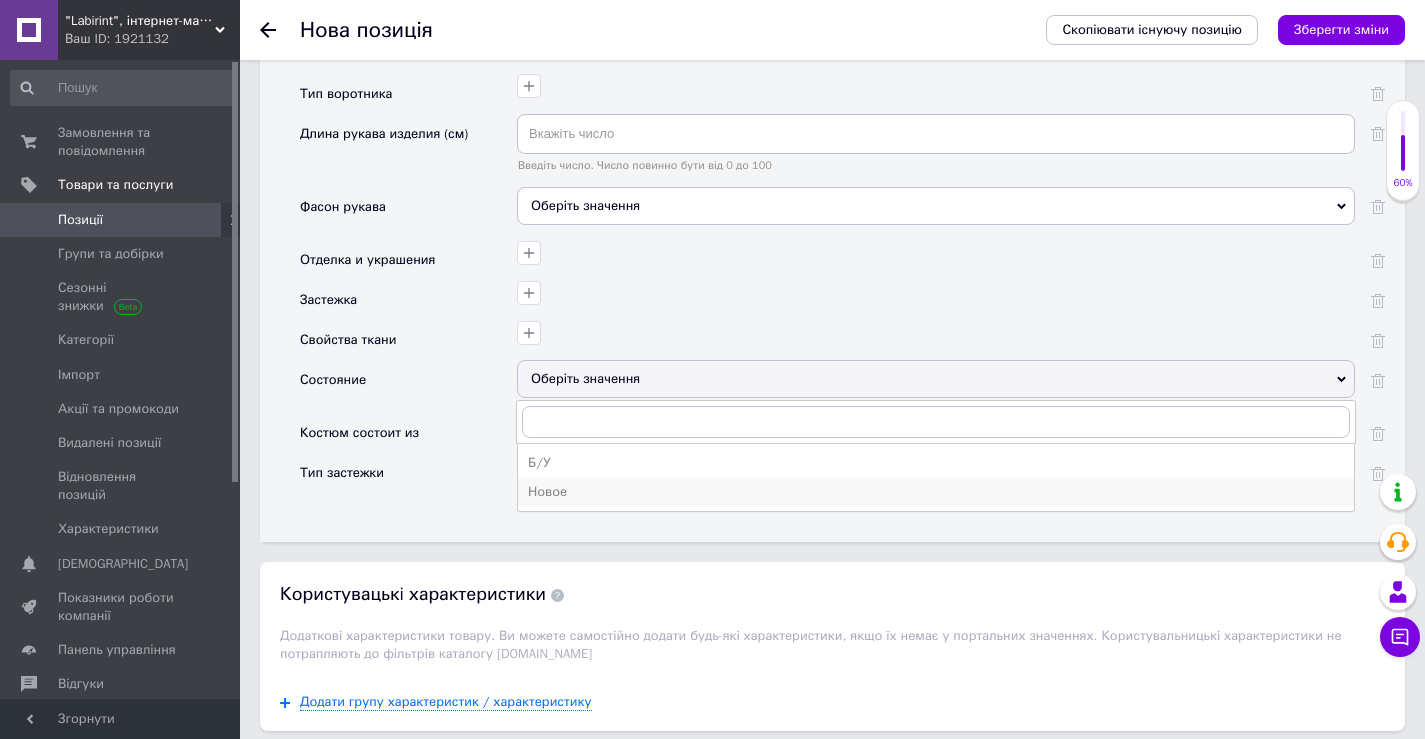 click on "Новое" at bounding box center (936, 492) 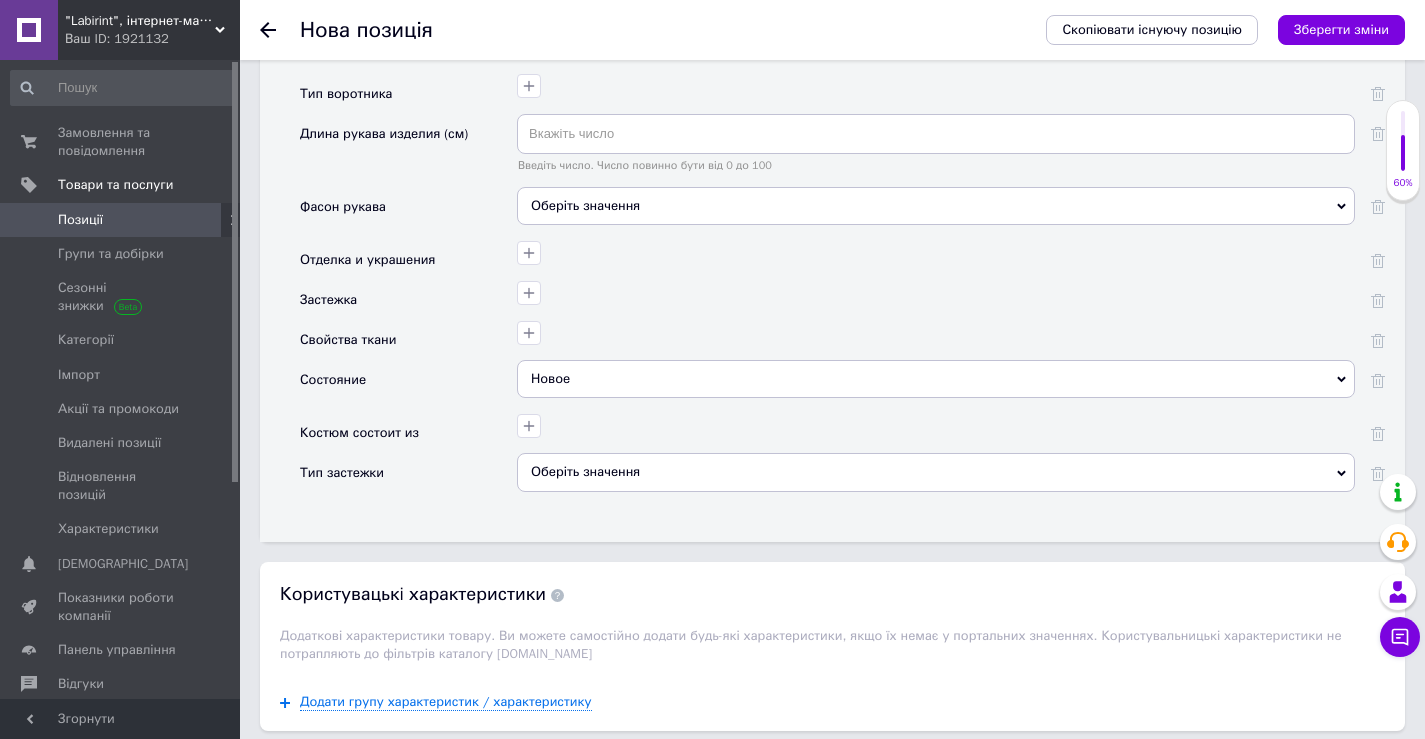 scroll, scrollTop: 2800, scrollLeft: 0, axis: vertical 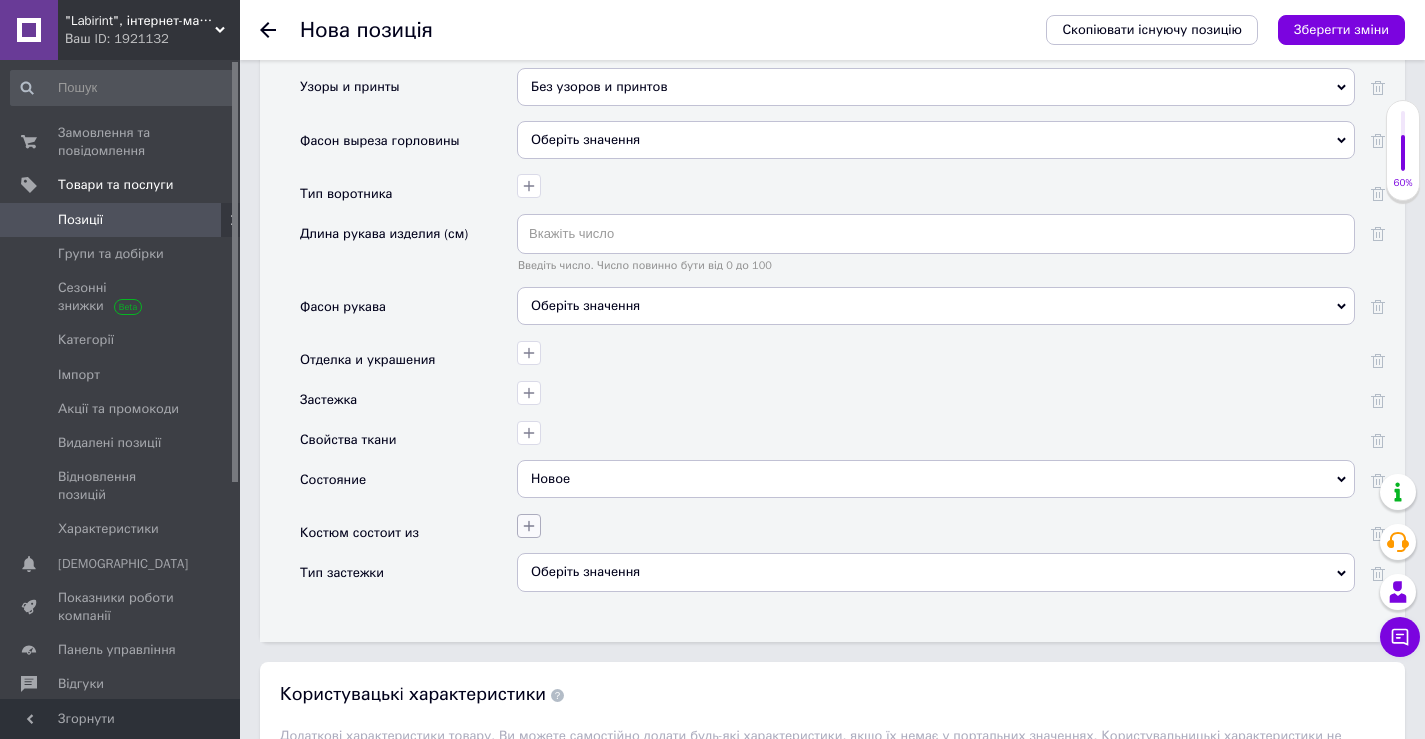click 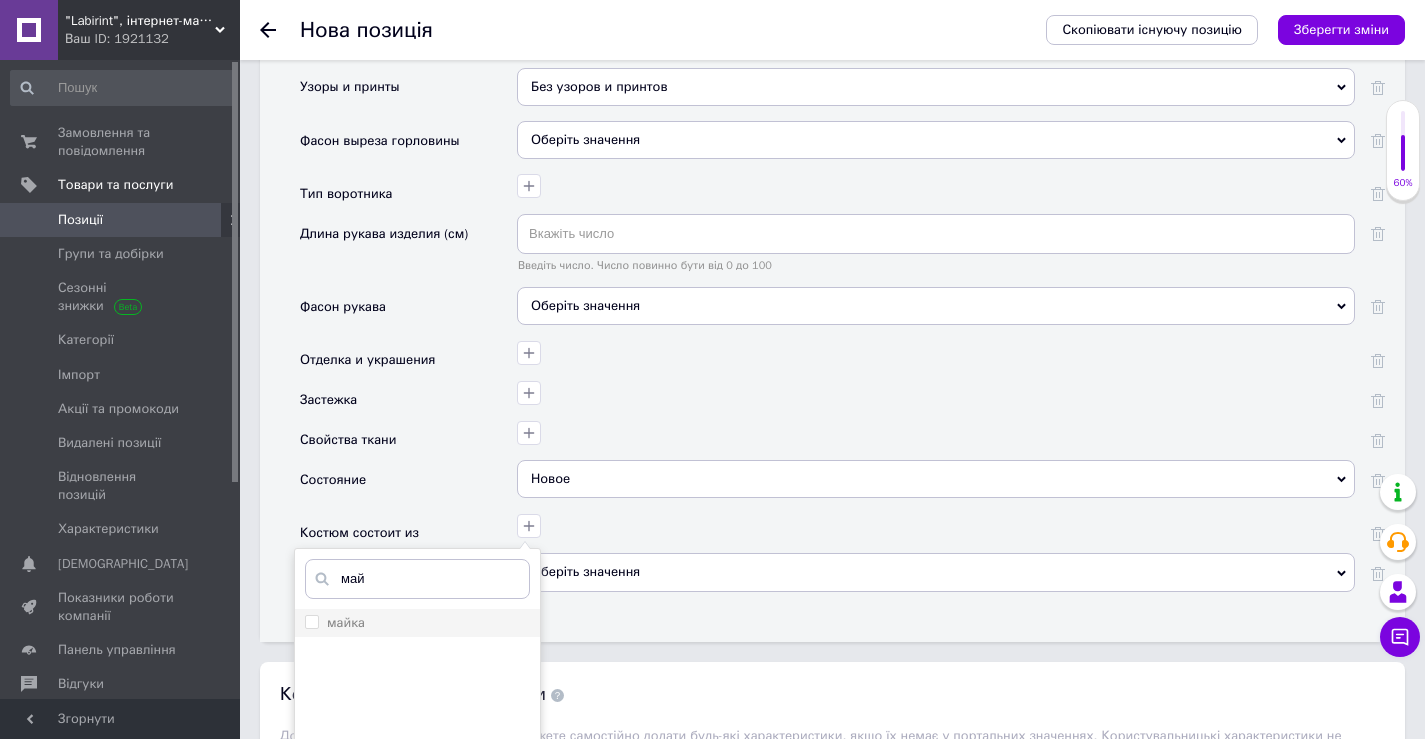 type on "май" 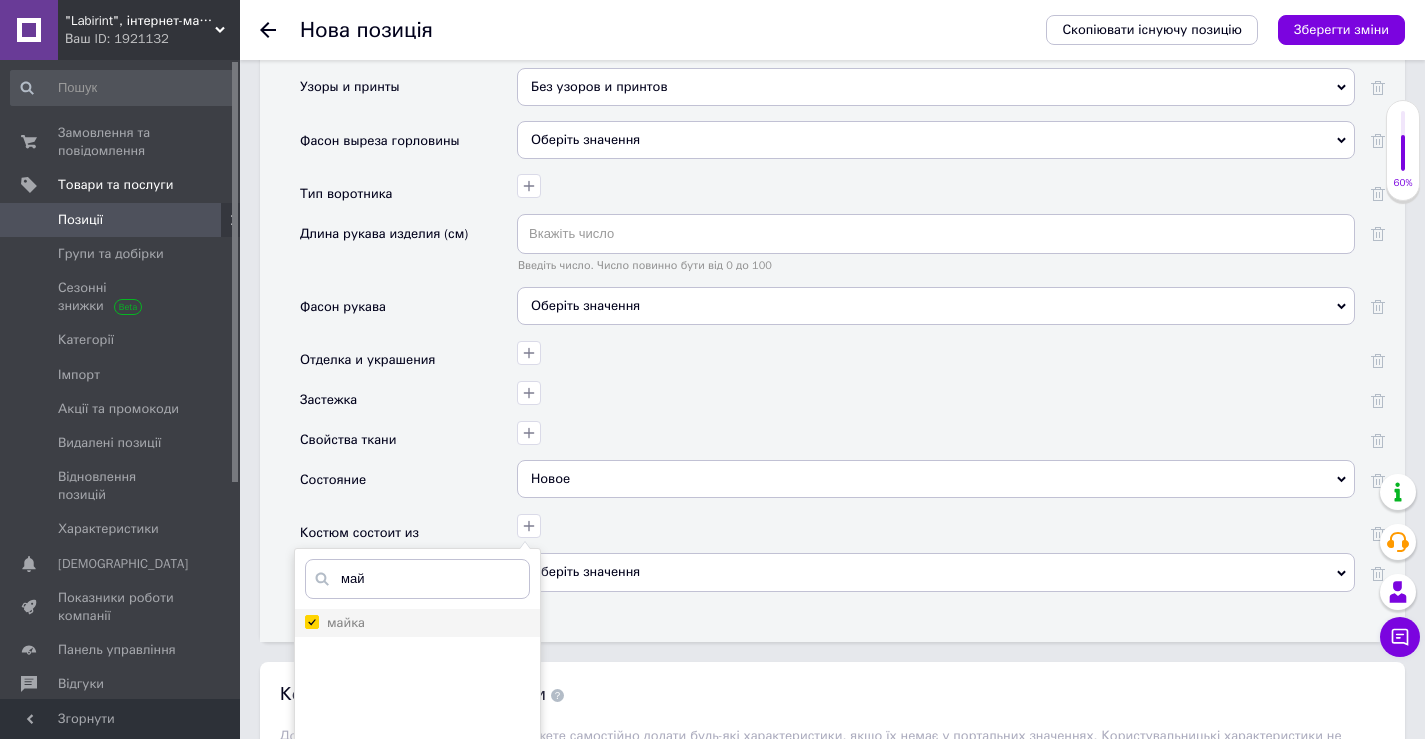 checkbox on "true" 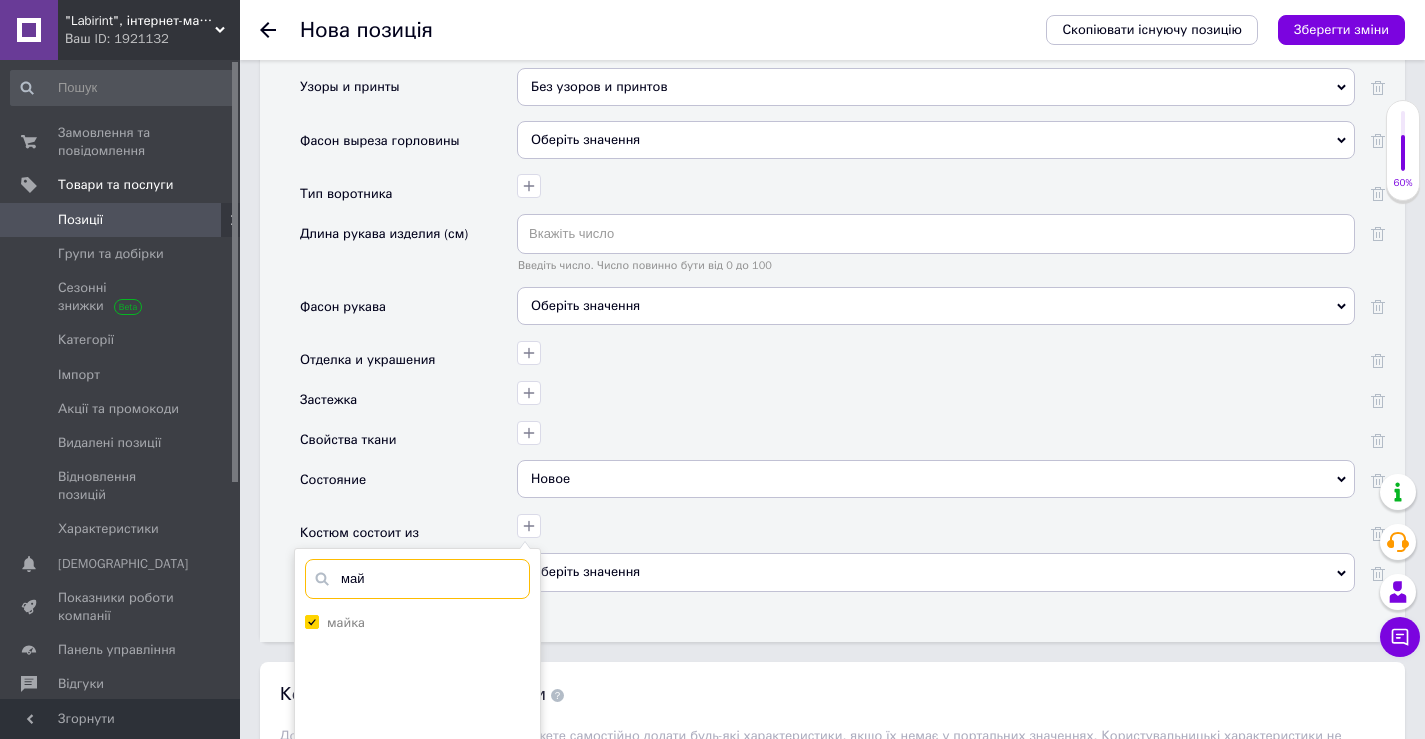 drag, startPoint x: 342, startPoint y: 582, endPoint x: 309, endPoint y: 584, distance: 33.06055 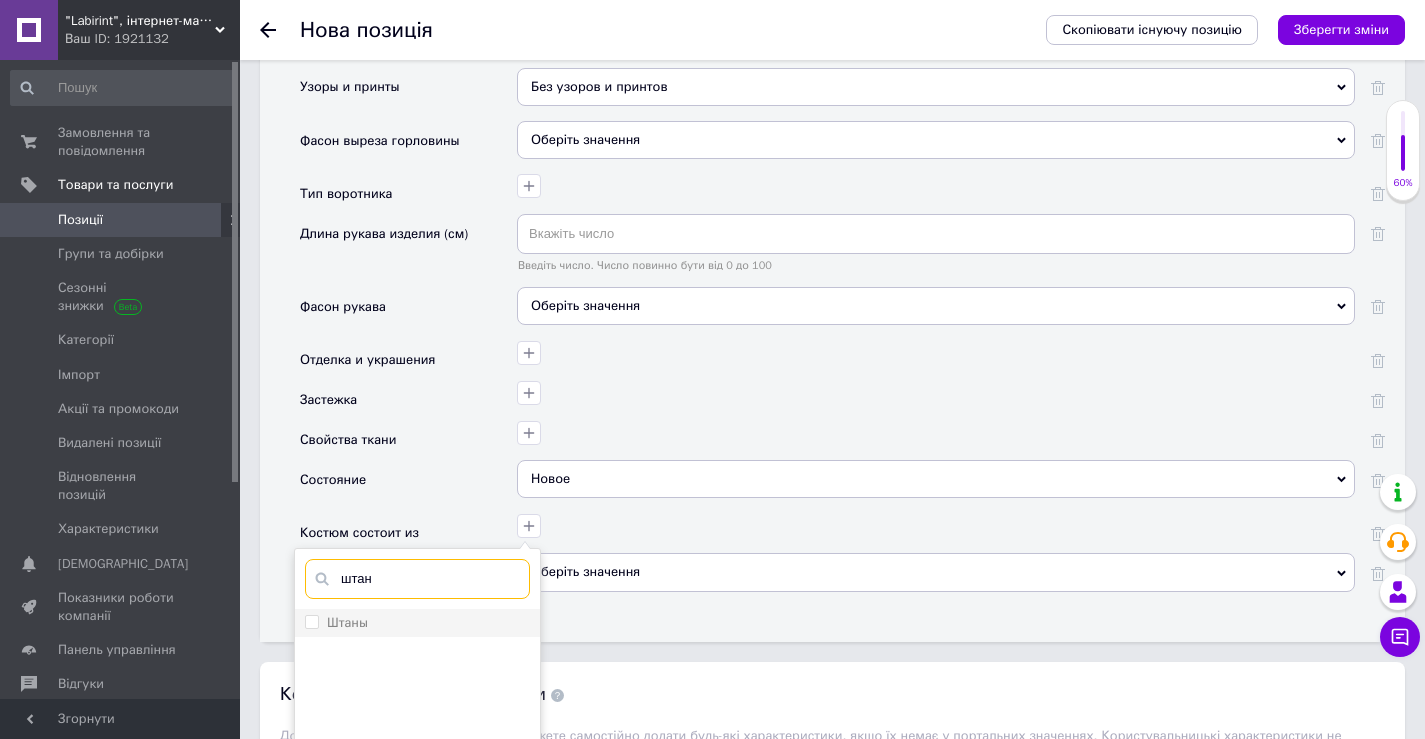 type on "штан" 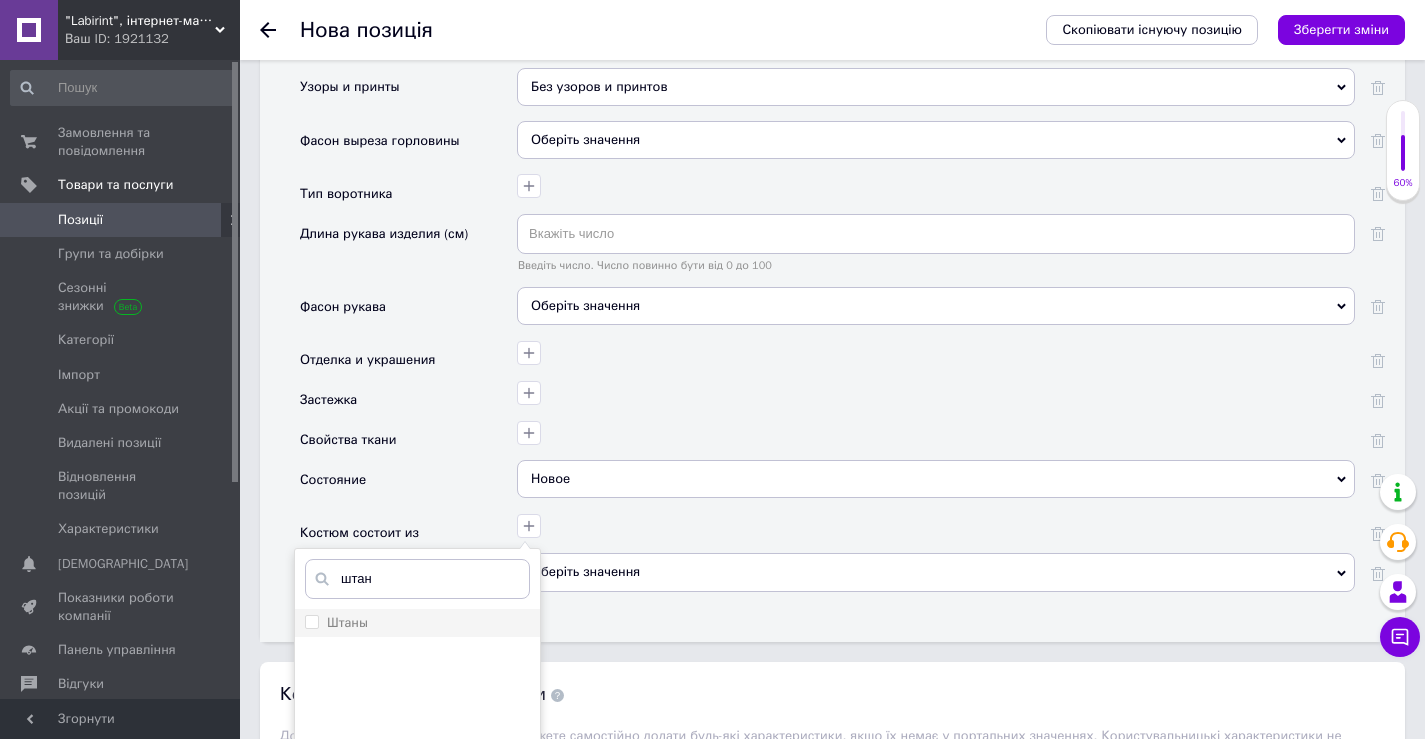 click on "Штаны" at bounding box center [347, 622] 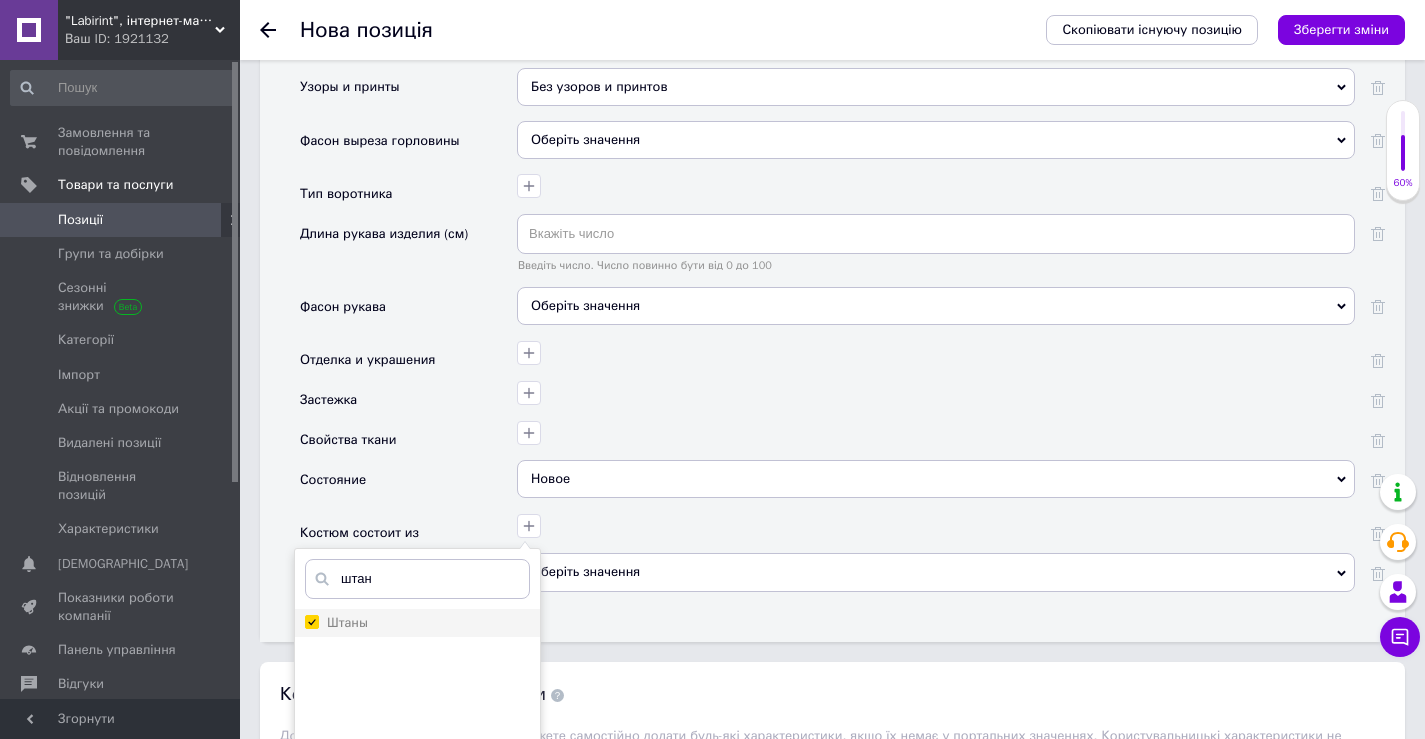 checkbox on "true" 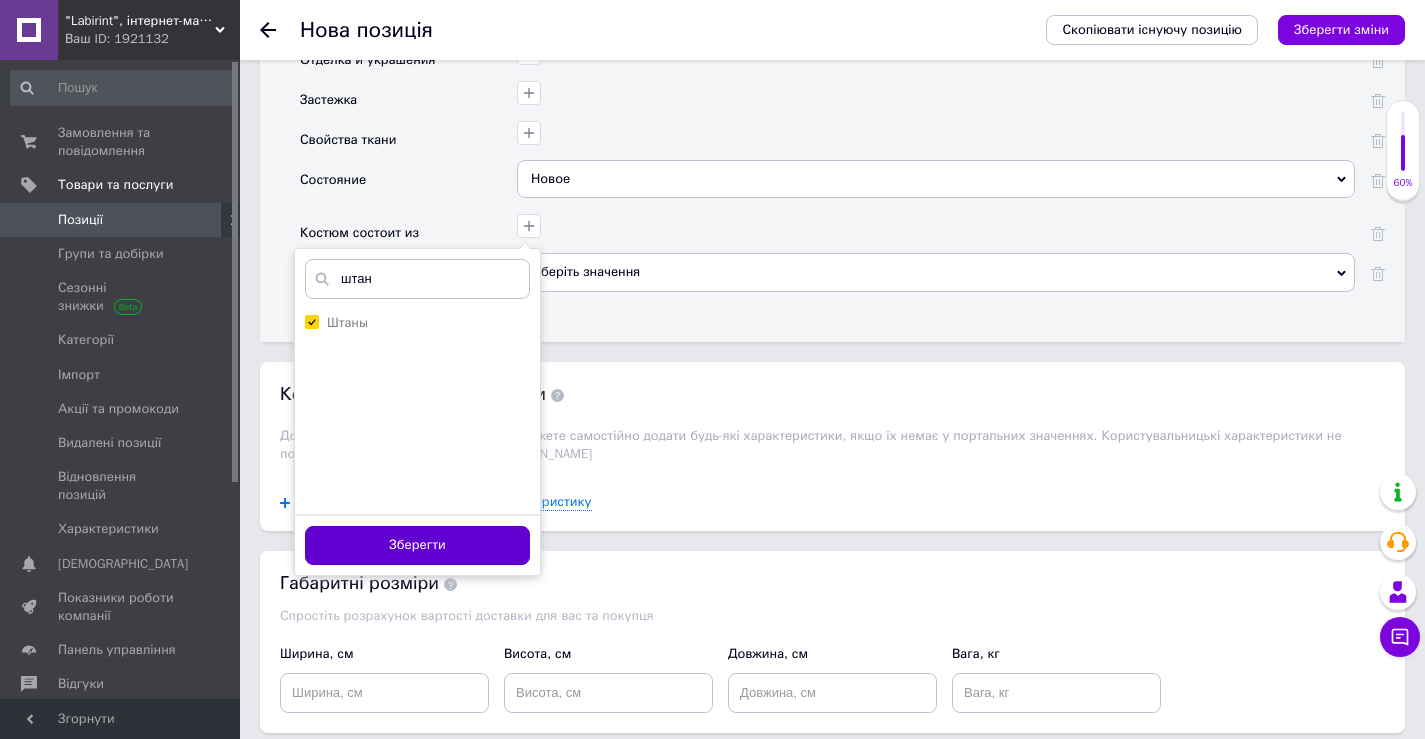 click on "Зберегти" at bounding box center [417, 545] 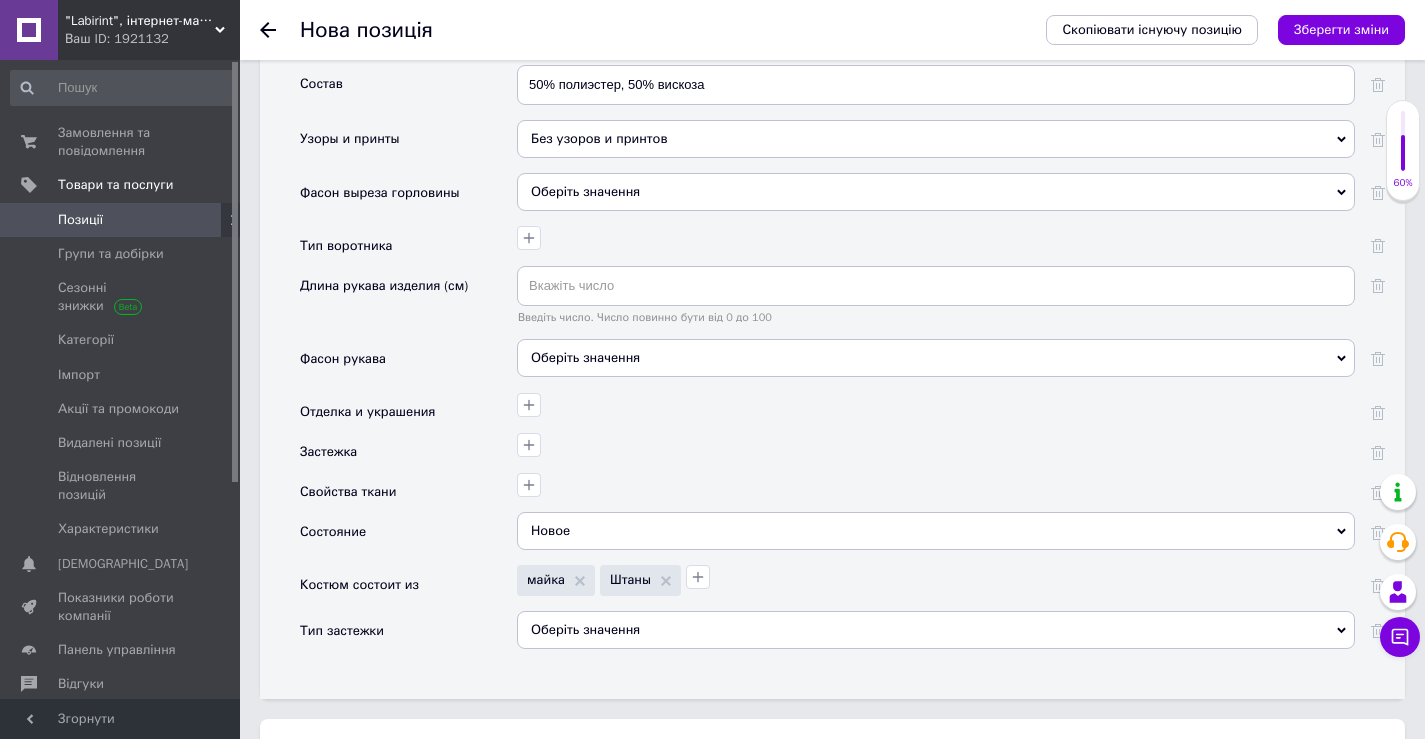 scroll, scrollTop: 2600, scrollLeft: 0, axis: vertical 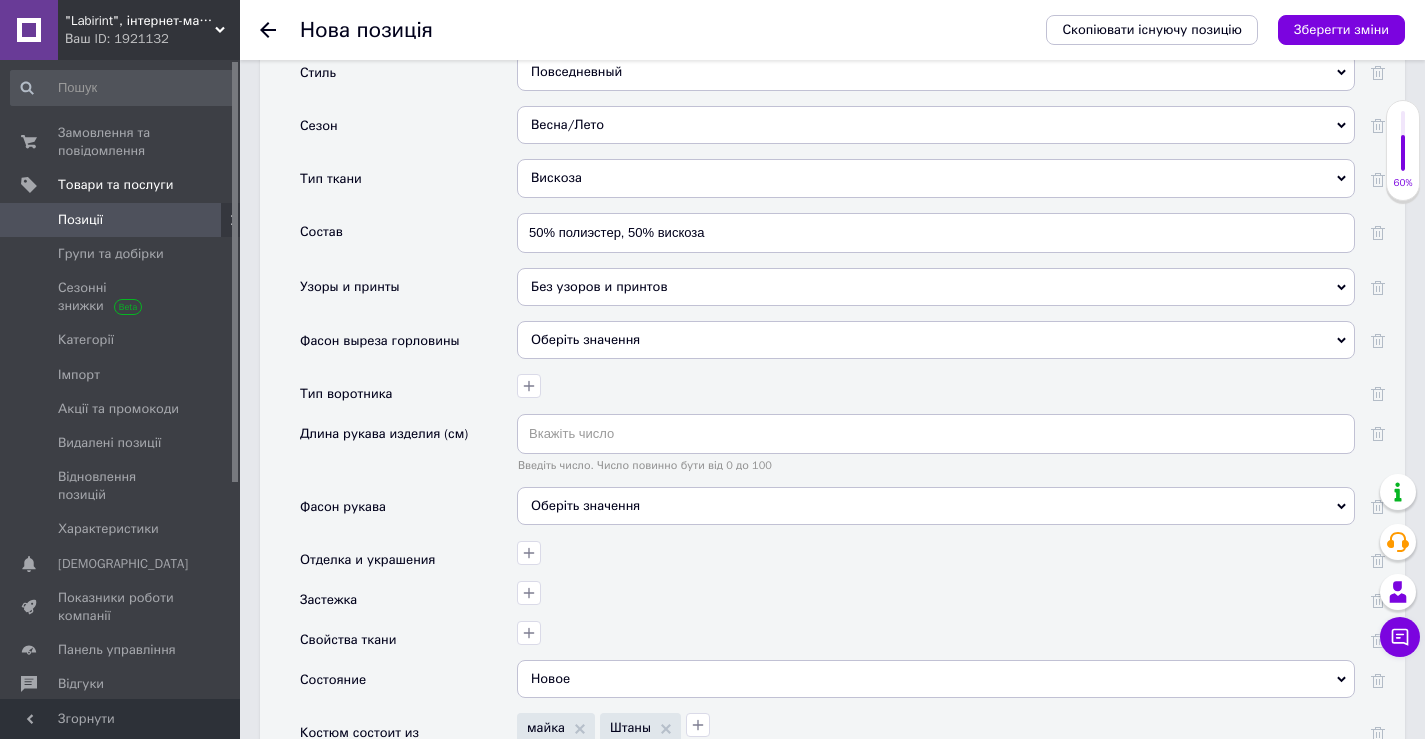 click on "Оберіть значення" at bounding box center (936, 506) 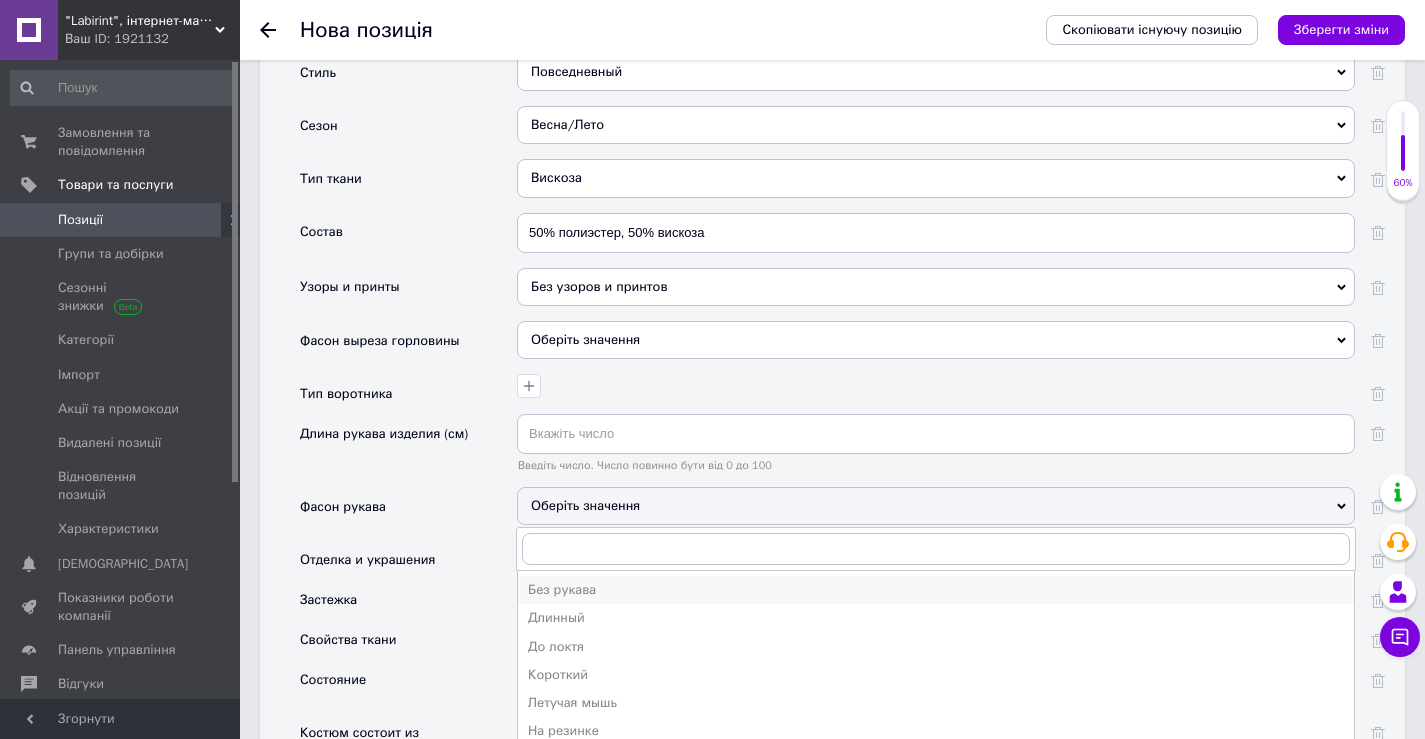 click on "Без рукава" at bounding box center [936, 590] 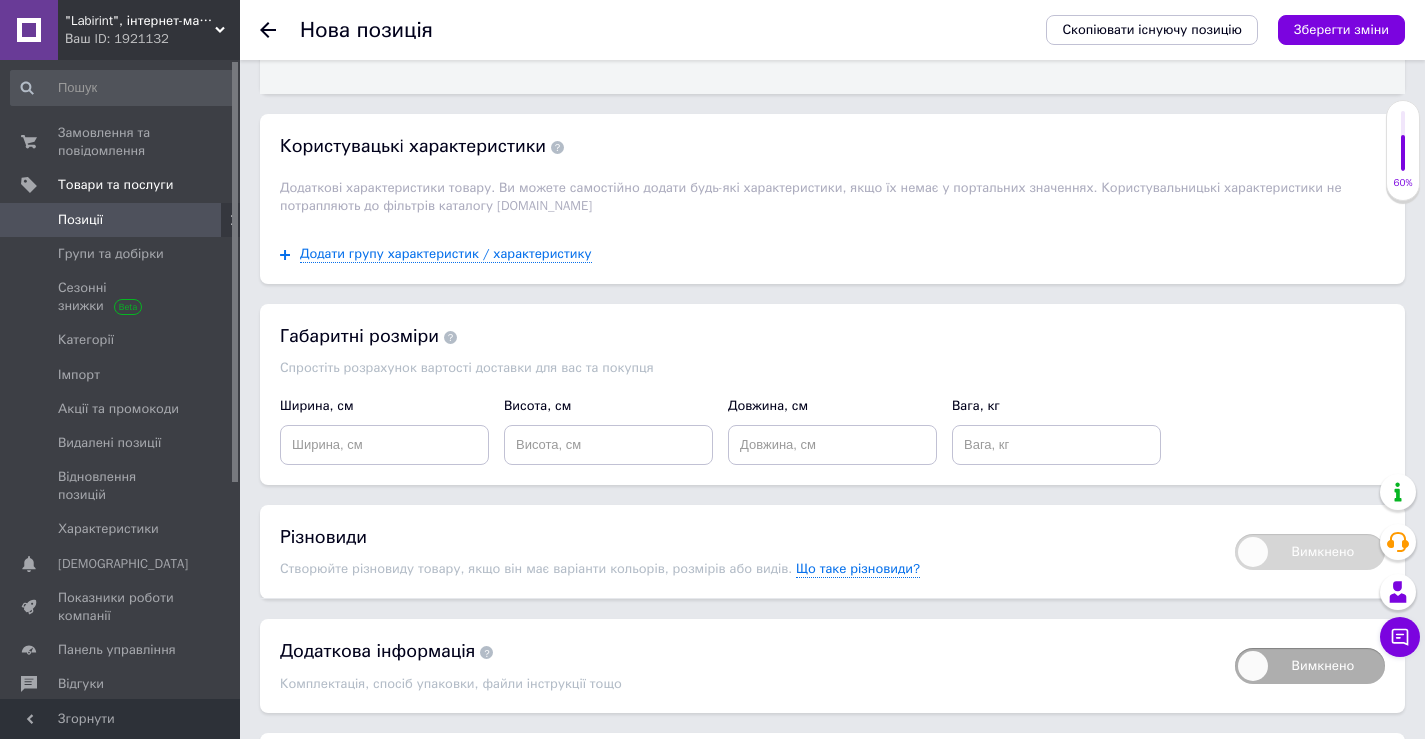 scroll, scrollTop: 3400, scrollLeft: 0, axis: vertical 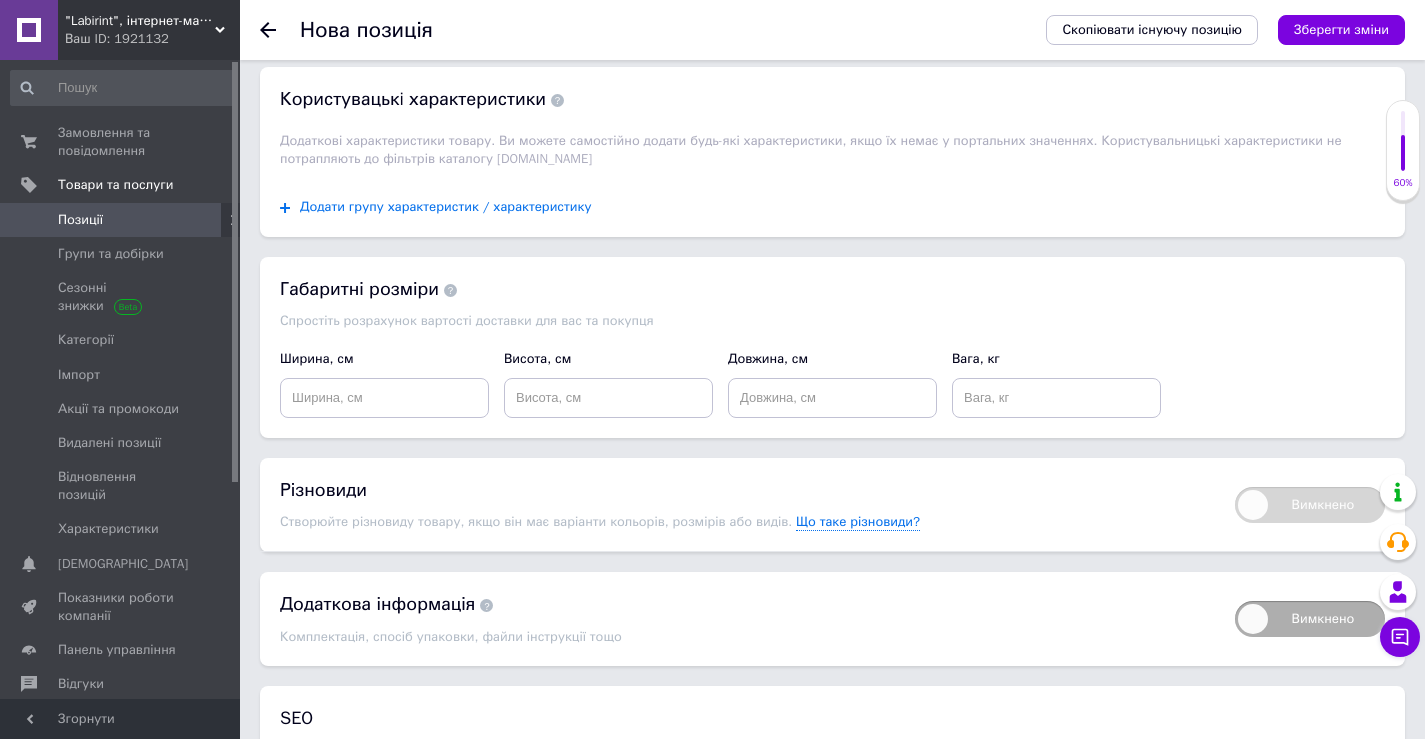 click on "Додати групу характеристик / характеристику" at bounding box center [446, 207] 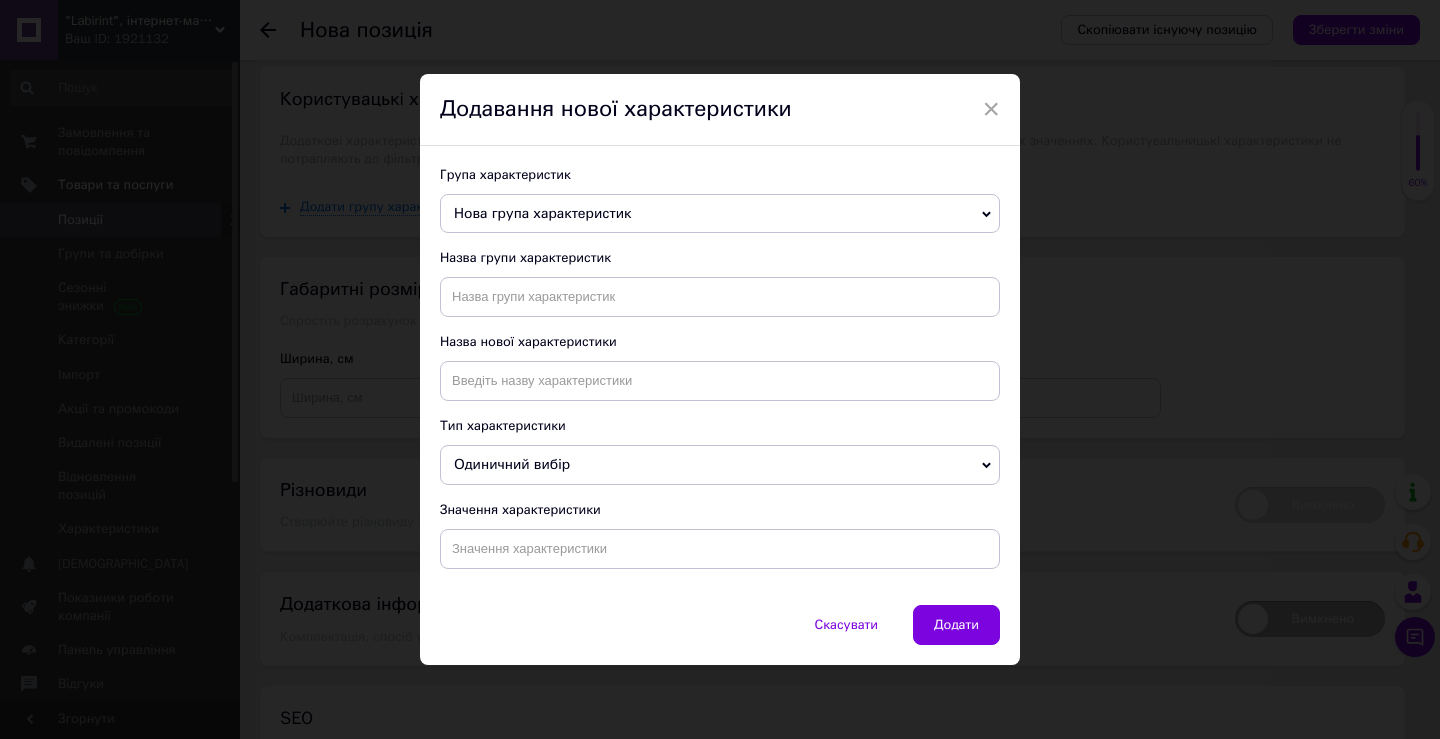 click on "Нова група характеристик" at bounding box center (720, 214) 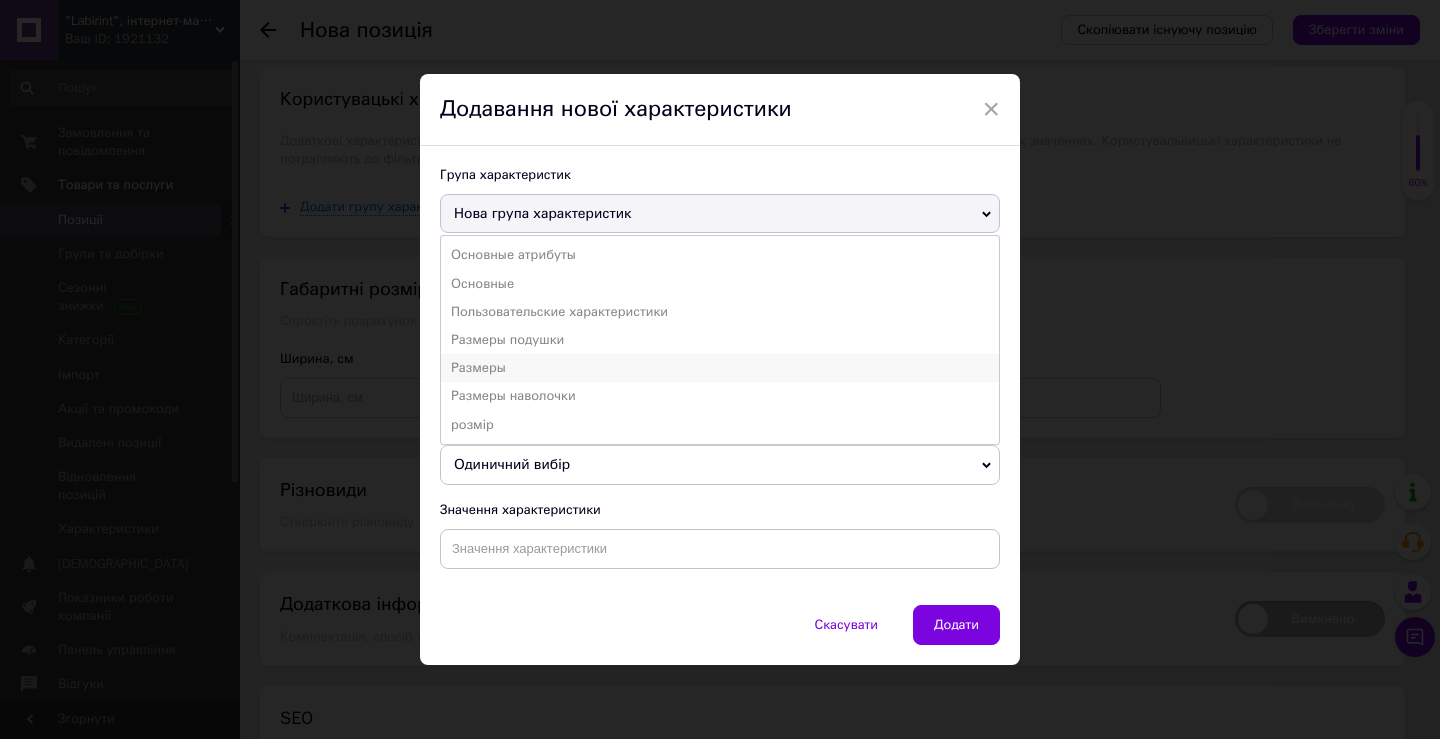 click on "Размеры" at bounding box center (720, 368) 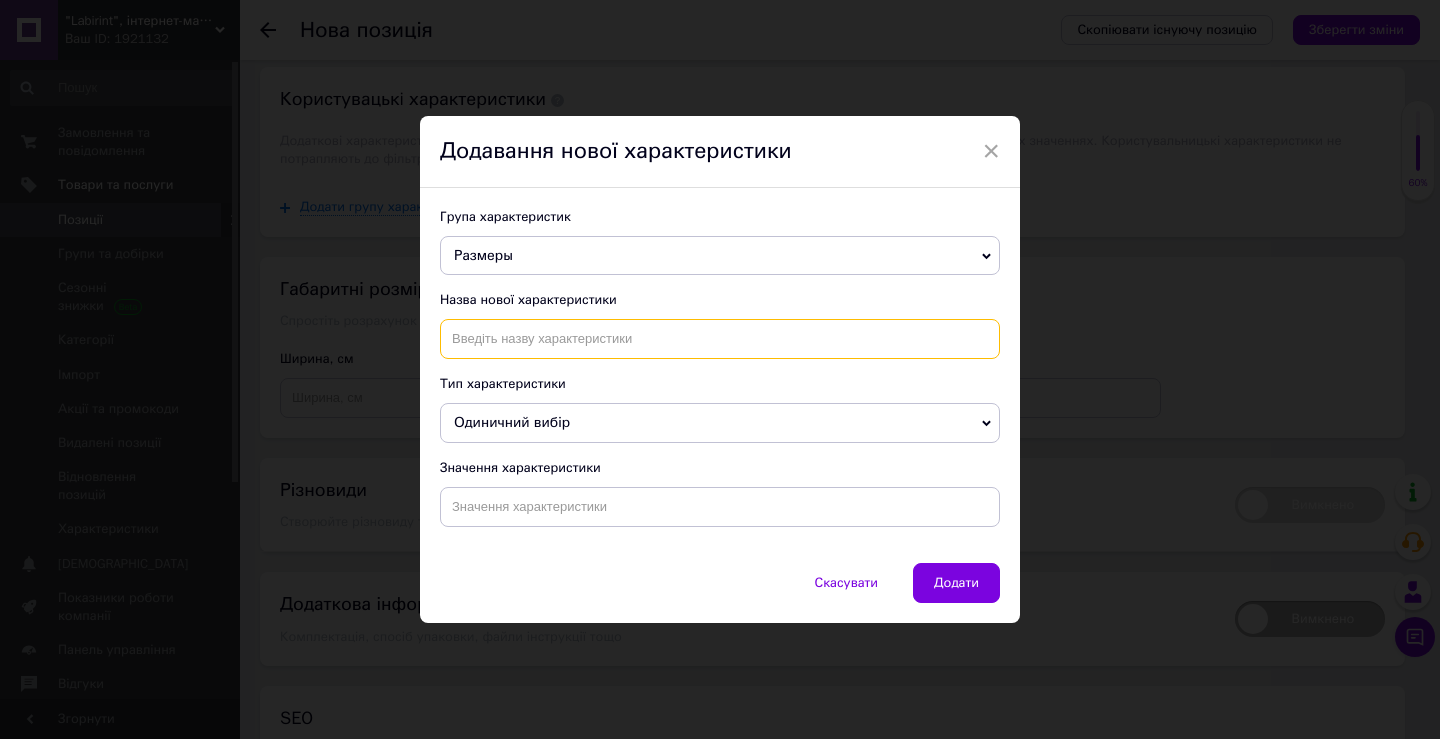 click at bounding box center [720, 339] 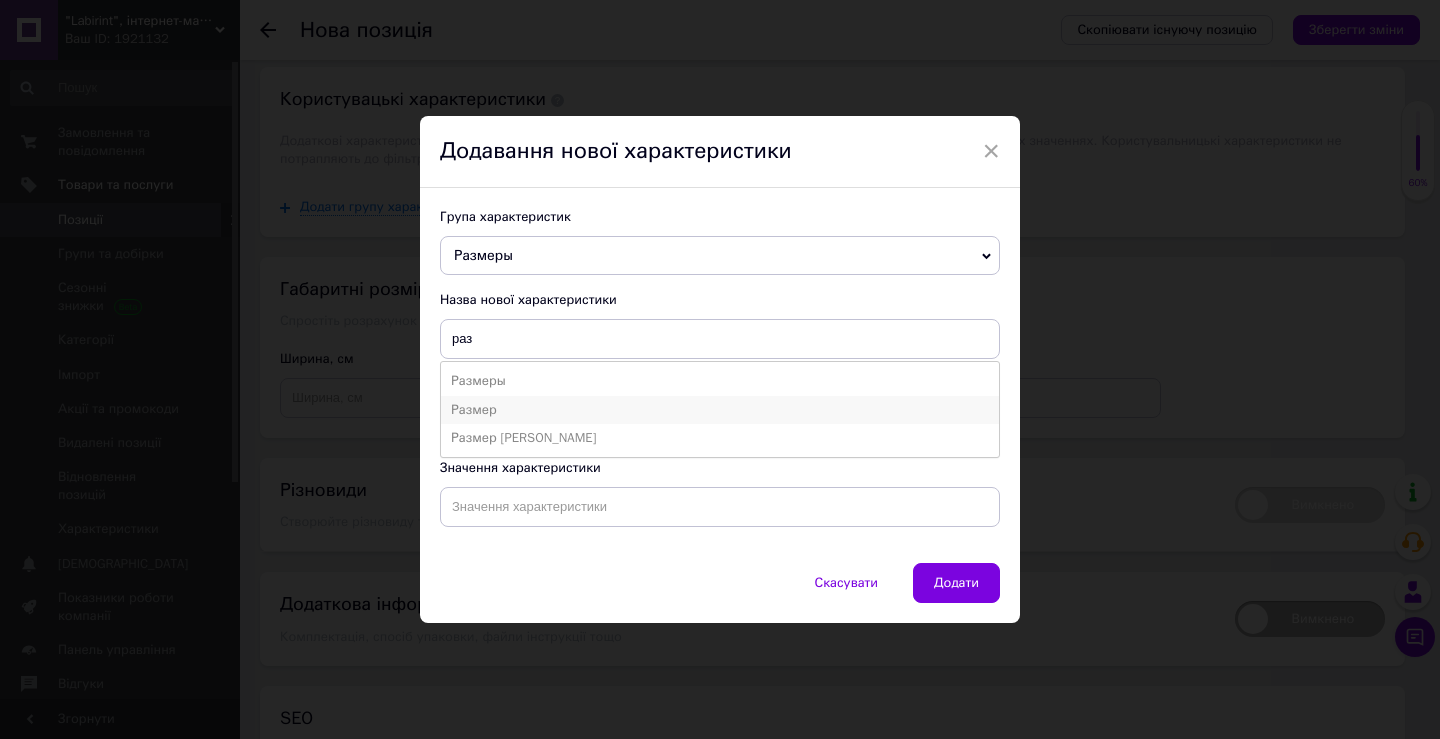 click on "Размер" at bounding box center (720, 410) 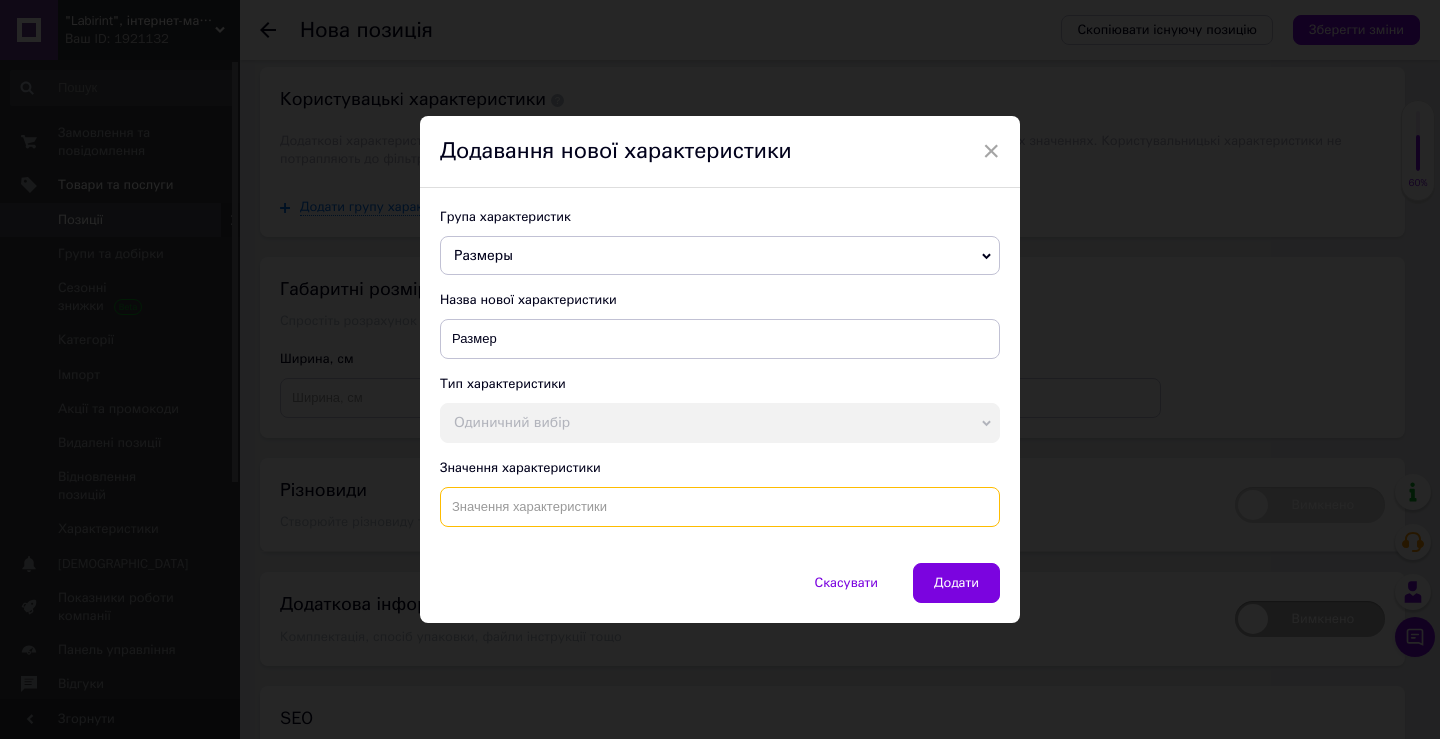 click at bounding box center (720, 507) 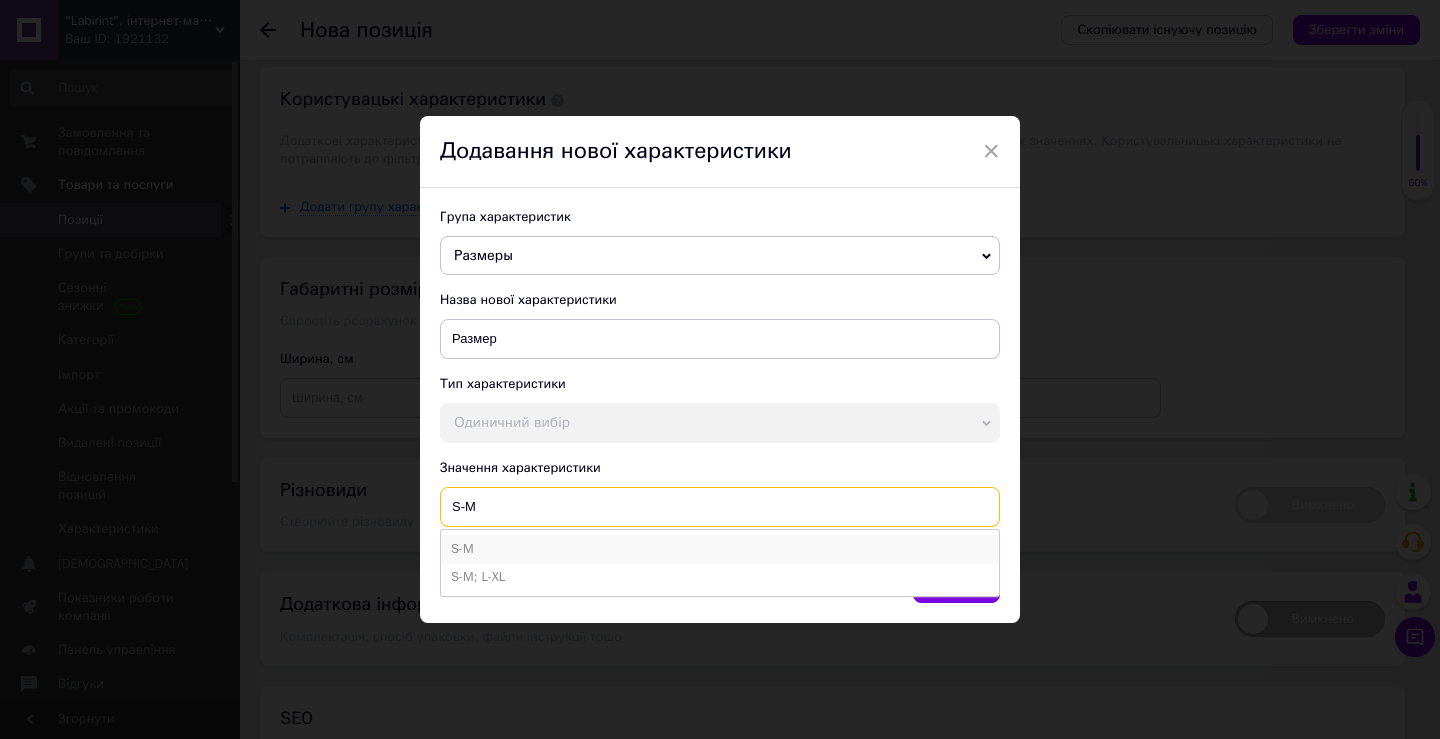 type on "S-M" 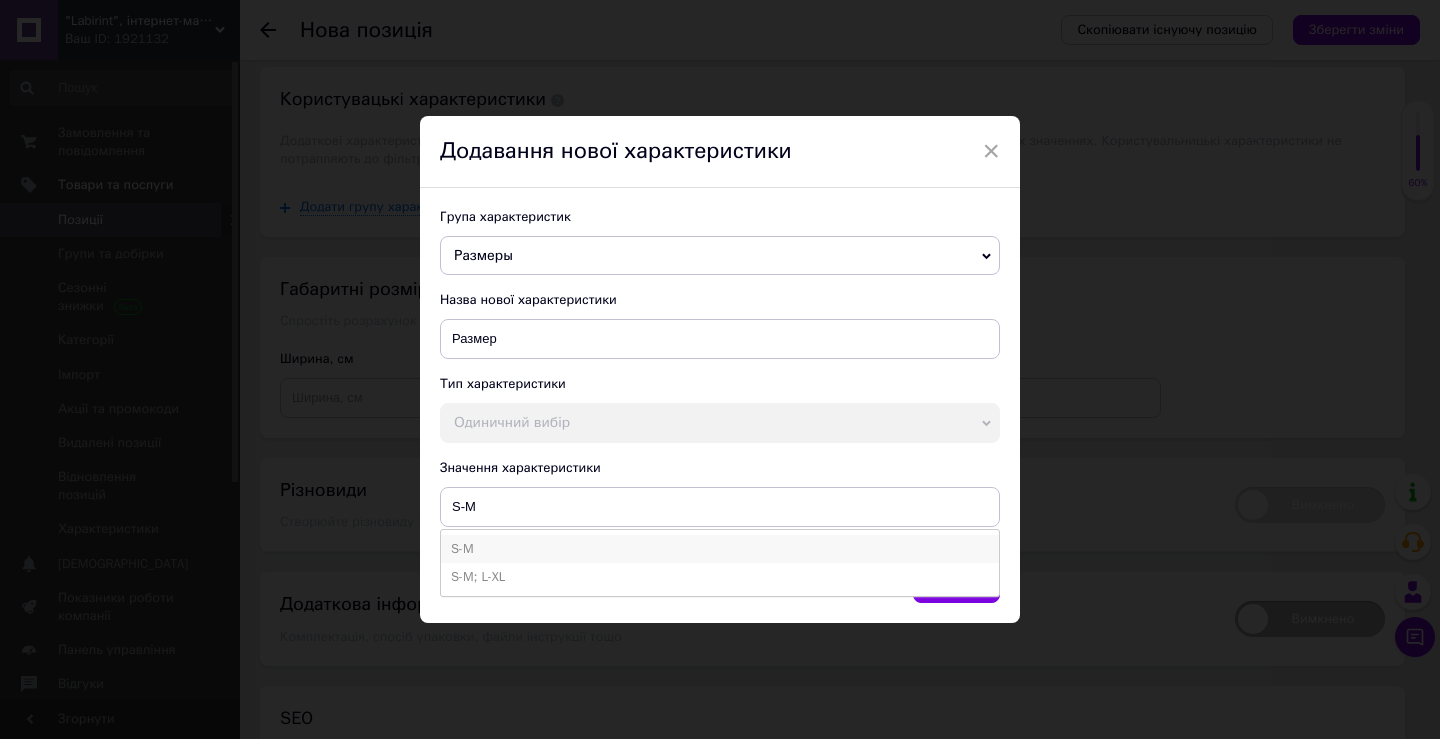 click on "S-M" at bounding box center (720, 549) 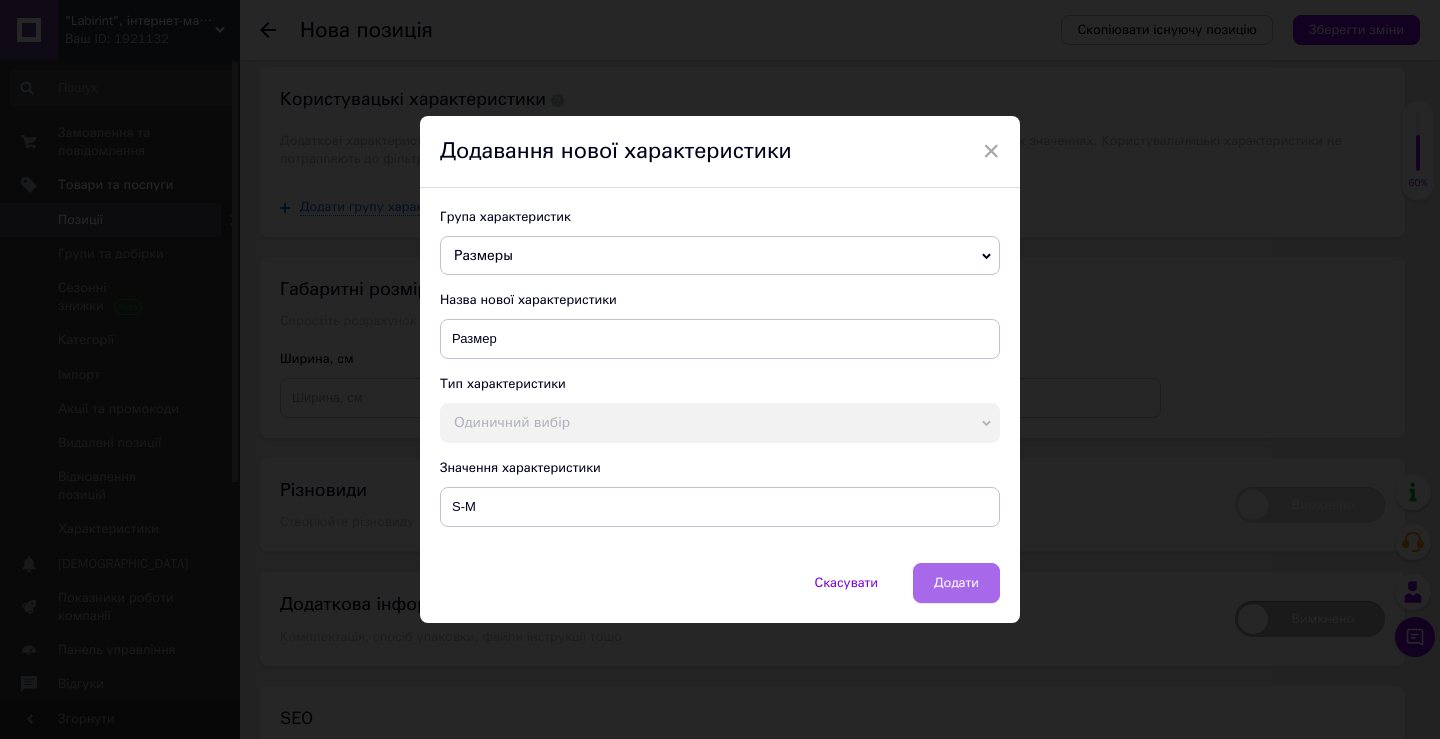 click on "Додати" at bounding box center [956, 583] 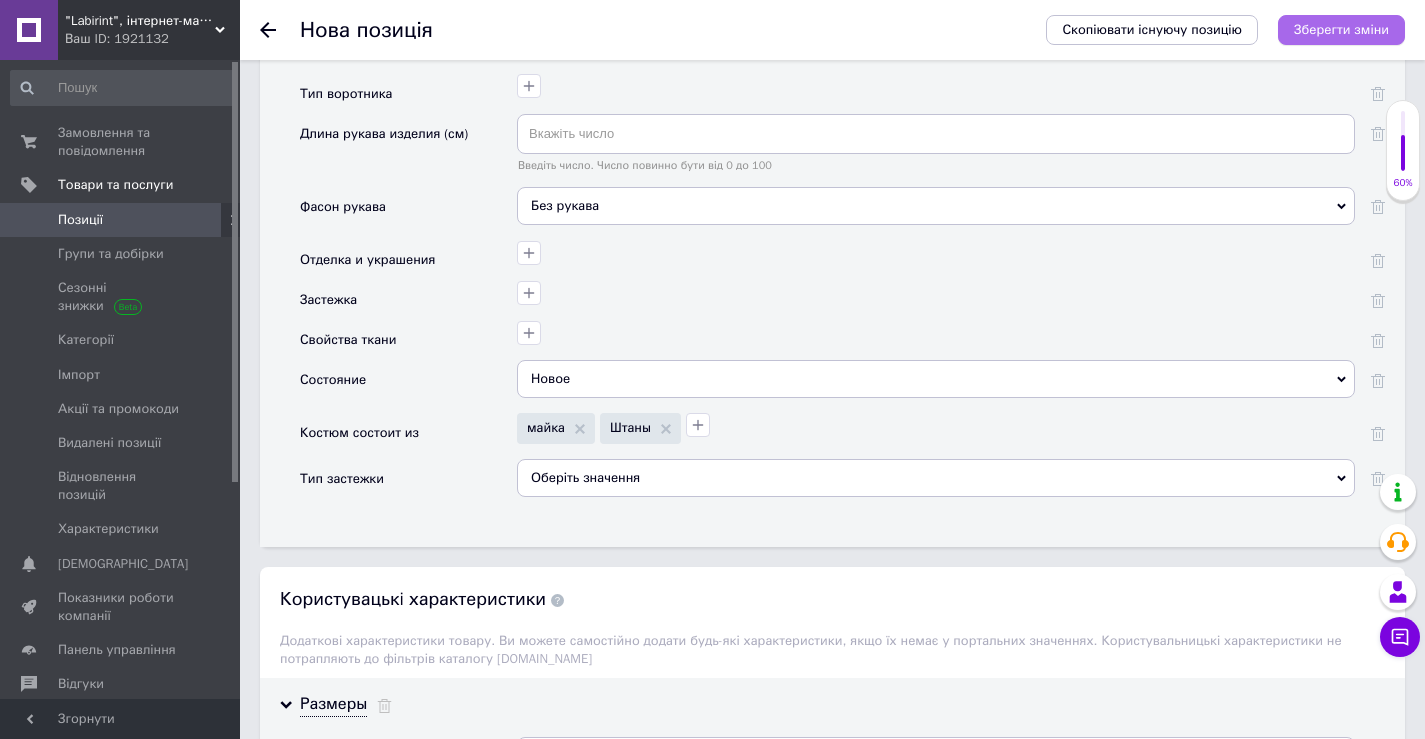 click on "Зберегти зміни" at bounding box center (1341, 29) 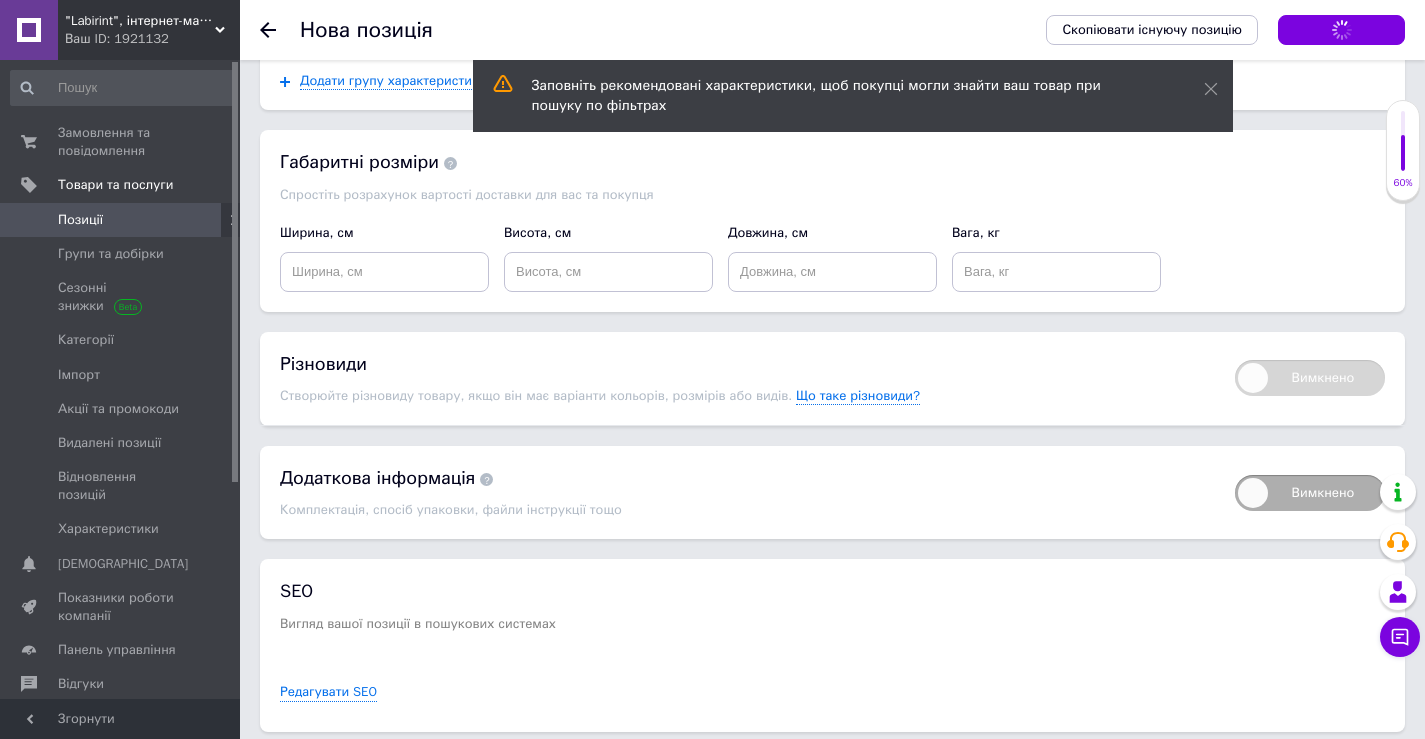 scroll, scrollTop: 3900, scrollLeft: 0, axis: vertical 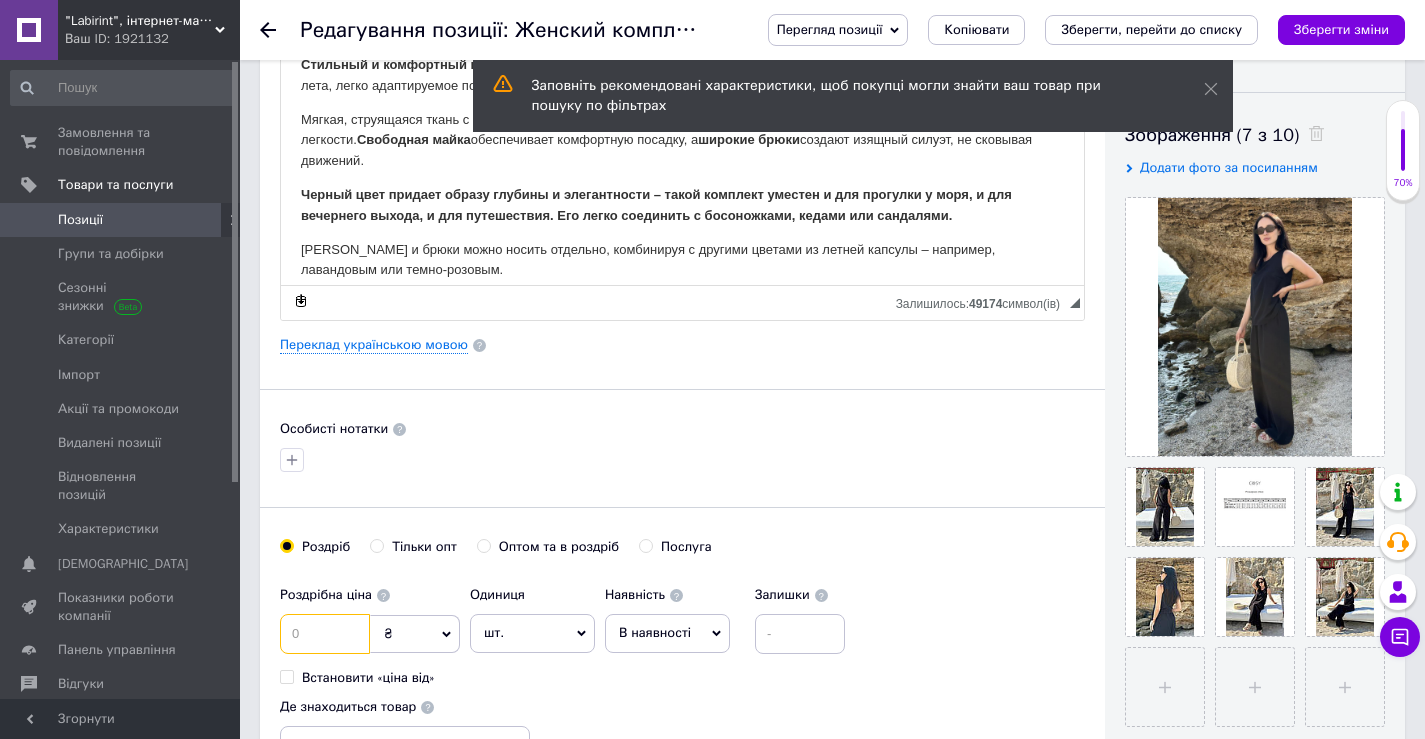 click at bounding box center [325, 634] 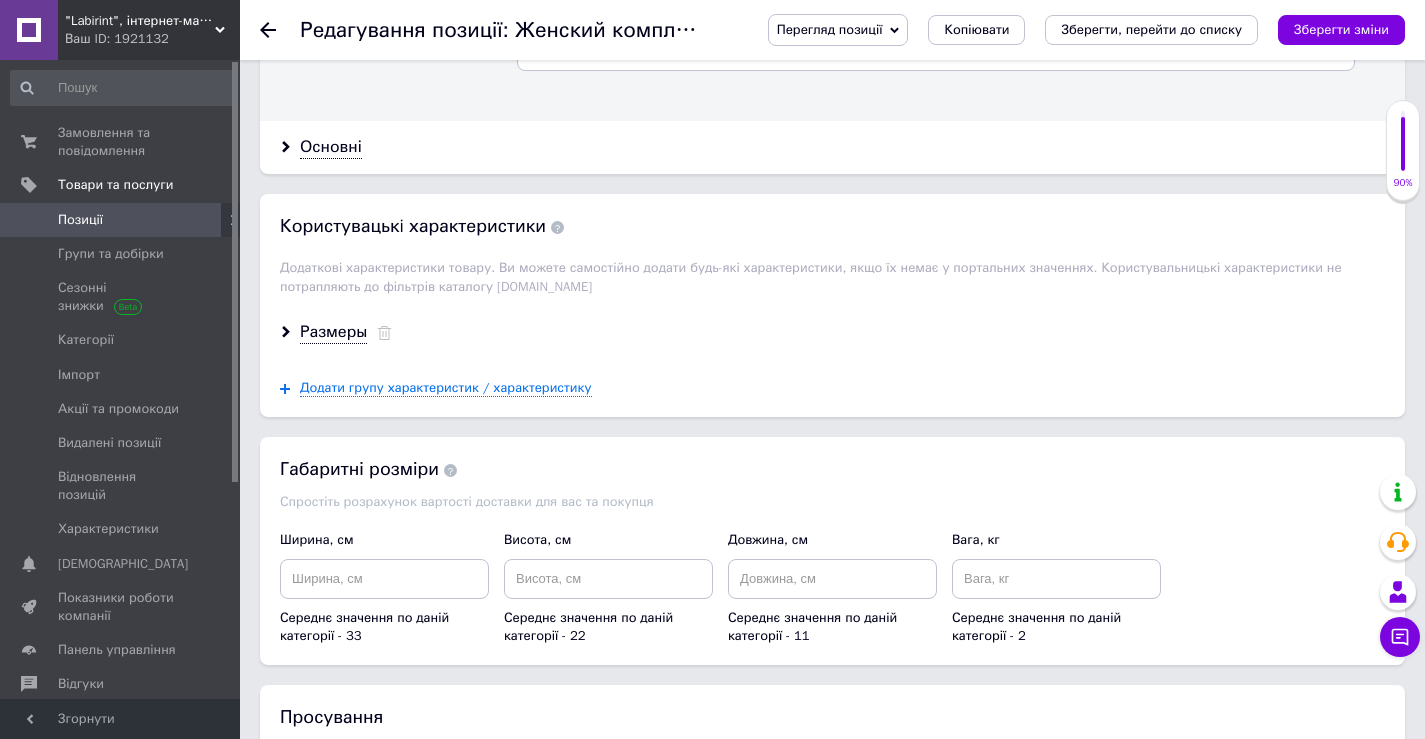 scroll, scrollTop: 2000, scrollLeft: 0, axis: vertical 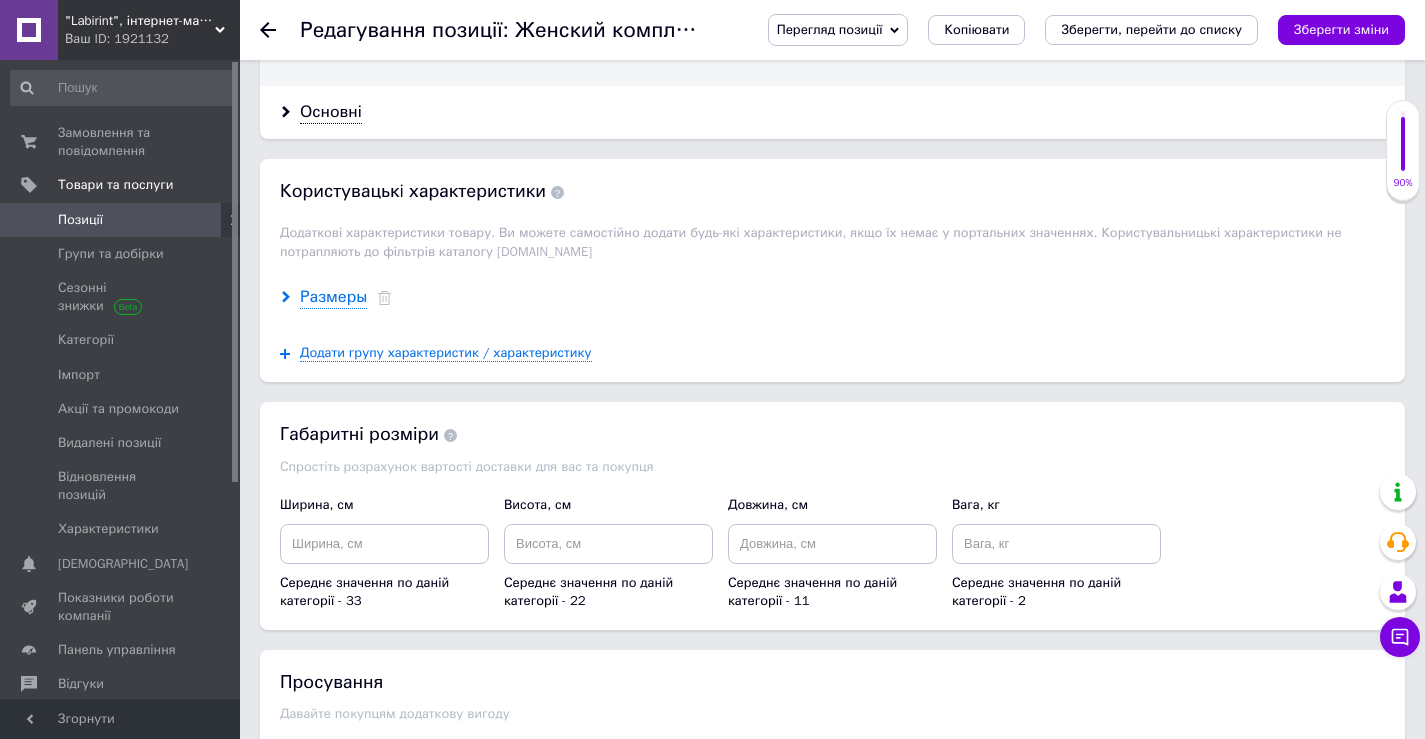 type on "1940" 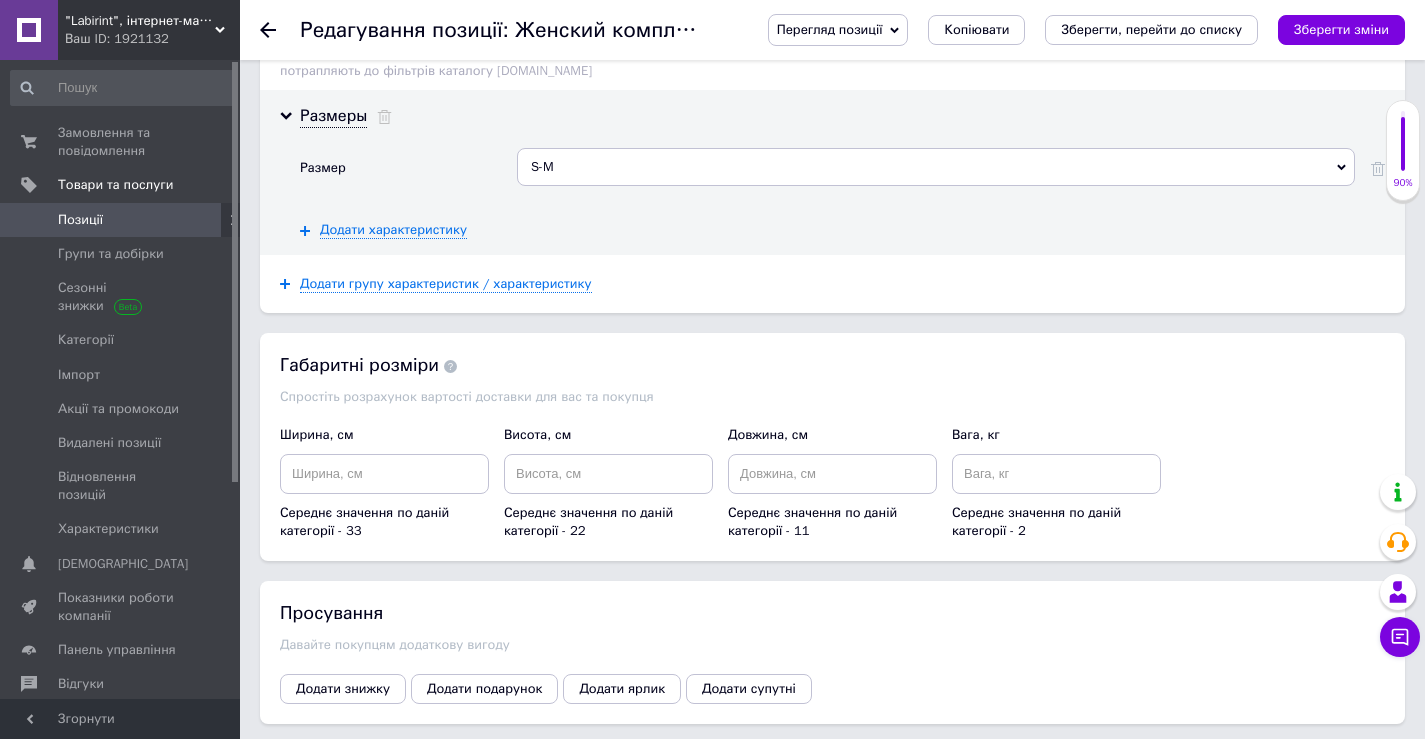 scroll, scrollTop: 2400, scrollLeft: 0, axis: vertical 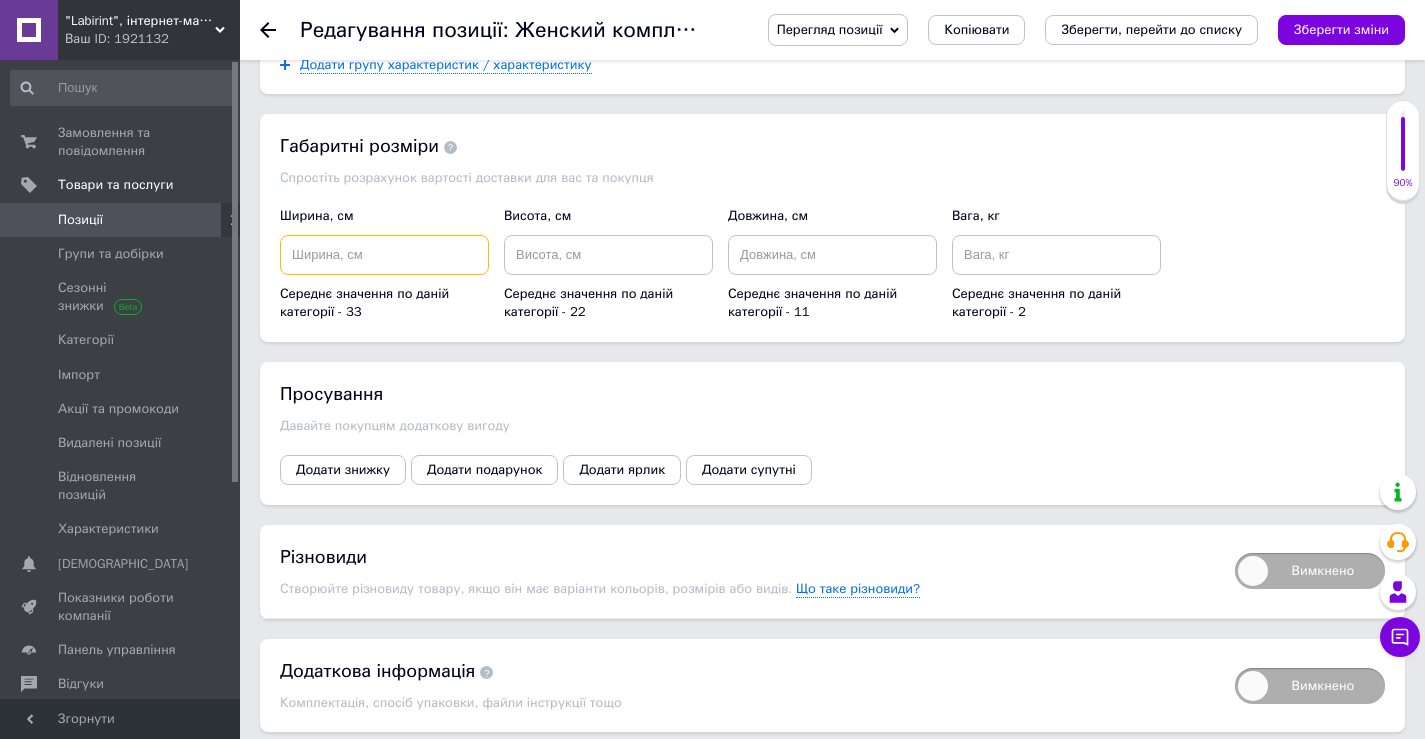 click at bounding box center [384, 255] 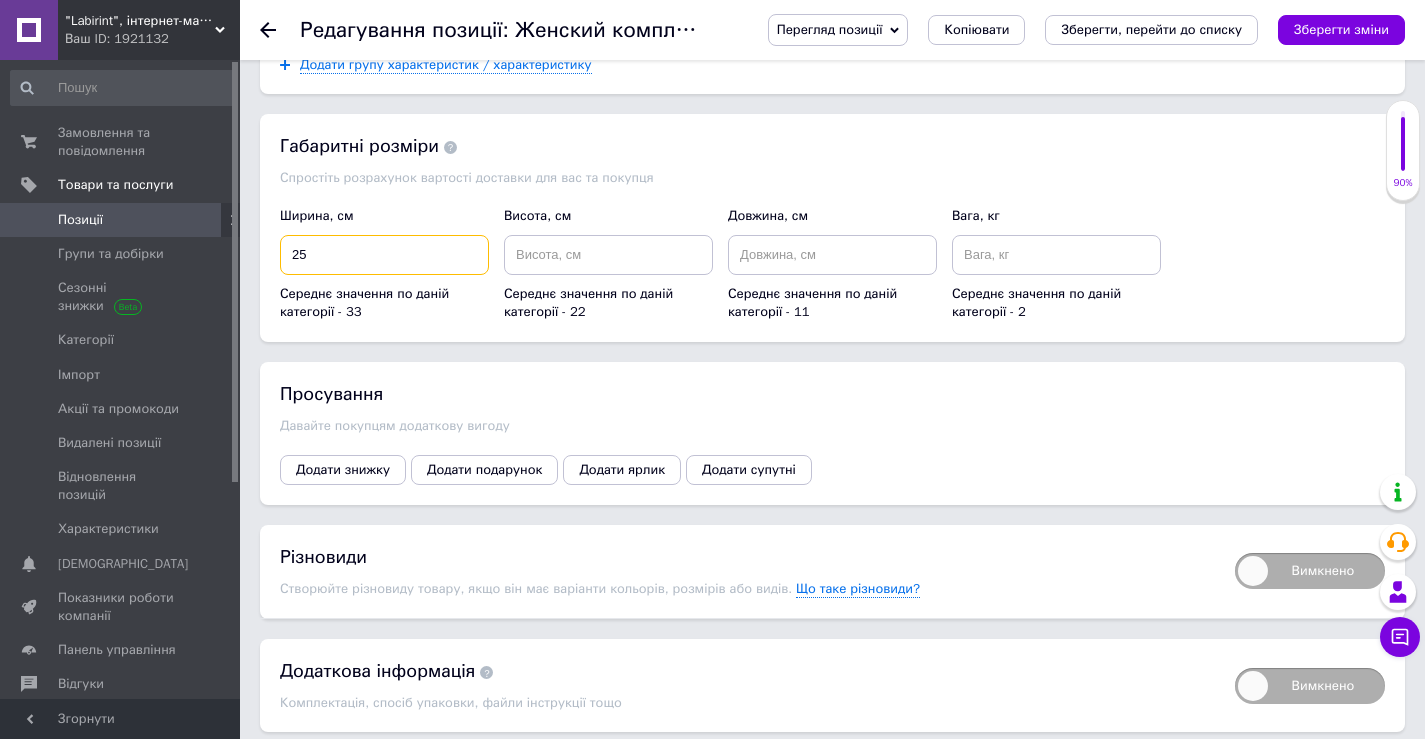 type on "25" 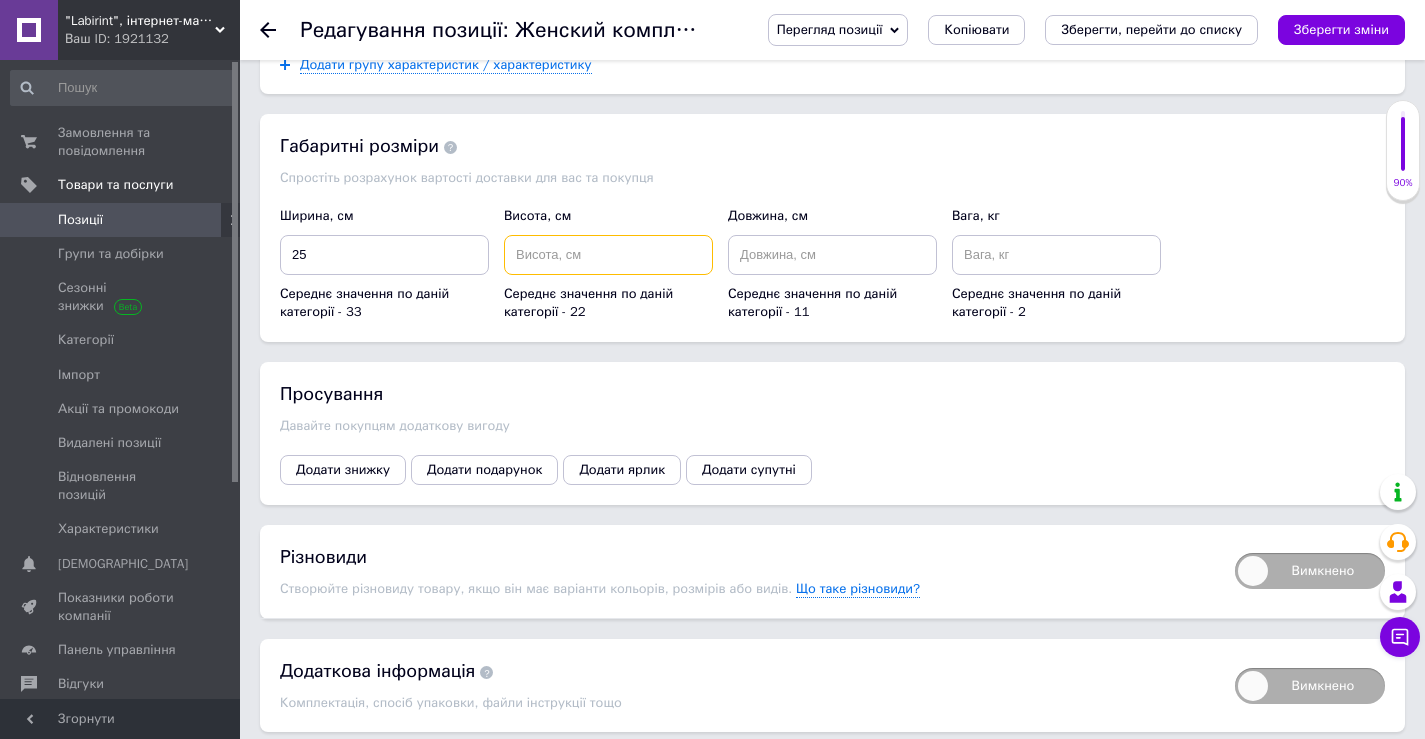 click at bounding box center (608, 255) 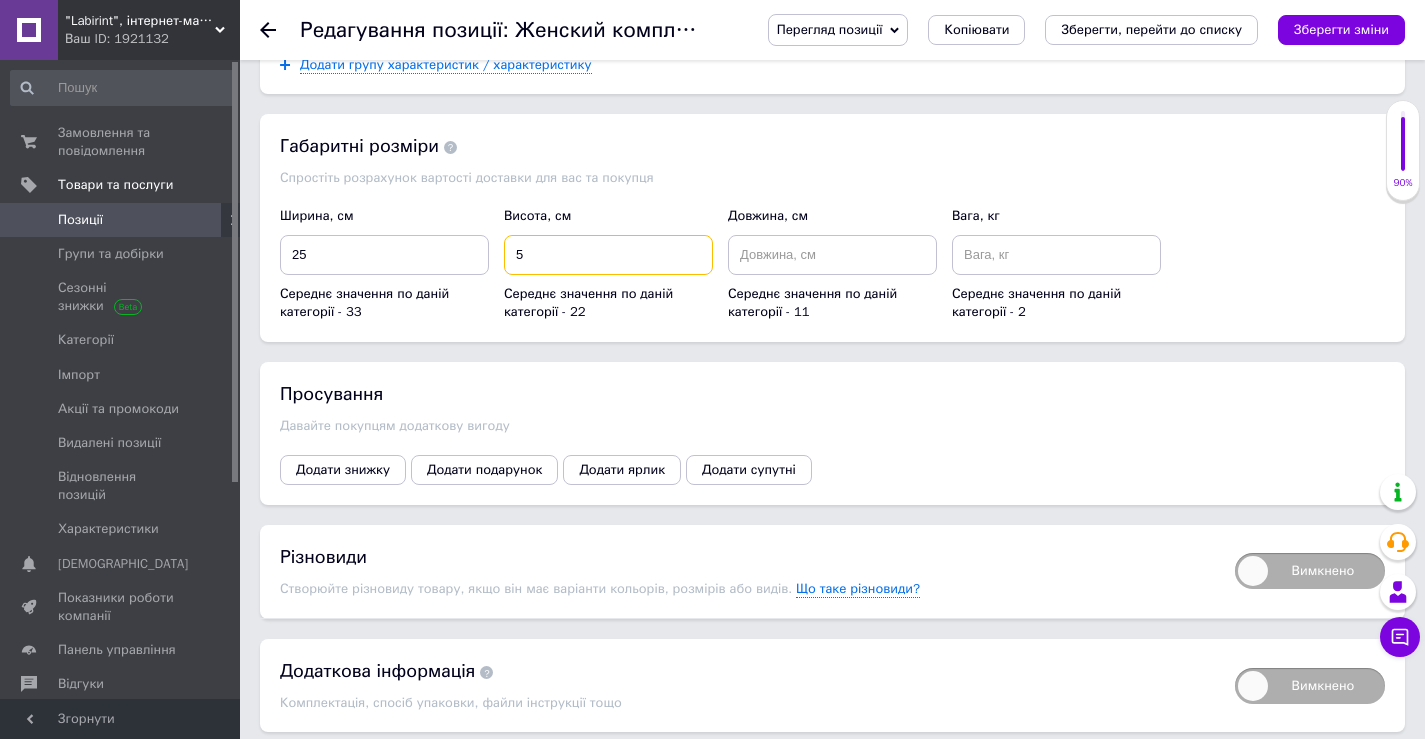 type on "5" 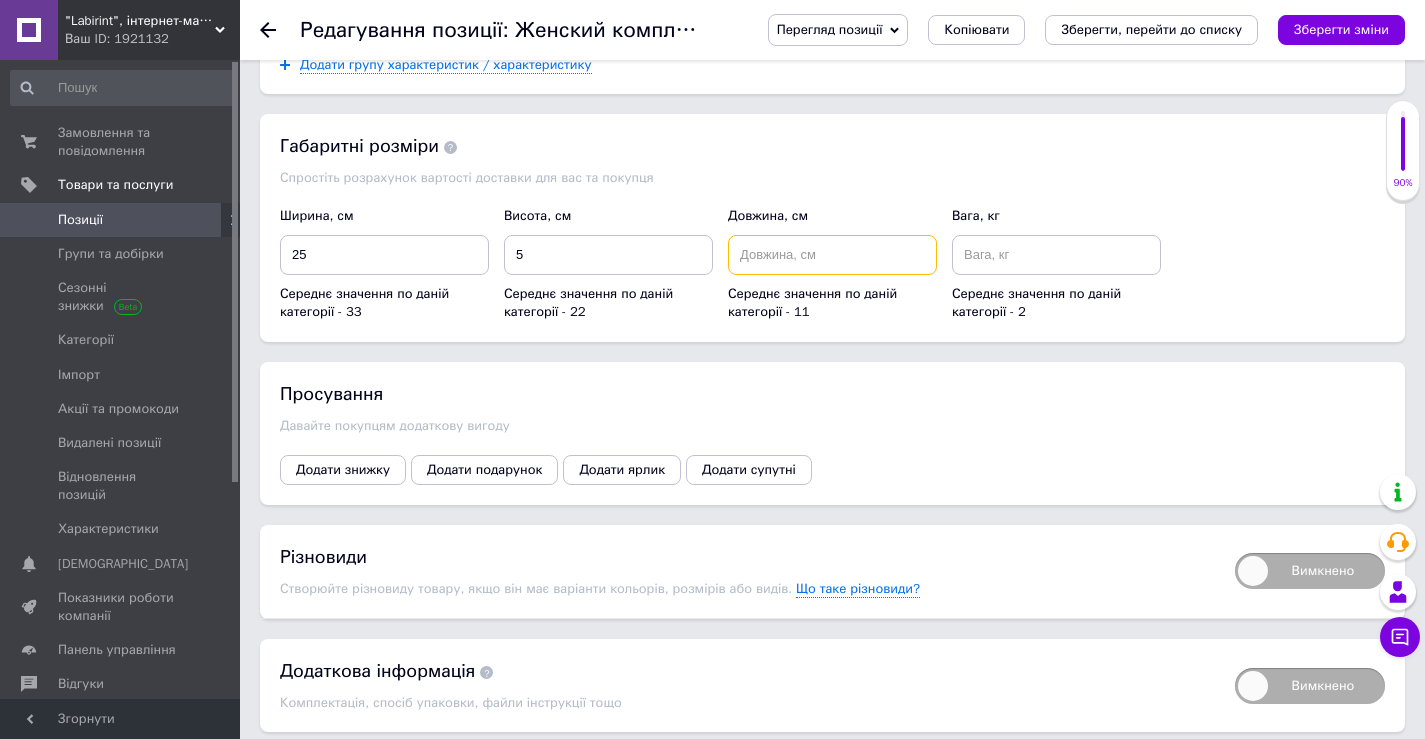 click at bounding box center (832, 255) 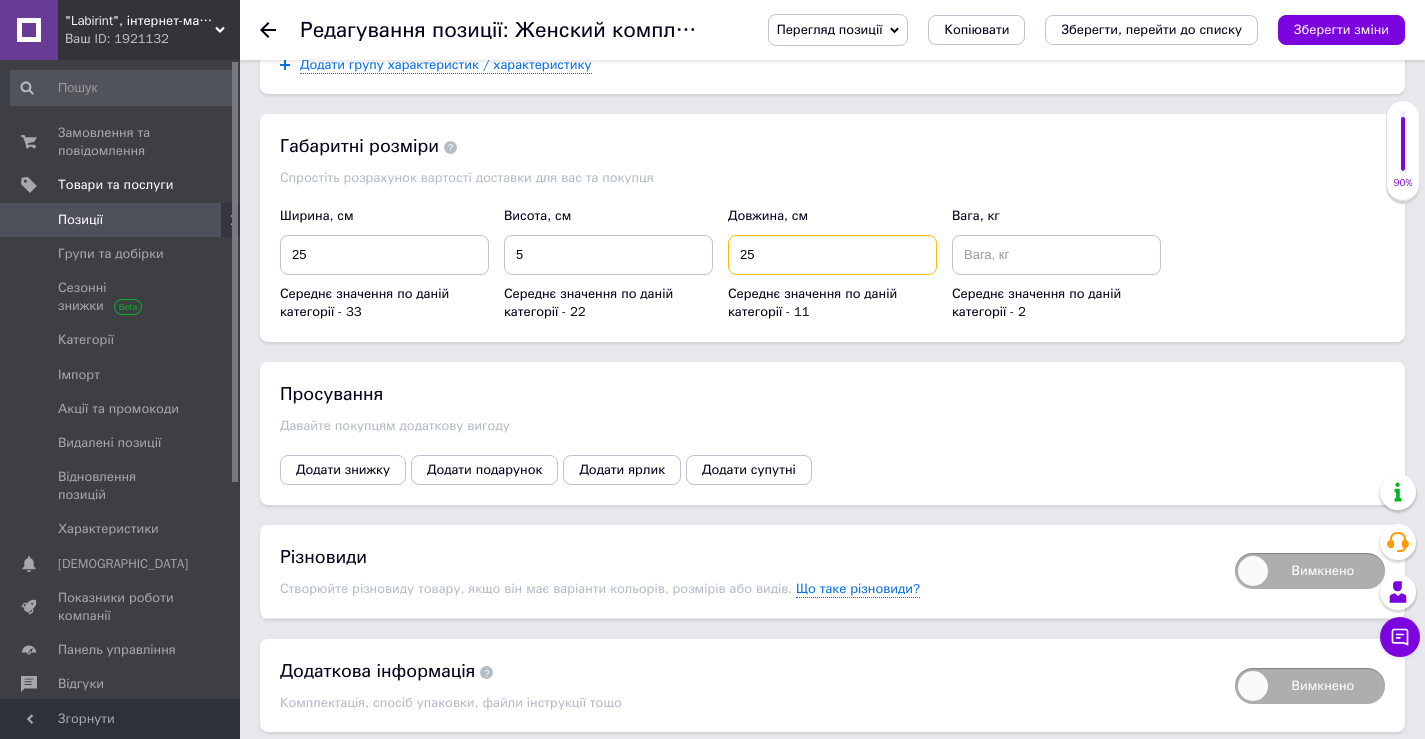 type on "25" 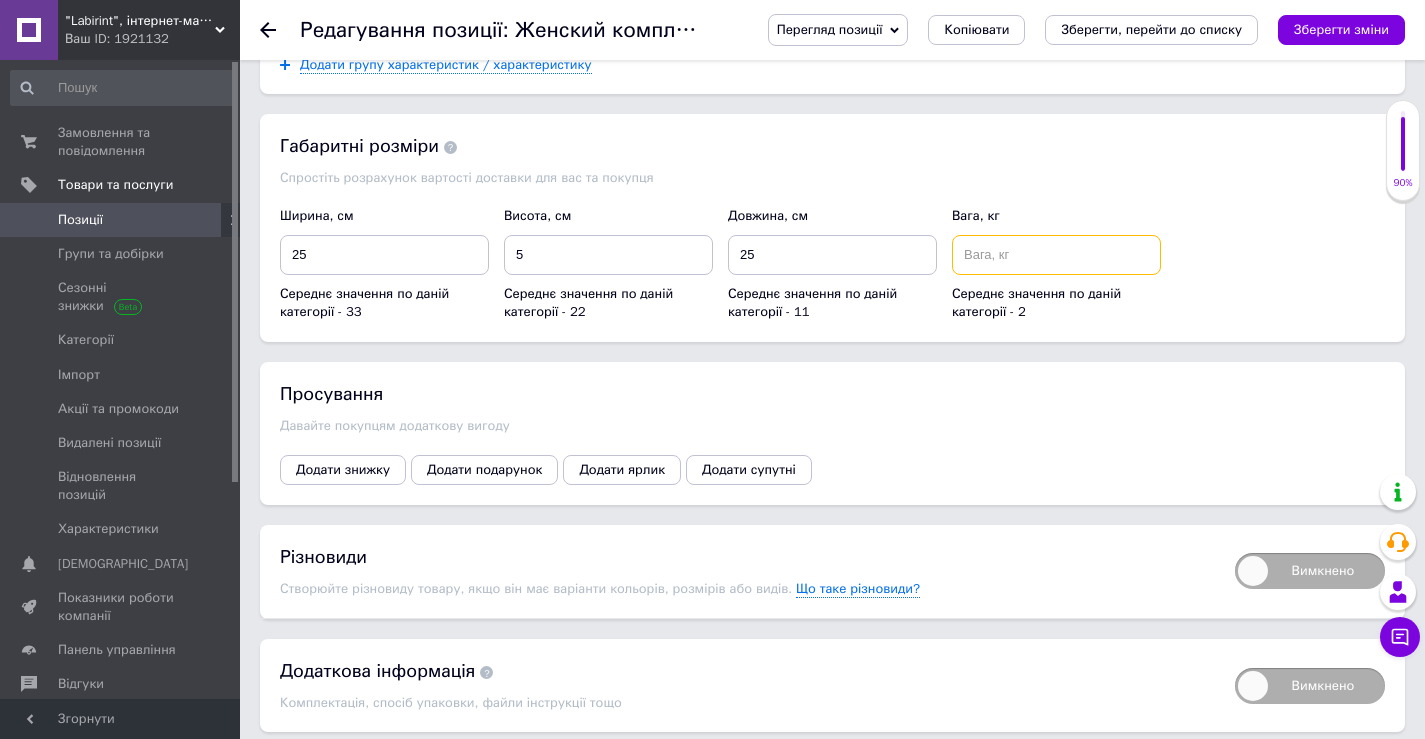 click at bounding box center [1056, 255] 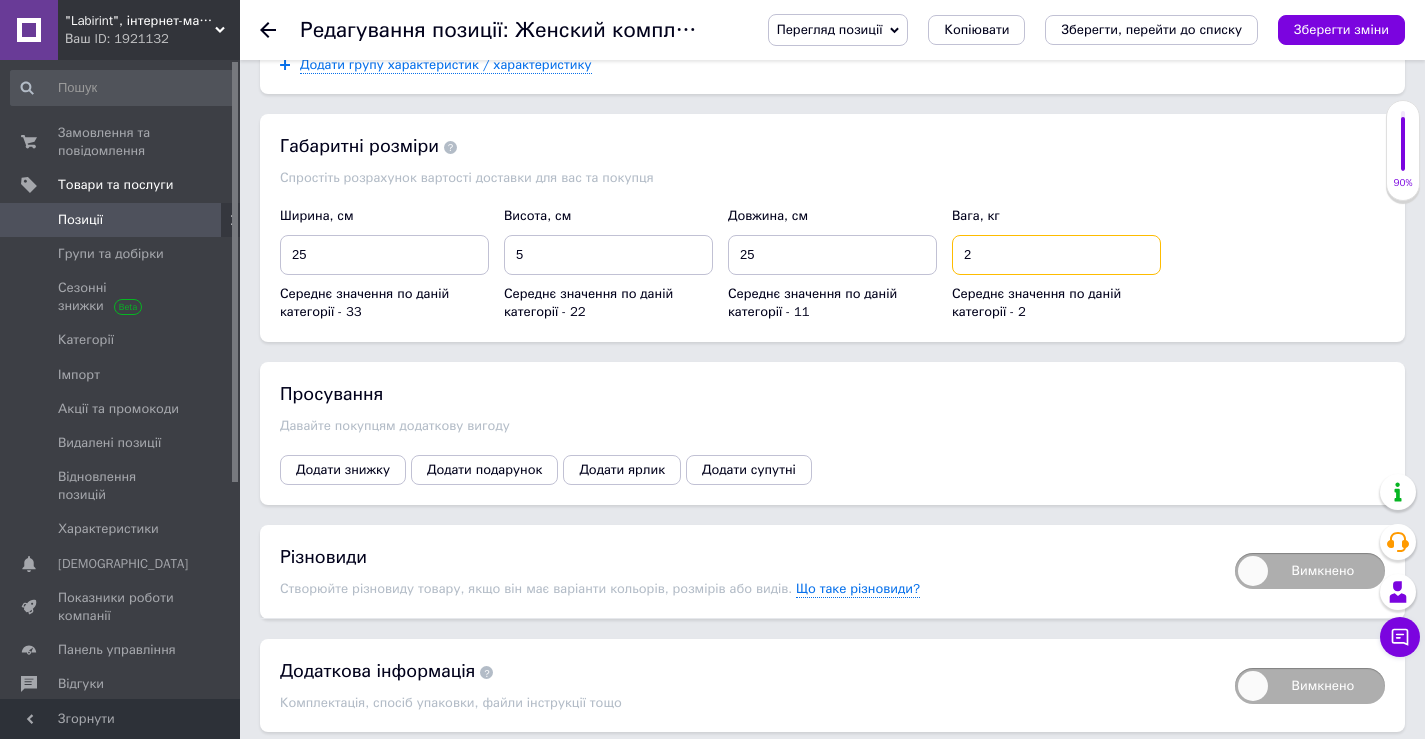 scroll, scrollTop: 2700, scrollLeft: 0, axis: vertical 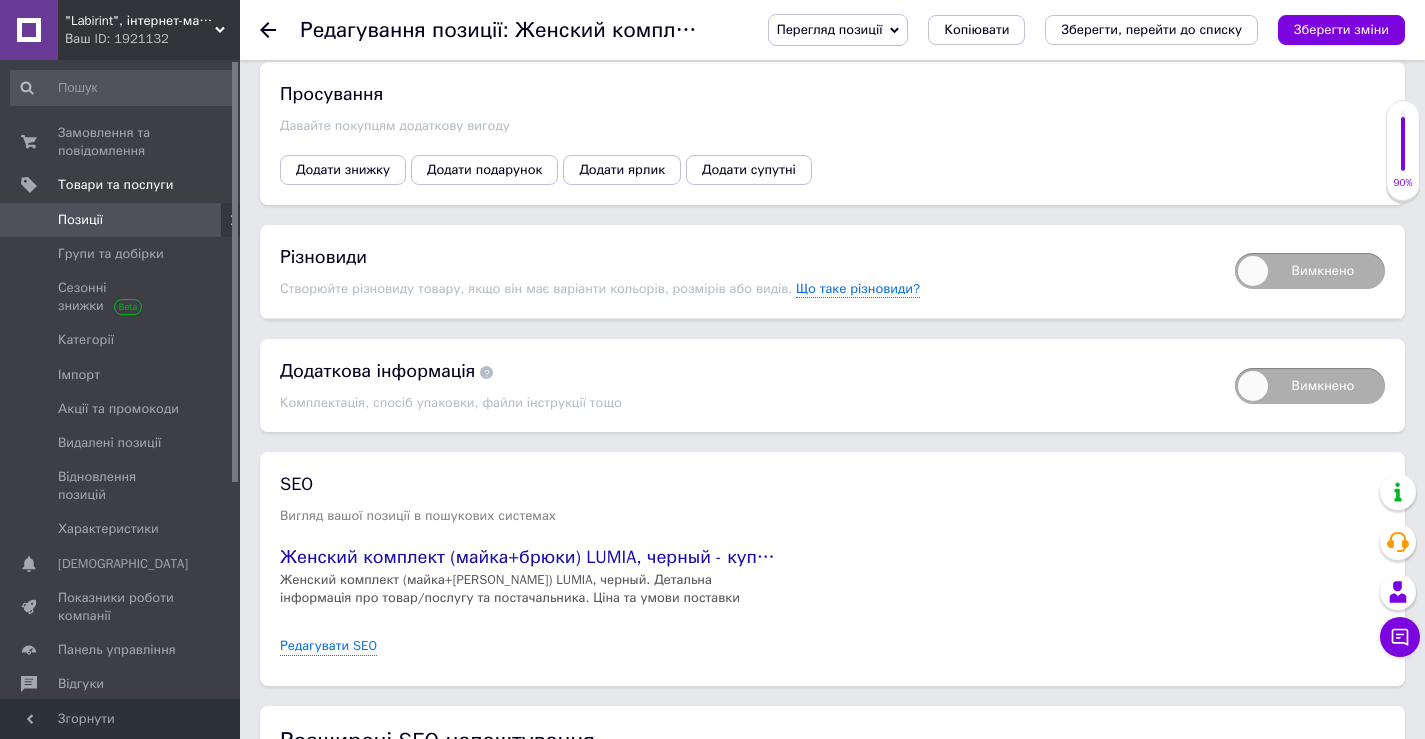 type on "2" 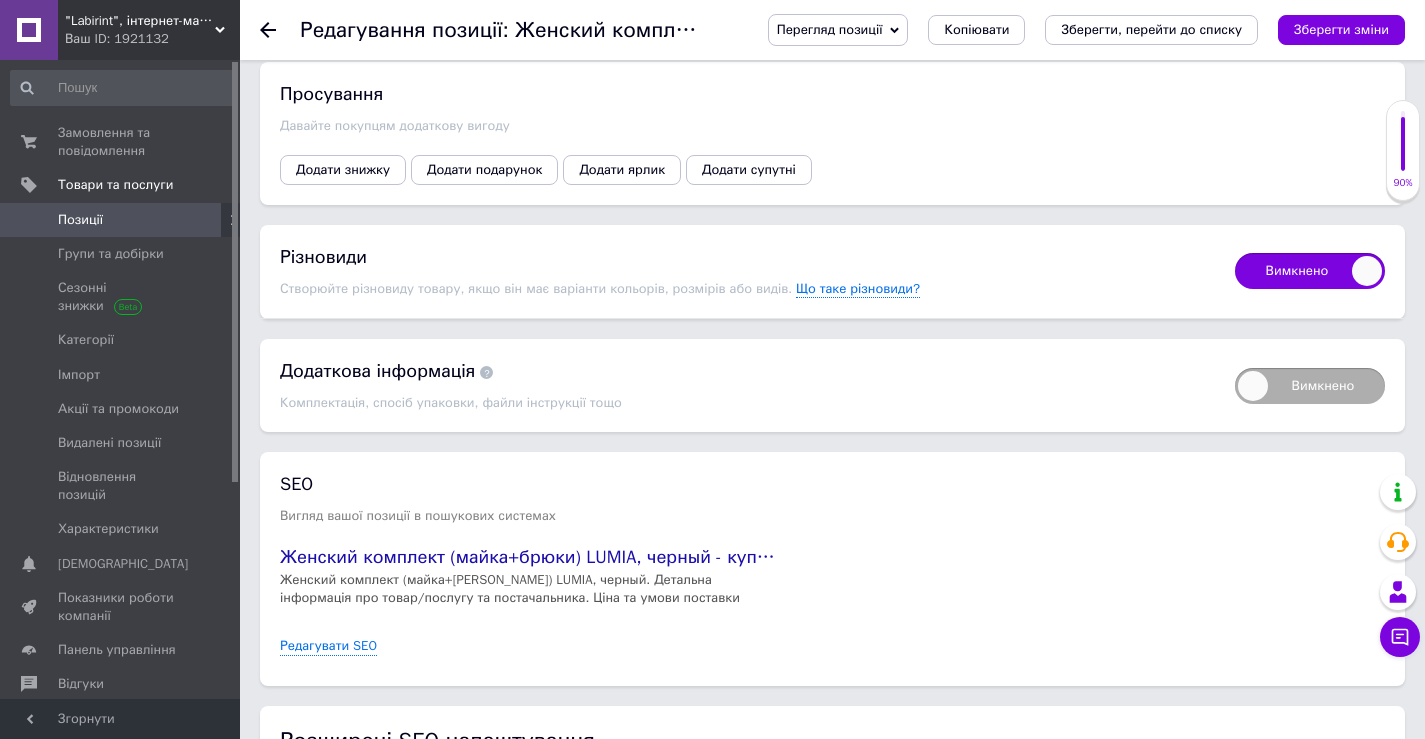 checkbox on "true" 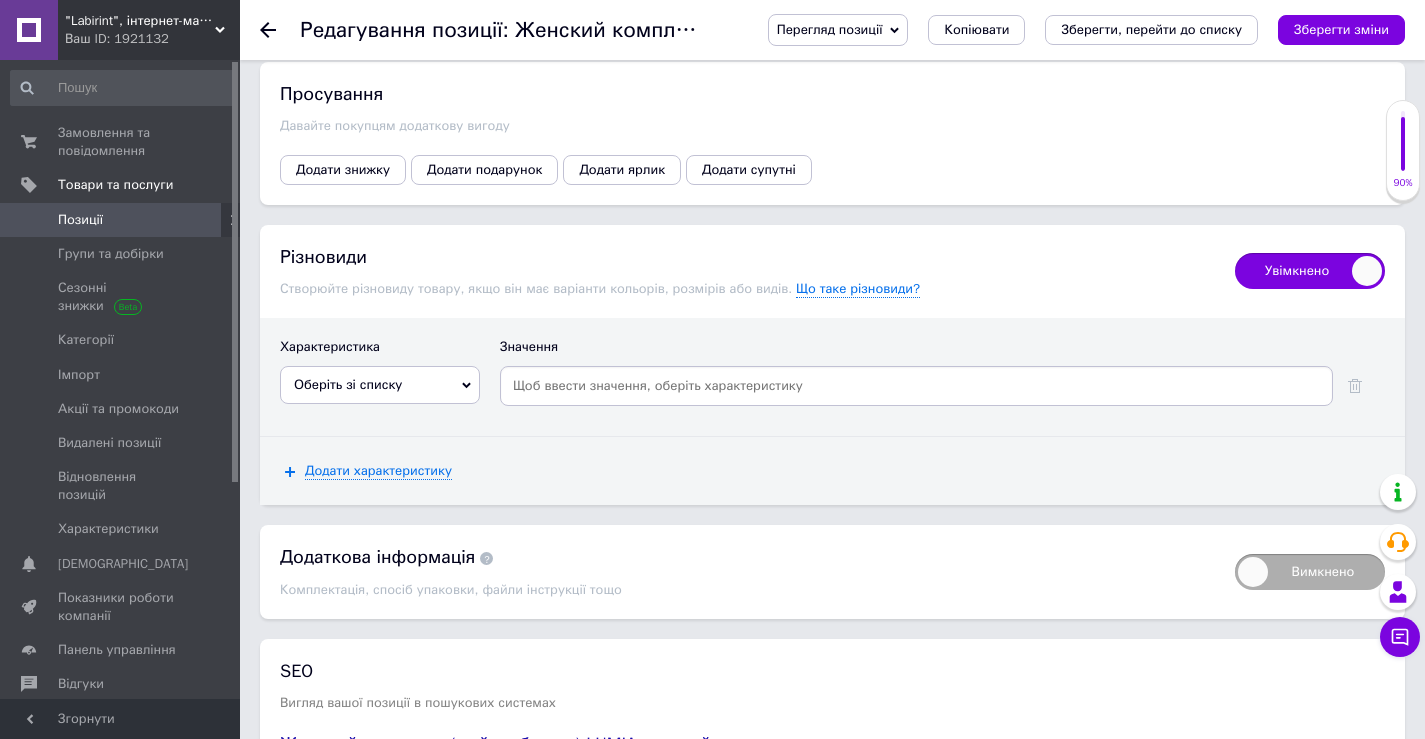 click on "Оберіть зі списку" at bounding box center [380, 385] 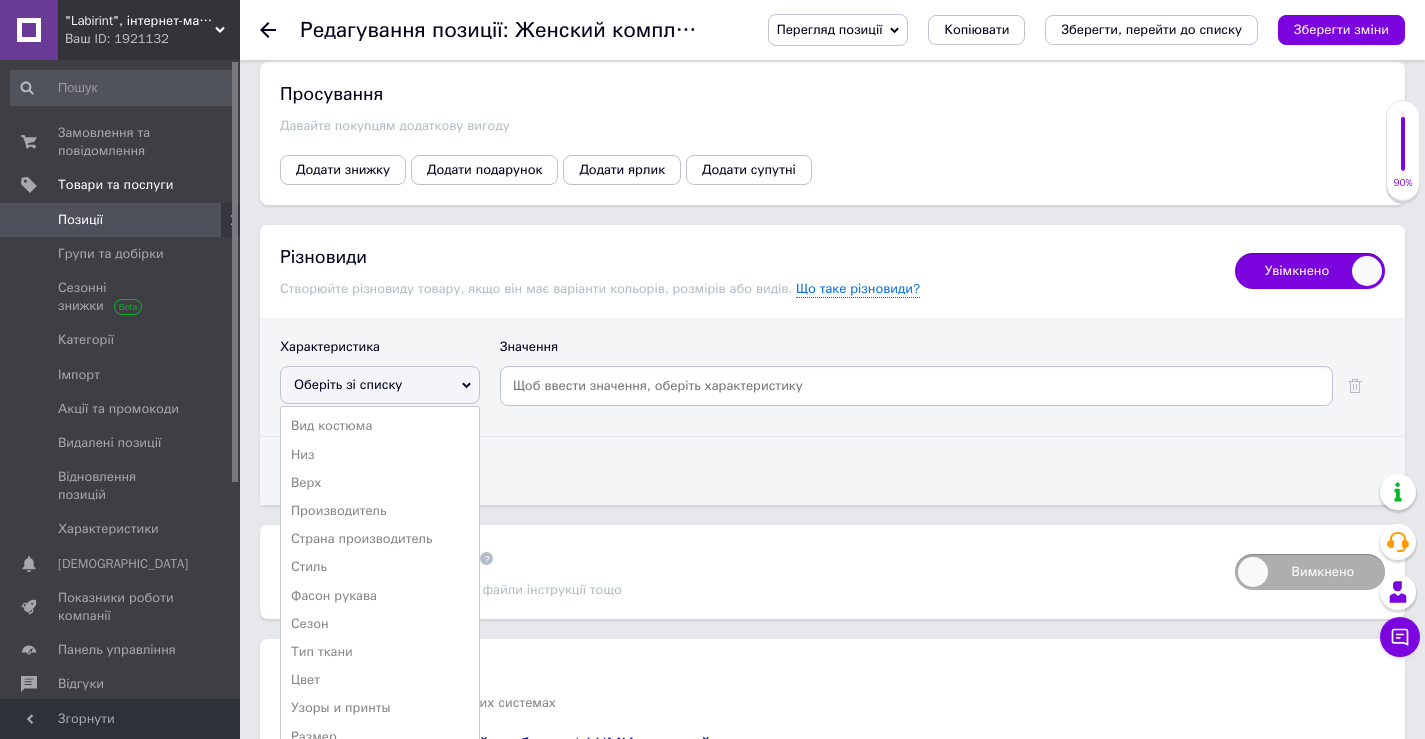 click on "Размер" at bounding box center (380, 737) 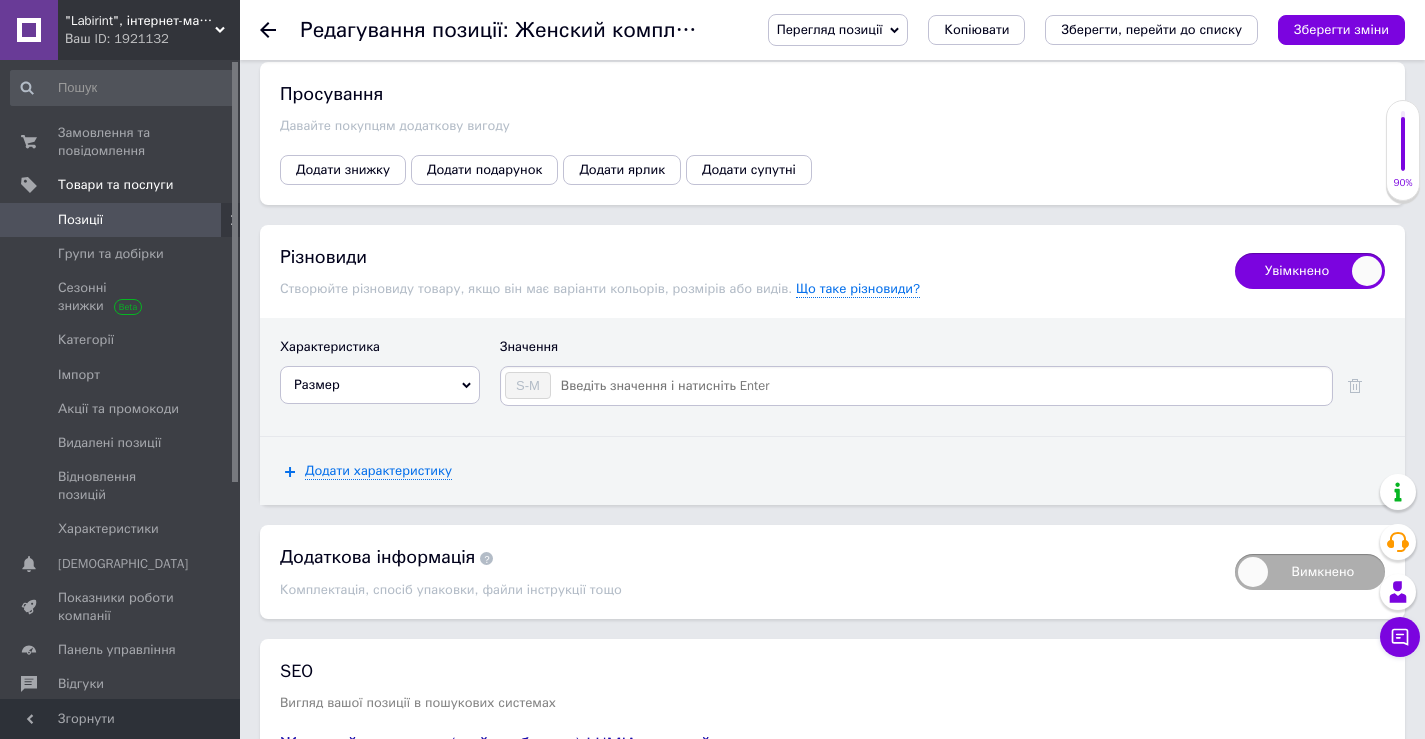 click at bounding box center (940, 386) 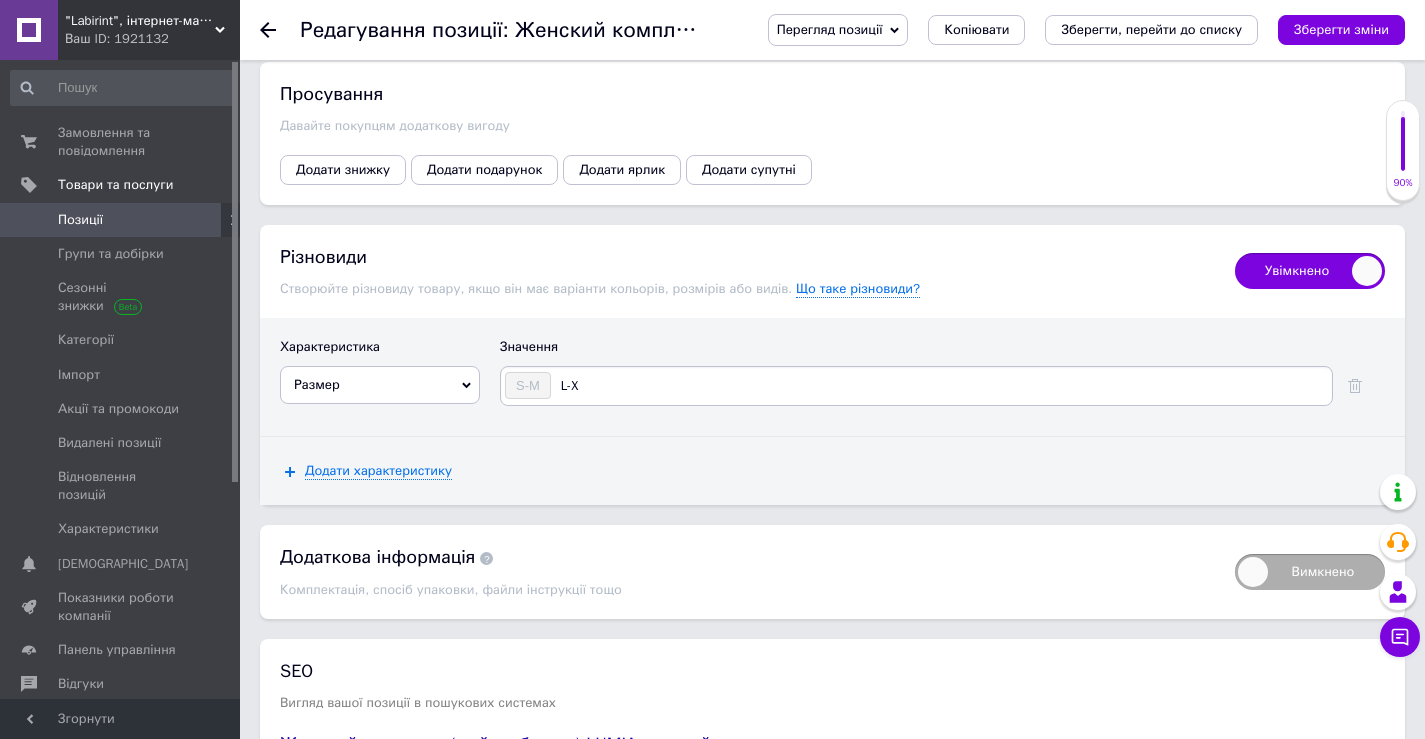 type on "L-XL" 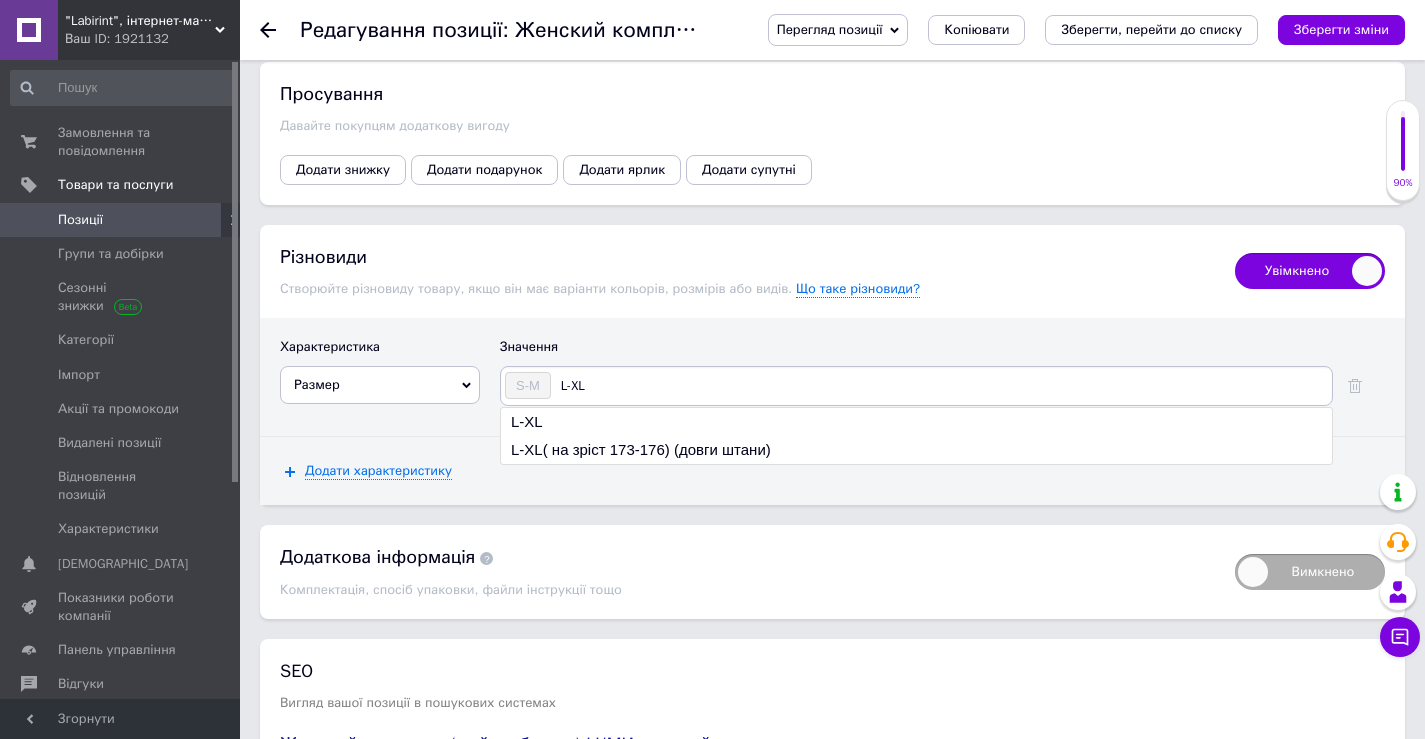 type 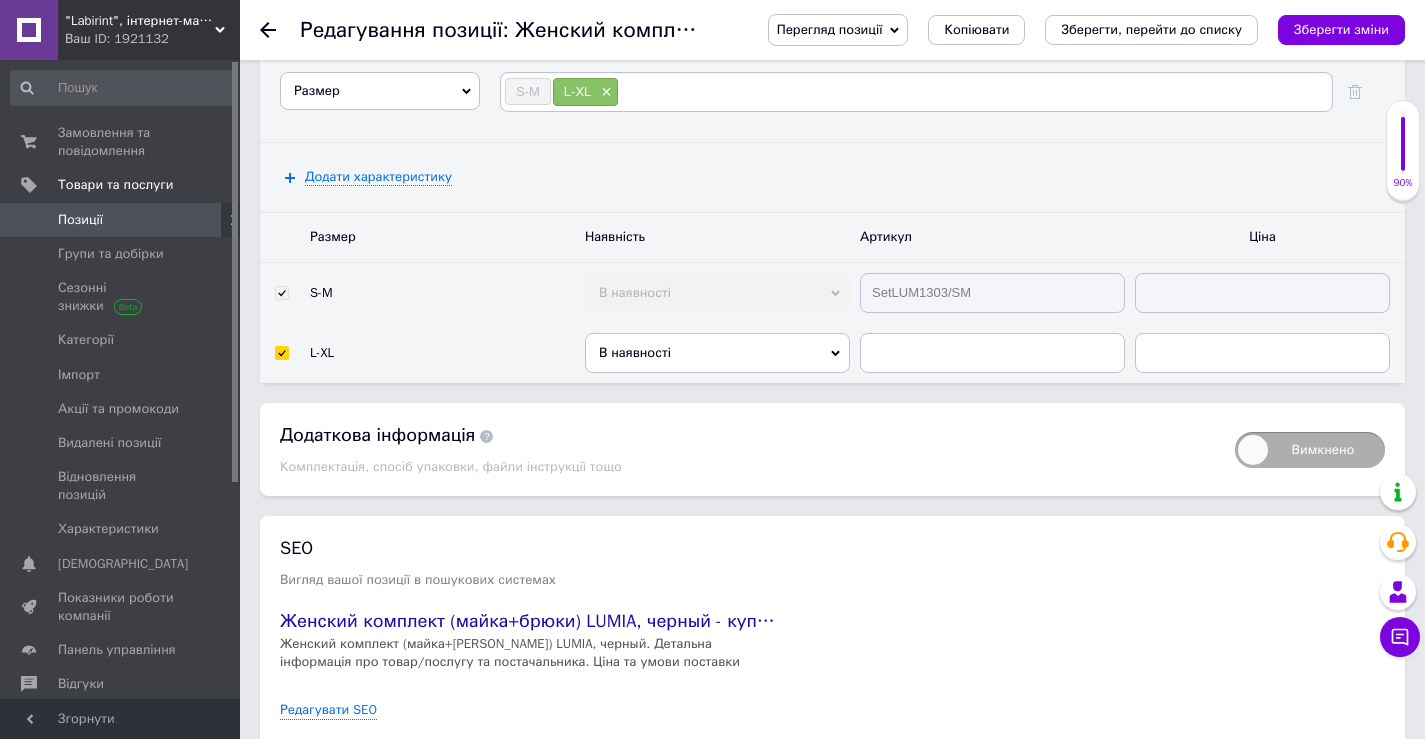 scroll, scrollTop: 3000, scrollLeft: 0, axis: vertical 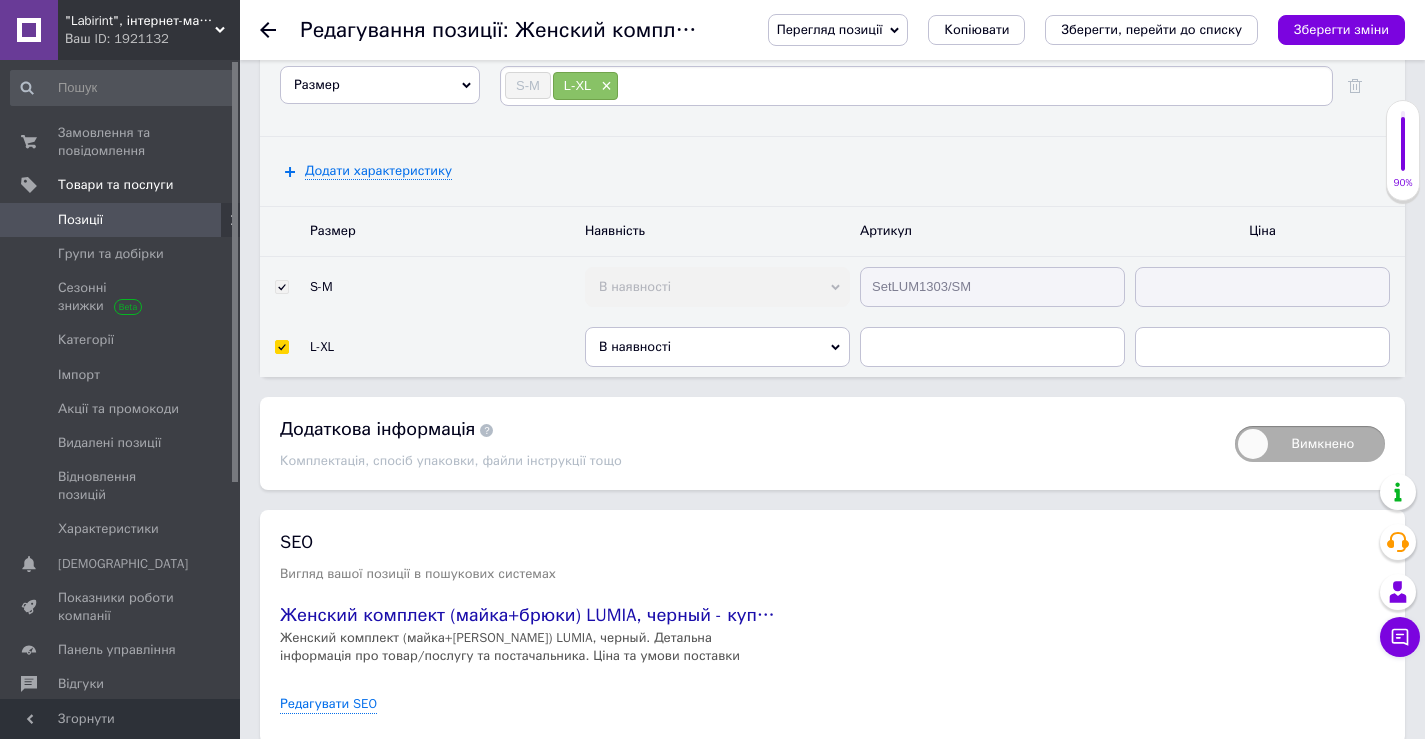 click on "В наявності" at bounding box center (717, 347) 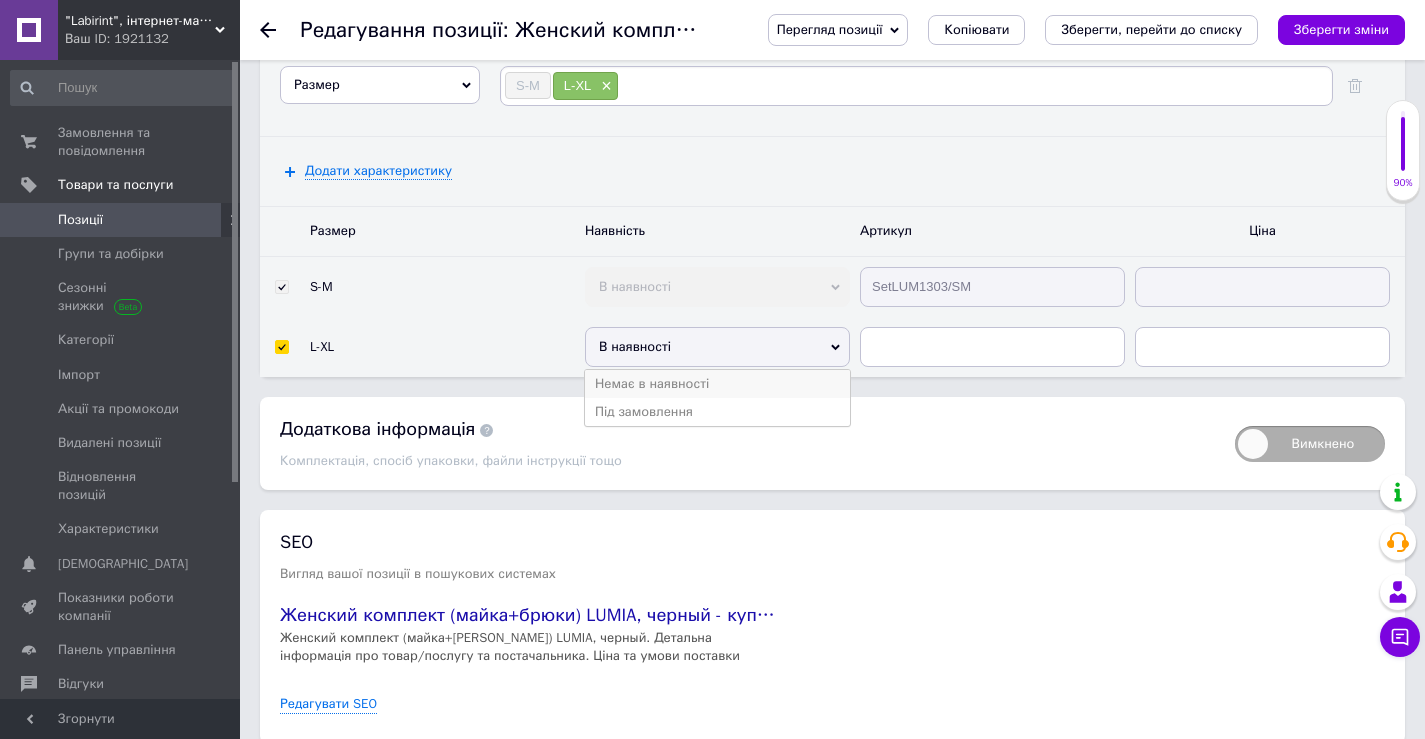click on "Немає в наявності" at bounding box center (717, 384) 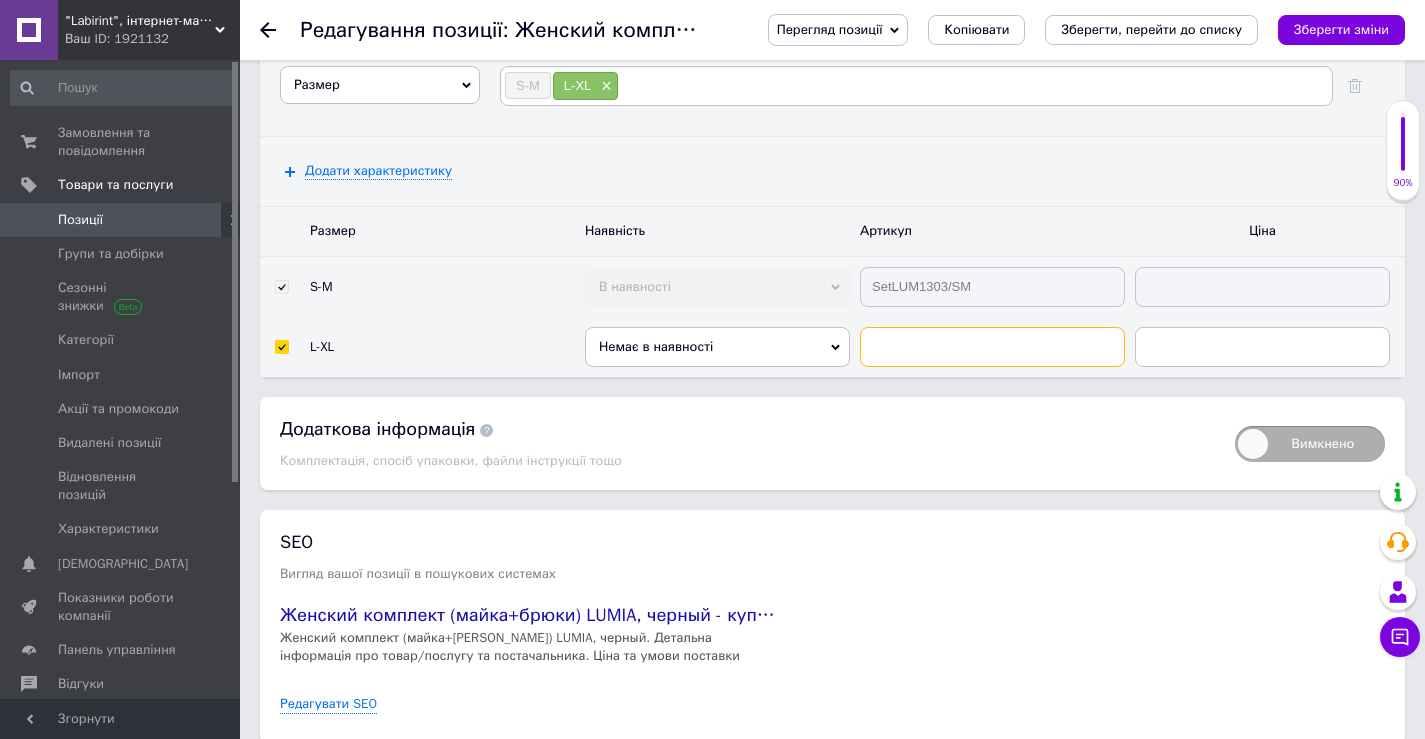 click at bounding box center (992, 347) 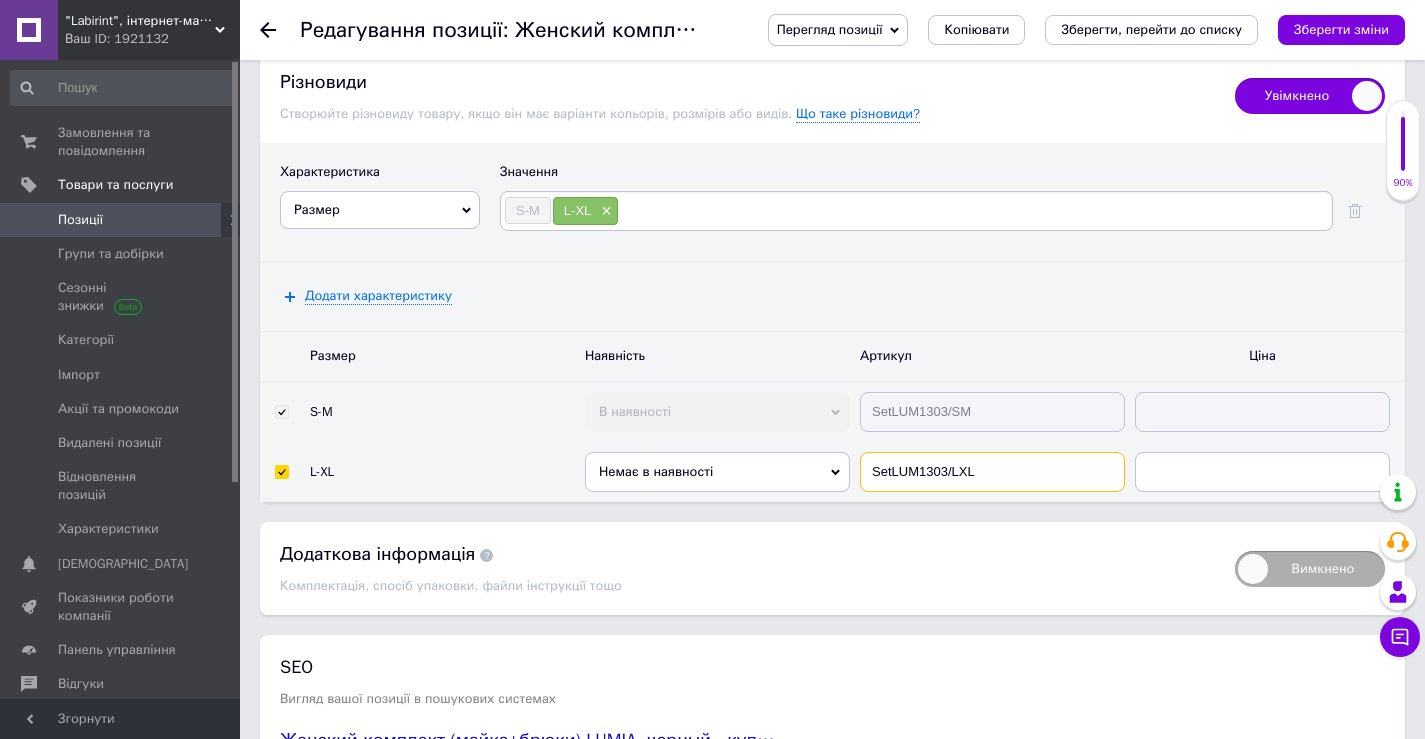 scroll, scrollTop: 2700, scrollLeft: 0, axis: vertical 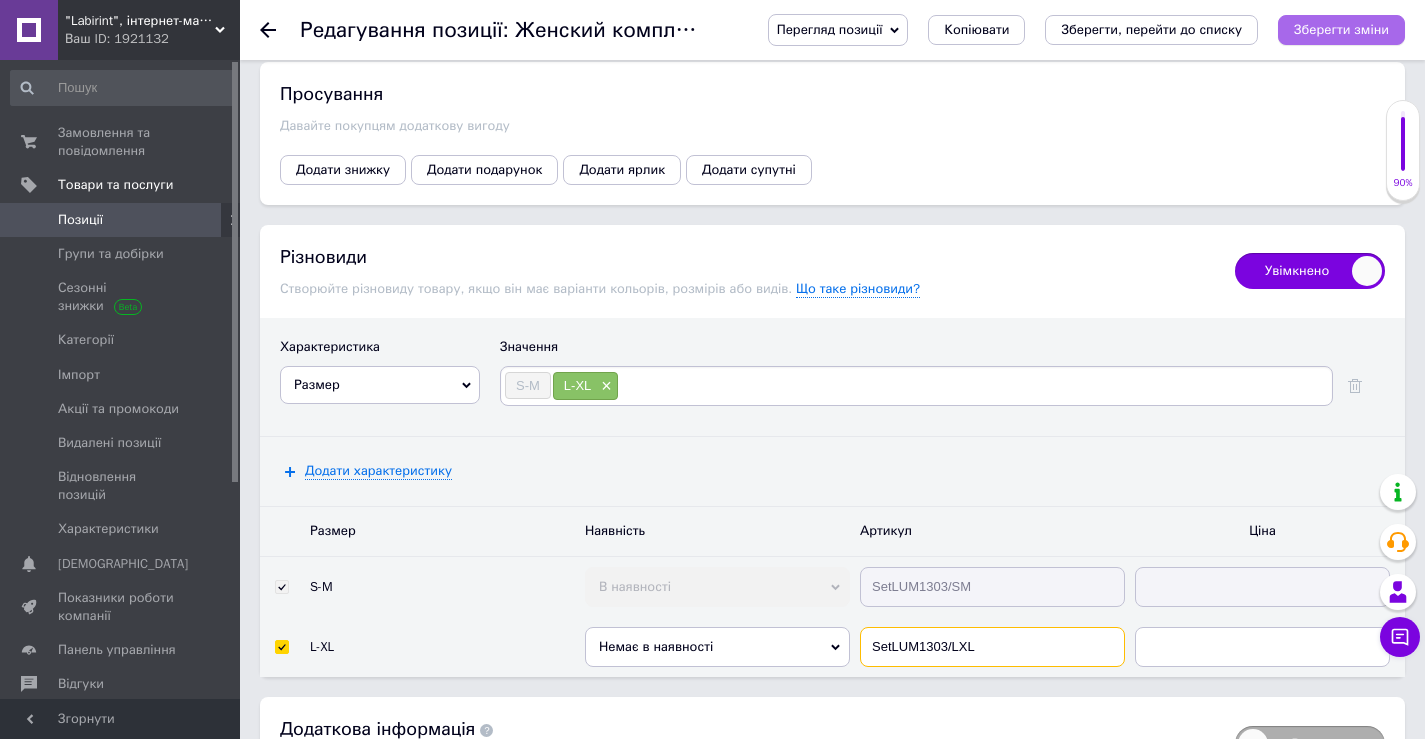 type on "SetLUM1303/LXL" 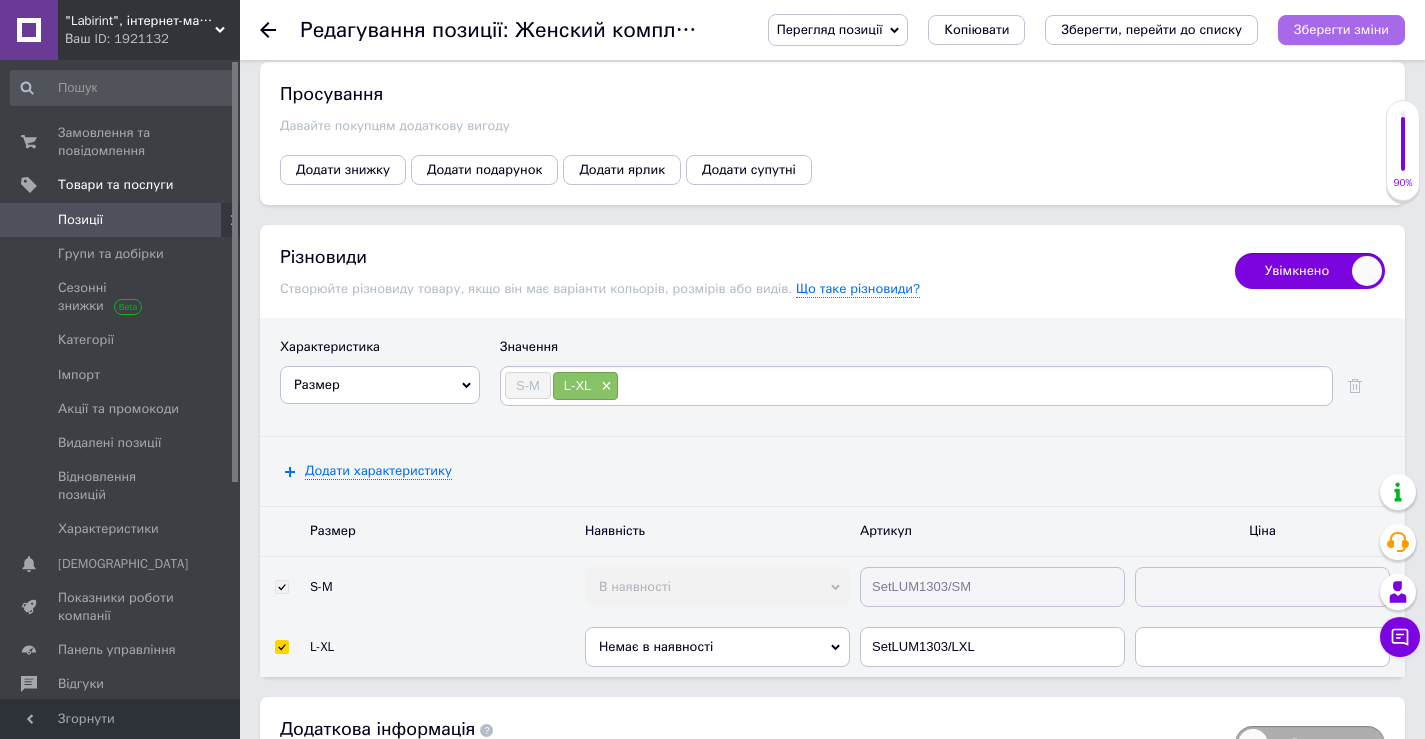 click on "Зберегти зміни" at bounding box center (1341, 29) 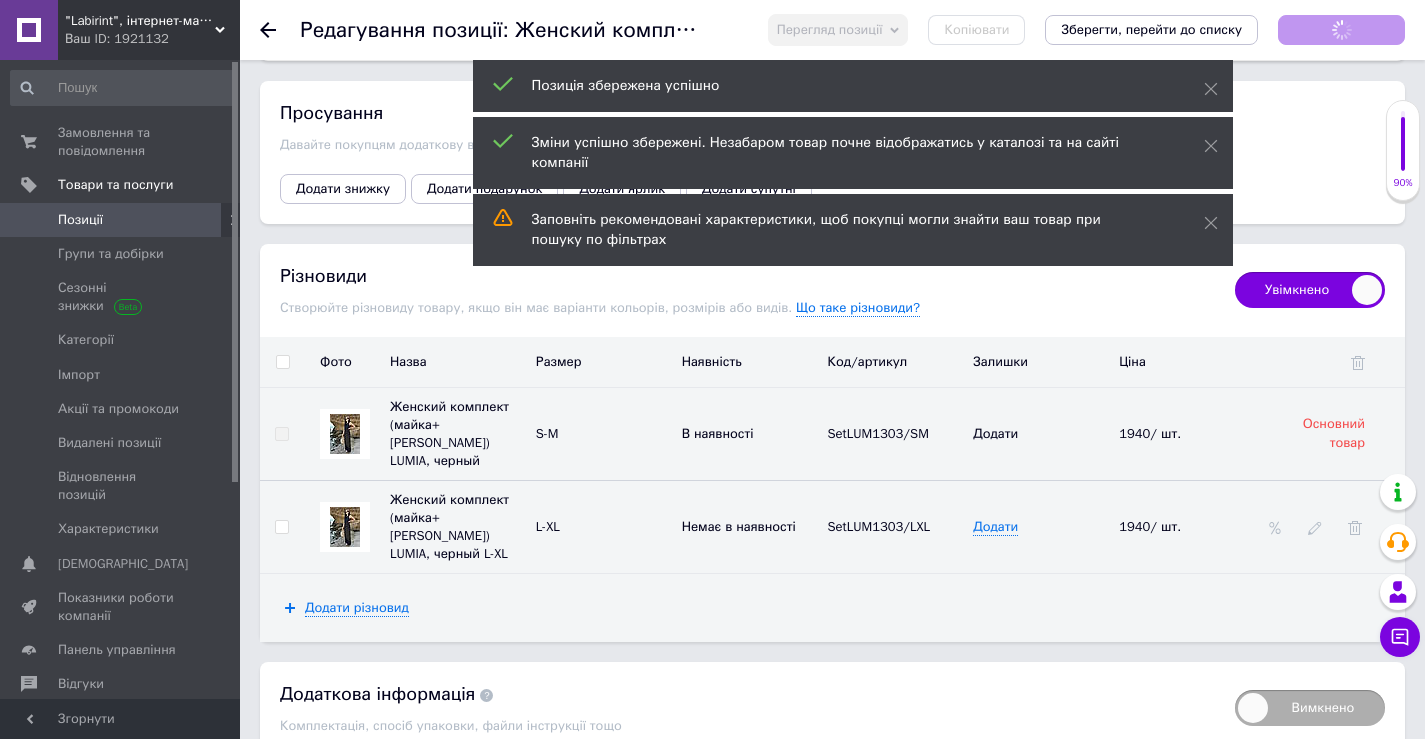scroll, scrollTop: 2500, scrollLeft: 0, axis: vertical 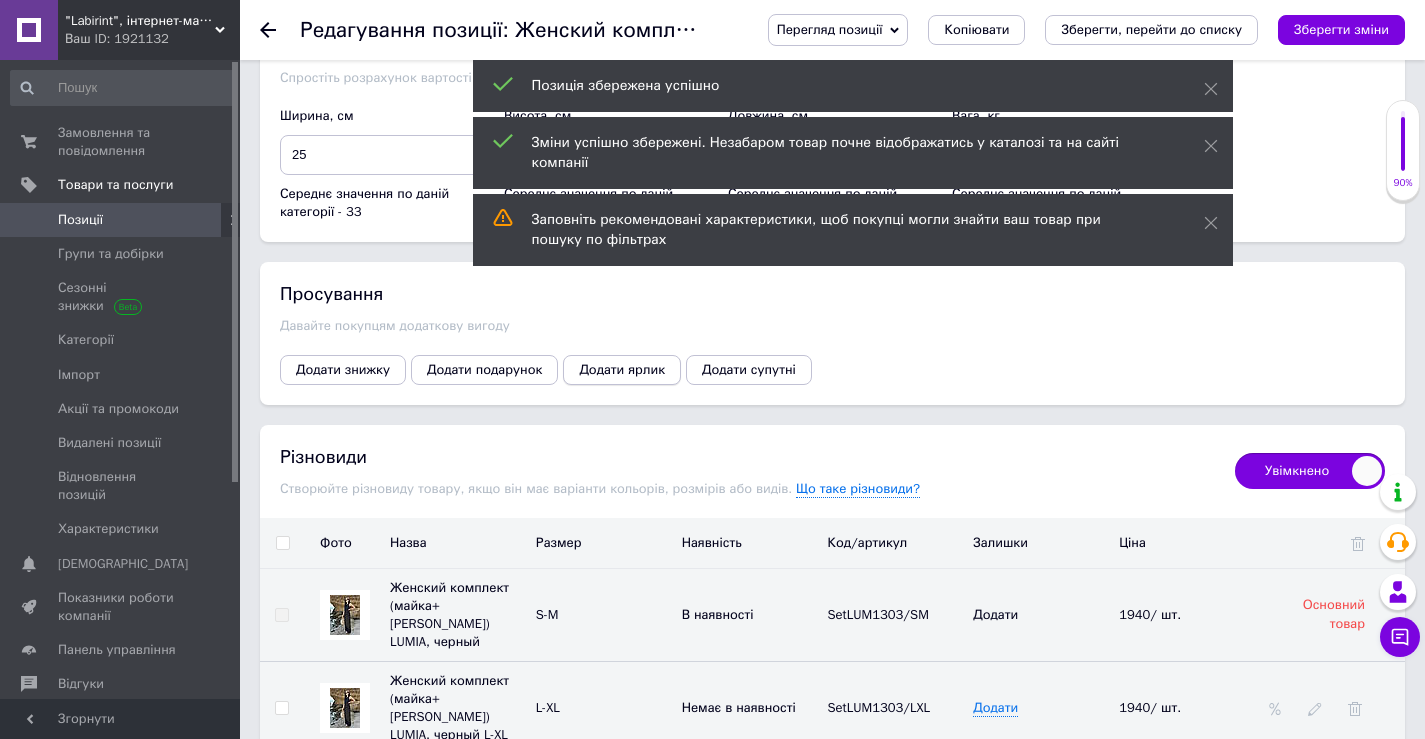click on "Додати ярлик" at bounding box center (622, 370) 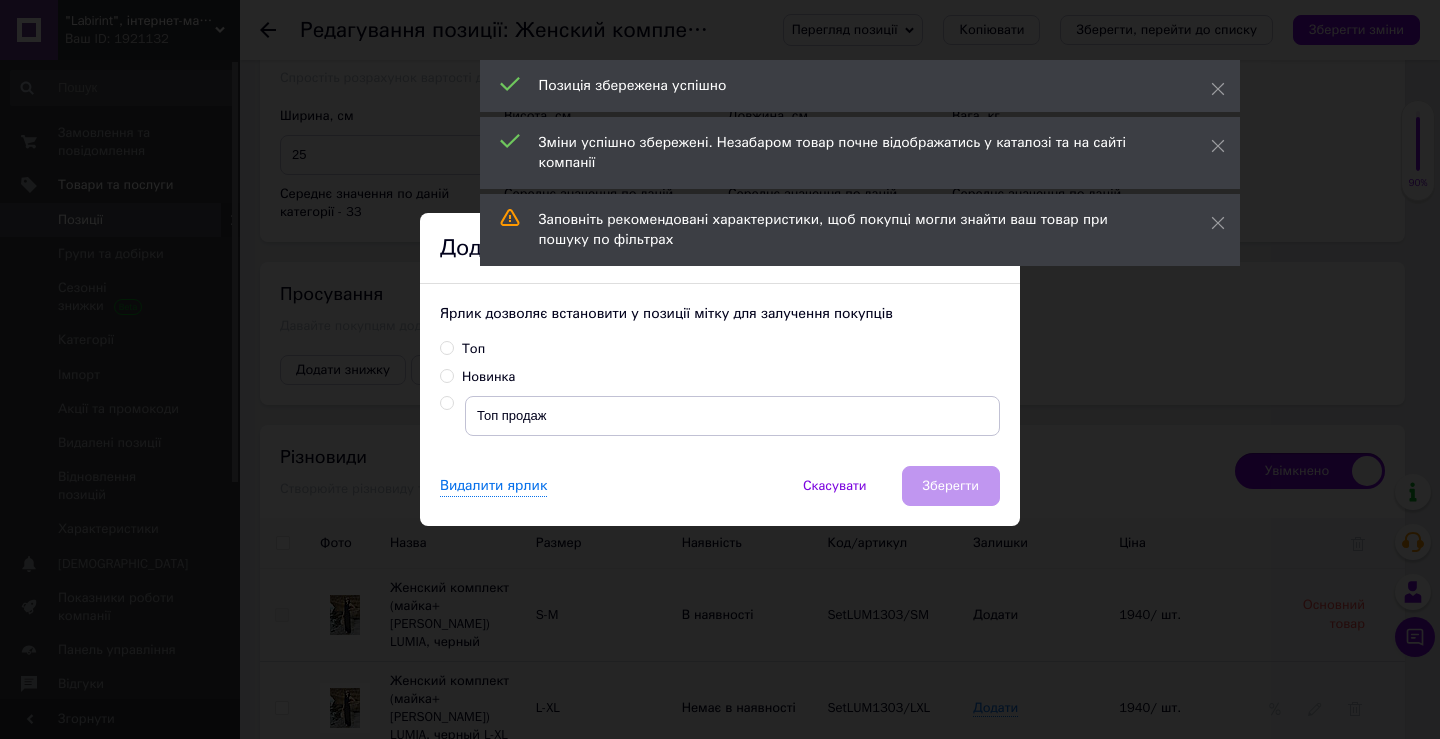 drag, startPoint x: 475, startPoint y: 391, endPoint x: 473, endPoint y: 378, distance: 13.152946 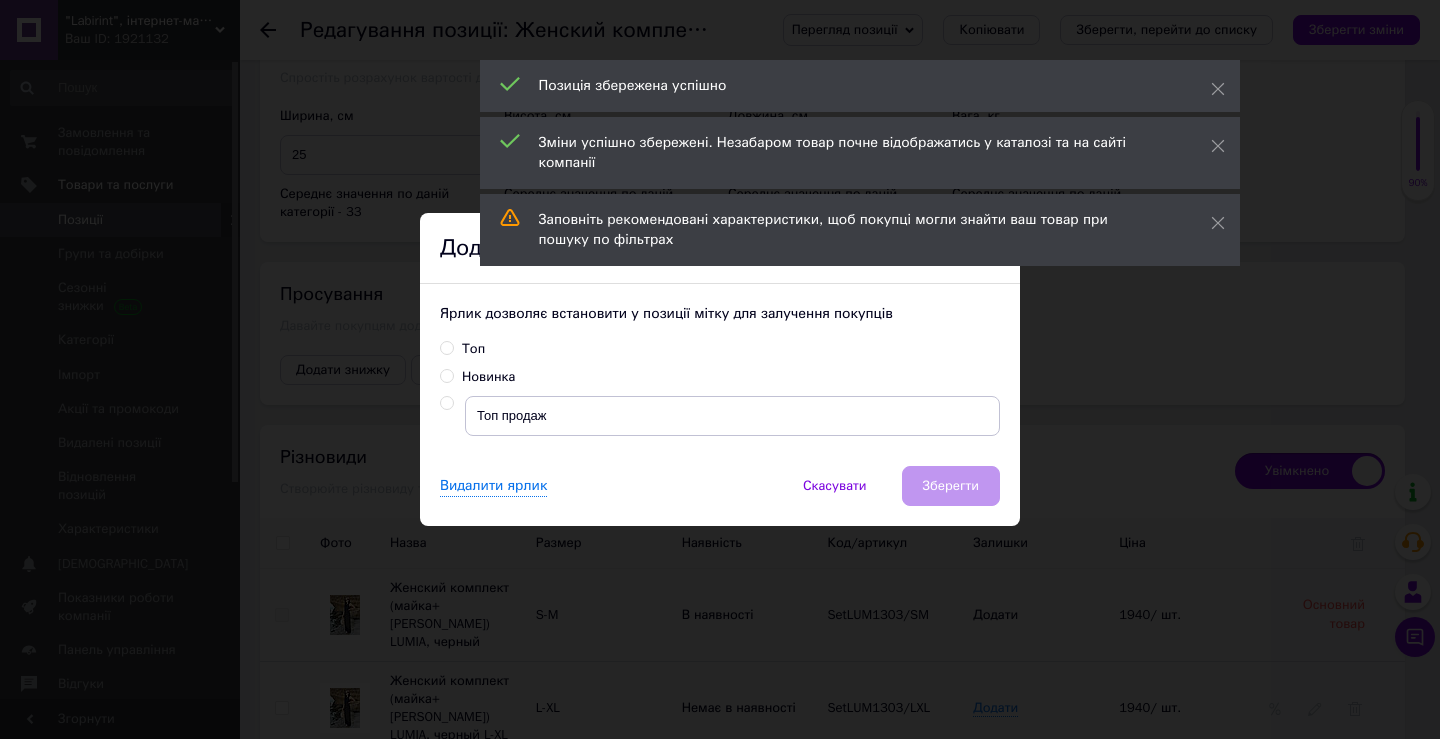 radio on "true" 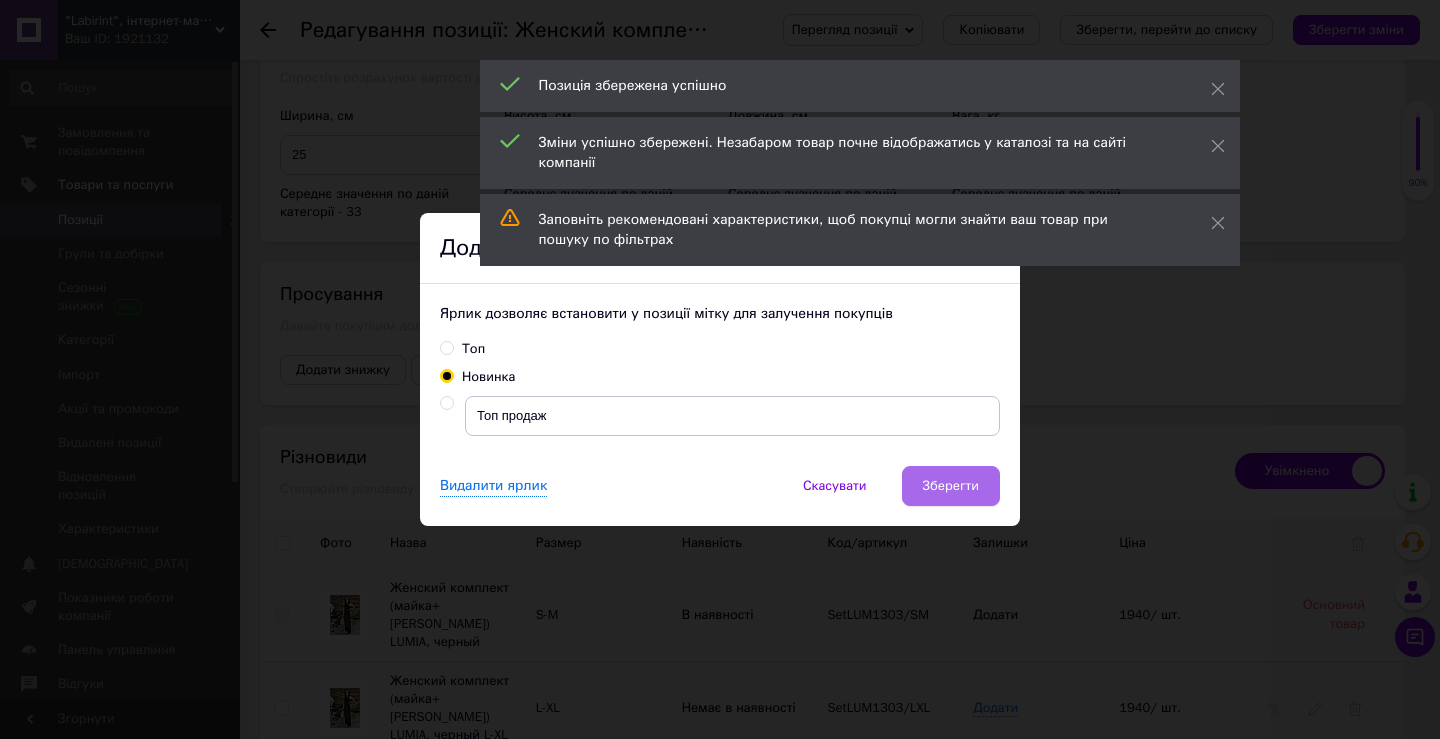 click on "Зберегти" at bounding box center (951, 486) 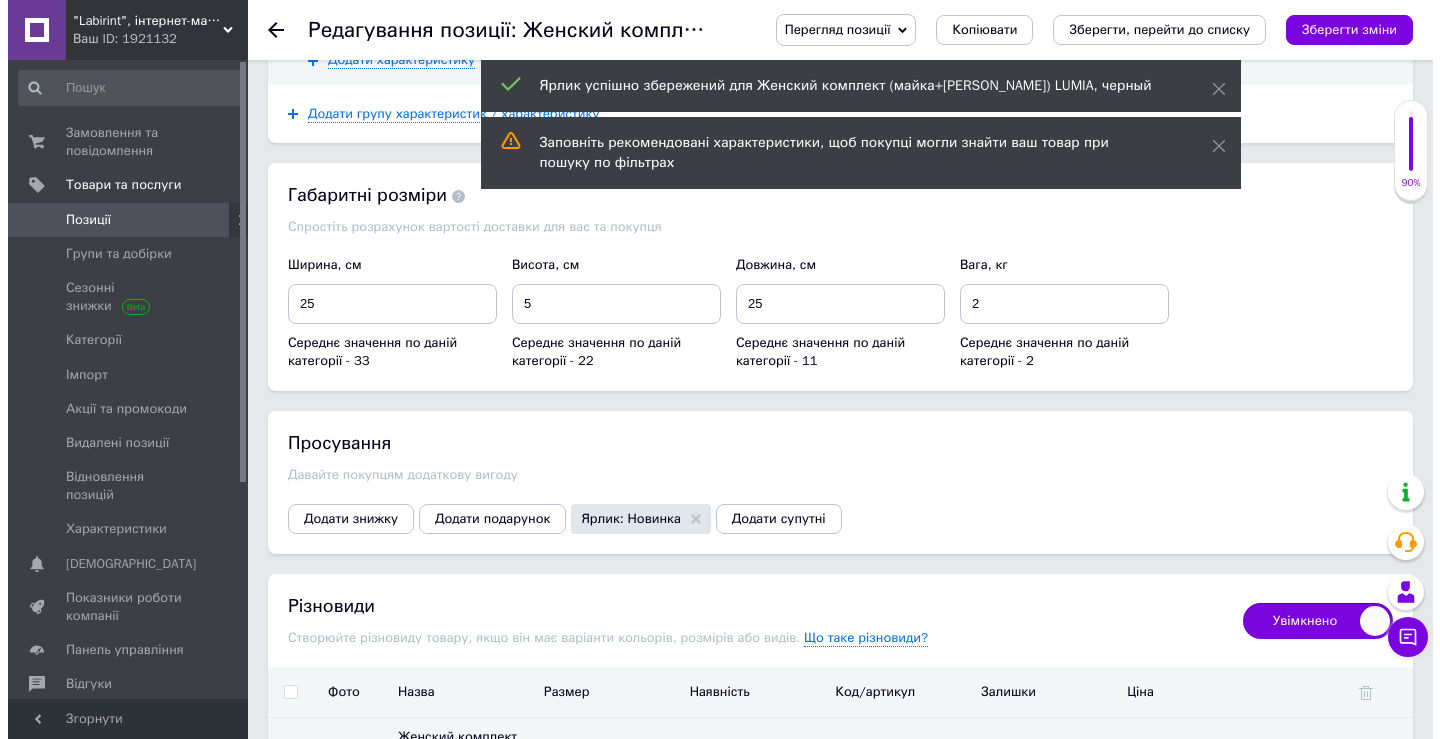 scroll, scrollTop: 2400, scrollLeft: 0, axis: vertical 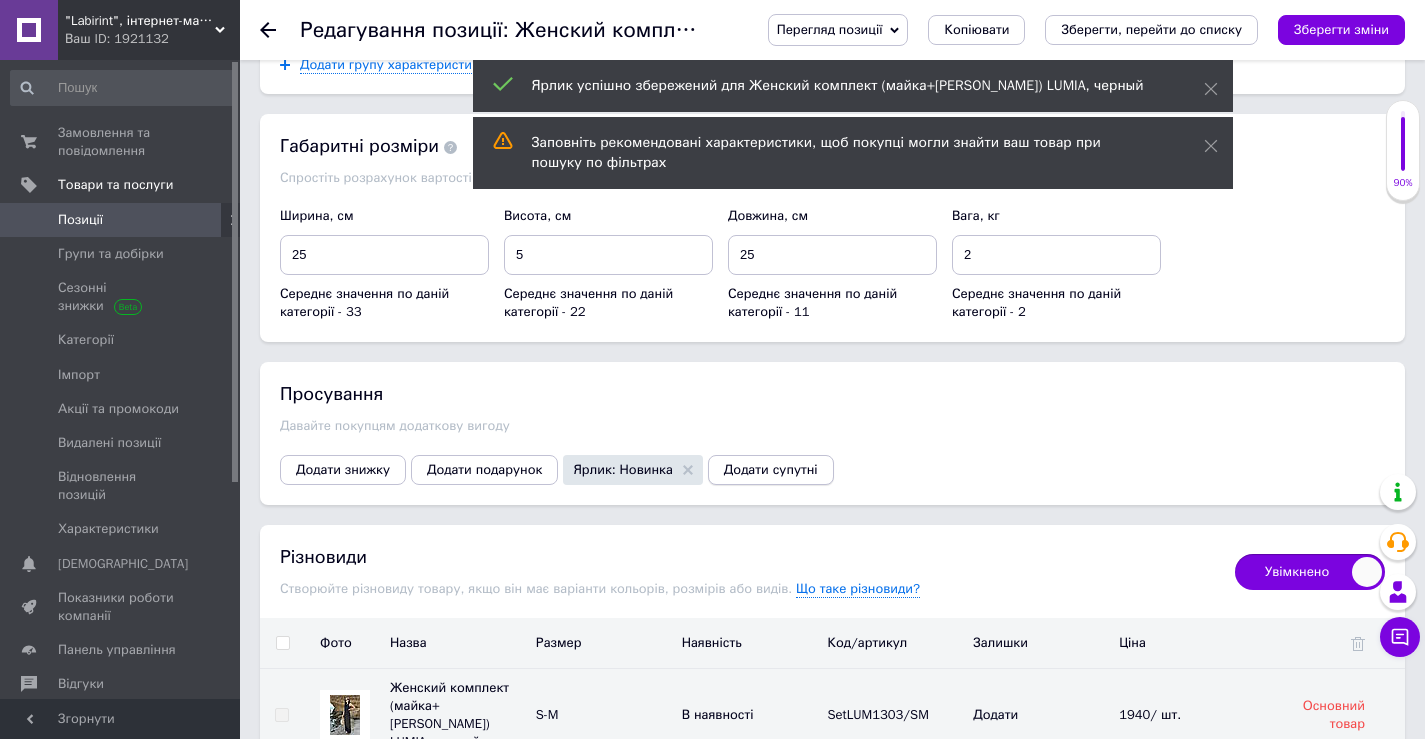 click on "Додати супутні" at bounding box center (771, 470) 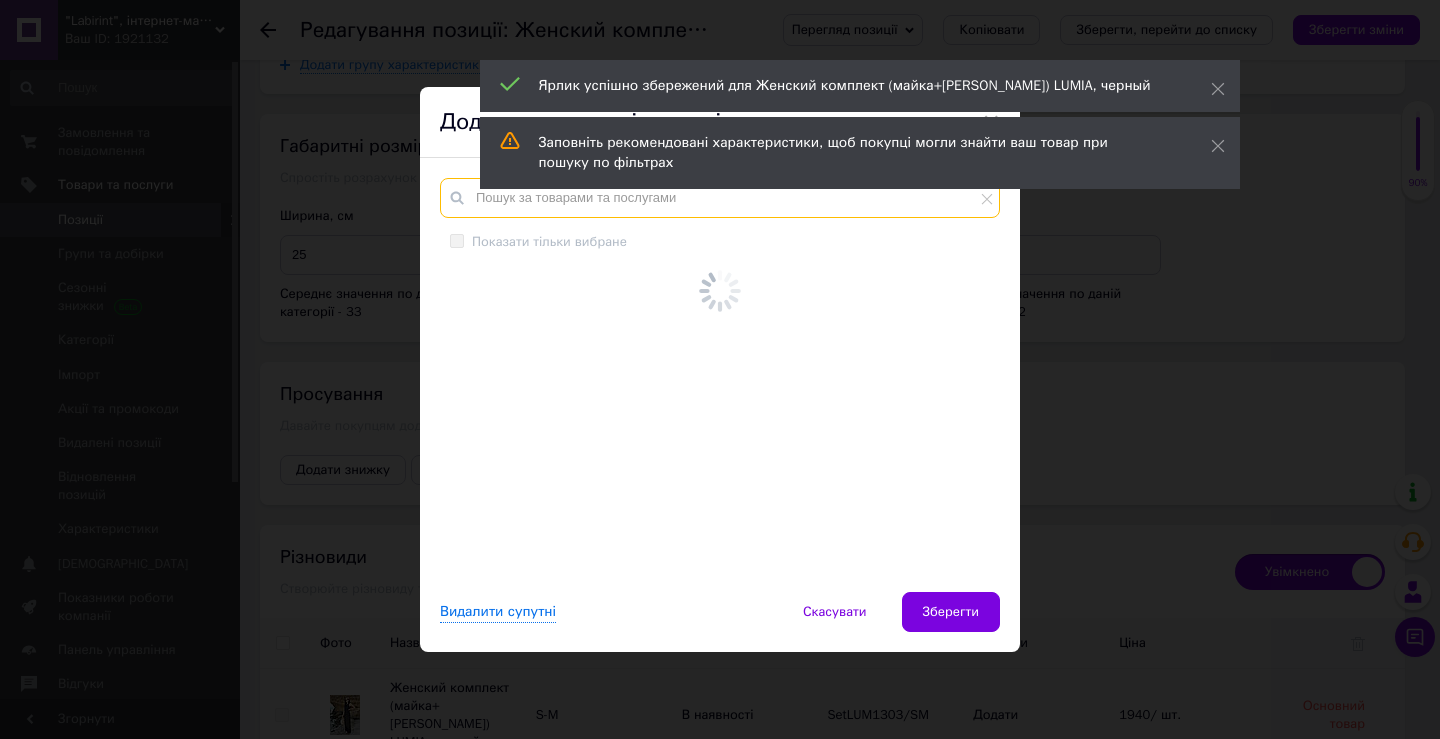 click at bounding box center [720, 198] 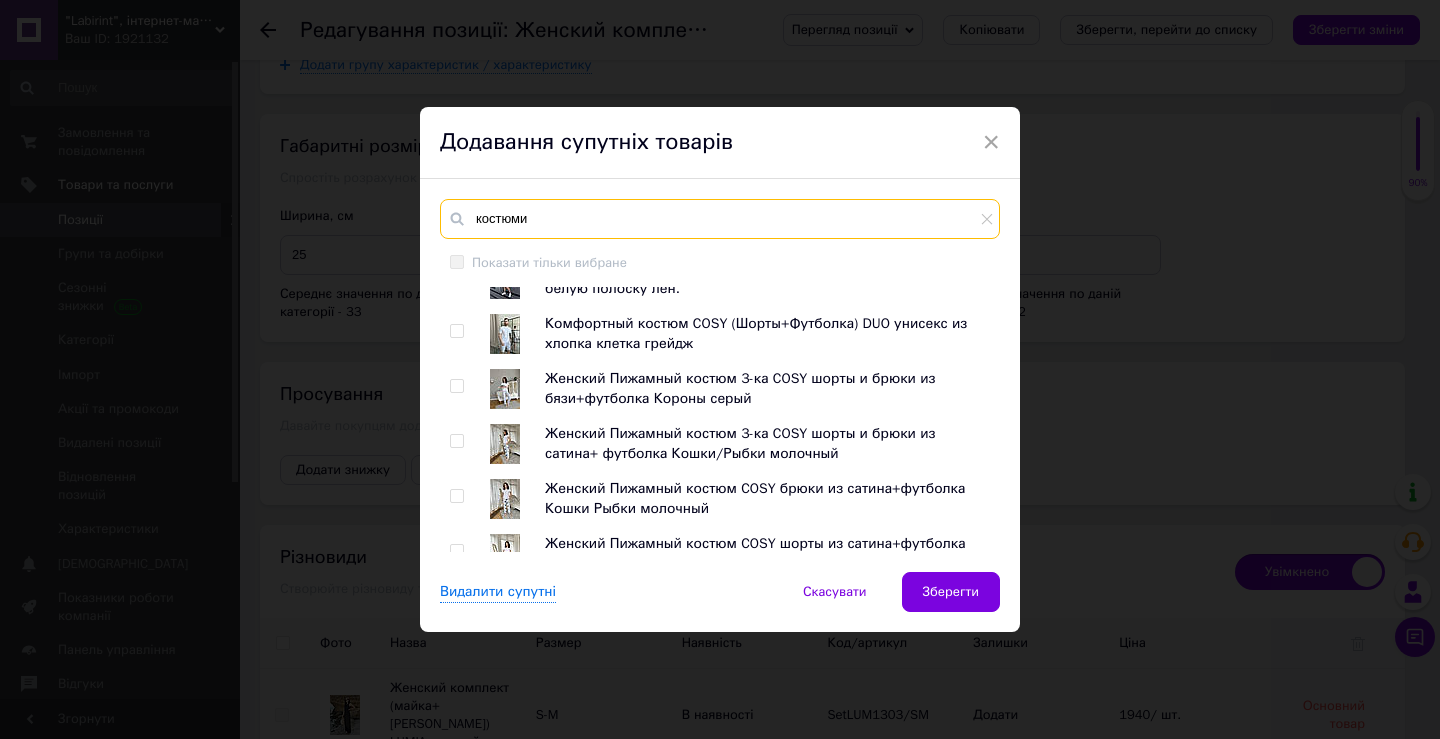 scroll, scrollTop: 0, scrollLeft: 0, axis: both 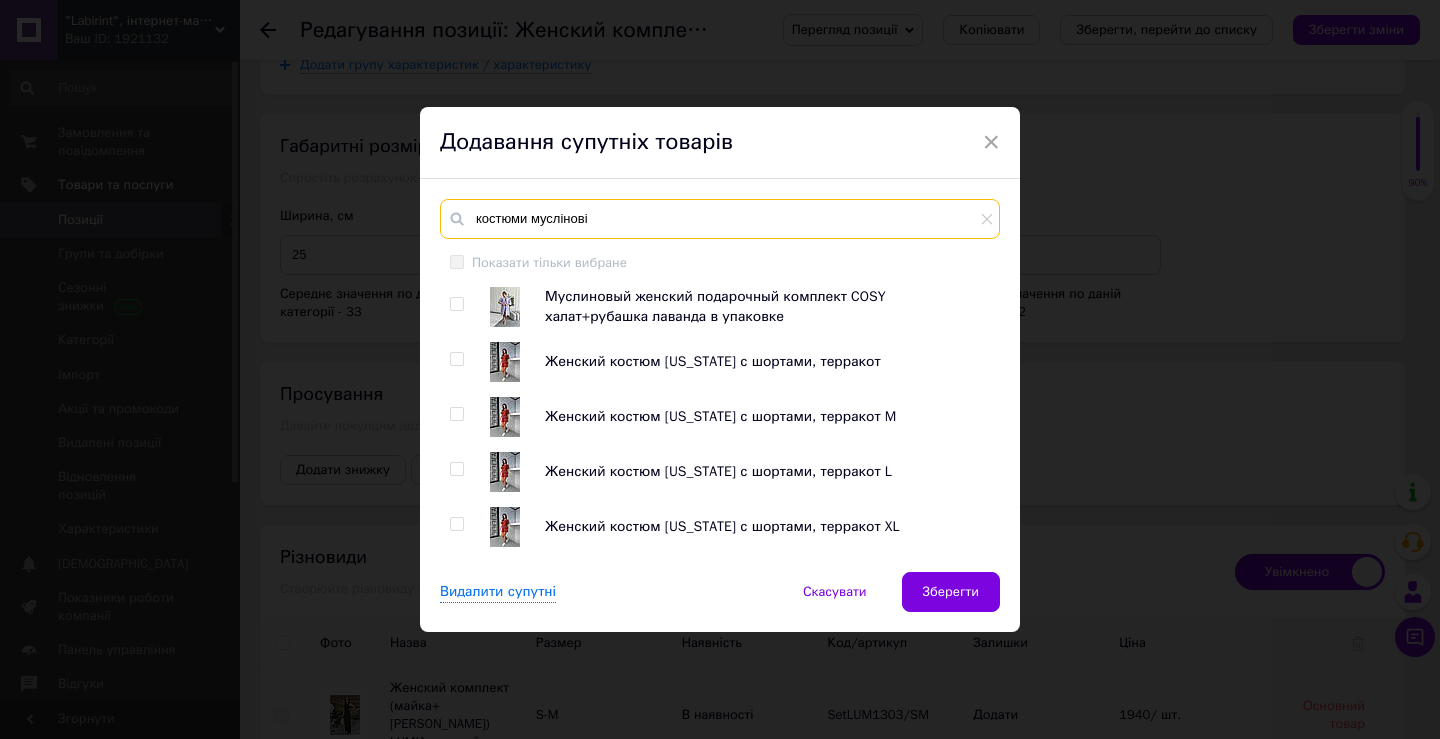 type on "костюми муслінові" 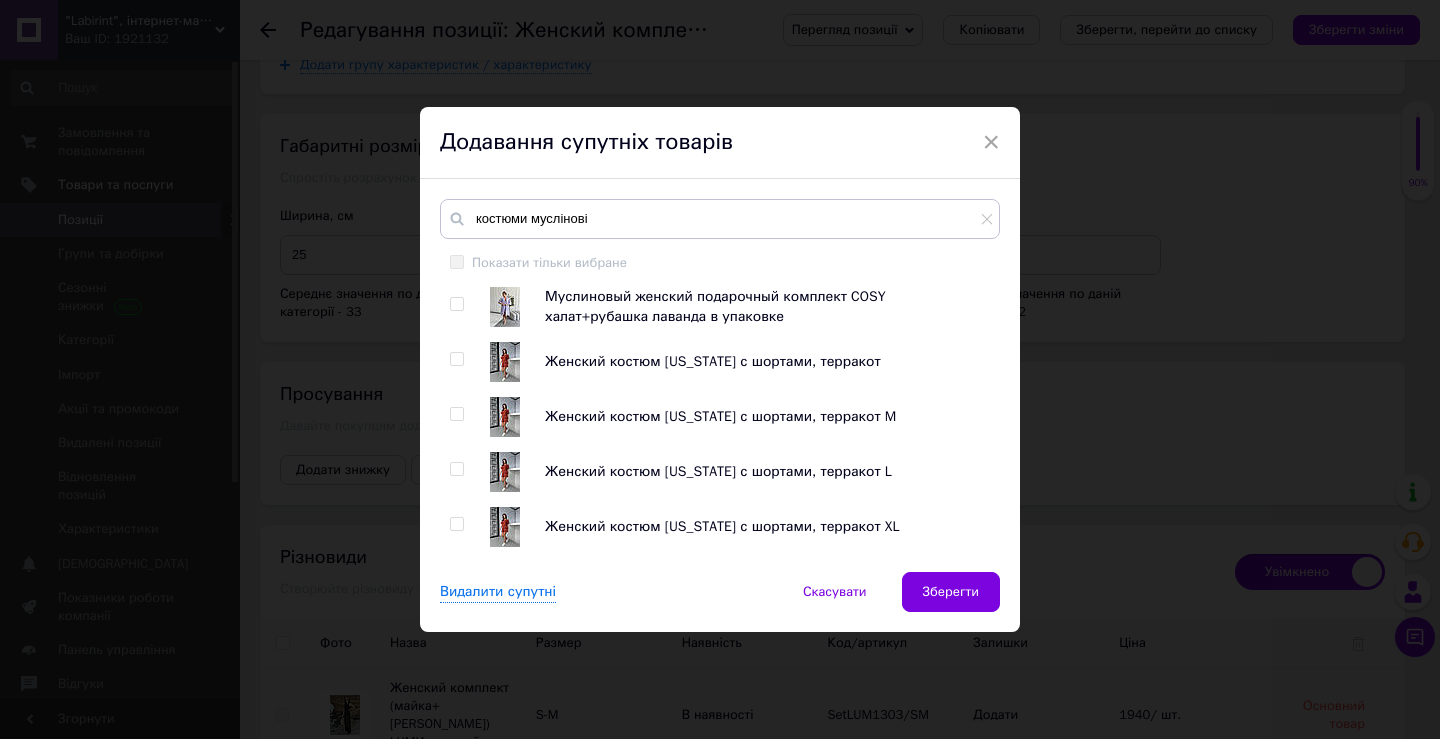 click on "Муслиновый женский подарочный комплект COSY халат+рубашка лаванда в упаковке Женский костюм [US_STATE] с шортами, терракот Женский костюм [US_STATE] с шортами, терракот M Женский костюм [US_STATE] с шортами, терракот L Женский костюм [US_STATE] с шортами, терракот XL Женский костюм [US_STATE] с шортами, малина Женский костюм [US_STATE] с шортами, малина M Женский костюм [US_STATE] с шортами, малина L Женский костюм [US_STATE] с шортами, малина XL Женский костюм [US_STATE] с шортами, белый Женский костюм [US_STATE] с шортами, белый M Женский костюм [US_STATE] с шортами, белый L Женский костюм [US_STATE] с шортами, белый XL" at bounding box center [719, 419] 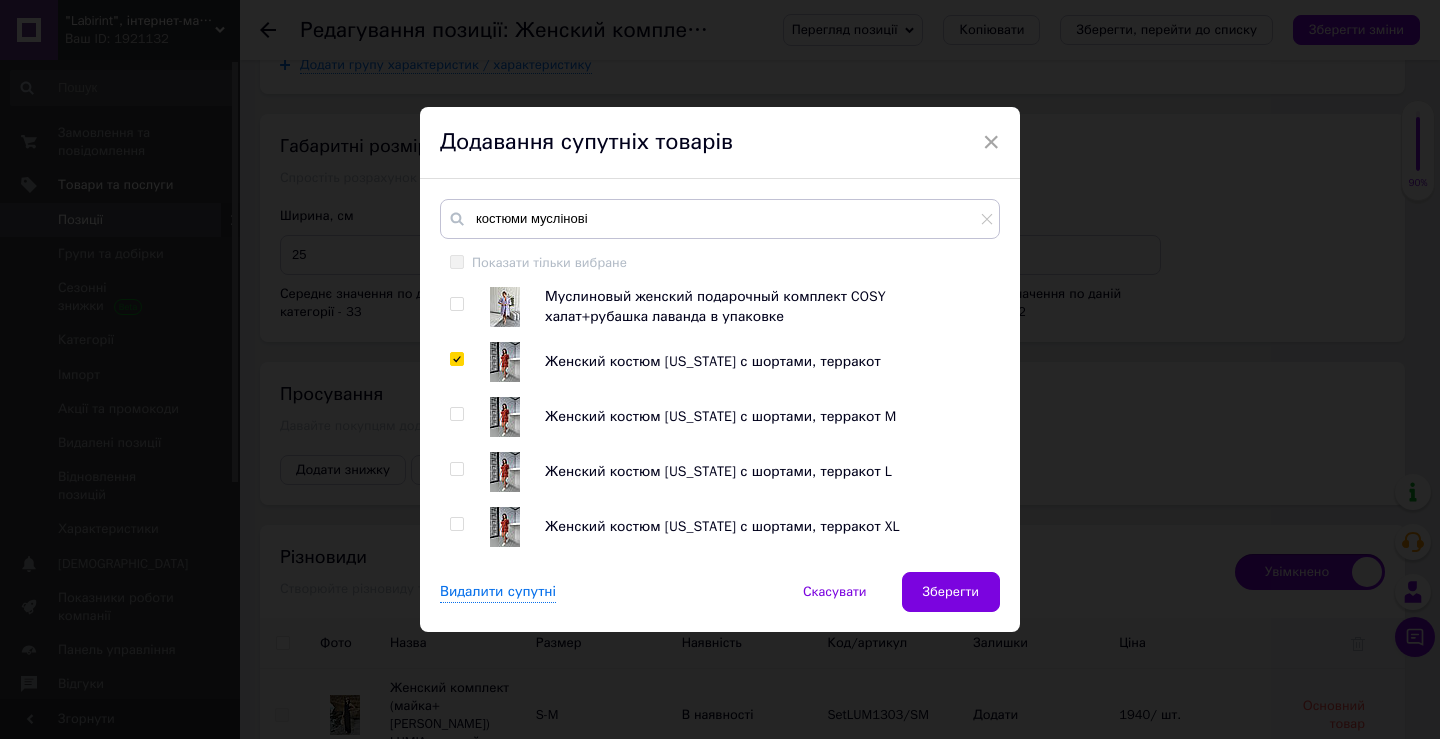 checkbox on "true" 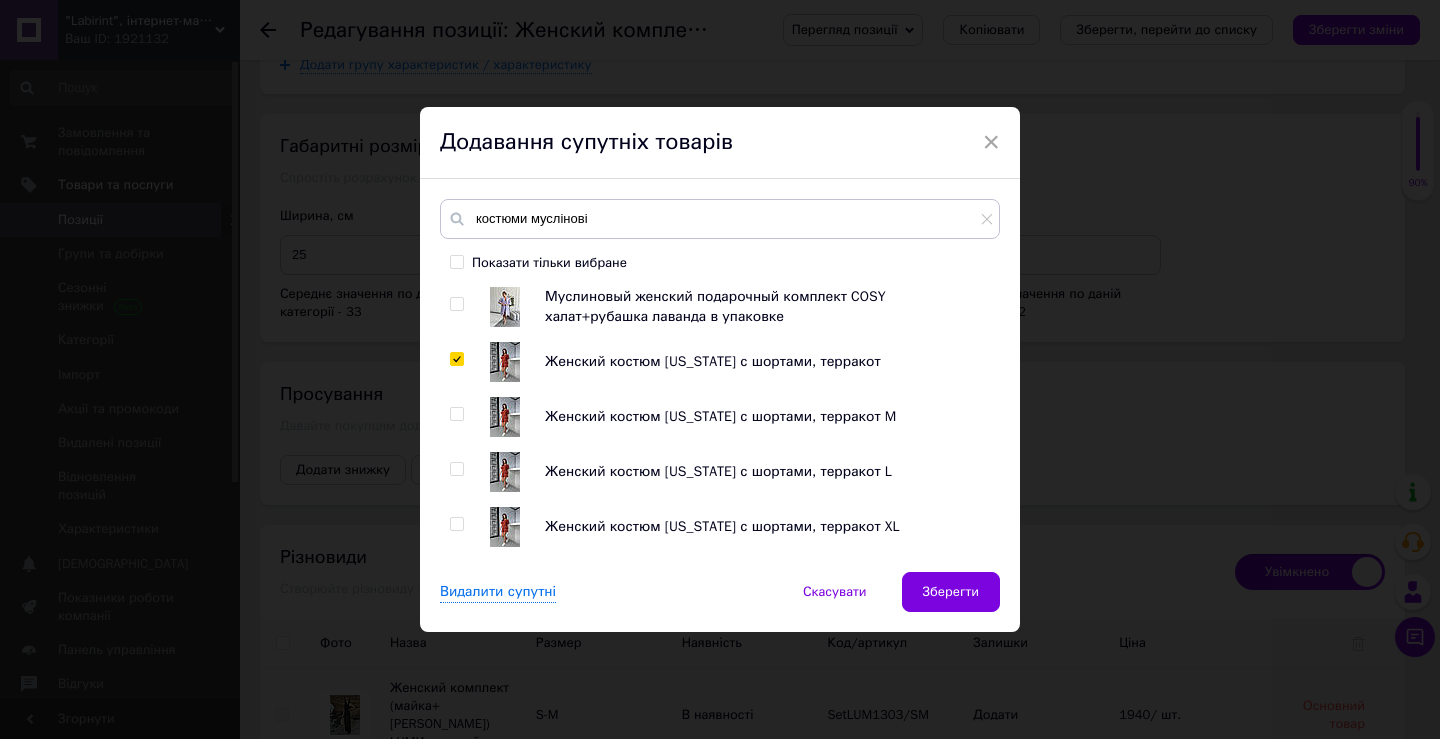 click at bounding box center [456, 414] 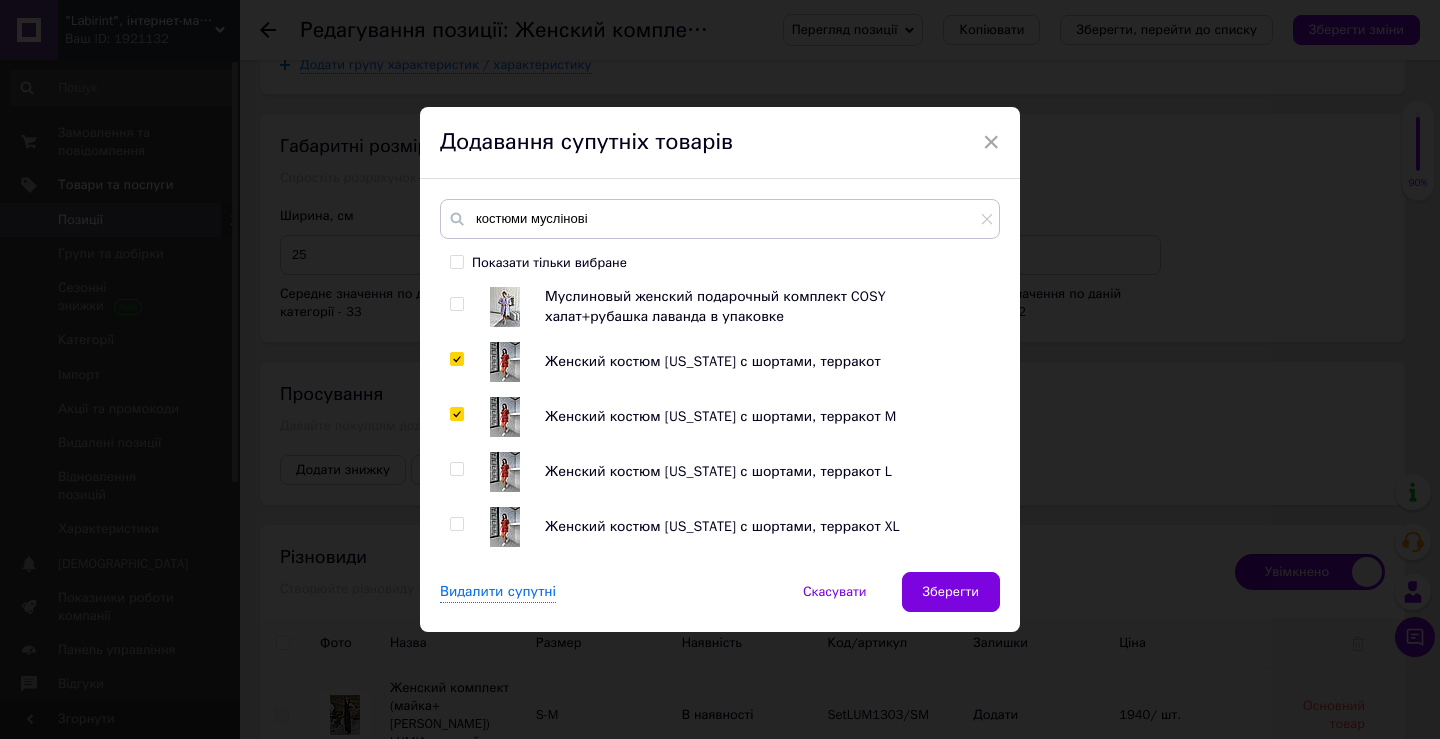 checkbox on "true" 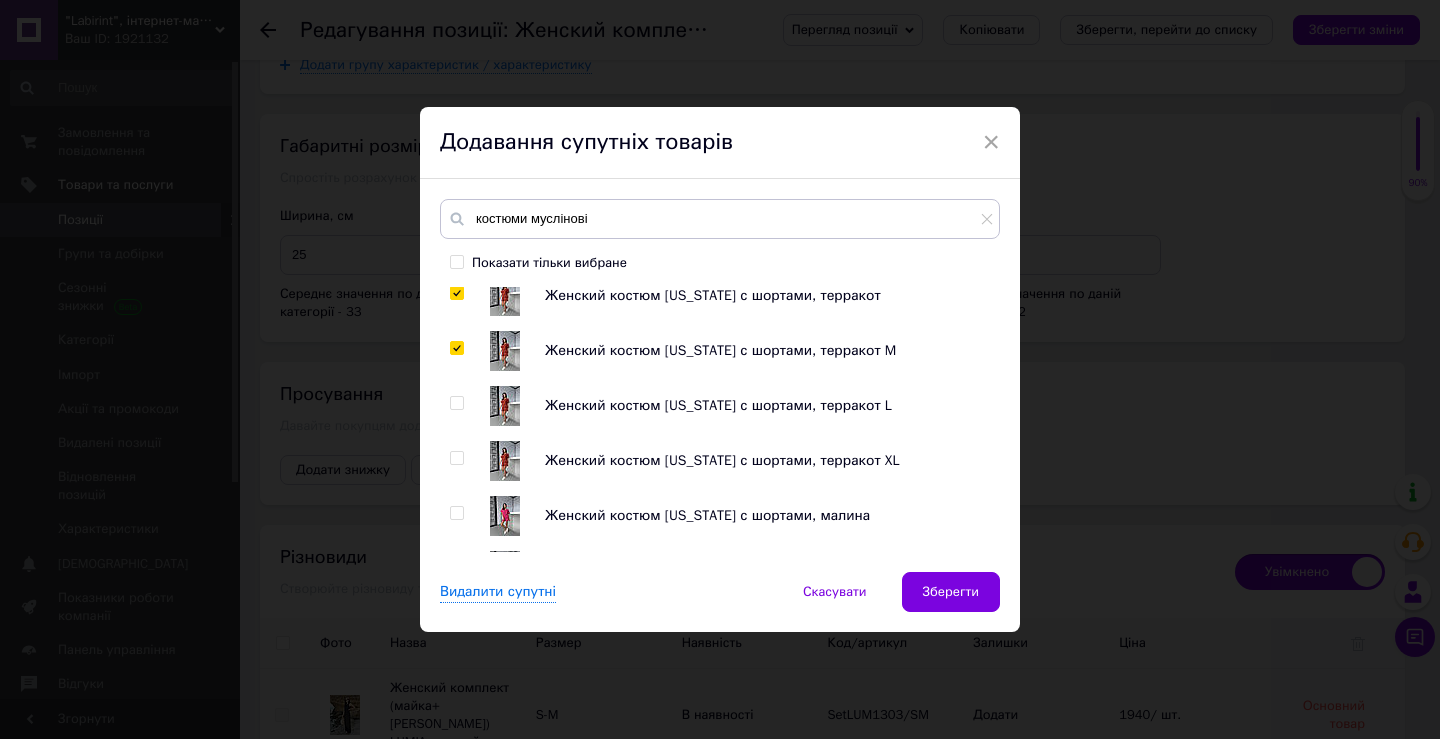 scroll, scrollTop: 100, scrollLeft: 0, axis: vertical 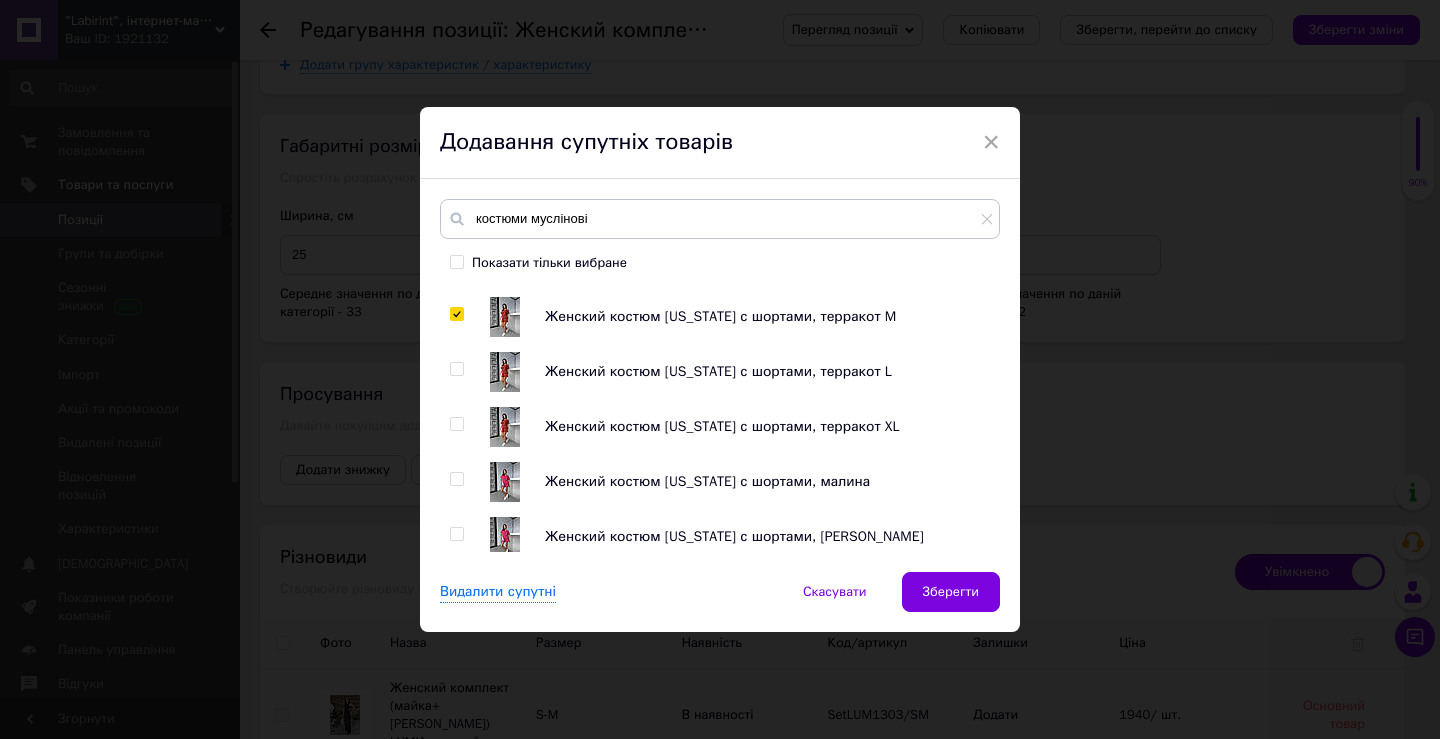 drag, startPoint x: 459, startPoint y: 370, endPoint x: 451, endPoint y: 419, distance: 49.648766 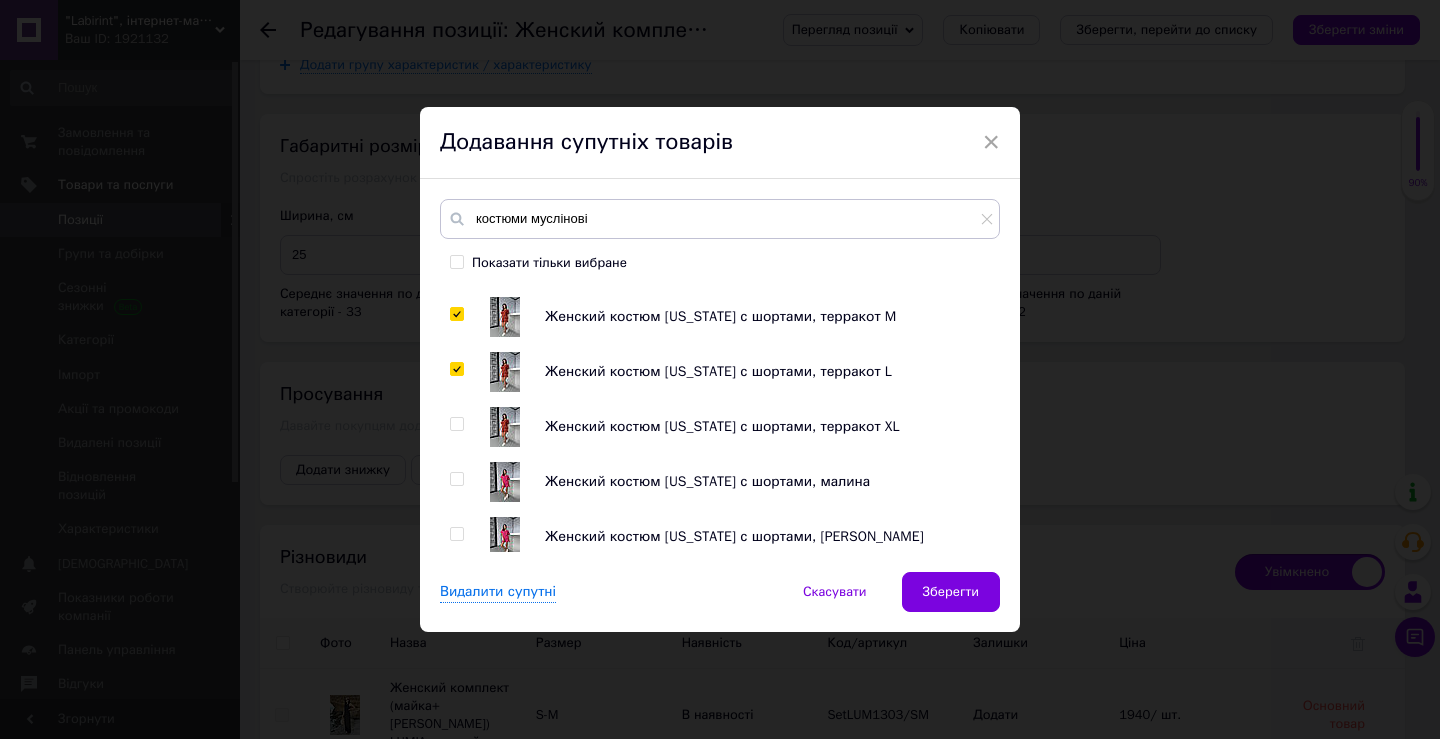 checkbox on "true" 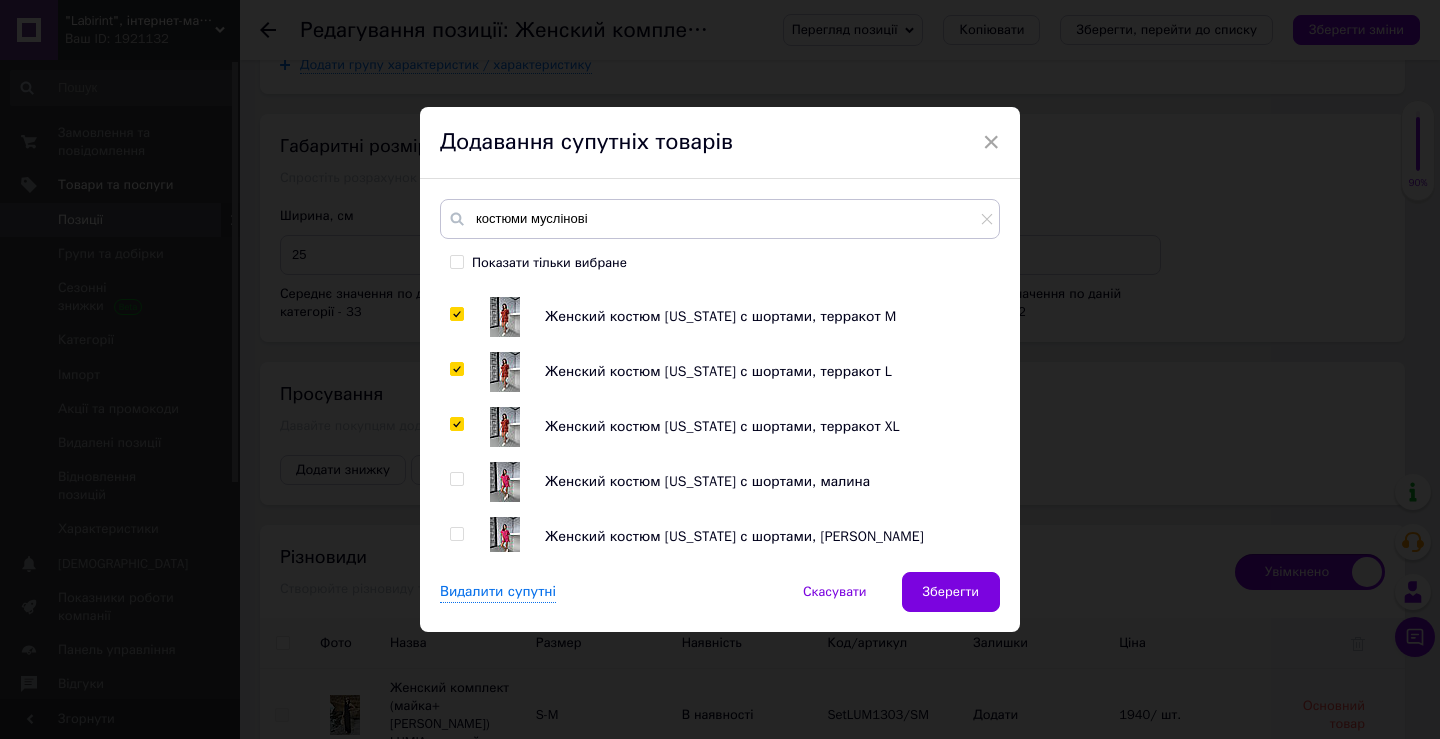 checkbox on "true" 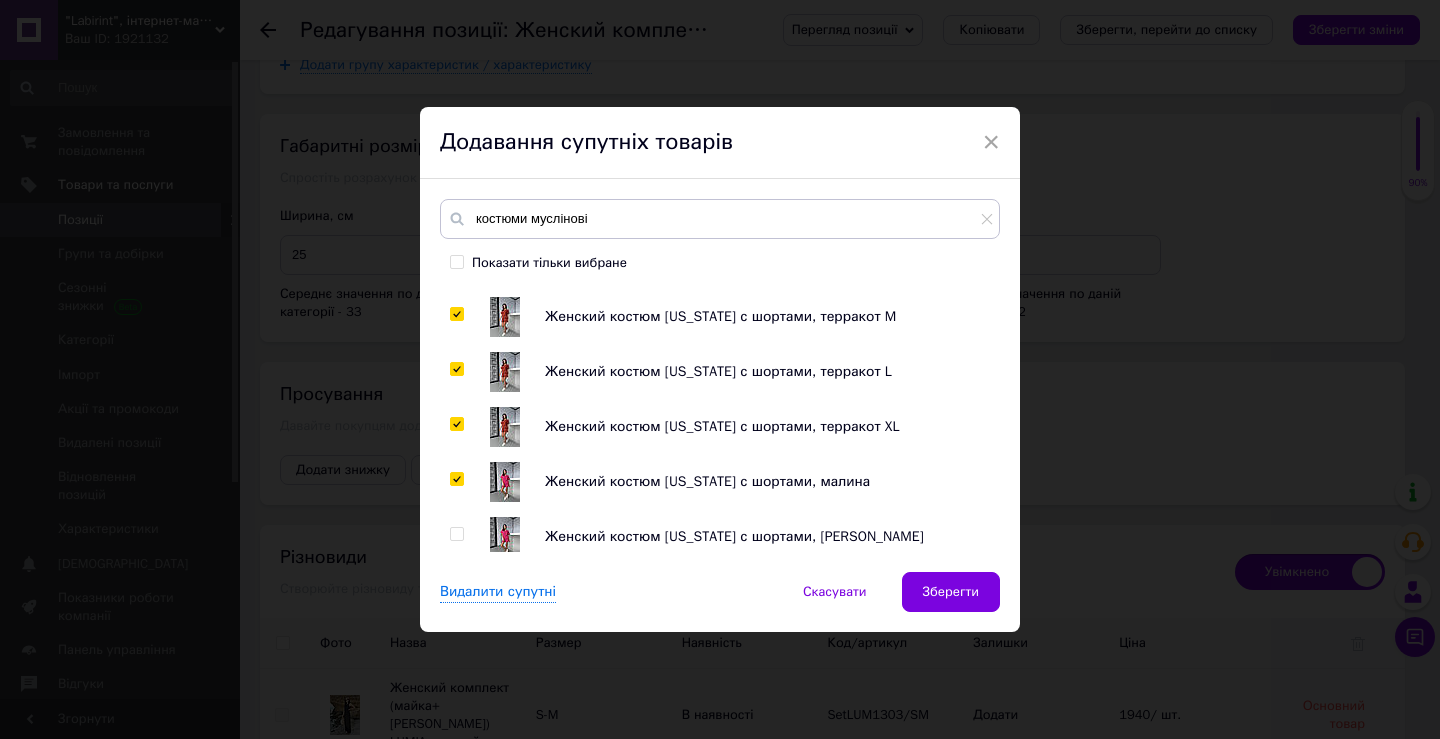 checkbox on "true" 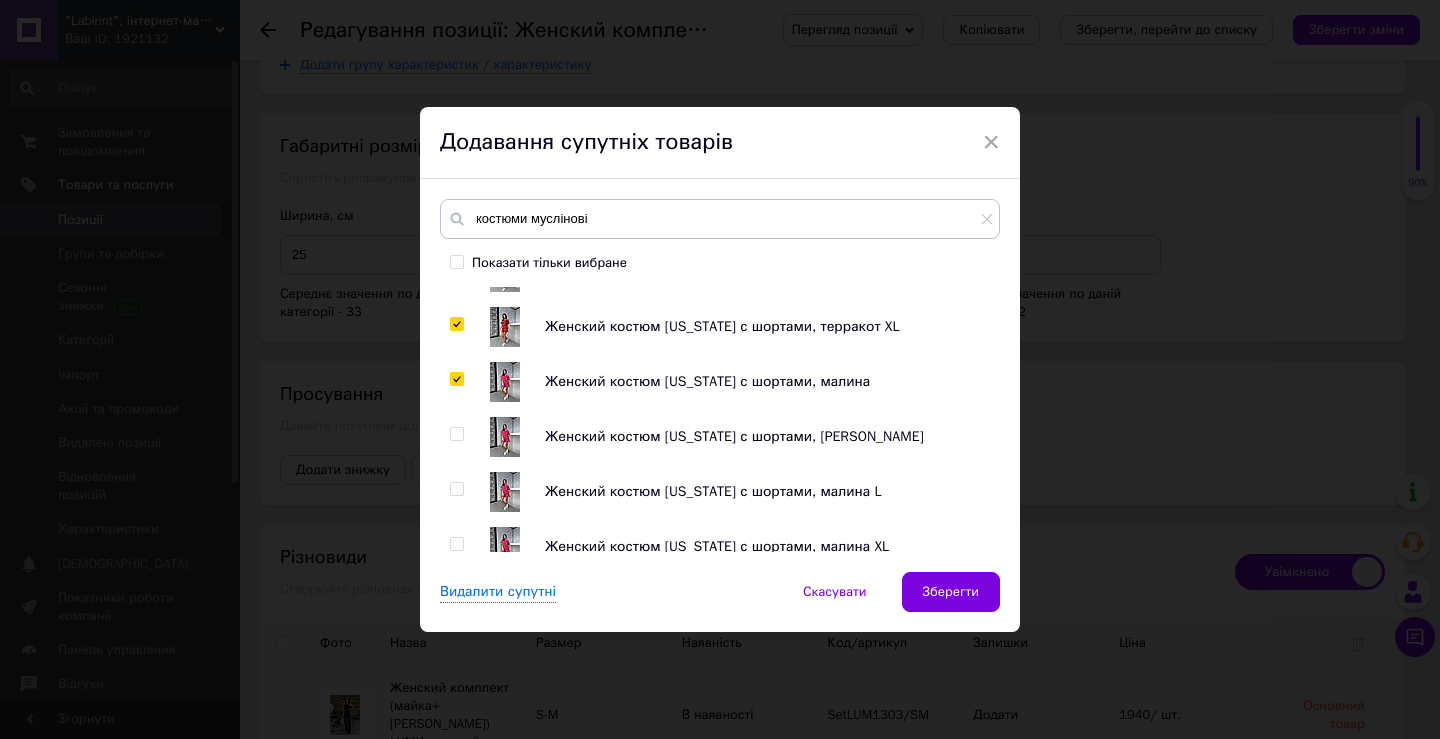drag, startPoint x: 453, startPoint y: 440, endPoint x: 455, endPoint y: 486, distance: 46.043457 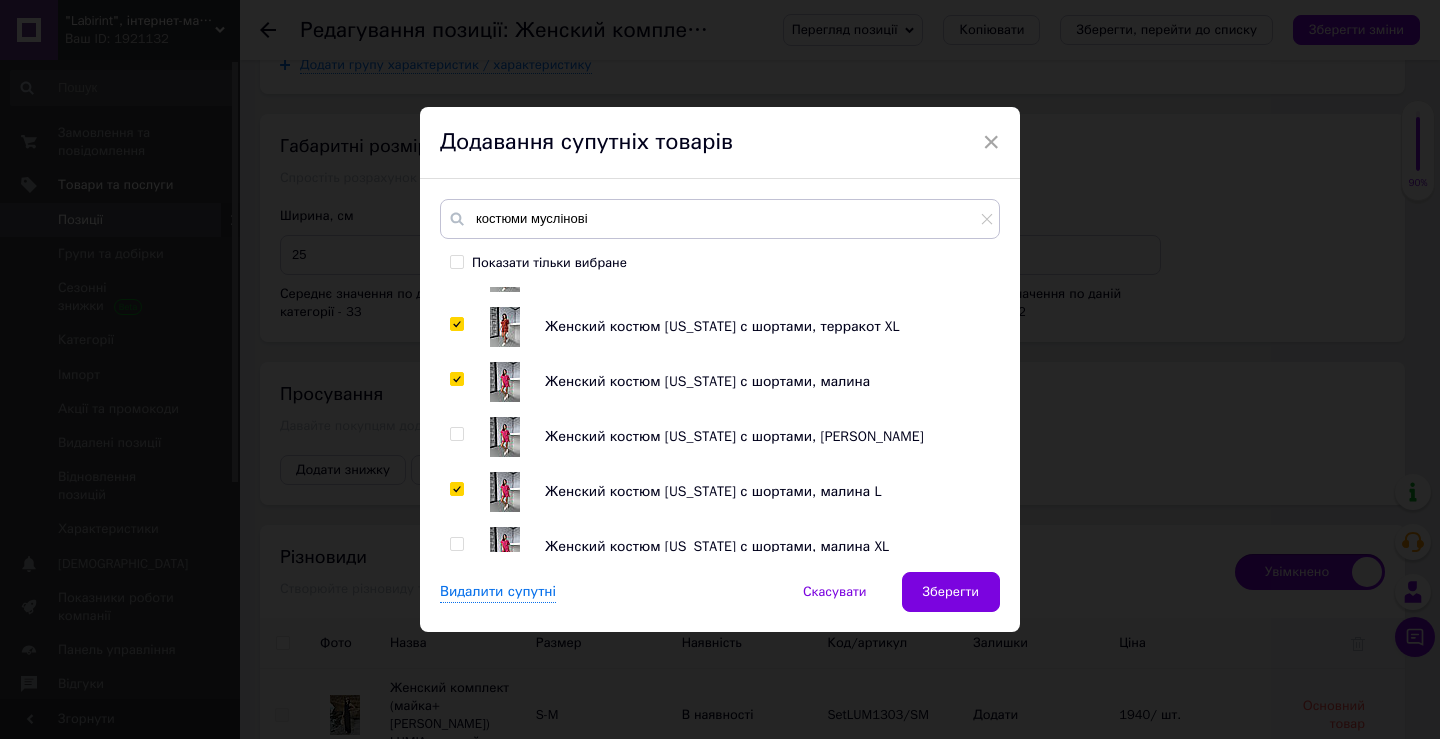 checkbox on "true" 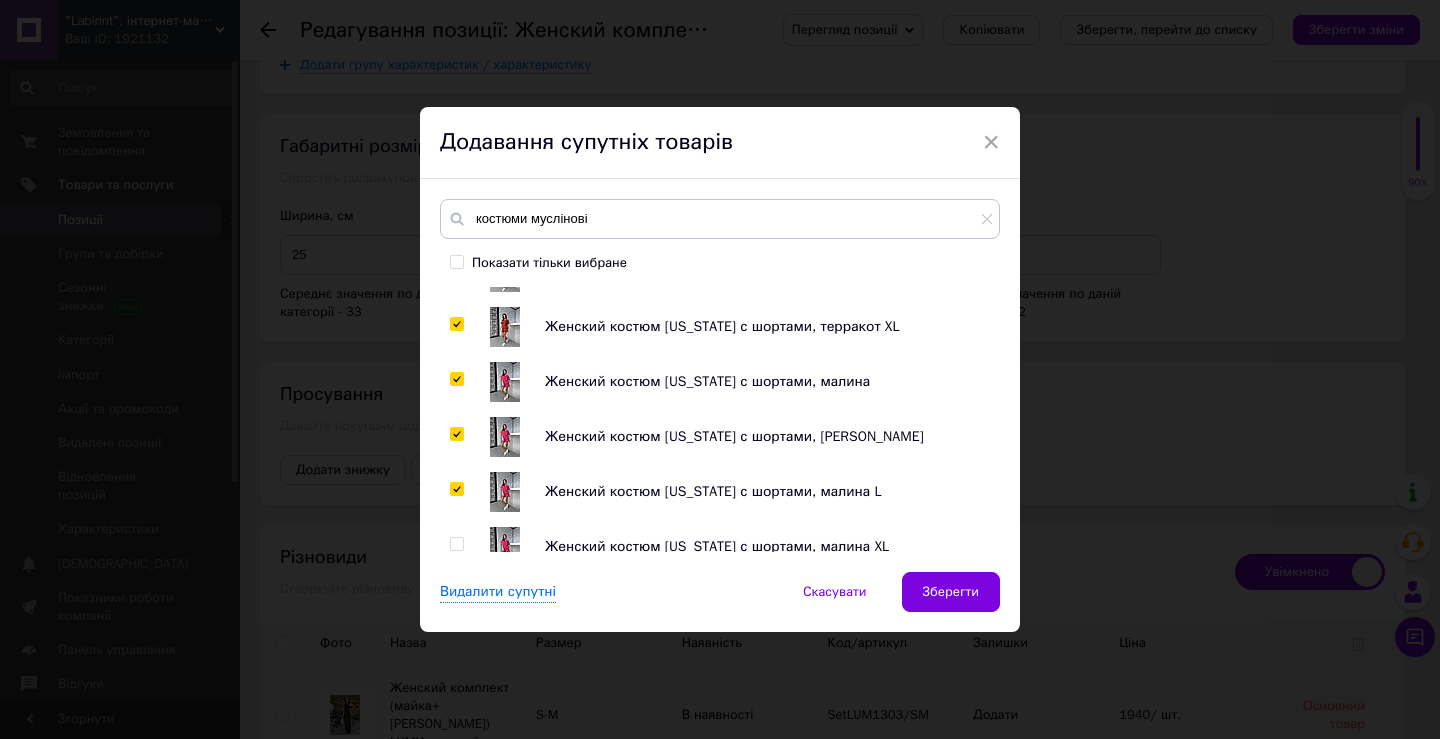 checkbox on "true" 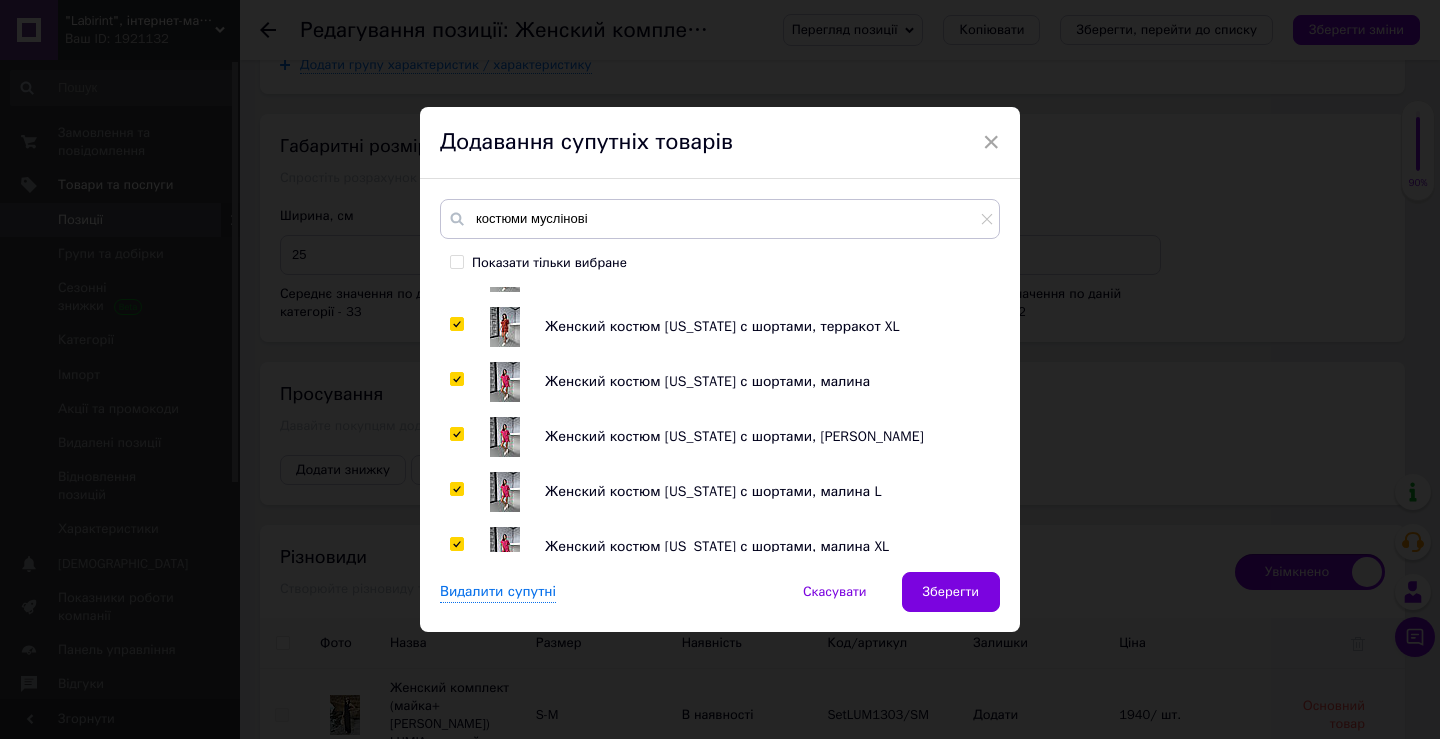 checkbox on "true" 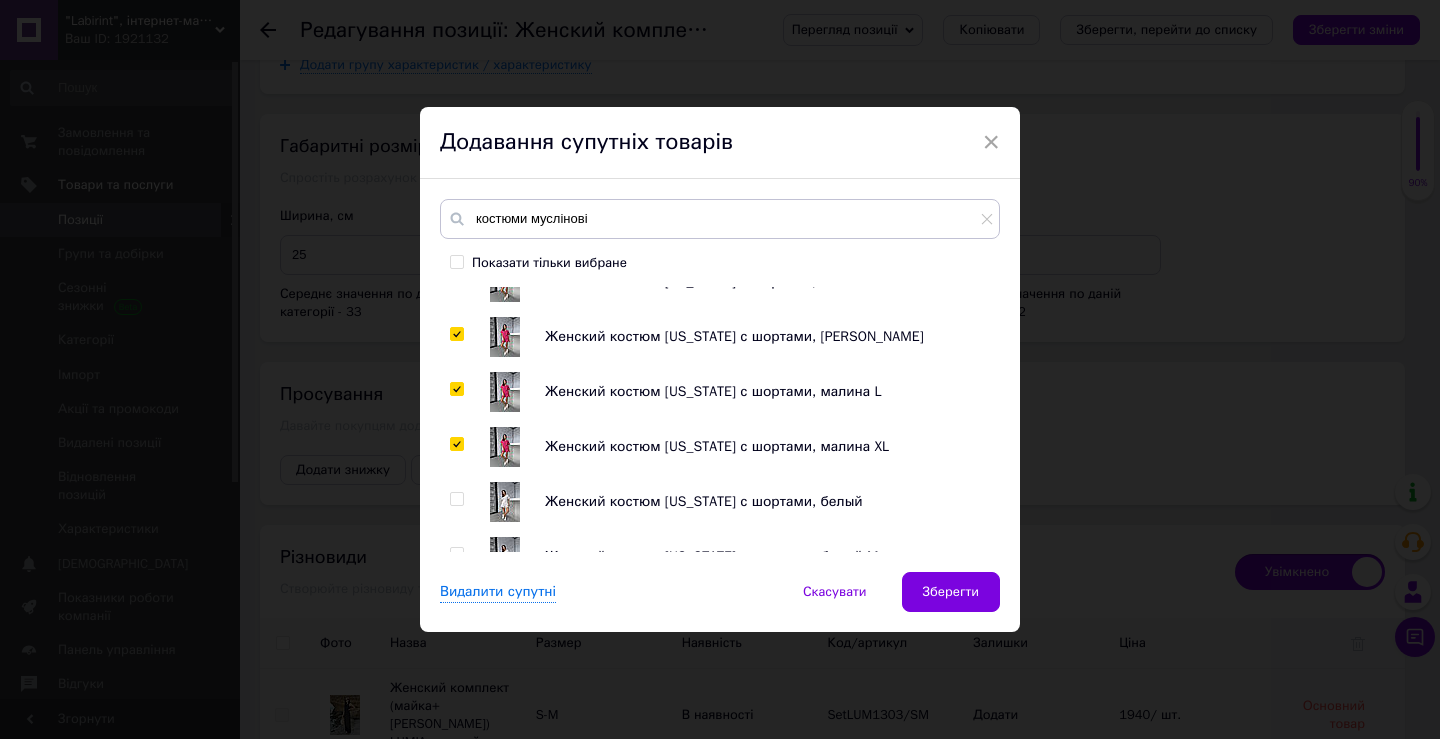 click at bounding box center (456, 499) 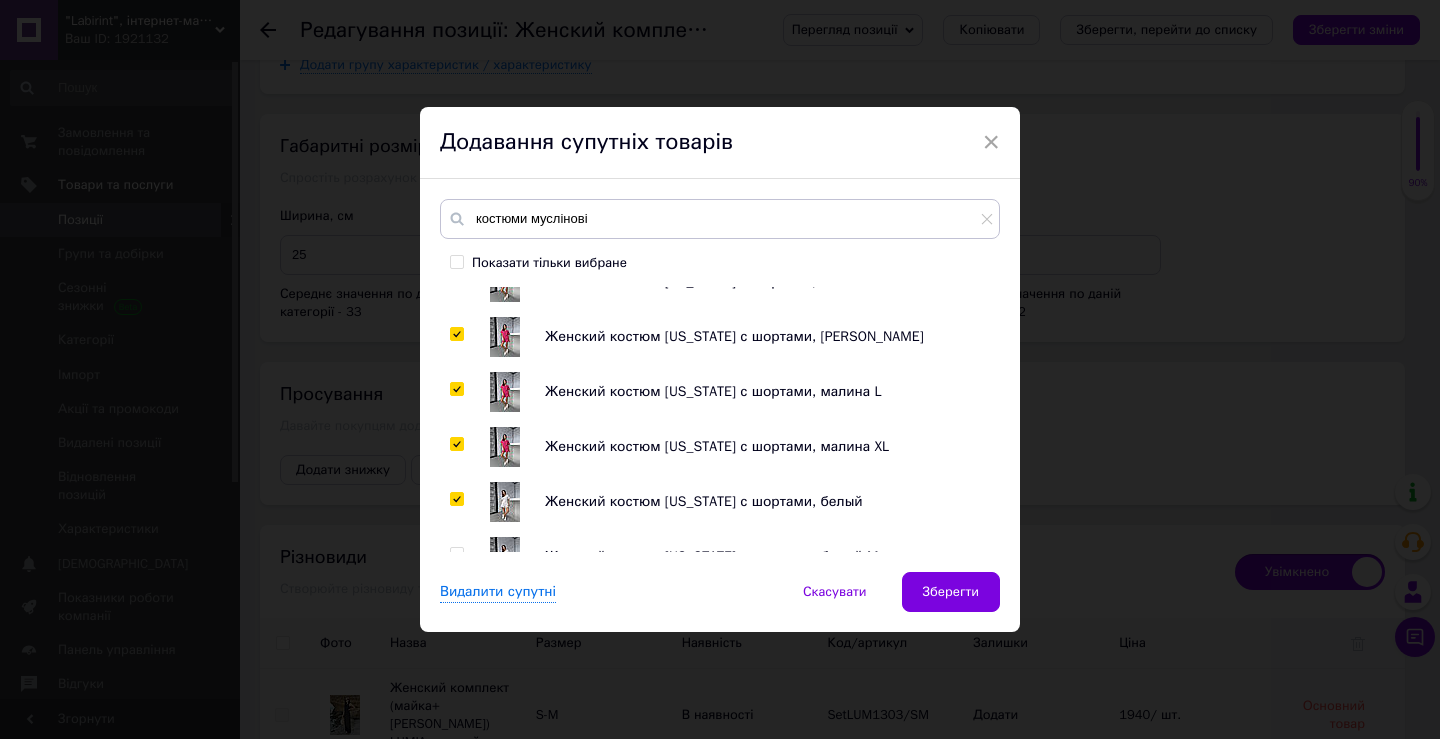 checkbox on "true" 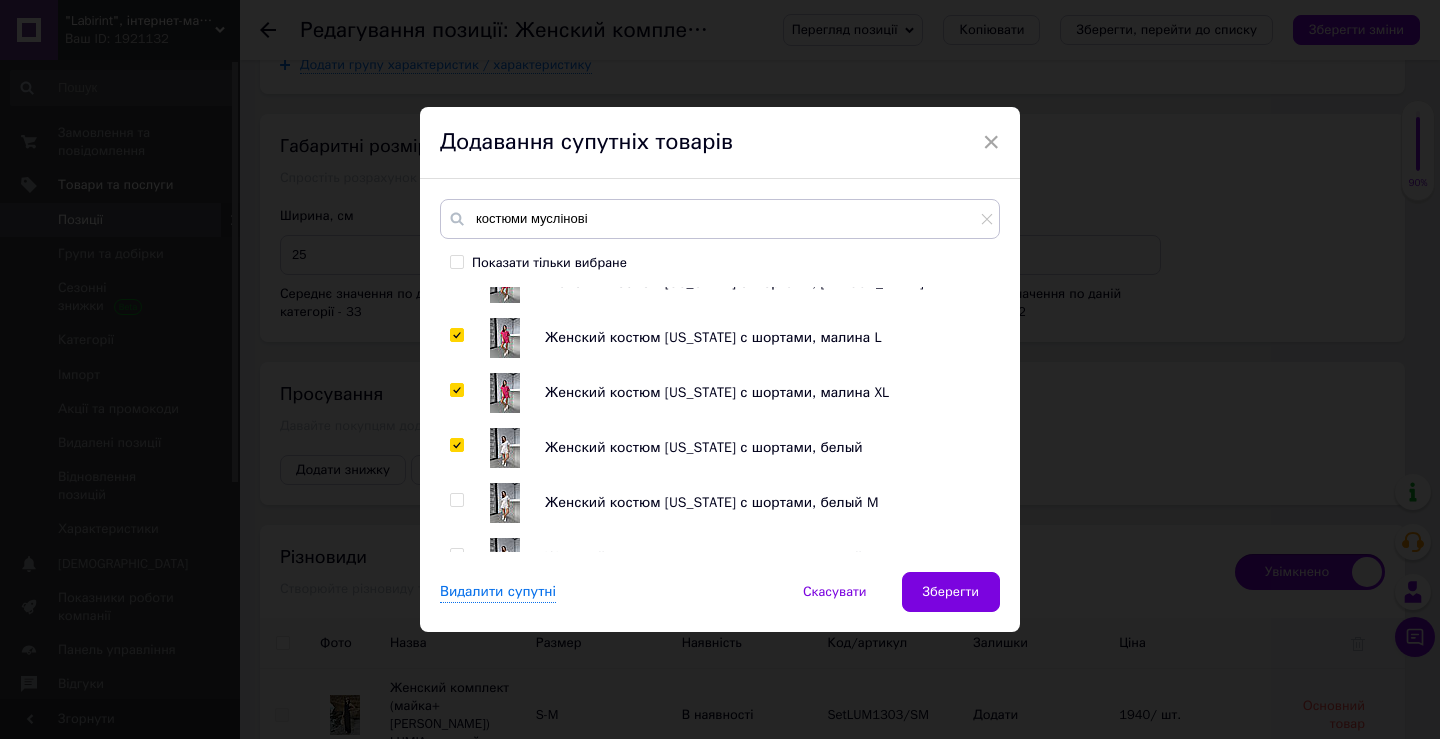 scroll, scrollTop: 400, scrollLeft: 0, axis: vertical 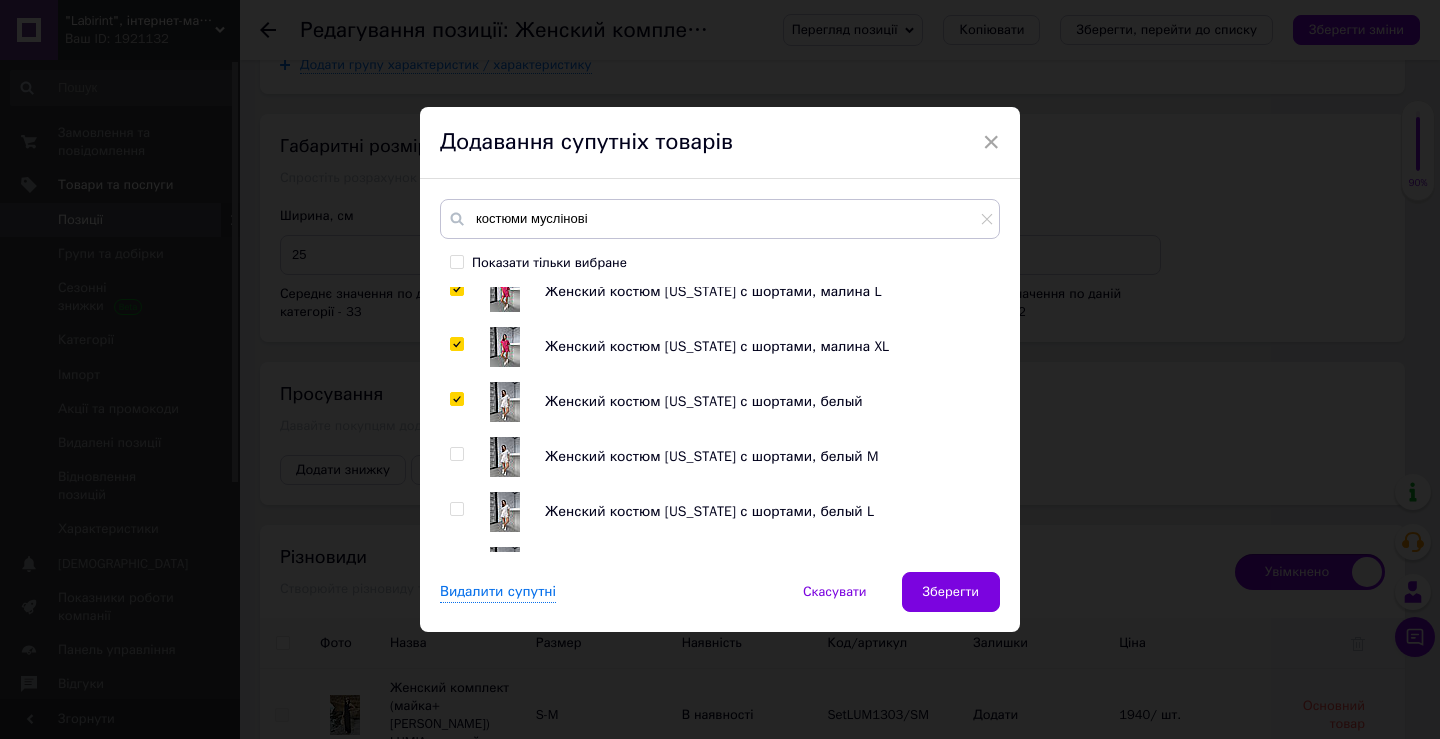 click at bounding box center [460, 457] 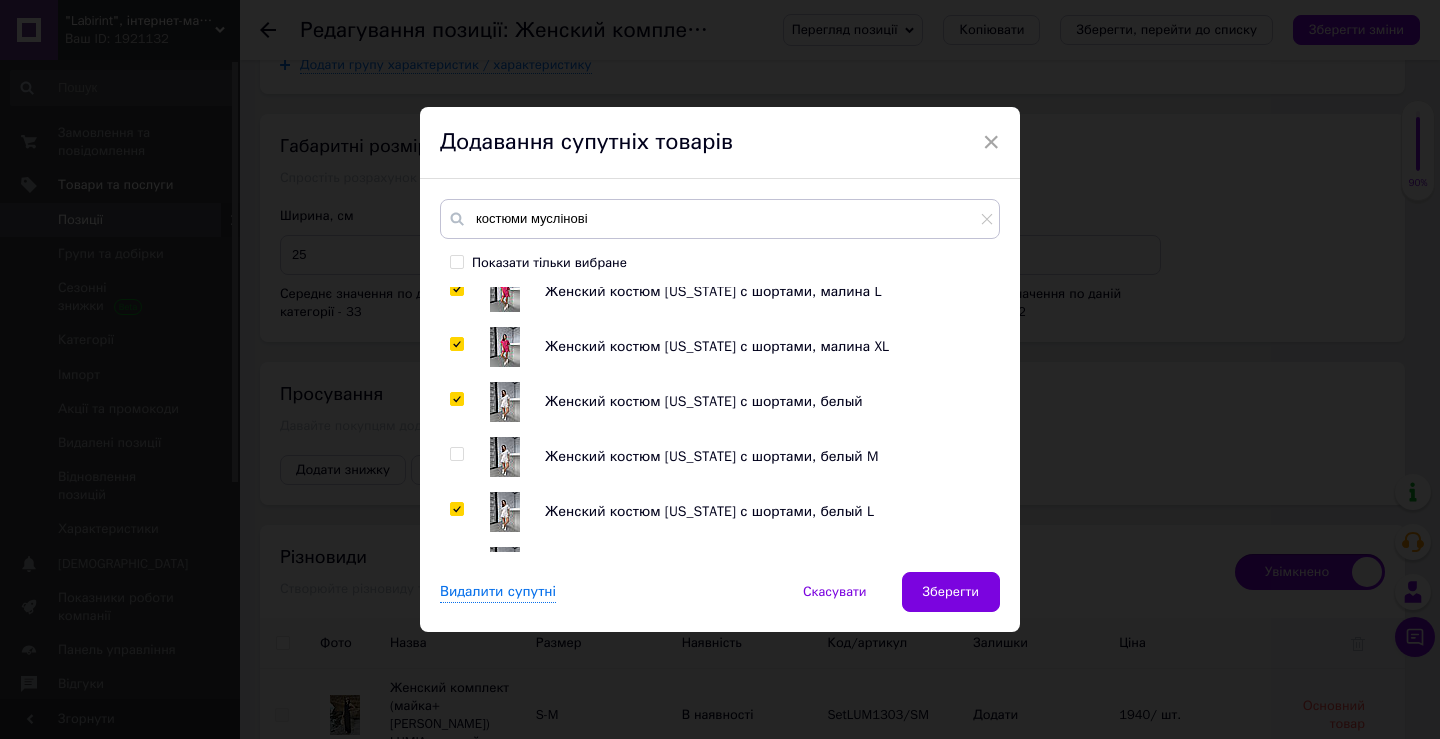 checkbox on "true" 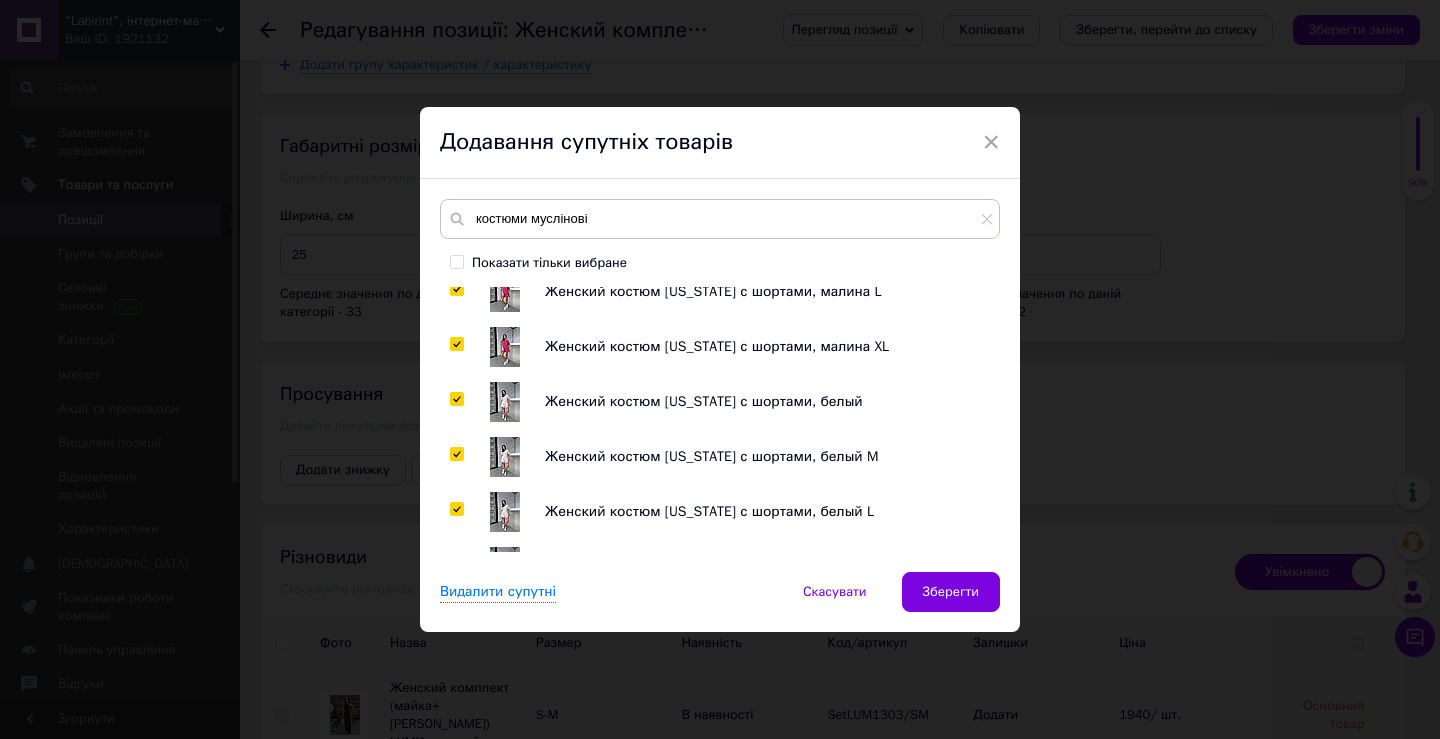 checkbox on "true" 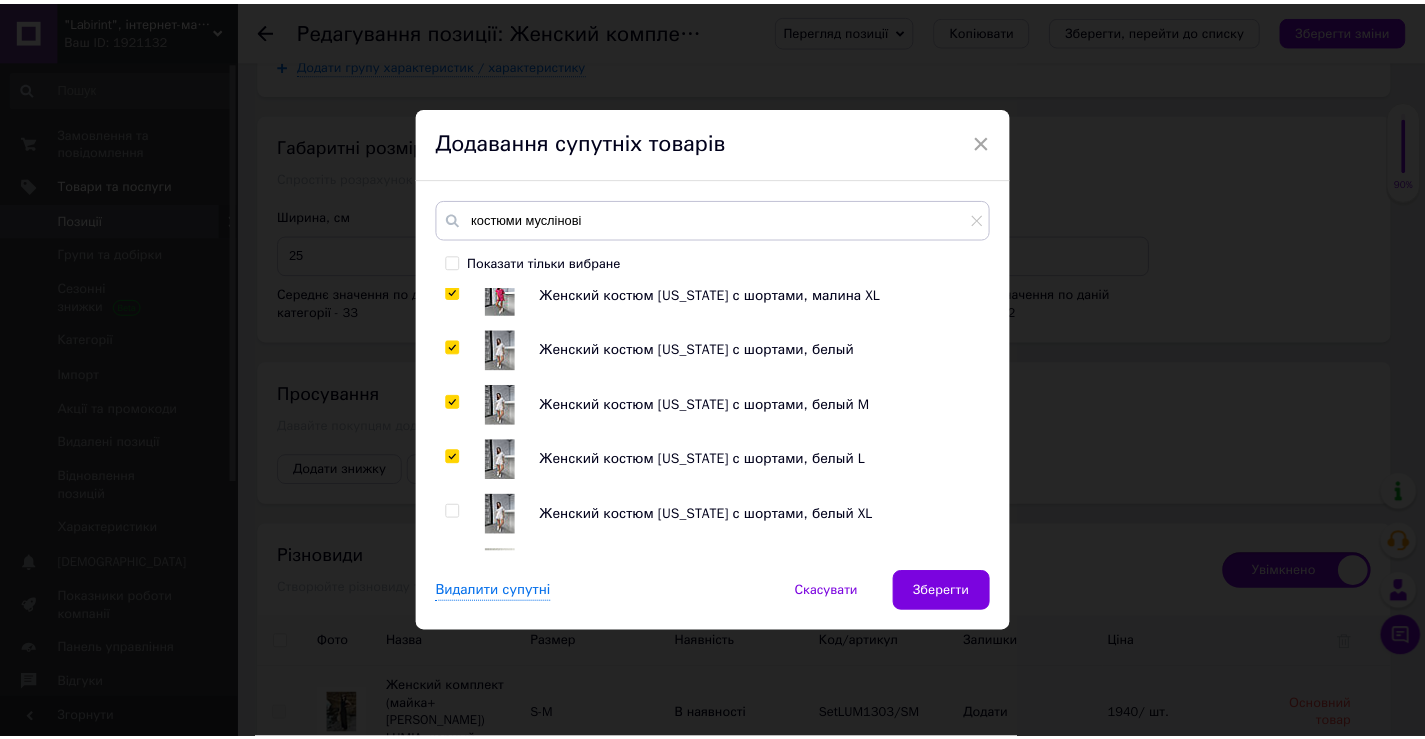 scroll, scrollTop: 500, scrollLeft: 0, axis: vertical 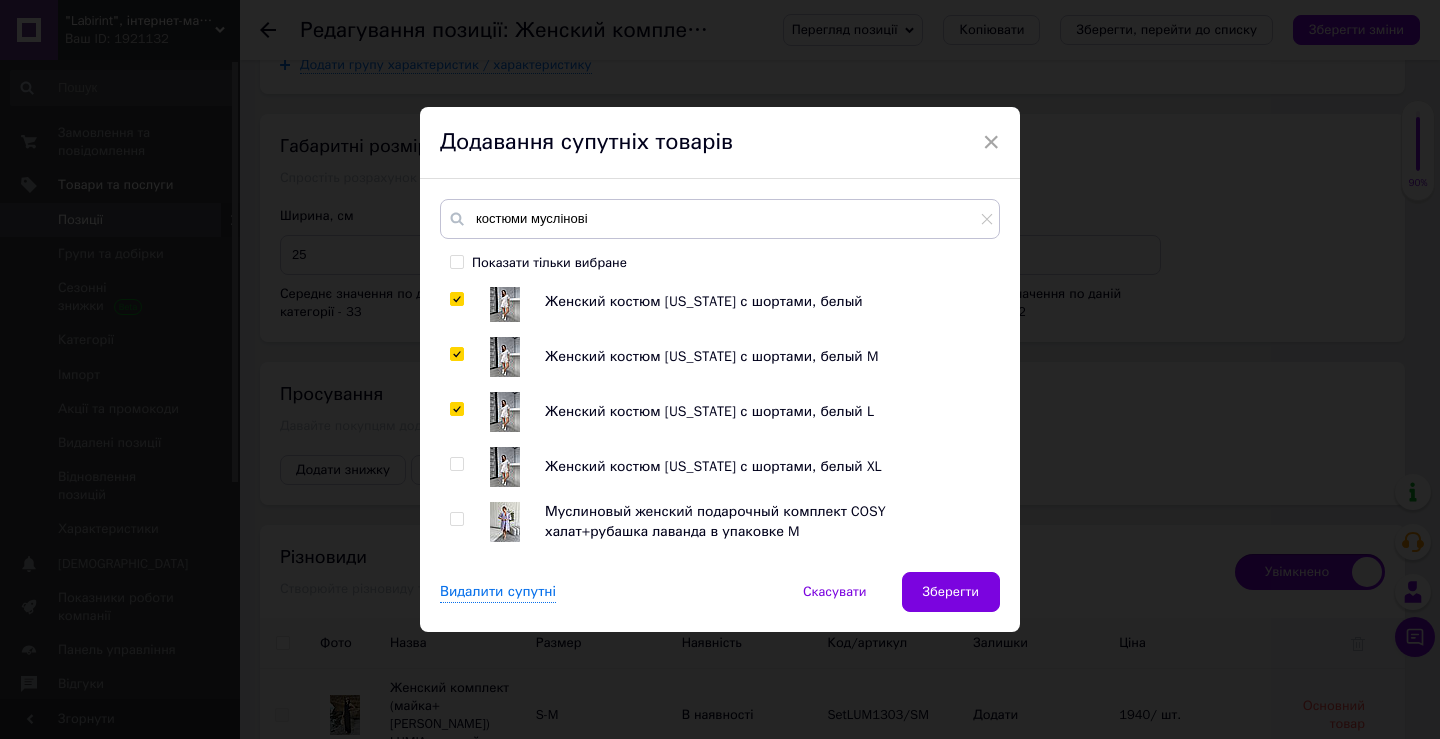 click at bounding box center [456, 464] 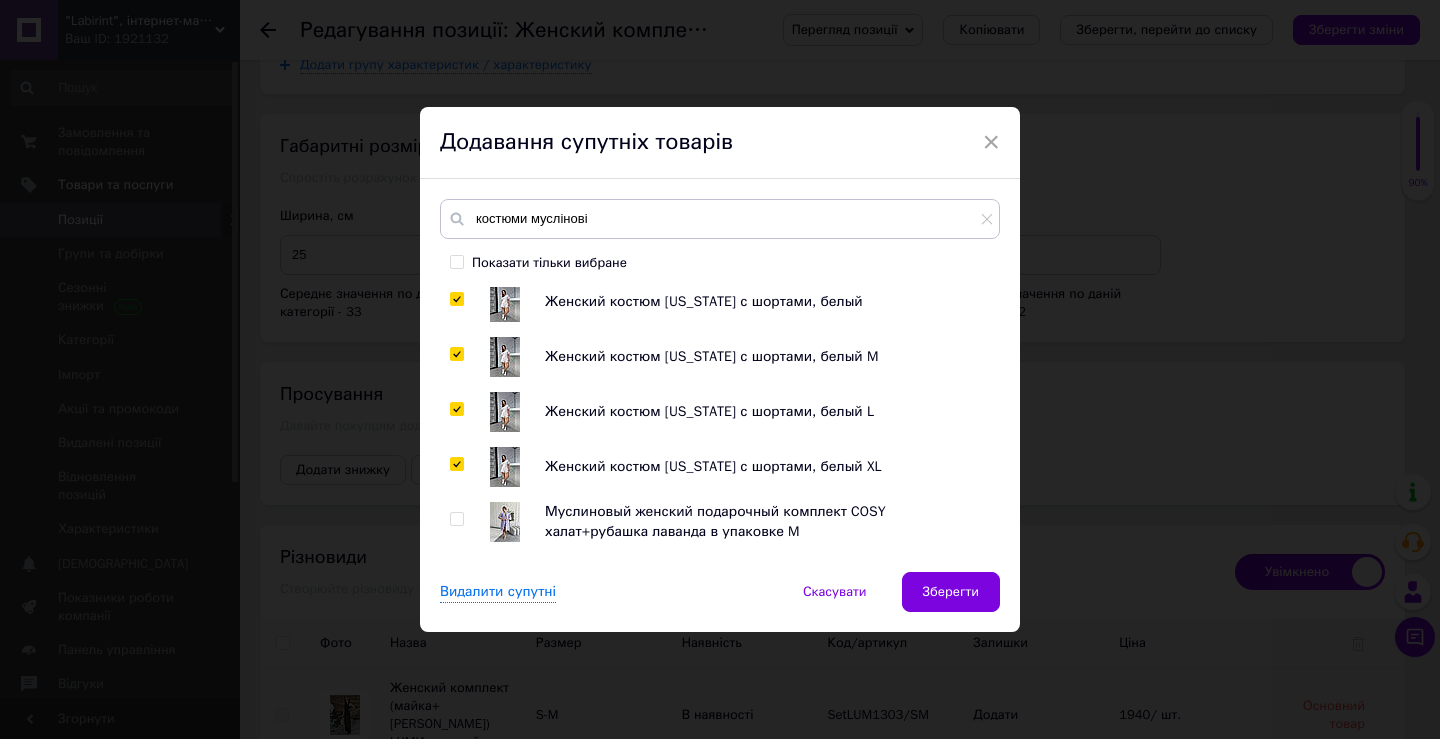 checkbox on "true" 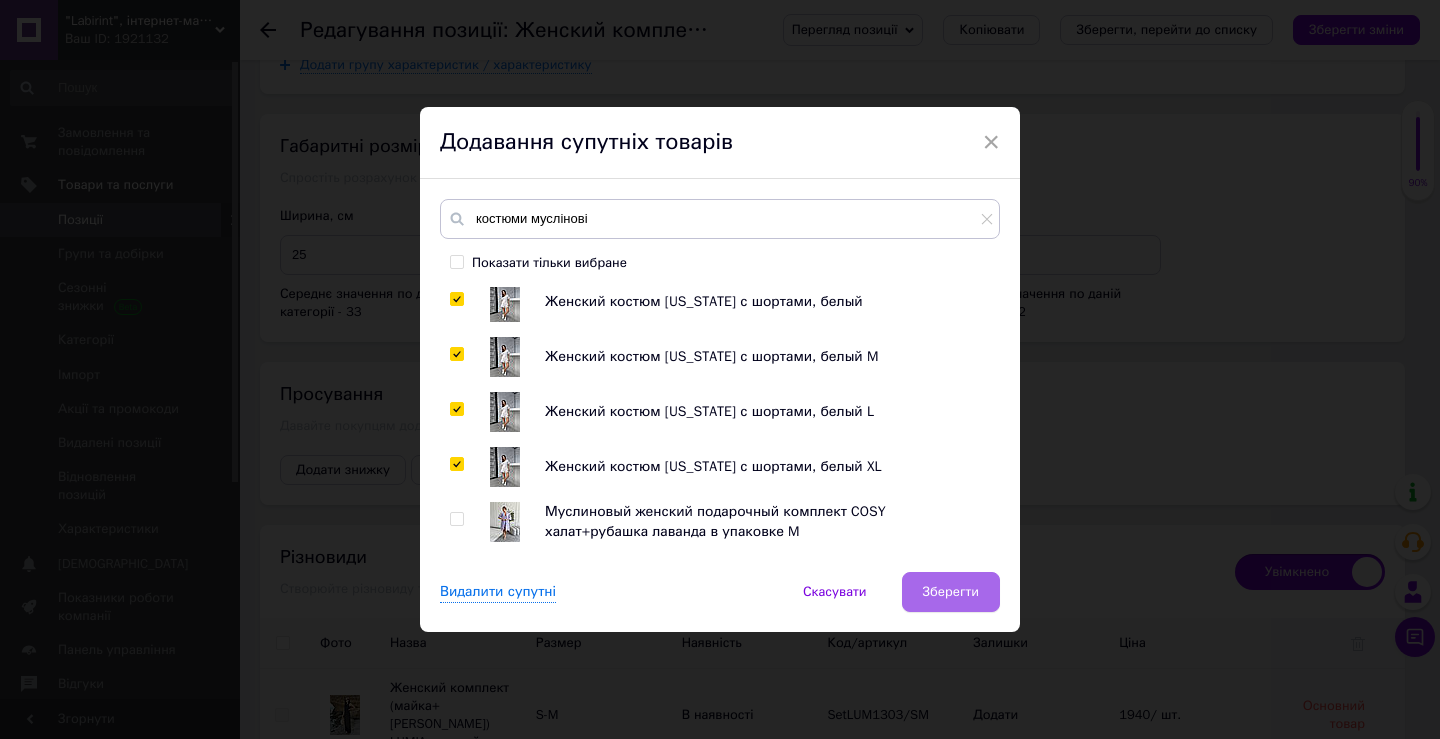 click on "Зберегти" at bounding box center [951, 592] 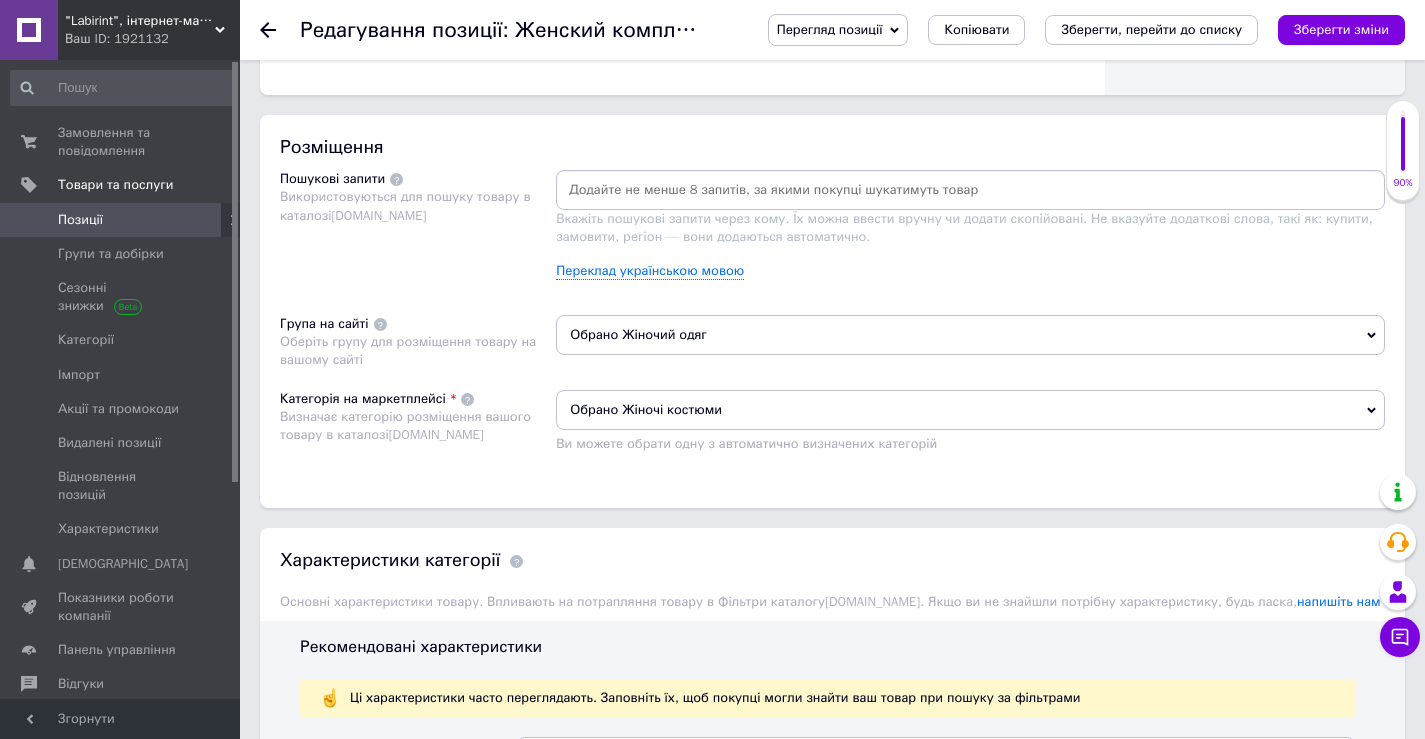 scroll, scrollTop: 1100, scrollLeft: 0, axis: vertical 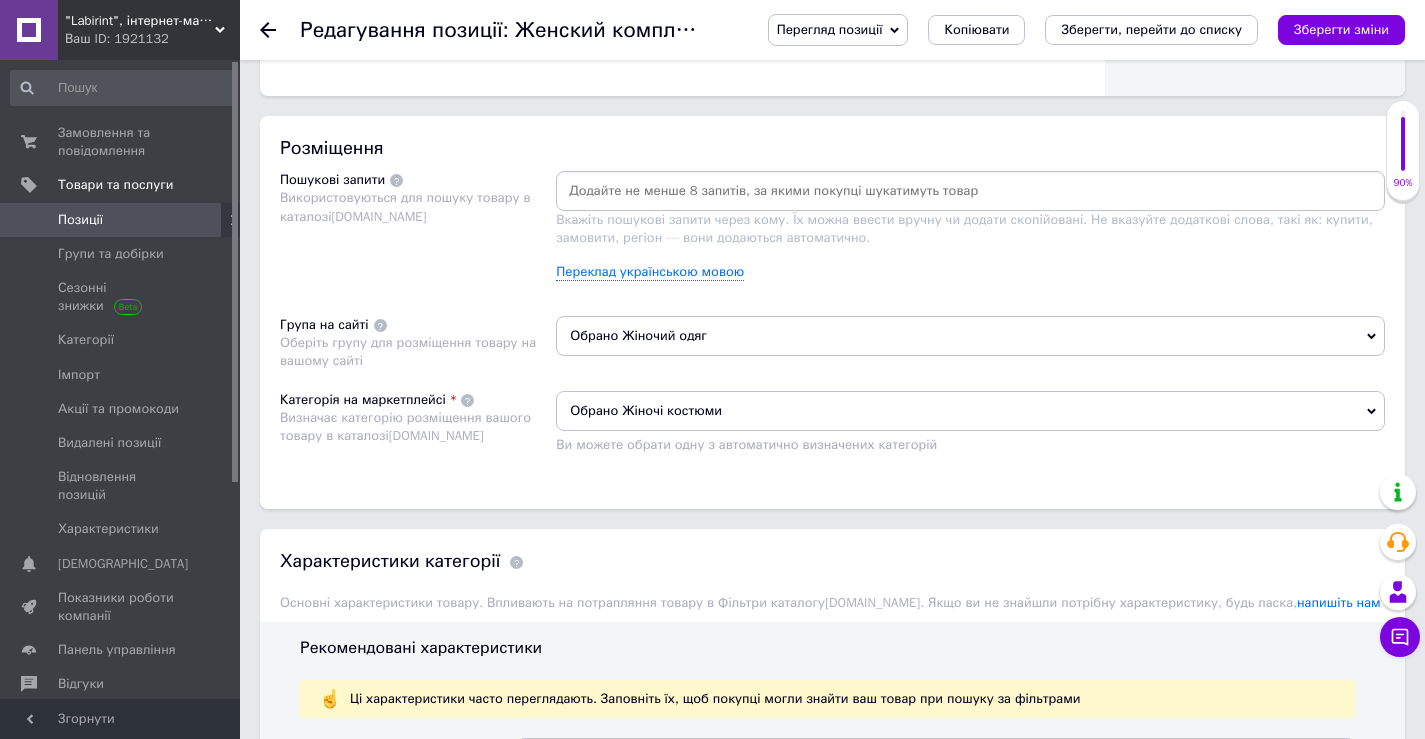 click on "Позиції" at bounding box center [80, 220] 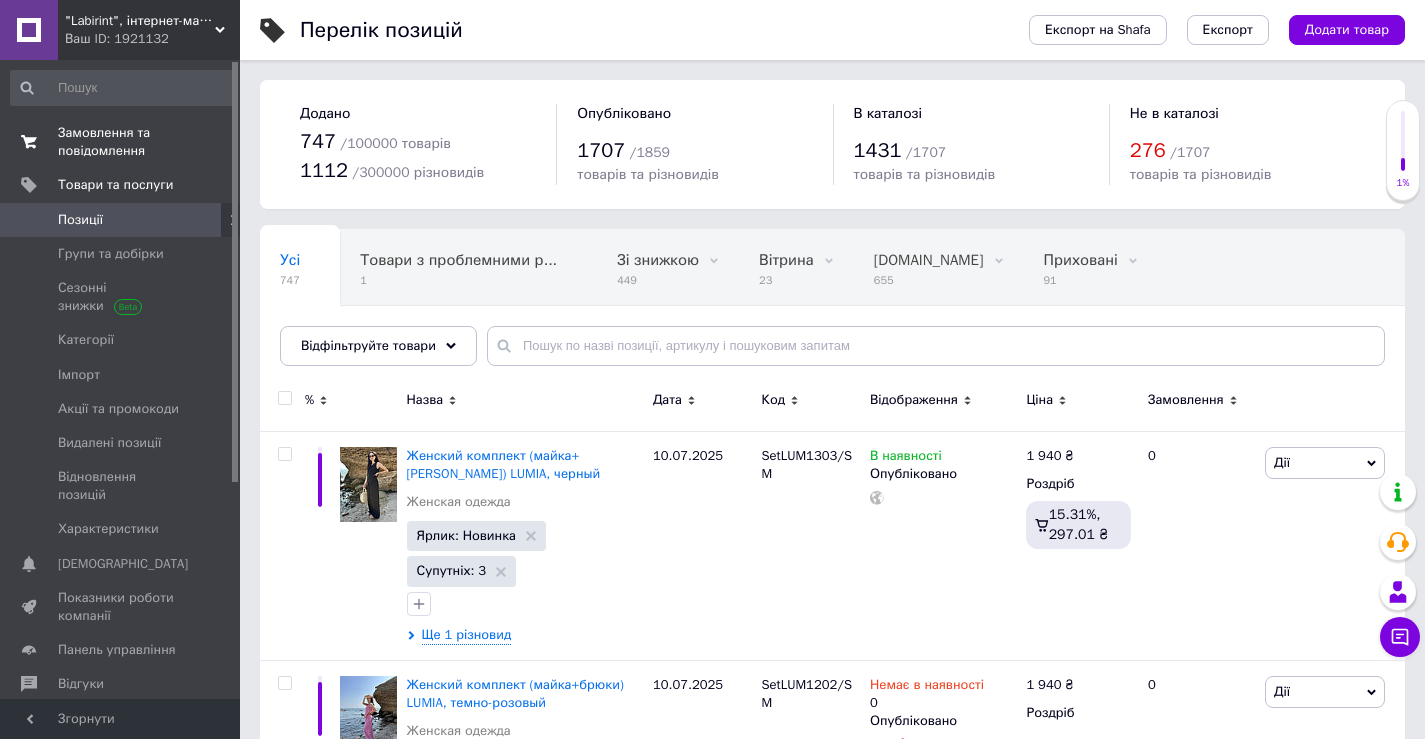 click on "Замовлення та повідомлення" at bounding box center [121, 142] 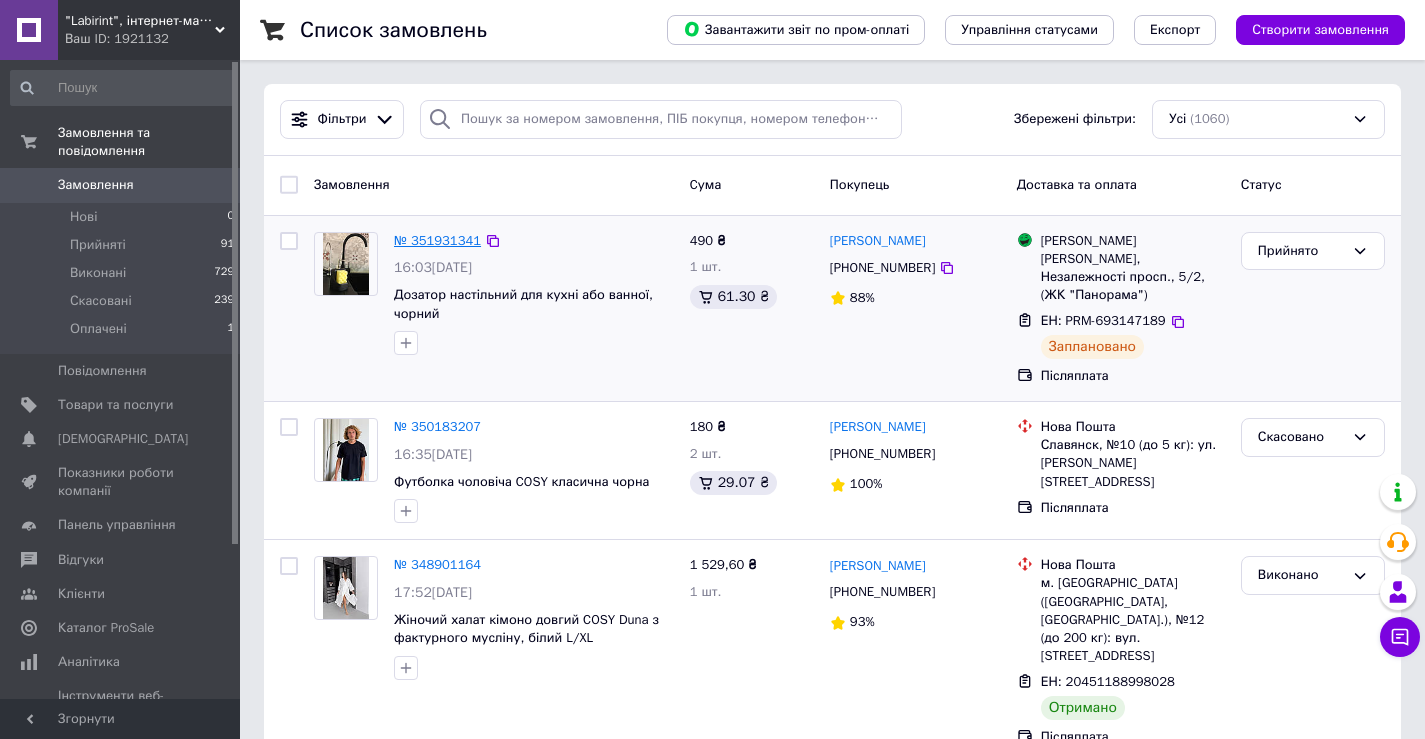click on "№ 351931341" at bounding box center [437, 240] 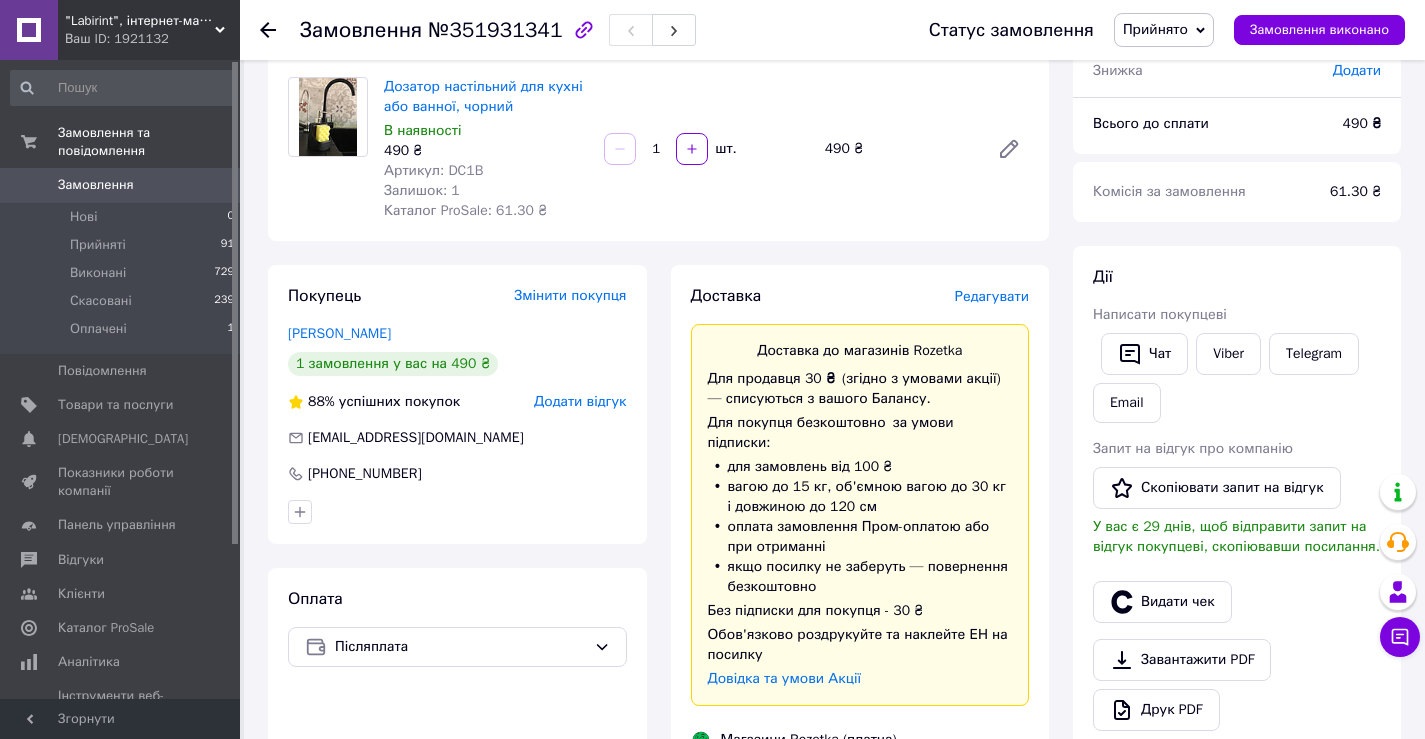 scroll, scrollTop: 654, scrollLeft: 0, axis: vertical 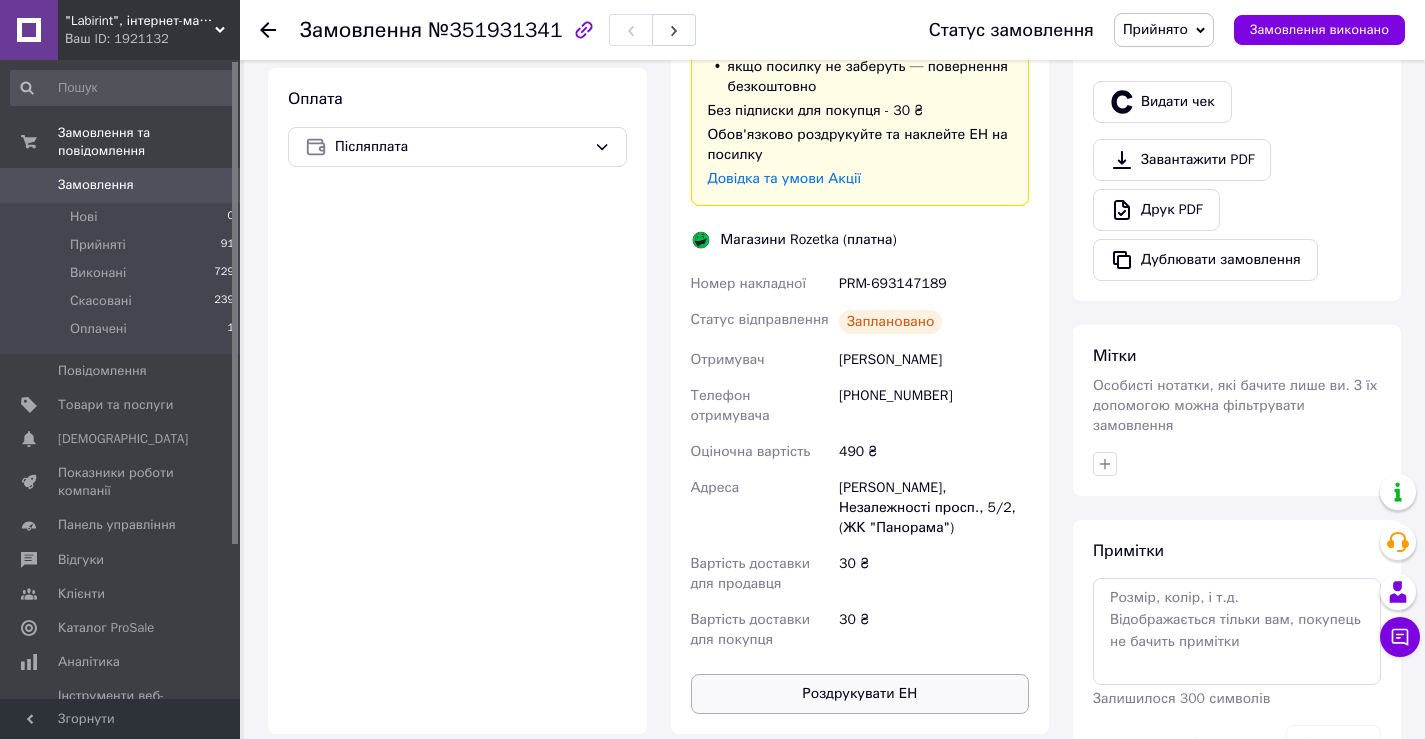 click on "Роздрукувати ЕН" at bounding box center (860, 694) 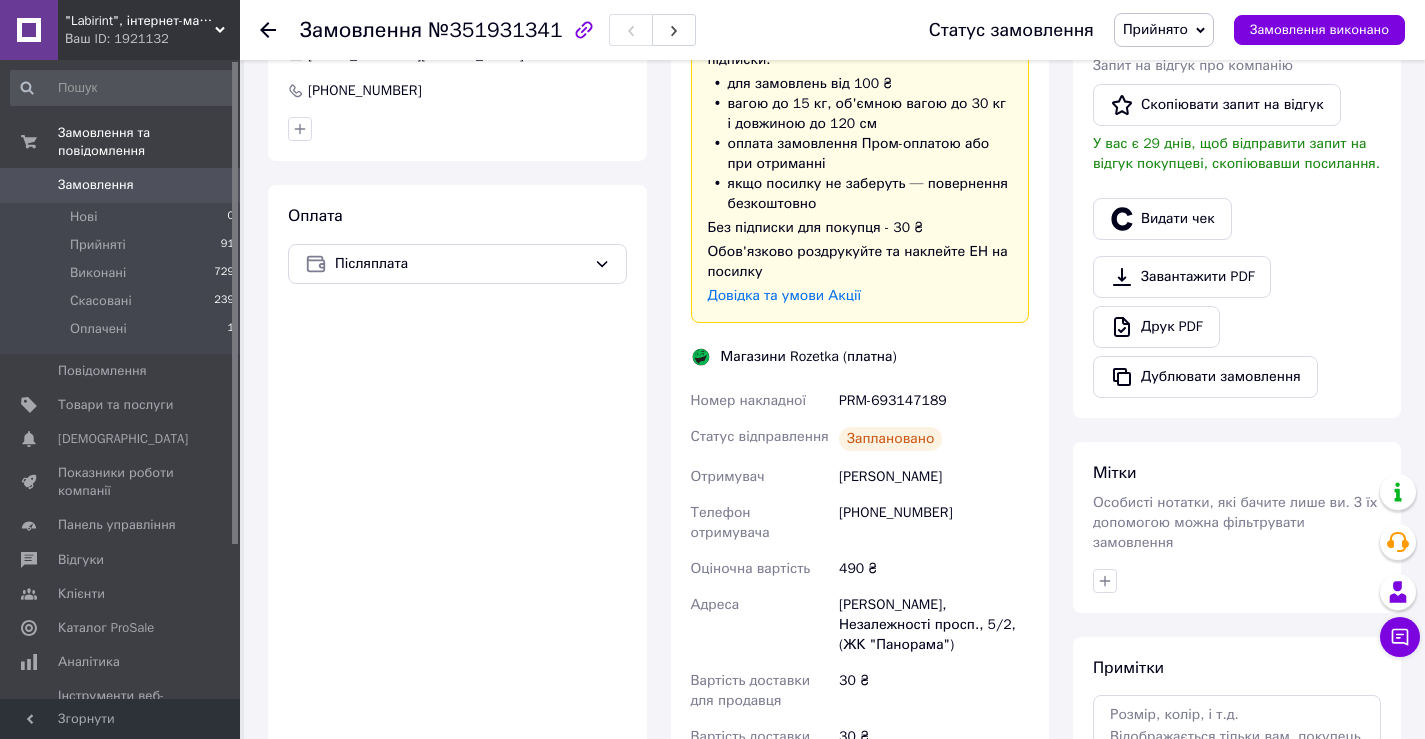 scroll, scrollTop: 554, scrollLeft: 0, axis: vertical 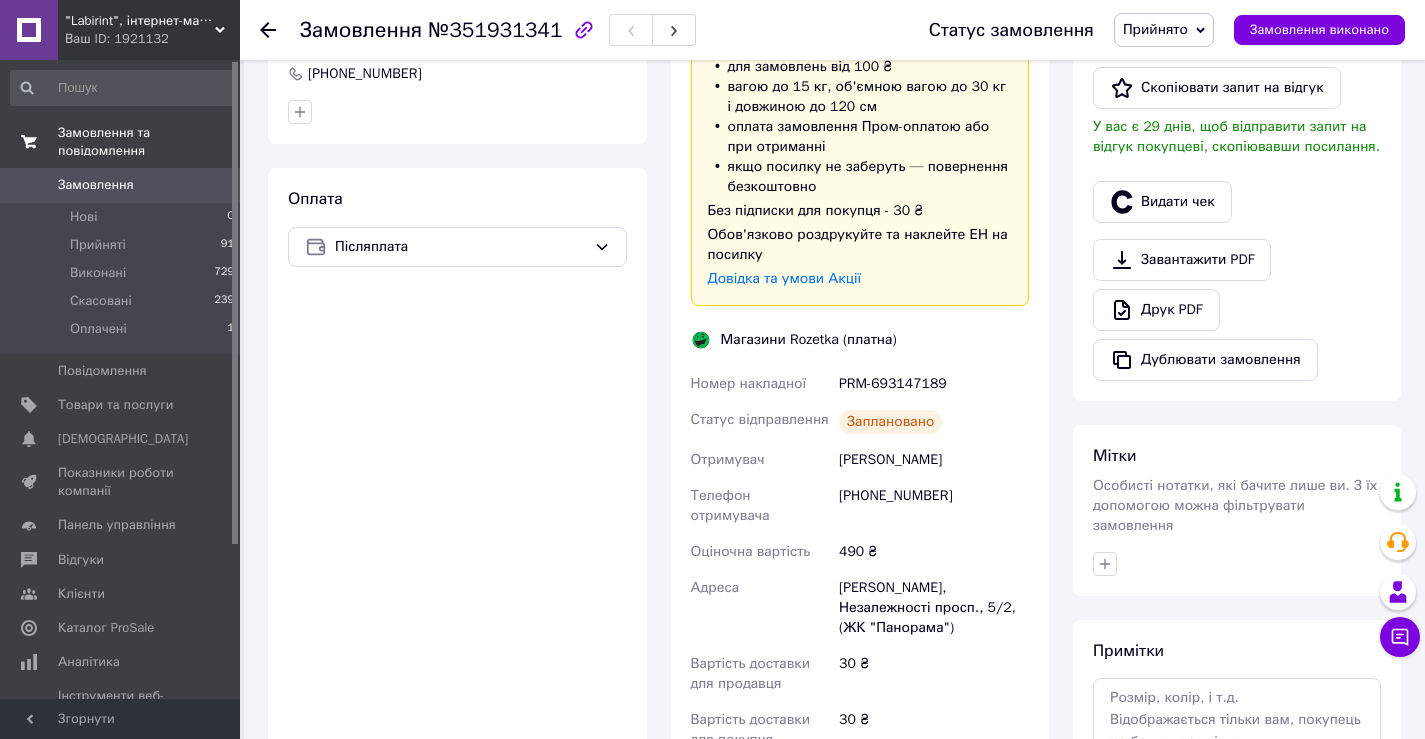 click on "Замовлення та повідомлення" at bounding box center [149, 142] 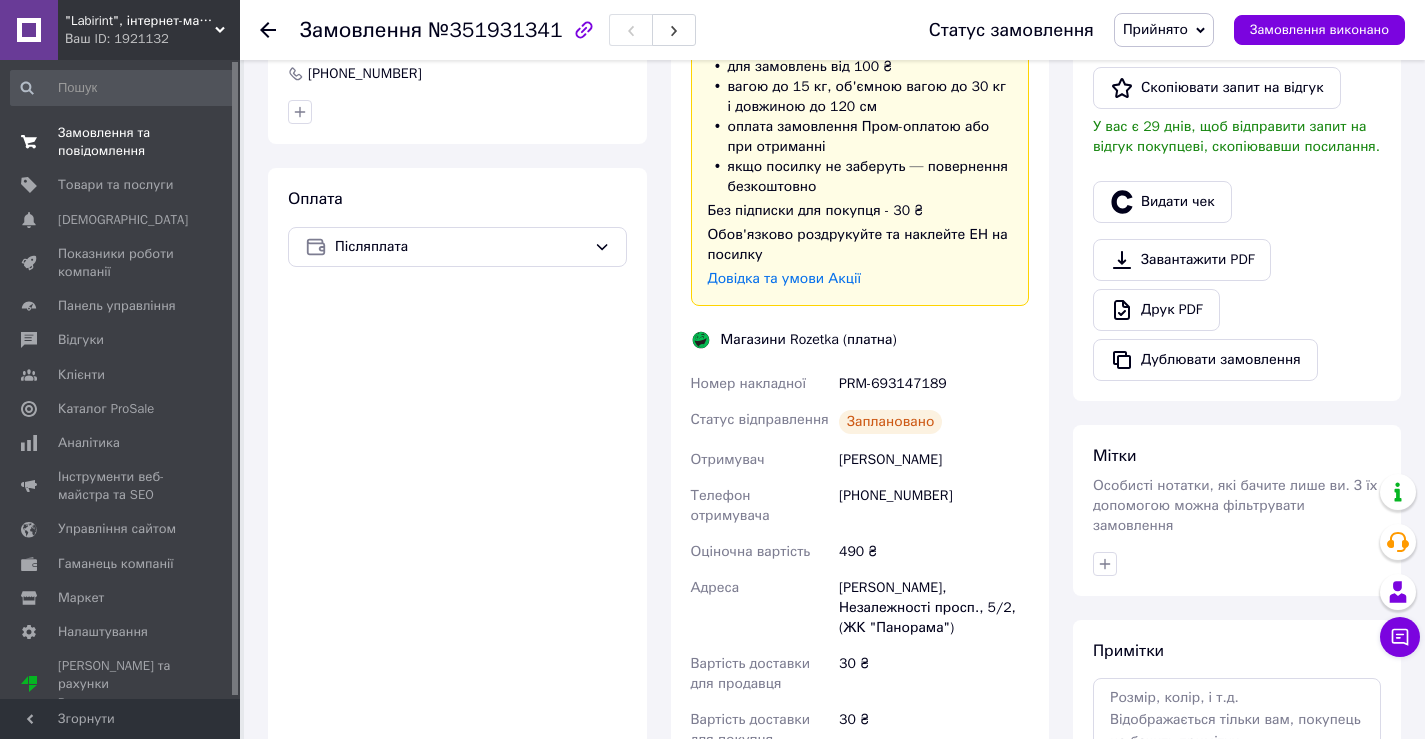 click on "Замовлення та повідомлення" at bounding box center (121, 142) 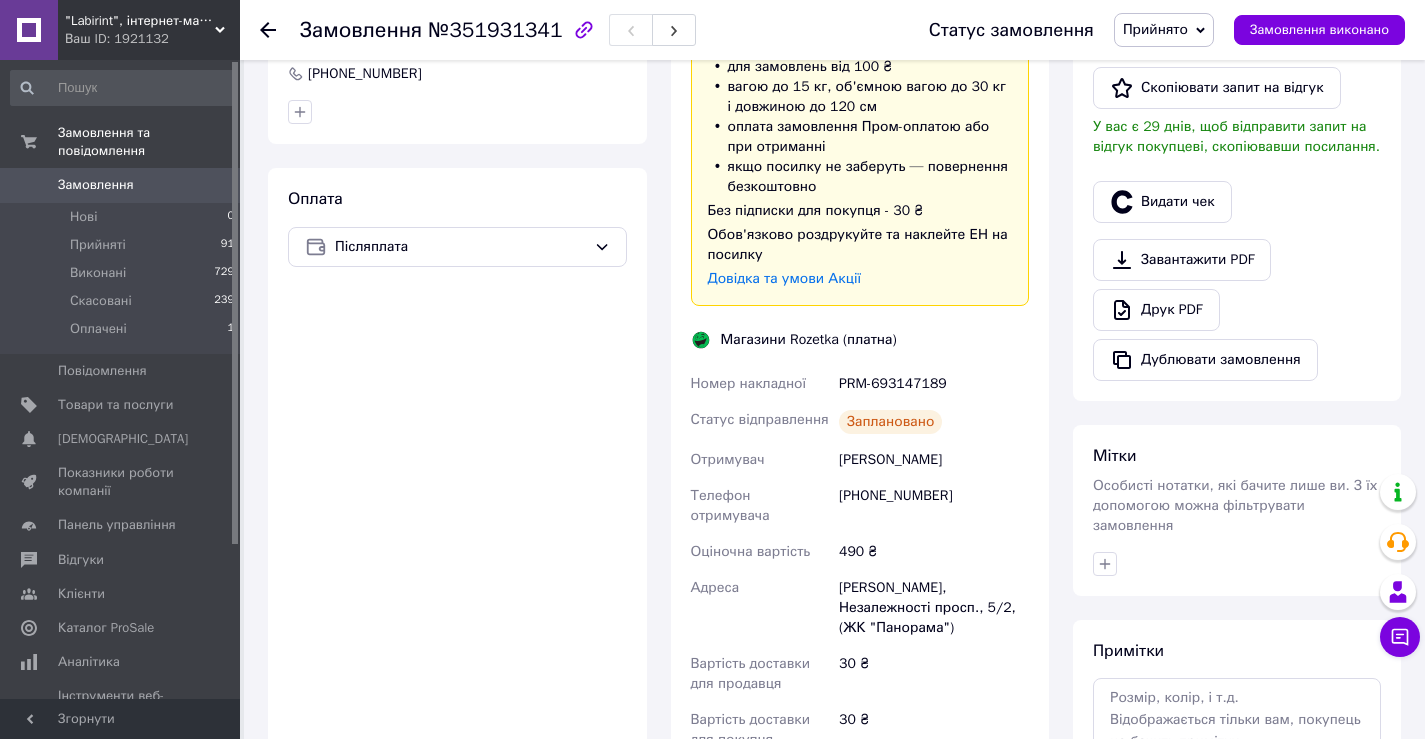 click on "Замовлення 0" at bounding box center (123, 185) 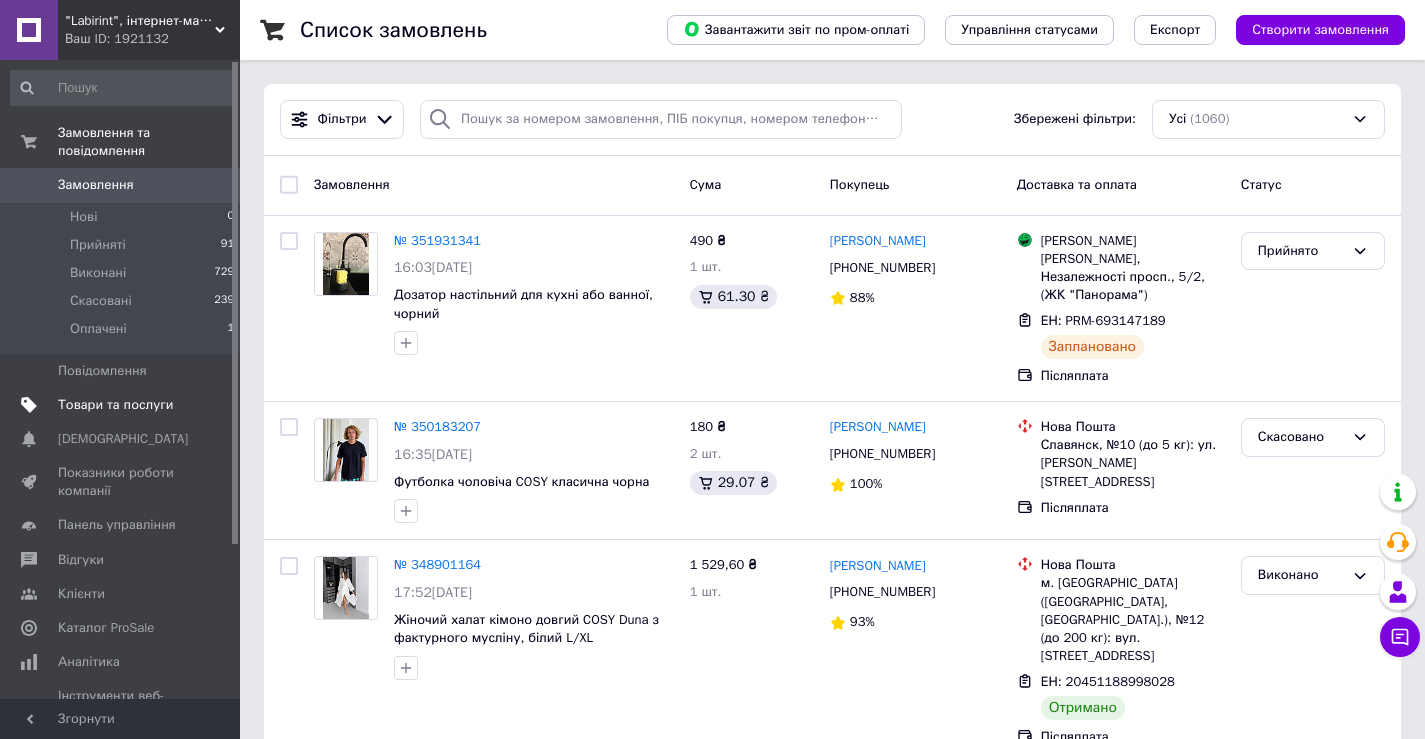 click on "Товари та послуги" at bounding box center [115, 405] 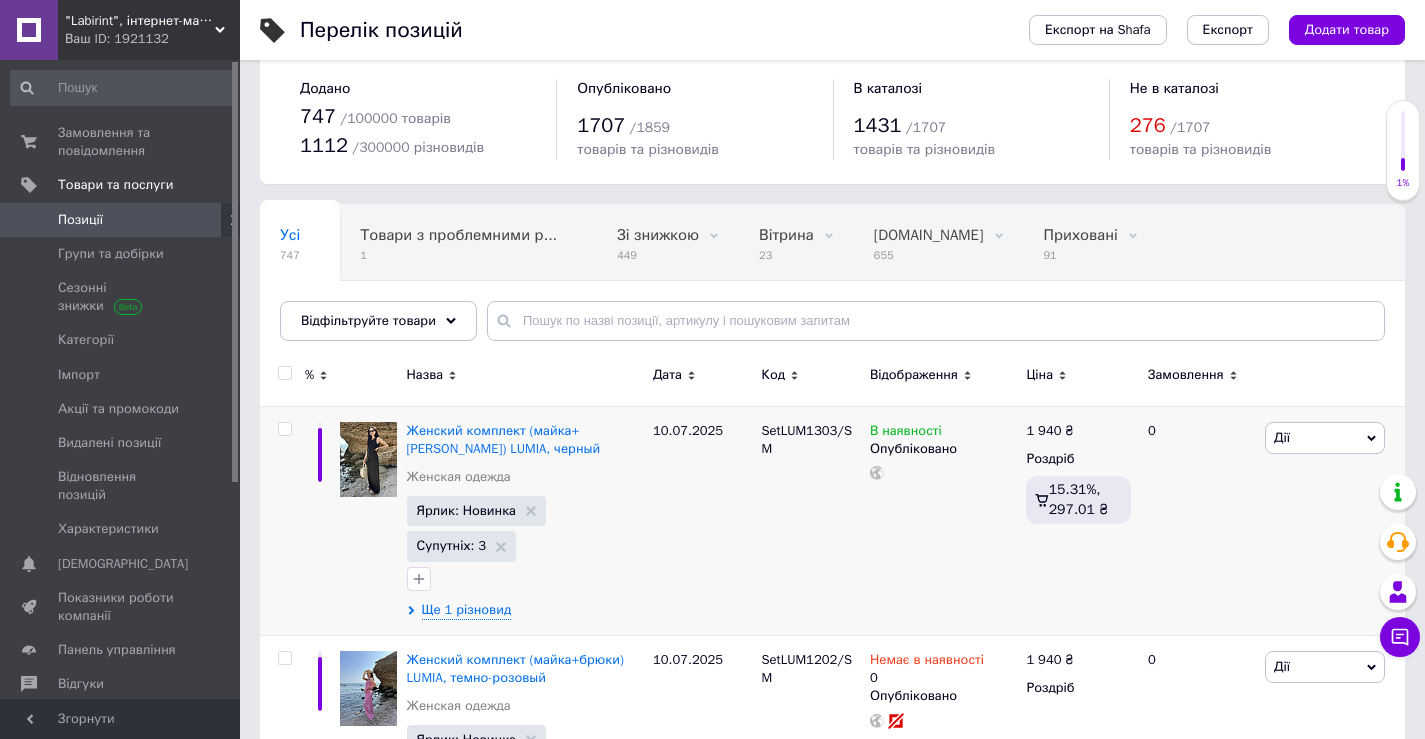 scroll, scrollTop: 100, scrollLeft: 0, axis: vertical 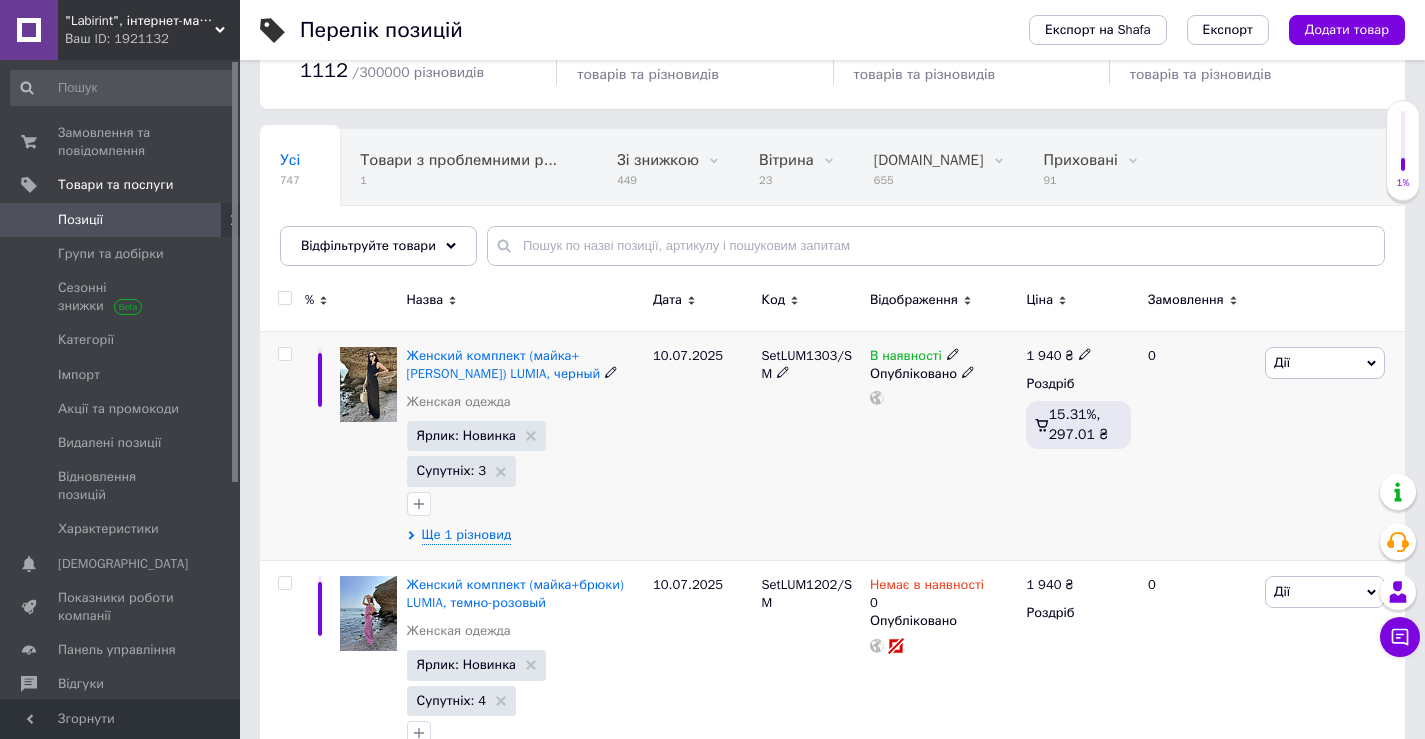 click 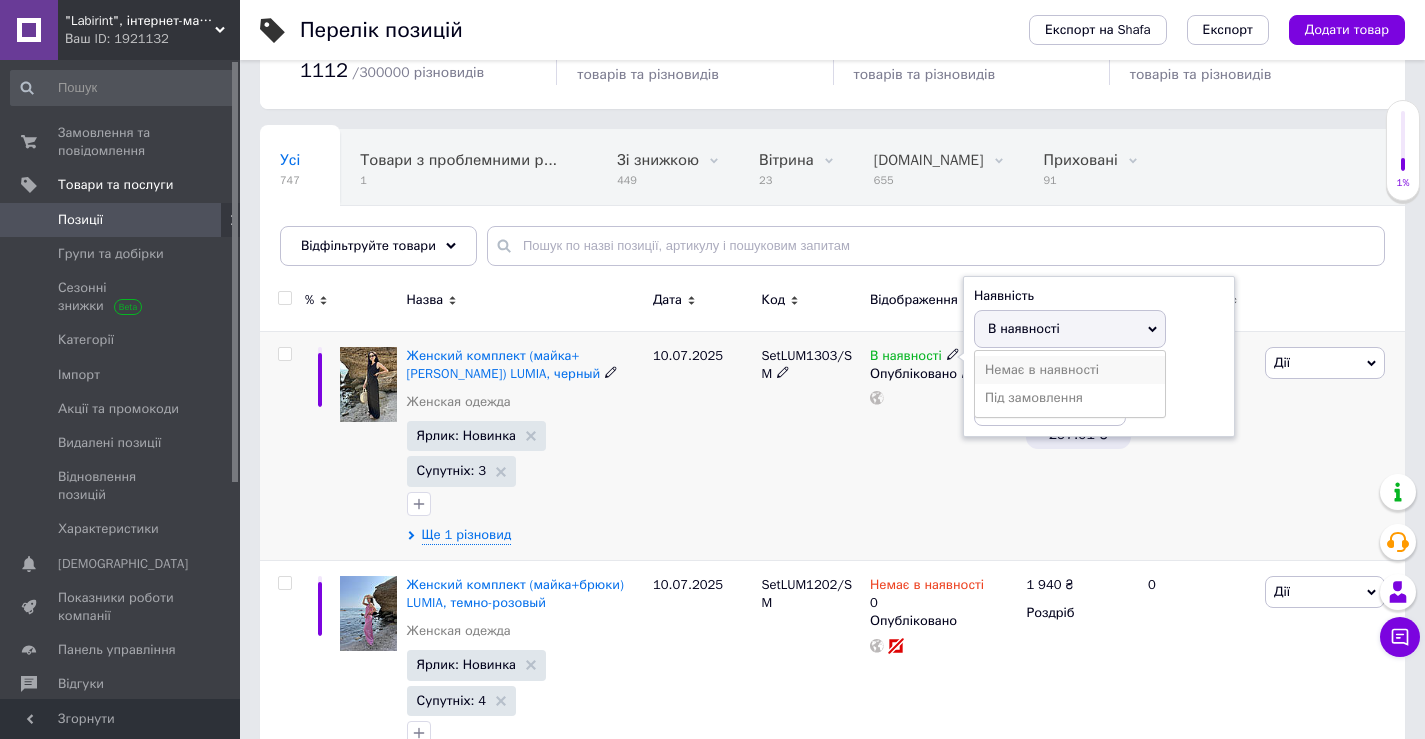 click on "Немає в наявності" at bounding box center [1070, 370] 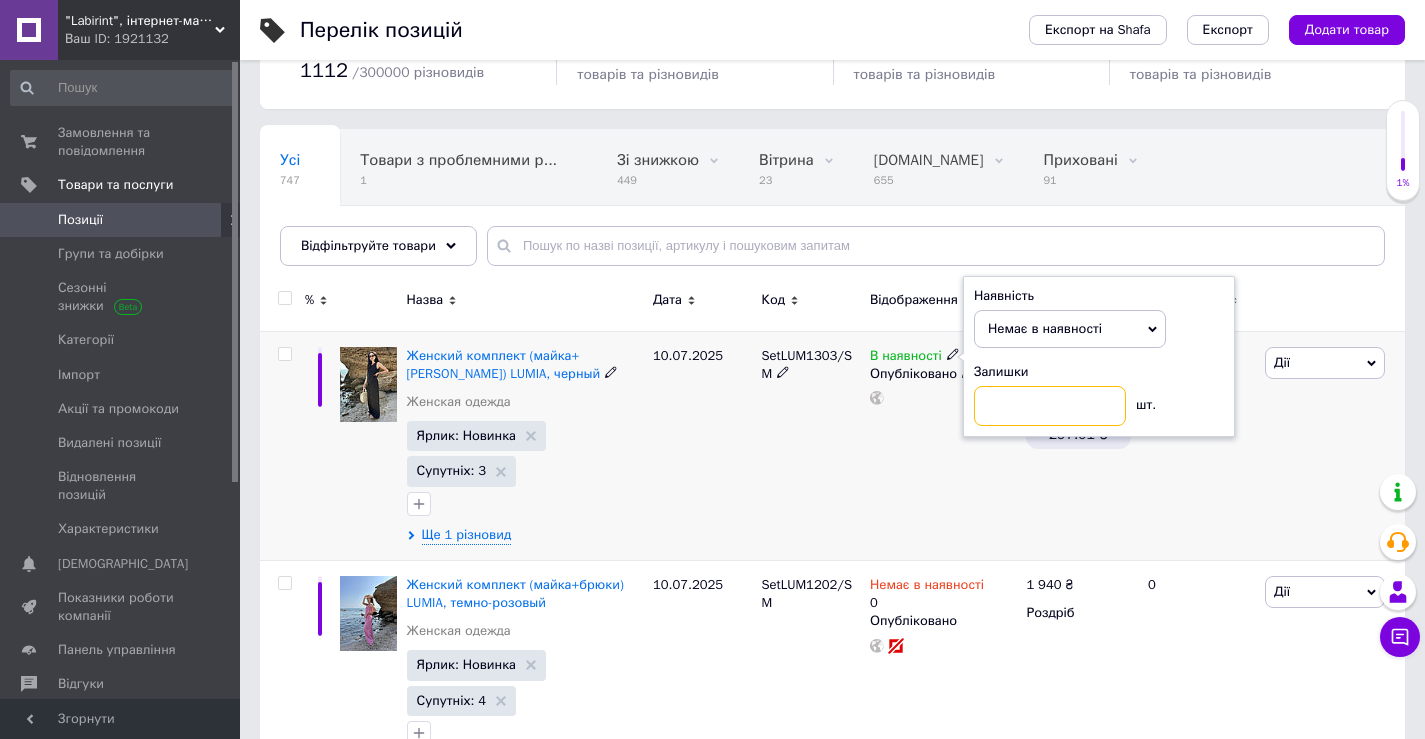 click at bounding box center [1050, 406] 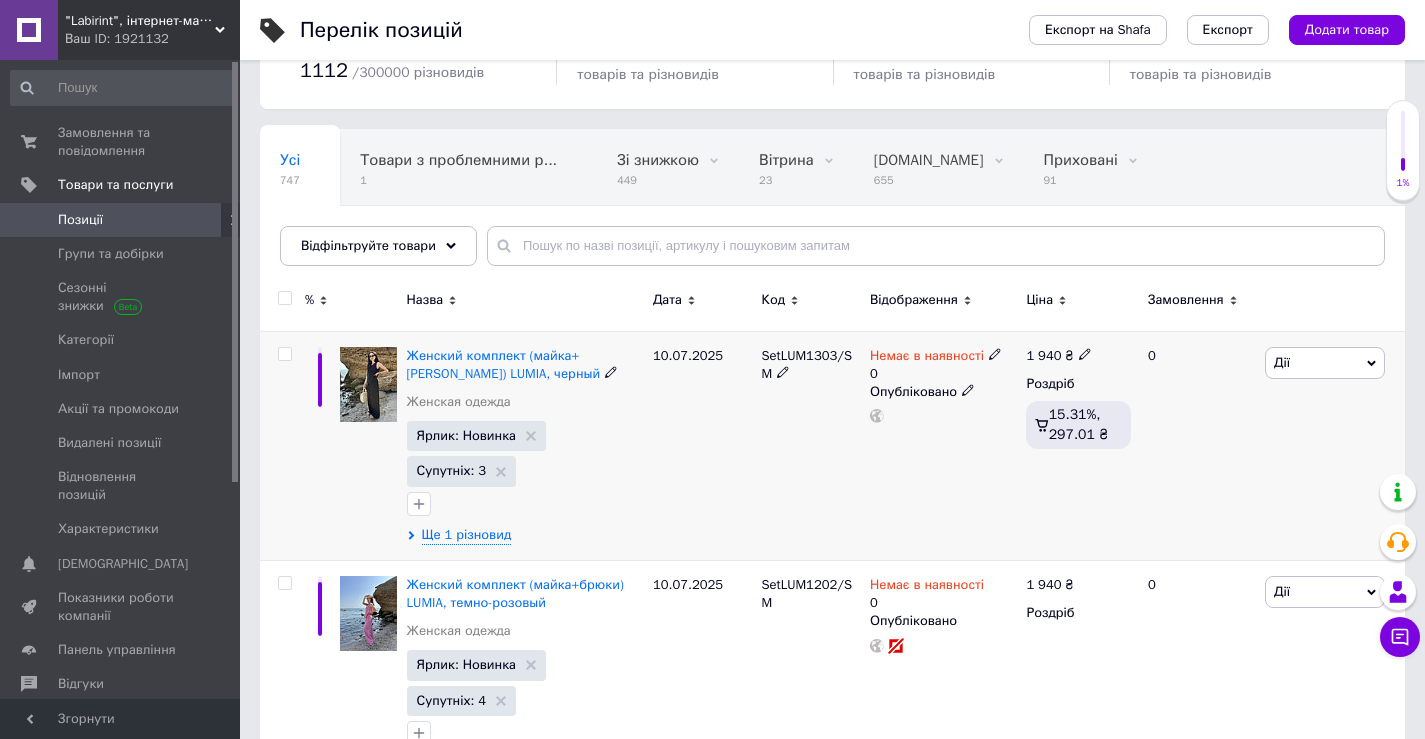 click on "Женский комплект (майка+брюки) LUMIA, черный Женская одежда Ярлик: Новинка Супутніх: 3 Ще 1 різновид" at bounding box center [525, 445] 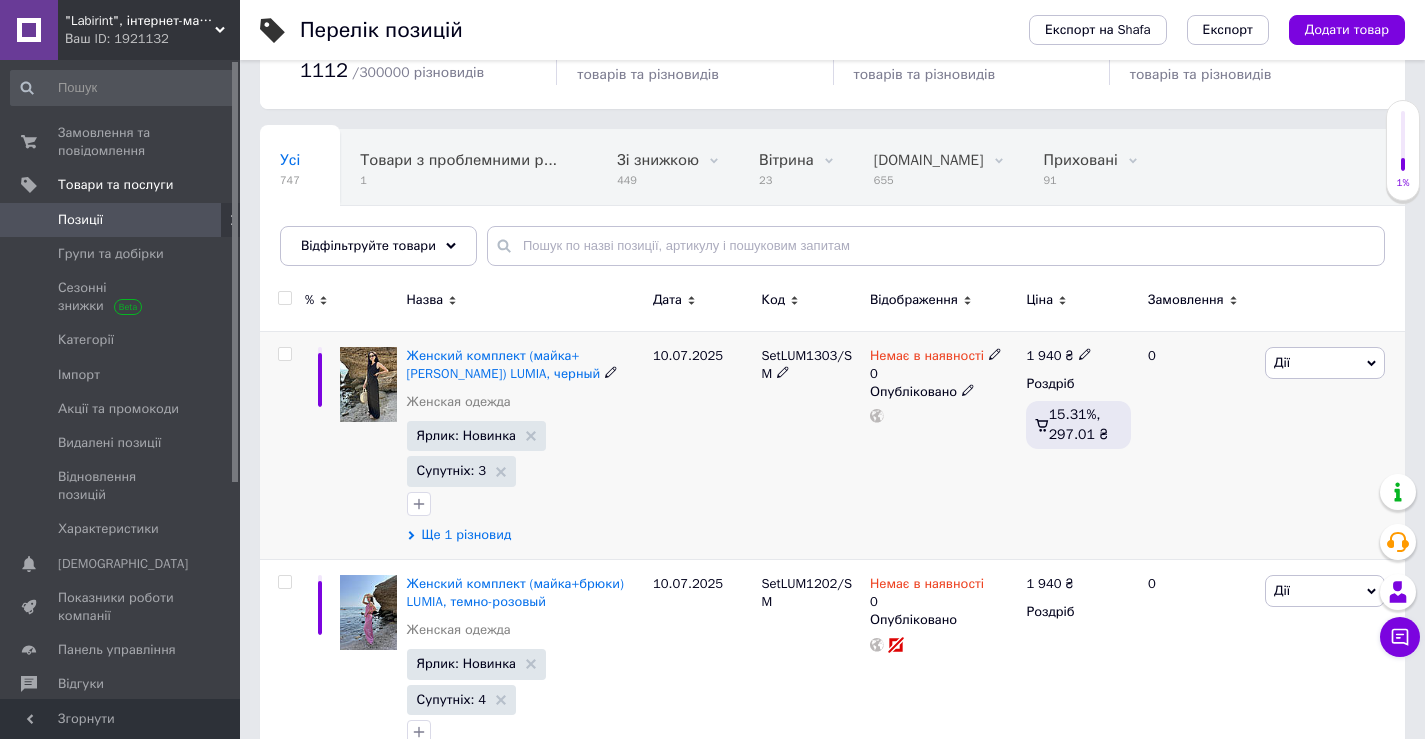 click on "Ще 1 різновид" at bounding box center [467, 535] 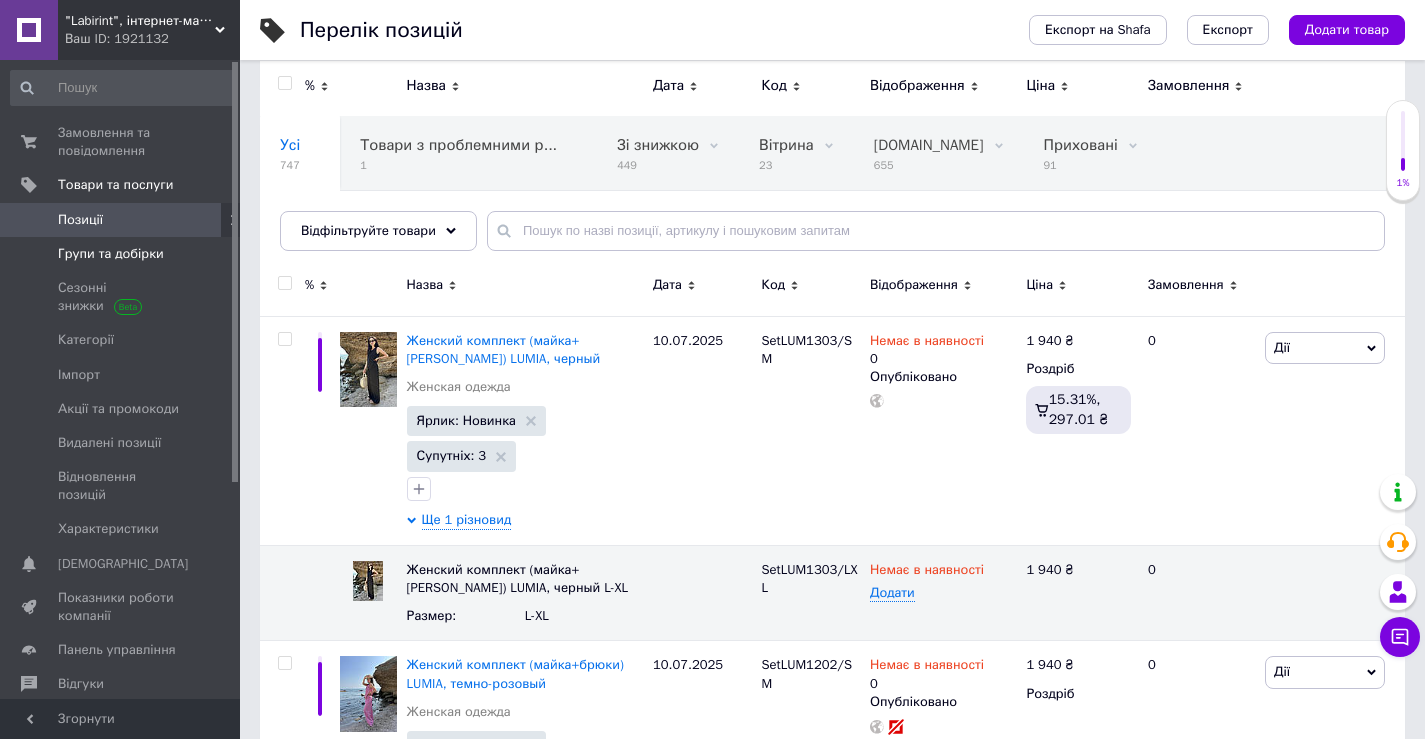 scroll, scrollTop: 0, scrollLeft: 0, axis: both 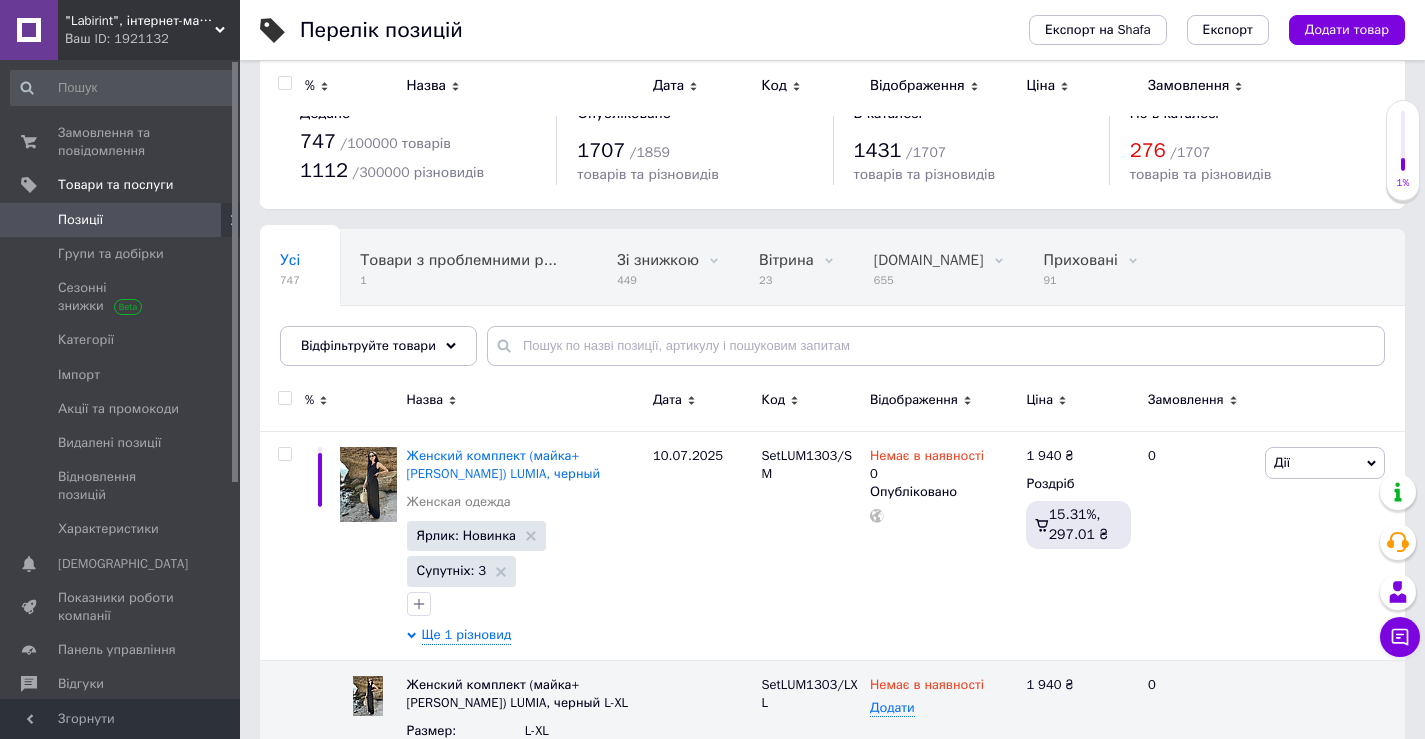 click on "Позиції" at bounding box center (123, 220) 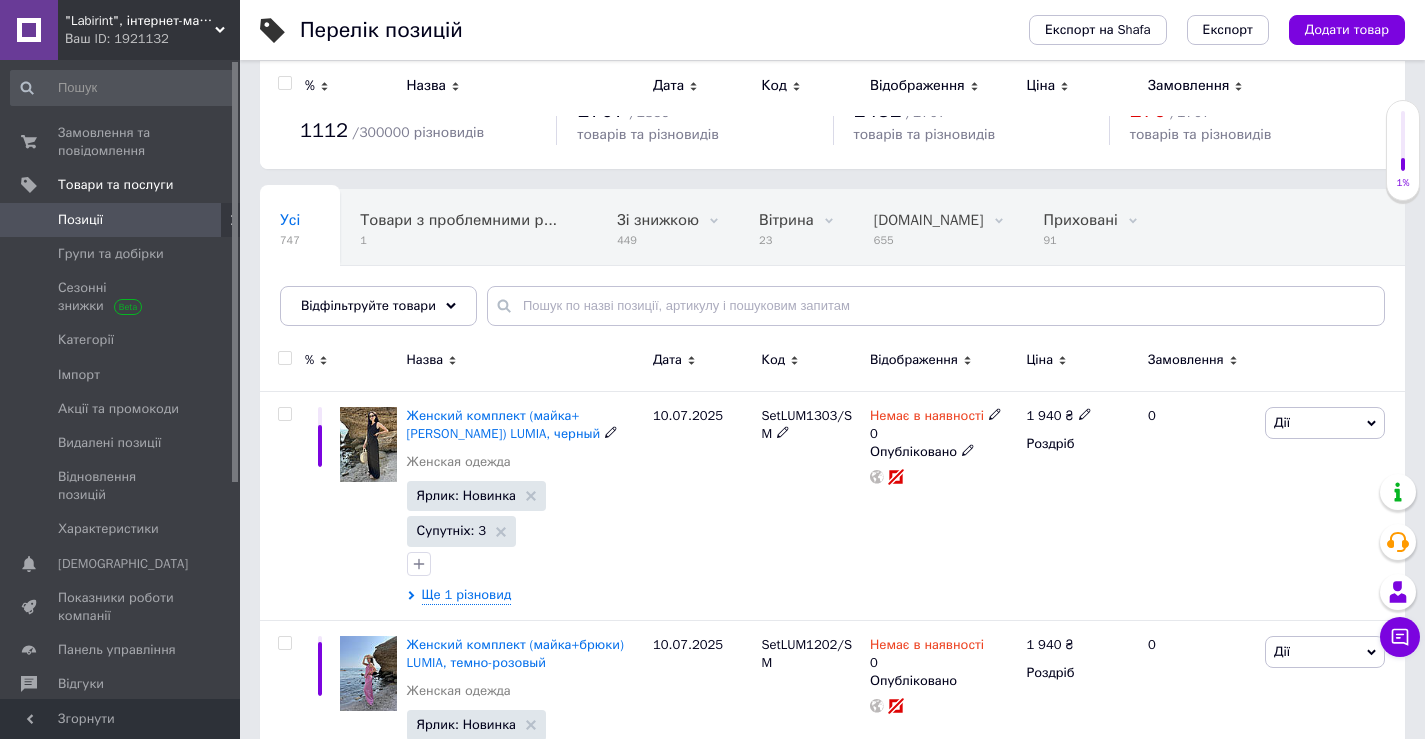 scroll, scrollTop: 0, scrollLeft: 0, axis: both 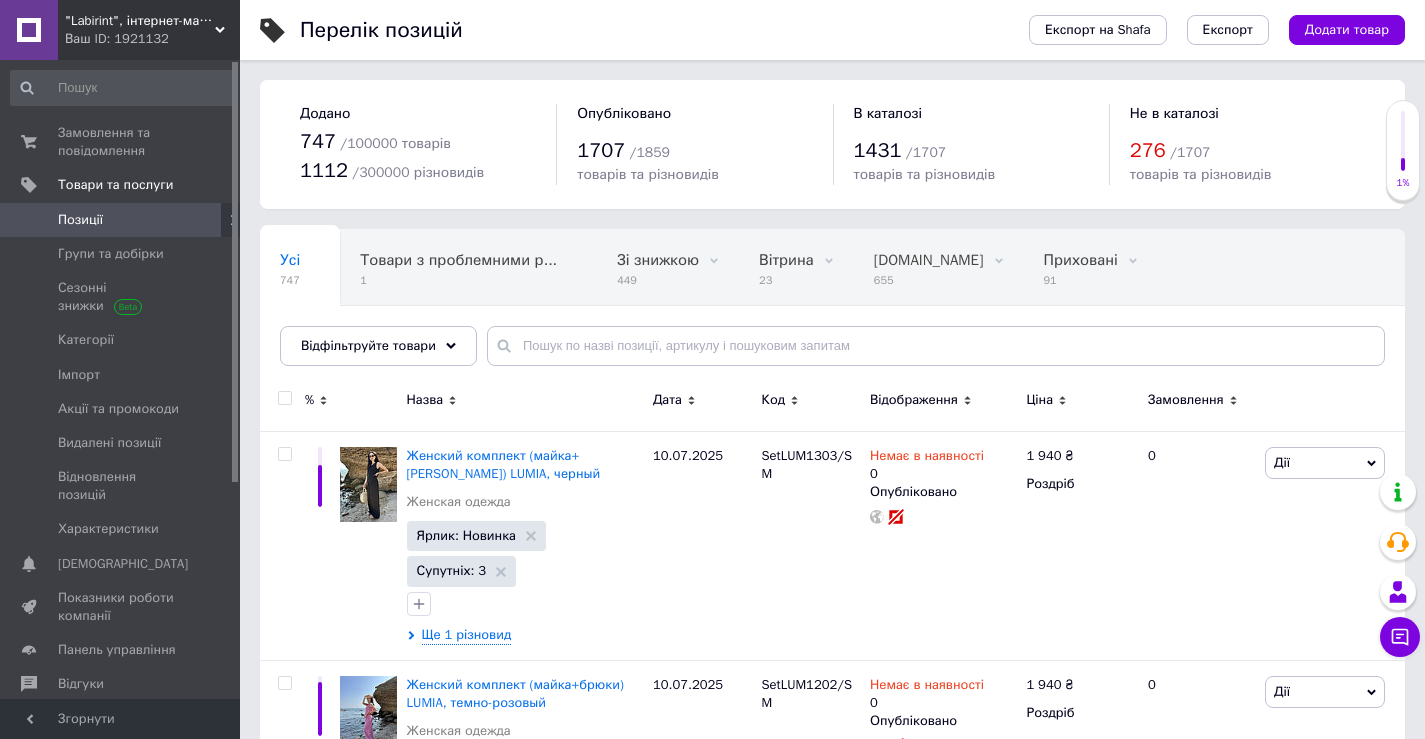 click on "Позиції" at bounding box center [121, 220] 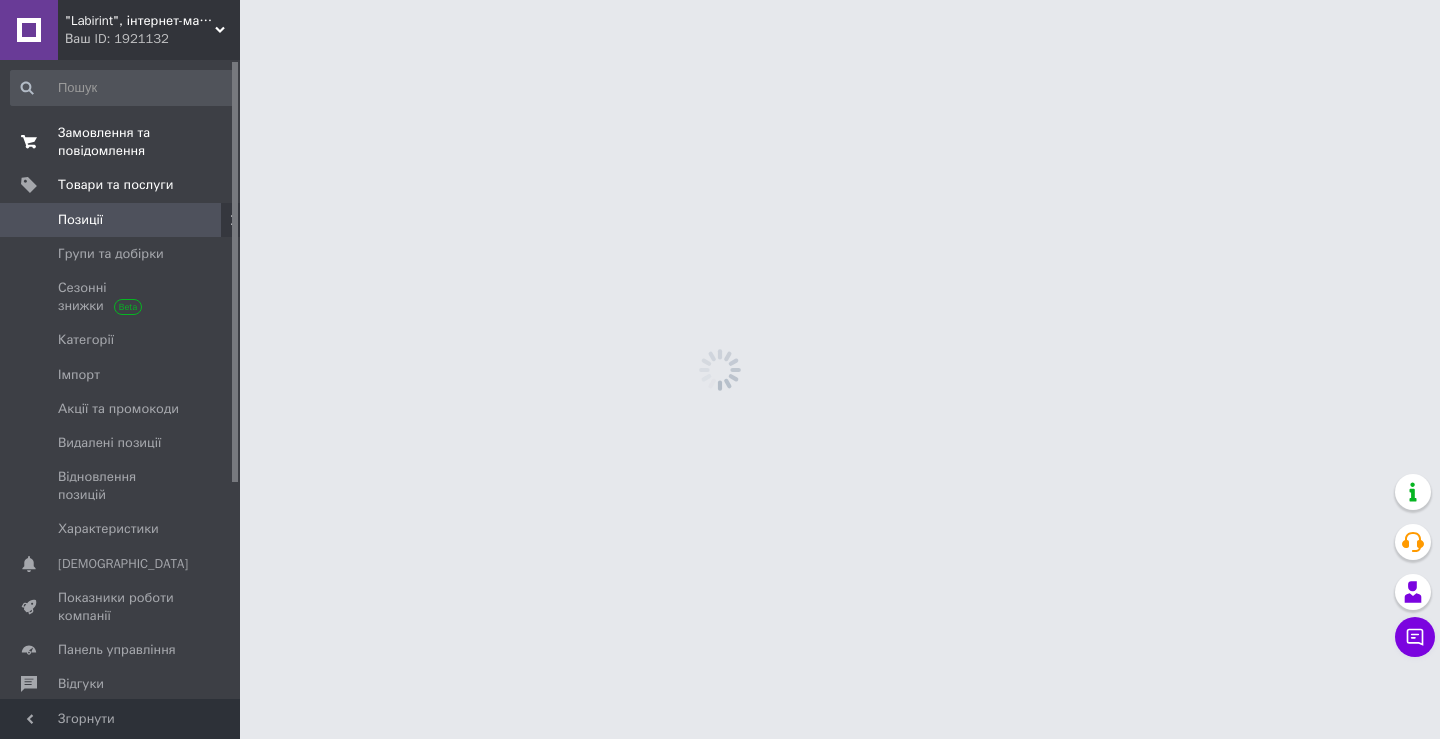 click on "Замовлення та повідомлення" at bounding box center [121, 142] 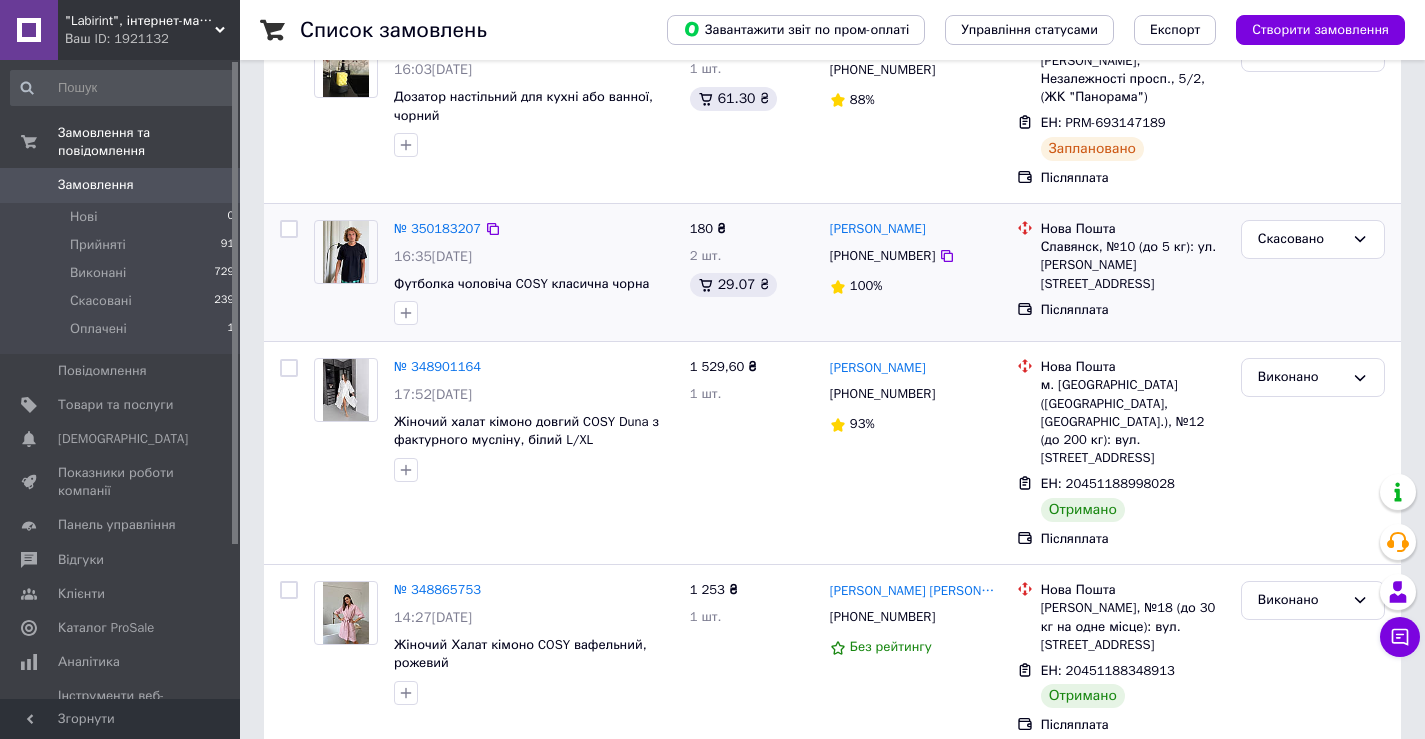scroll, scrollTop: 200, scrollLeft: 0, axis: vertical 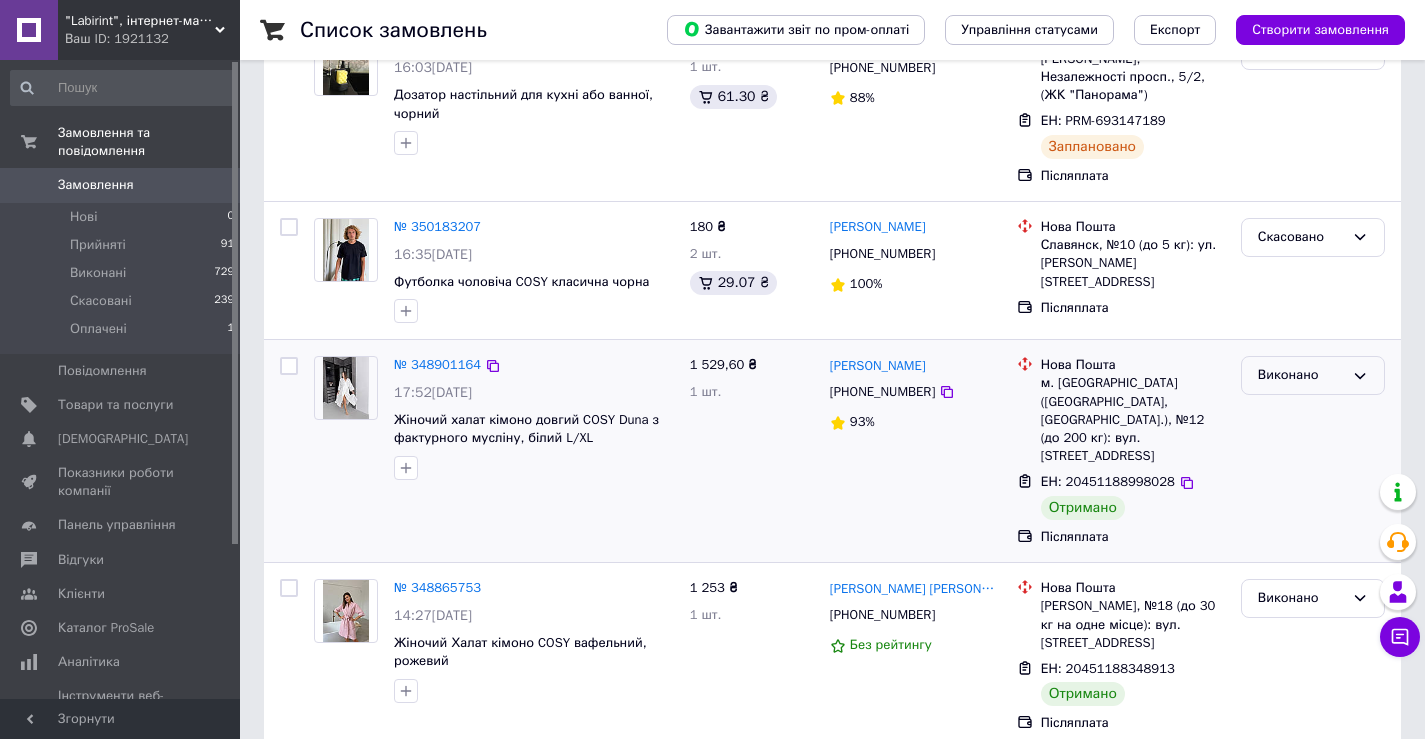 click on "Виконано" at bounding box center [1301, 375] 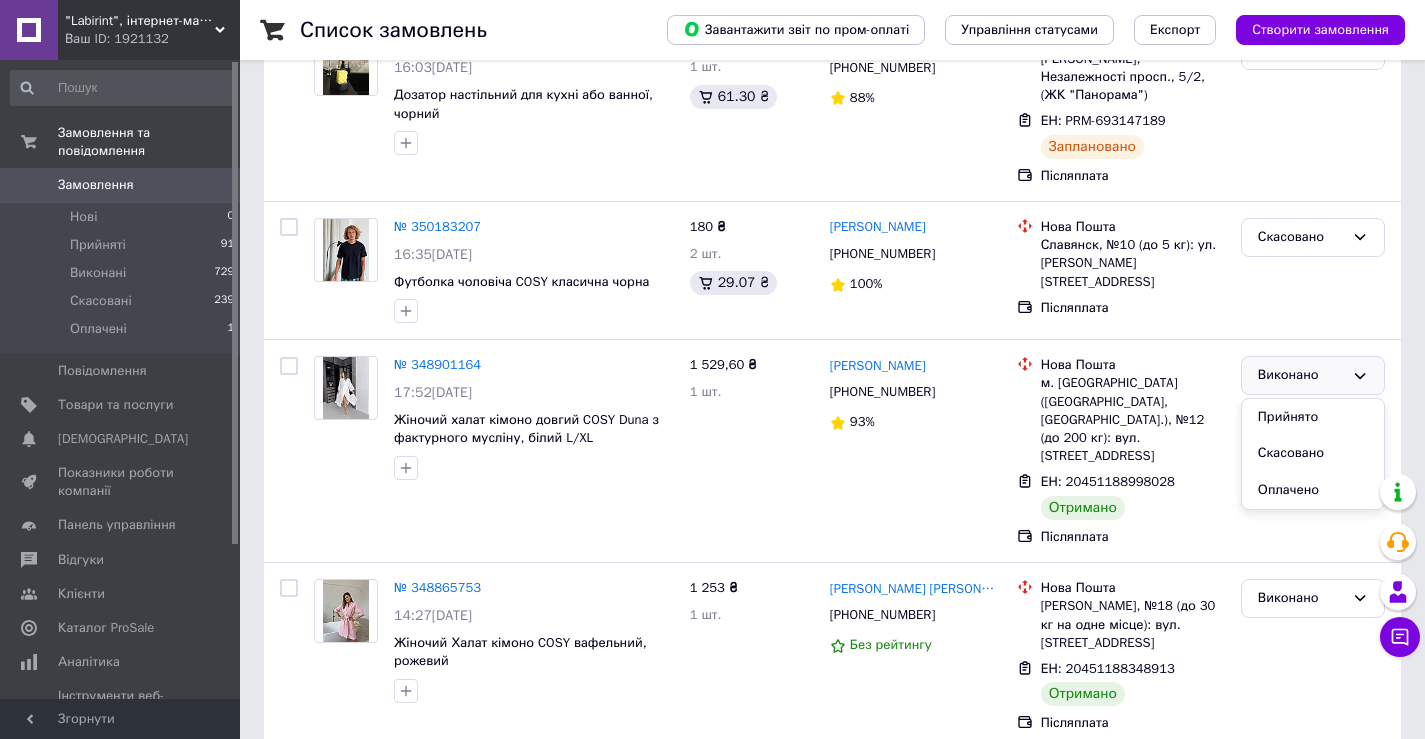 click on "Список замовлень   Завантажити звіт по пром-оплаті Управління статусами Експорт Створити замовлення Фільтри Збережені фільтри: Усі (1060) Замовлення Cума Покупець Доставка та оплата Статус № 351931341 16:03[DATE] Дозатор настільний для кухні або ванної, чорний 490 ₴ 1 шт. 61.30 ₴ [PERSON_NAME] [PHONE_NUMBER] 88% Магазини Rozetka [STREET_ADDRESS], (ЖК "Панорама") ЕН: PRM-693147189 Заплановано Післяплата Прийнято № 350183207 16:35[DATE] Футболка чоловіча COSY класична чорна 180 ₴ 2 шт. 29.07 ₴ [PERSON_NAME] [PHONE_NUMBER] 100% [GEOGRAPHIC_DATA], №10 (до 5 кг): ул. [PERSON_NAME][STREET_ADDRESS] Післяплата 1 шт. 93%" at bounding box center (832, 1941) 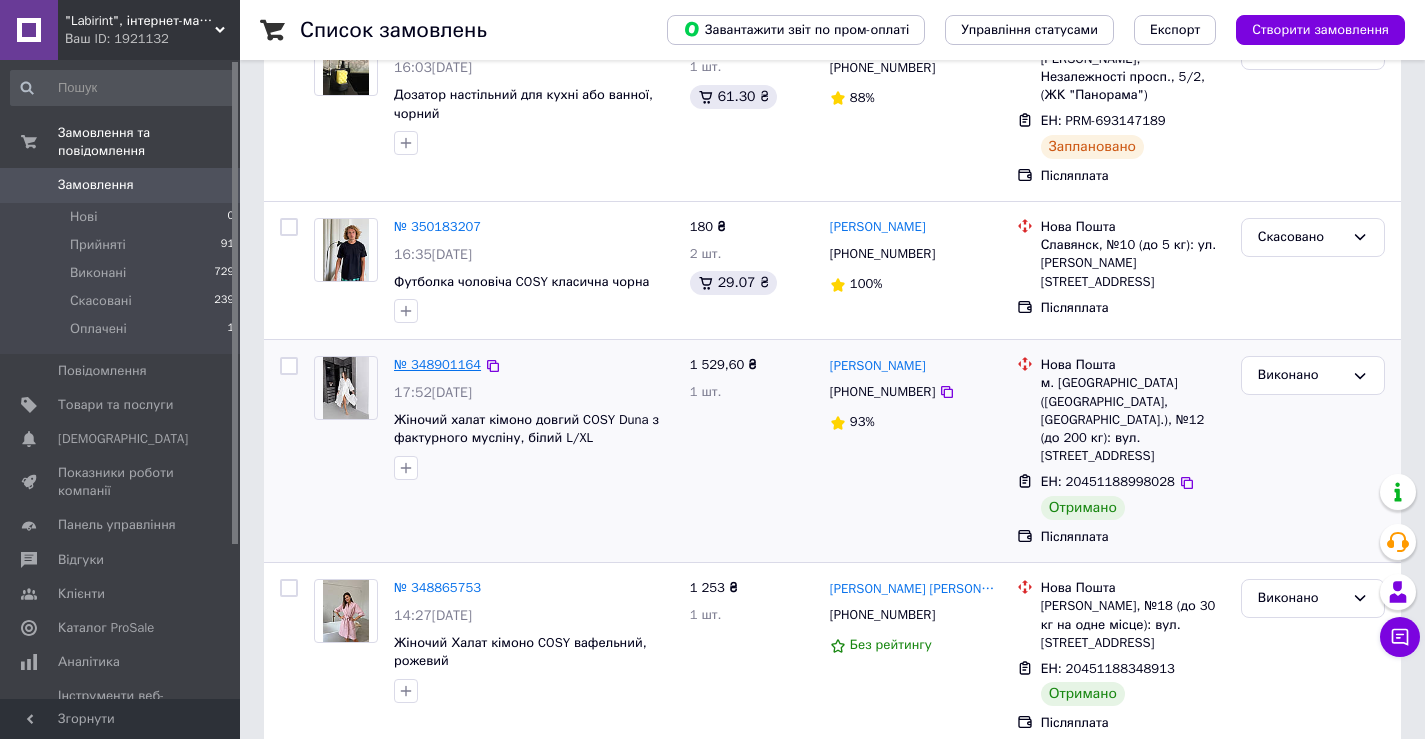 click on "№ 348901164" at bounding box center [437, 364] 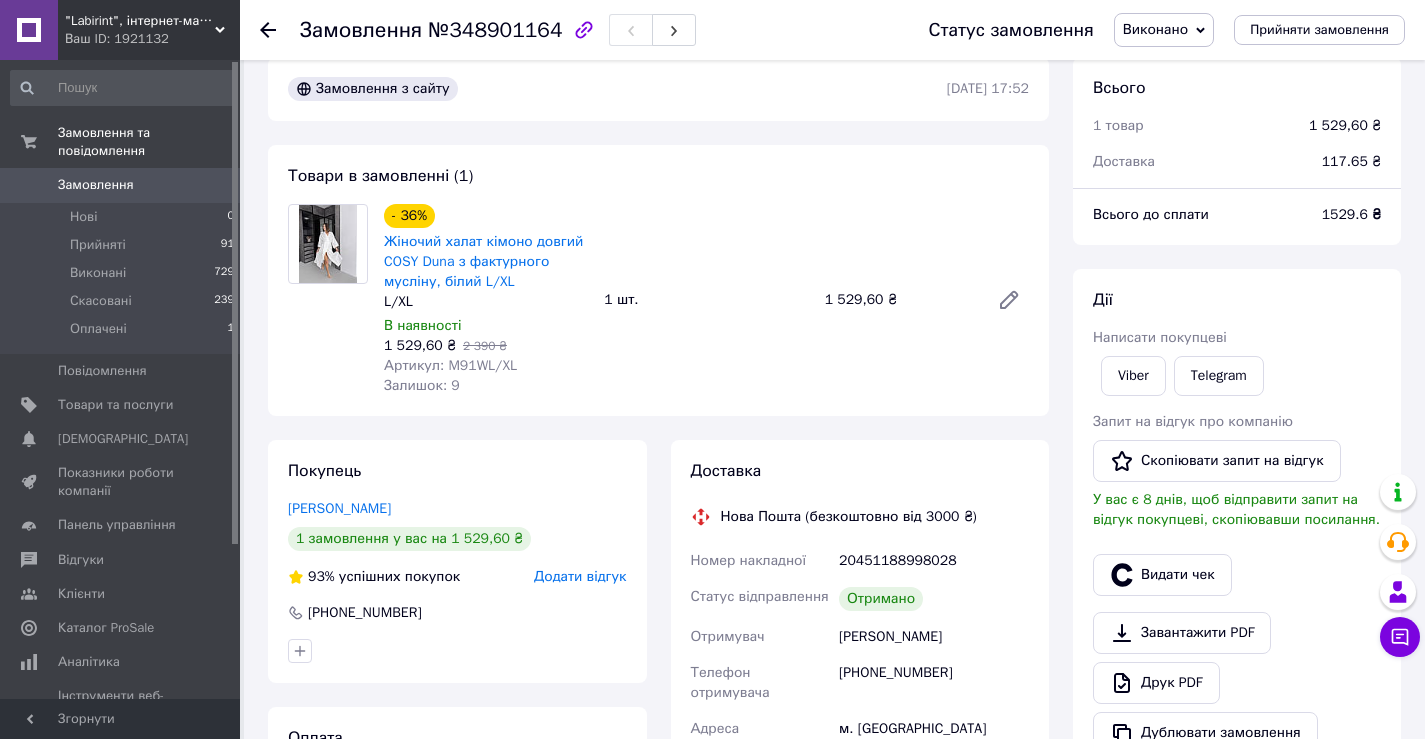scroll, scrollTop: 0, scrollLeft: 0, axis: both 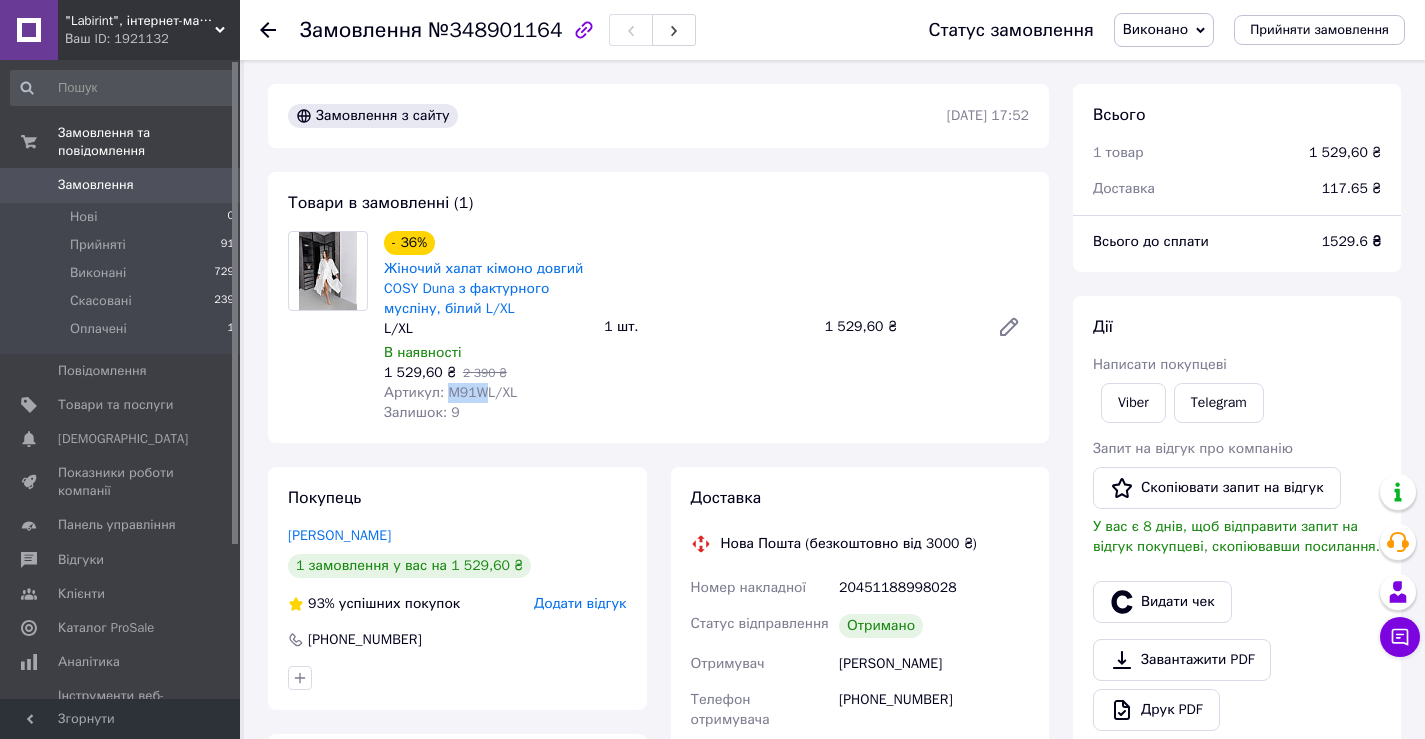 drag, startPoint x: 486, startPoint y: 393, endPoint x: 443, endPoint y: 401, distance: 43.737854 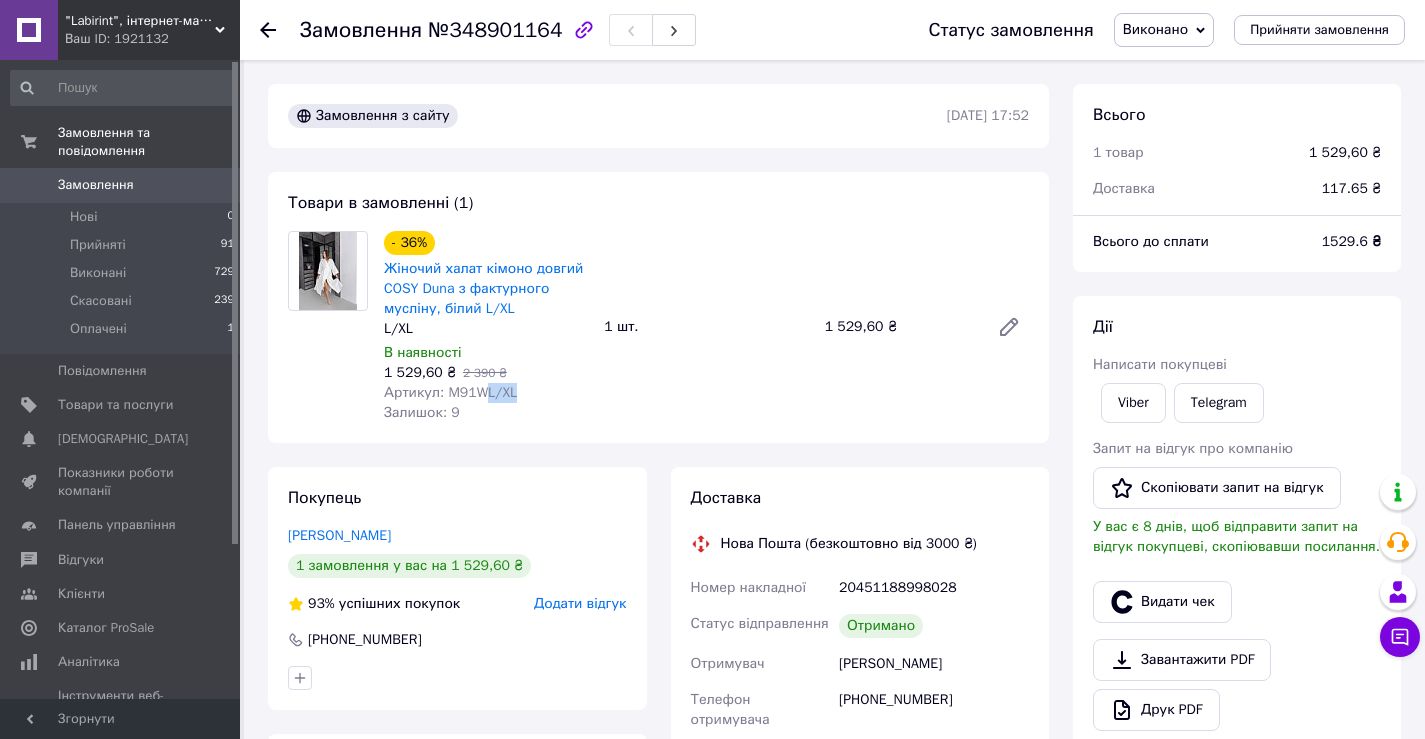 drag, startPoint x: 511, startPoint y: 397, endPoint x: 482, endPoint y: 399, distance: 29.068884 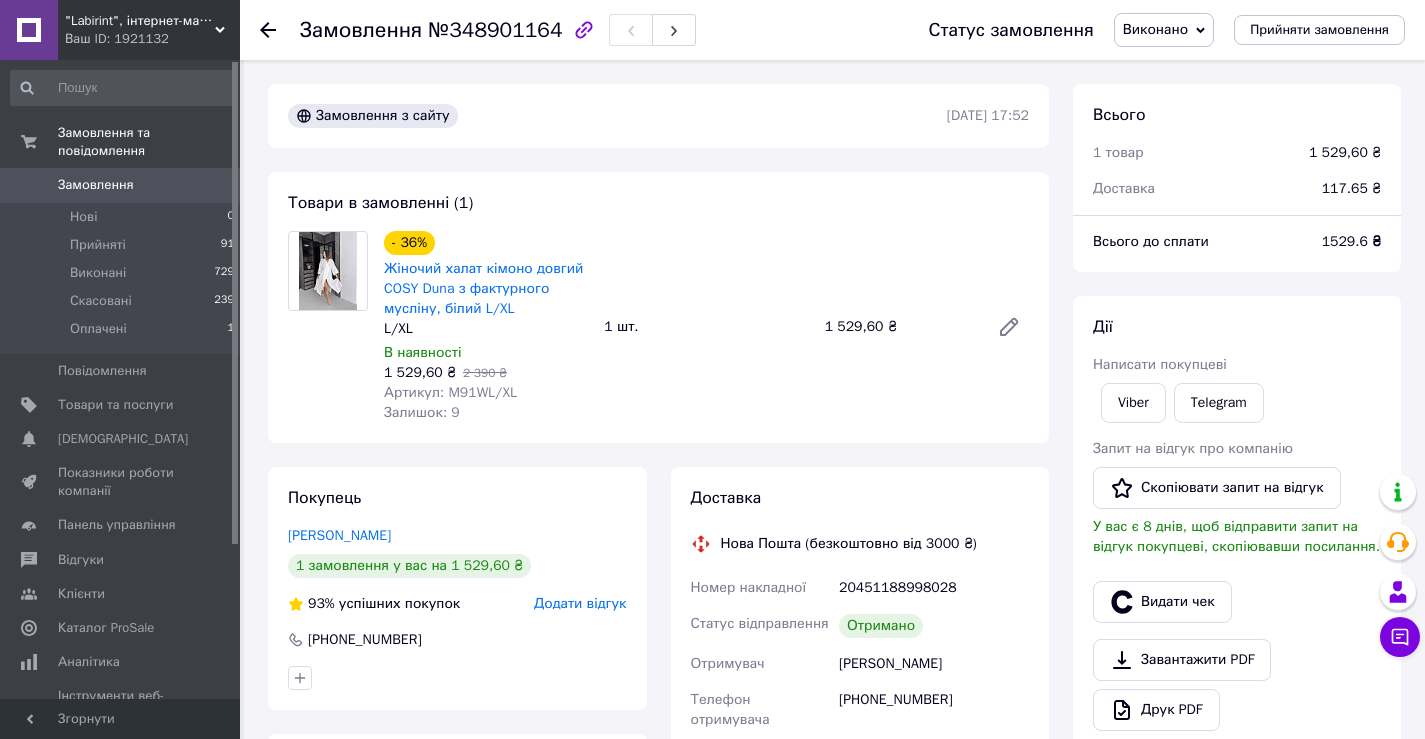 click on "Ваш ID: 1921132" at bounding box center [152, 39] 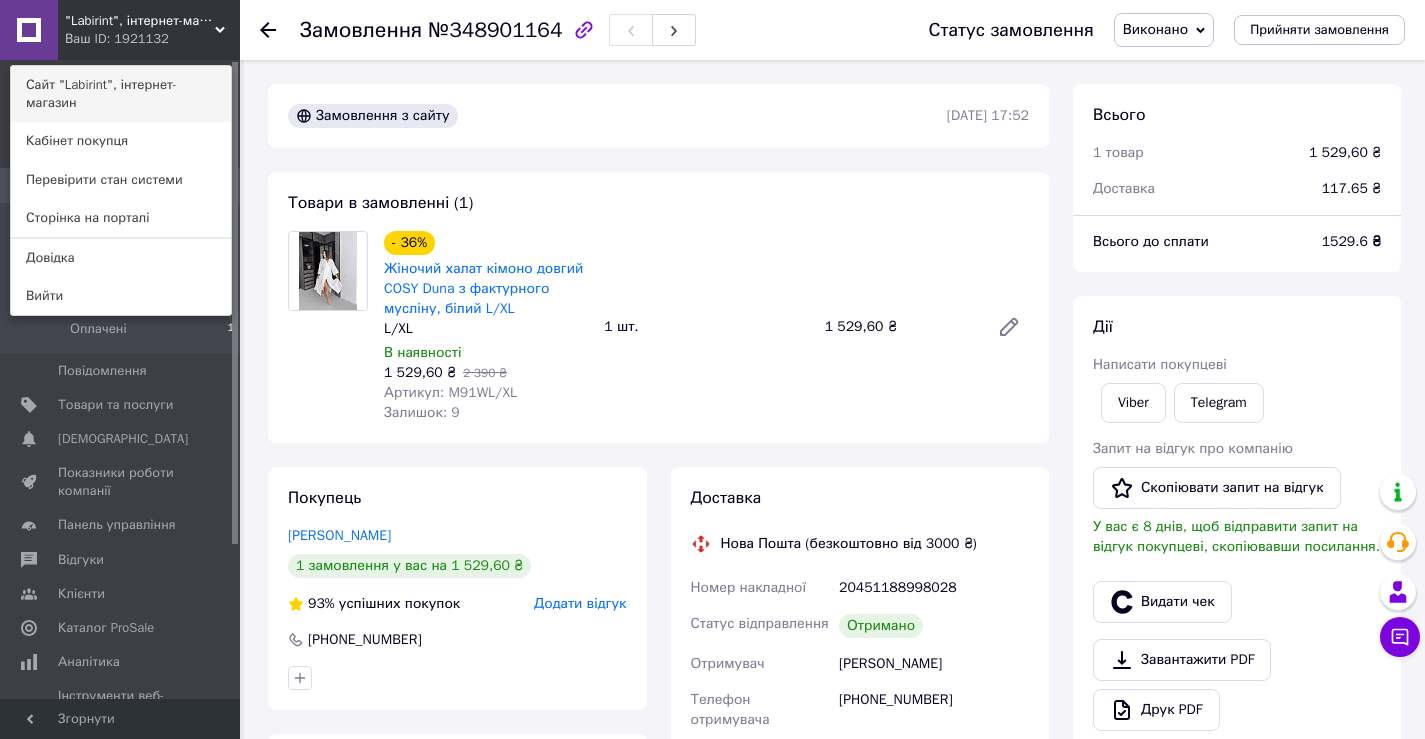 click on "Сайт "Labirint", інтернет-магазин" at bounding box center (121, 94) 